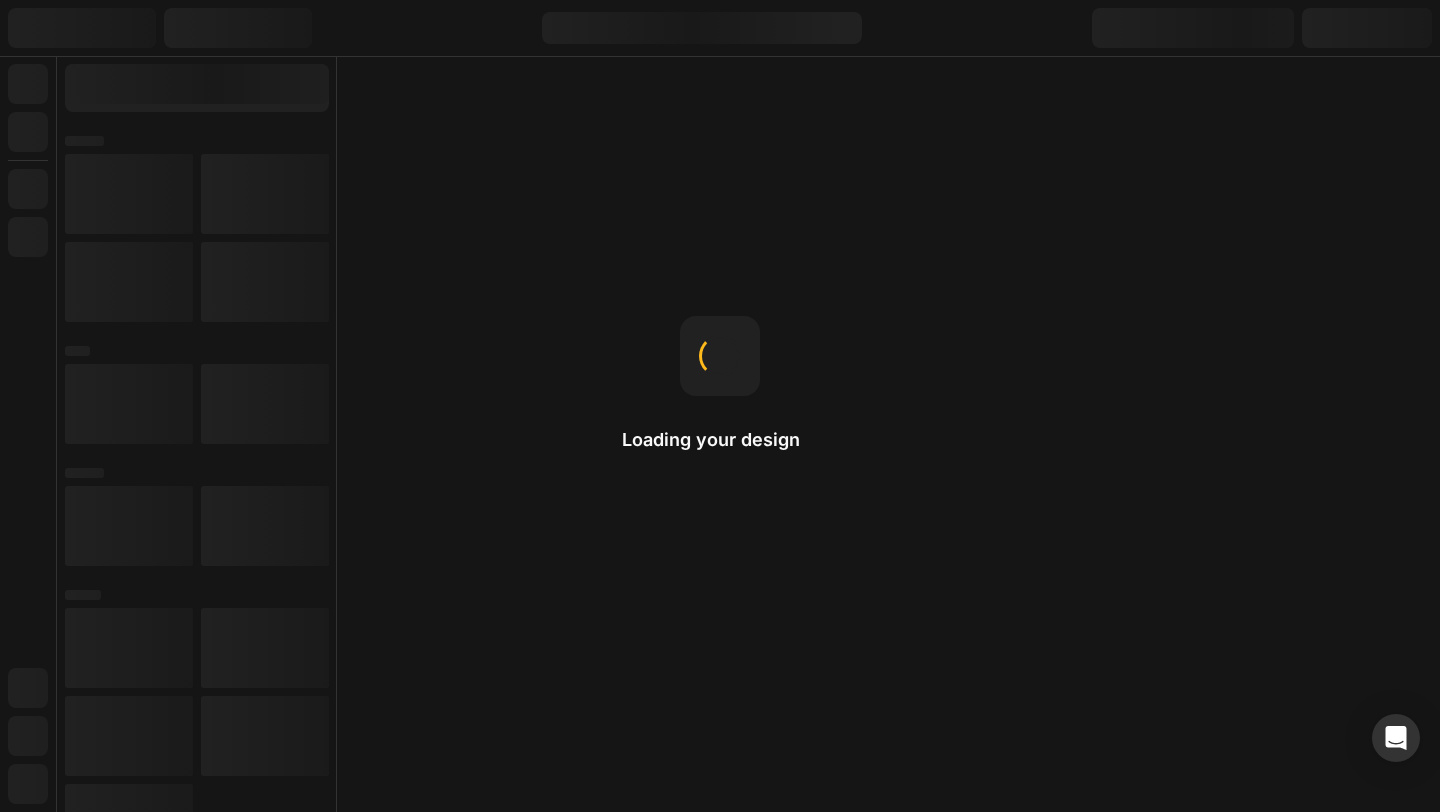 scroll, scrollTop: 0, scrollLeft: 0, axis: both 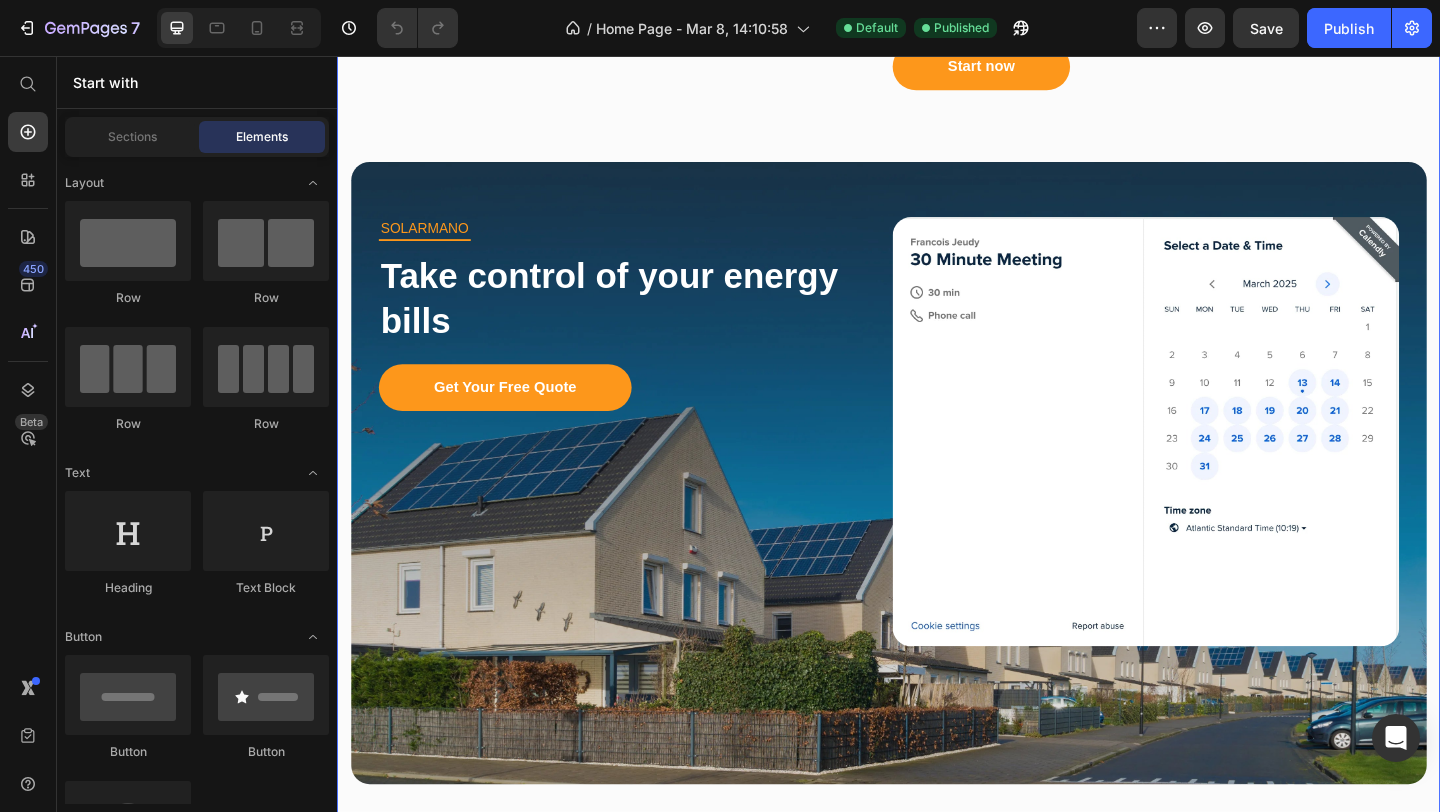 click on "SOLARMANO Heading                Title Line Harness the Sun. Cut Your Bills. Live Free. Heading Turn sunlight into savings. With Solarmano, power your home, reduce your bills, and gain energy freedom—effortlessly. Text Block Start now Button Image Row SOLARMANO Heading                Title Line Harness the Sun. Cut Your Bills. Live Free. Heading Turn sunlight into savings. With Solarmano, power your home, reduce your bills, and gain energy freedom—effortlessly. Text Block Start now Button Image Row SOLARMANO Heading                Title Line Take control of your energy bills Heading Get Your Free Quote Button Image Row SOLARMANO Heading                Title Line Take control of your energy bills Heading Get Your Free Quote Button Image Row SOLARMANO Heading                Title Line Safe Power. Smart Wiring. Peace of Mind. Heading Text Block Learn more Button Image Row SOLARMANO Heading                Title Line Safe Power. Smart Wiring. Peace of Mind. Heading Text Block Learn more Button Image Row Image" at bounding box center [937, 1049] 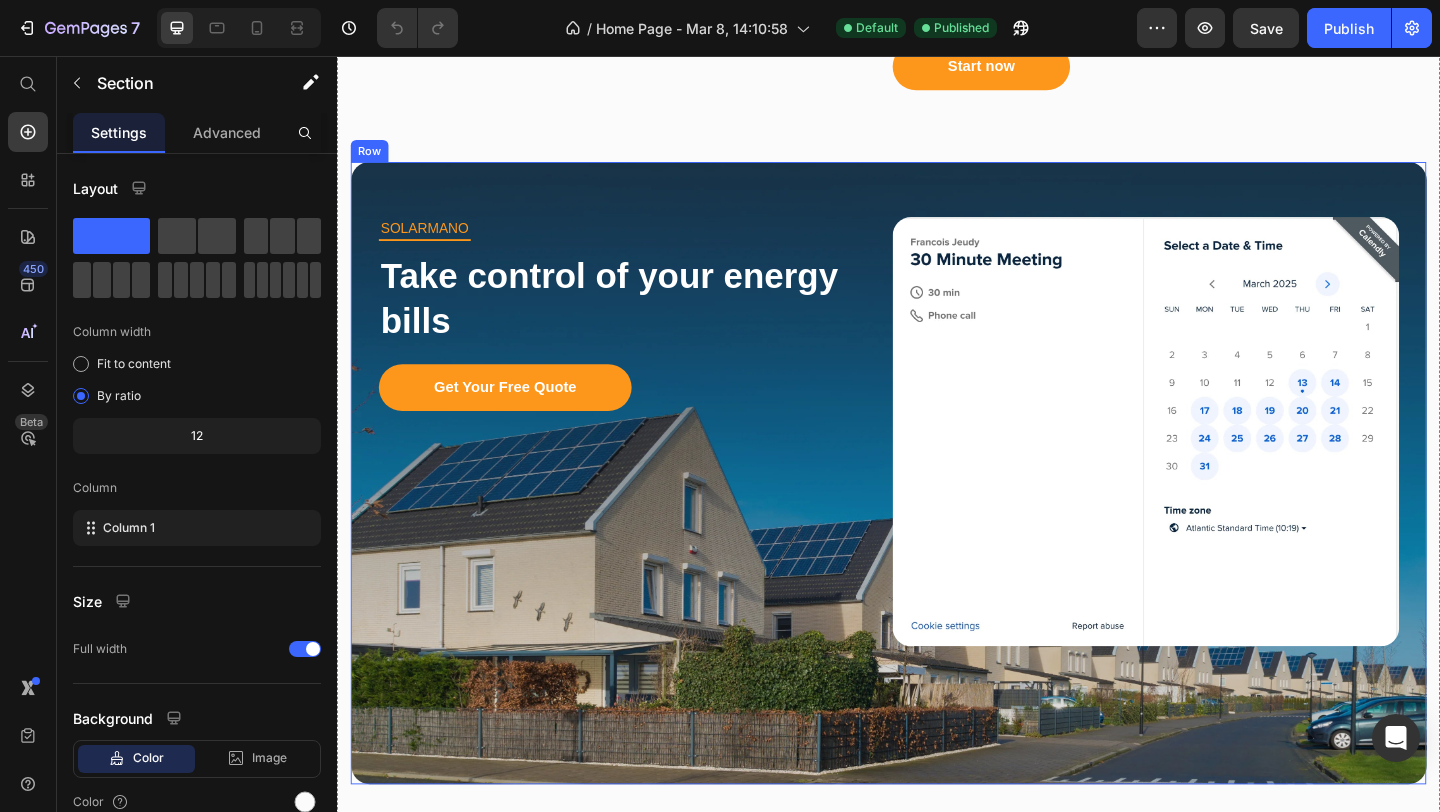 click on "SOLARMANO Heading                Title Line Take control of your energy bills Heading Get Your Free Quote Button Image Row" at bounding box center (937, 509) 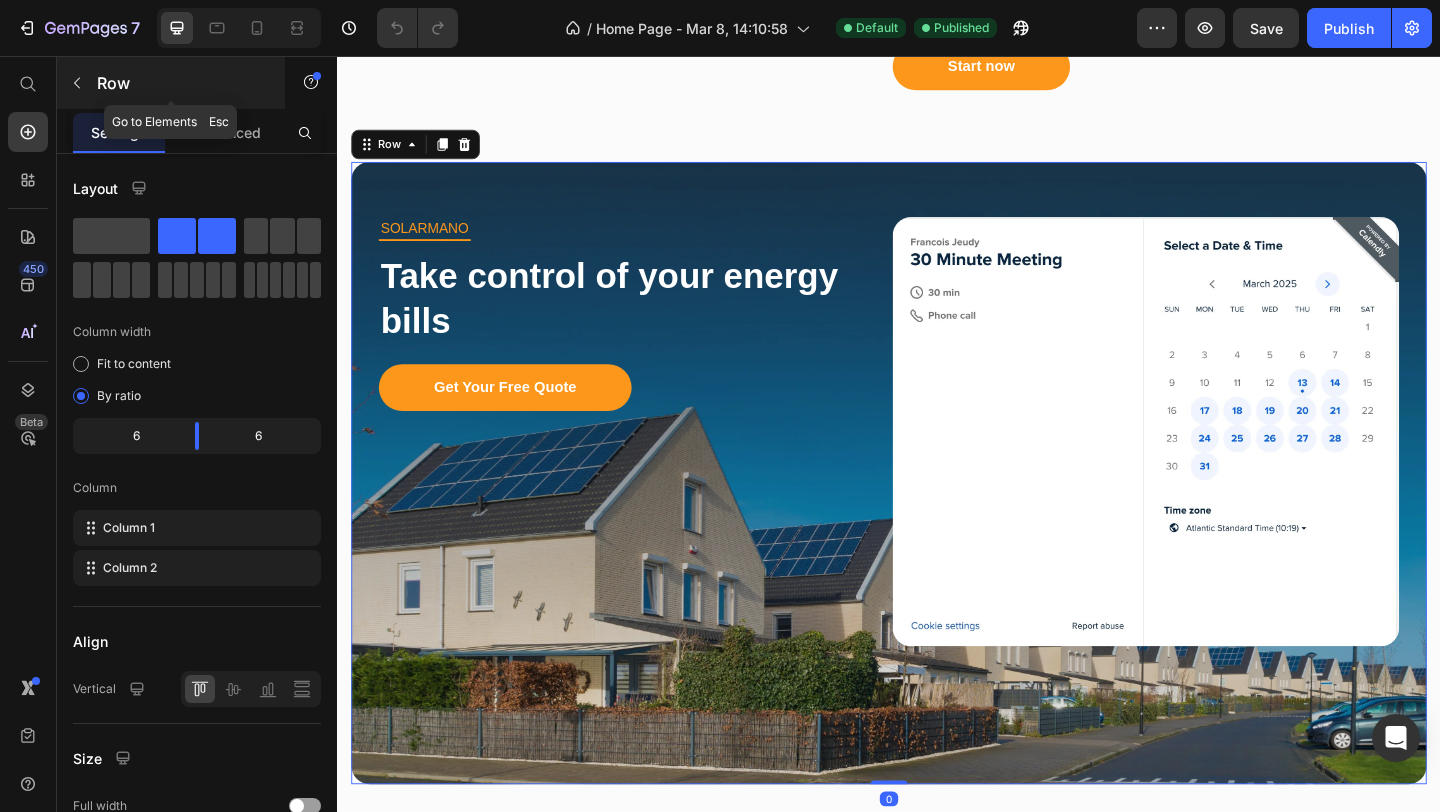 click 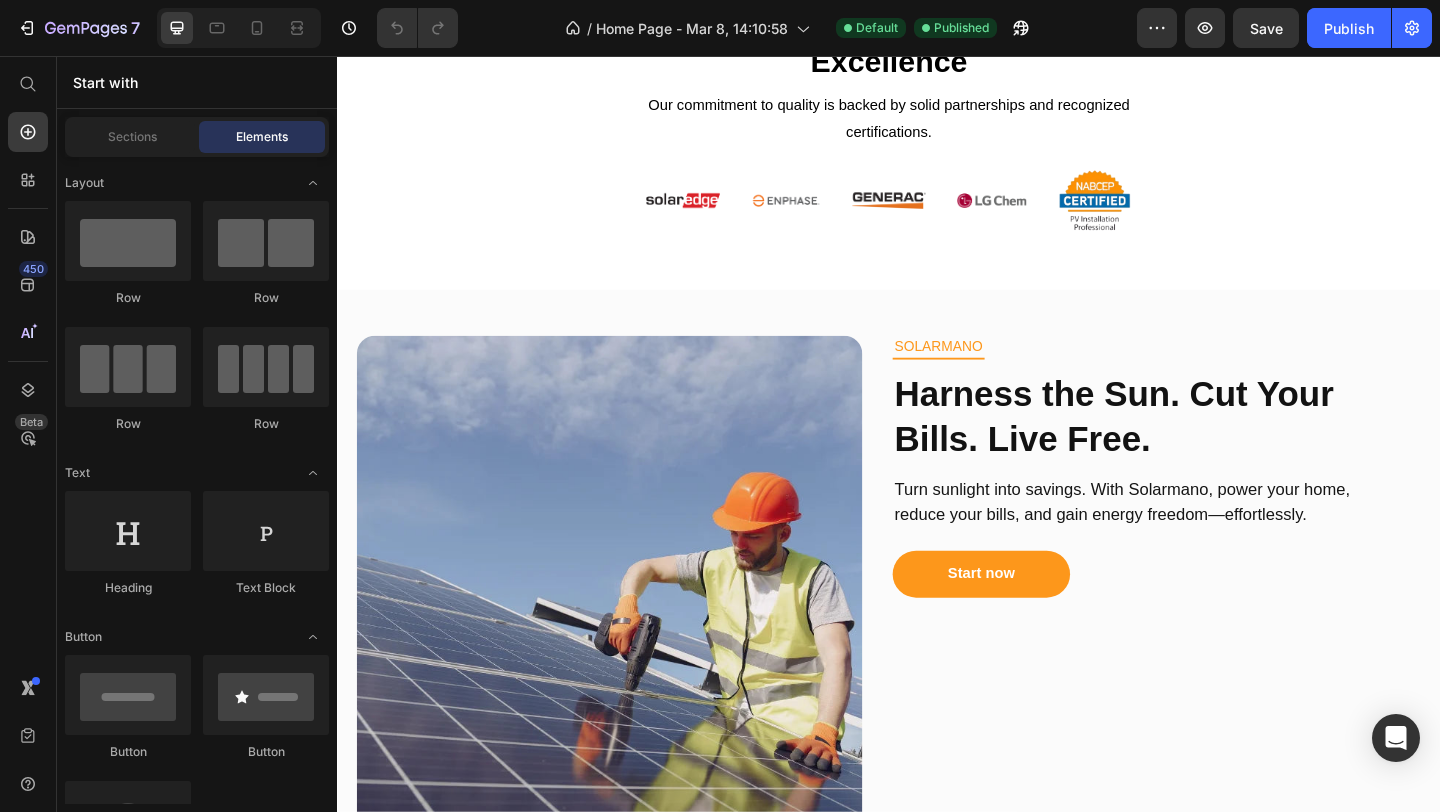 scroll, scrollTop: 1597, scrollLeft: 0, axis: vertical 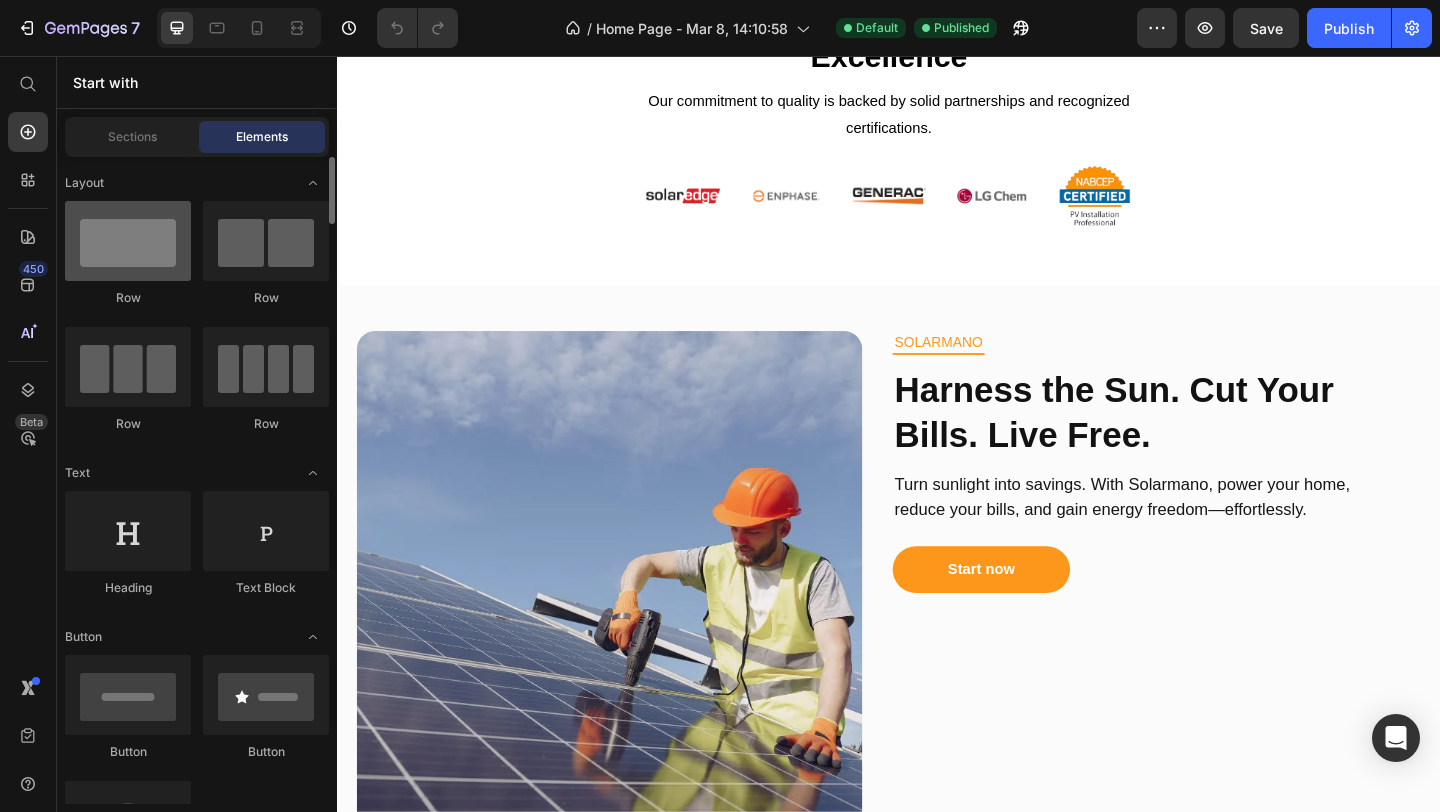 click at bounding box center (128, 241) 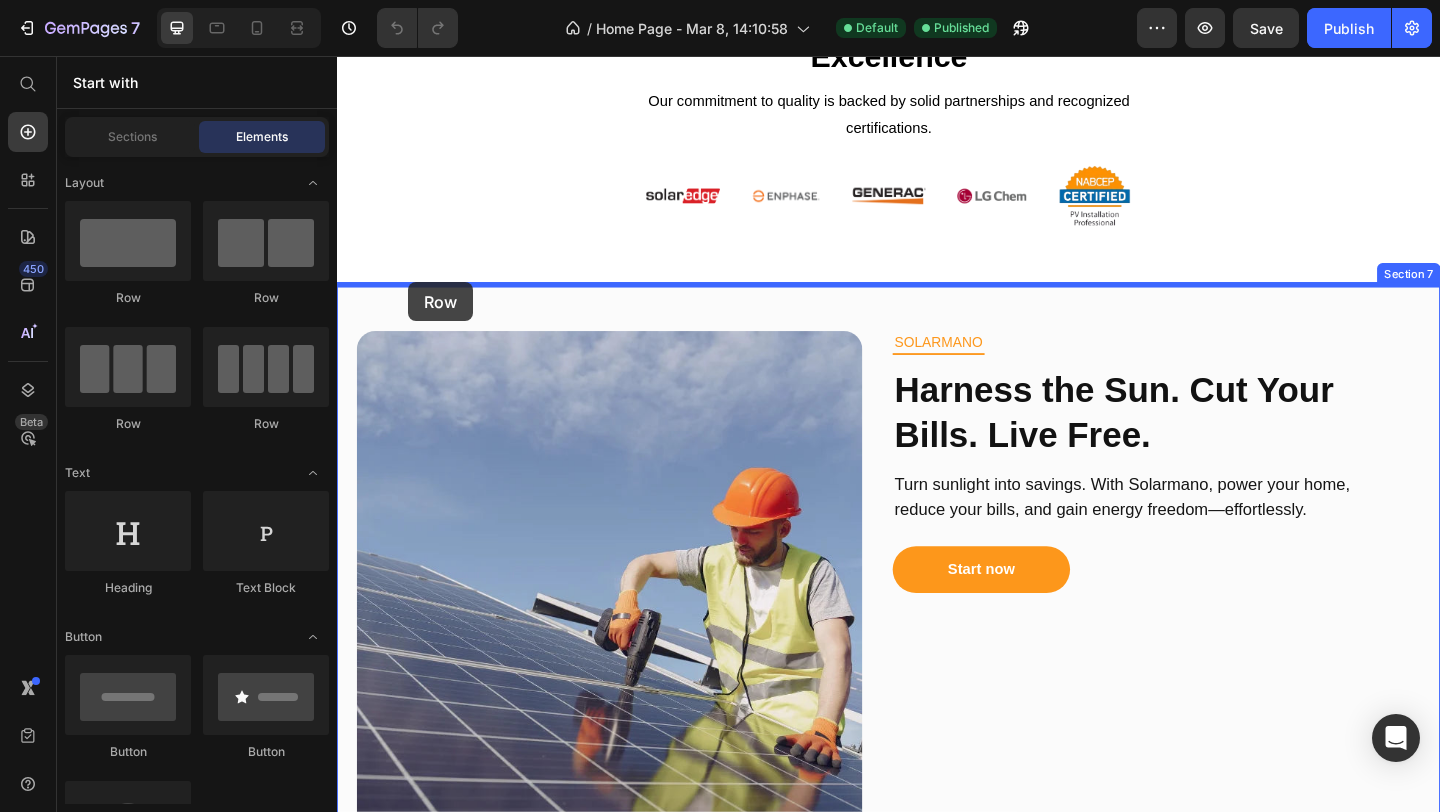 drag, startPoint x: 484, startPoint y: 303, endPoint x: 414, endPoint y: 302, distance: 70.00714 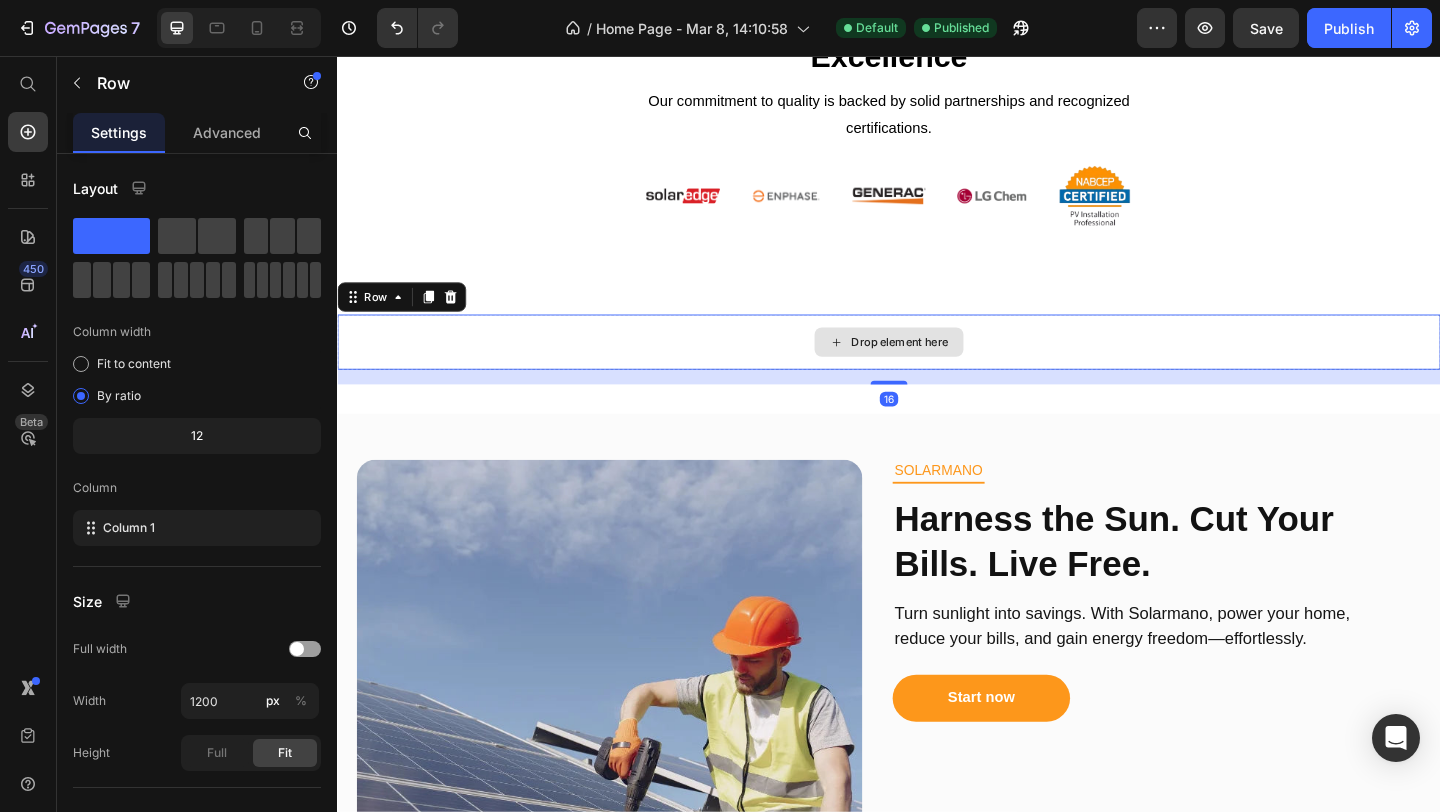click on "Drop element here" at bounding box center (937, 367) 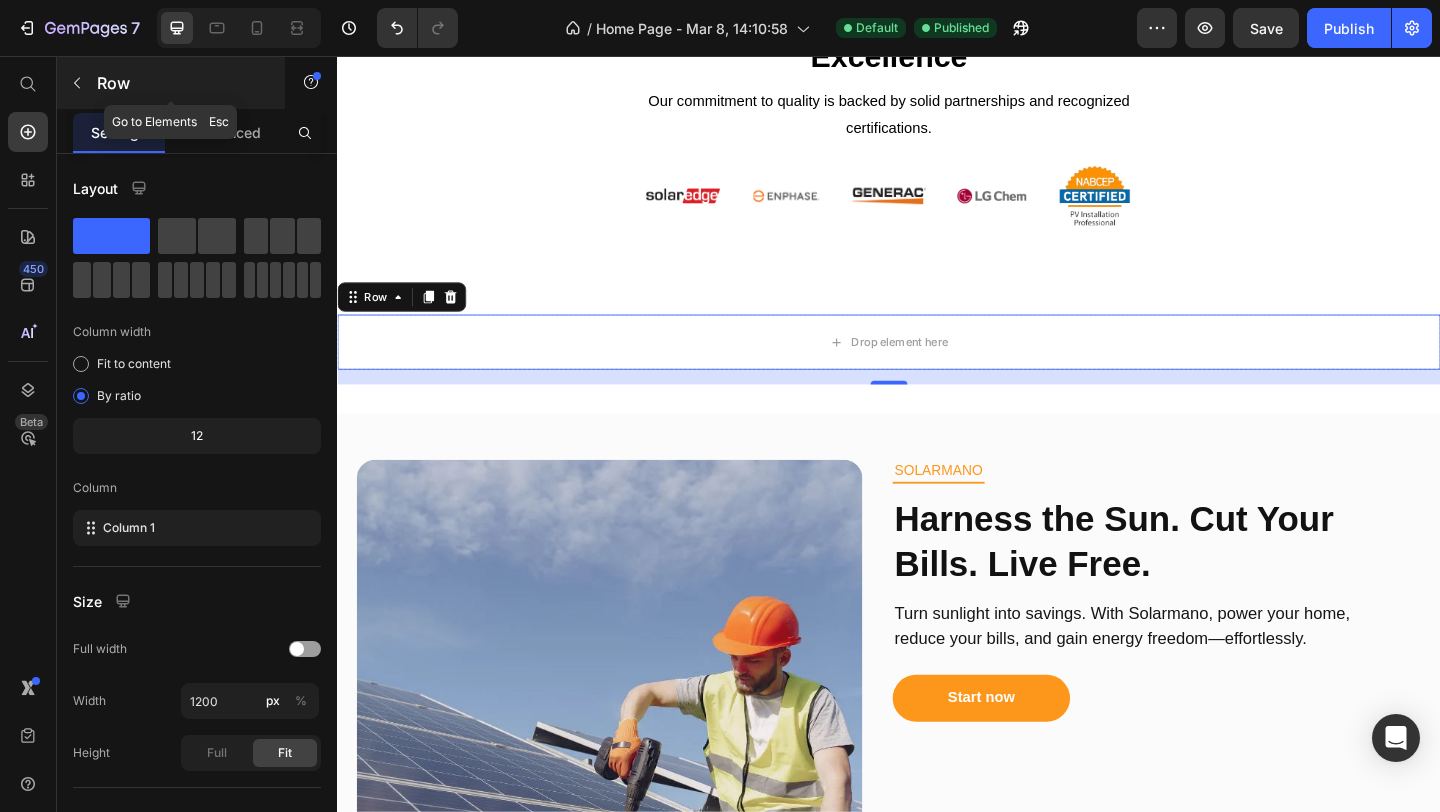 click at bounding box center [77, 83] 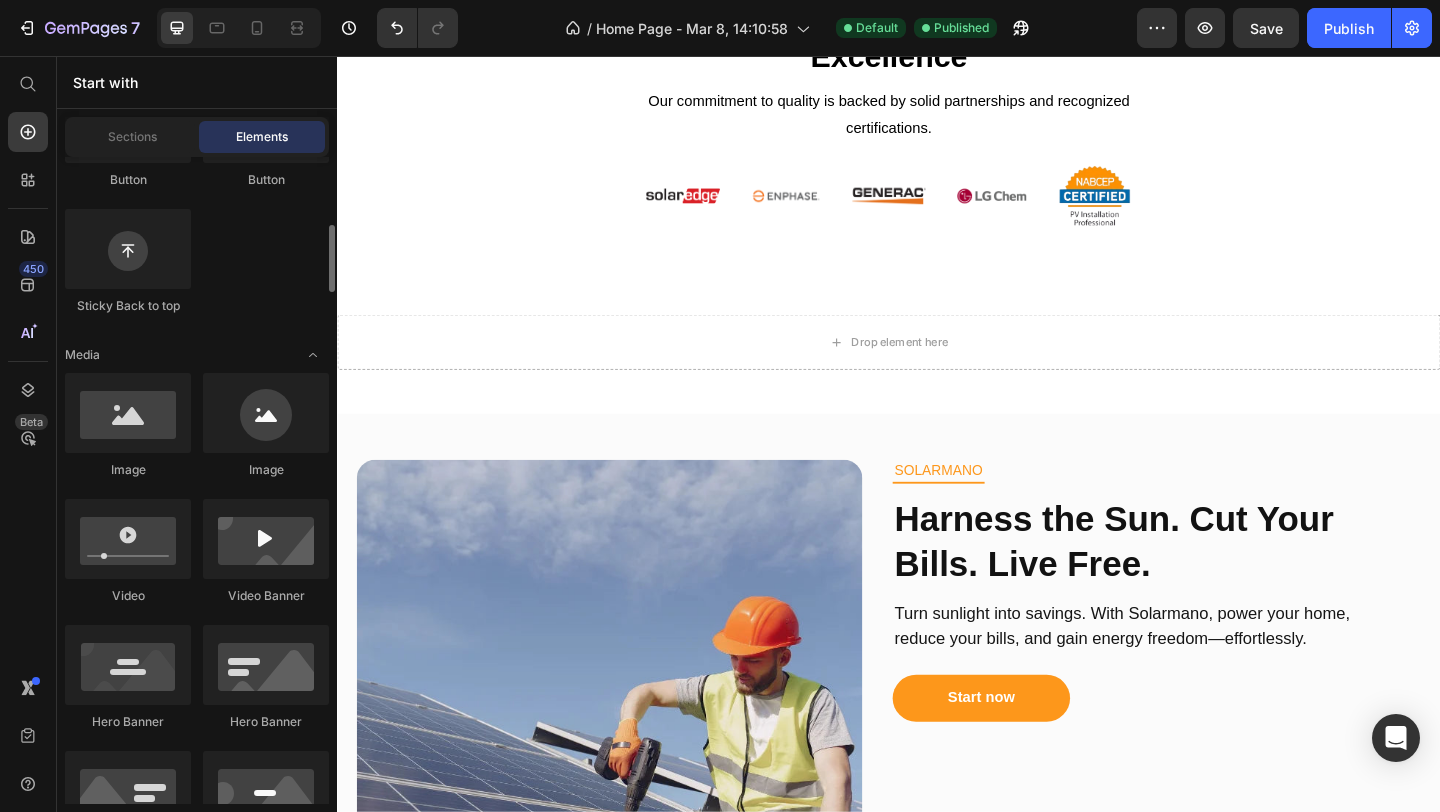 scroll, scrollTop: 586, scrollLeft: 0, axis: vertical 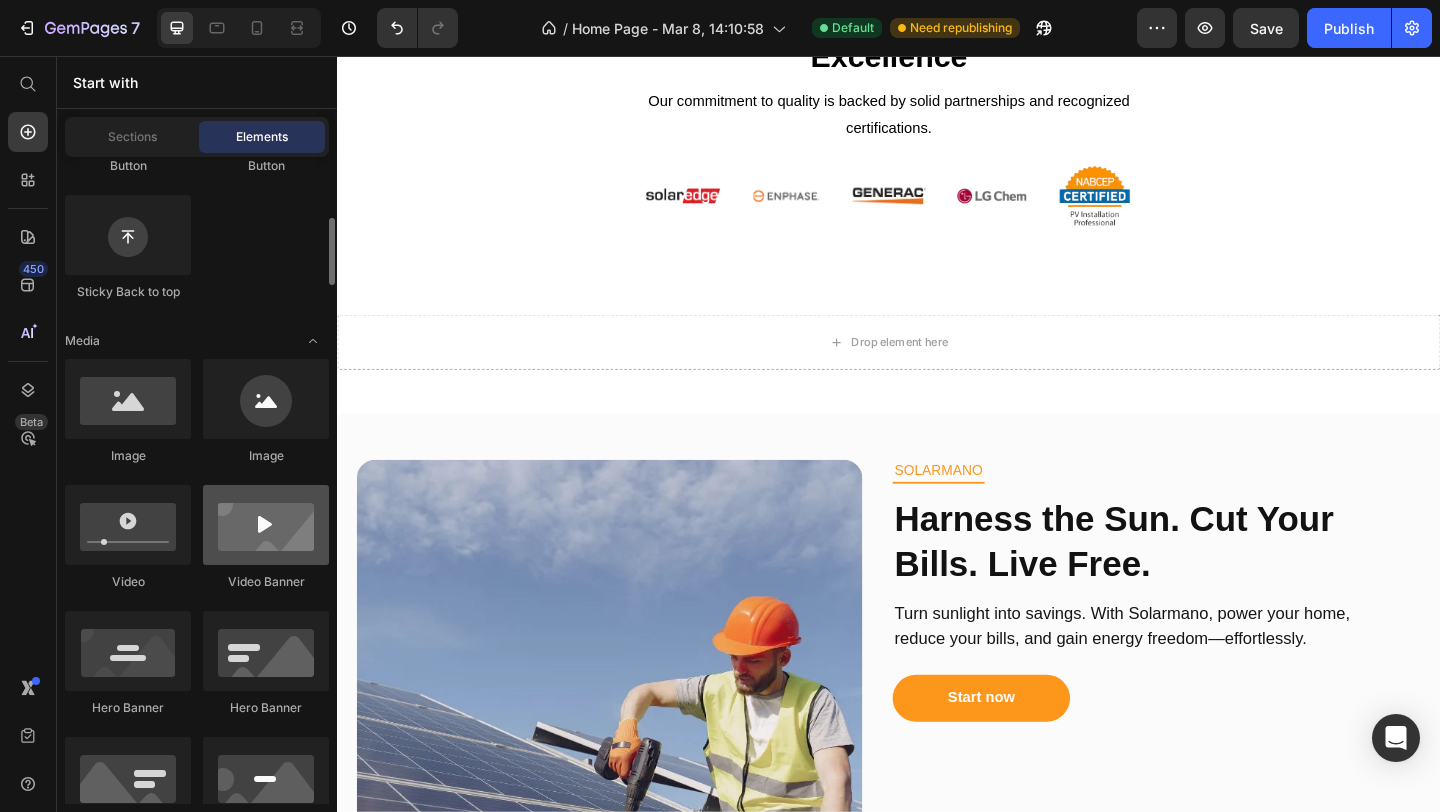 click at bounding box center (266, 525) 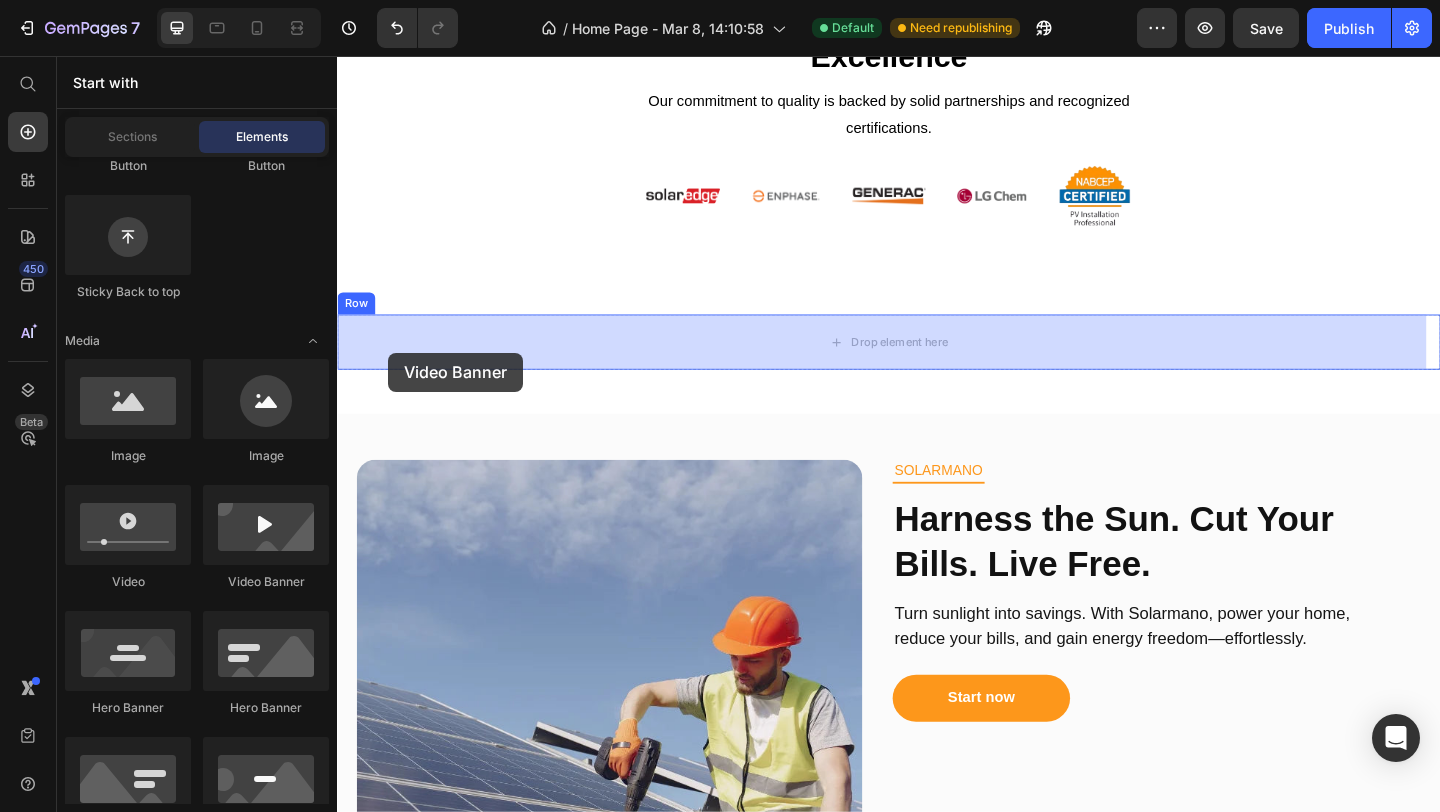 drag, startPoint x: 567, startPoint y: 607, endPoint x: 389, endPoint y: 376, distance: 291.62476 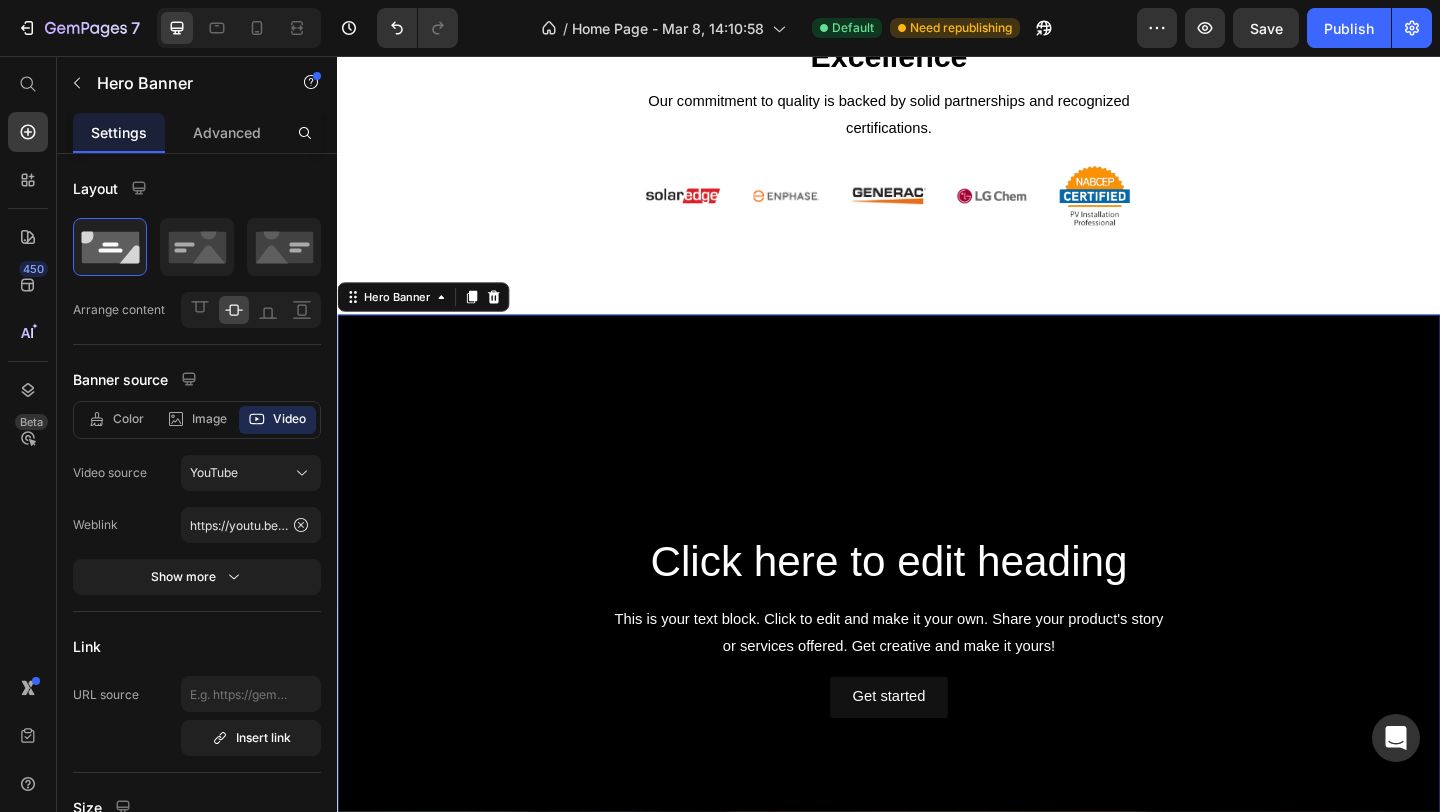 scroll, scrollTop: 1860, scrollLeft: 0, axis: vertical 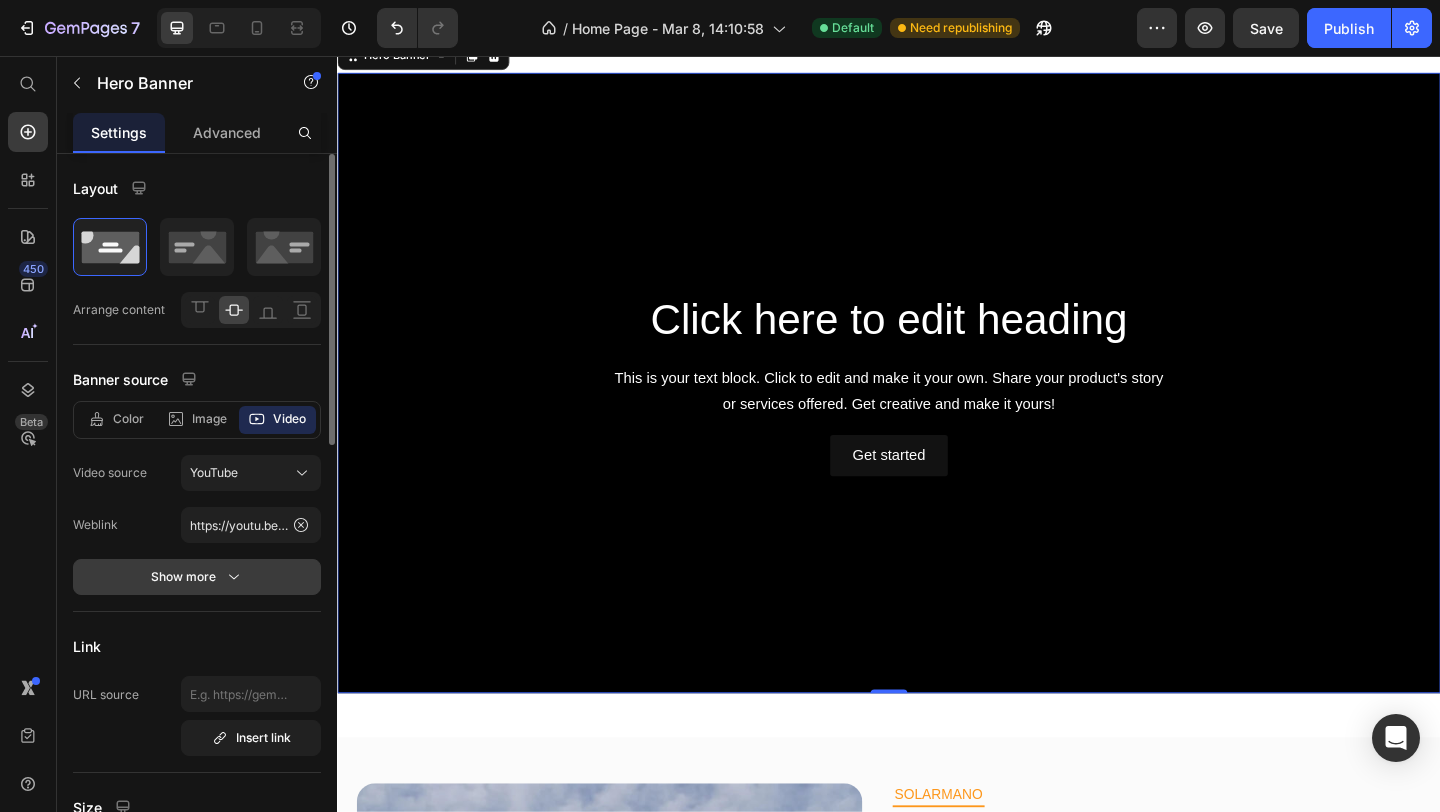 click 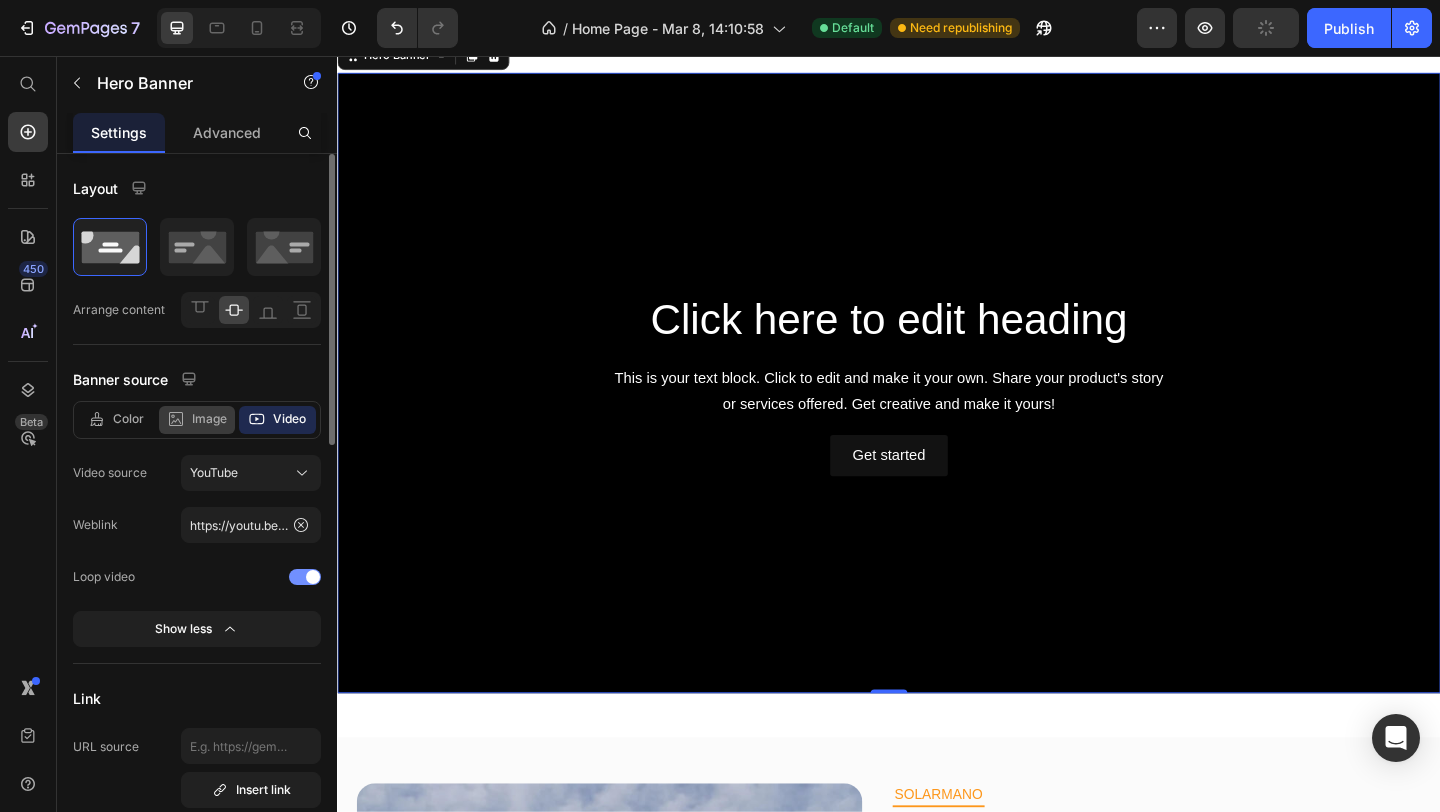 click on "Image" at bounding box center [209, 419] 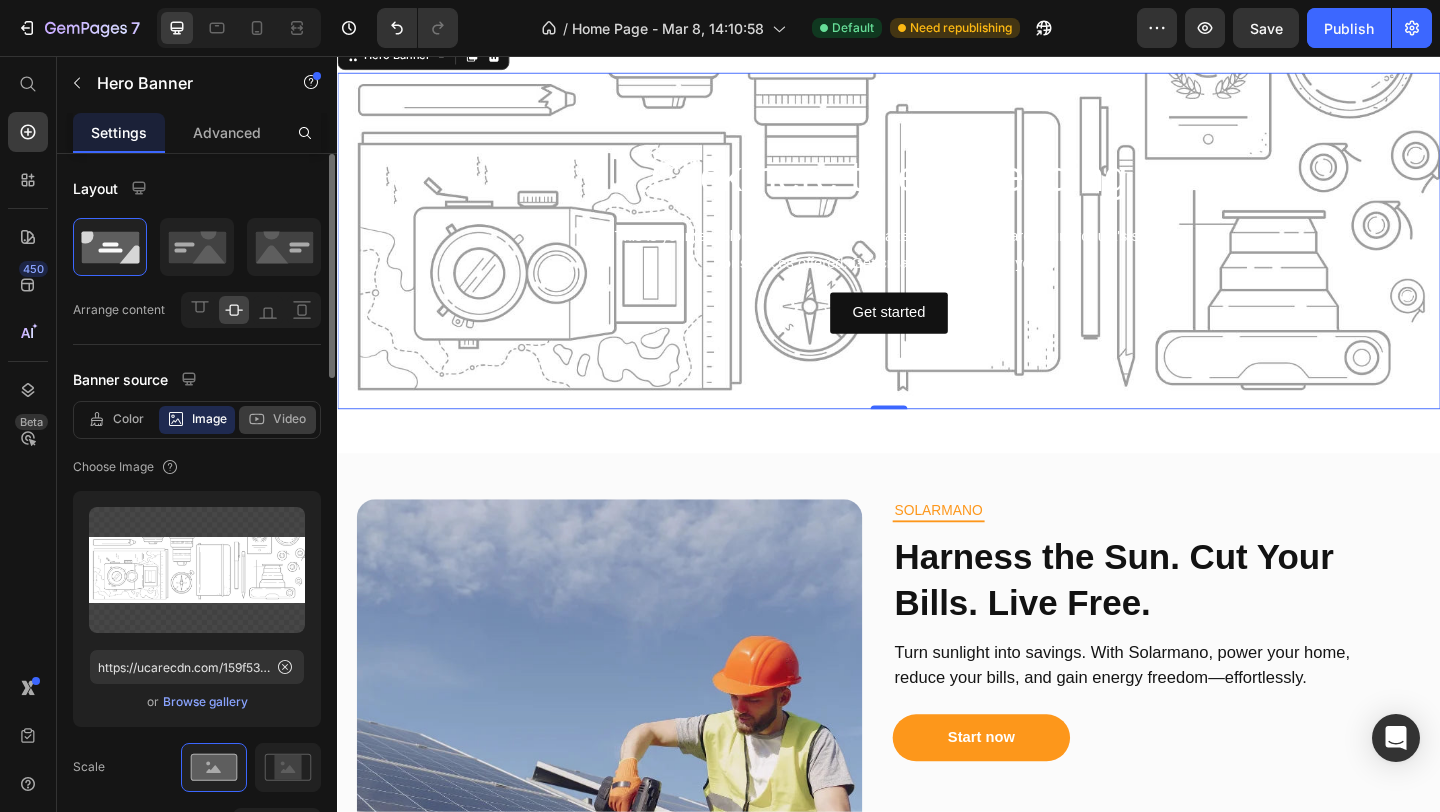 click on "Video" 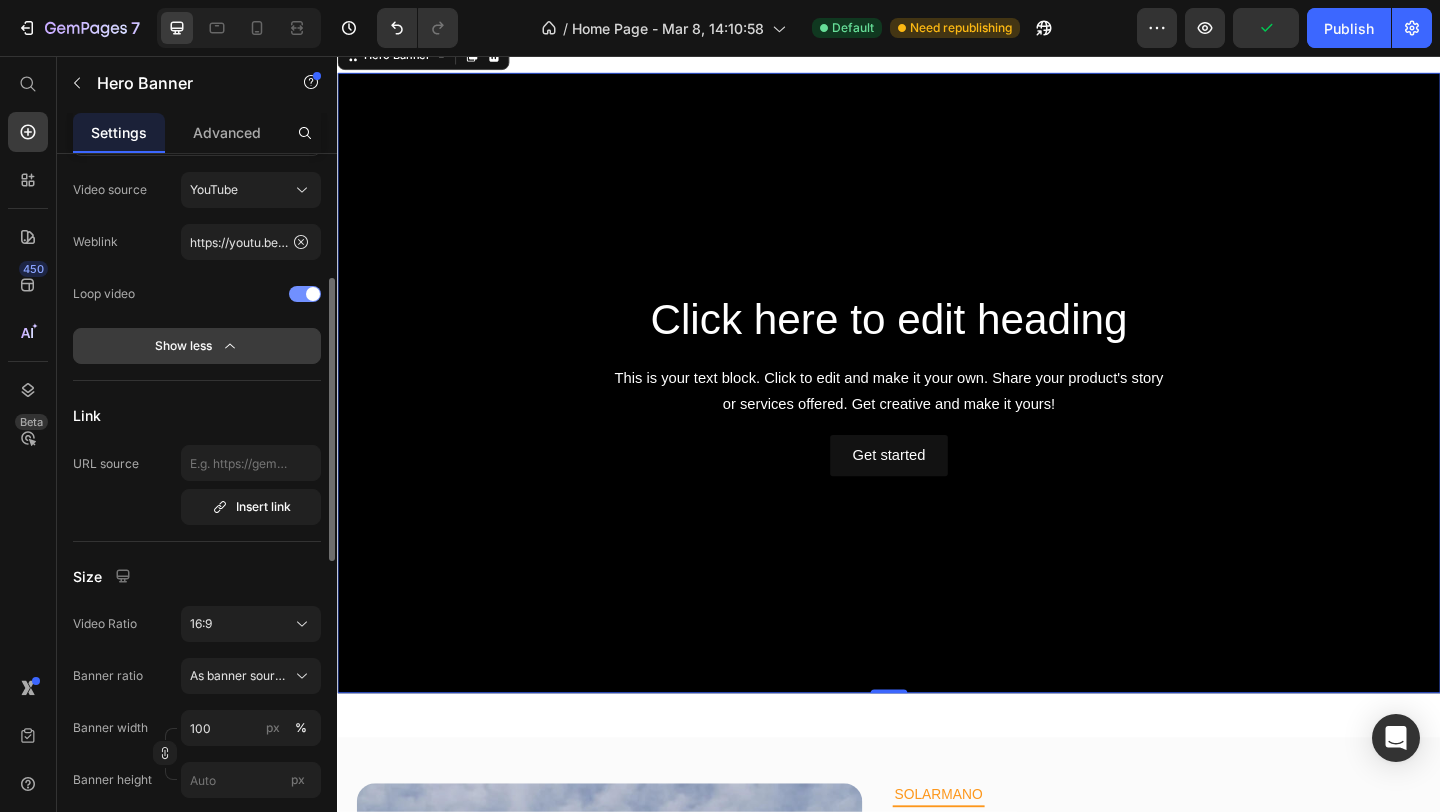 scroll, scrollTop: 306, scrollLeft: 0, axis: vertical 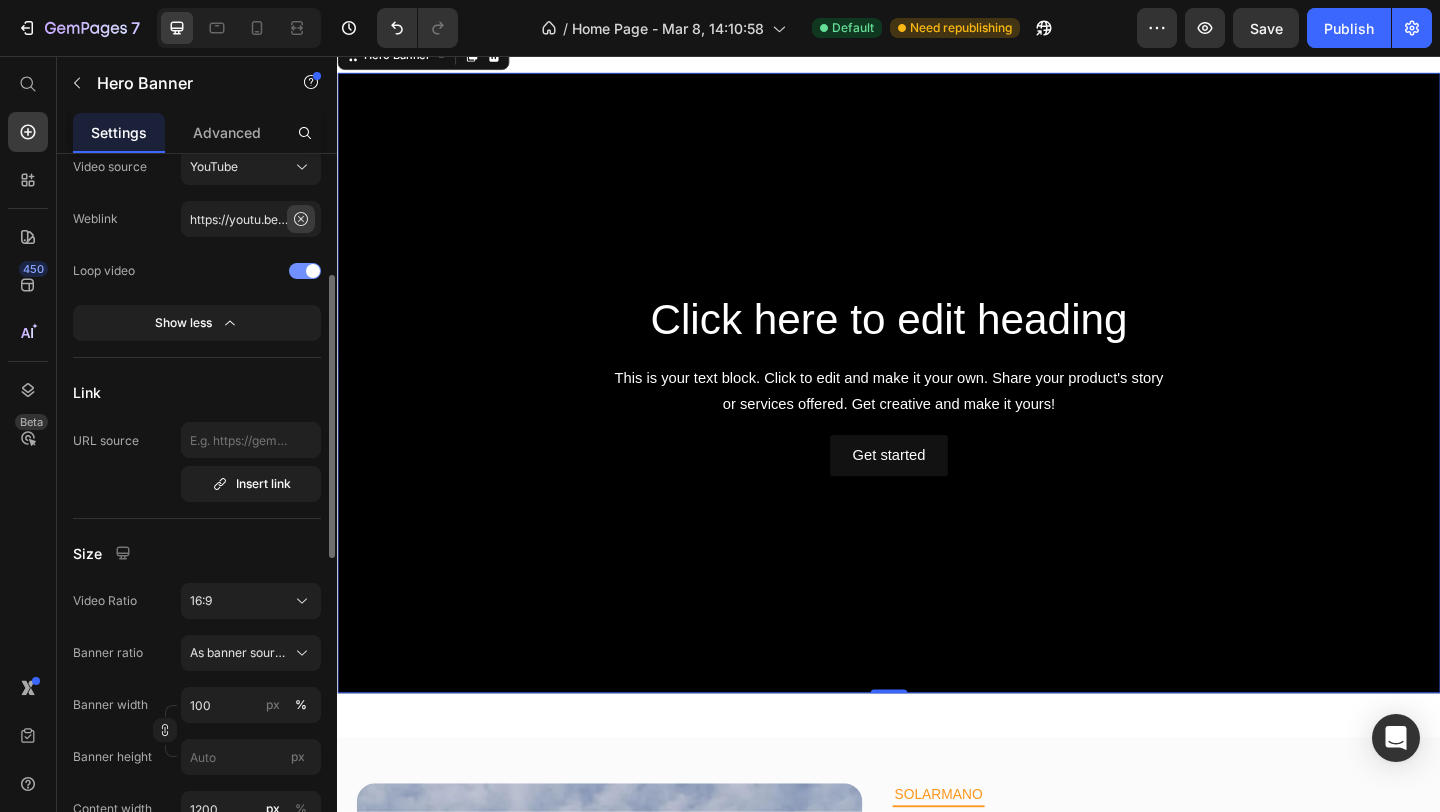 click 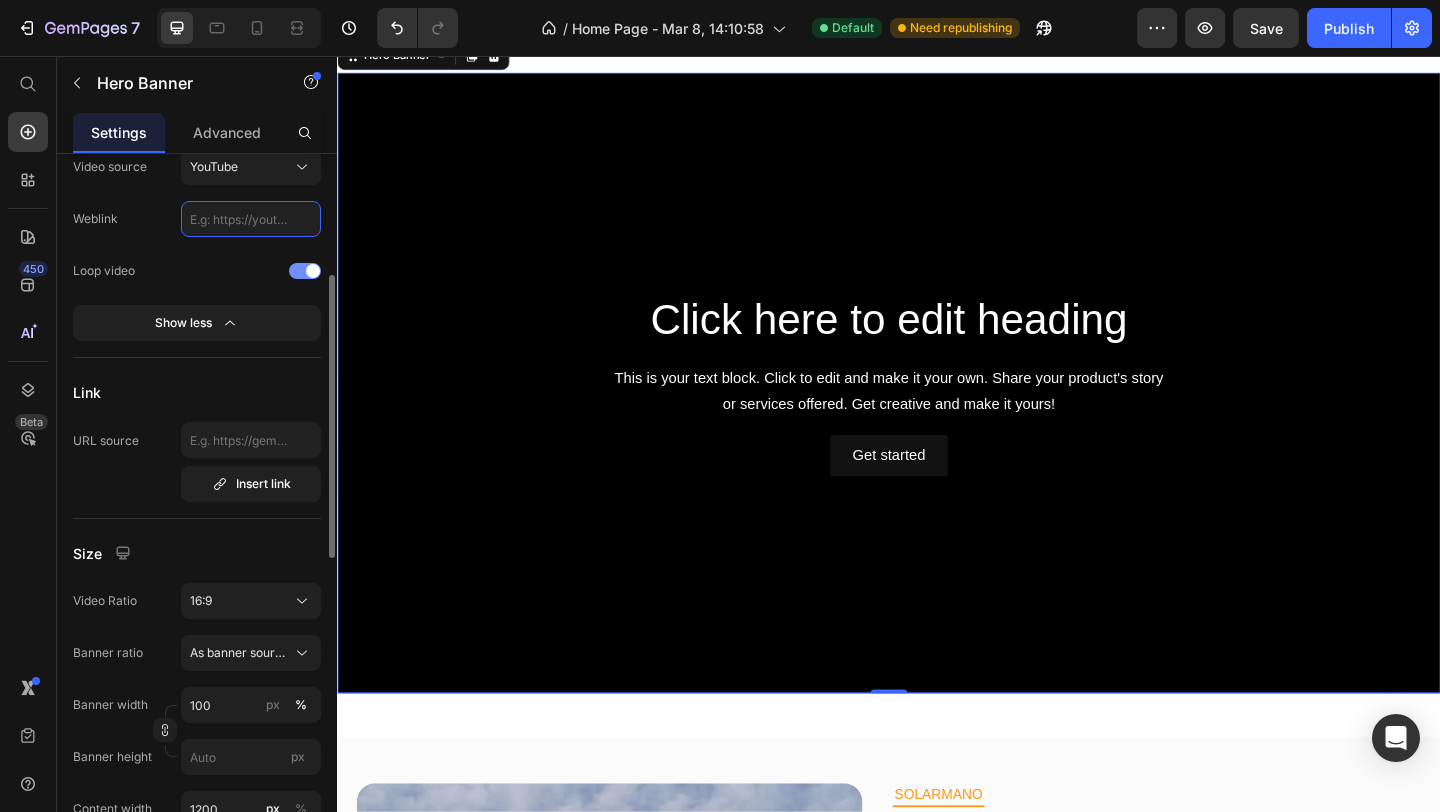 scroll, scrollTop: 0, scrollLeft: 0, axis: both 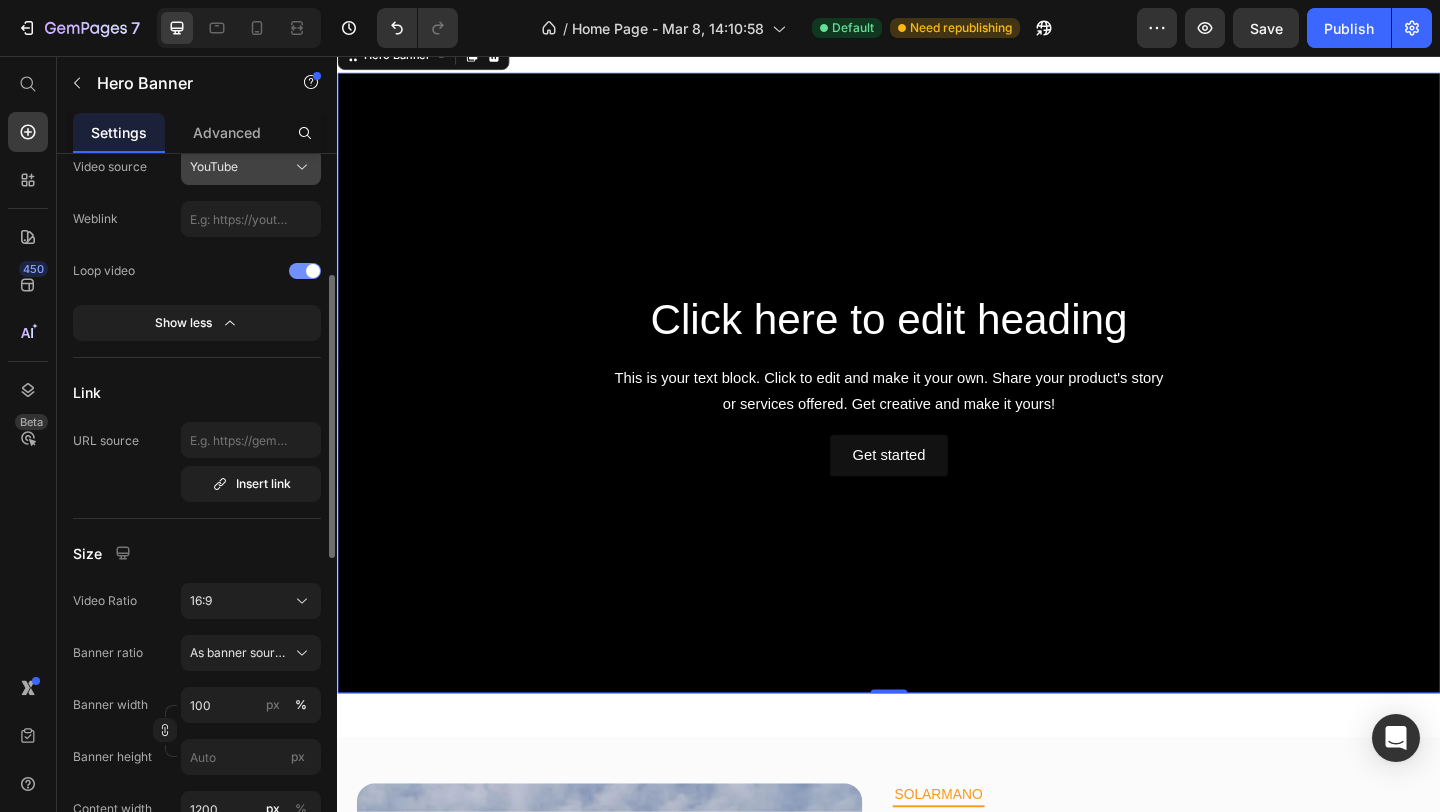 click on "YouTube" 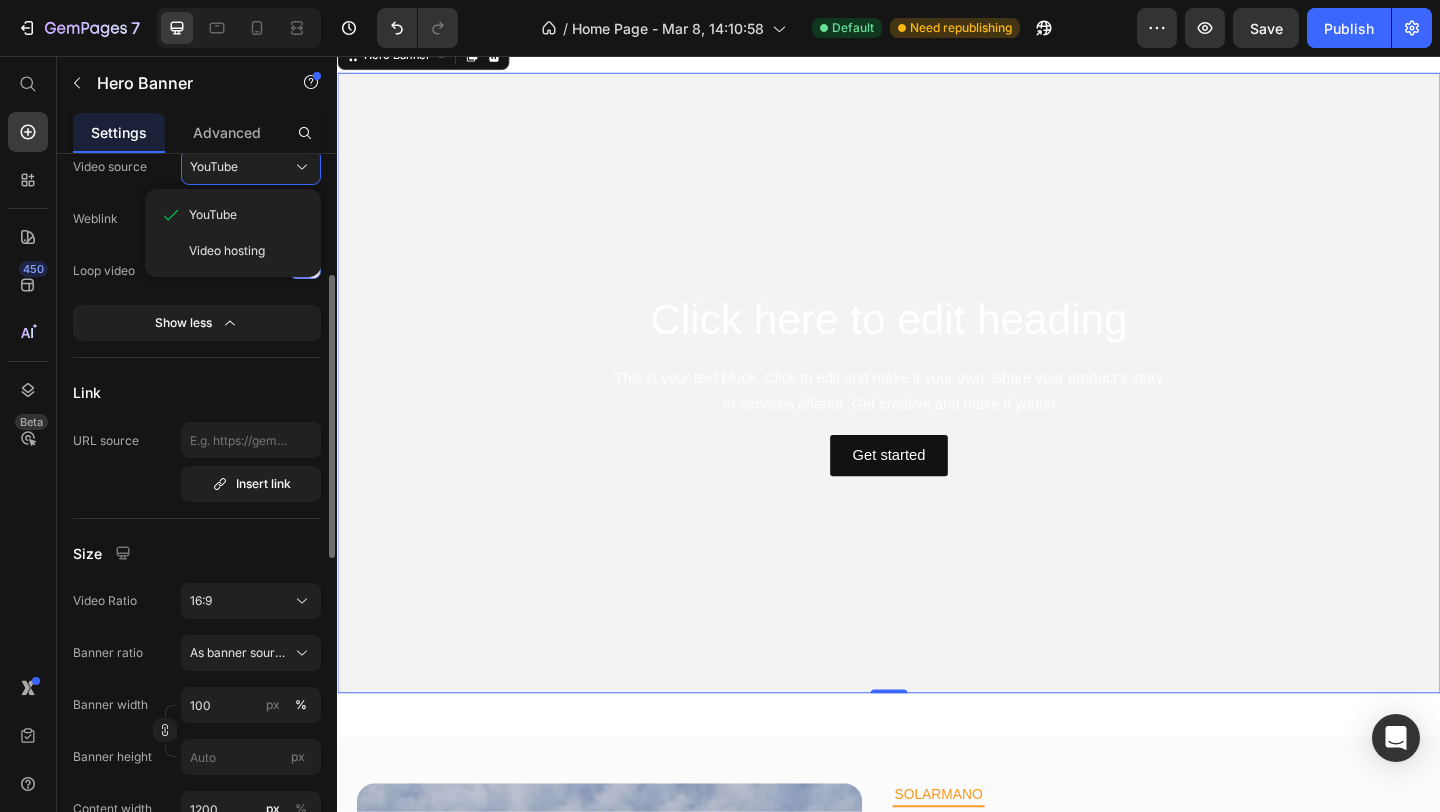 click on "Color Image Video Video source YouTube YouTube Video hosting Weblink Loop video Show less" 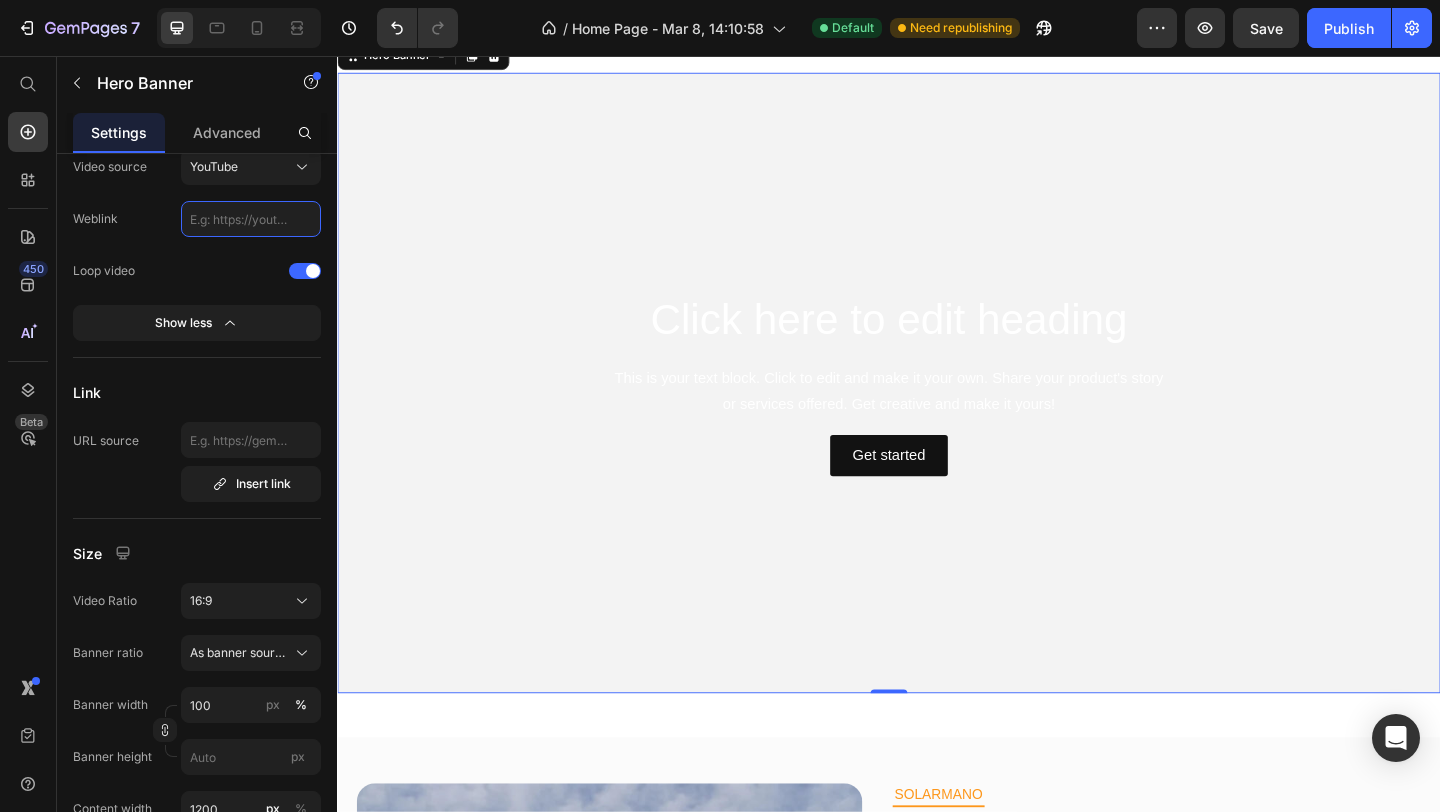 click 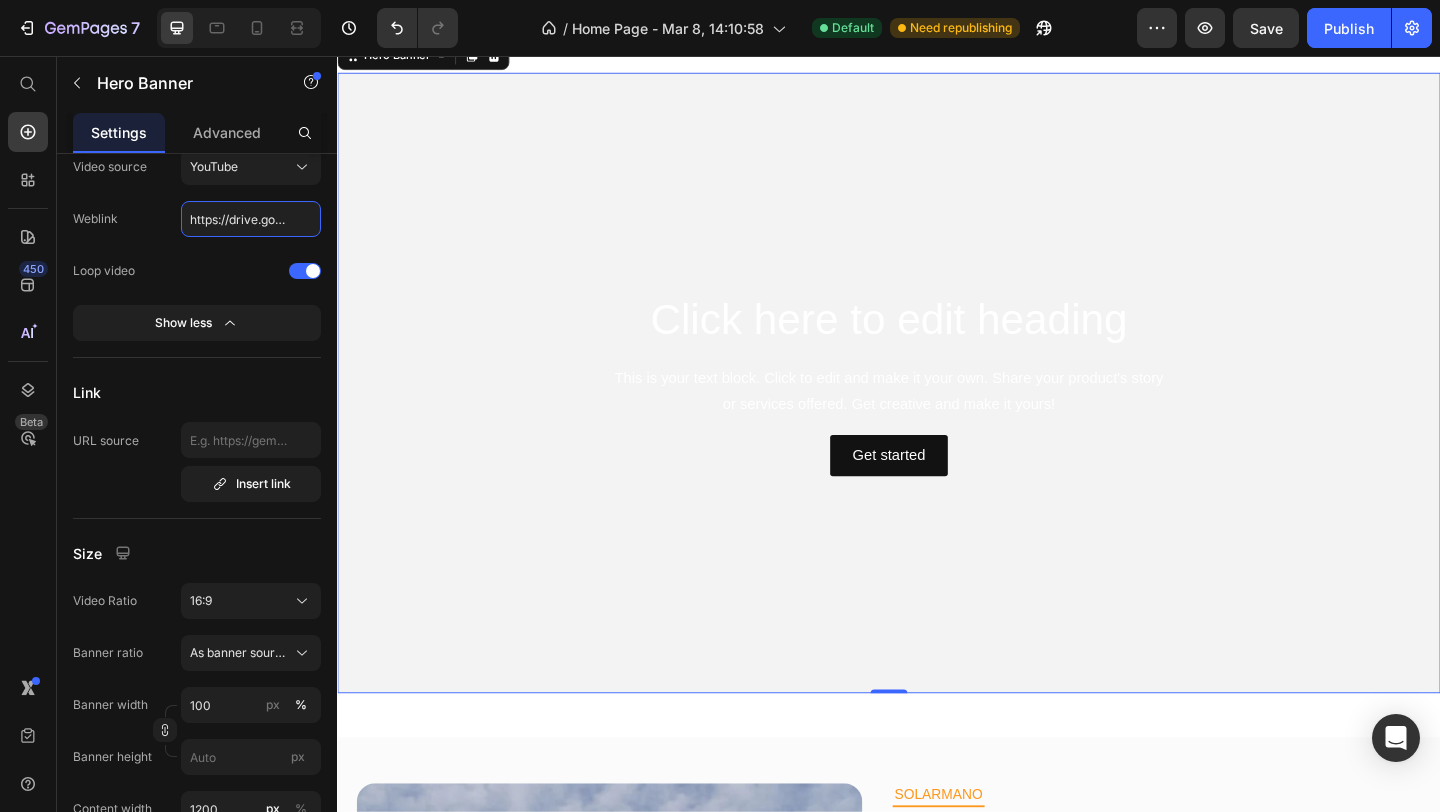 scroll, scrollTop: 0, scrollLeft: 410, axis: horizontal 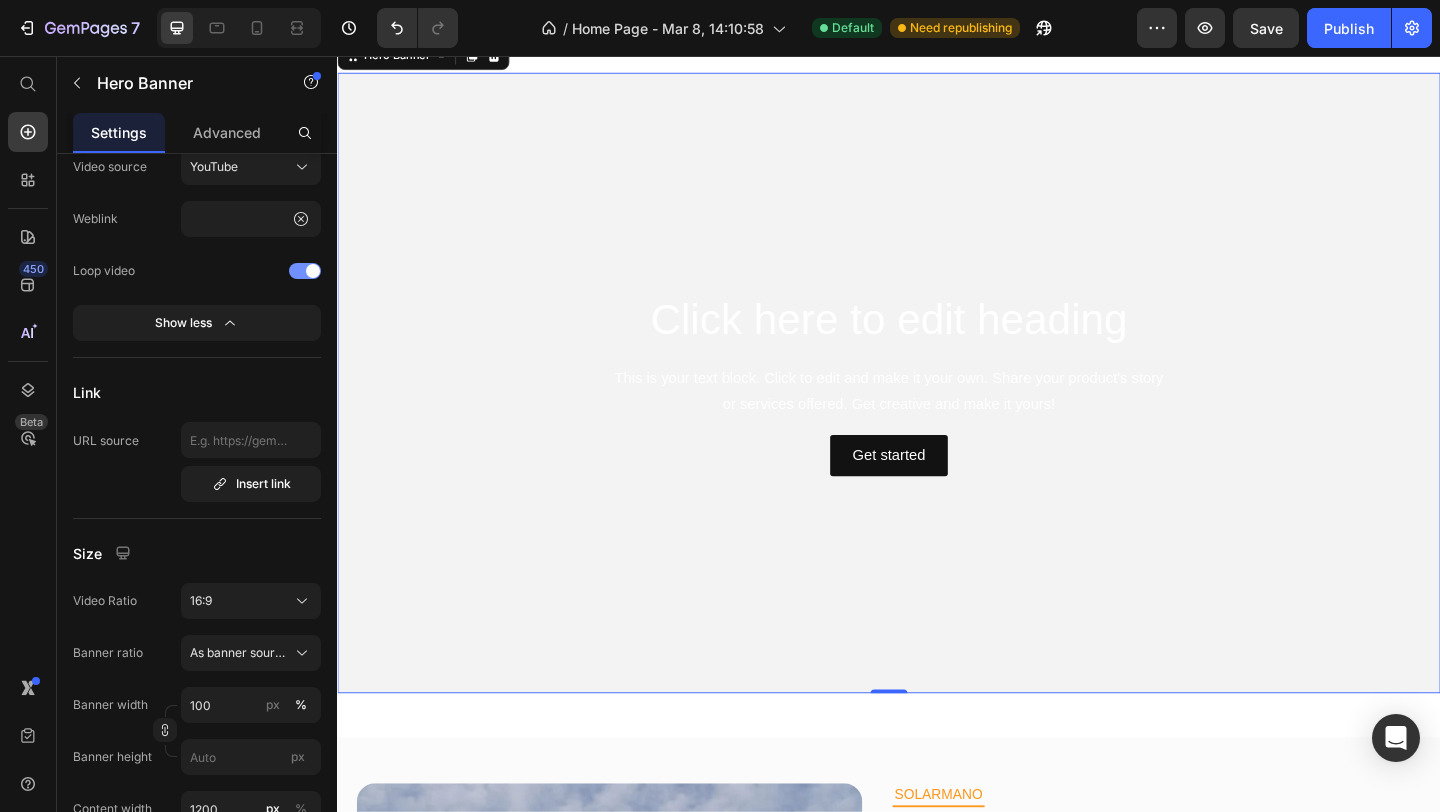 click on "Loop video" at bounding box center [197, 271] 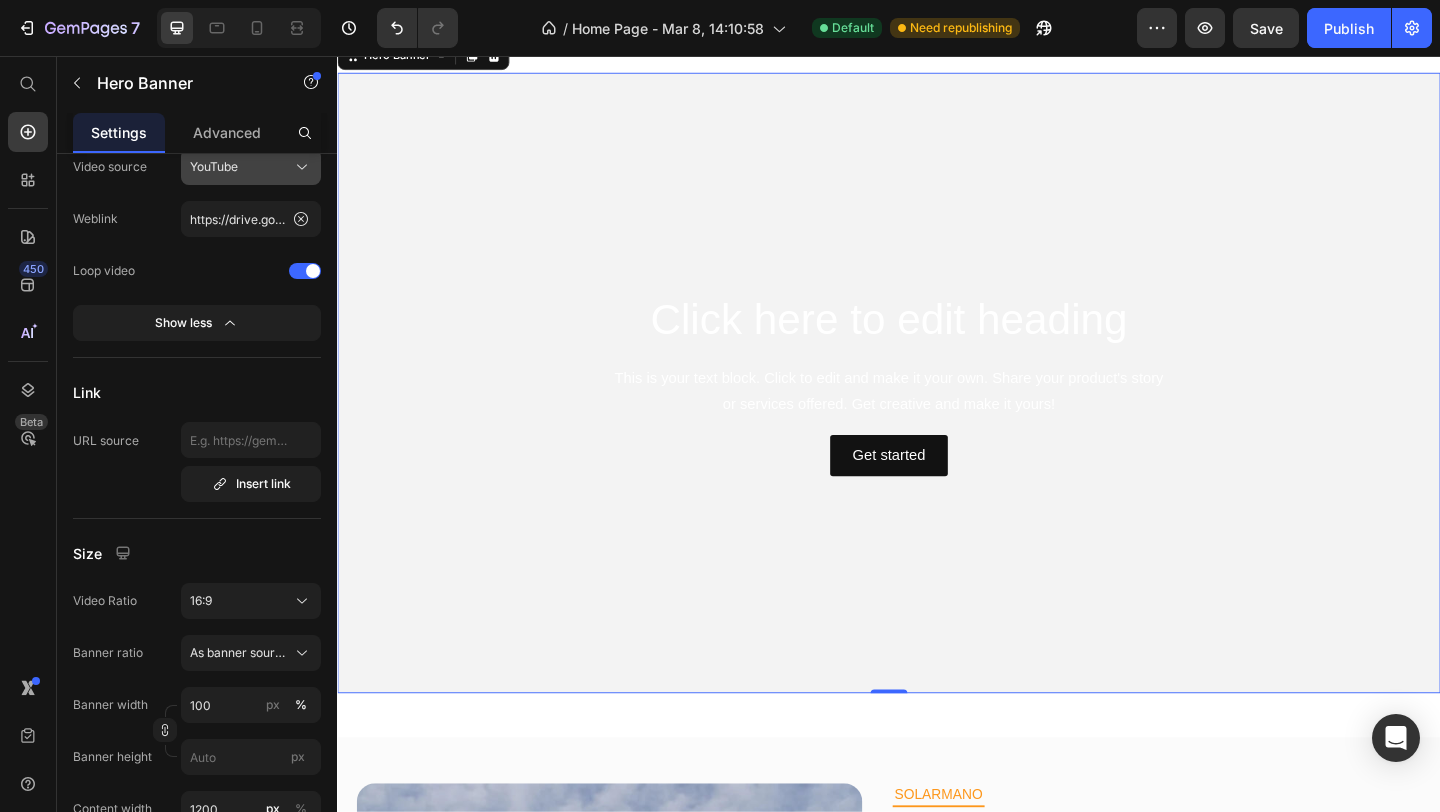 click on "YouTube" 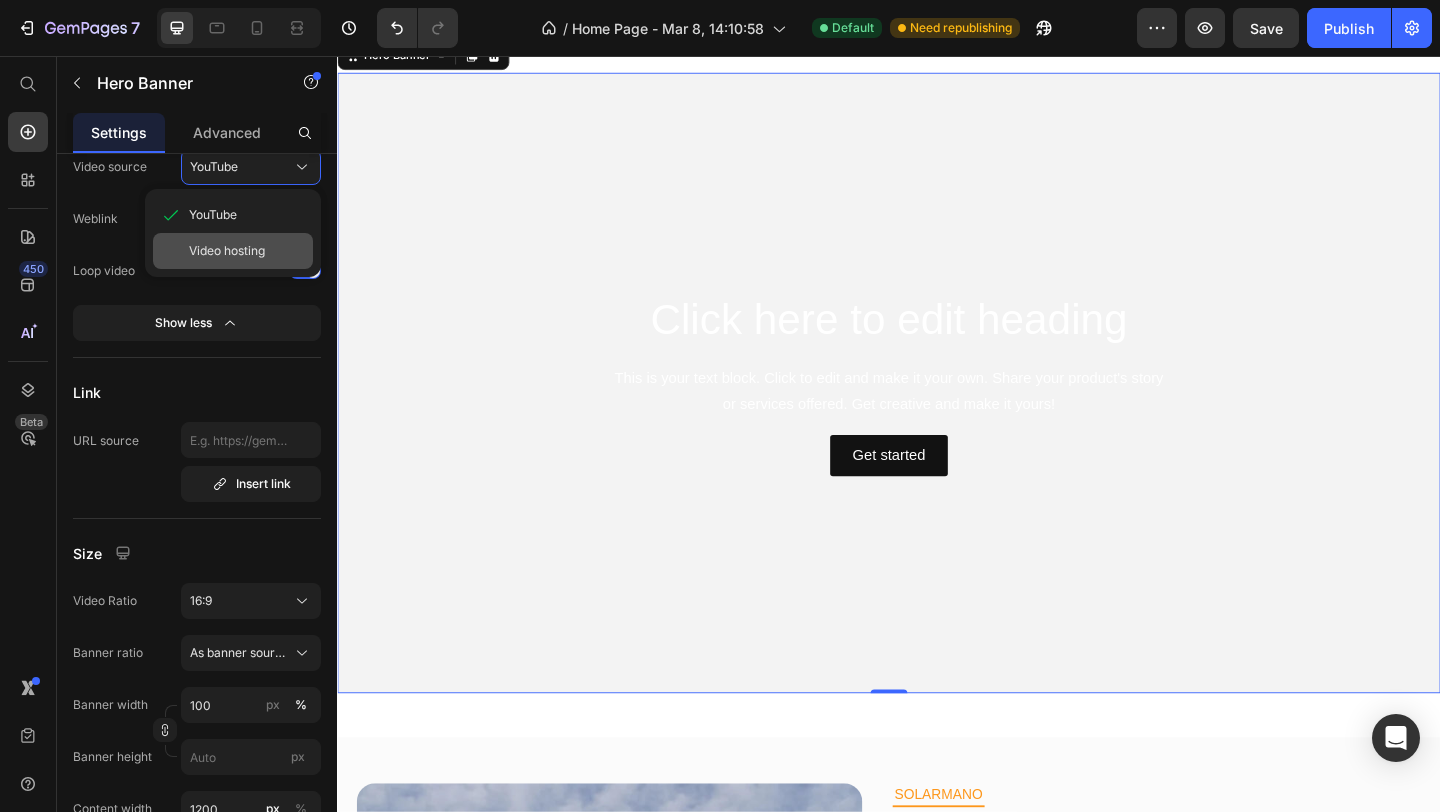 click on "Video hosting" 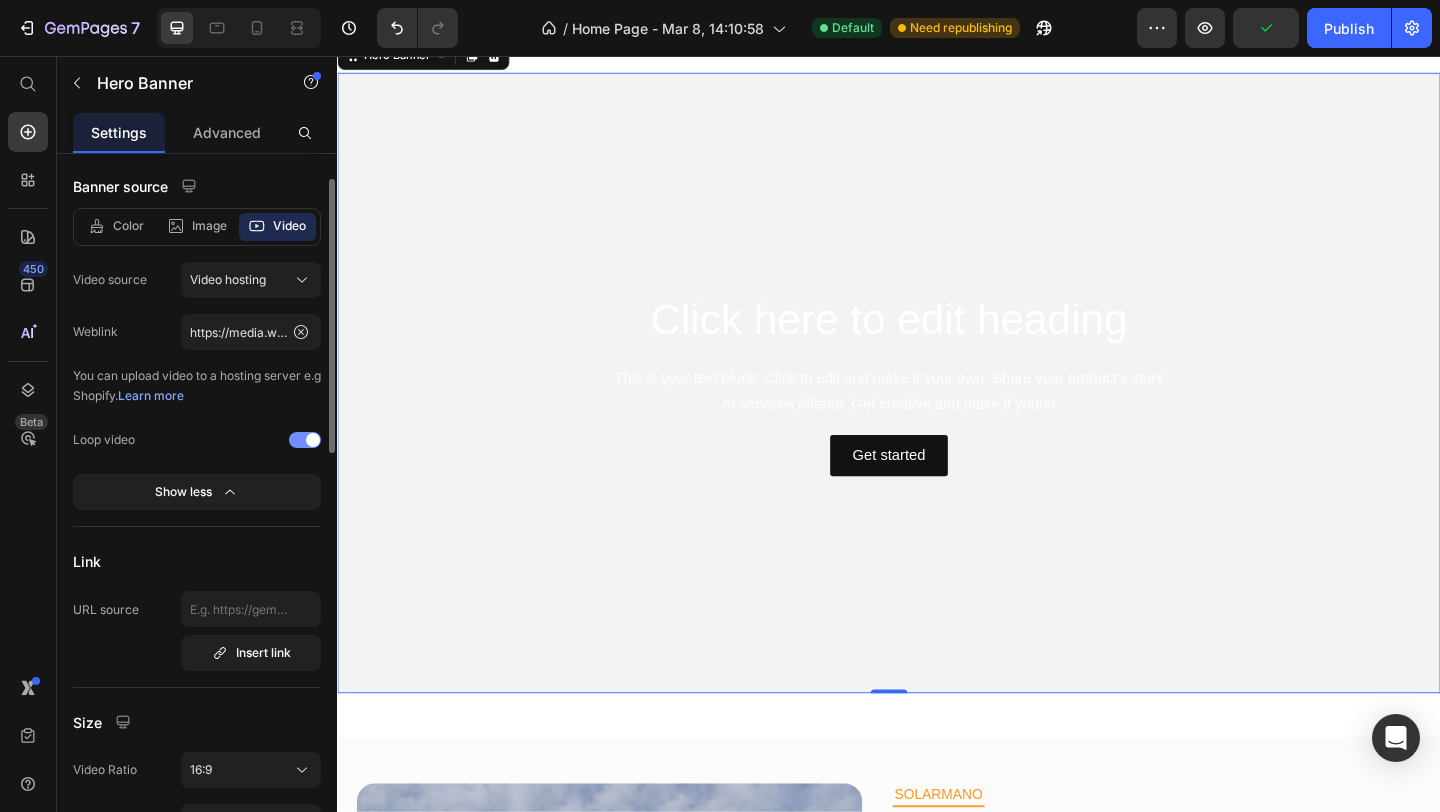 scroll, scrollTop: 158, scrollLeft: 0, axis: vertical 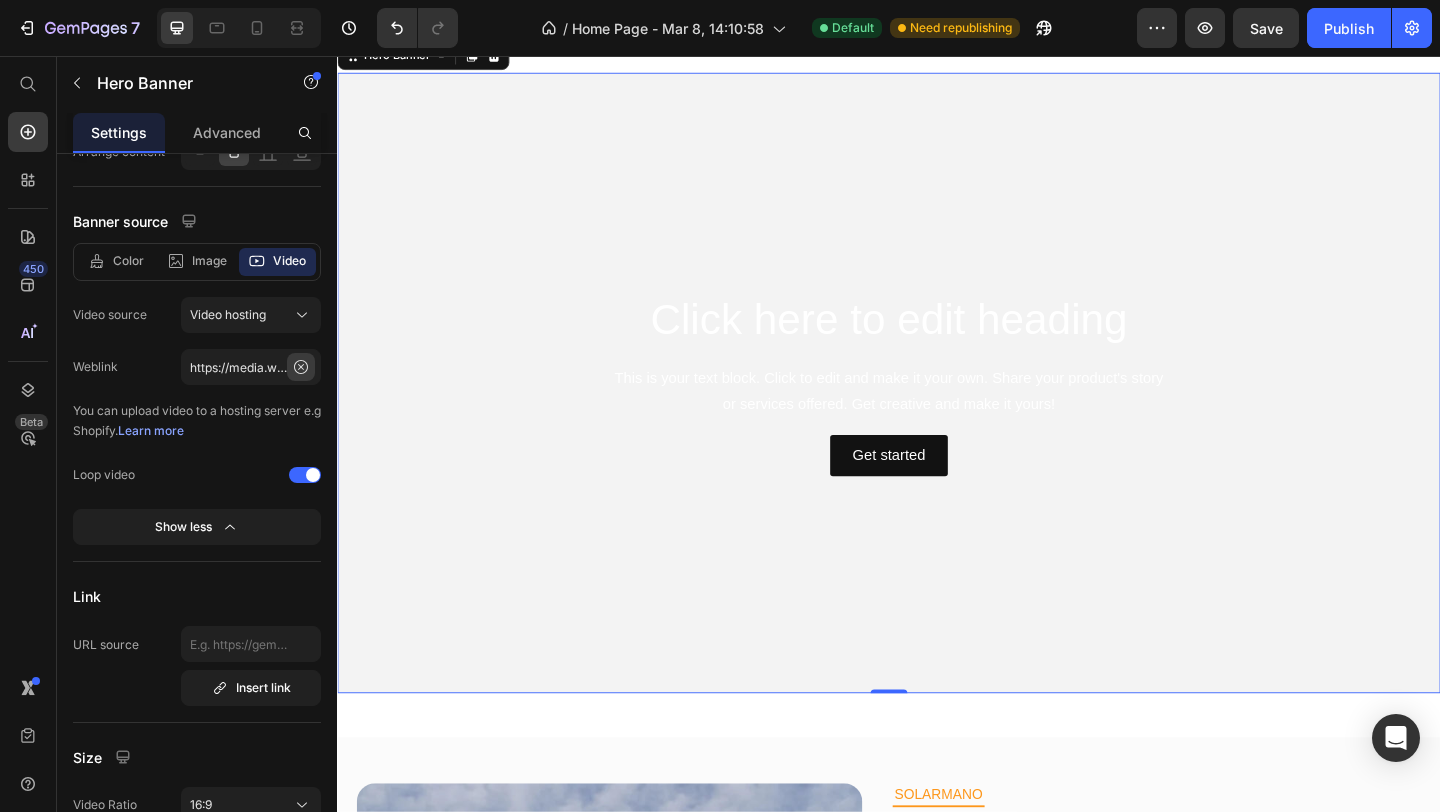 click 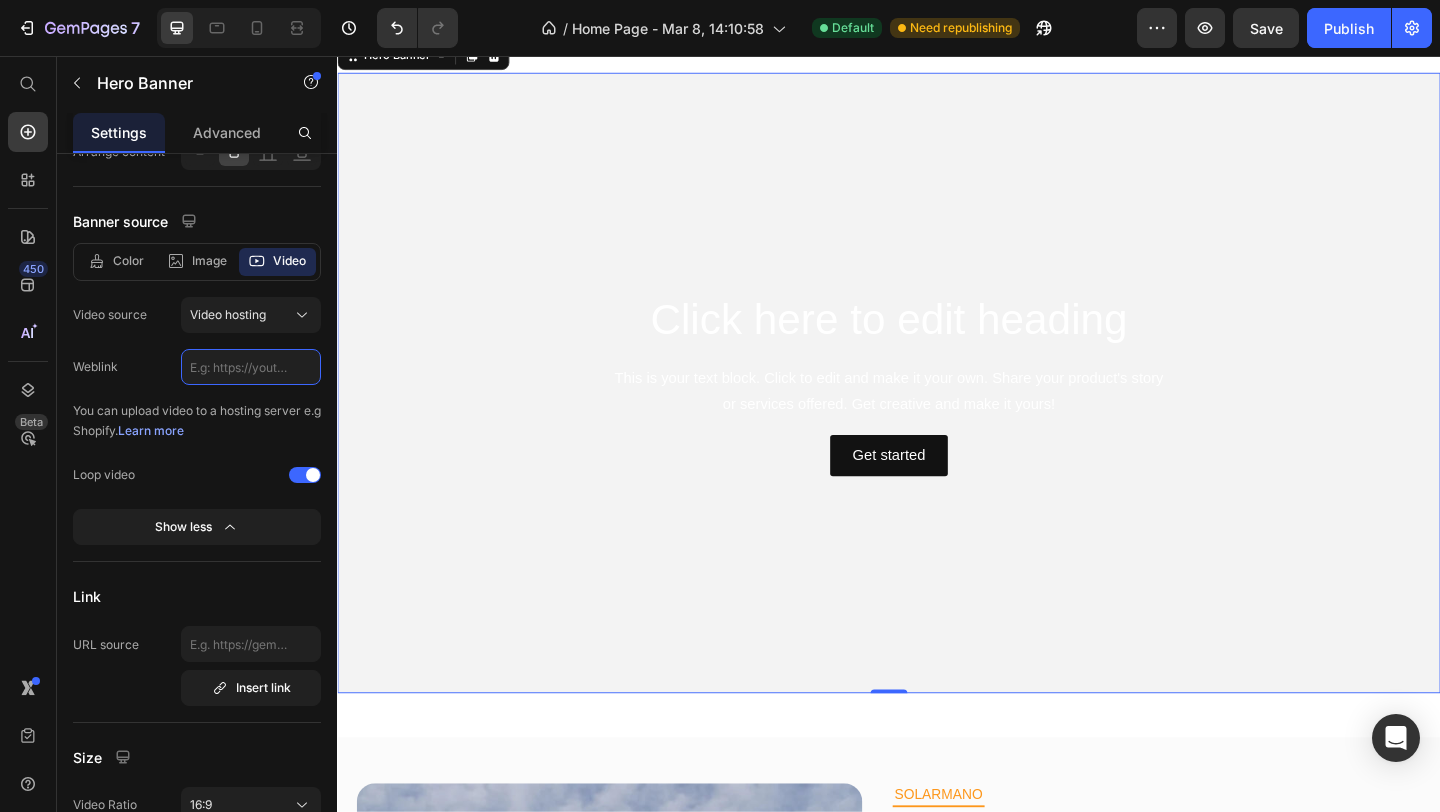 scroll, scrollTop: 0, scrollLeft: 0, axis: both 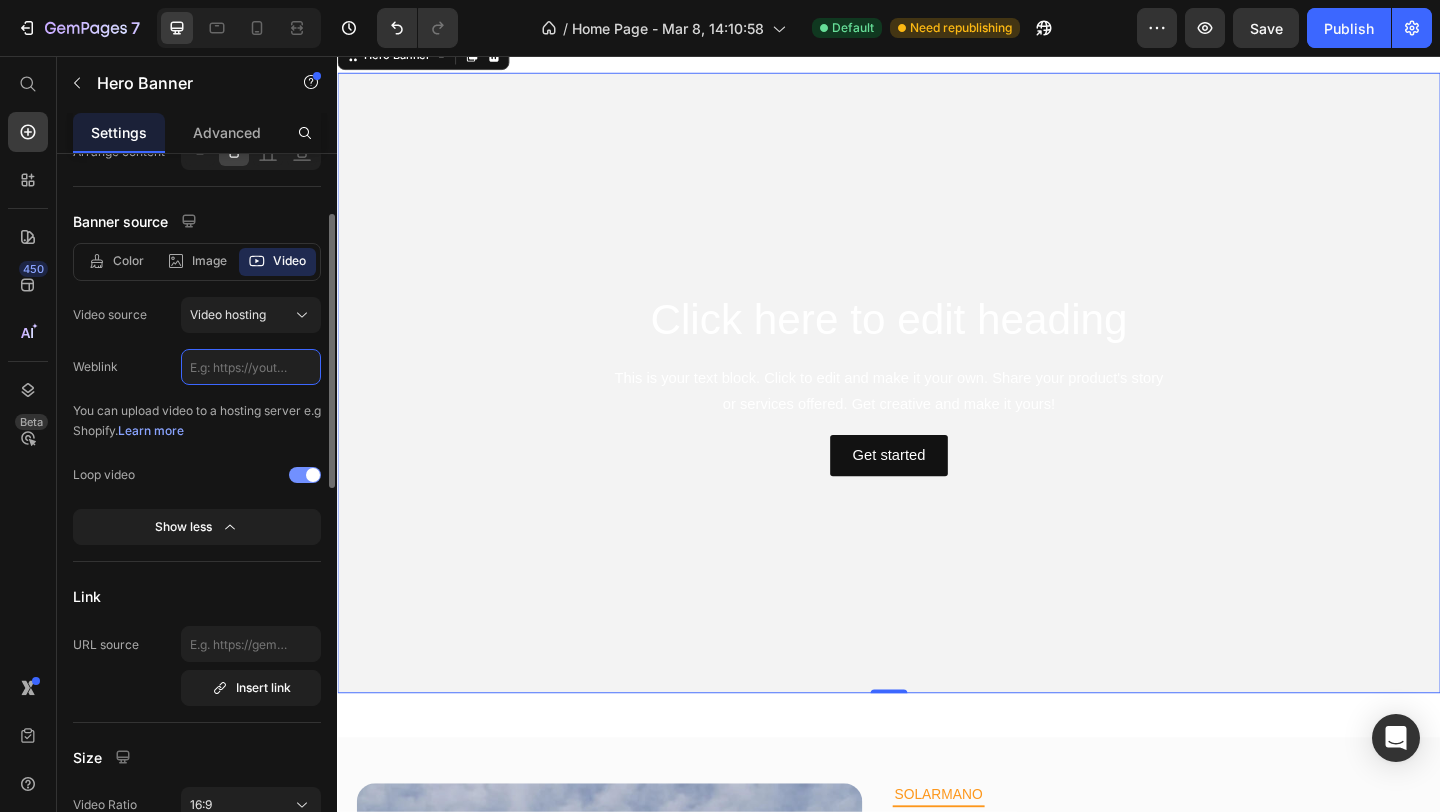 paste on "https://drive.google.com/file/d/1BNXj2eD8I42M6bga1nwzFi_Eh2JSIHu_/view?usp=sharing" 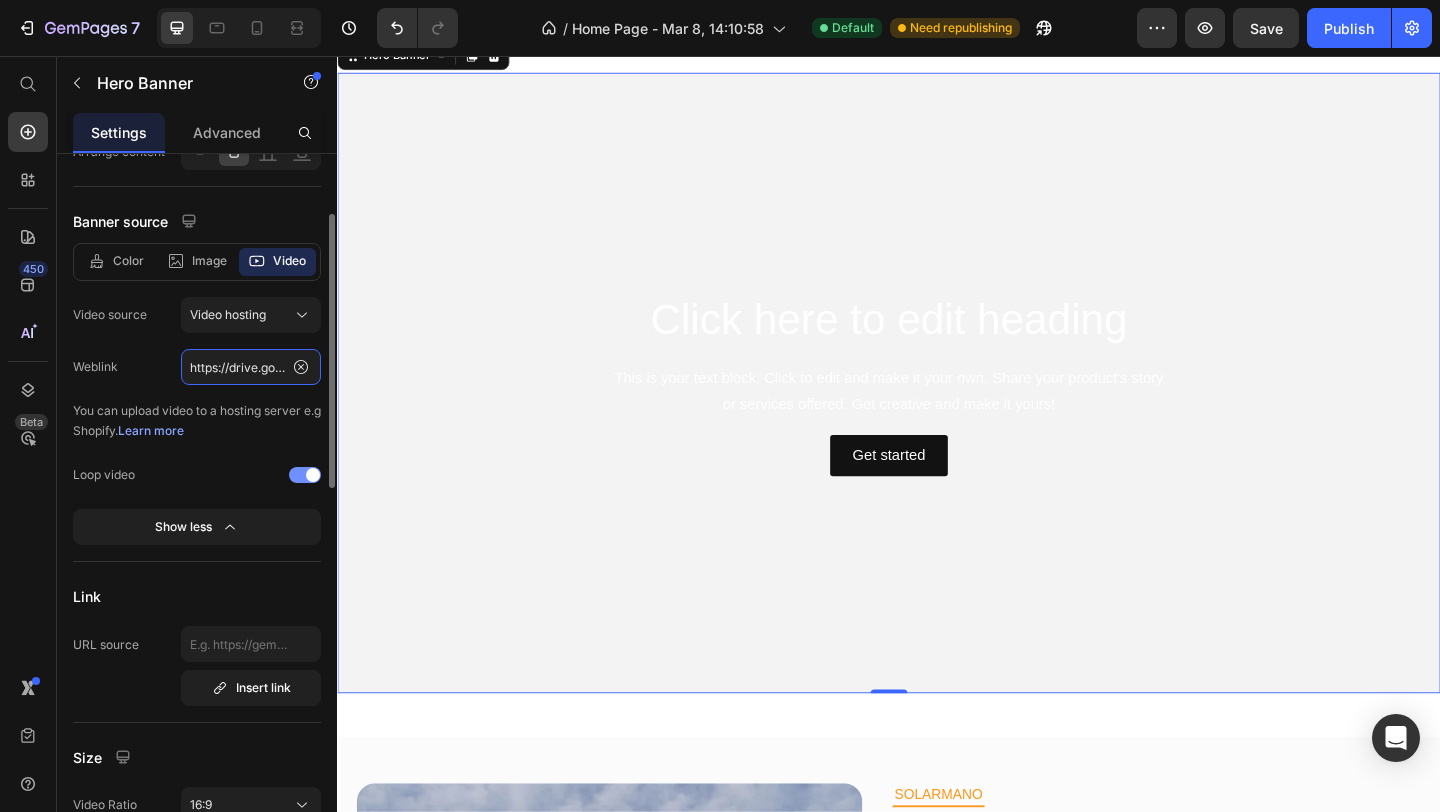 scroll, scrollTop: 0, scrollLeft: 410, axis: horizontal 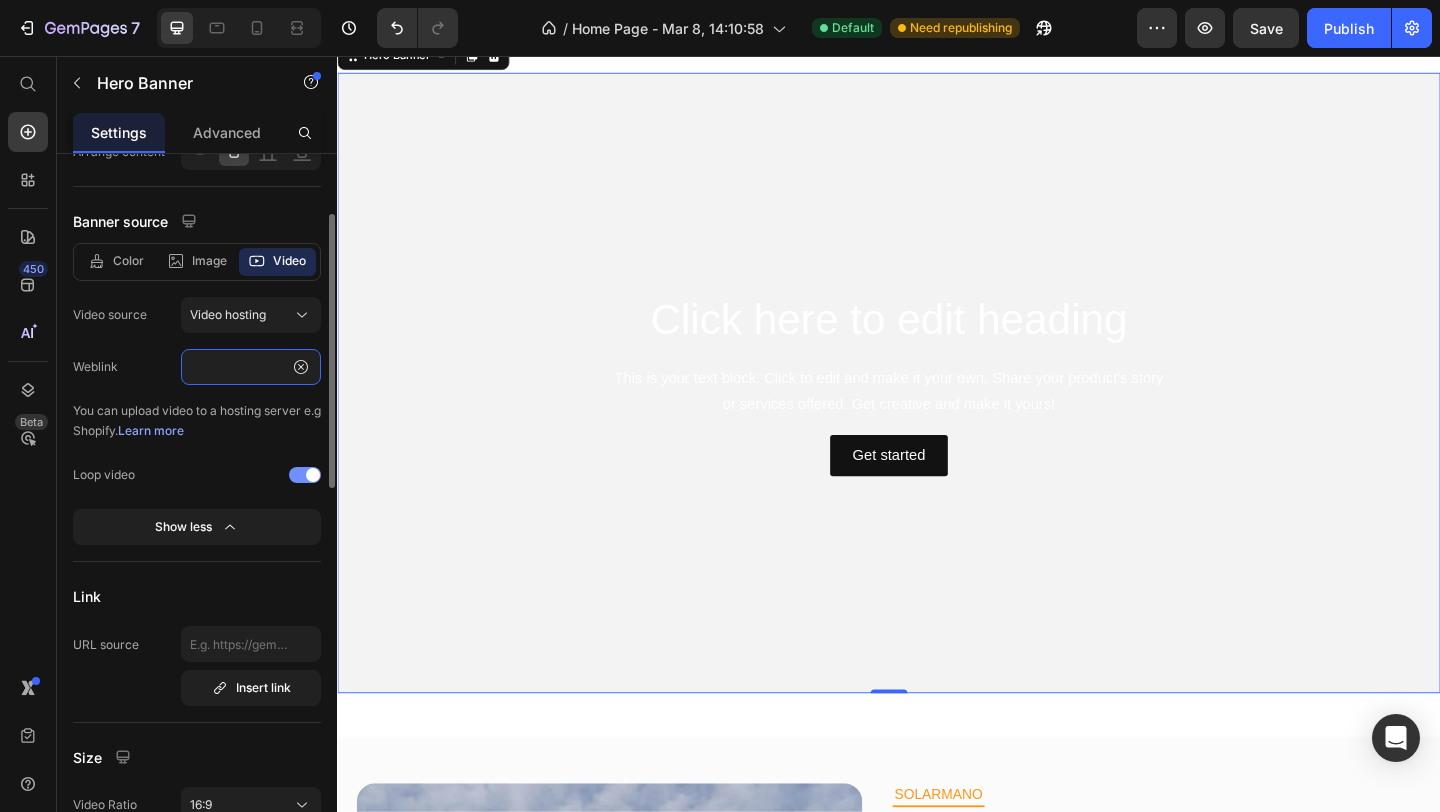 type on "https://drive.google.com/file/d/1BNXj2eD8I42M6bga1nwzFi_Eh2JSIHu_/view?usp=sharing" 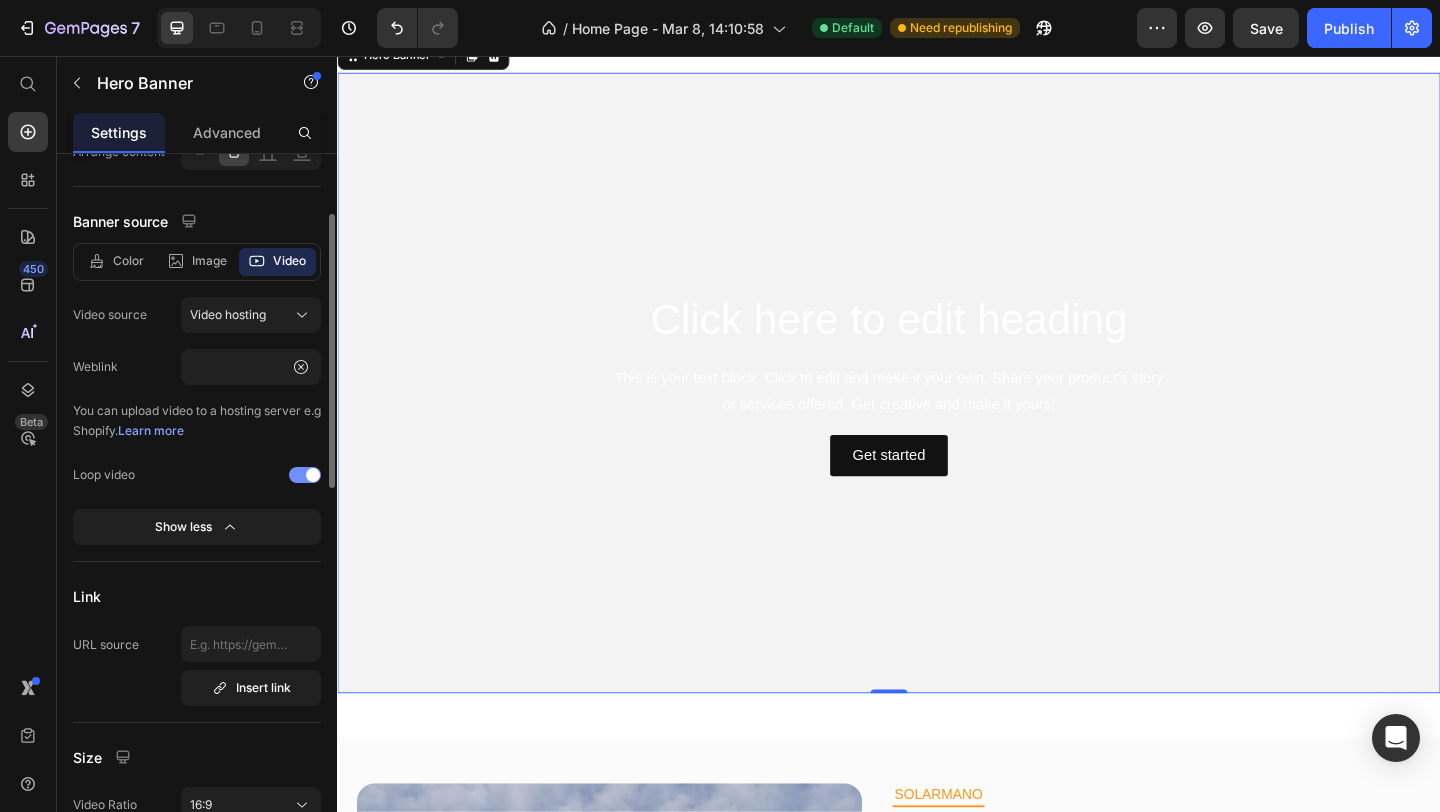 click on "Weblink https://drive.google.com/file/d/1BNXj2eD8I42M6bga1nwzFi_Eh2JSIHu_/view?usp=sharing" 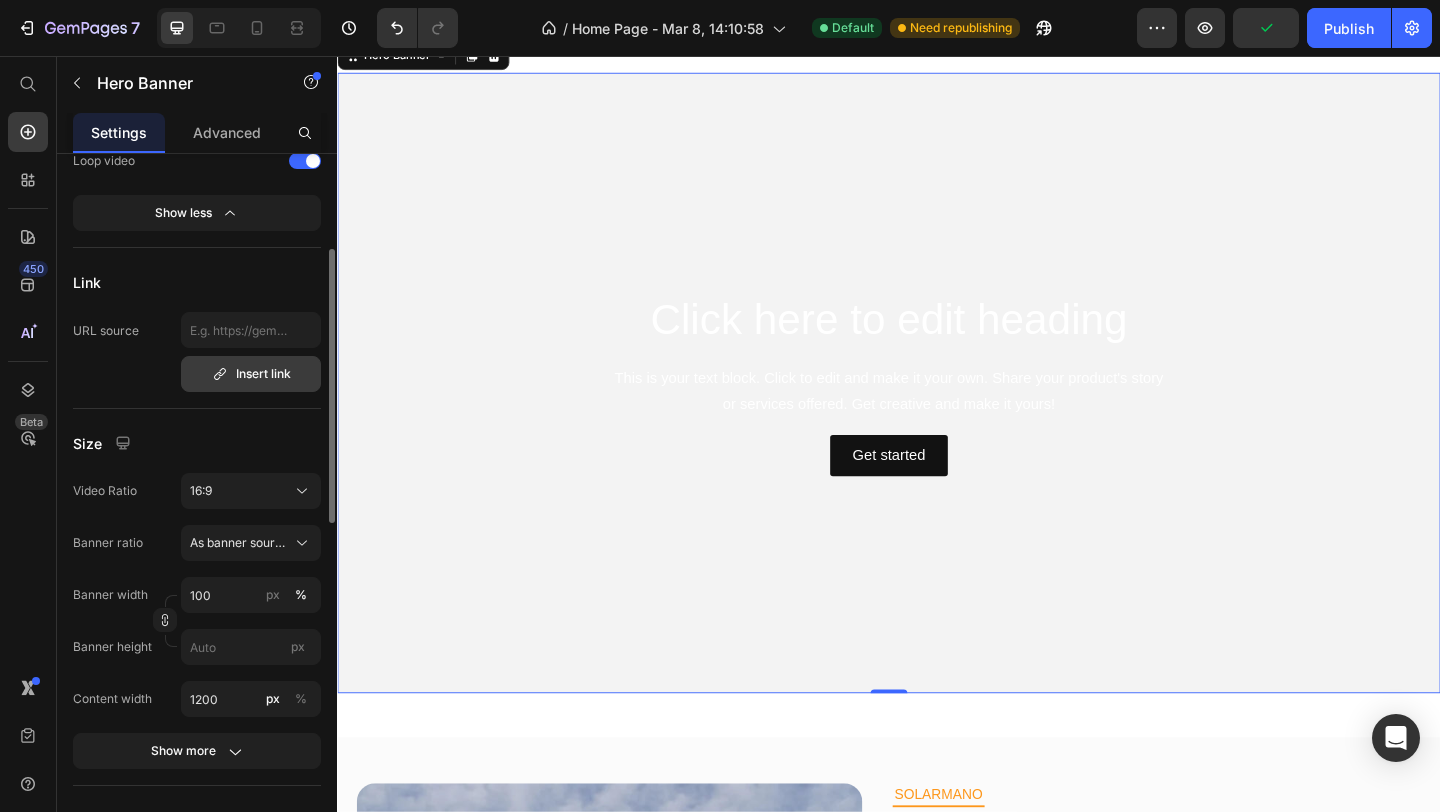 scroll, scrollTop: 493, scrollLeft: 0, axis: vertical 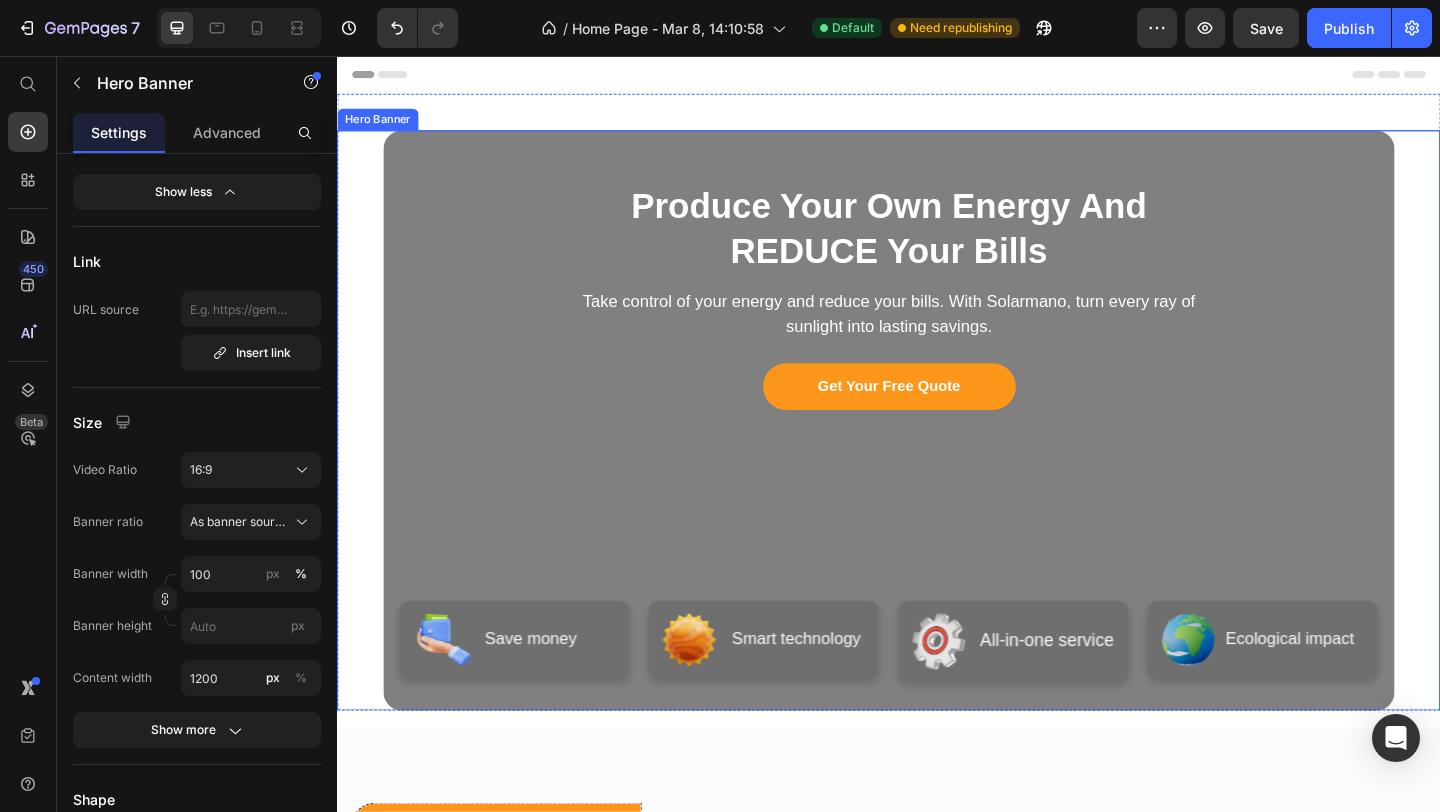 click on "Produce Your Own Energy And REDUCE Your Bills Heading Take control of your energy and reduce your bills. With Solarmano, turn every ray of sunlight into lasting savings. Text Block Get Your Free Quote Button Row Image Save money Heading Row Image Smart technology Heading Row Image All-in-one service Heading Row Image Ecological impact  Heading Row Row" at bounding box center (937, 452) 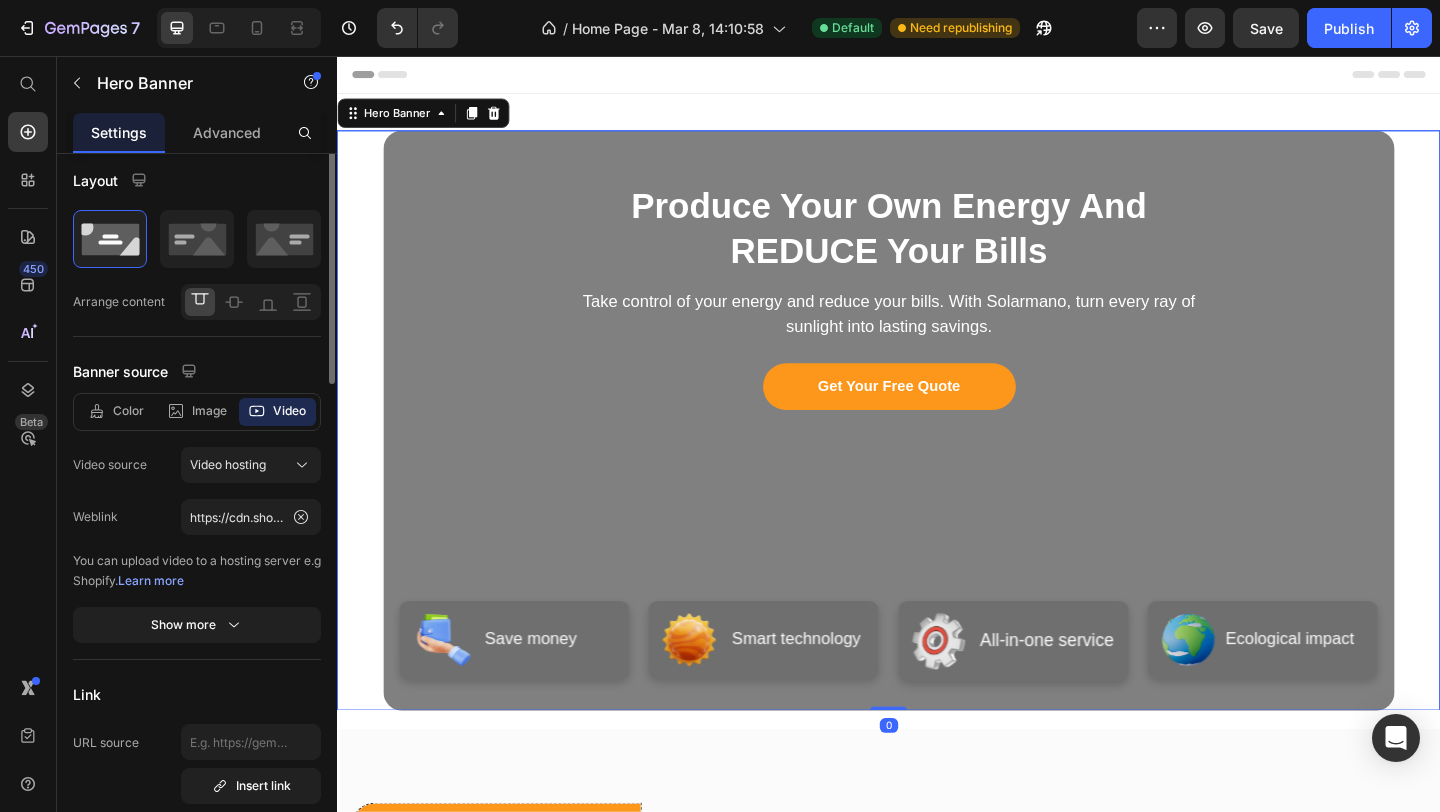 scroll, scrollTop: 0, scrollLeft: 0, axis: both 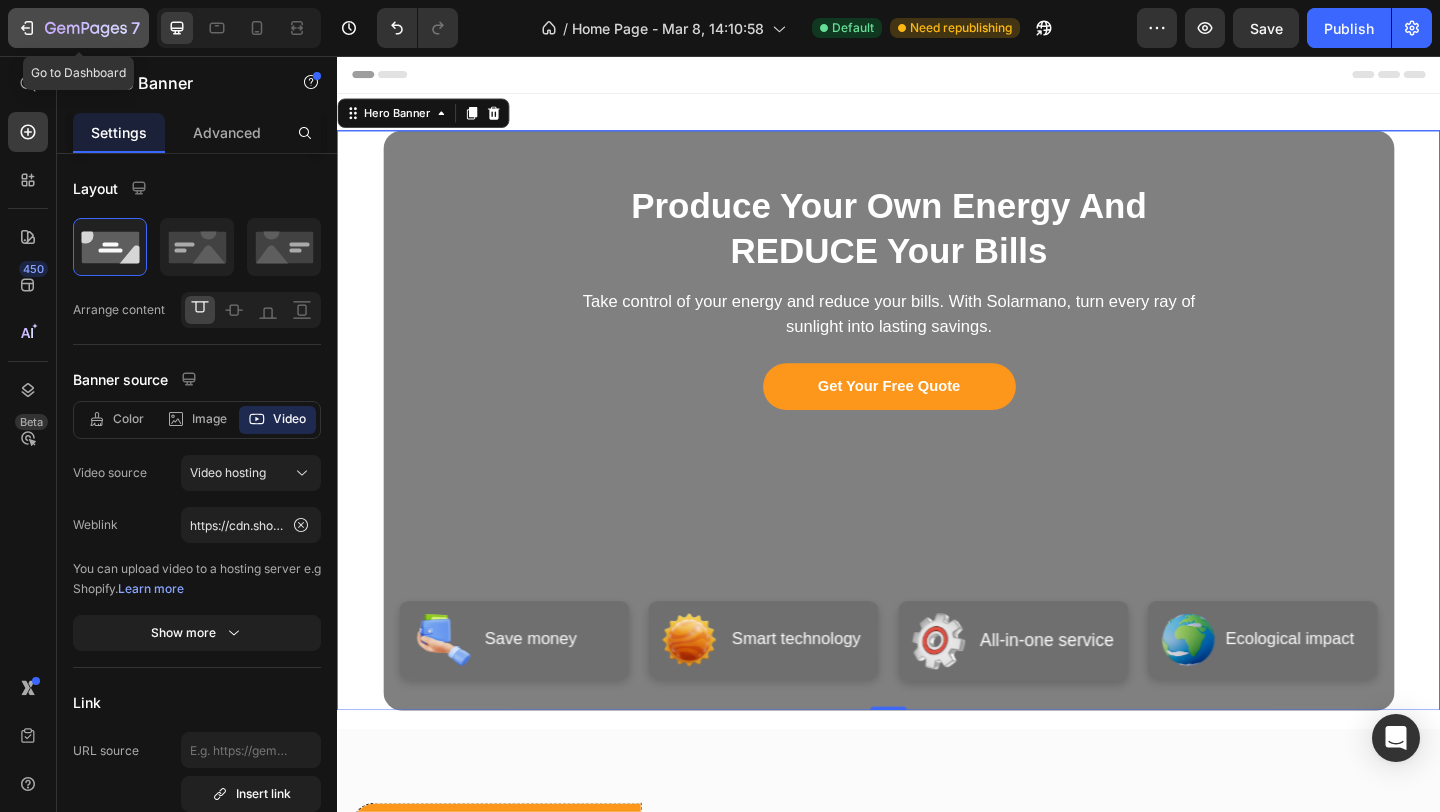 click 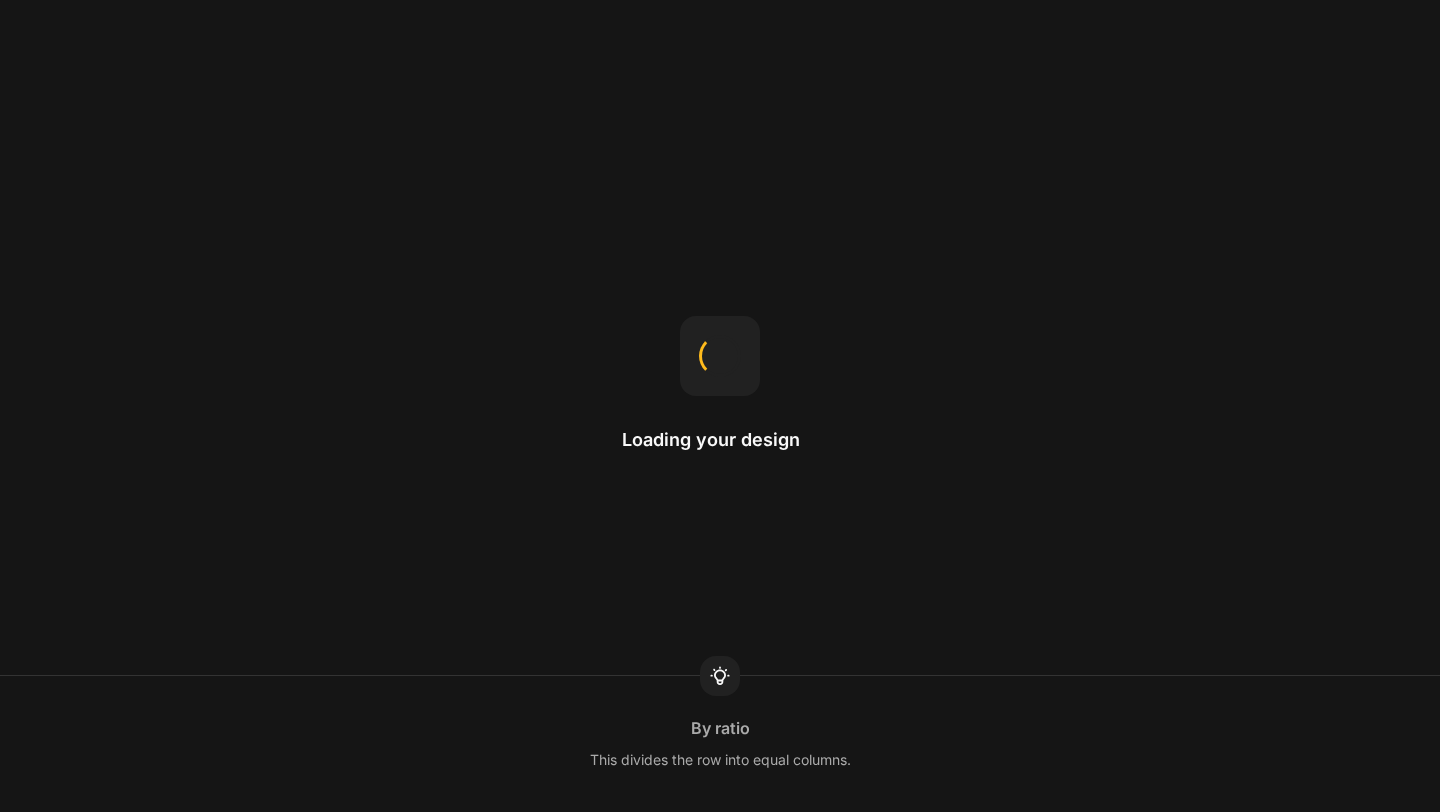 scroll, scrollTop: 0, scrollLeft: 0, axis: both 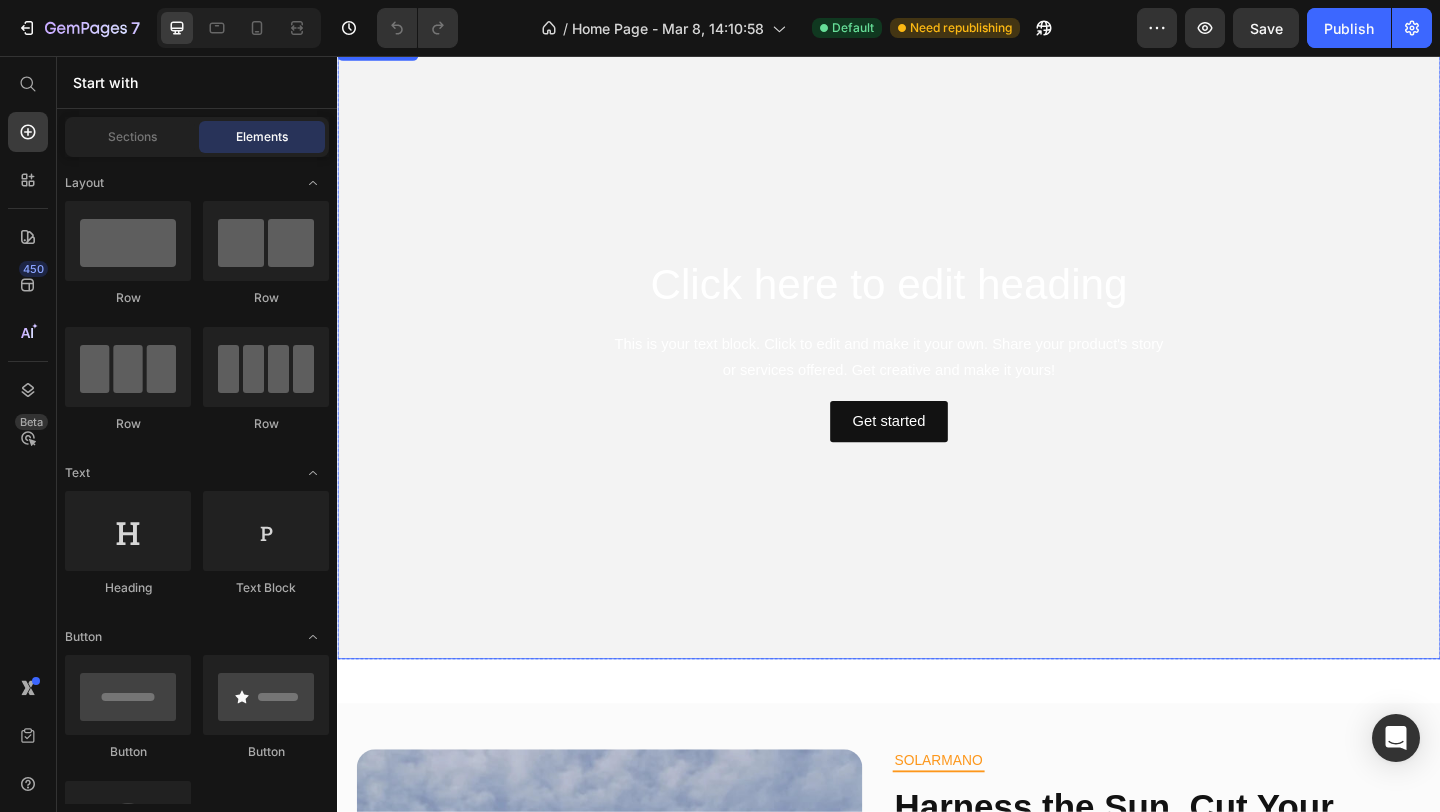 click at bounding box center [937, 374] 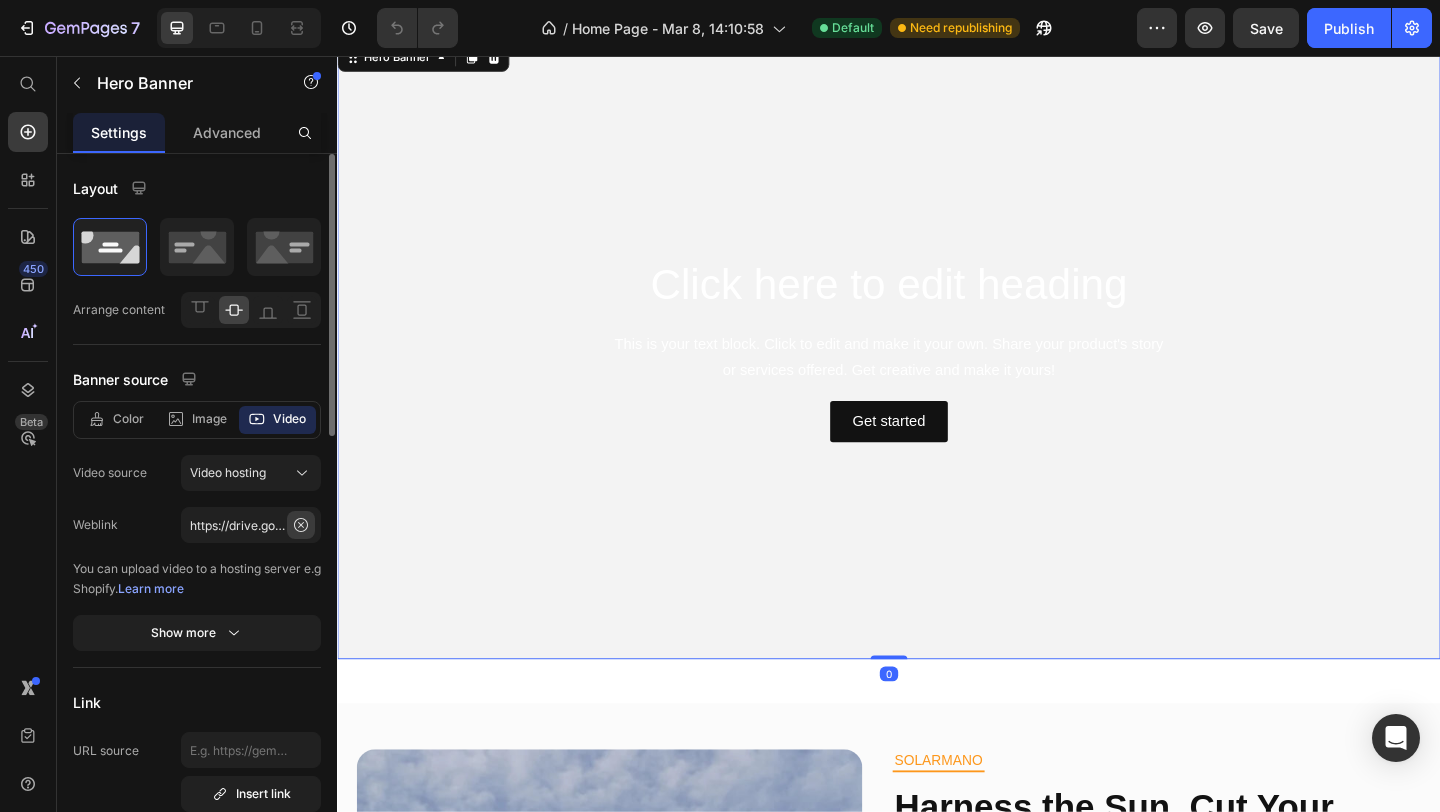 click 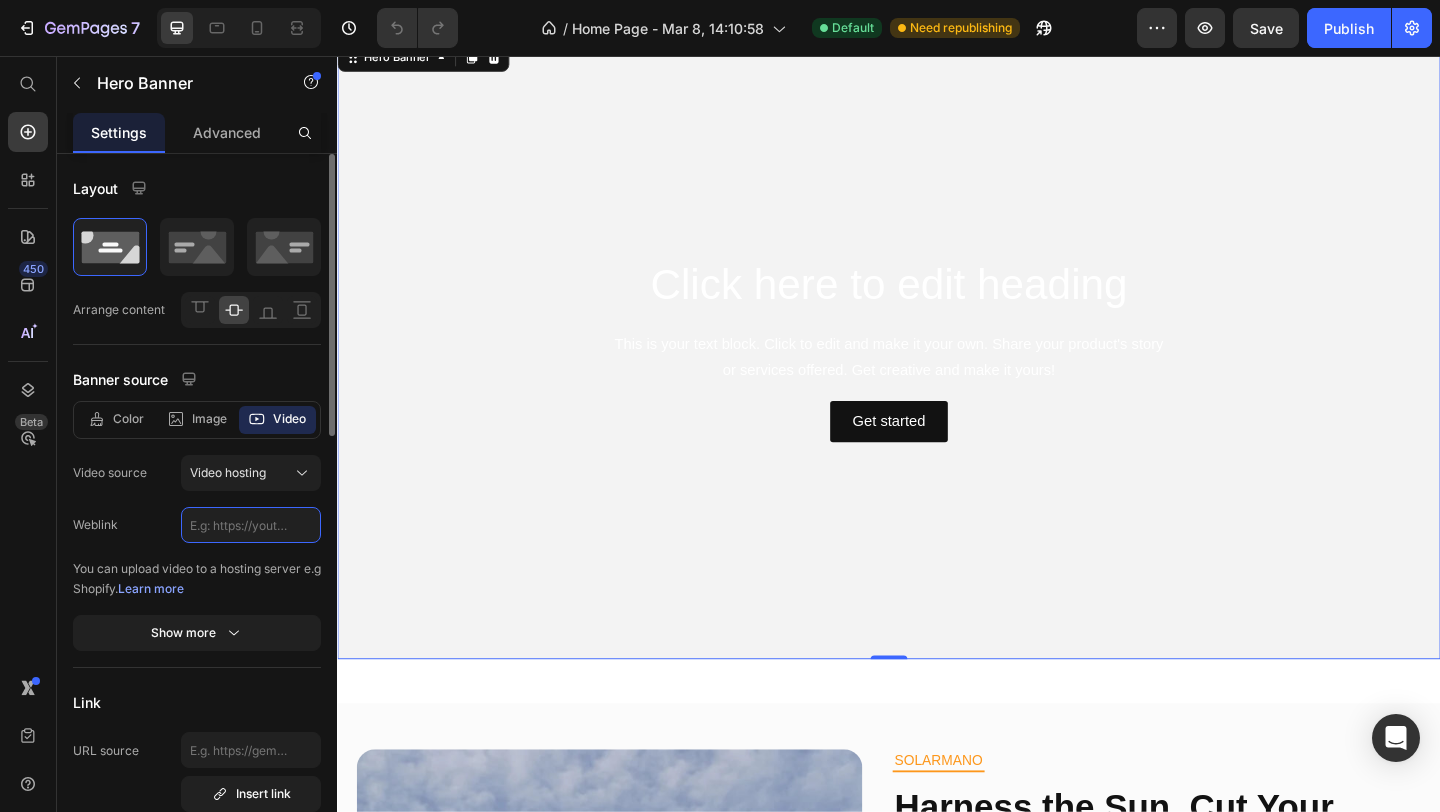 scroll, scrollTop: 0, scrollLeft: 0, axis: both 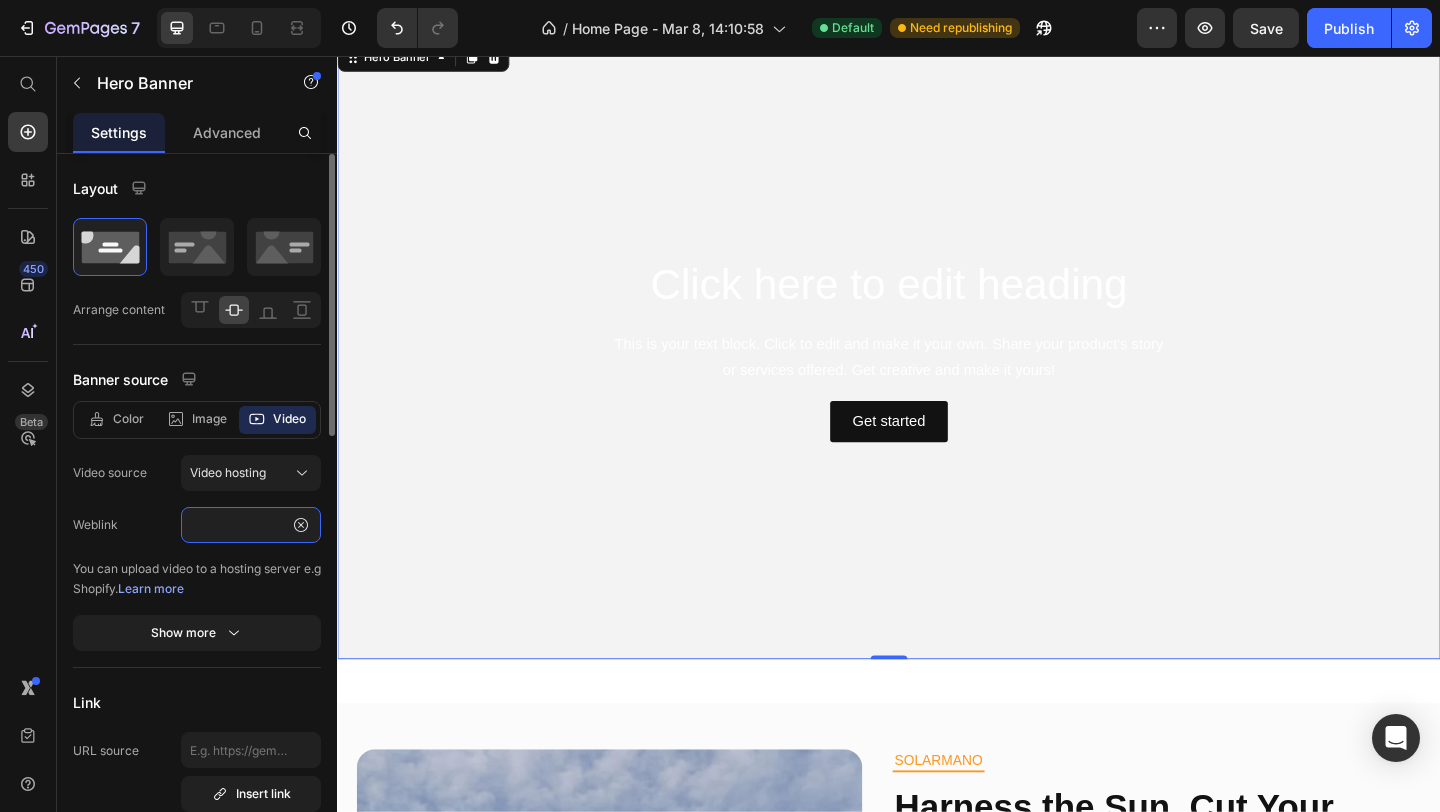 type on "https://cdn.shopify.com/videos/c/o/v/4ca22c8513a04dd597181ed6190742a6.mp4" 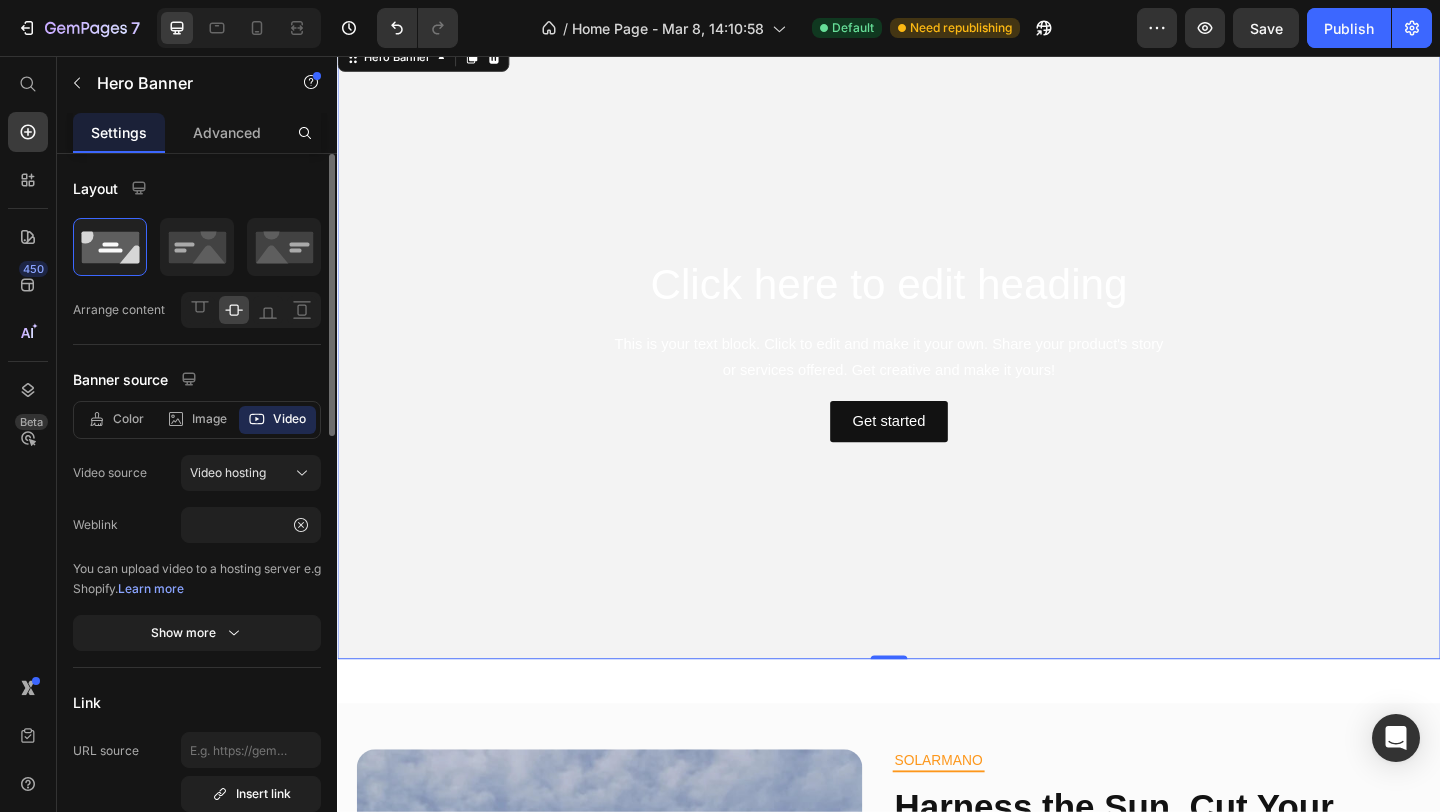 click on "Color Image Video Video source Video hosting Weblink https://cdn.shopify.com/videos/c/o/v/4ca22c8513a04dd597181ed6190742a6.mp4 You can upload video to a hosting server e.g Shopify.   Learn more Show more" 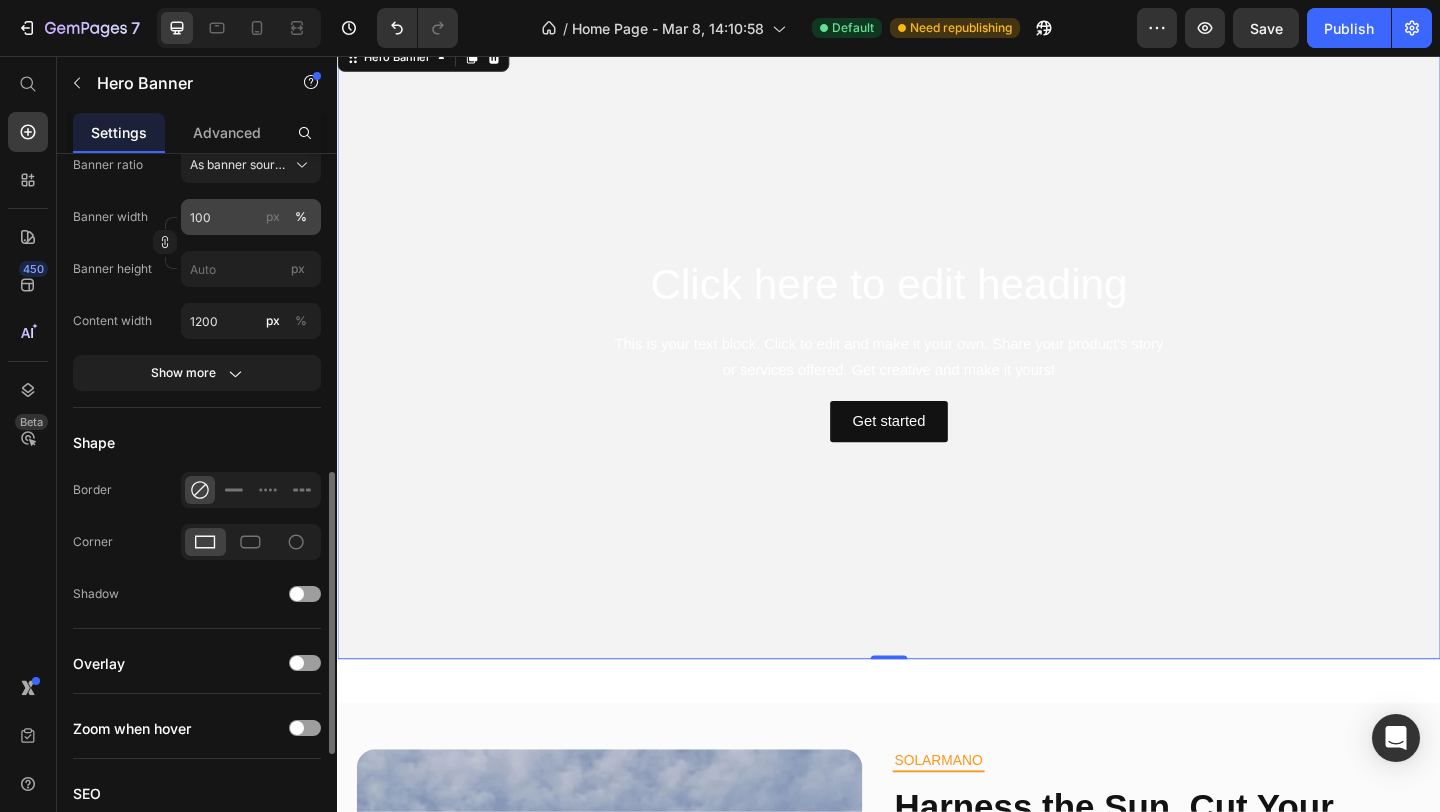 scroll, scrollTop: 814, scrollLeft: 0, axis: vertical 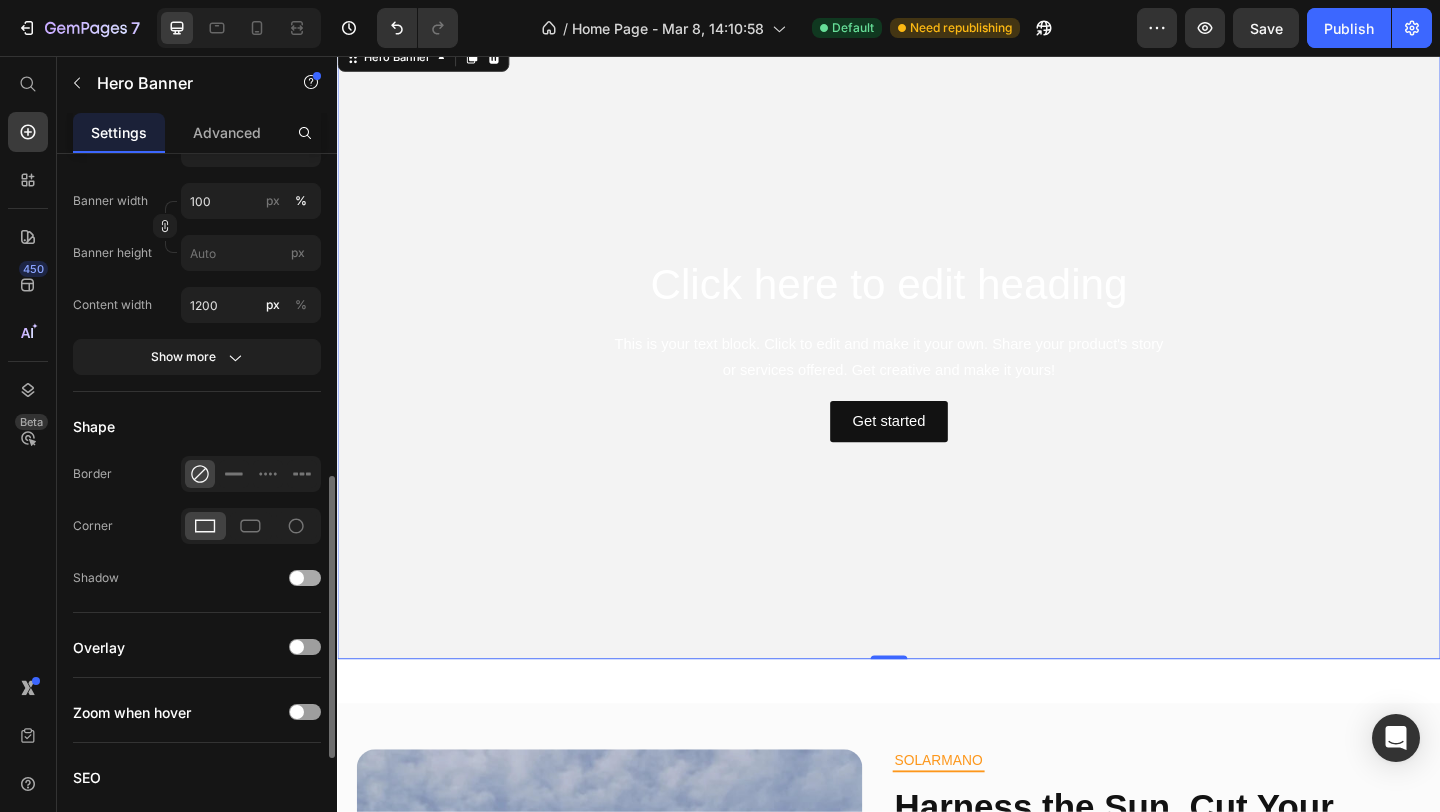 click at bounding box center [305, 578] 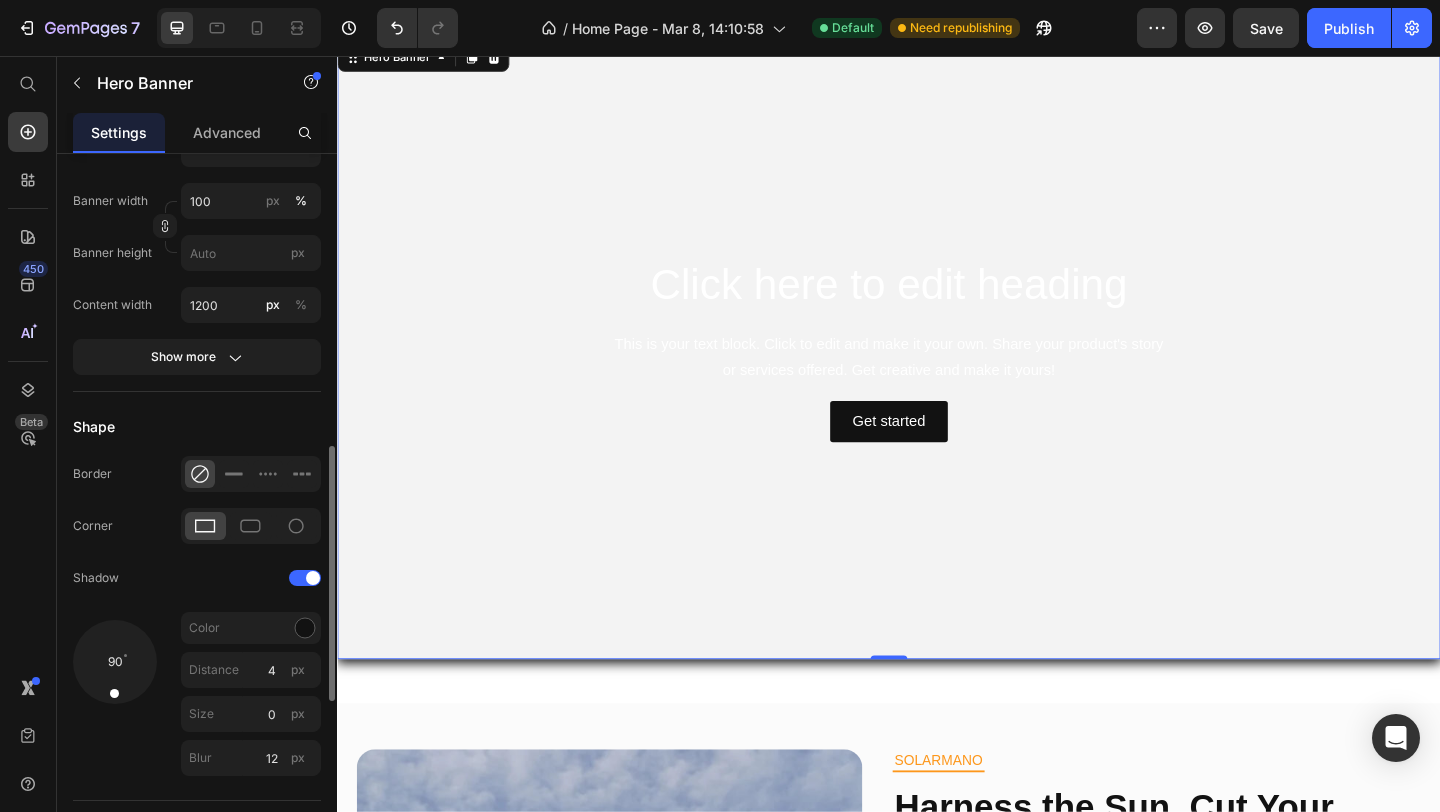 click on "Color" at bounding box center (251, 628) 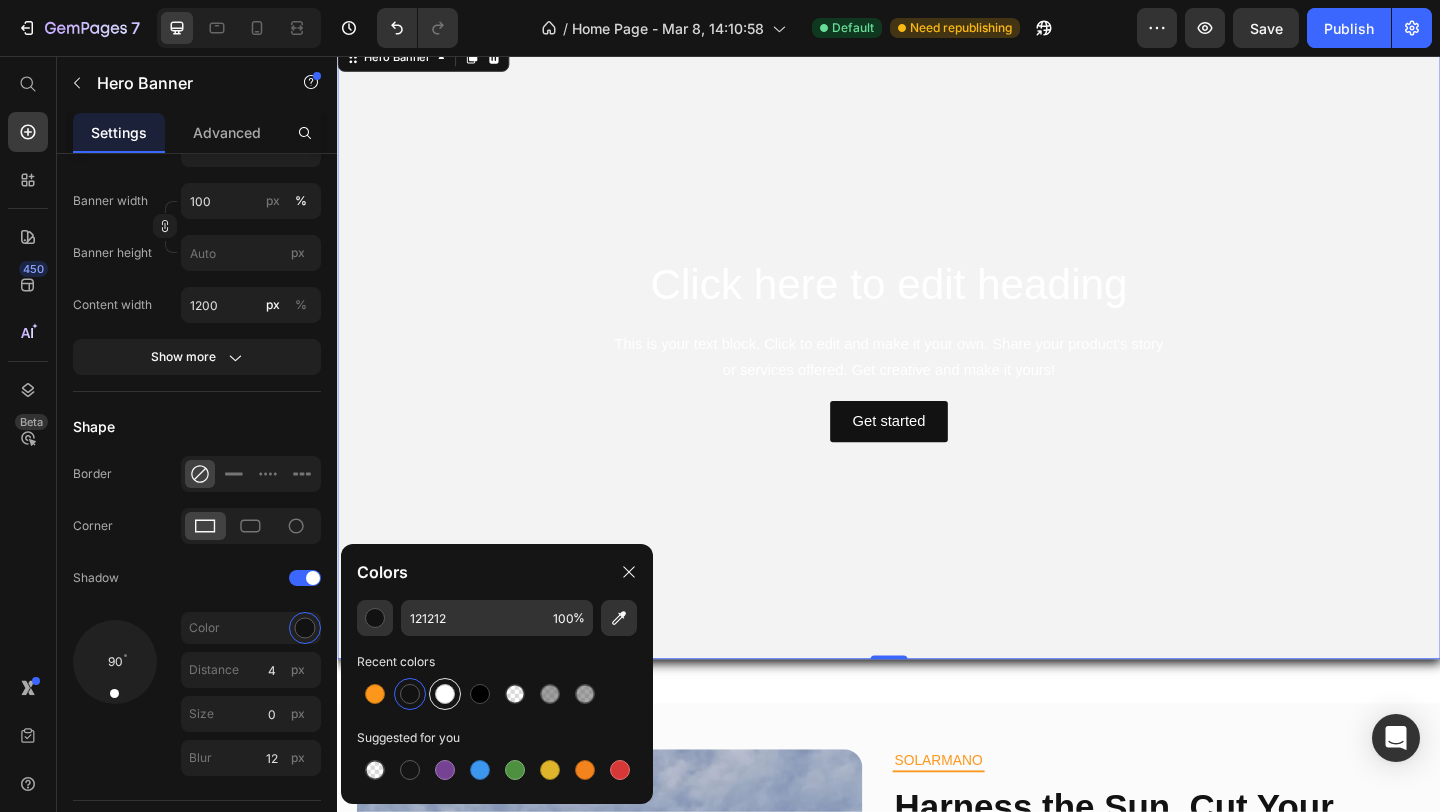 click at bounding box center (445, 694) 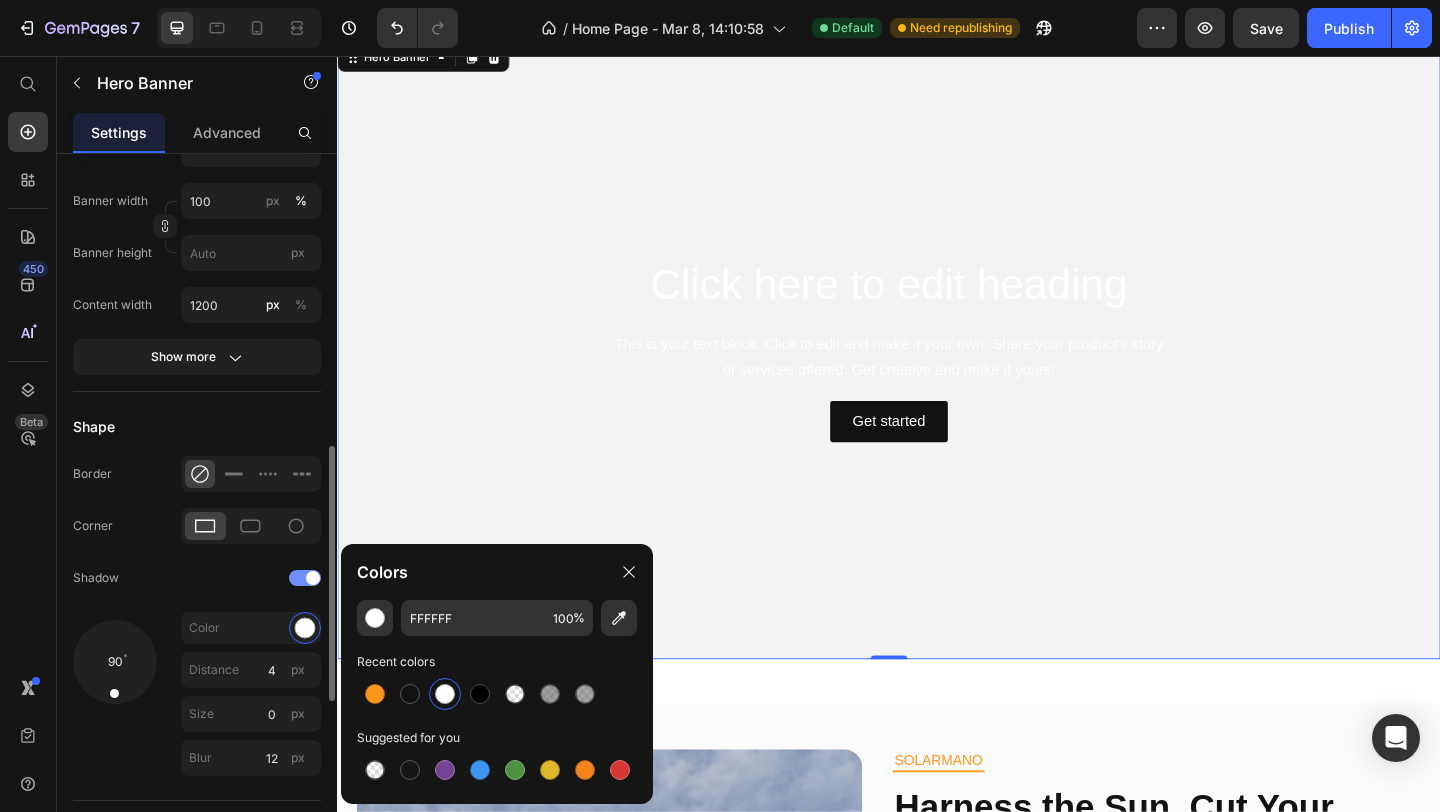 click at bounding box center (305, 578) 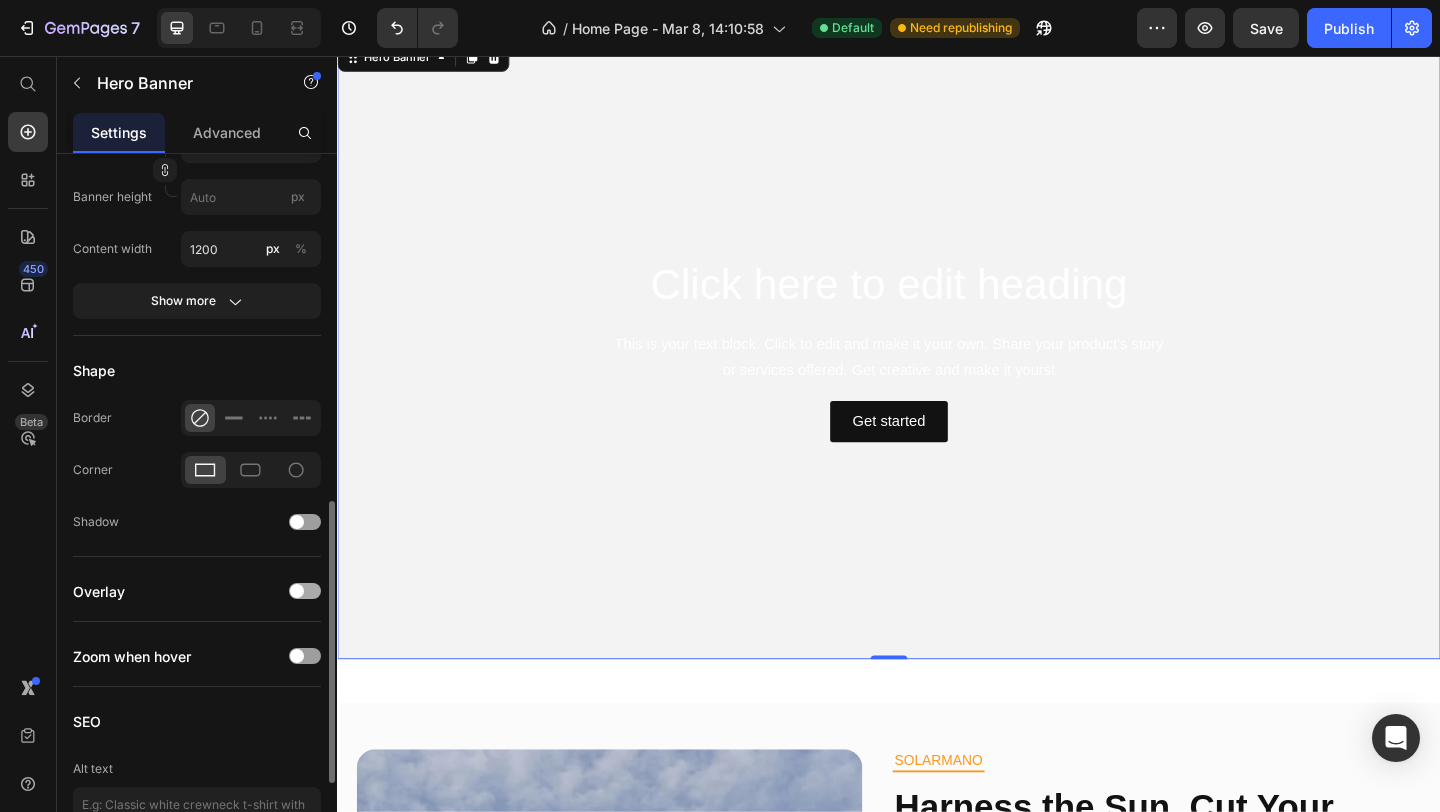 scroll, scrollTop: 873, scrollLeft: 0, axis: vertical 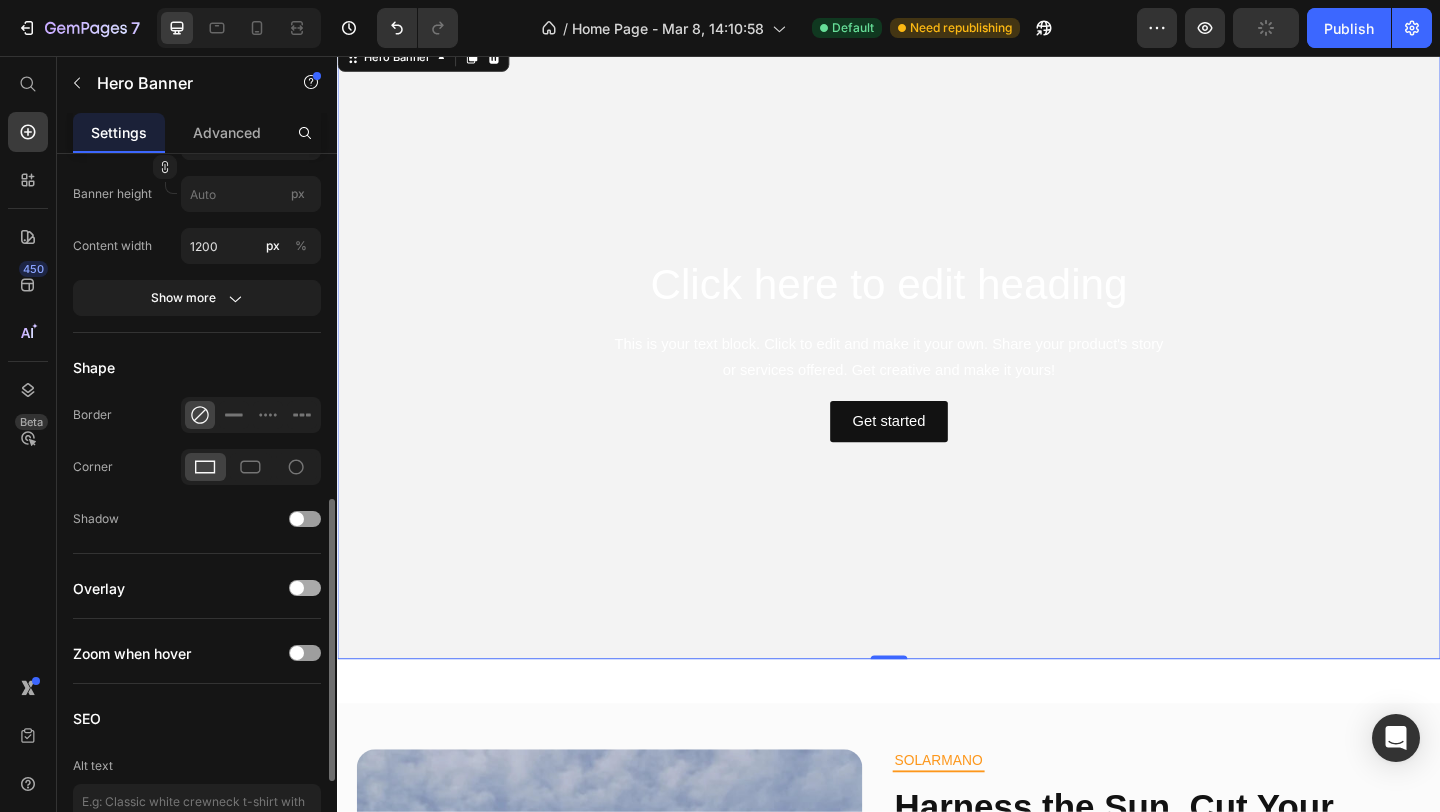 click at bounding box center (305, 588) 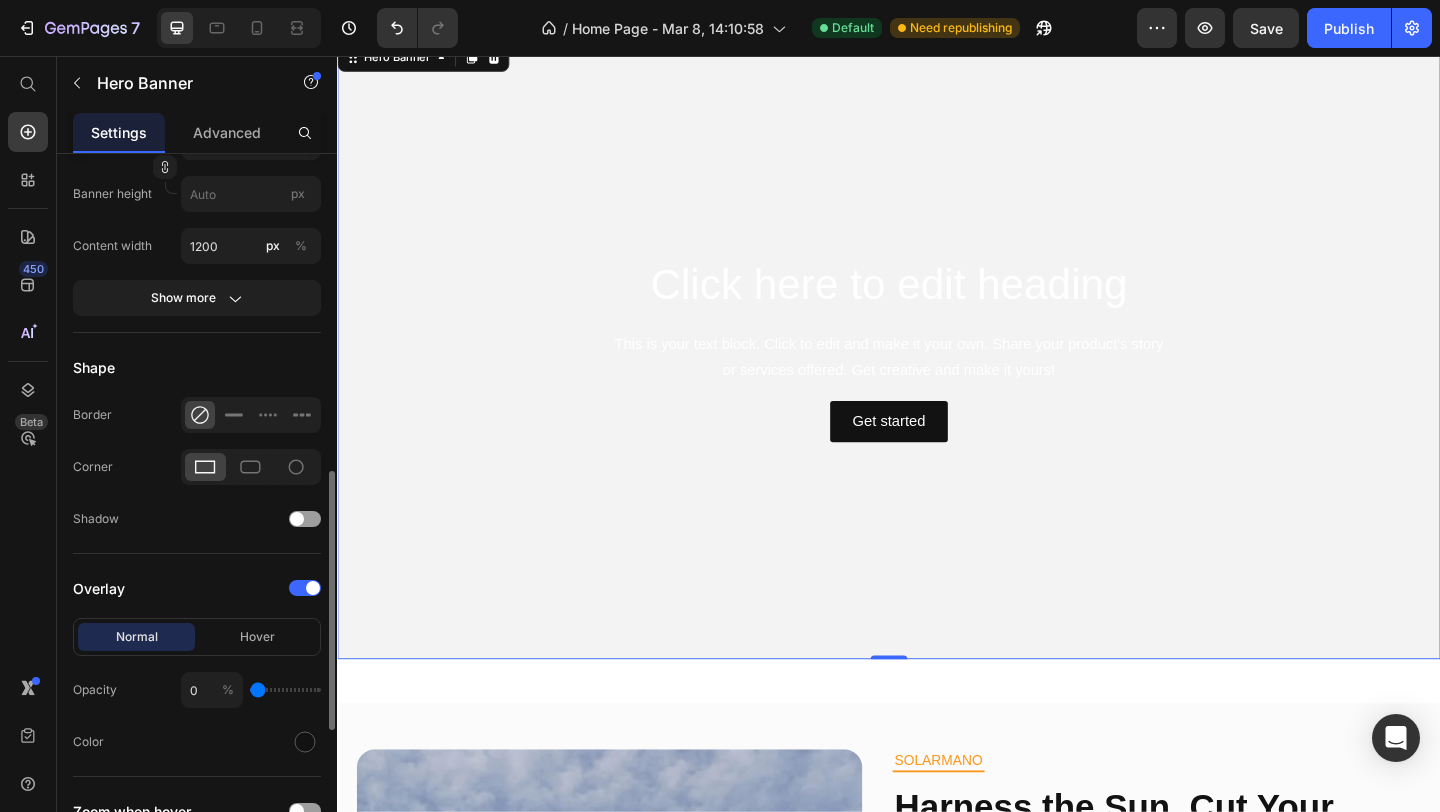 type on "61" 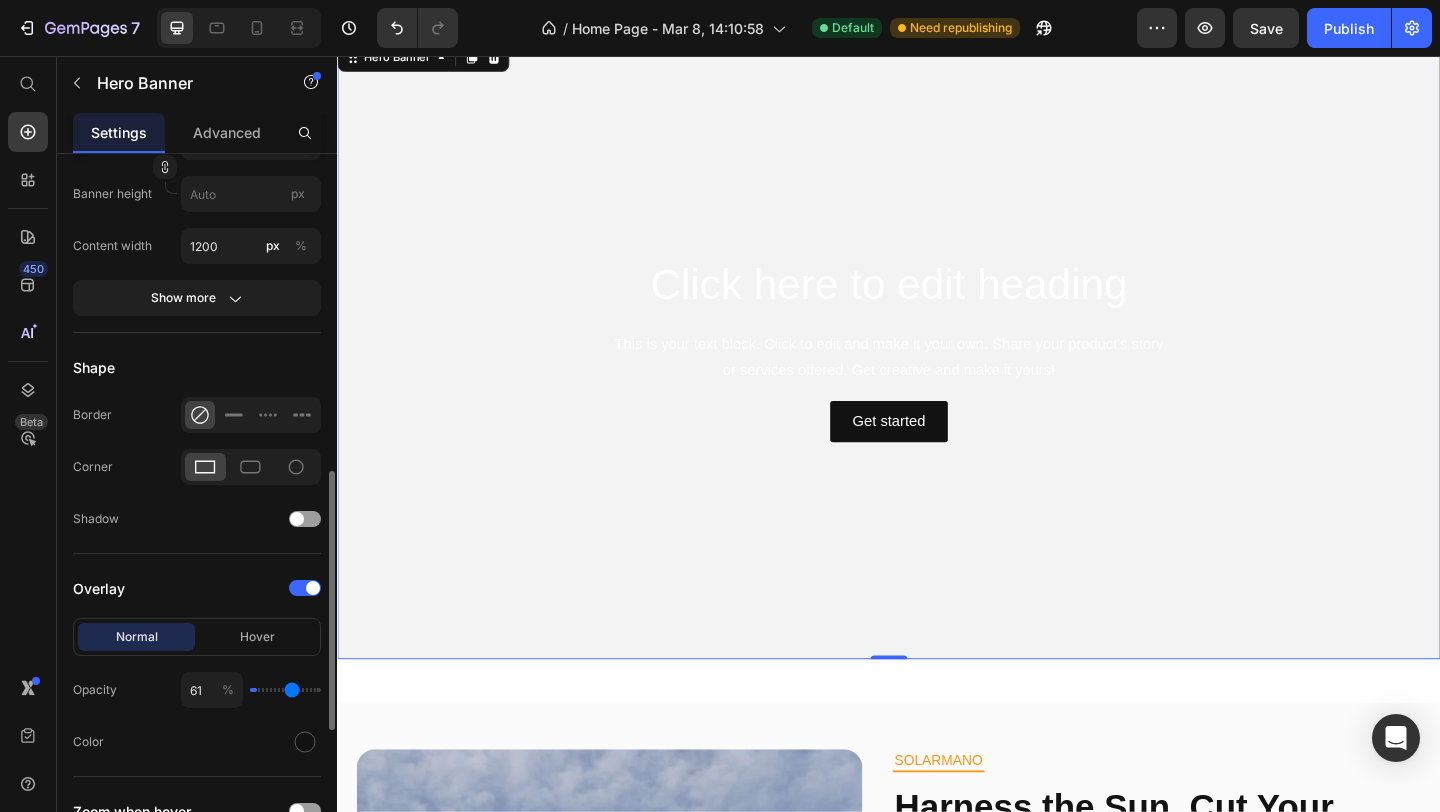 type on "61" 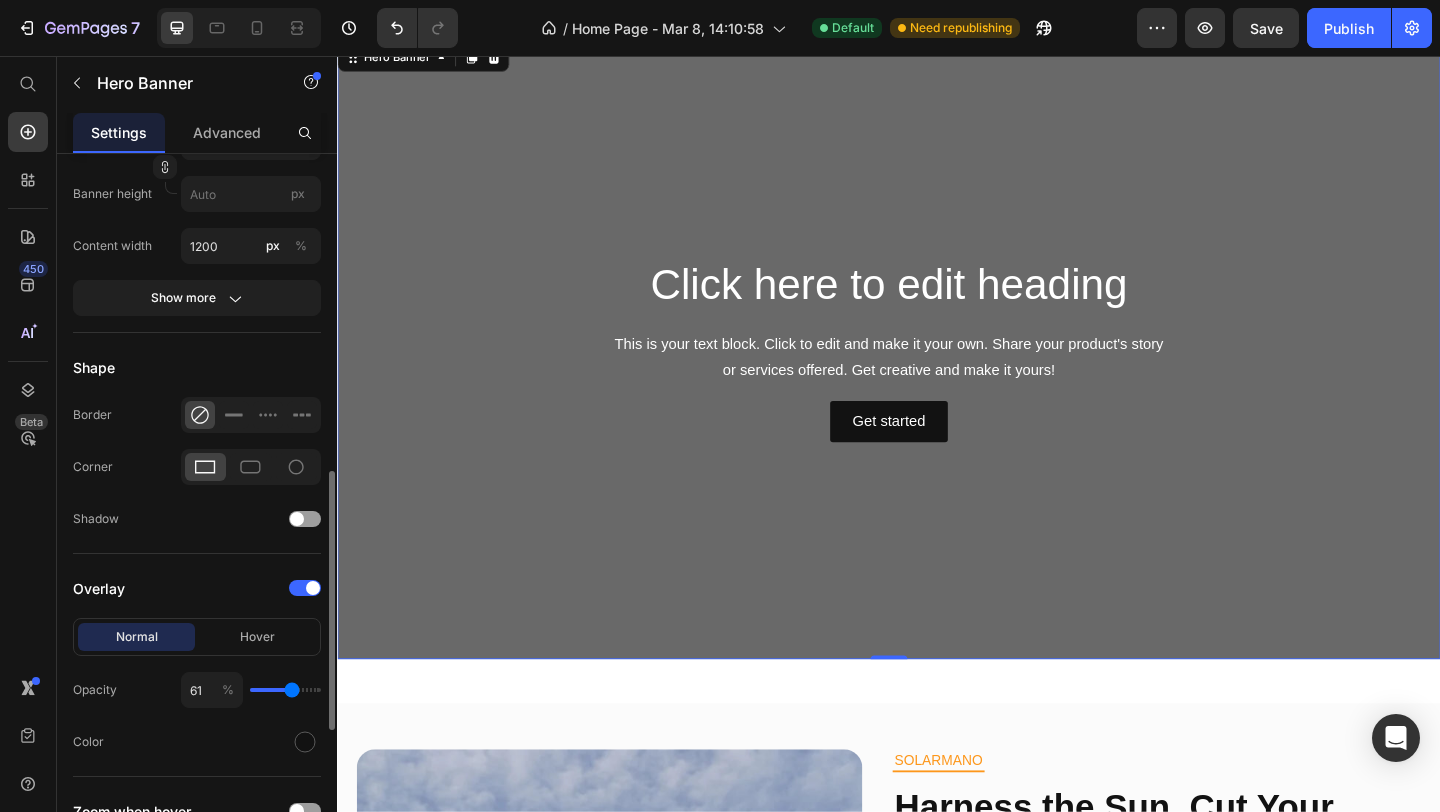 click on "61 %" 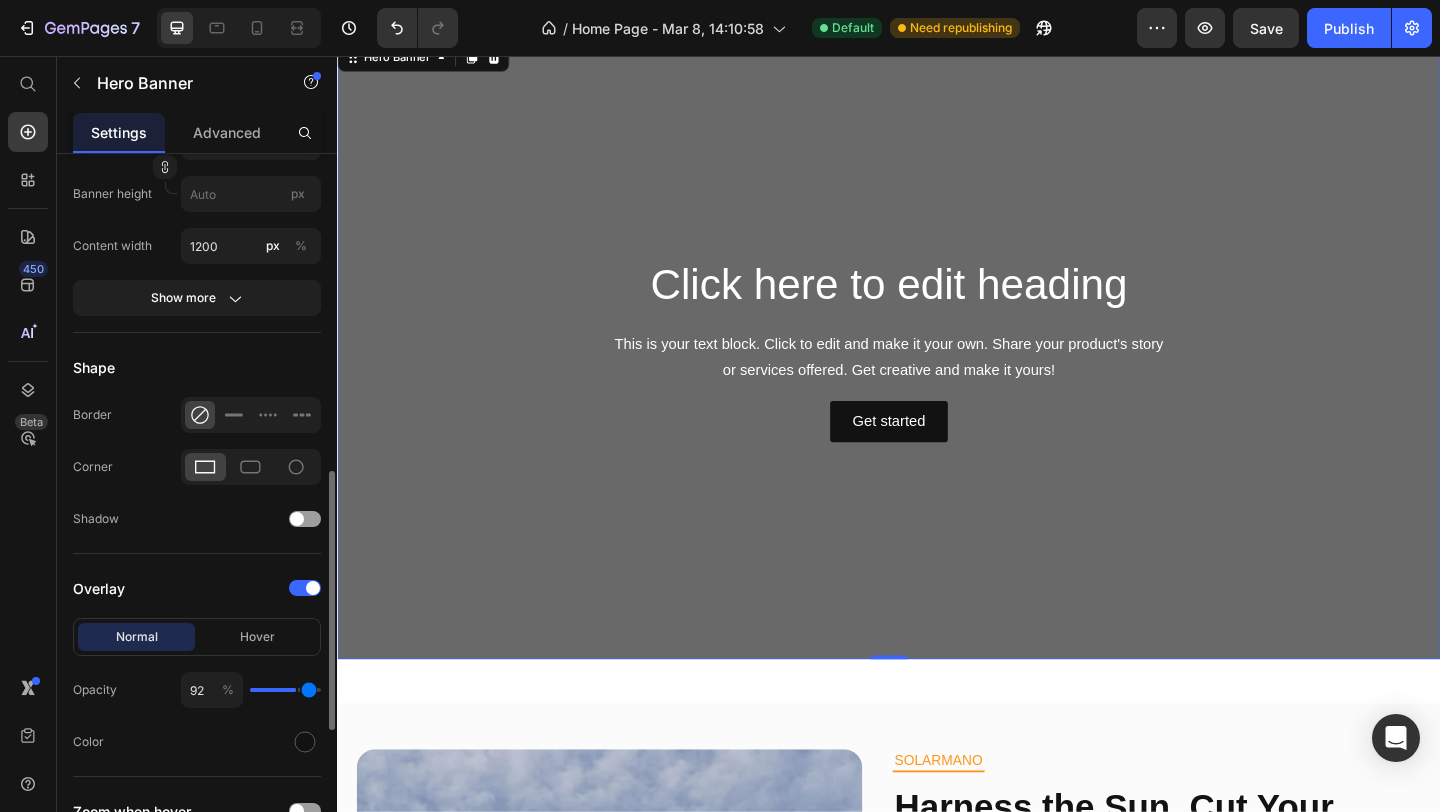click at bounding box center [285, 690] 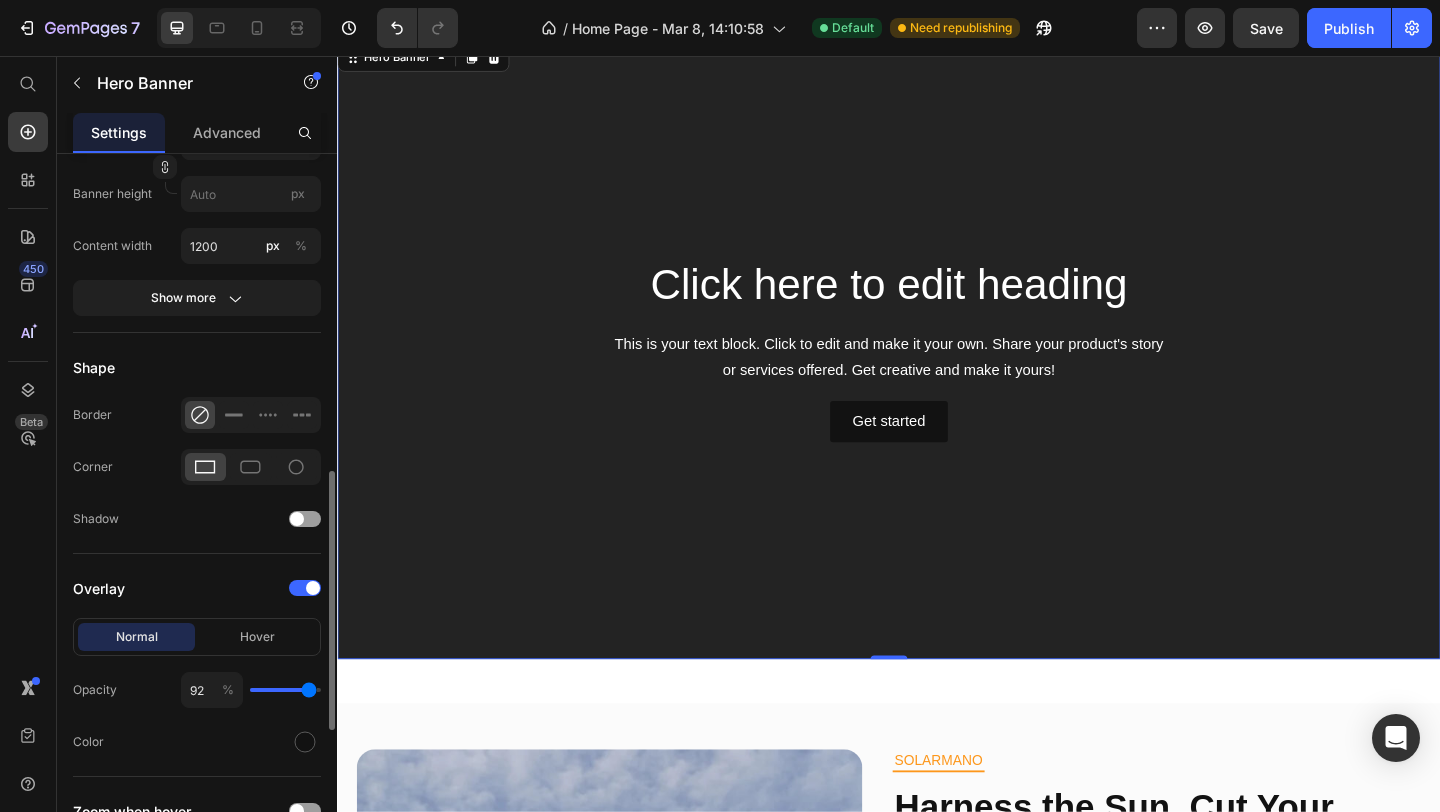 click on "92 %" 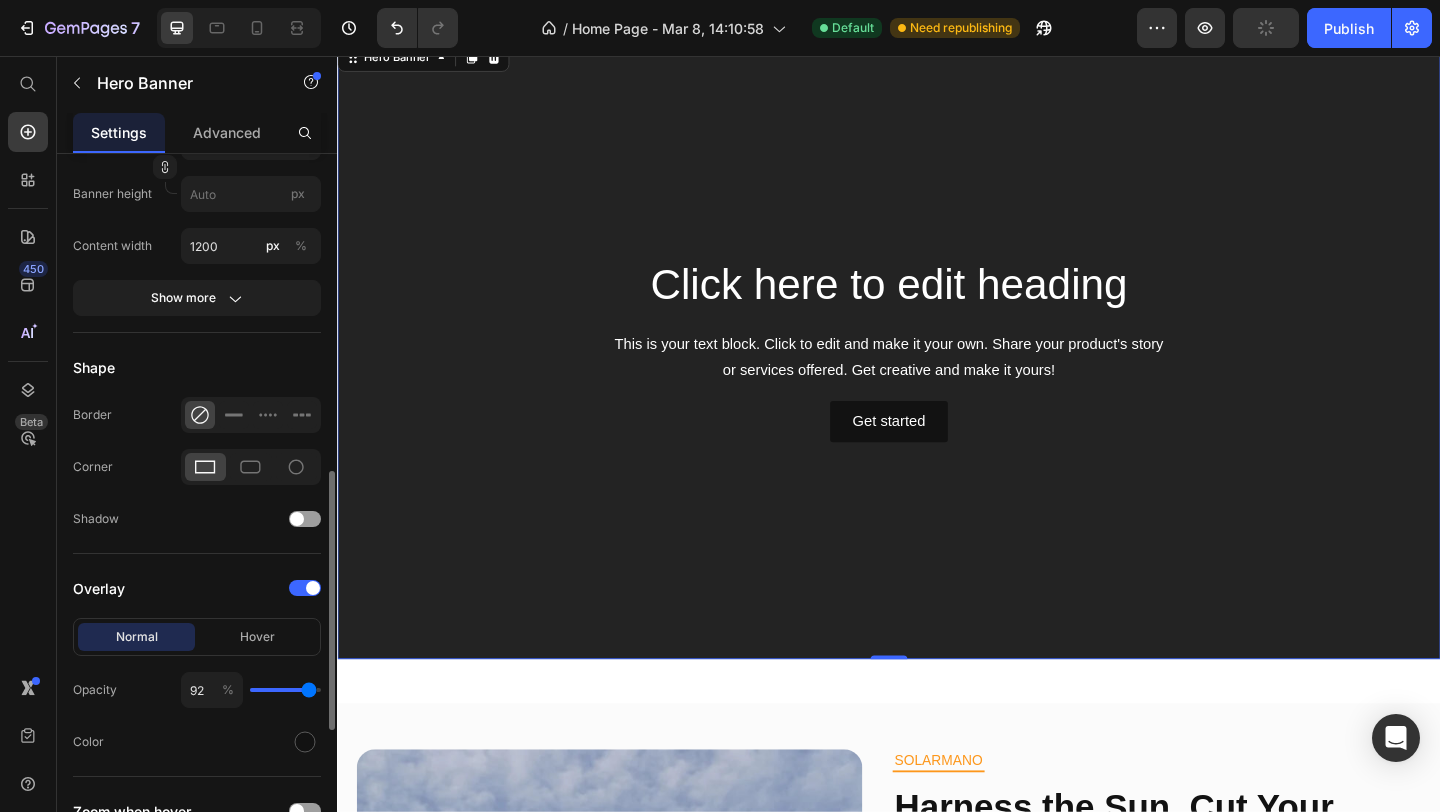 type on "40" 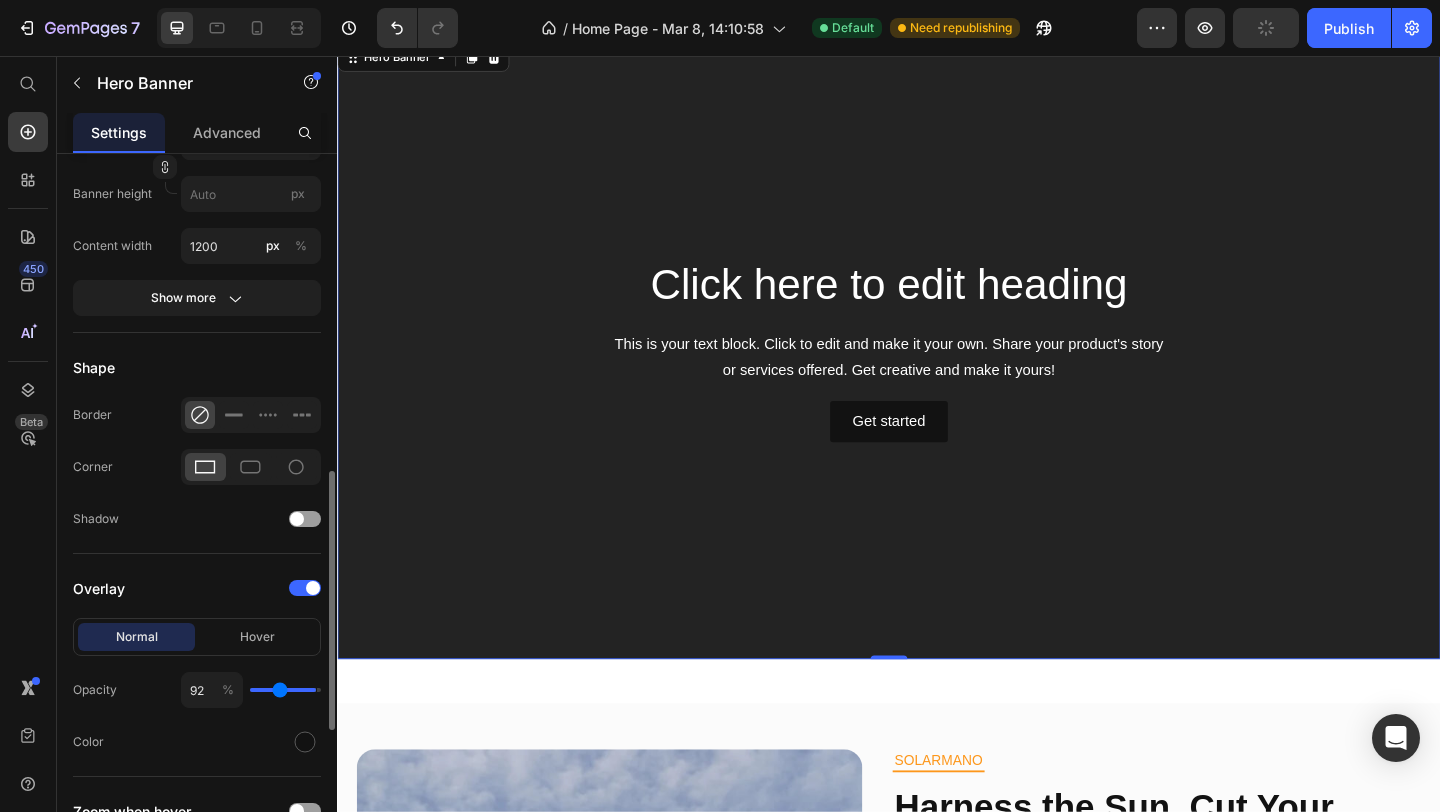 click at bounding box center [285, 690] 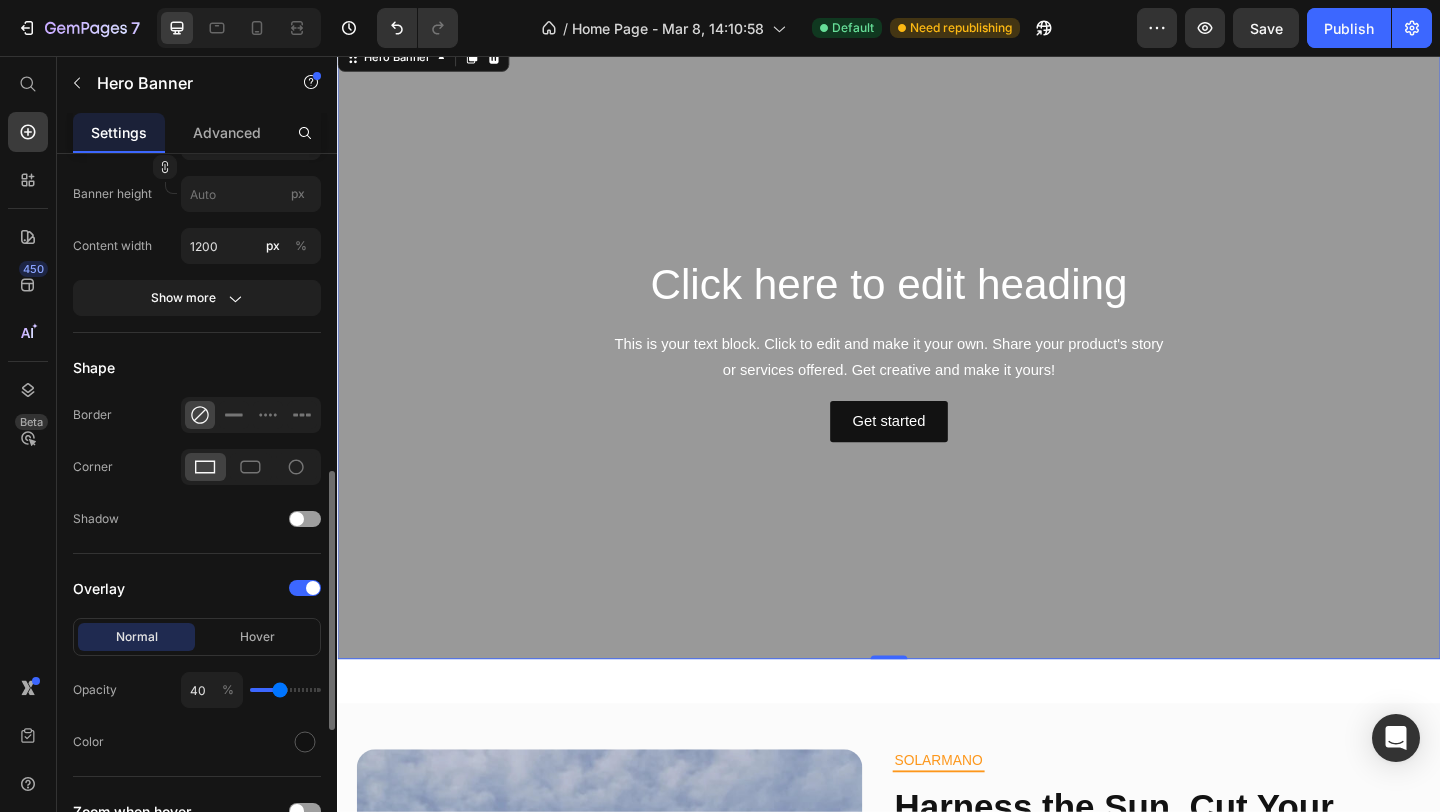click at bounding box center [285, 690] 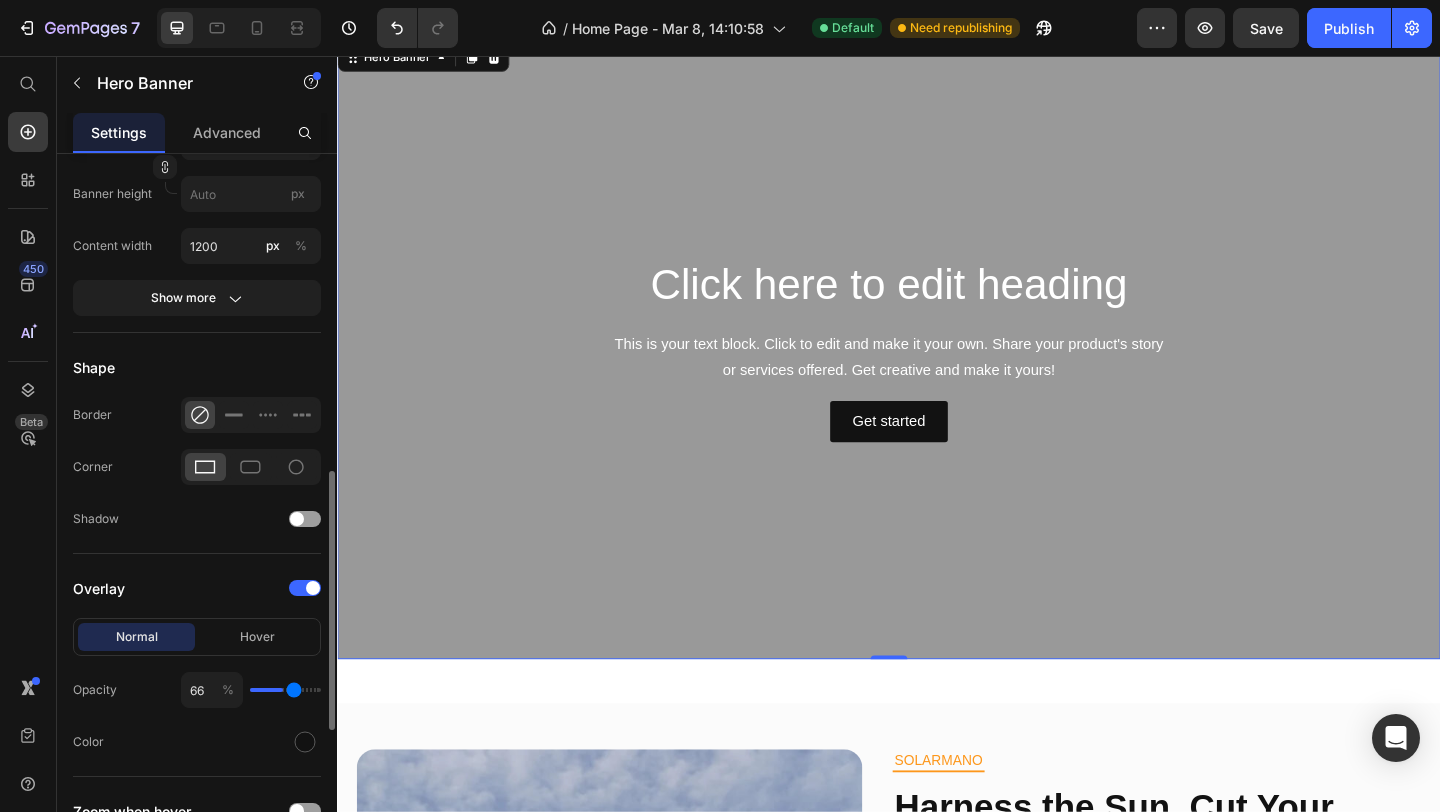 type on "66" 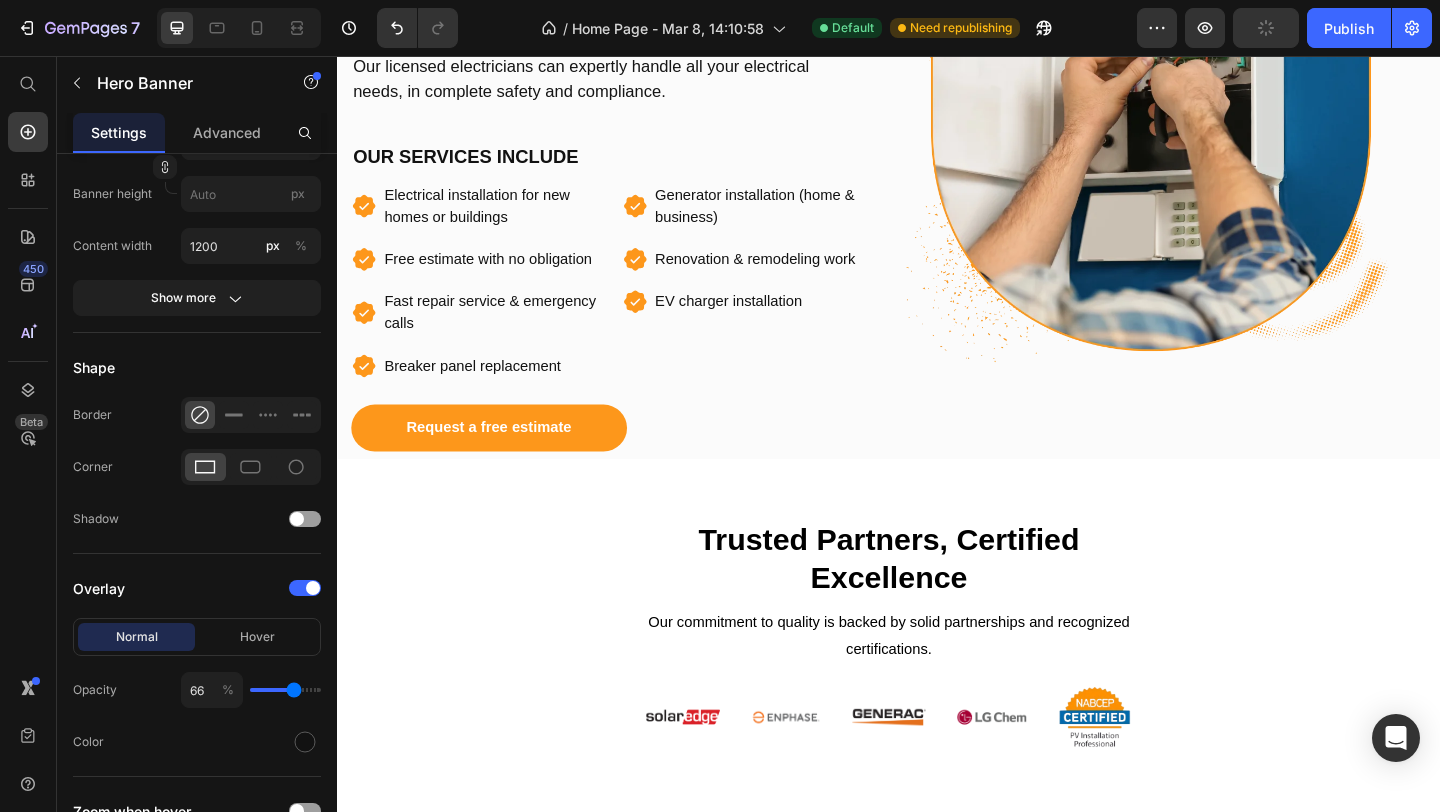 scroll, scrollTop: 1783, scrollLeft: 0, axis: vertical 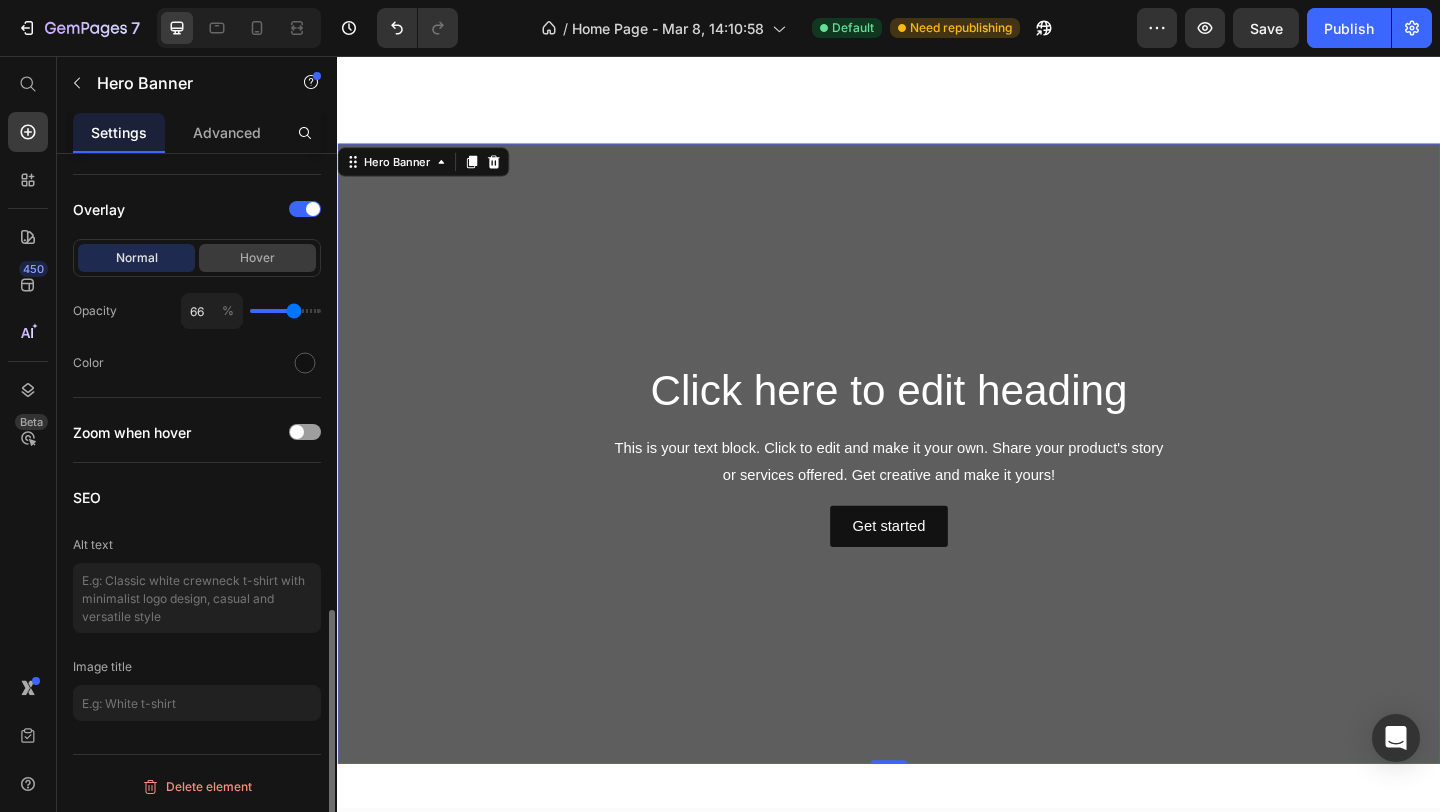 click on "Hover" at bounding box center [257, 258] 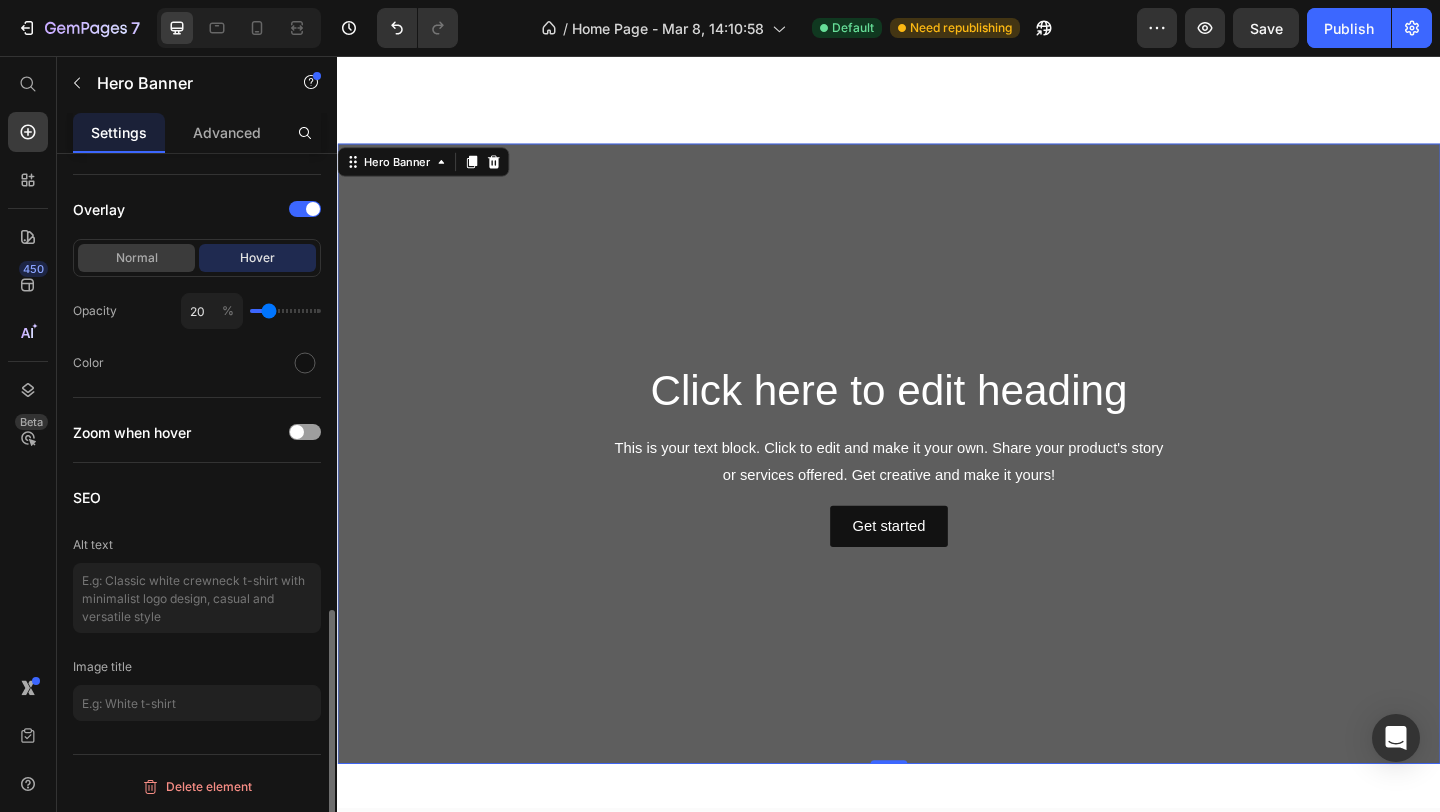 click on "Normal" at bounding box center (136, 258) 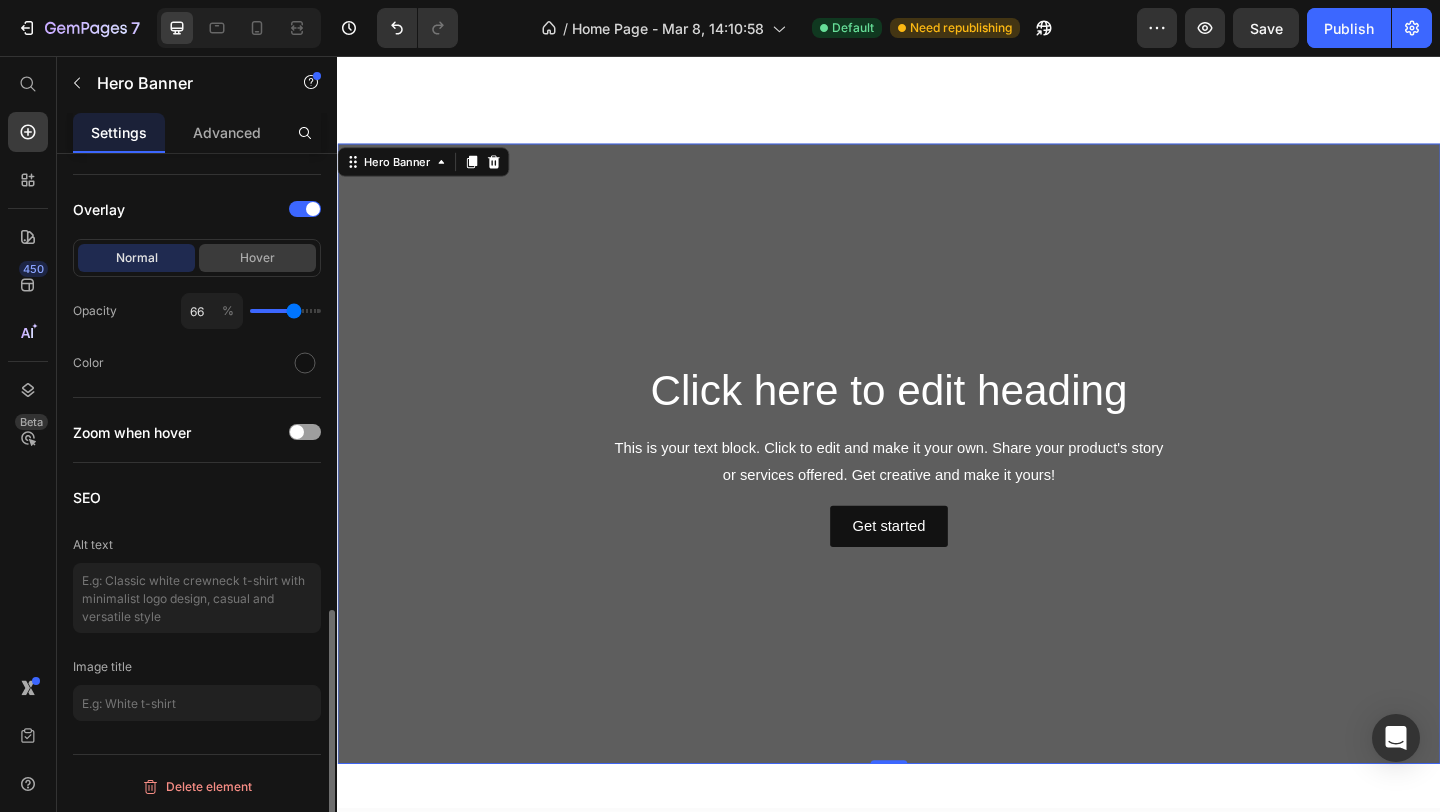 click on "Hover" at bounding box center [257, 258] 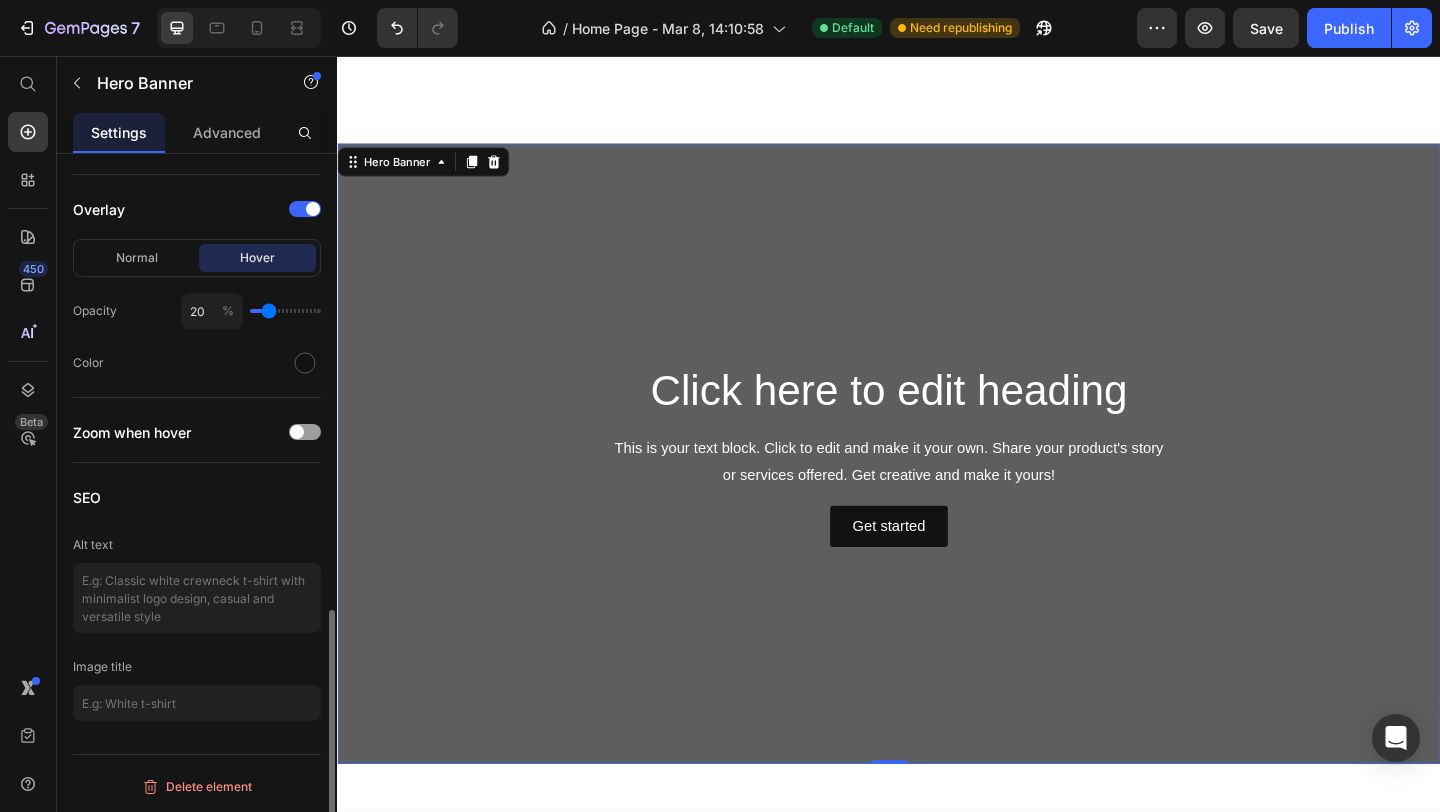 type on "45" 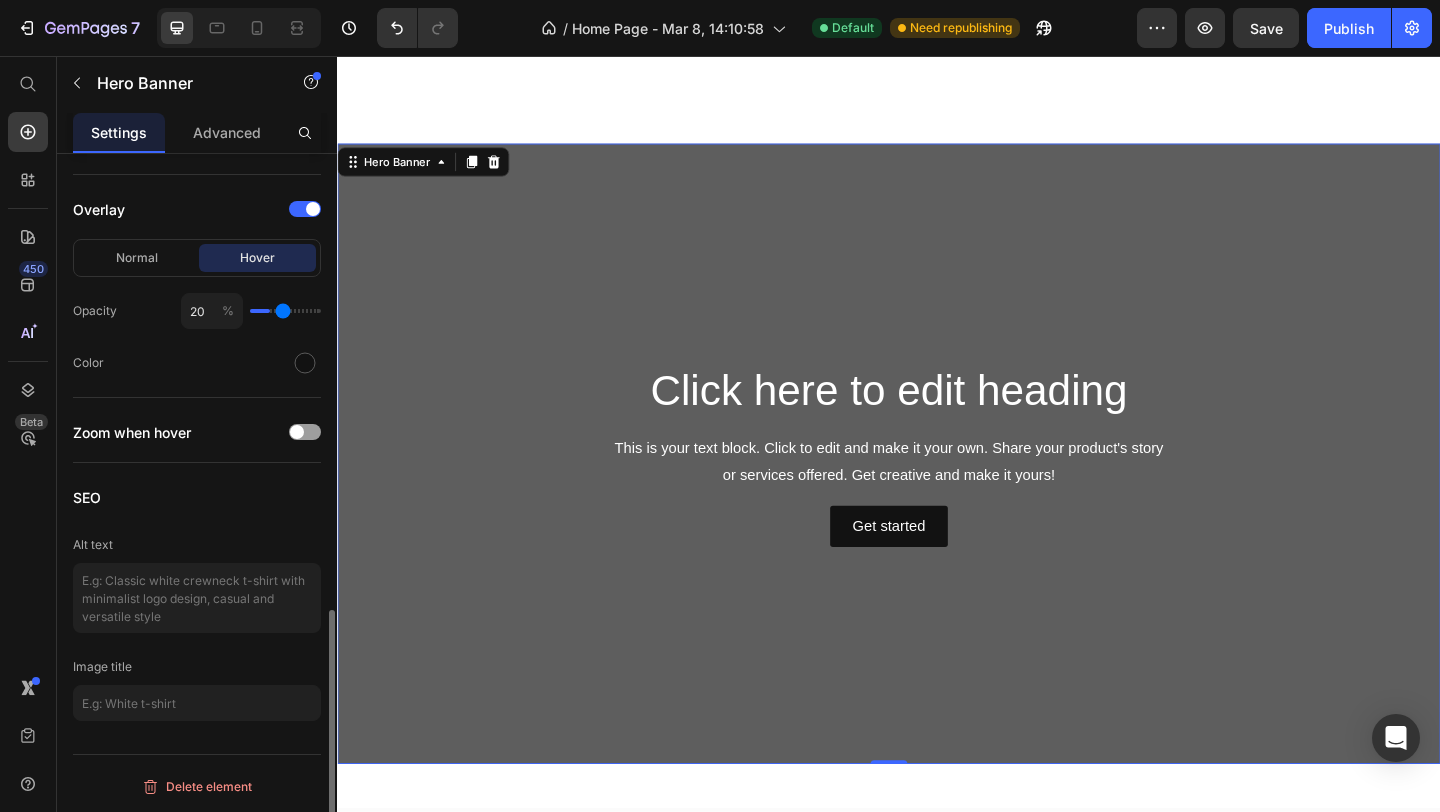 click at bounding box center (285, 311) 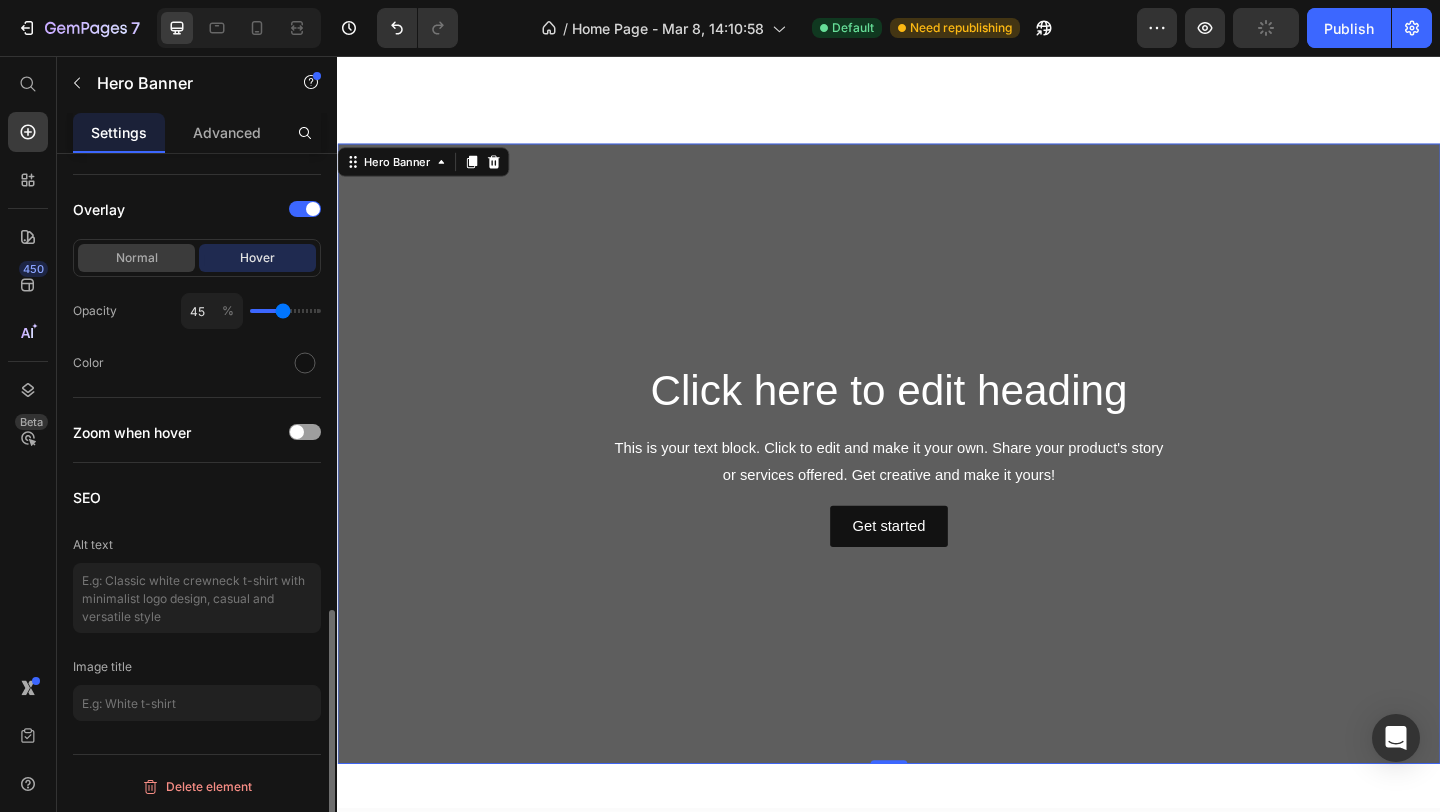 click on "Normal" at bounding box center [136, 258] 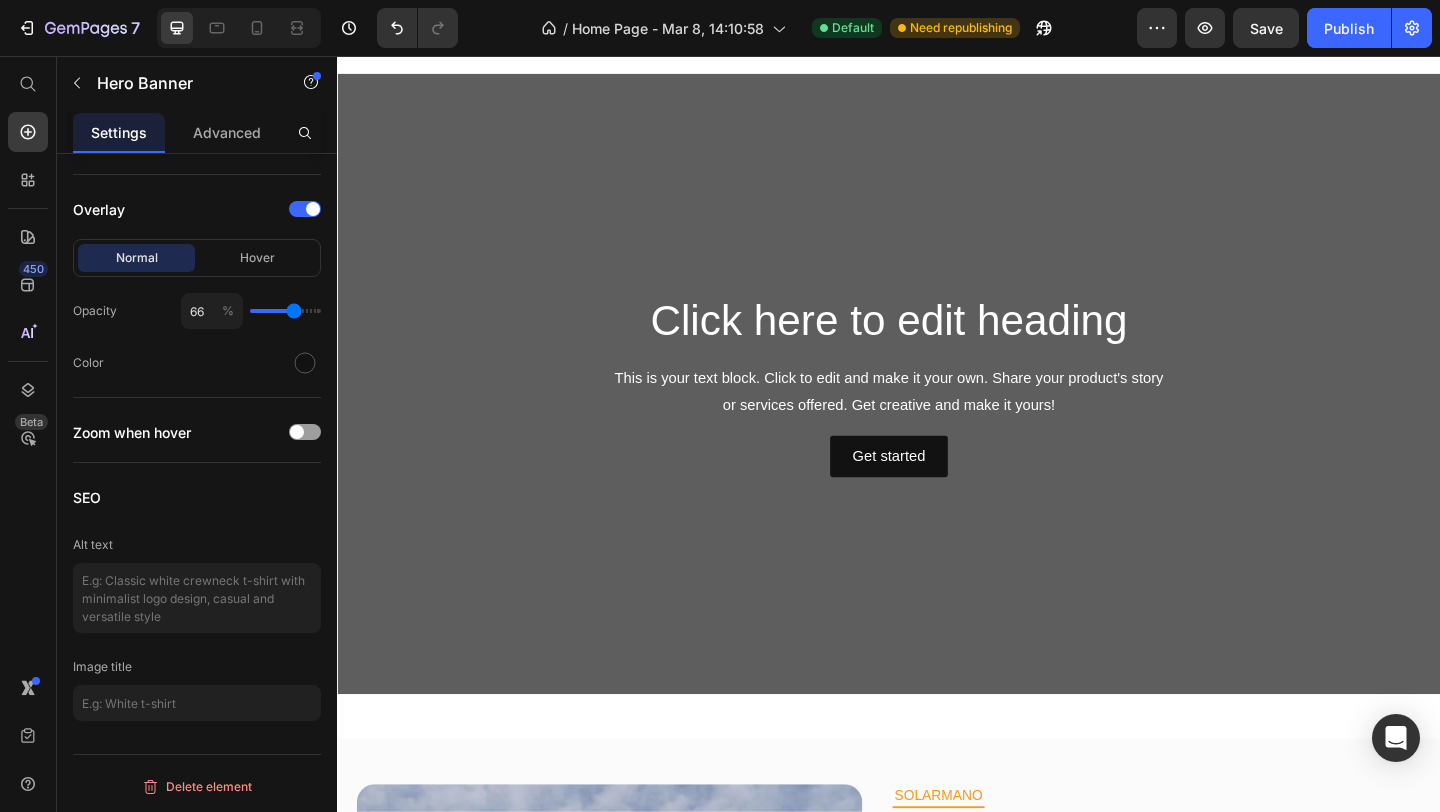 scroll, scrollTop: 1855, scrollLeft: 0, axis: vertical 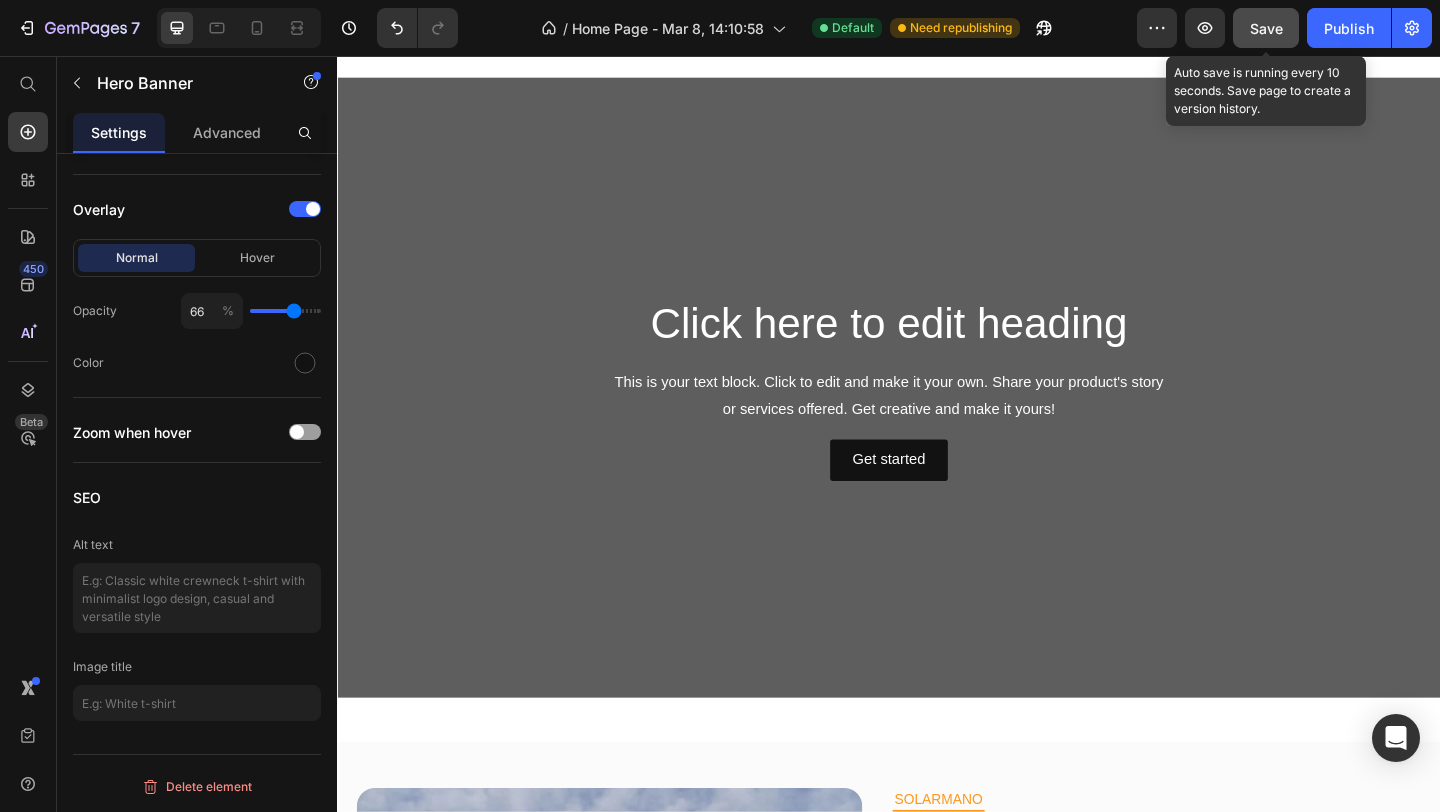 click on "Save" at bounding box center [1266, 28] 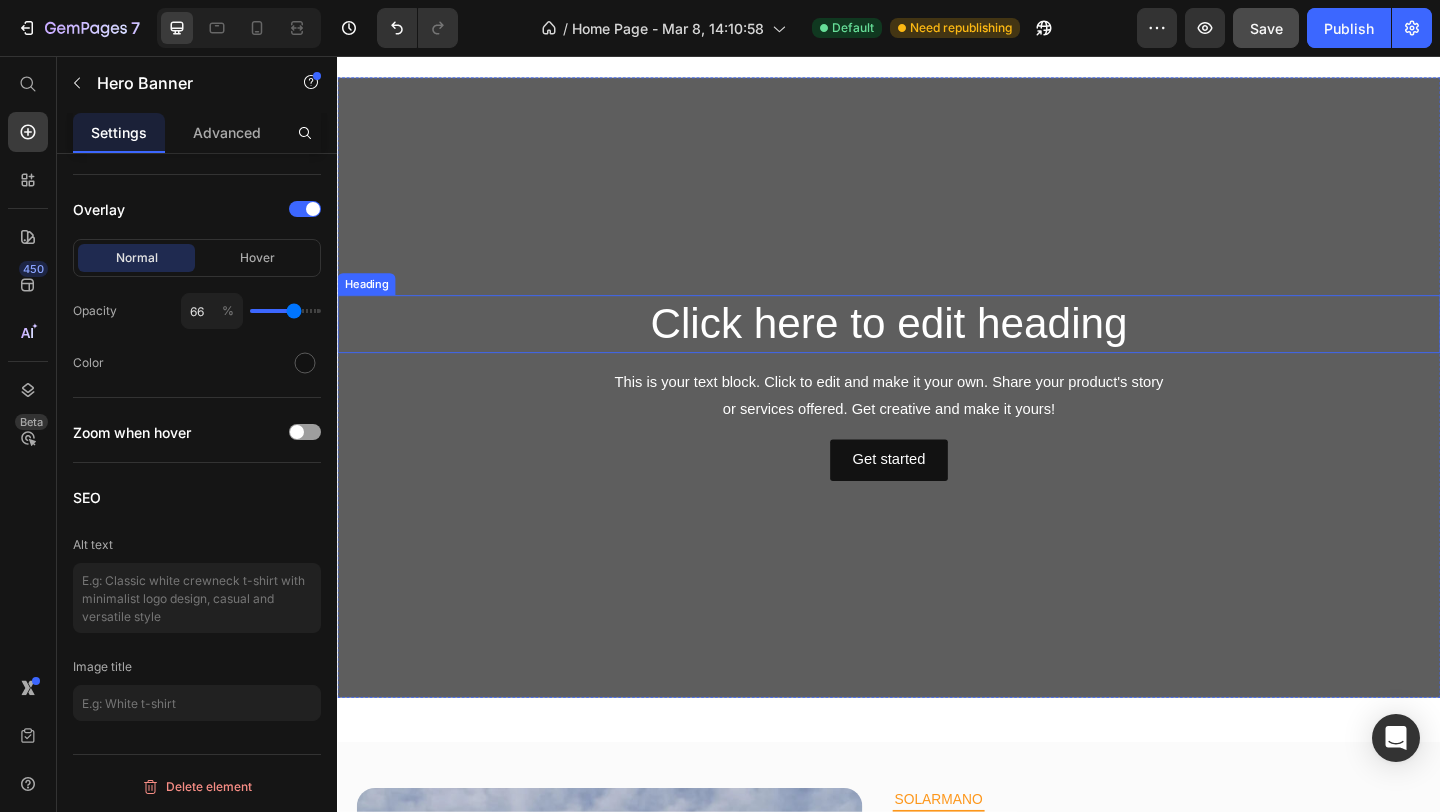 click on "Click here to edit heading" at bounding box center [937, 348] 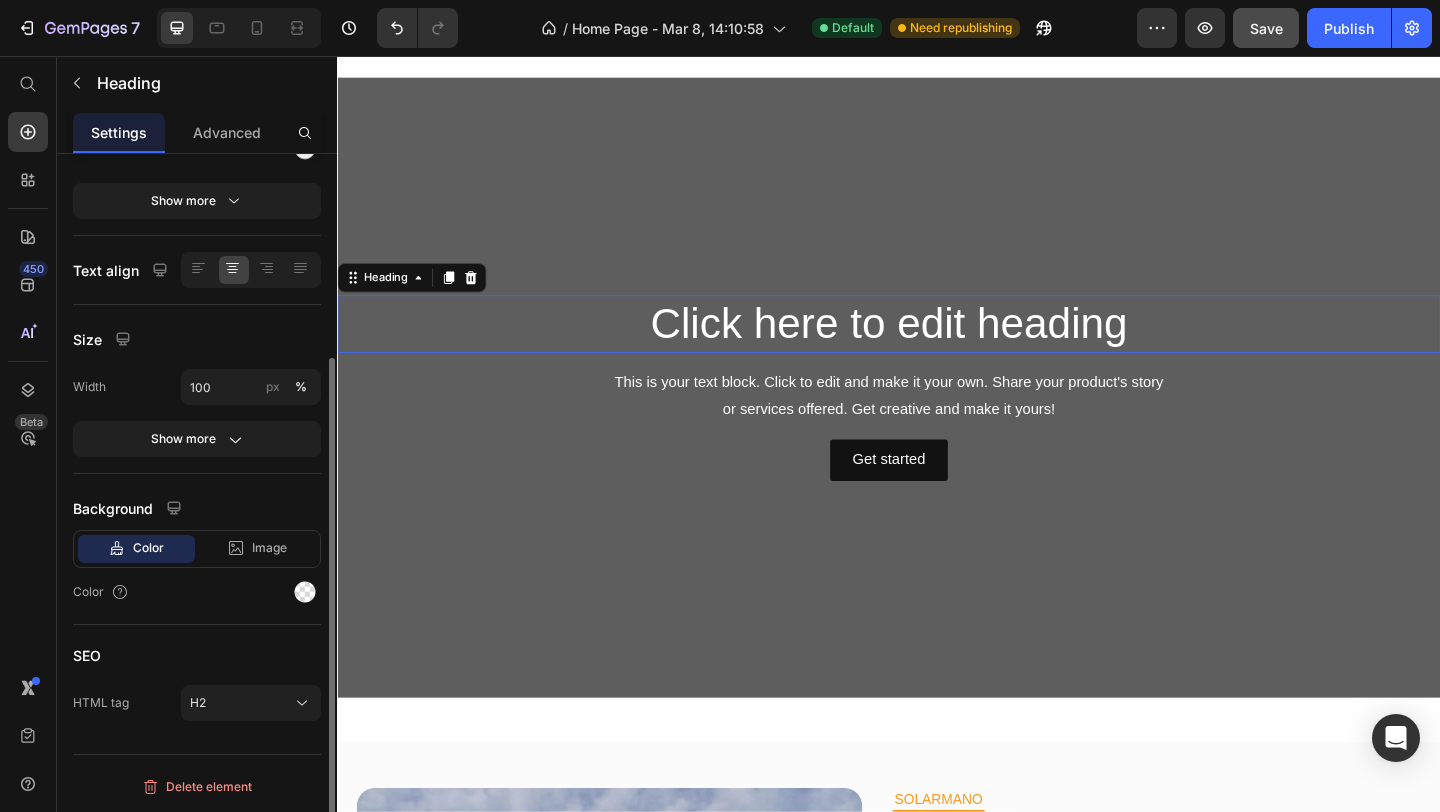 click on "Click here to edit heading" at bounding box center (937, 348) 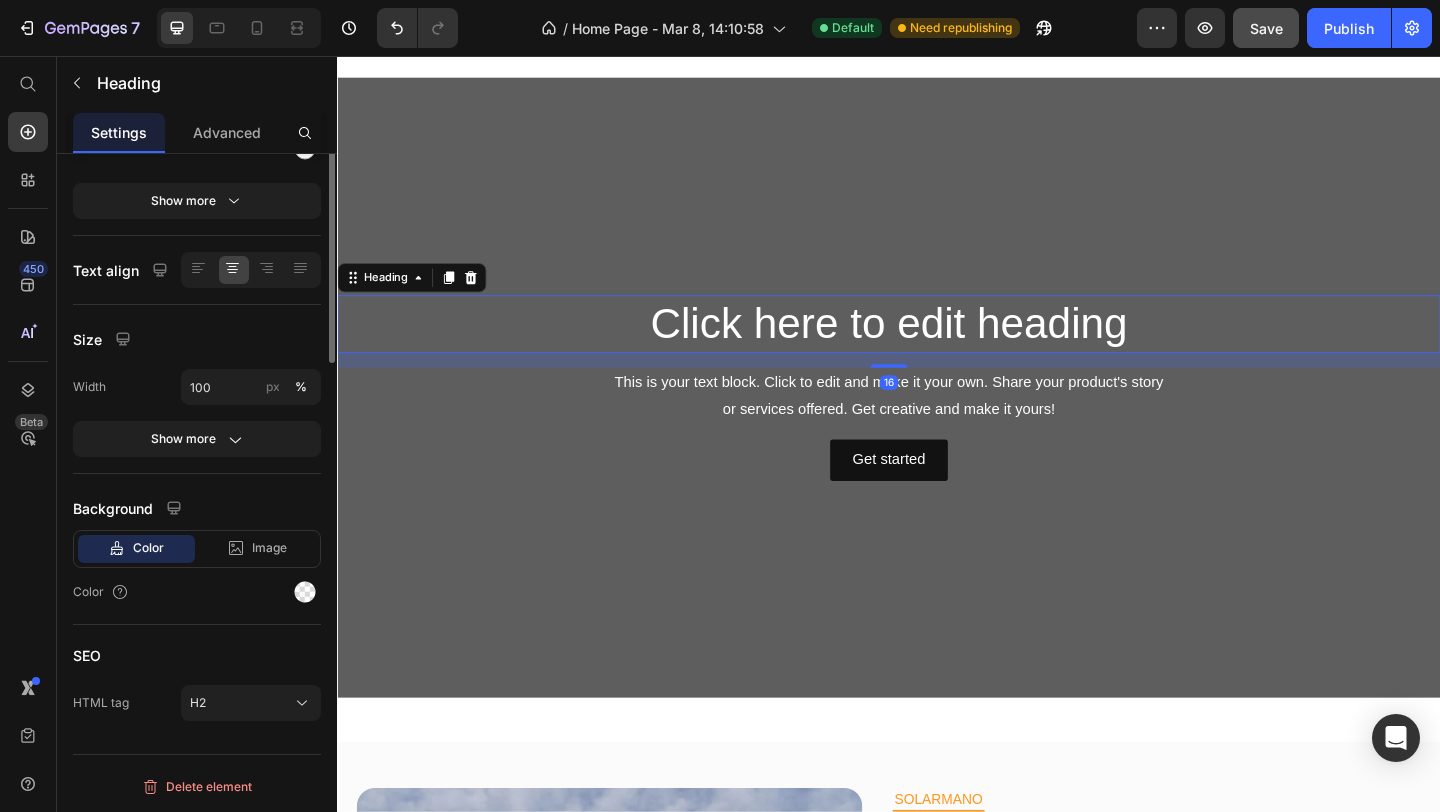 scroll, scrollTop: 0, scrollLeft: 0, axis: both 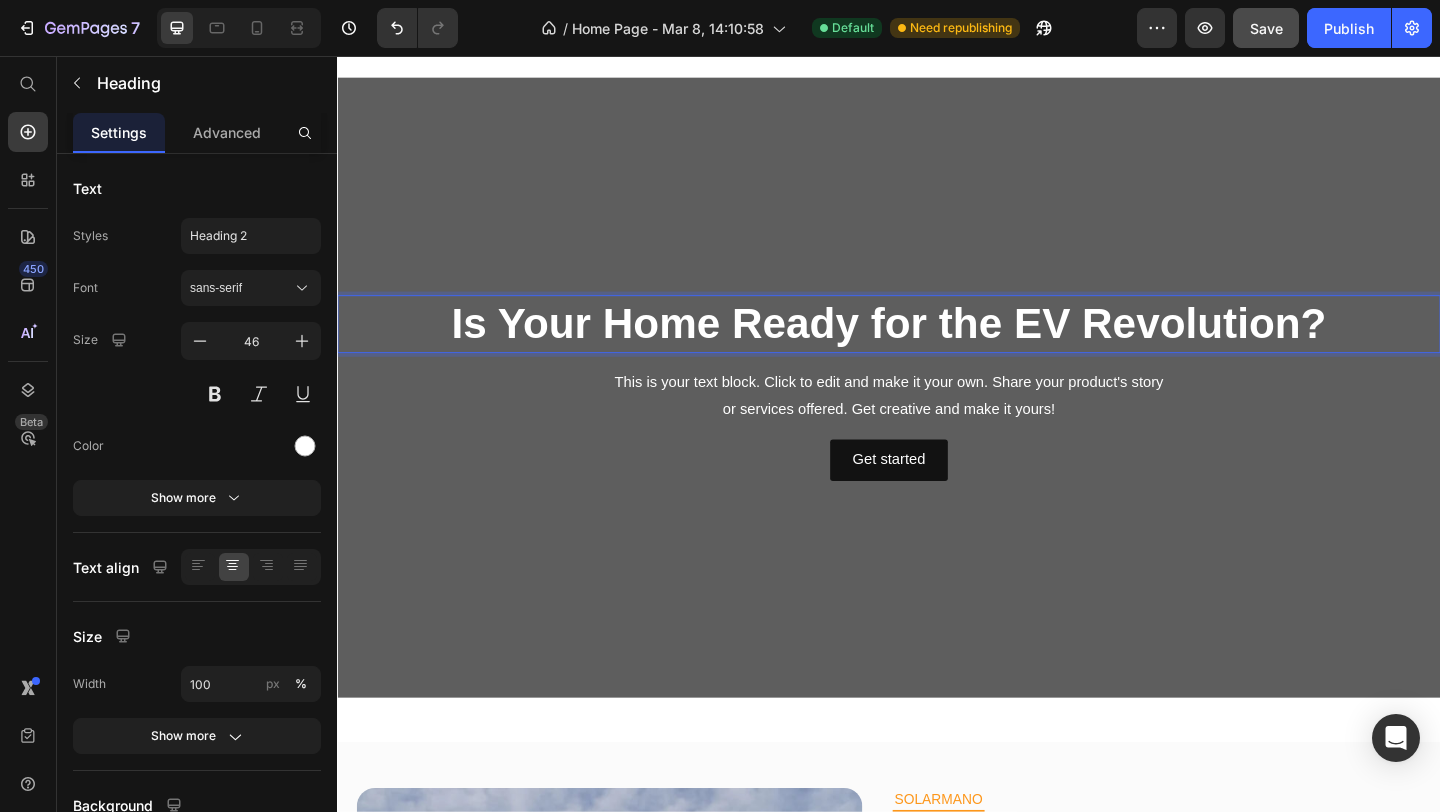 click on "Is Your Home Ready for the EV Revolution?" at bounding box center [937, 347] 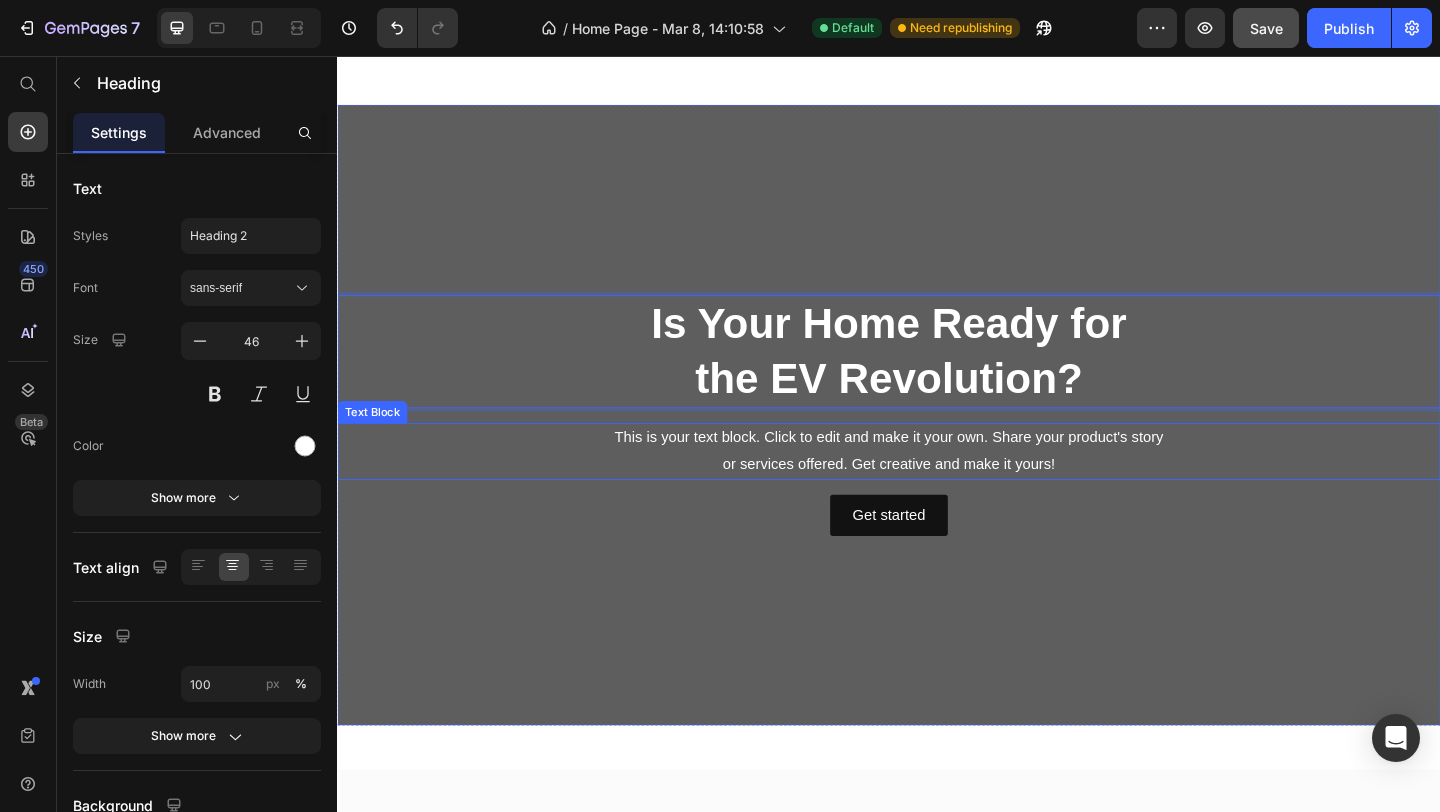 click on "This is your text block. Click to edit and make it your own. Share your product's story                   or services offered. Get creative and make it yours!" at bounding box center [937, 486] 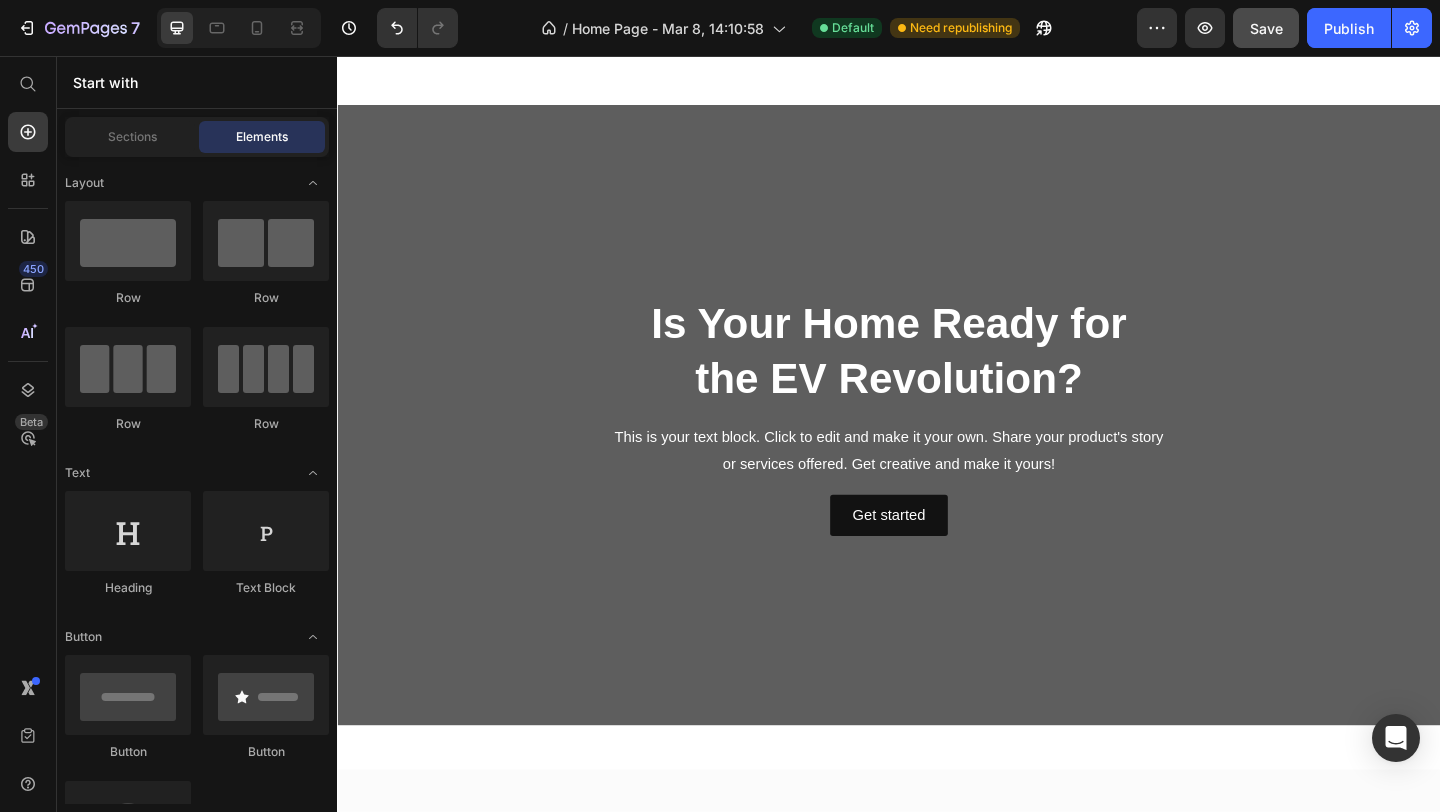 click on "This is your text block. Click to edit and make it your own. Share your product's story or services offered. Get creative and make it yours!" at bounding box center (937, 486) 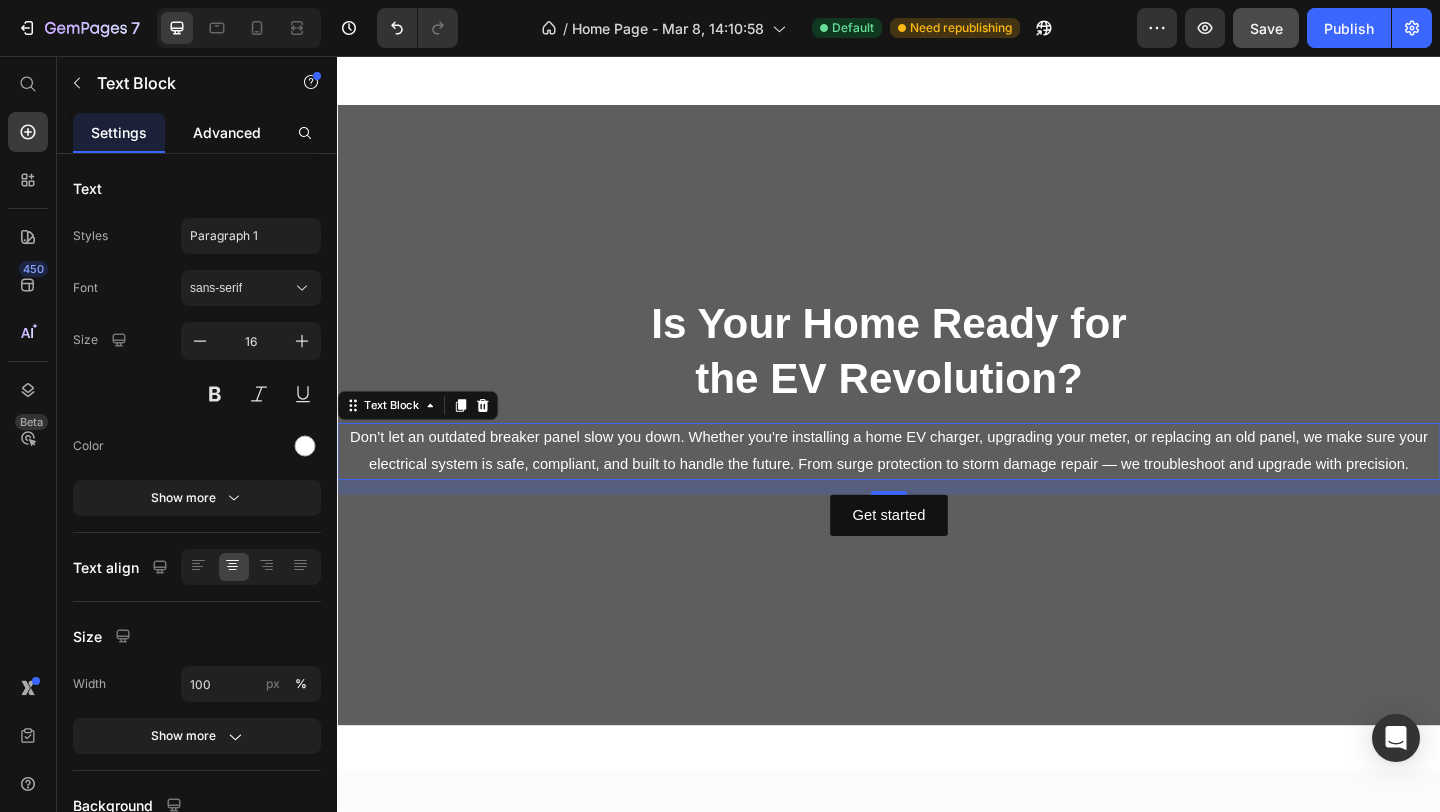 click on "Advanced" at bounding box center (227, 132) 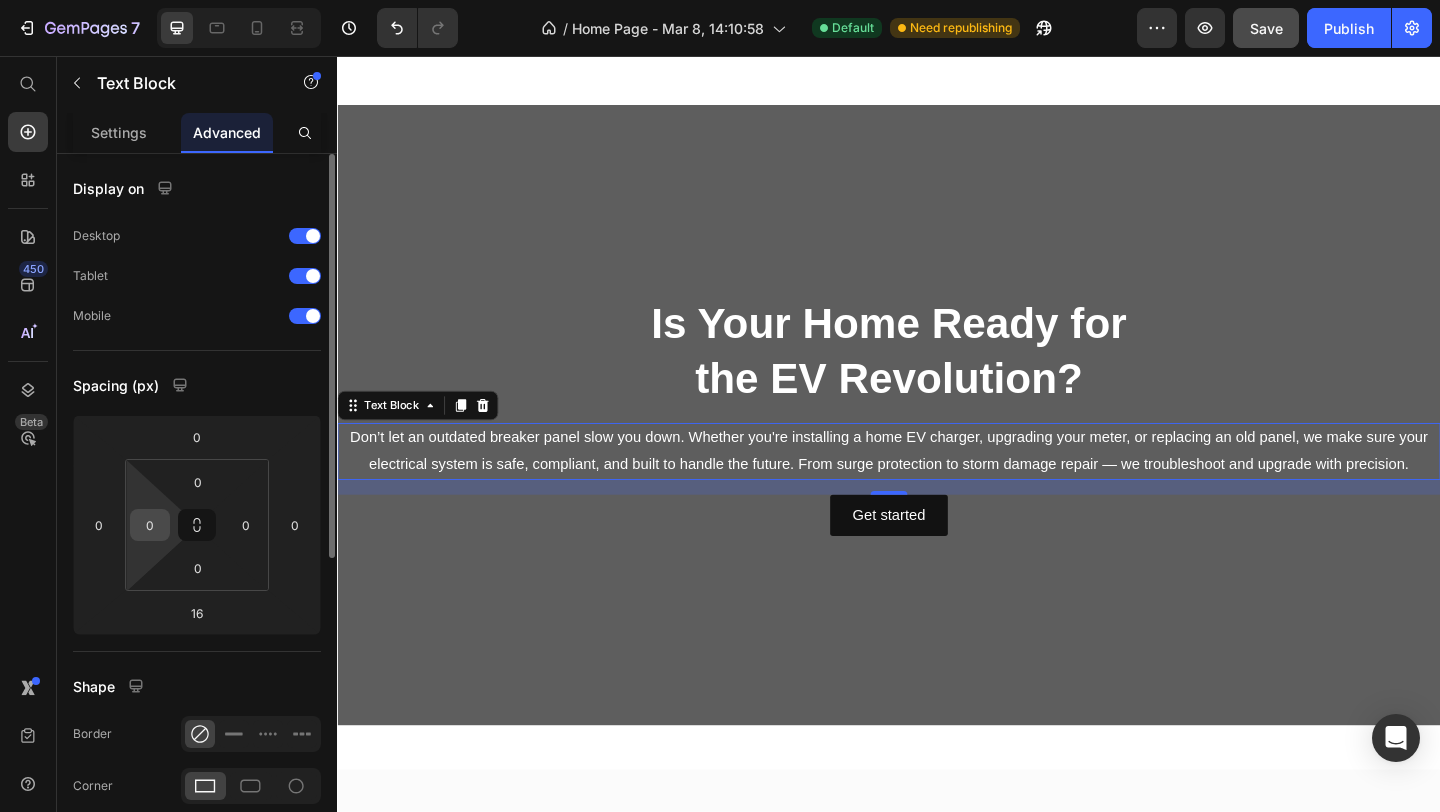 click on "0" at bounding box center (150, 525) 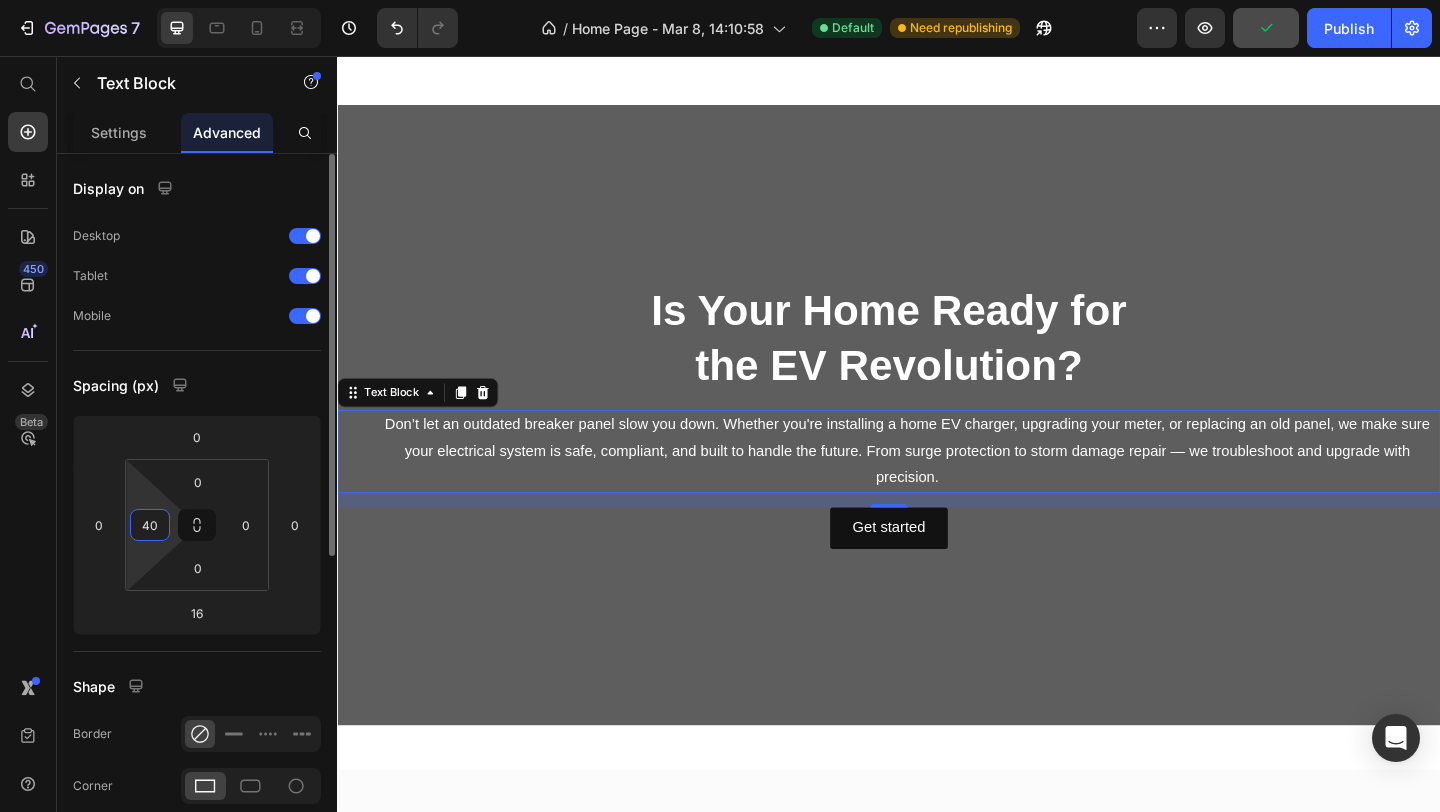 type on "4" 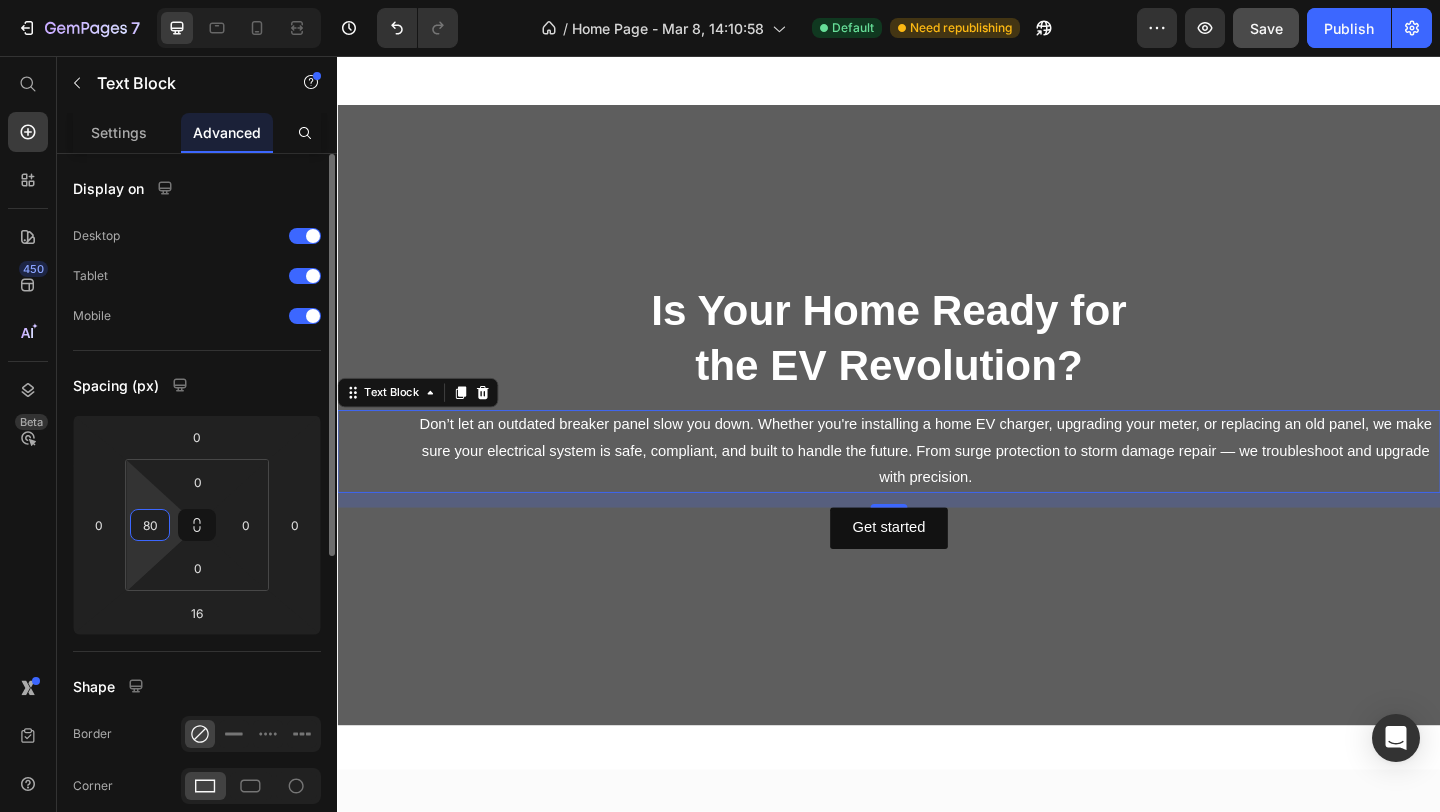 type on "8" 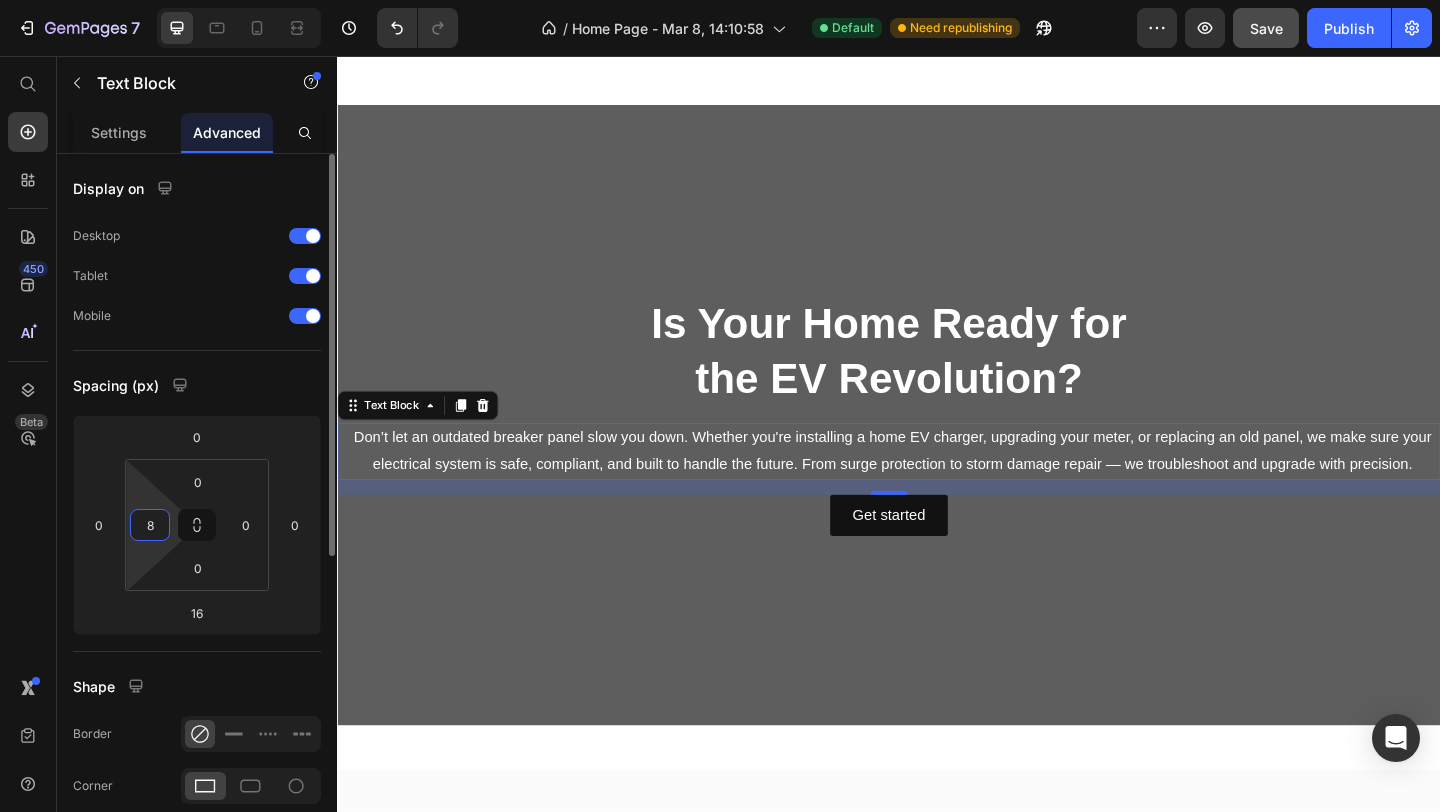 type 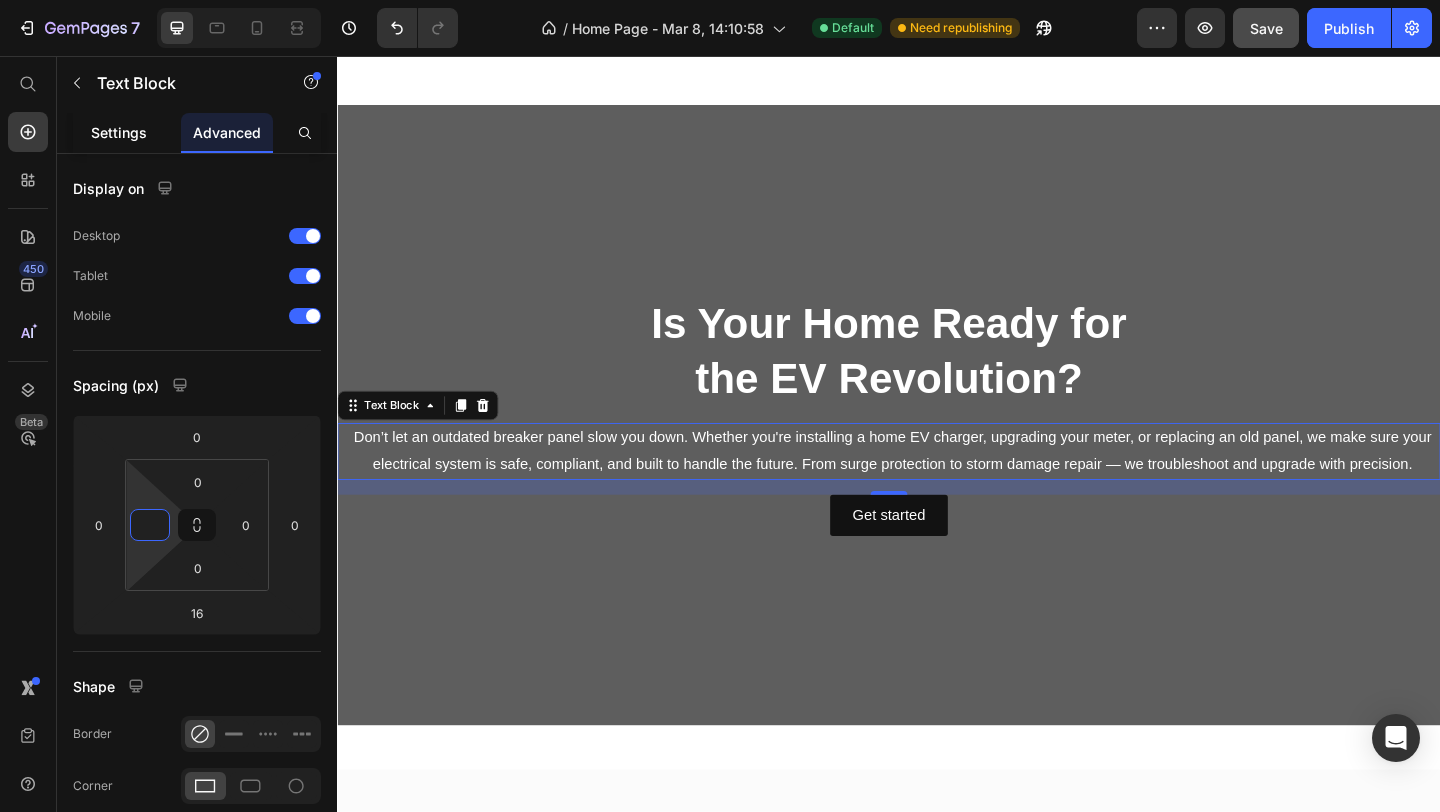 click on "Settings" at bounding box center [119, 132] 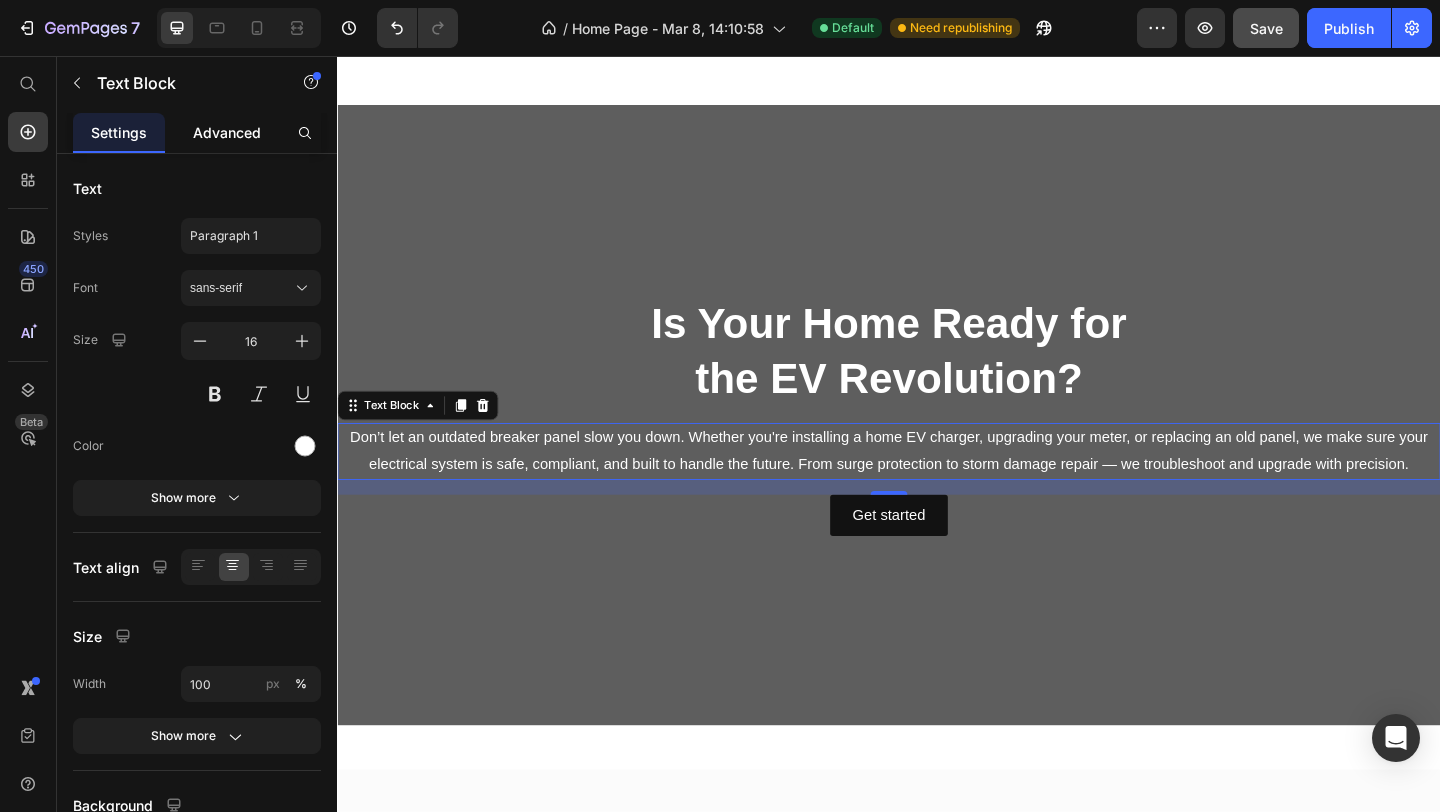 click on "Advanced" at bounding box center [227, 132] 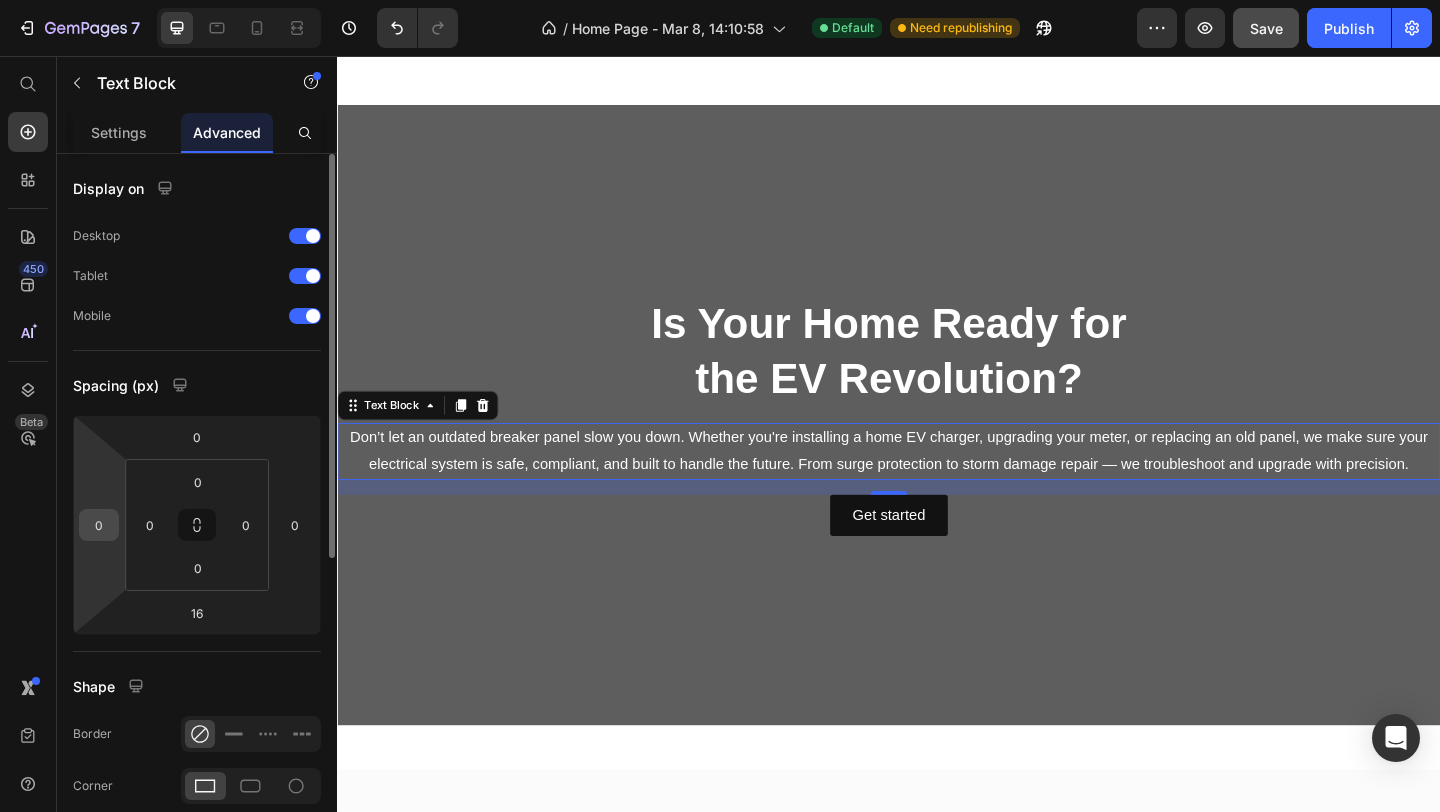 click on "0" at bounding box center [99, 525] 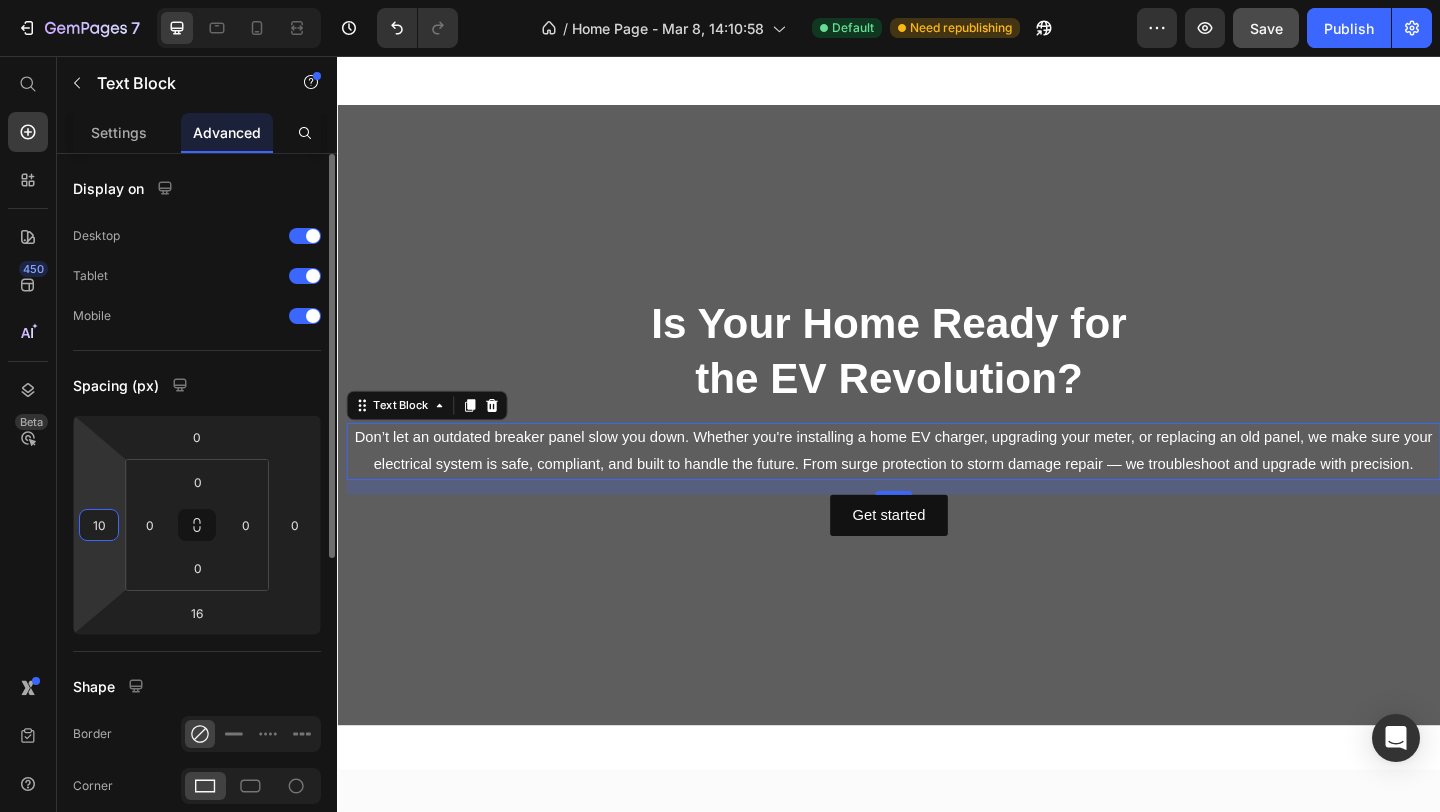 type on "1" 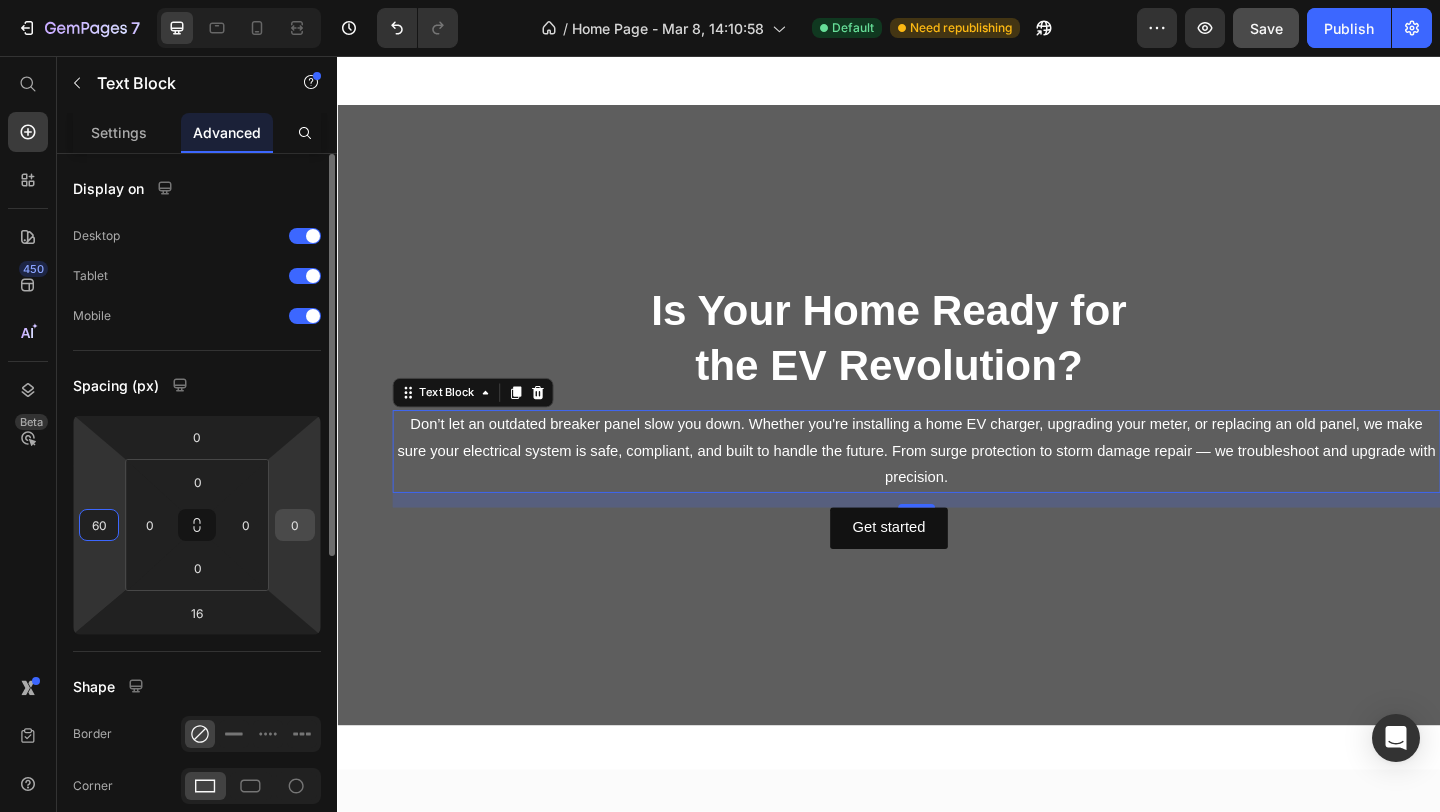 type on "60" 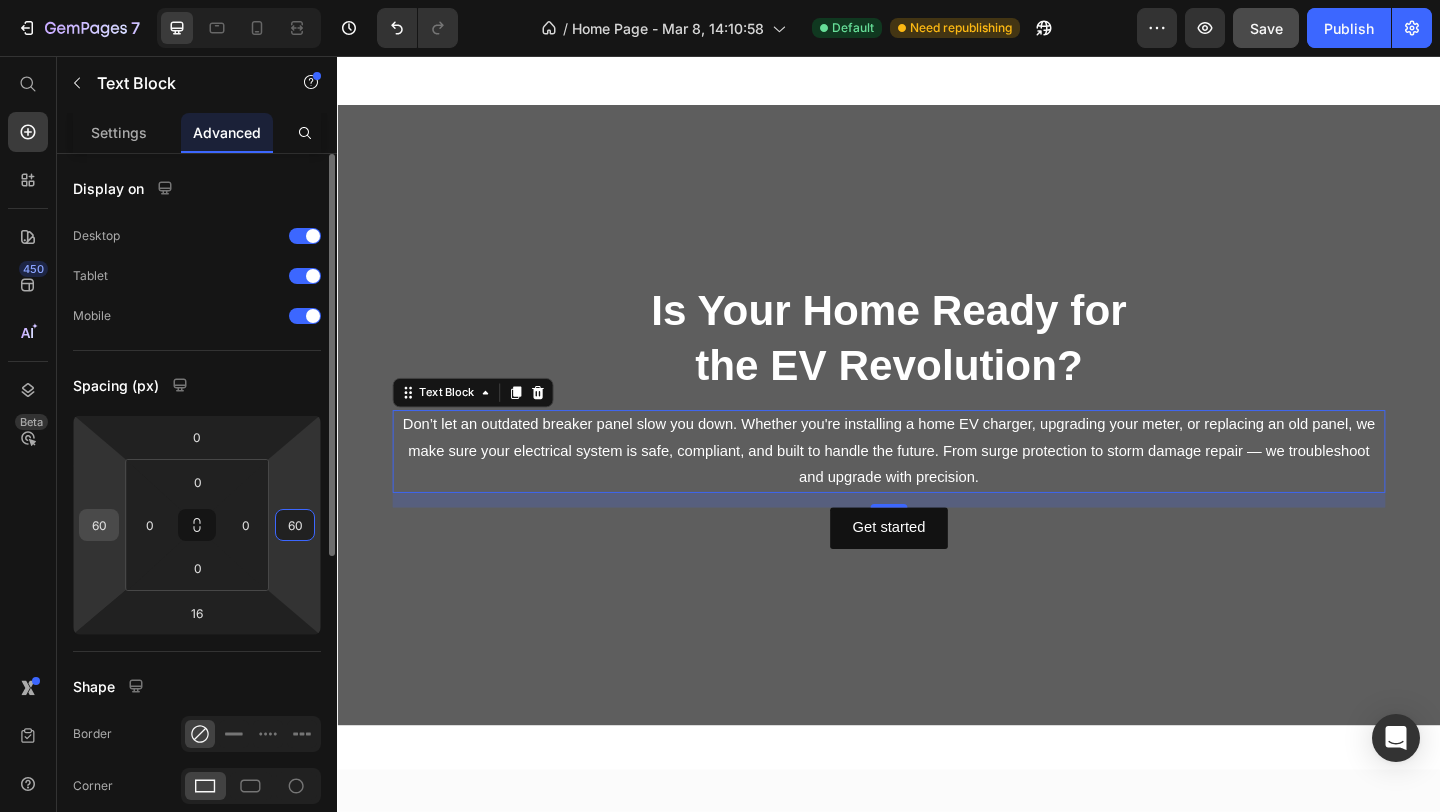 type on "60" 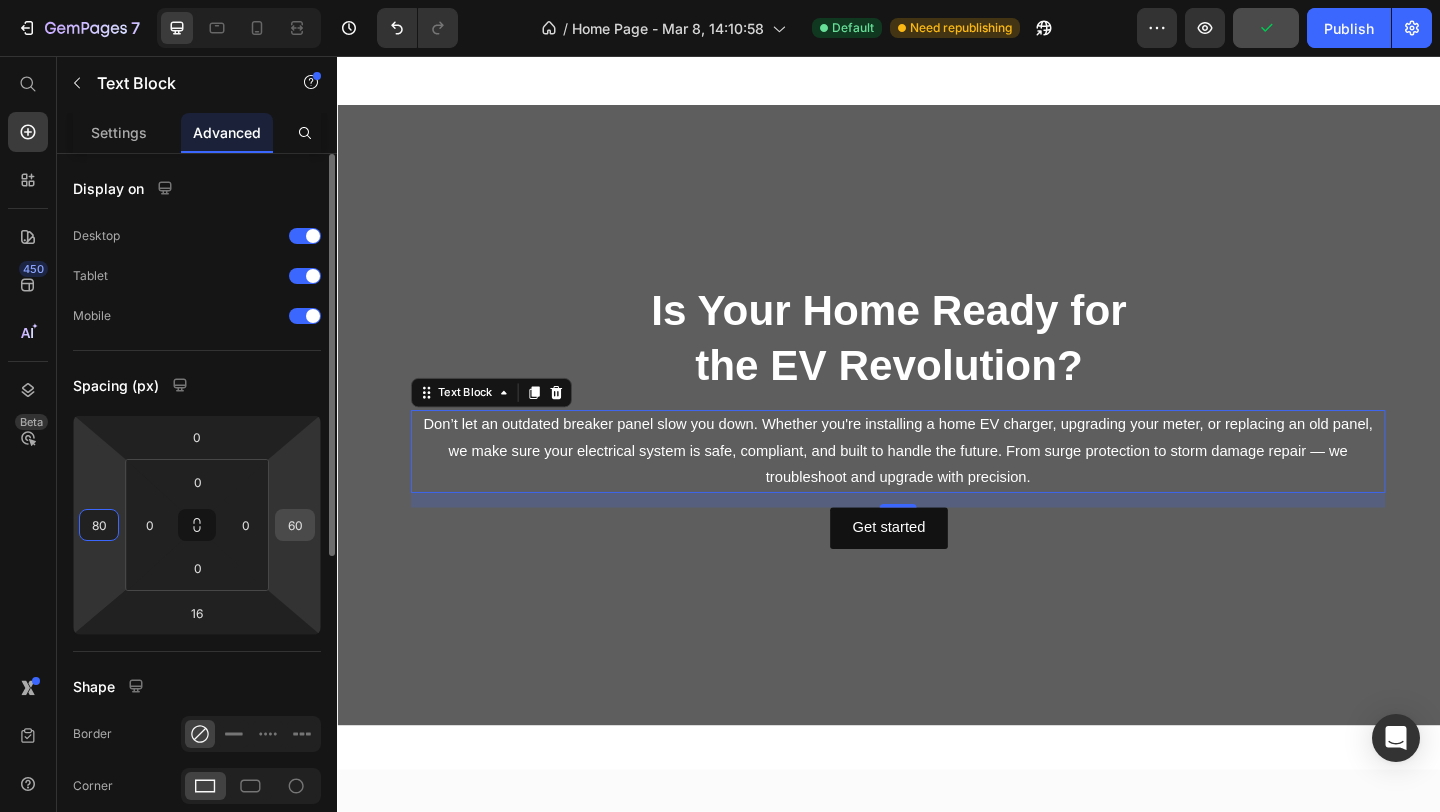 type on "80" 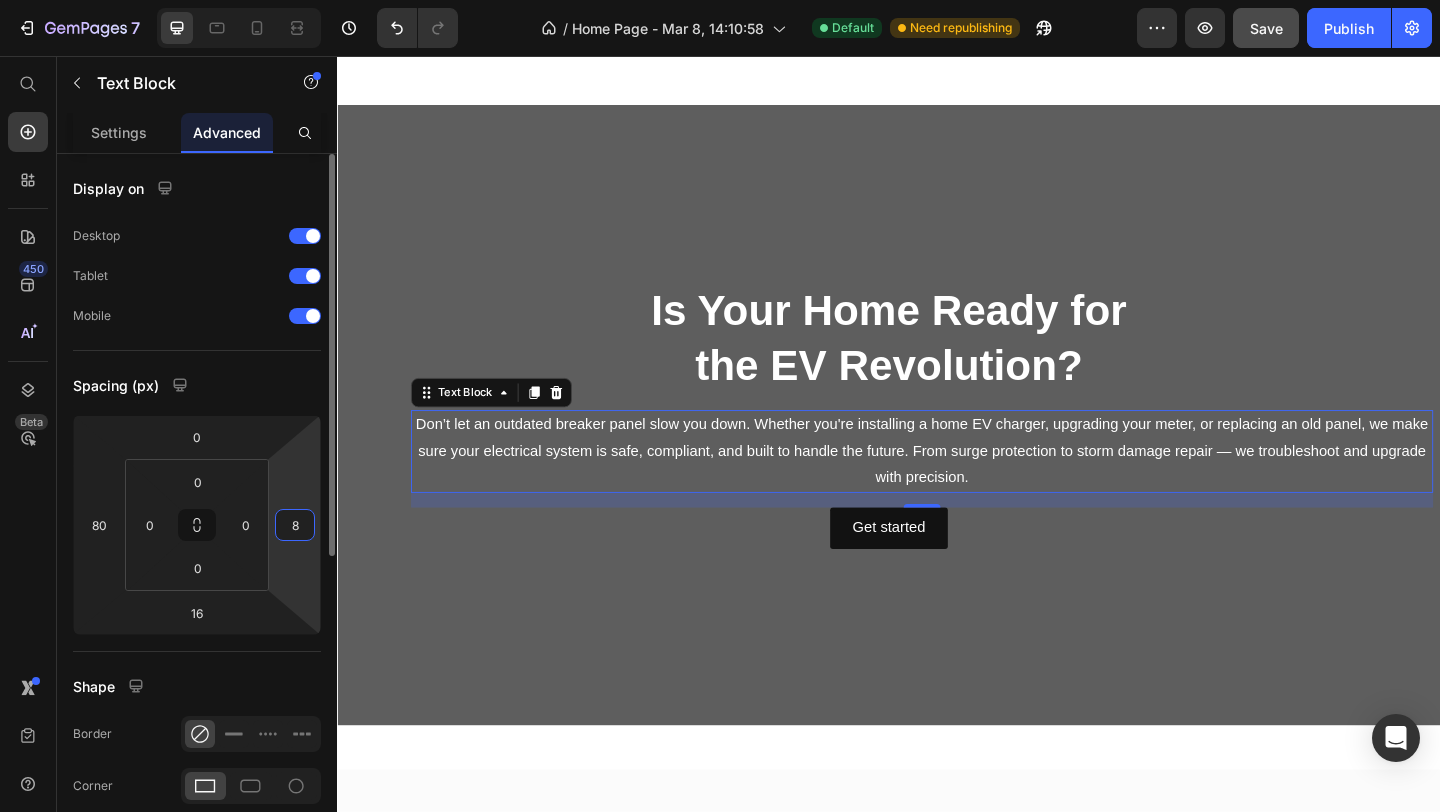 type on "80" 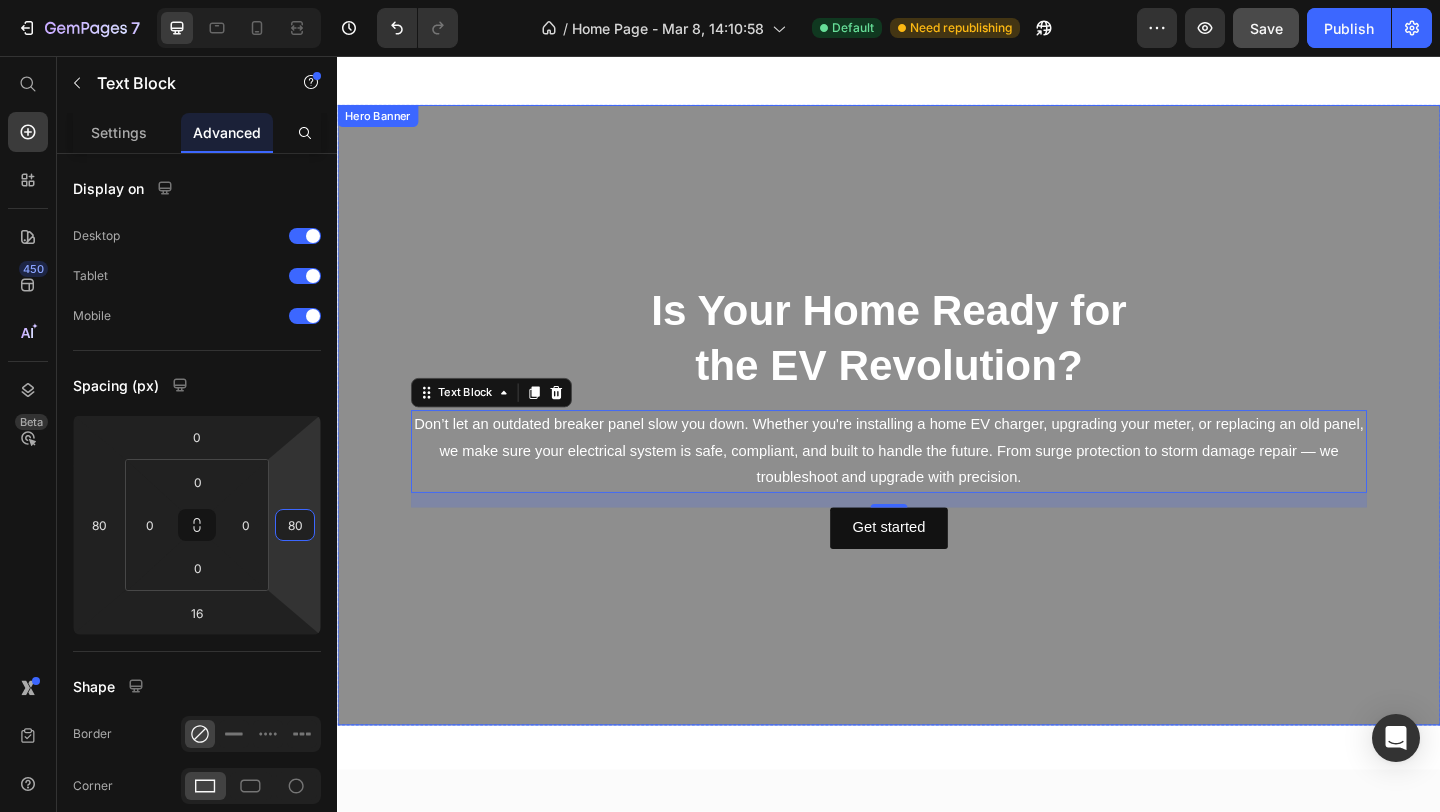 click at bounding box center (937, 446) 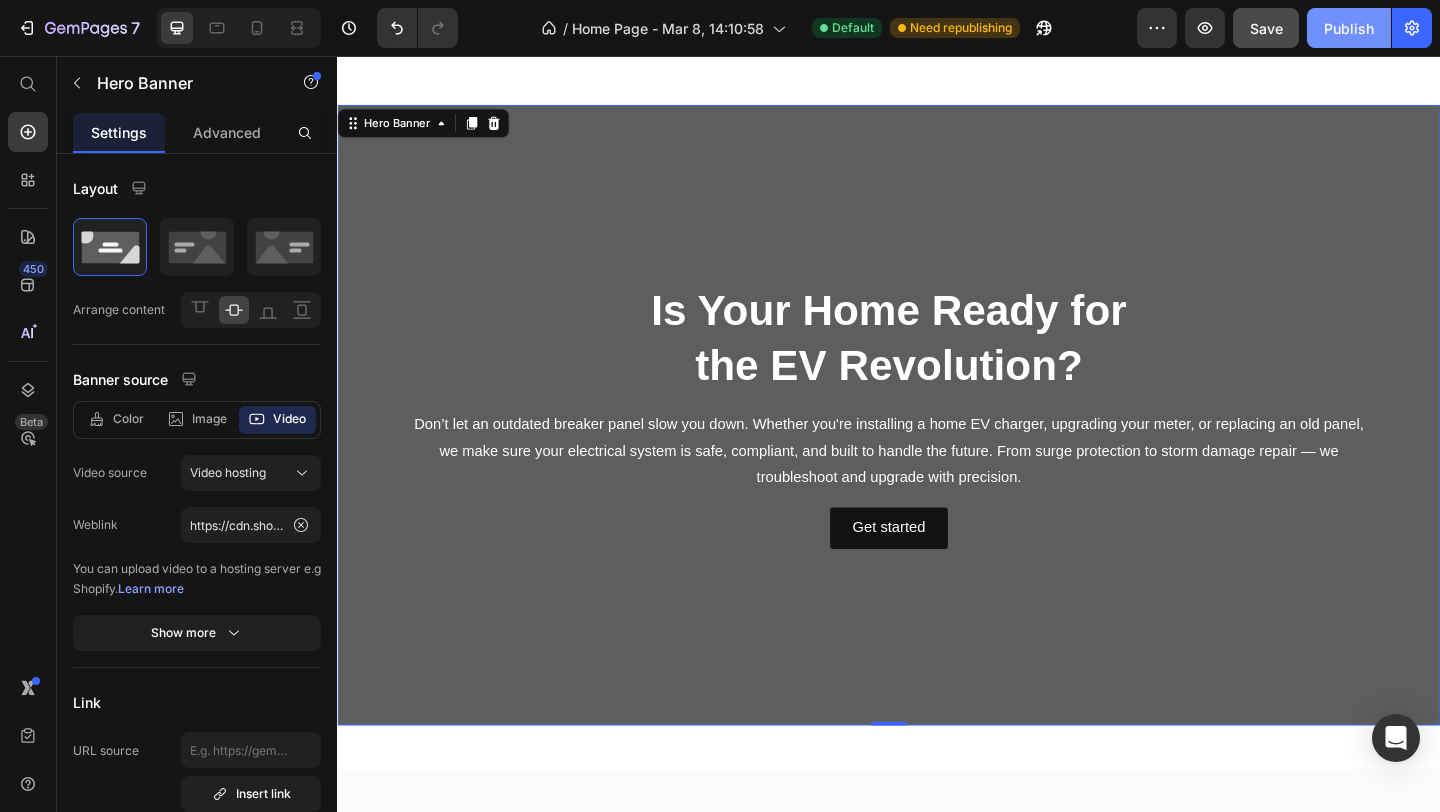 click on "Publish" 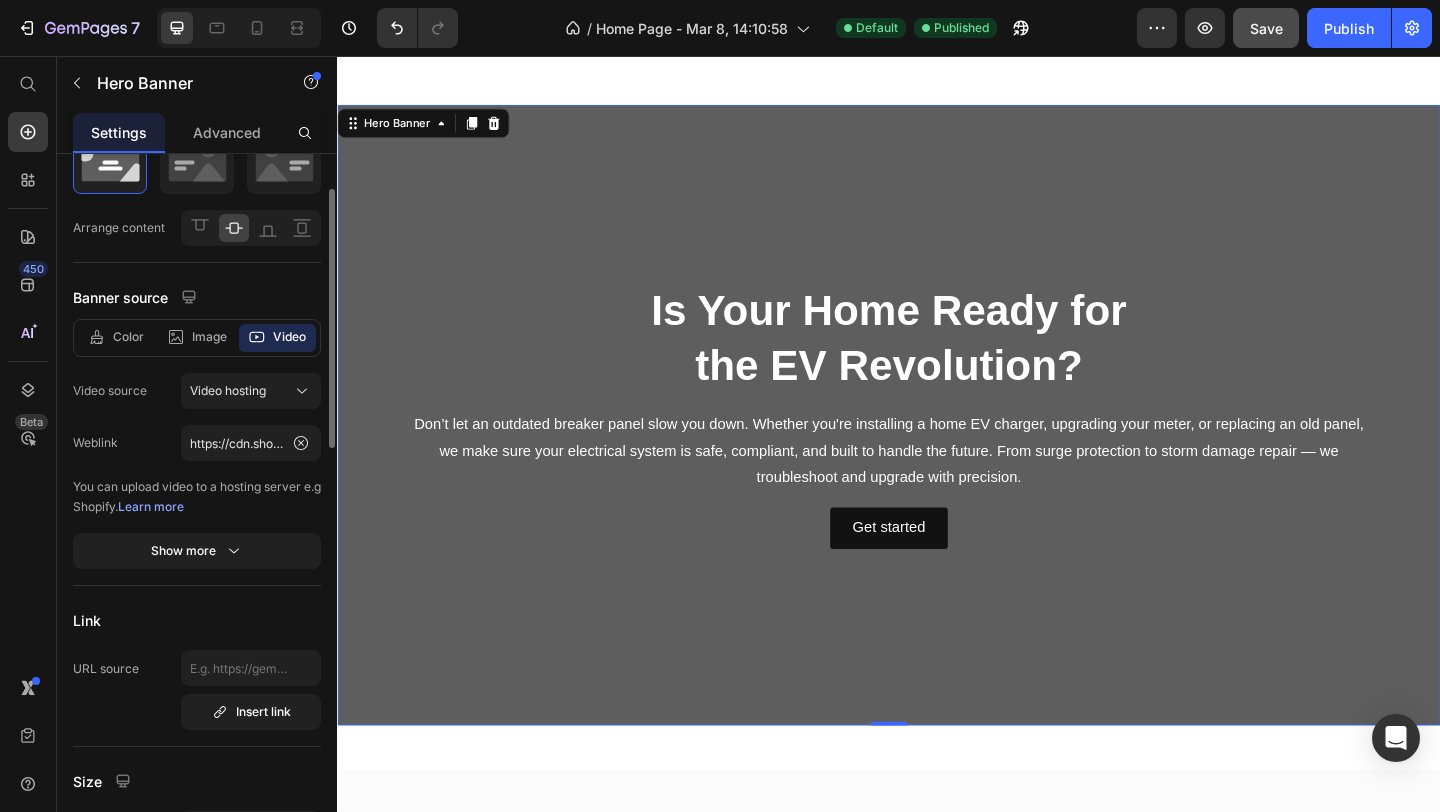 scroll, scrollTop: 86, scrollLeft: 0, axis: vertical 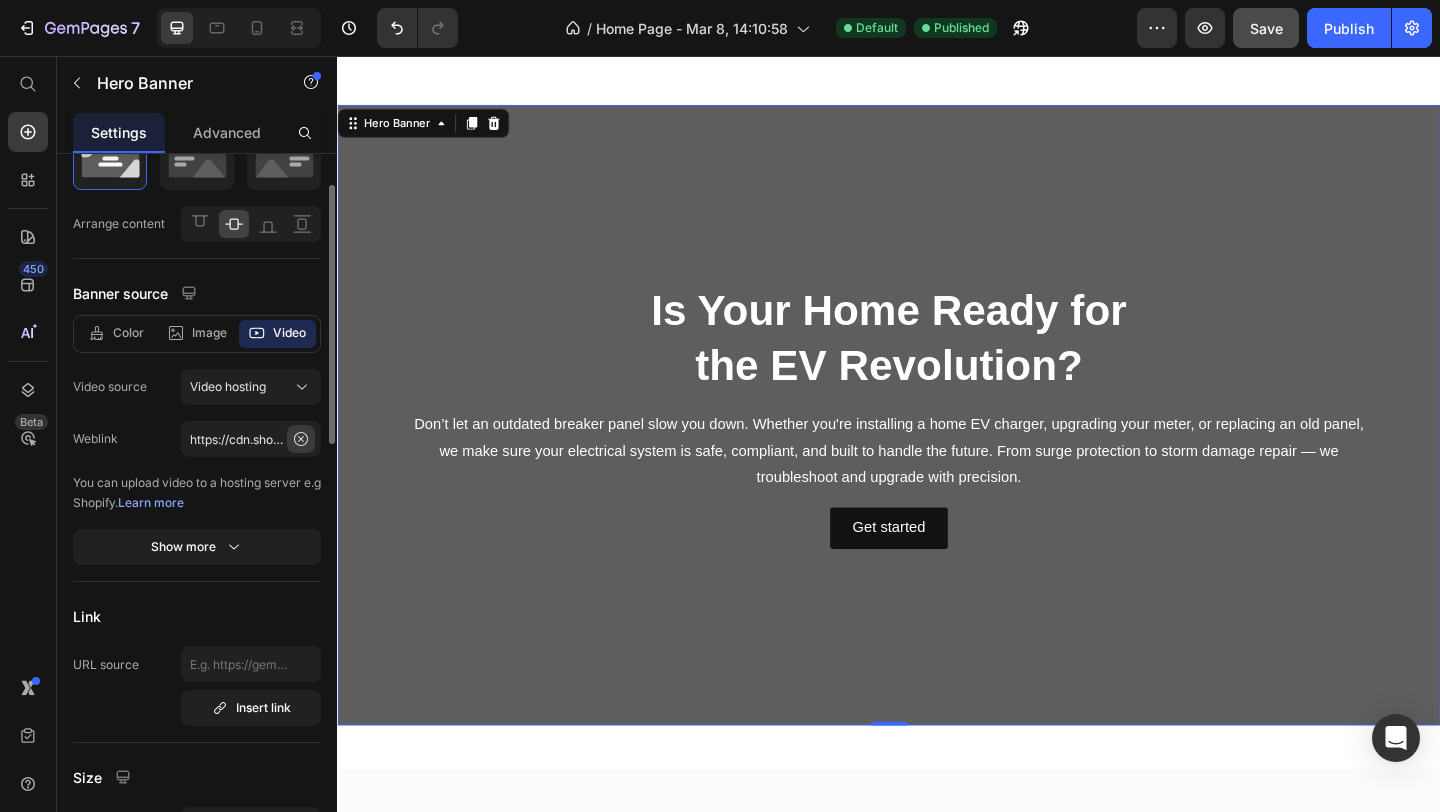 click 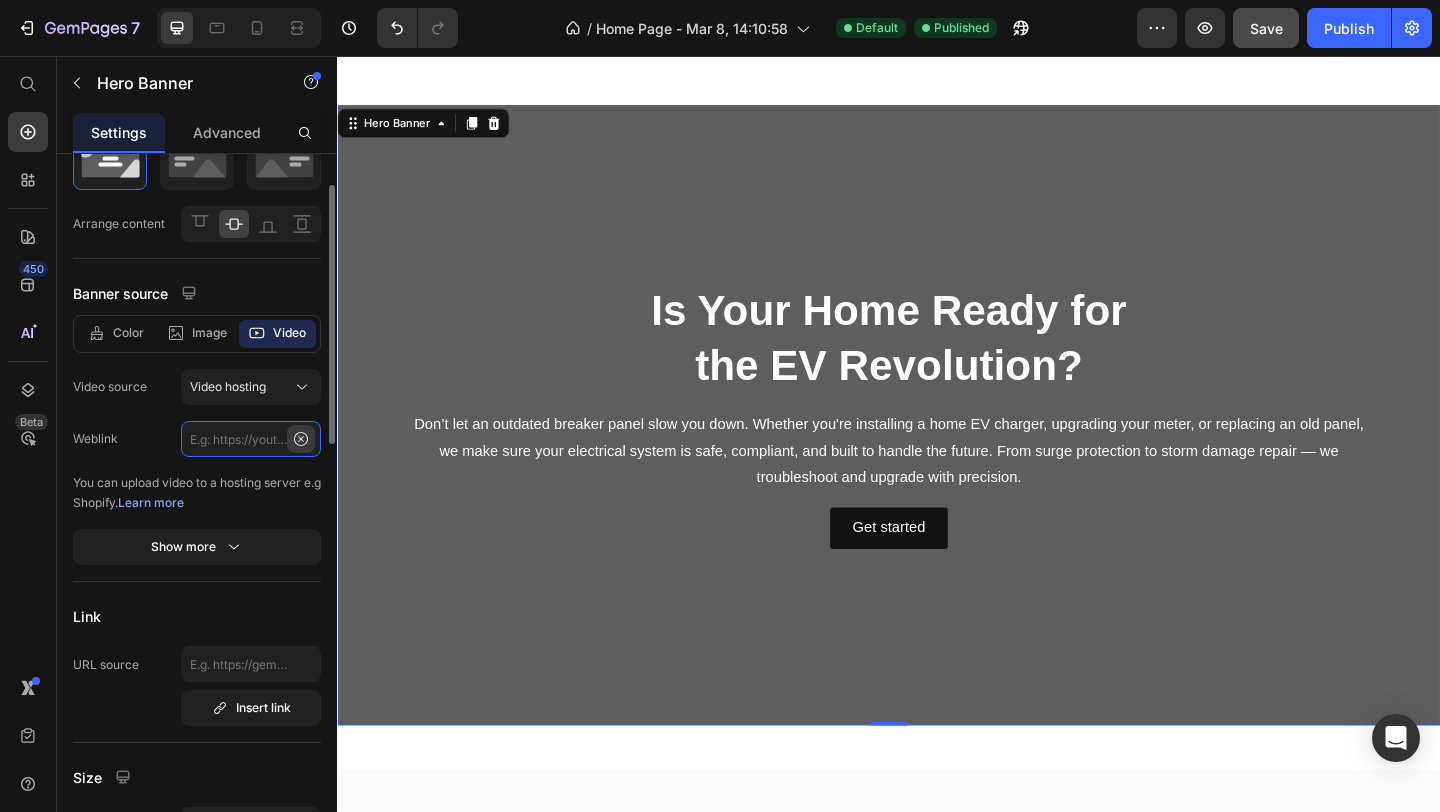 scroll, scrollTop: 0, scrollLeft: 0, axis: both 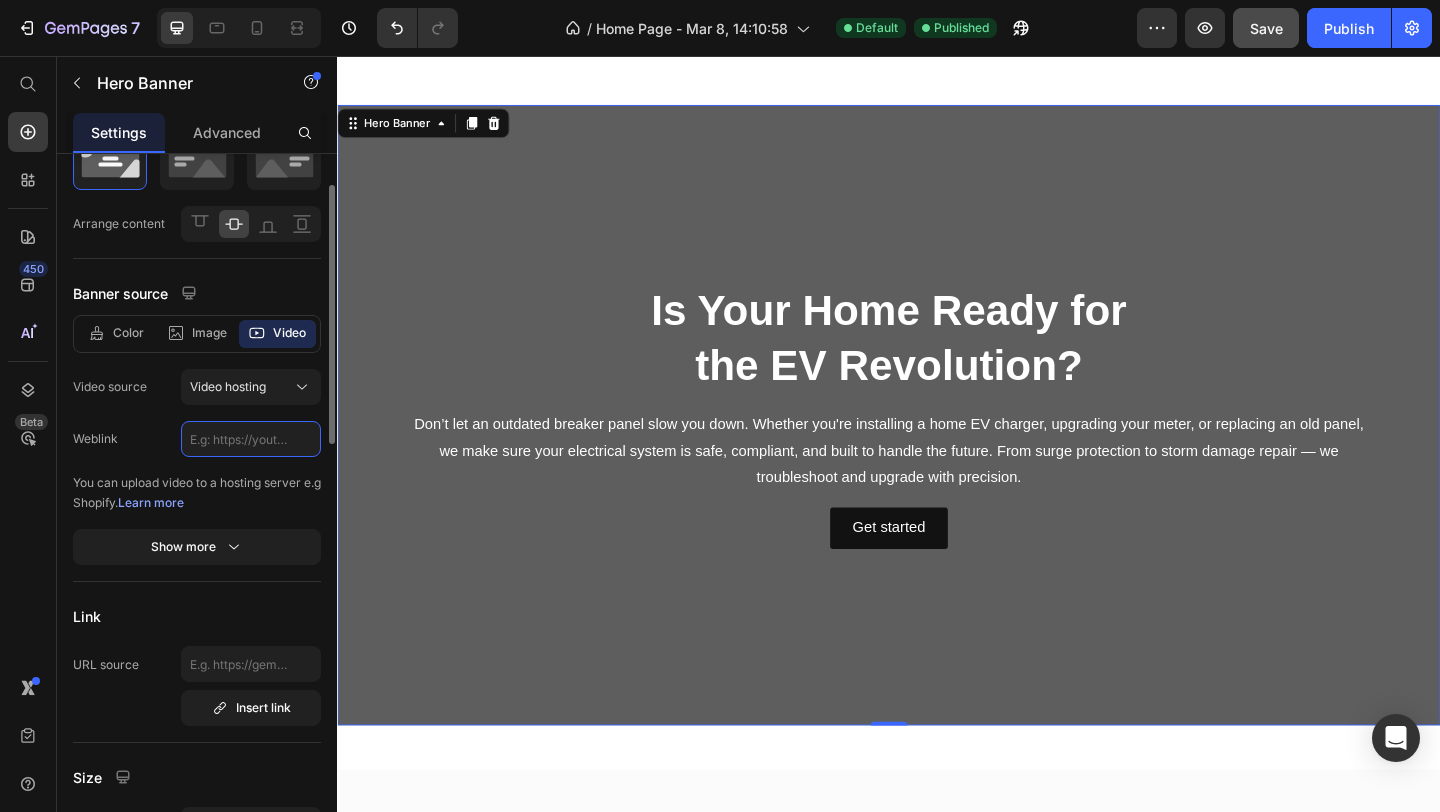 click 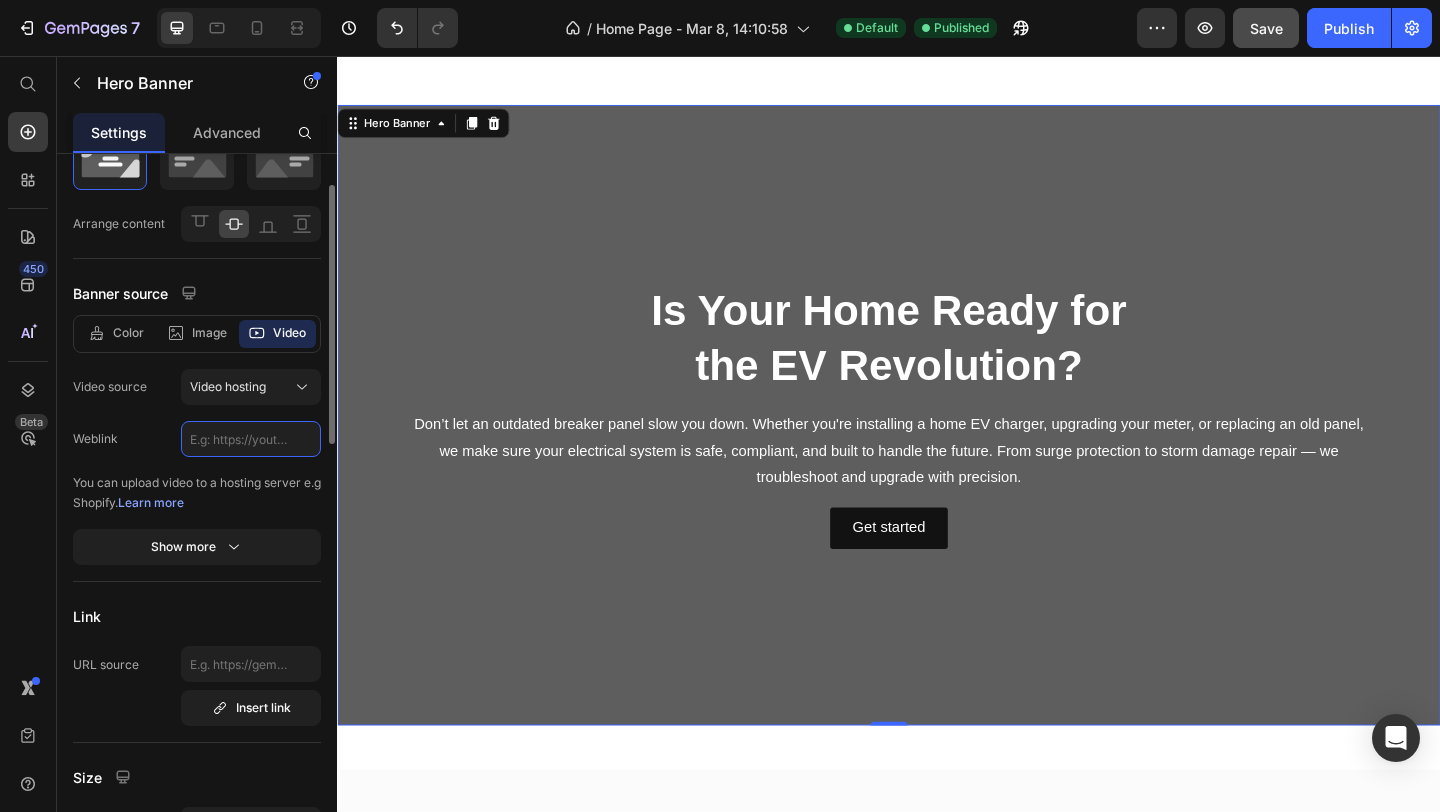 paste on "https://cdn.shopify.com/videos/c/o/v/ba4a1ad199d8400a9d870ba2ce550ea1.mp4" 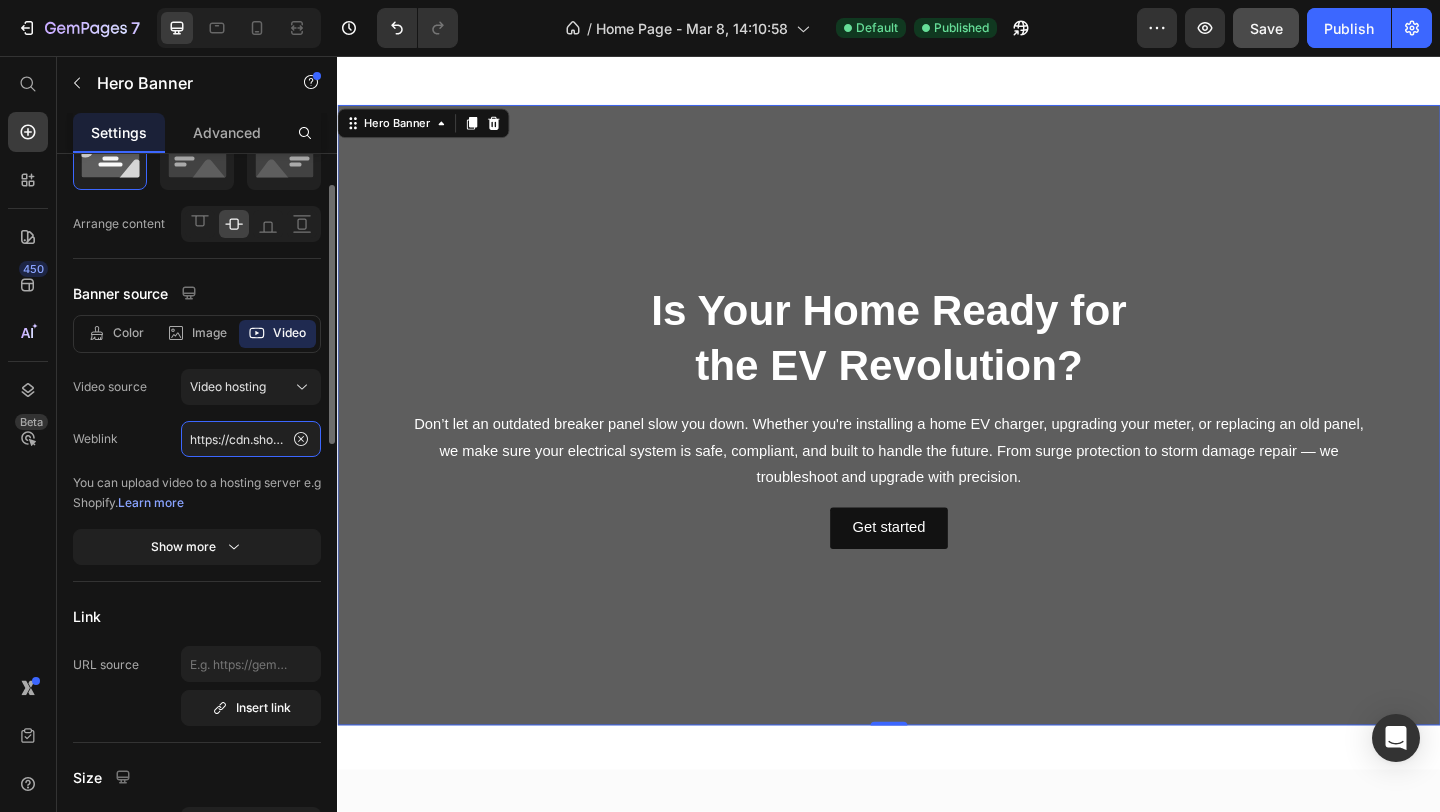 scroll, scrollTop: 0, scrollLeft: 366, axis: horizontal 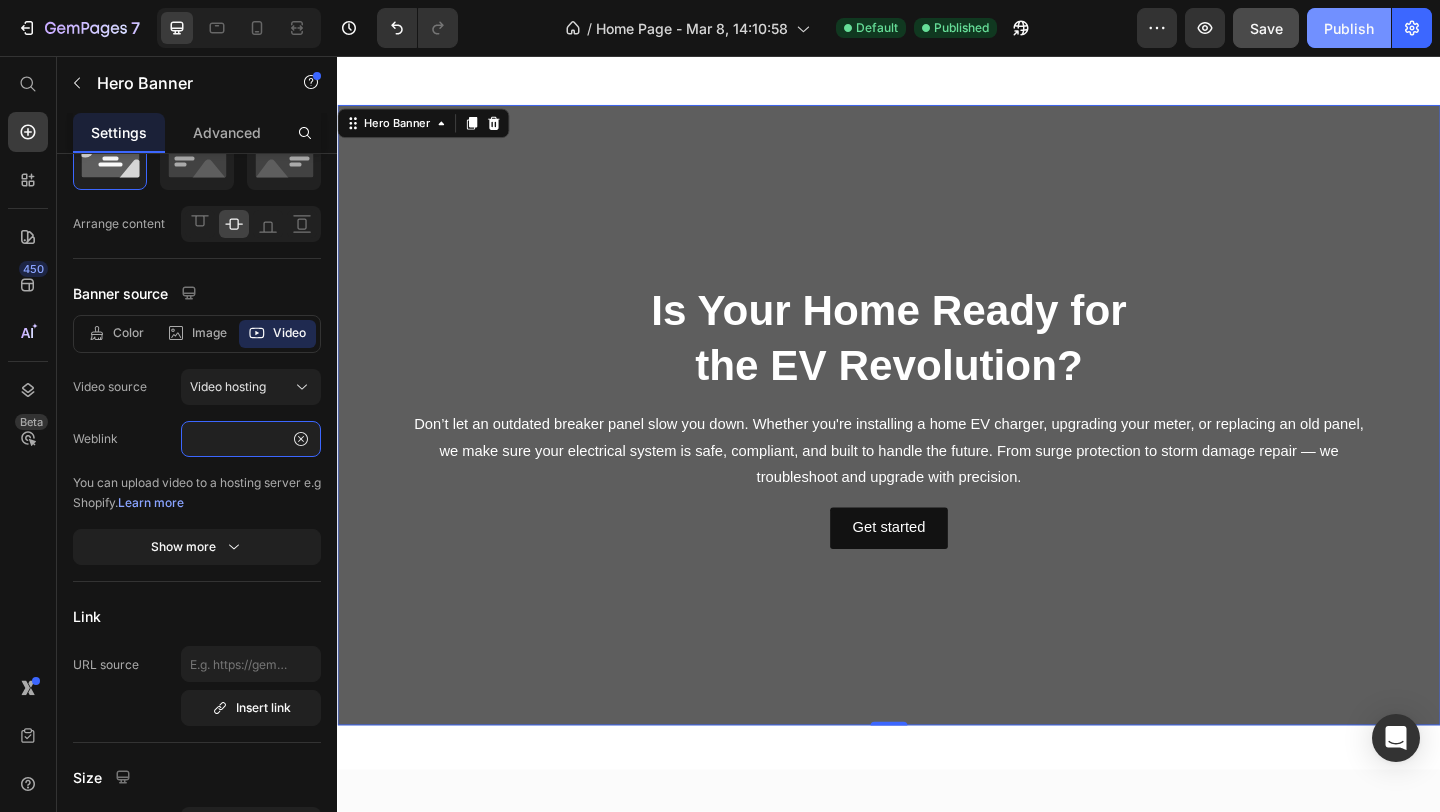 type on "https://cdn.shopify.com/videos/c/o/v/ba4a1ad199d8400a9d870ba2ce550ea1.mp4" 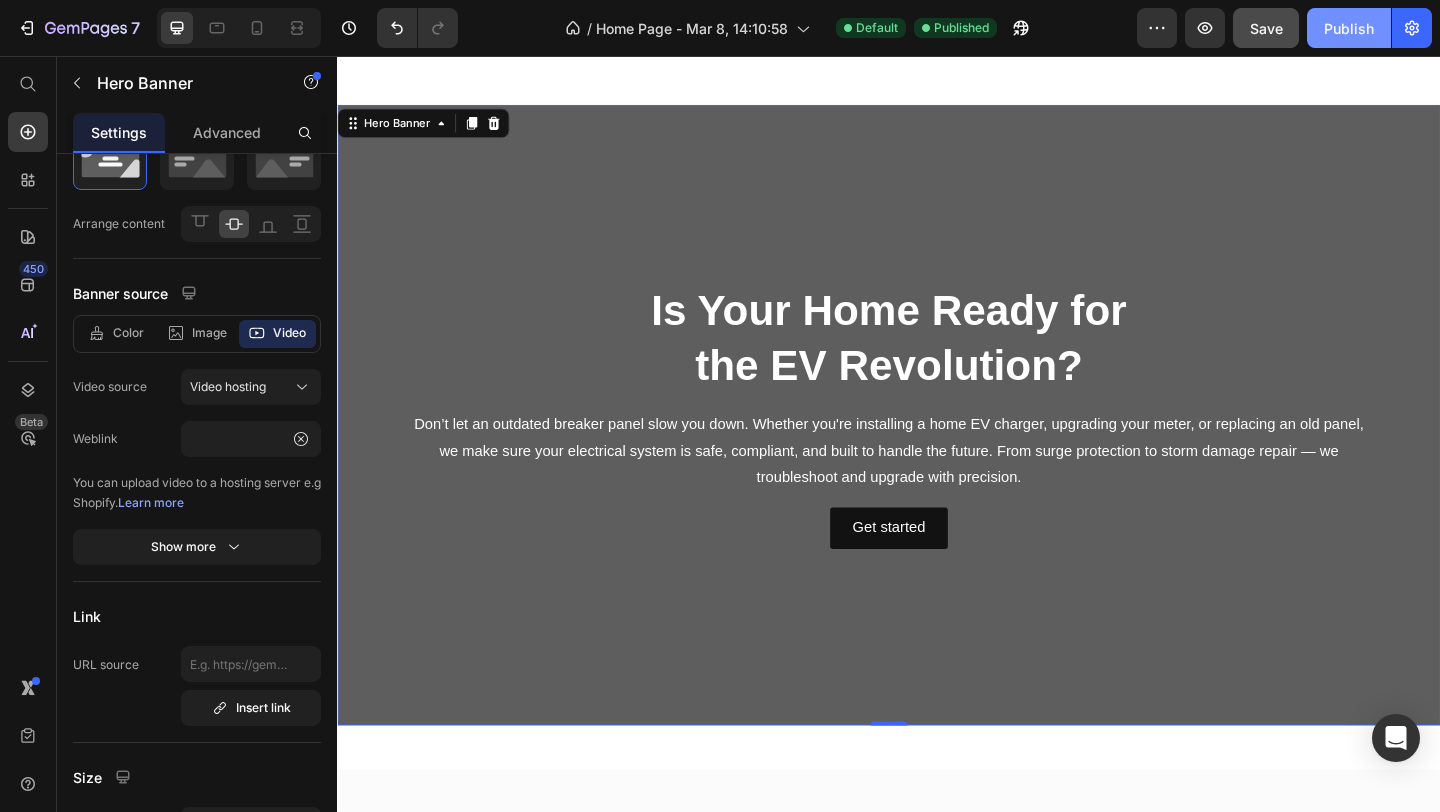 click on "Publish" at bounding box center (1349, 28) 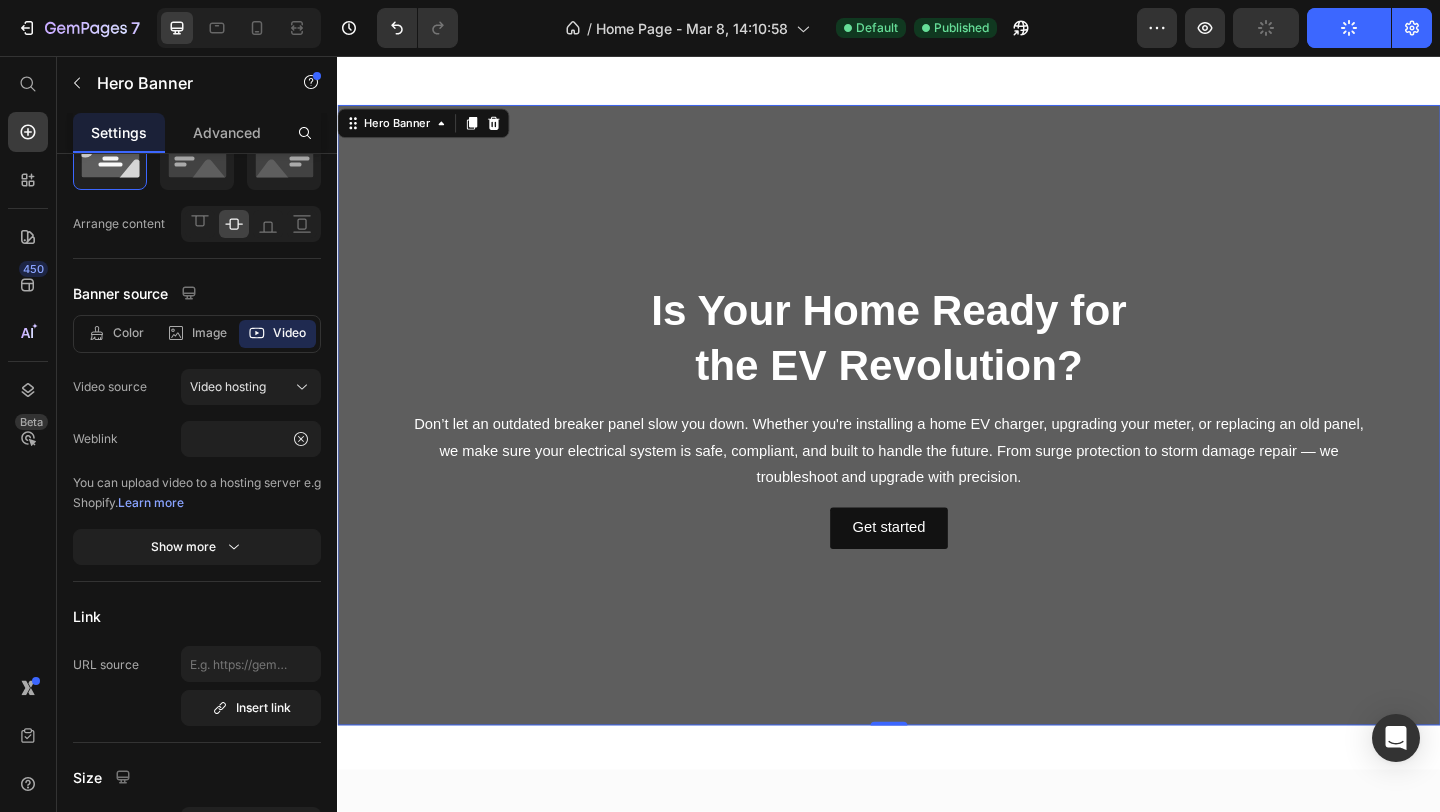 scroll, scrollTop: 0, scrollLeft: 0, axis: both 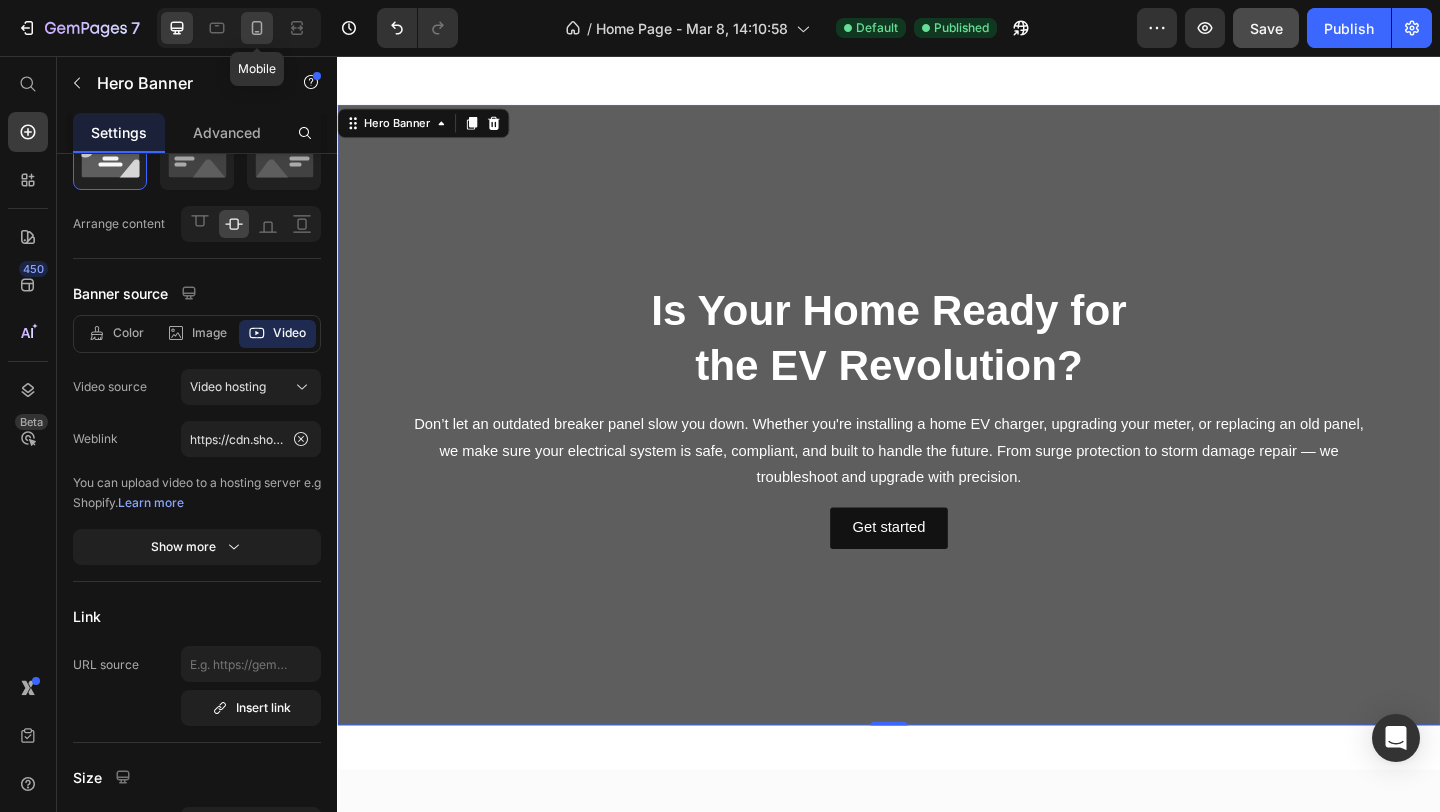click 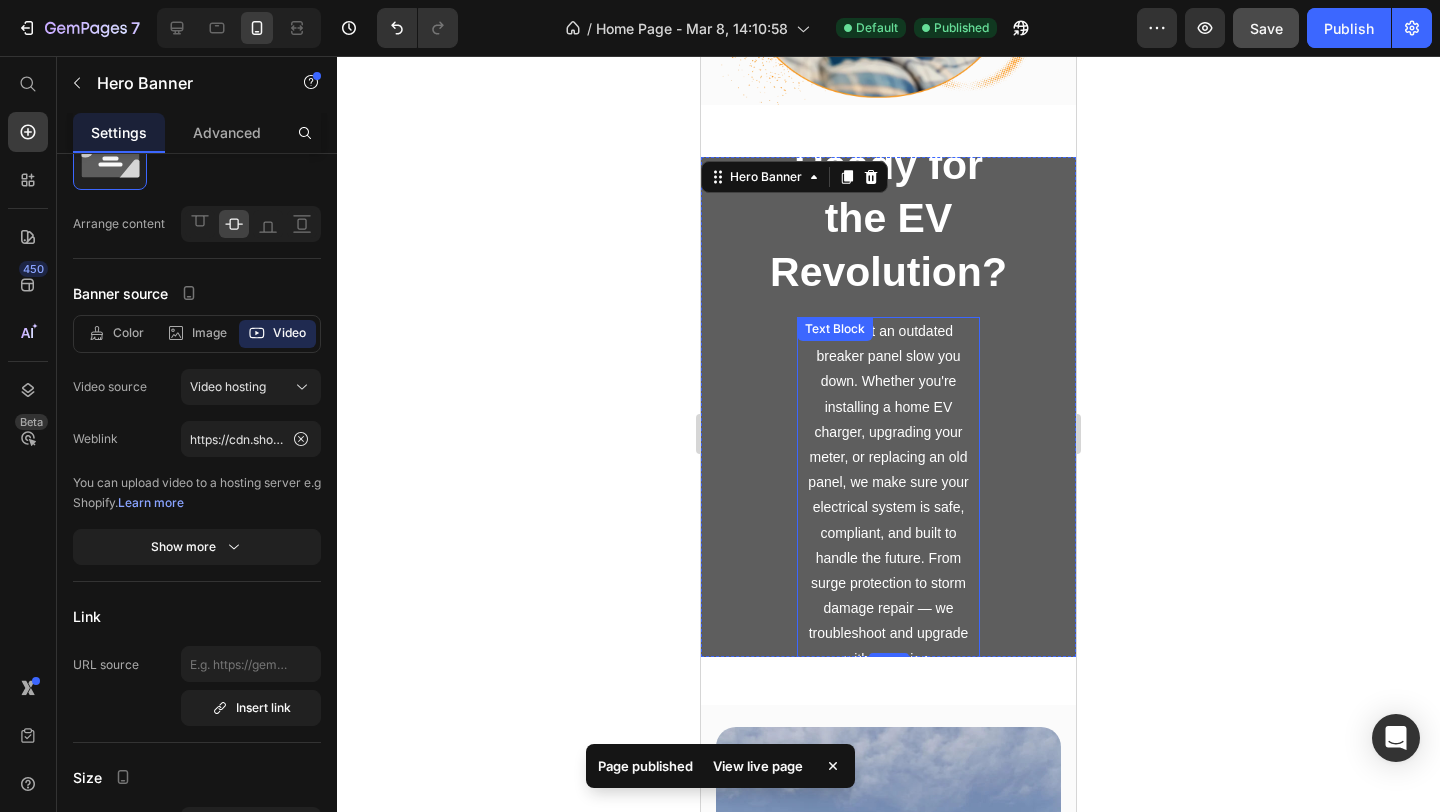 scroll, scrollTop: 1936, scrollLeft: 0, axis: vertical 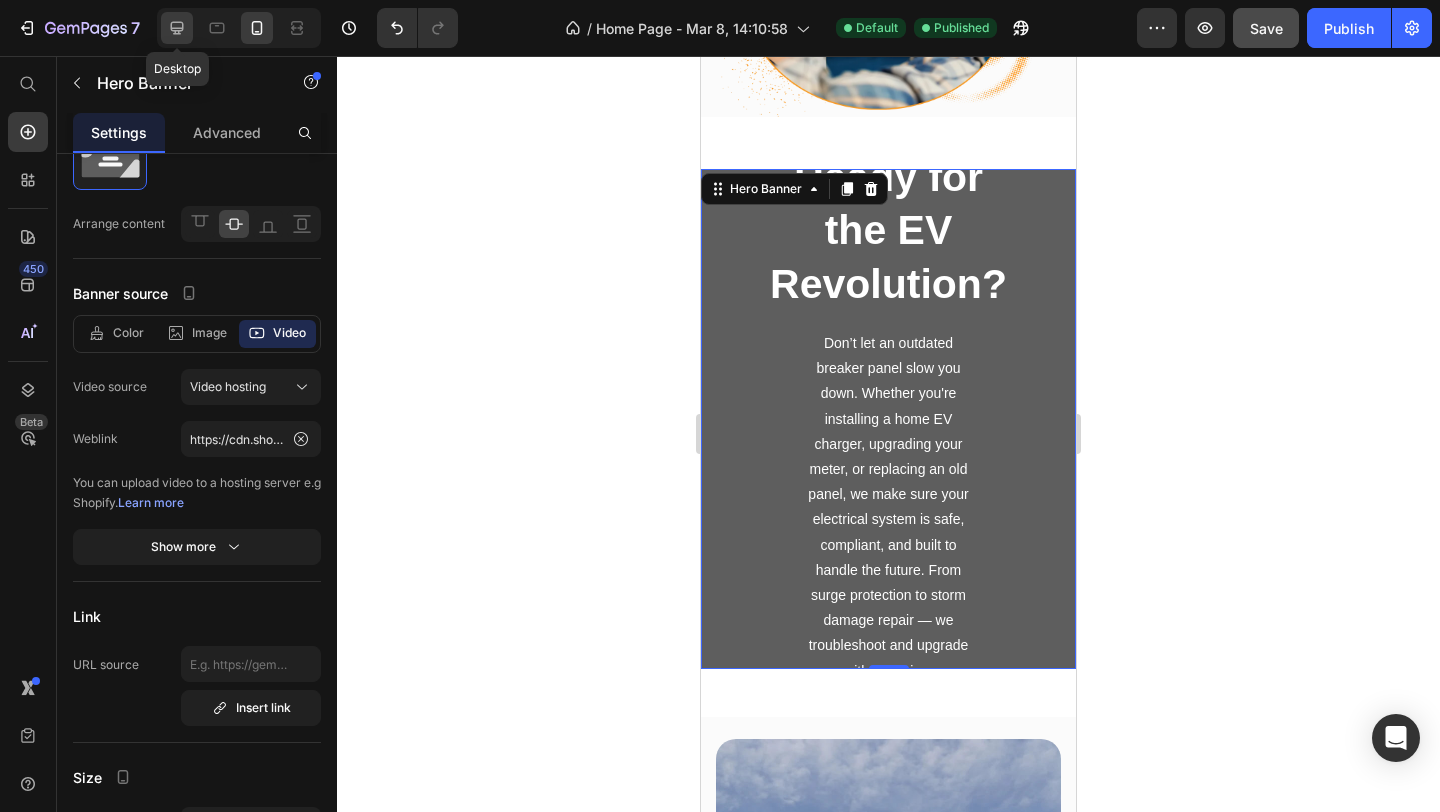 click 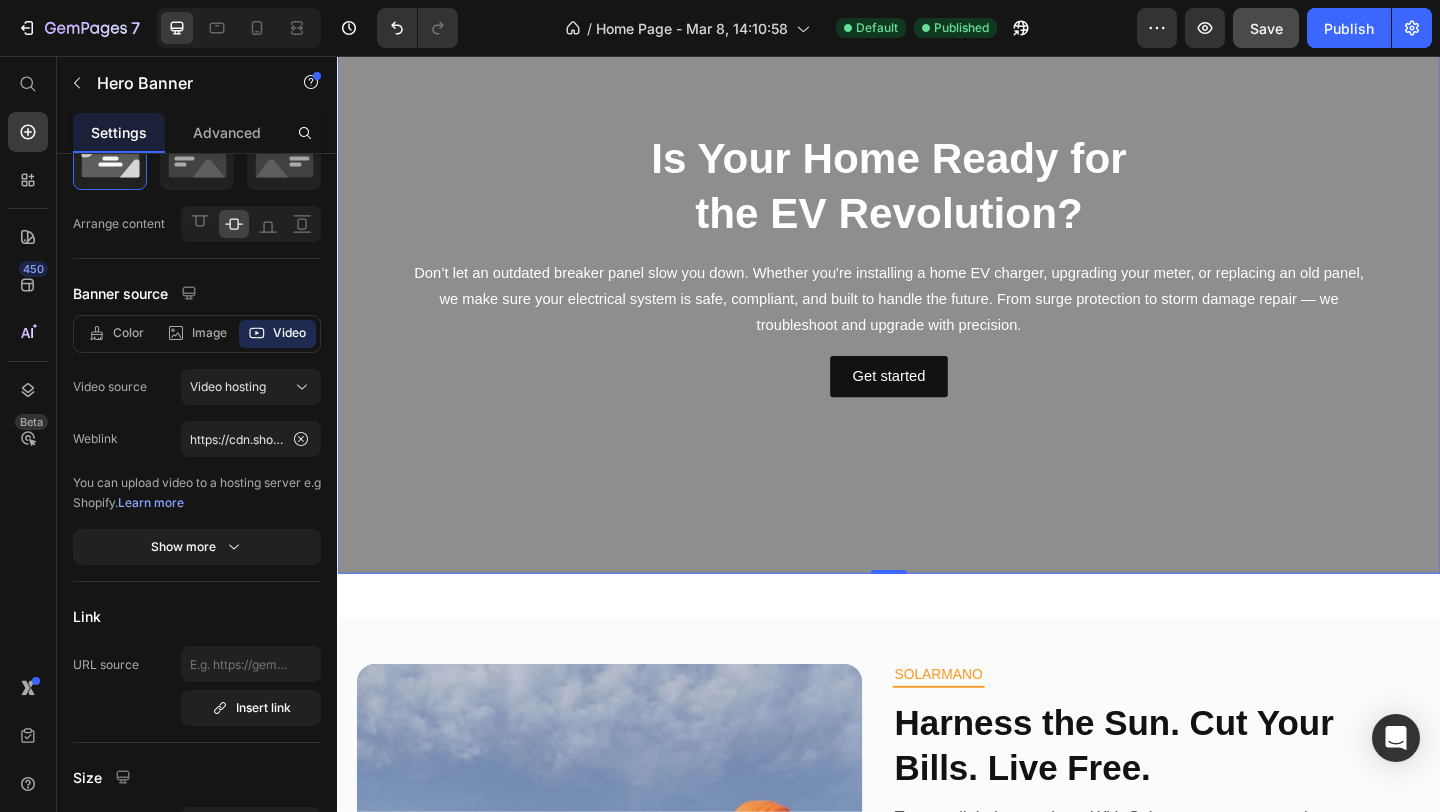 scroll, scrollTop: 1808, scrollLeft: 0, axis: vertical 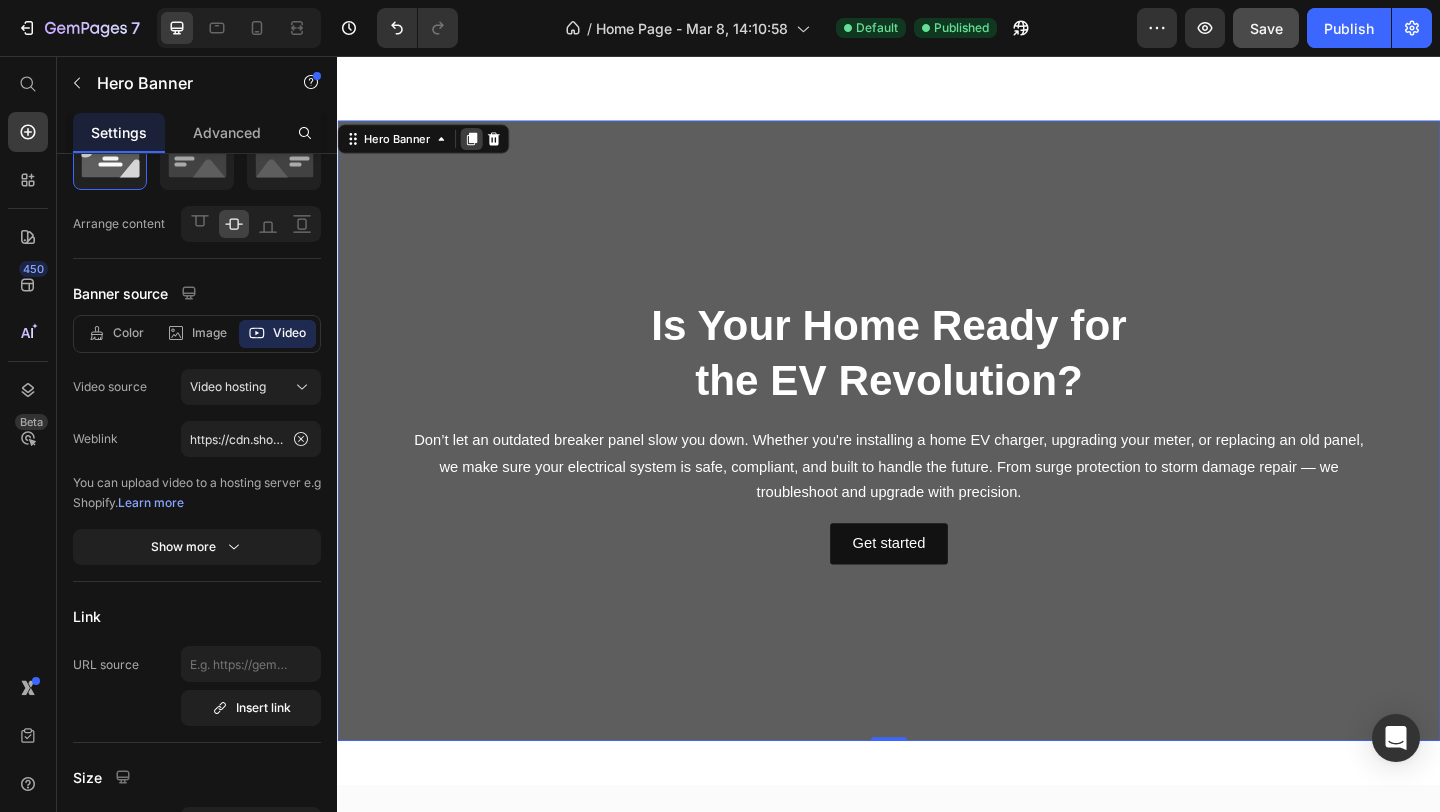 click 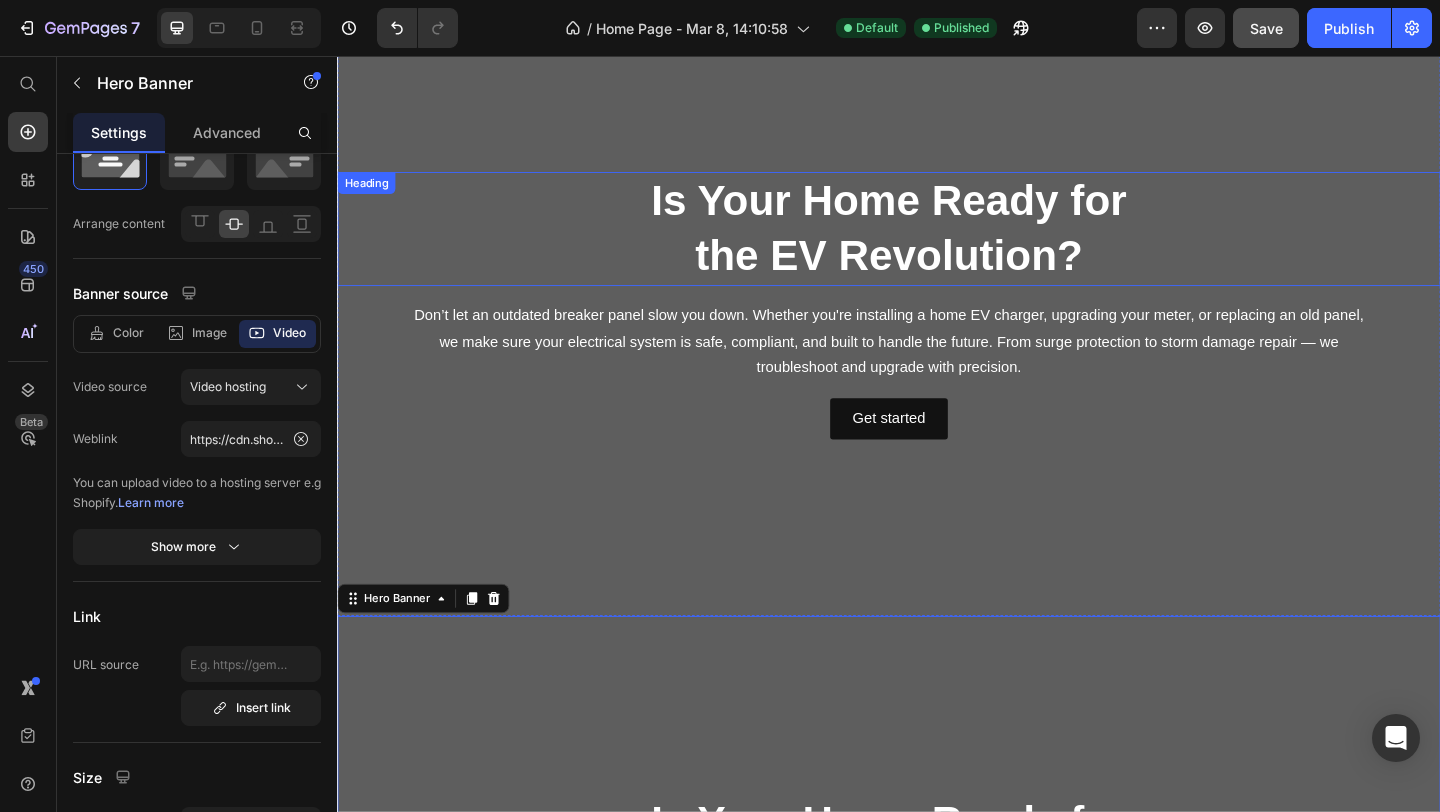 scroll, scrollTop: 1748, scrollLeft: 0, axis: vertical 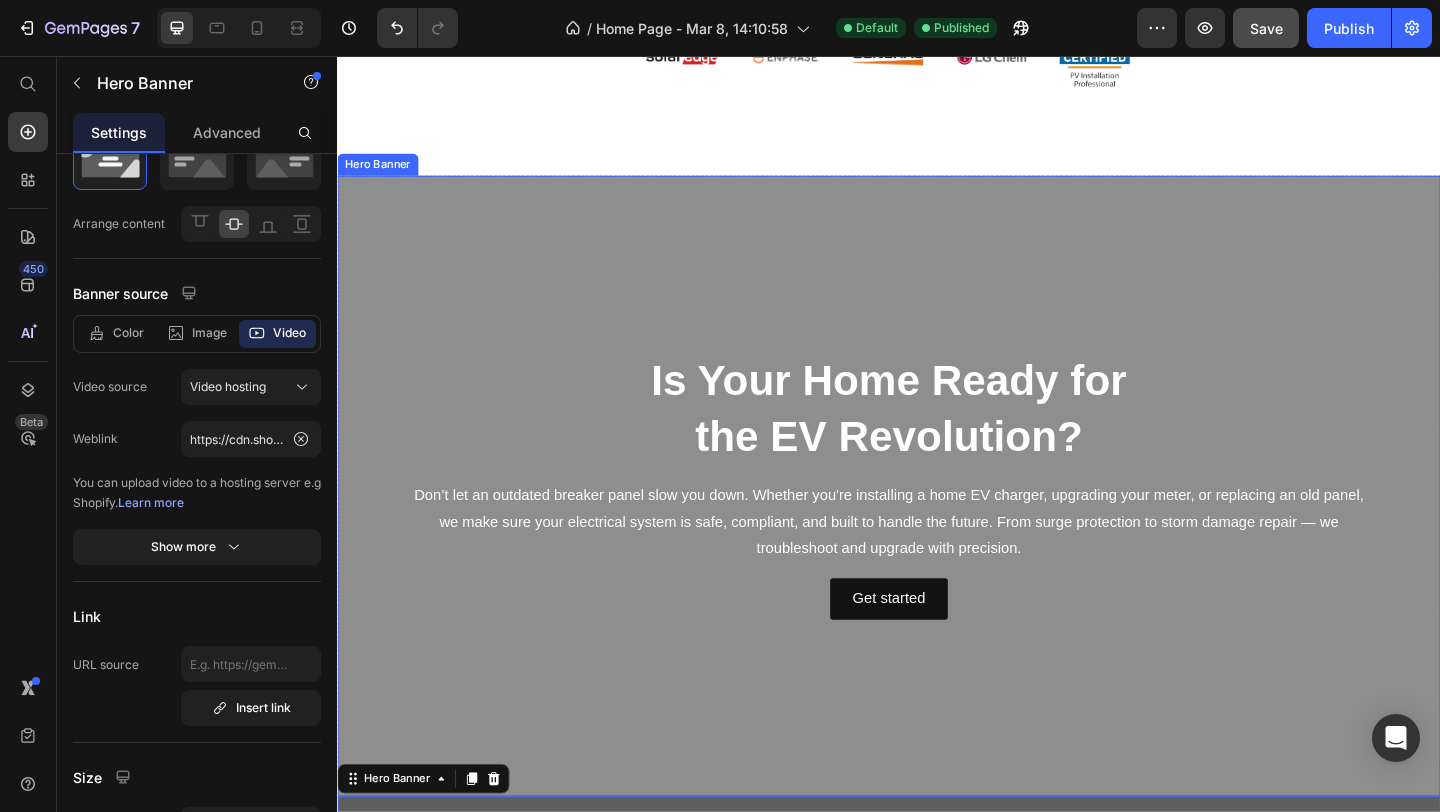 click at bounding box center (937, 523) 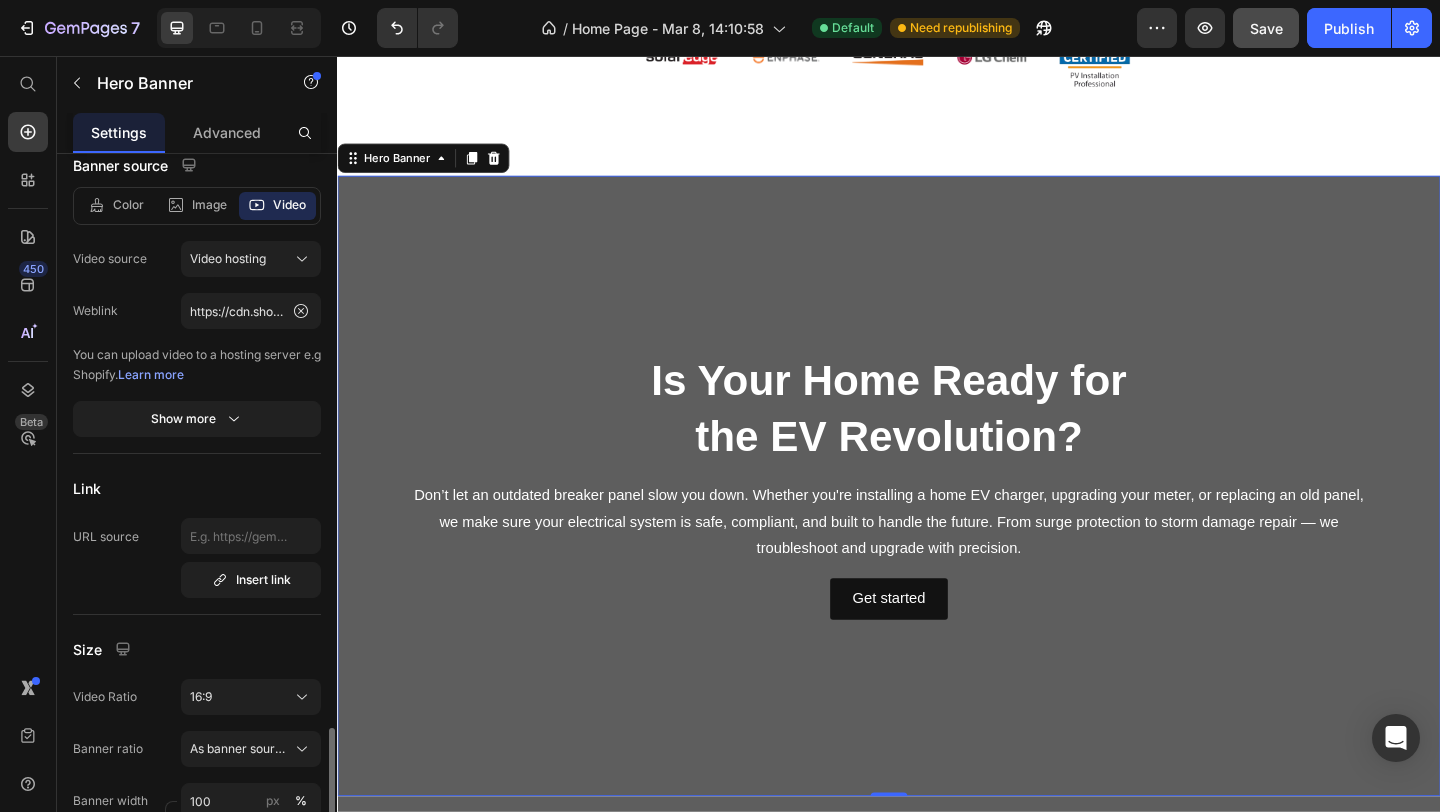 scroll, scrollTop: 0, scrollLeft: 0, axis: both 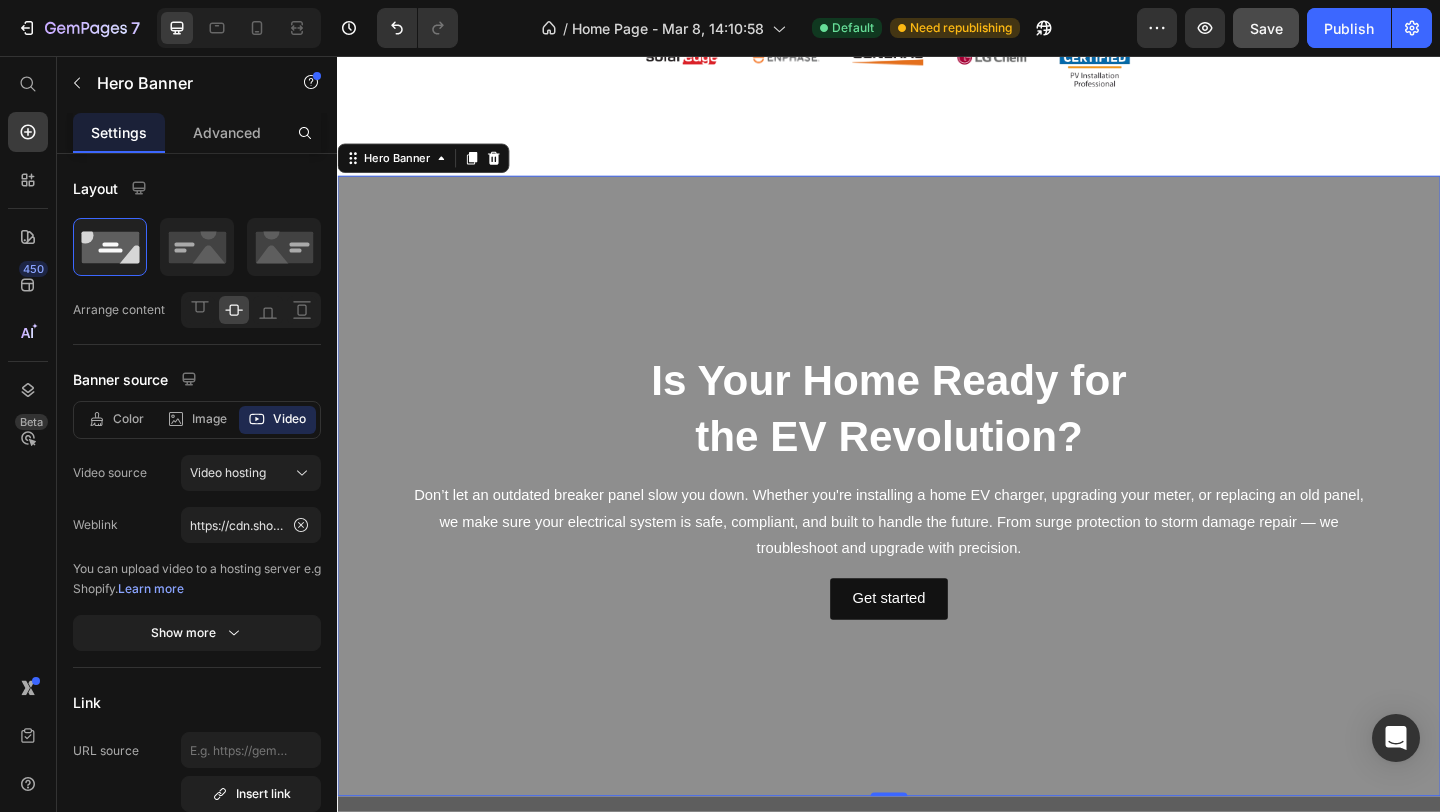 click at bounding box center (937, 523) 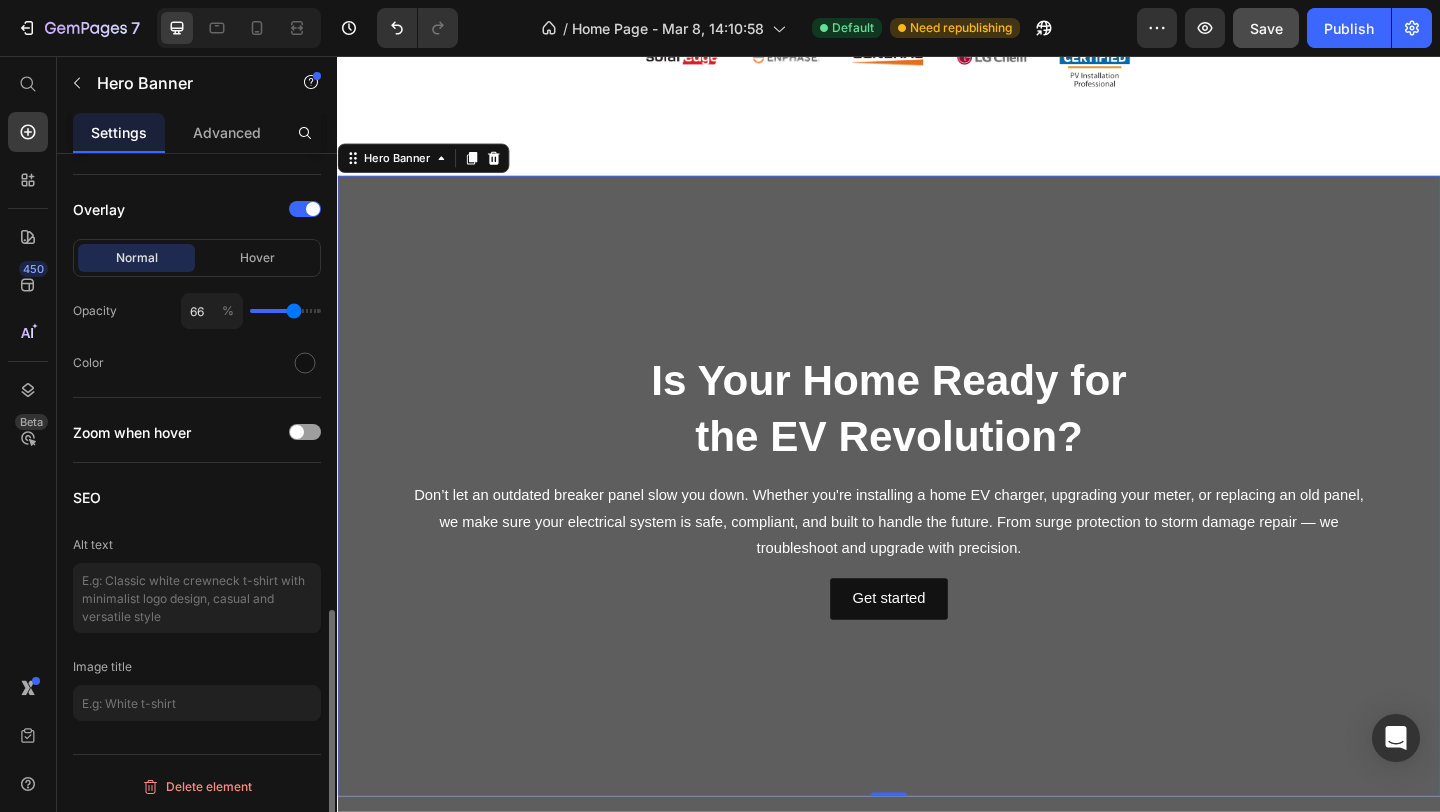 scroll, scrollTop: 466, scrollLeft: 0, axis: vertical 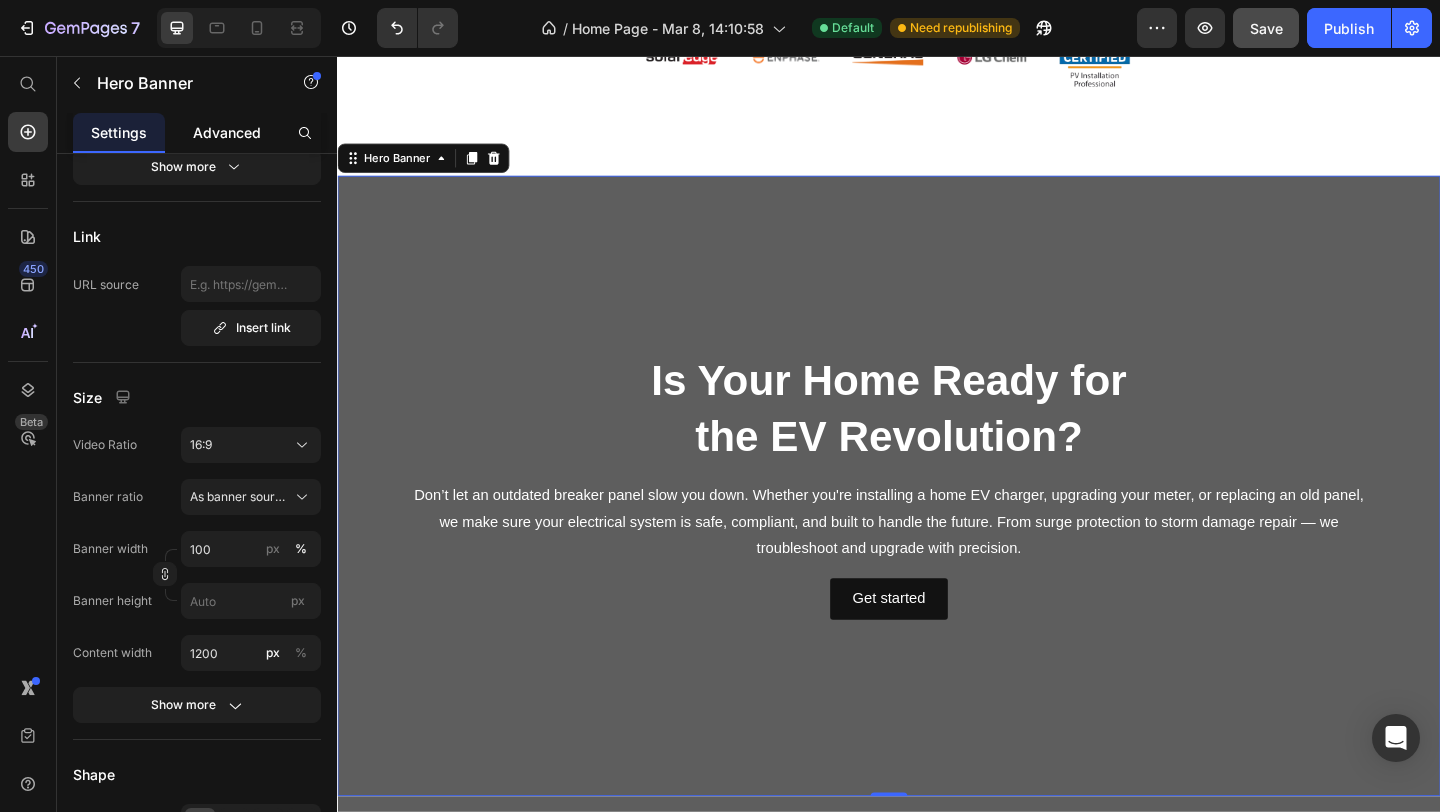 click on "Advanced" at bounding box center (227, 132) 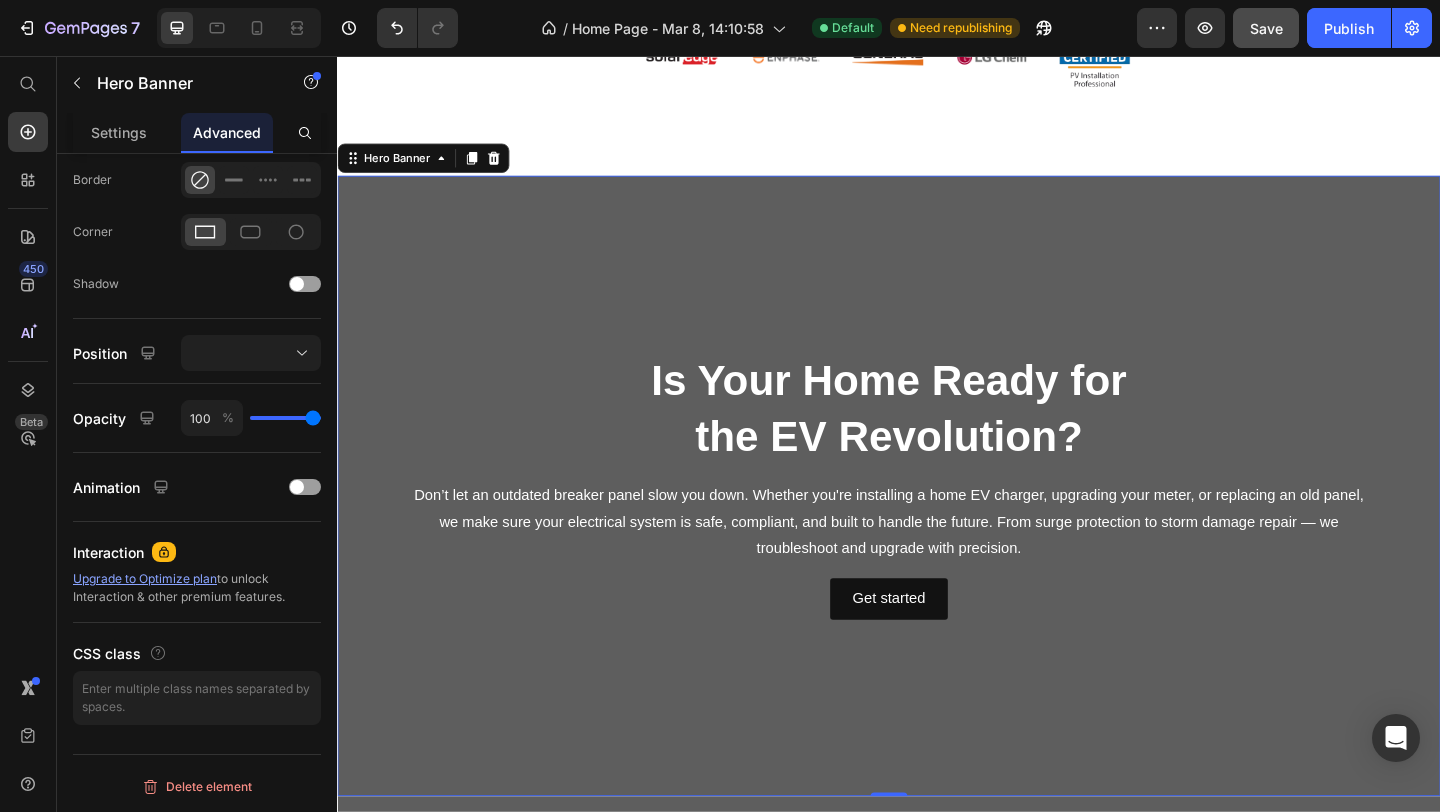 scroll, scrollTop: 0, scrollLeft: 0, axis: both 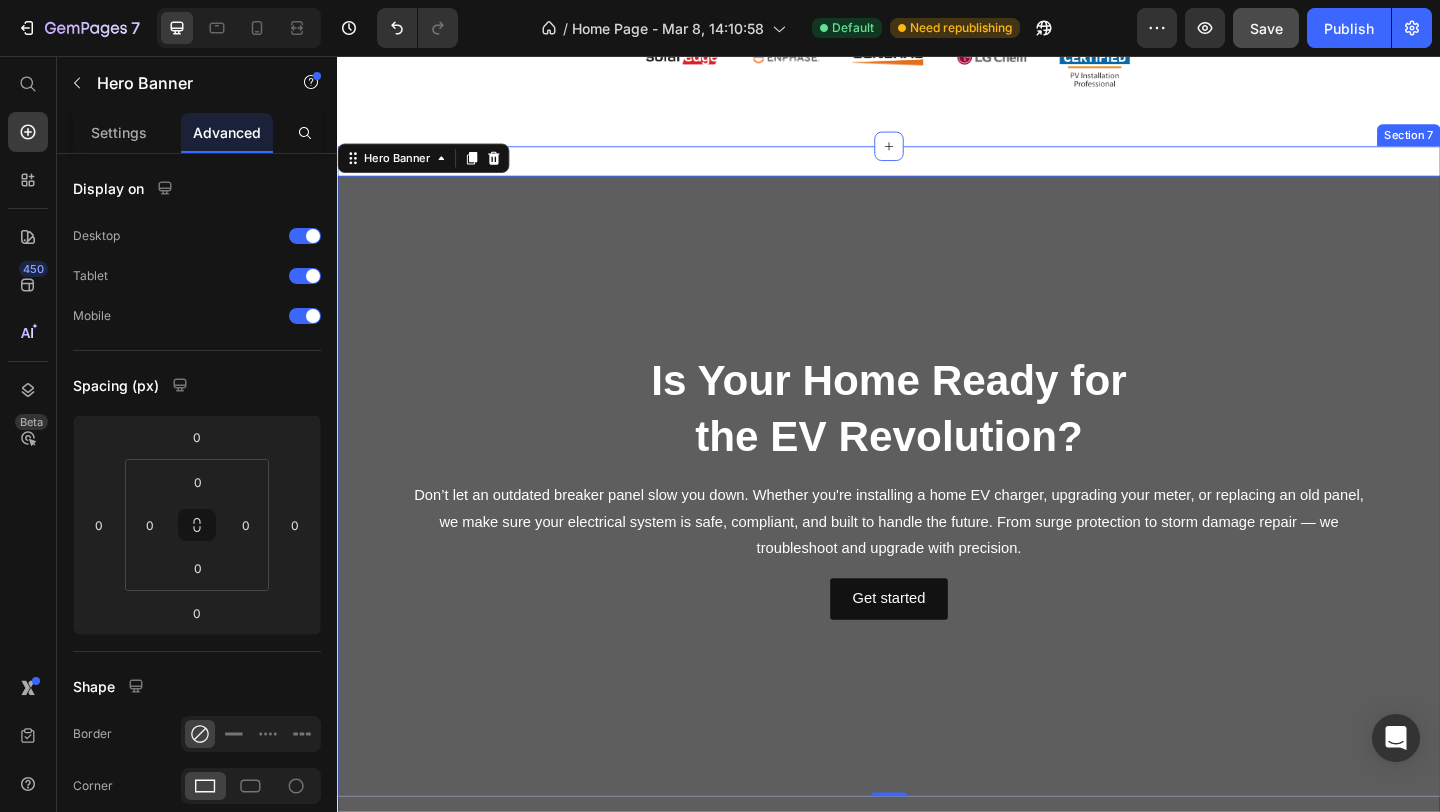 click on "⁠⁠⁠⁠⁠⁠⁠ Is Your Home Ready for  the EV Revolution? Heading Don’t let an outdated breaker panel slow you down. Whether you're installing a home EV charger, upgrading your meter, or replacing an old panel, we make sure your electrical system is safe, compliant, and built to handle the future. From surge protection to storm damage repair — we troubleshoot and upgrade with precision. Text Block Get started Button Hero Banner   0 Is Your Home Ready for  the EV Revolution? Heading Don’t let an outdated breaker panel slow you down. Whether you're installing a home EV charger, upgrading your meter, or replacing an old panel, we make sure your electrical system is safe, compliant, and built to handle the future. From surge protection to storm damage repair — we troubleshoot and upgrade with precision. Text Block Get started Button Hero Banner Row Section 7" at bounding box center (937, 869) 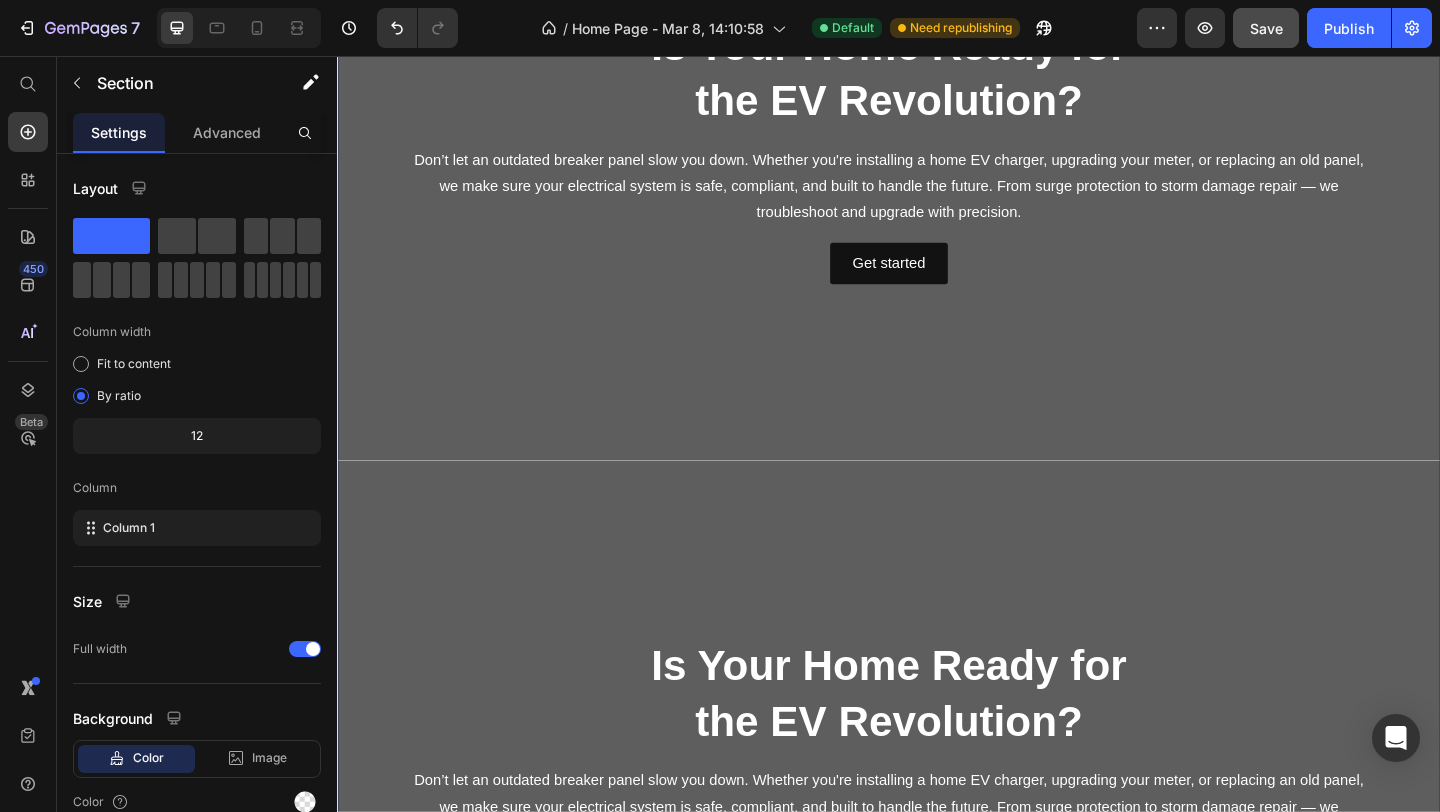 scroll, scrollTop: 2102, scrollLeft: 0, axis: vertical 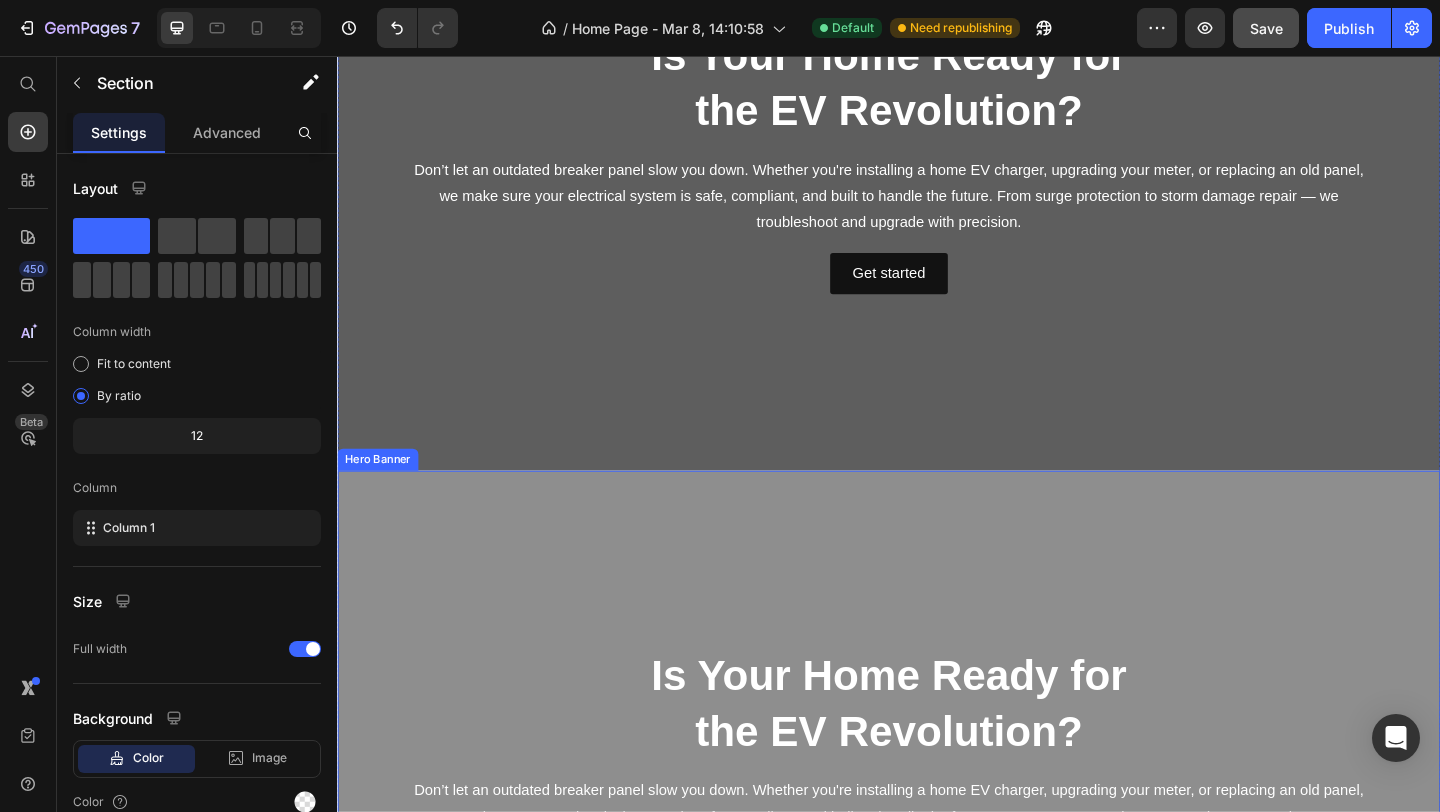 click at bounding box center (937, 844) 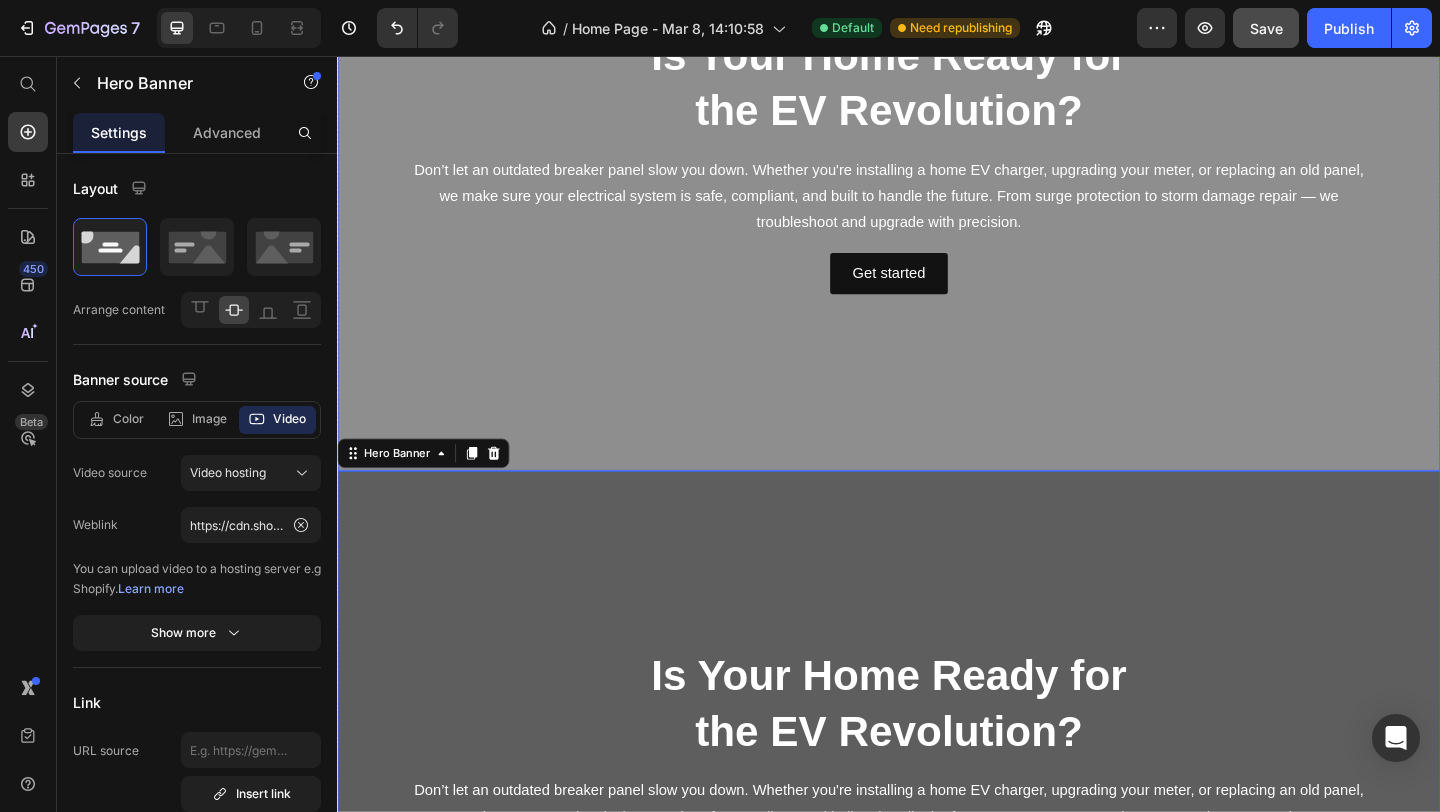 click at bounding box center [937, 169] 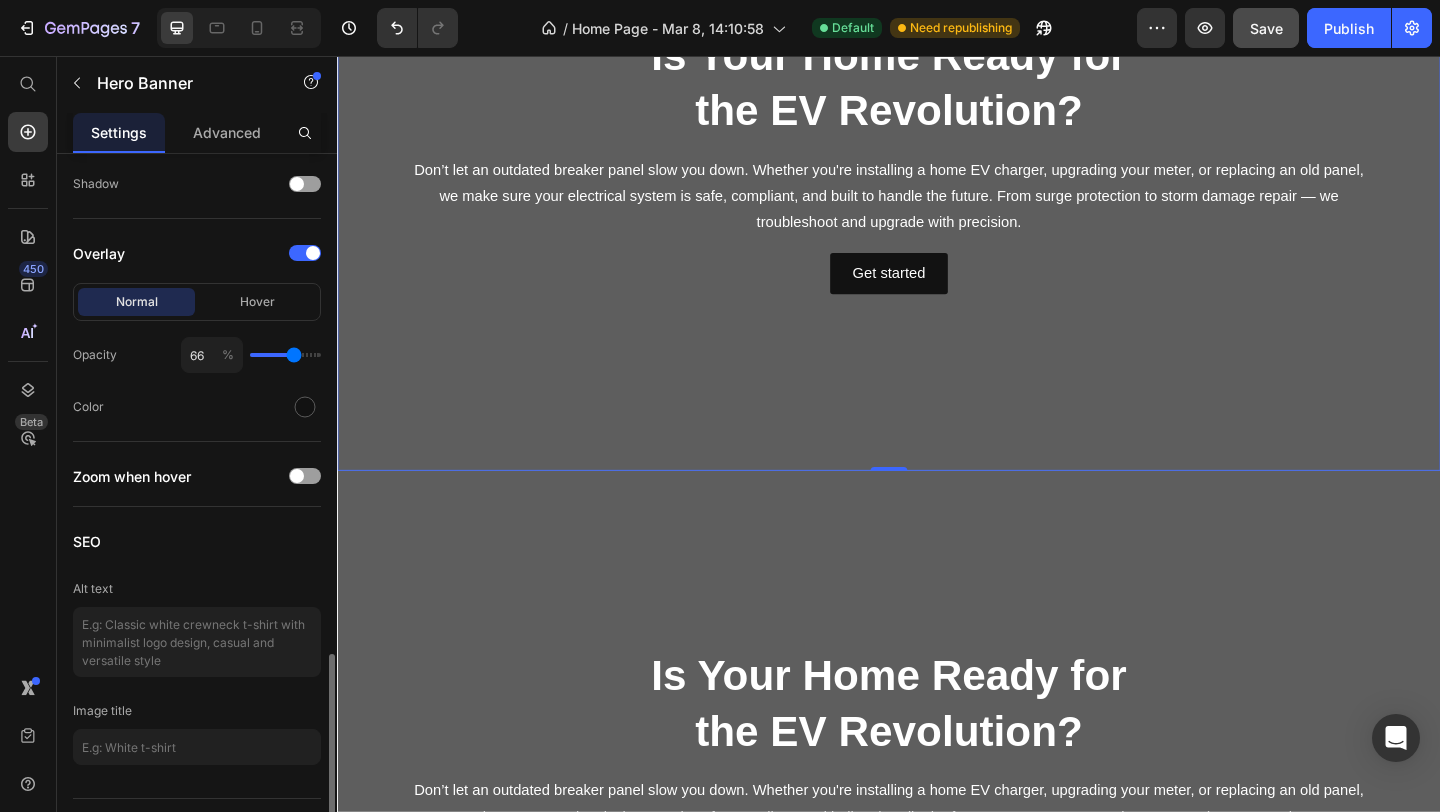 scroll, scrollTop: 1252, scrollLeft: 0, axis: vertical 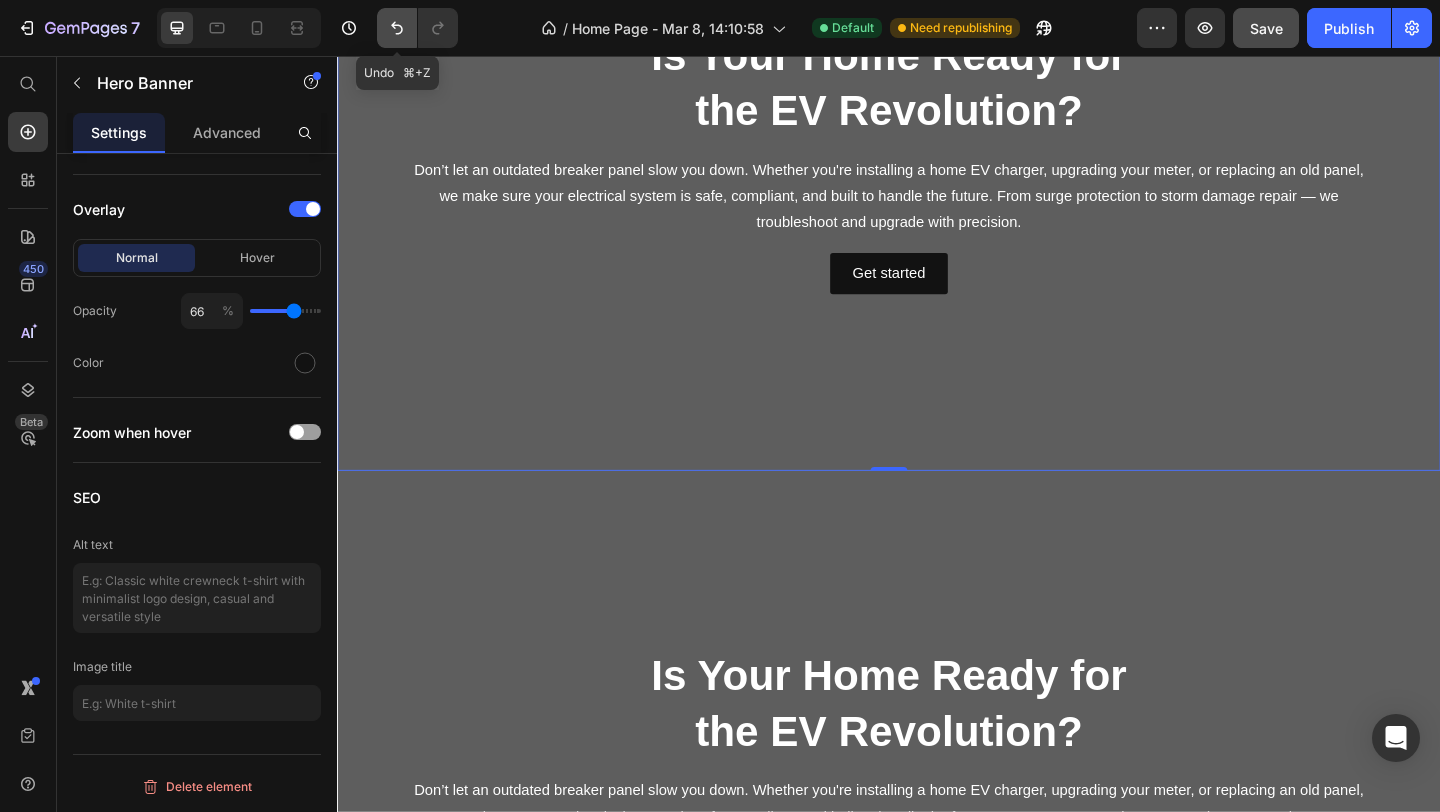 click 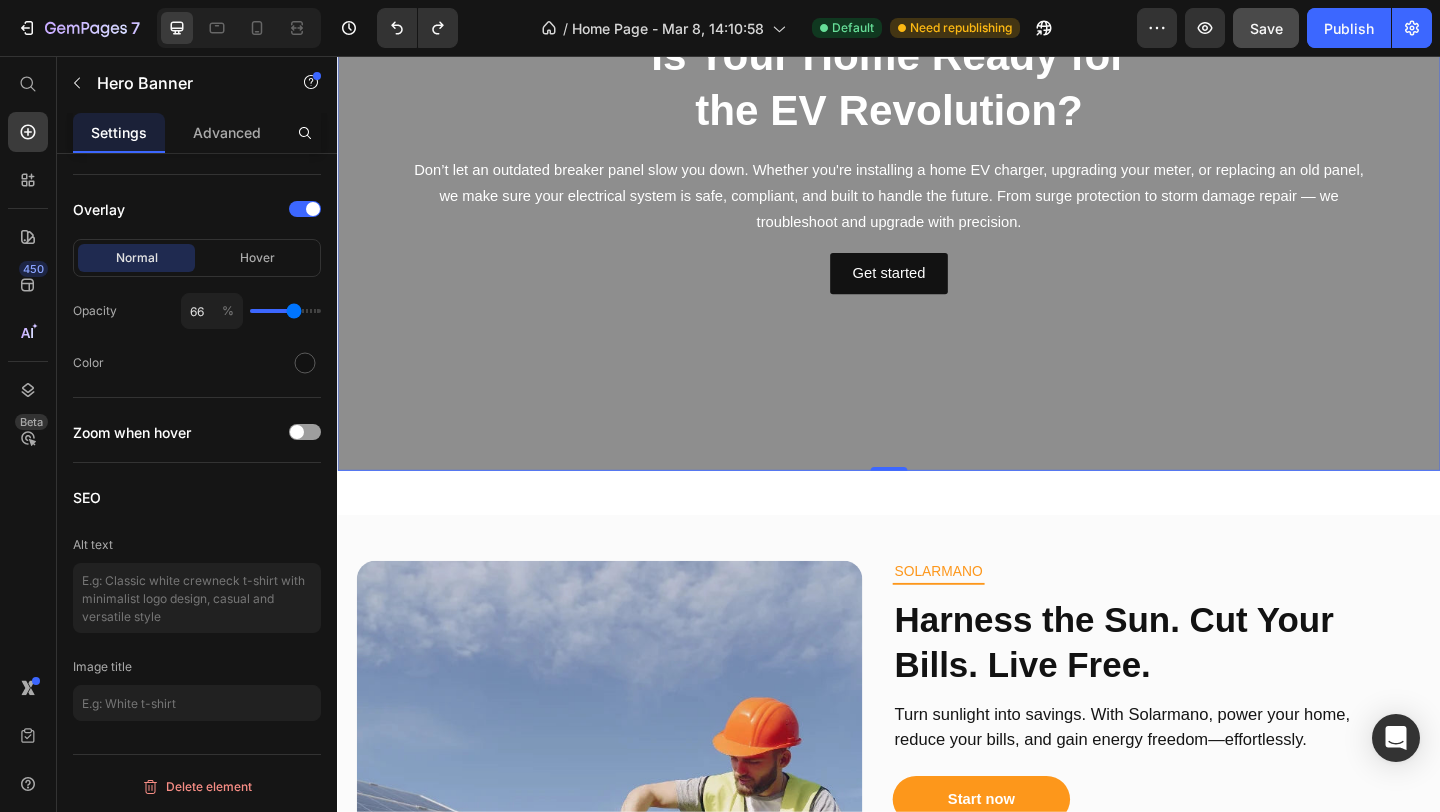 click at bounding box center [937, 169] 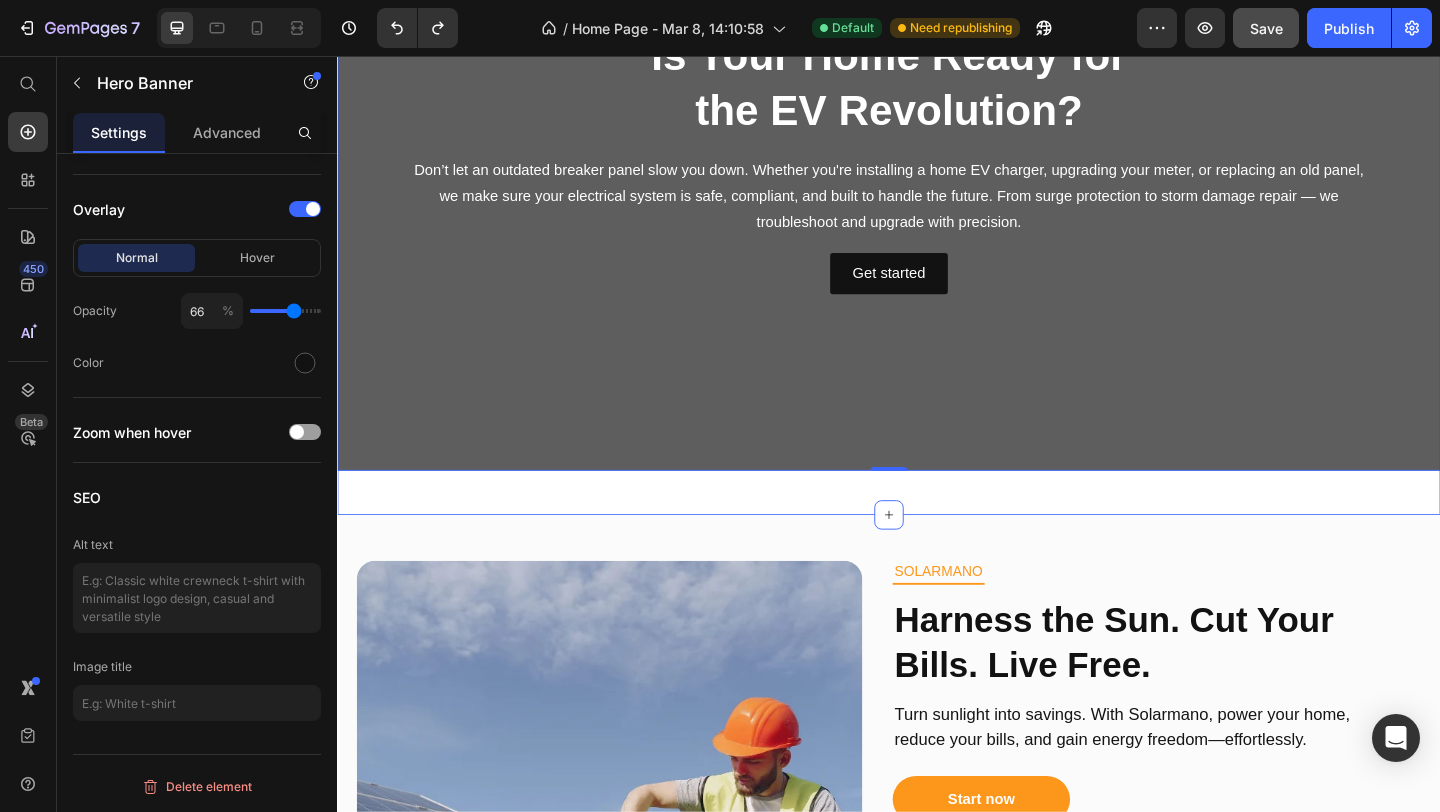 click on "⁠⁠⁠⁠⁠⁠⁠ Is Your Home Ready for  the EV Revolution? Heading Don’t let an outdated breaker panel slow you down. Whether you're installing a home EV charger, upgrading your meter, or replacing an old panel, we make sure your electrical system is safe, compliant, and built to handle the future. From surge protection to storm damage repair — we troubleshoot and upgrade with precision. Text Block Get started Button Hero Banner   0 Row Section 7" at bounding box center (937, 177) 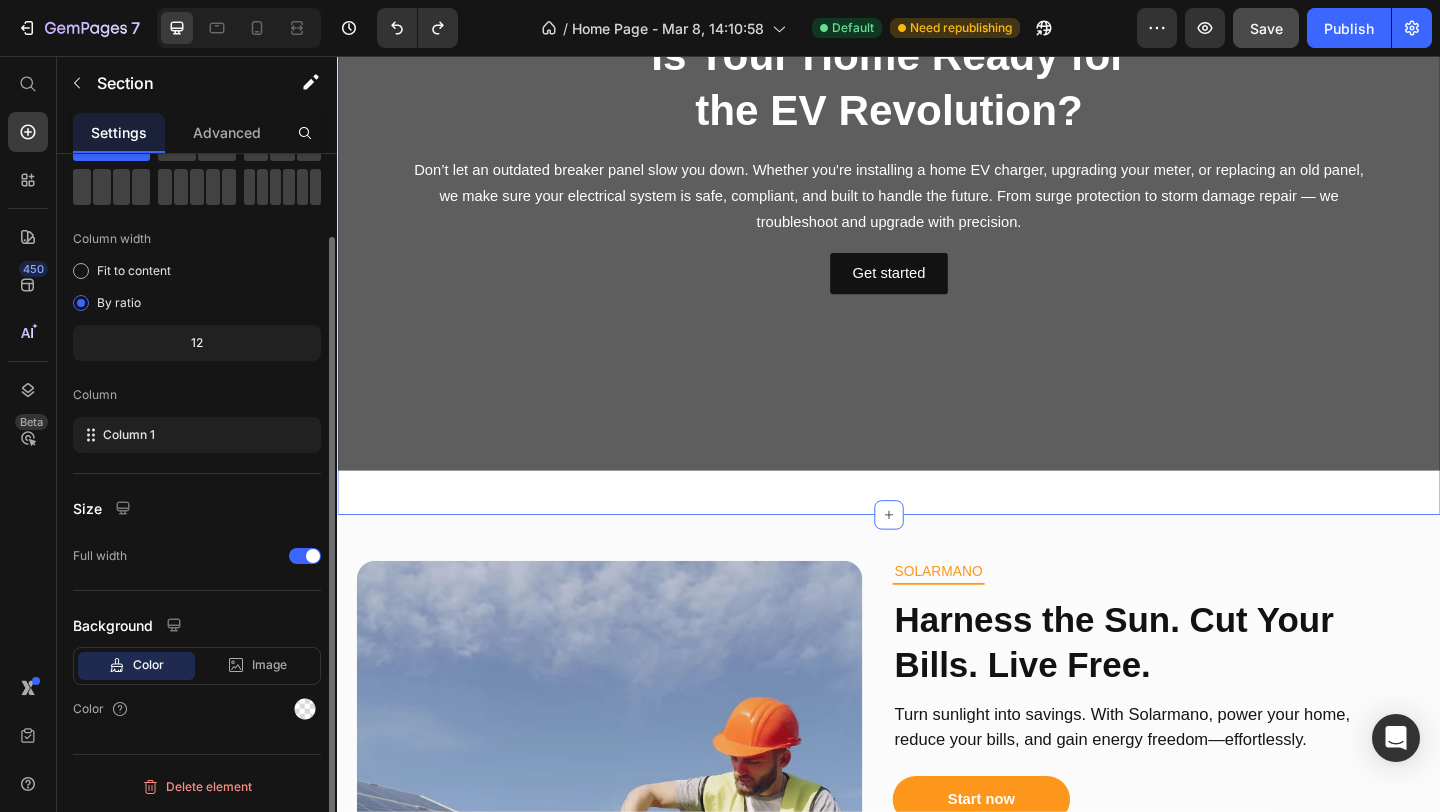 scroll, scrollTop: 0, scrollLeft: 0, axis: both 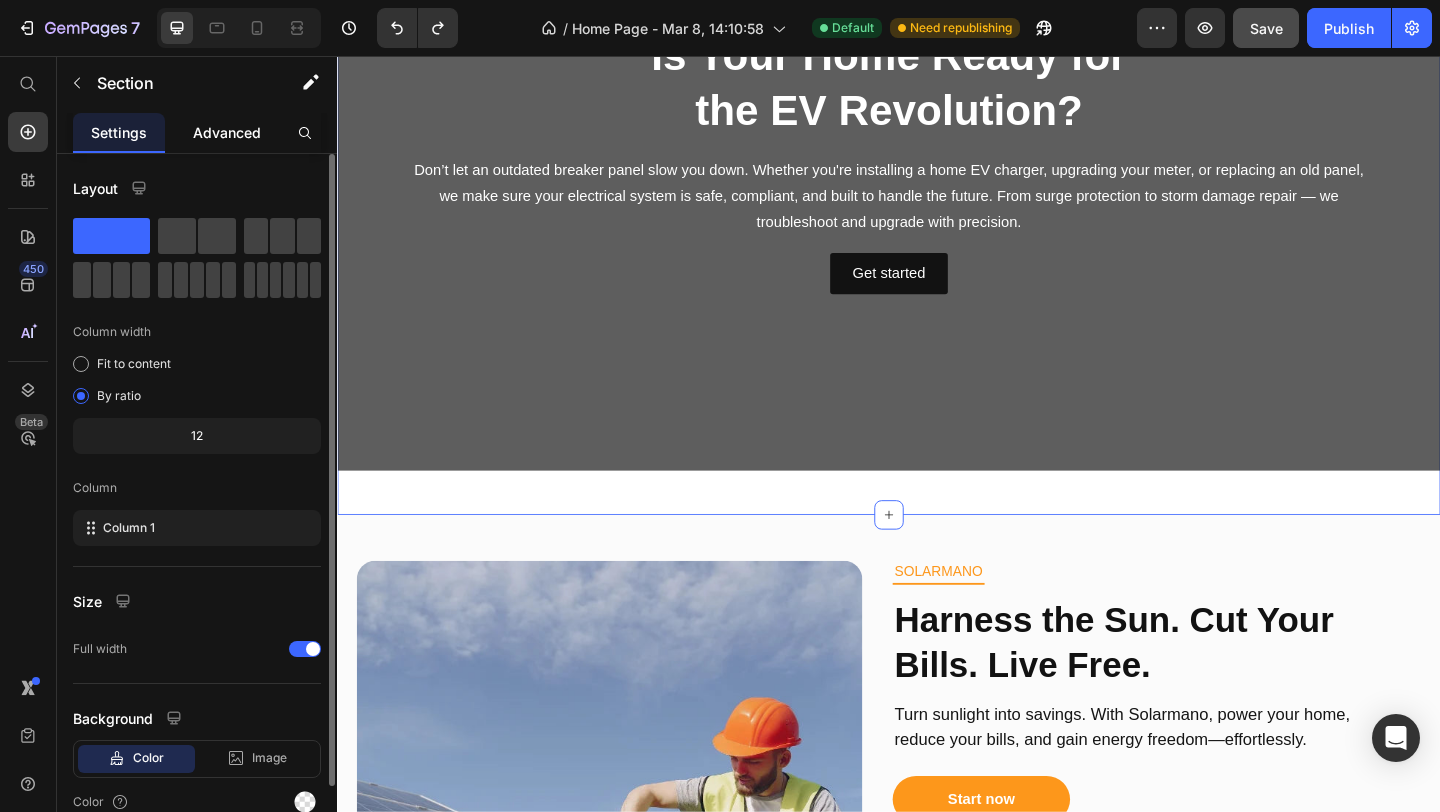 click on "Advanced" at bounding box center [227, 132] 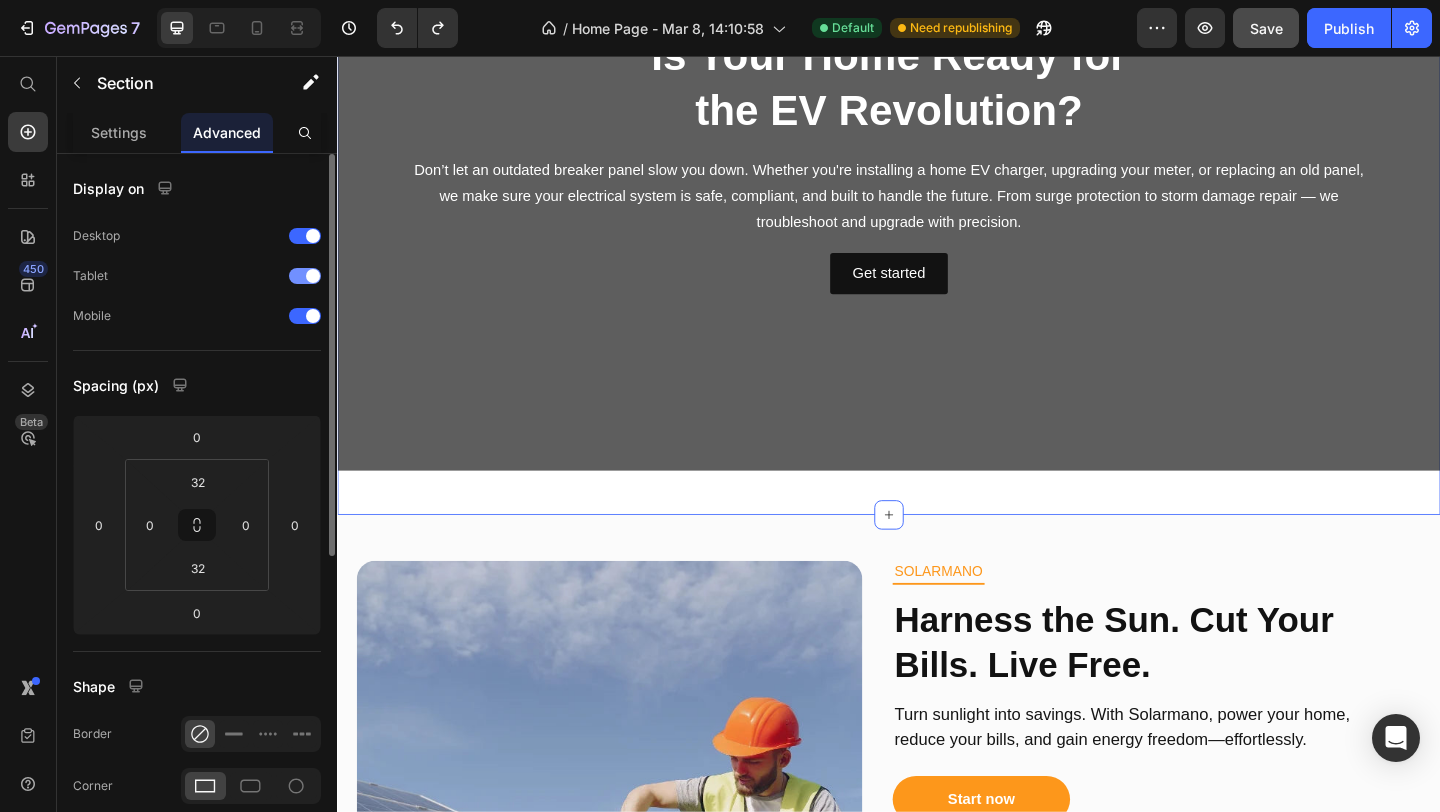 click at bounding box center [305, 276] 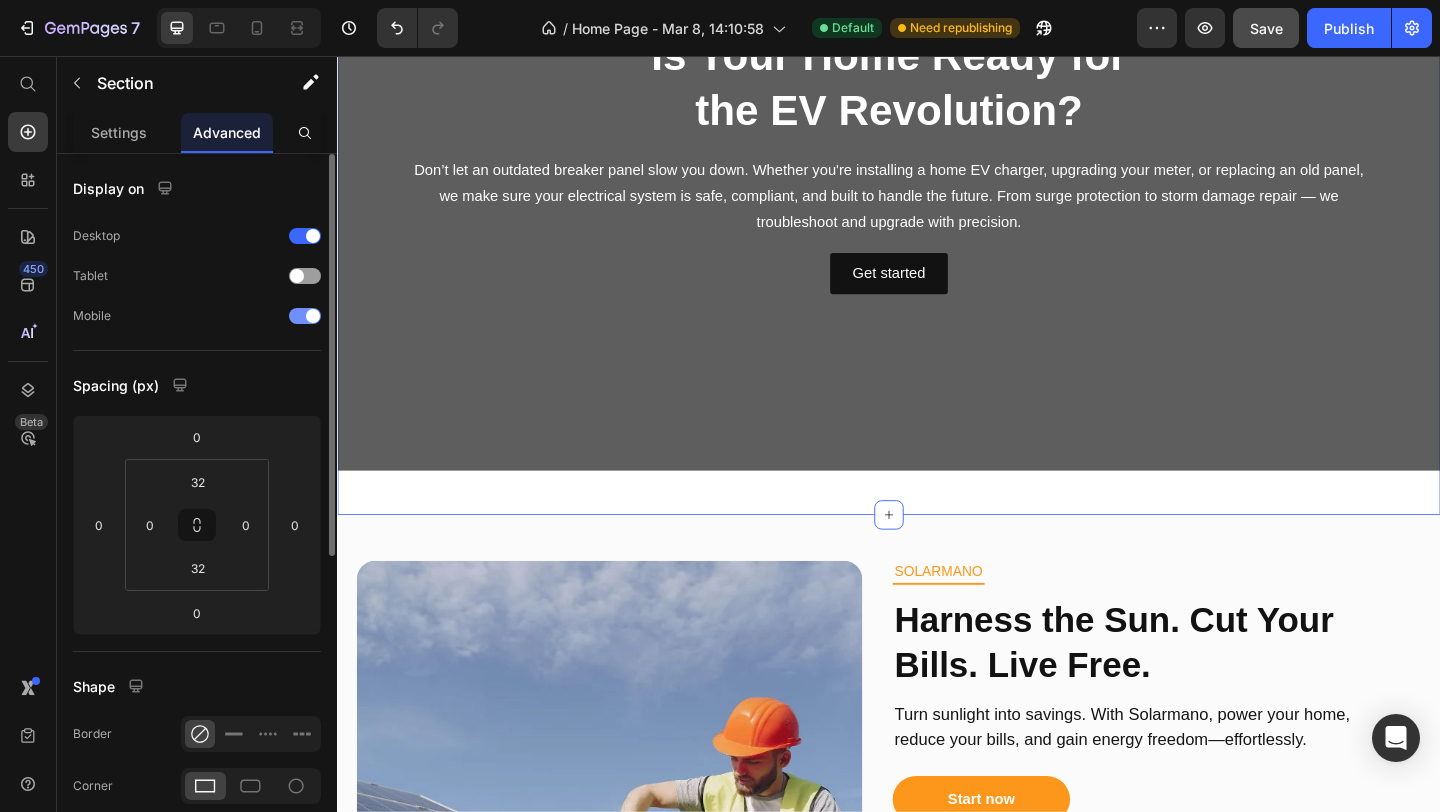 click at bounding box center [305, 316] 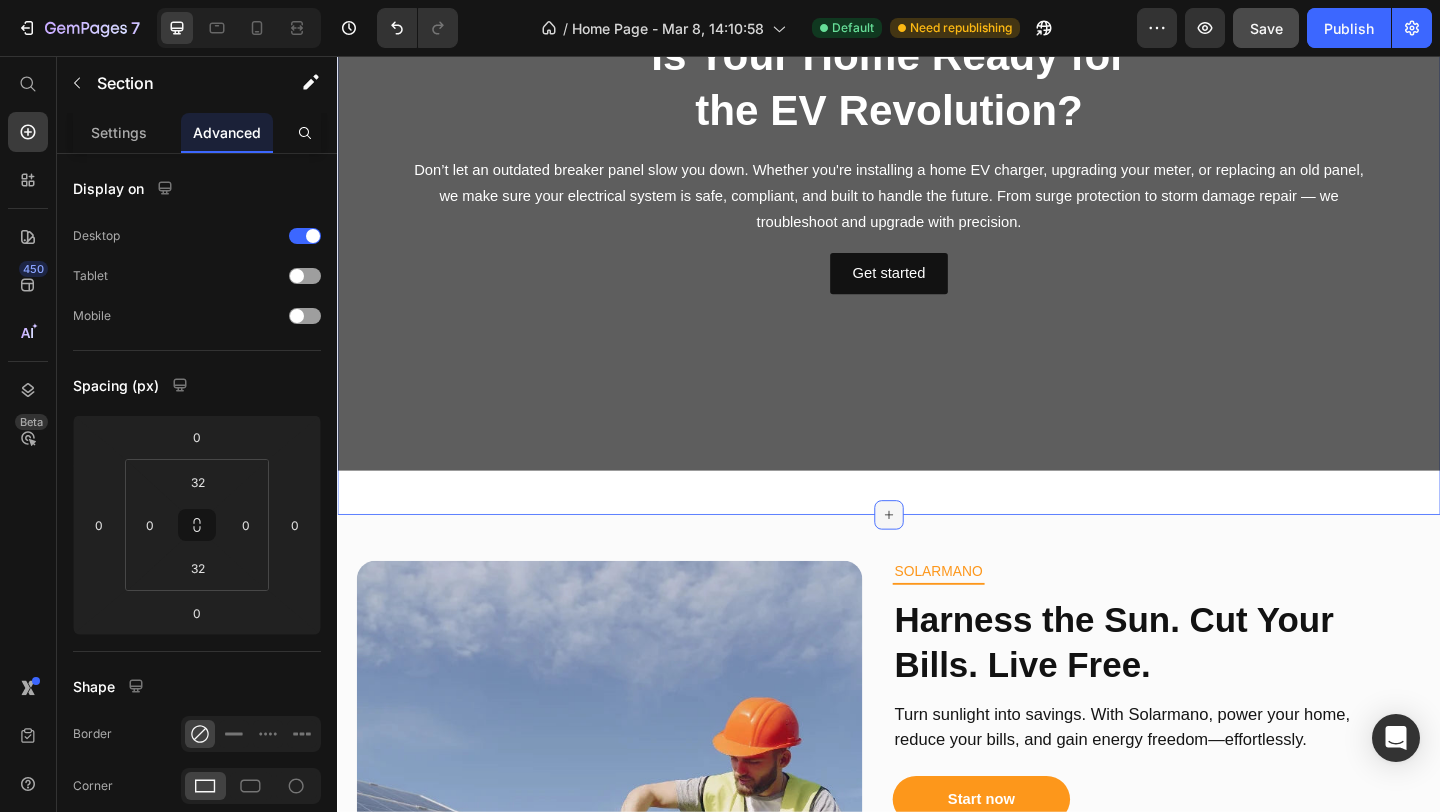 click 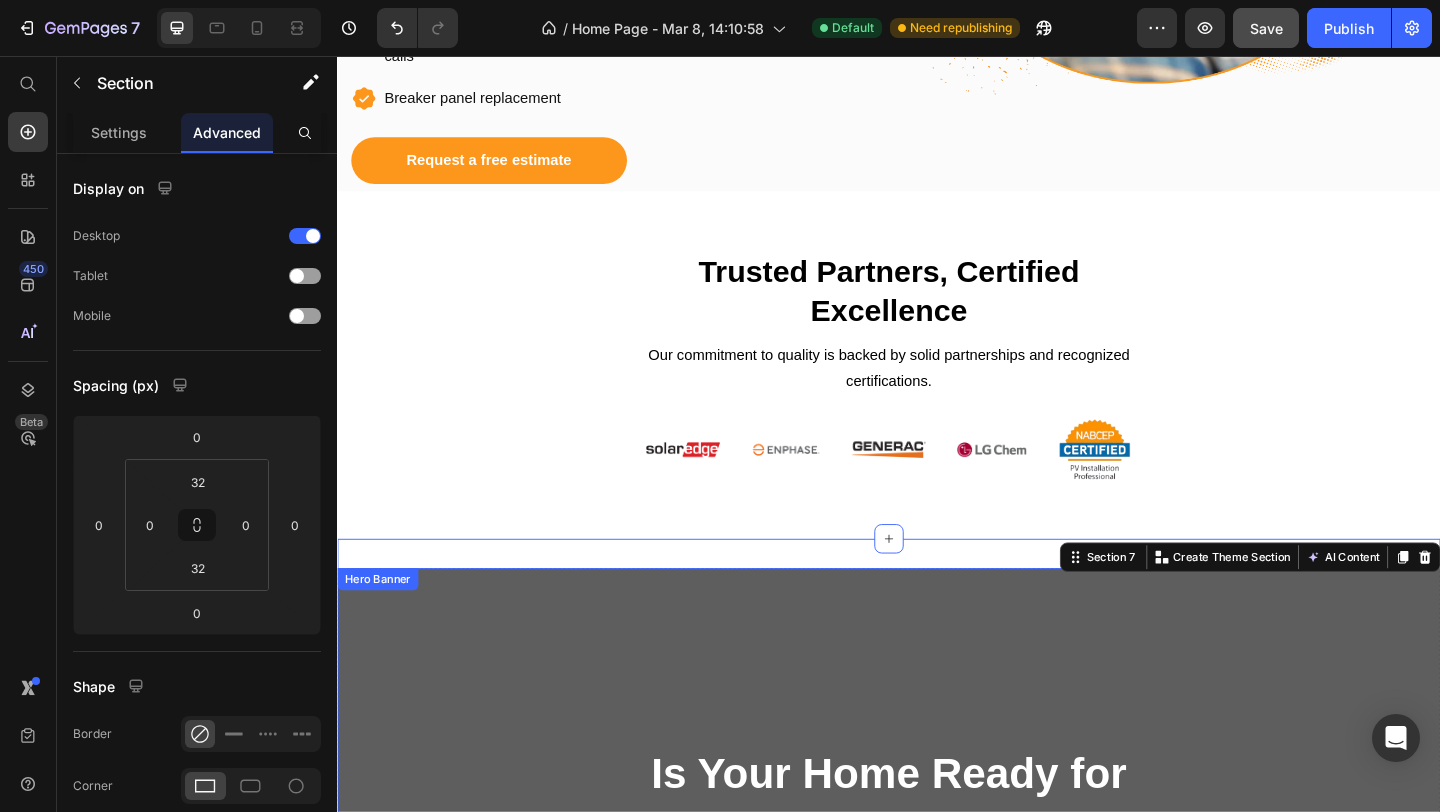 scroll, scrollTop: 1316, scrollLeft: 0, axis: vertical 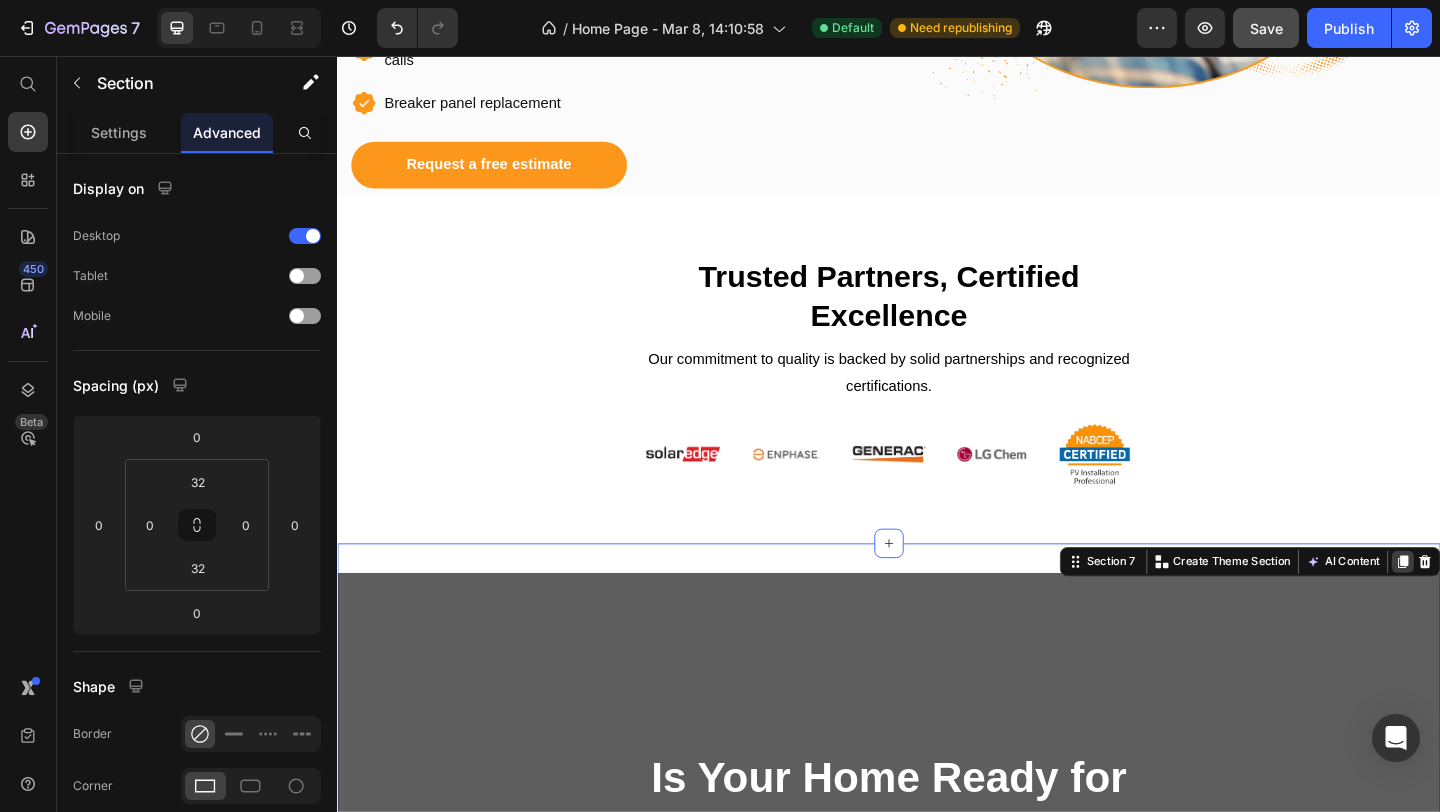 click 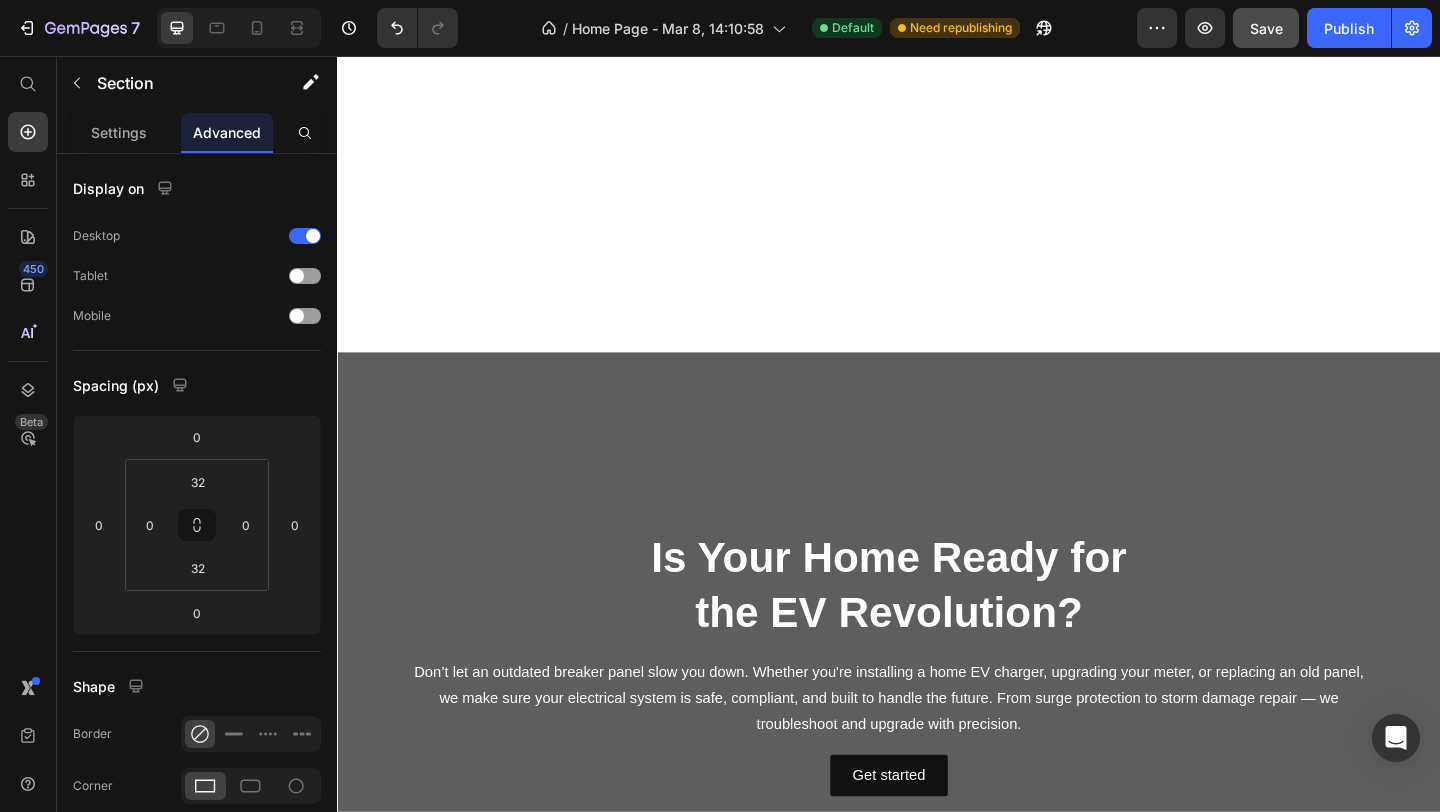 scroll, scrollTop: 2522, scrollLeft: 0, axis: vertical 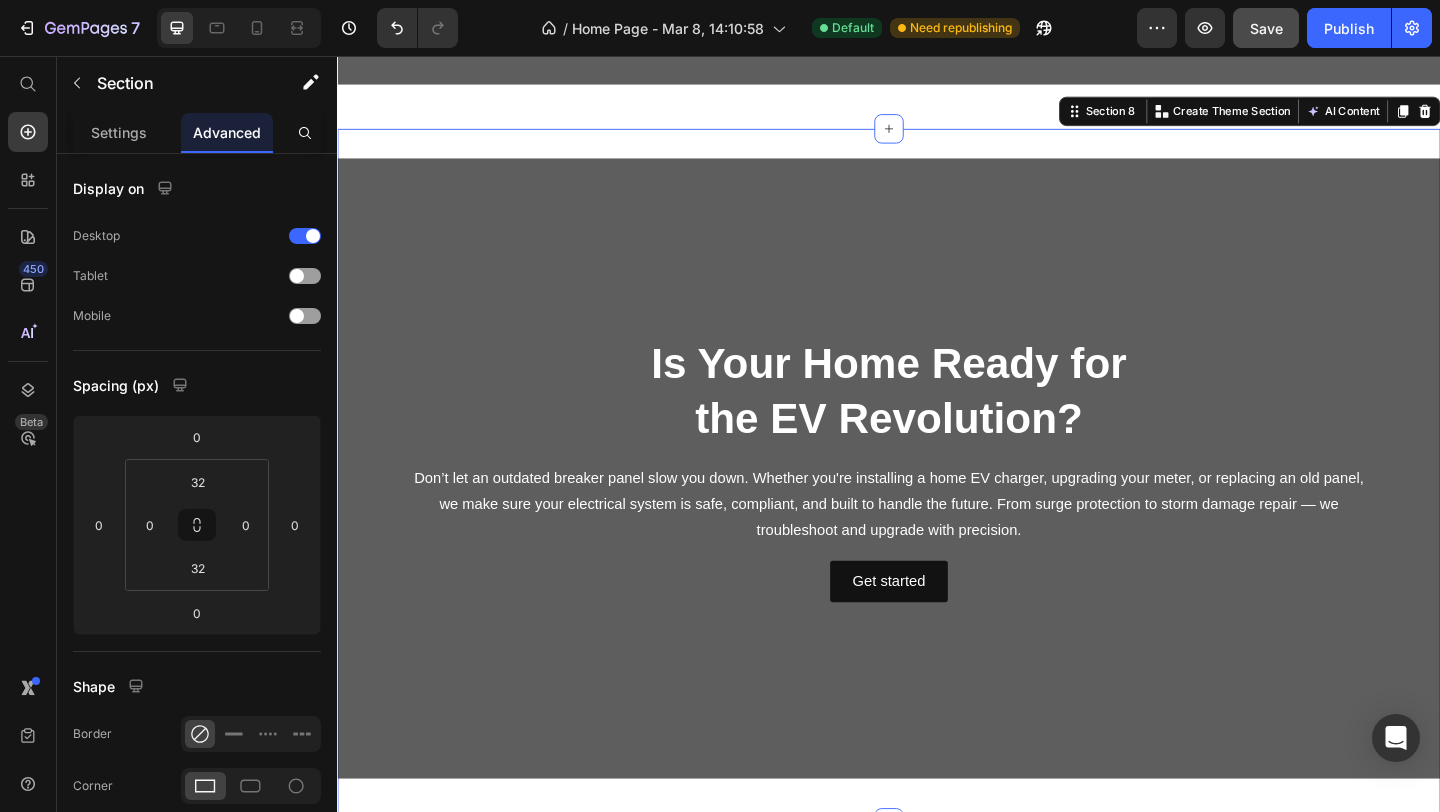 click on "Is Your Home Ready for  the EV Revolution? Heading Don’t let an outdated breaker panel slow you down. Whether you're installing a home EV charger, upgrading your meter, or replacing an old panel, we make sure your electrical system is safe, compliant, and built to handle the future. From surge protection to storm damage repair — we troubleshoot and upgrade with precision. Text Block Get started Button Hero Banner Row Section 8   You can create reusable sections Create Theme Section AI Content Write with GemAI What would you like to describe here? Tone and Voice Persuasive Product test Show more Generate" at bounding box center [937, 512] 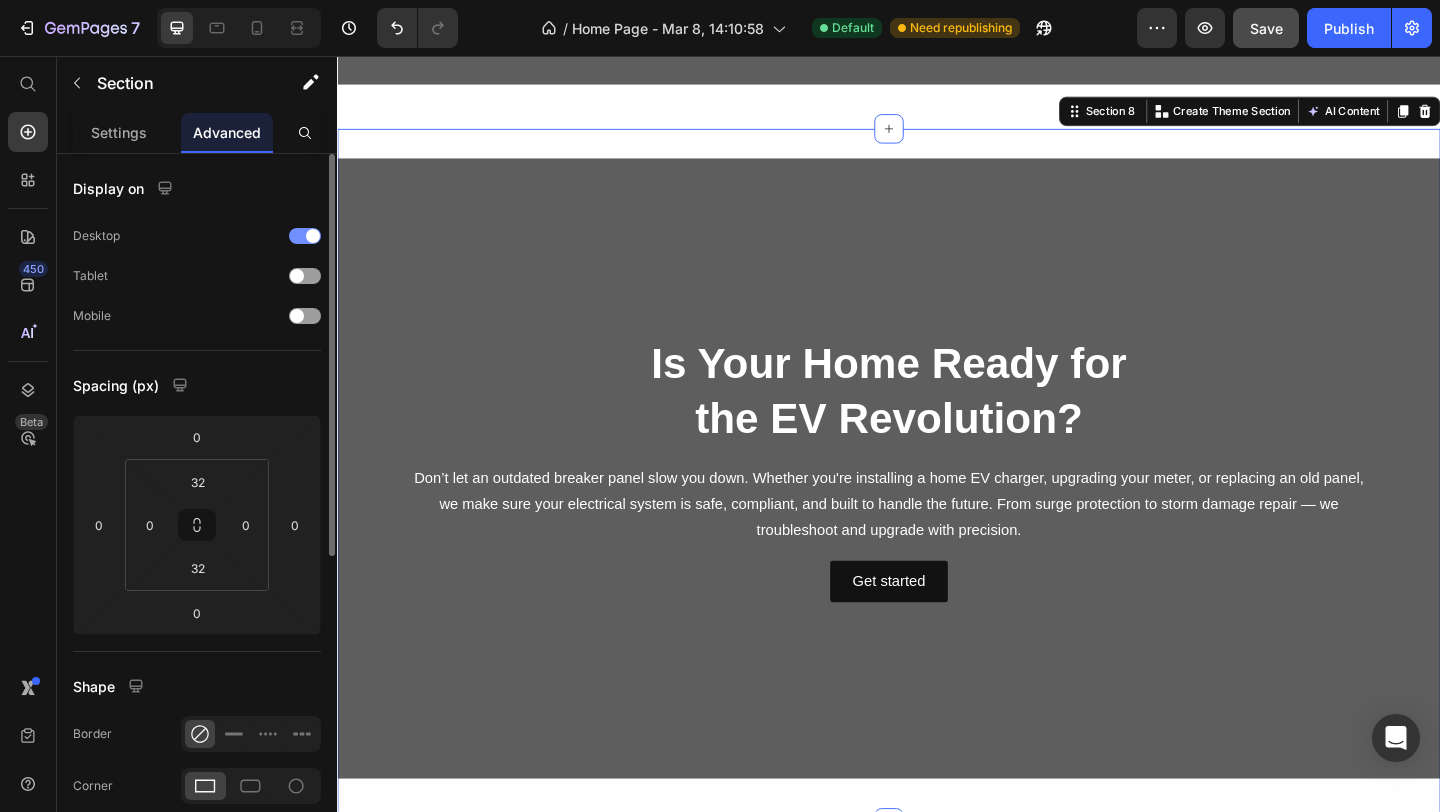 click at bounding box center [305, 236] 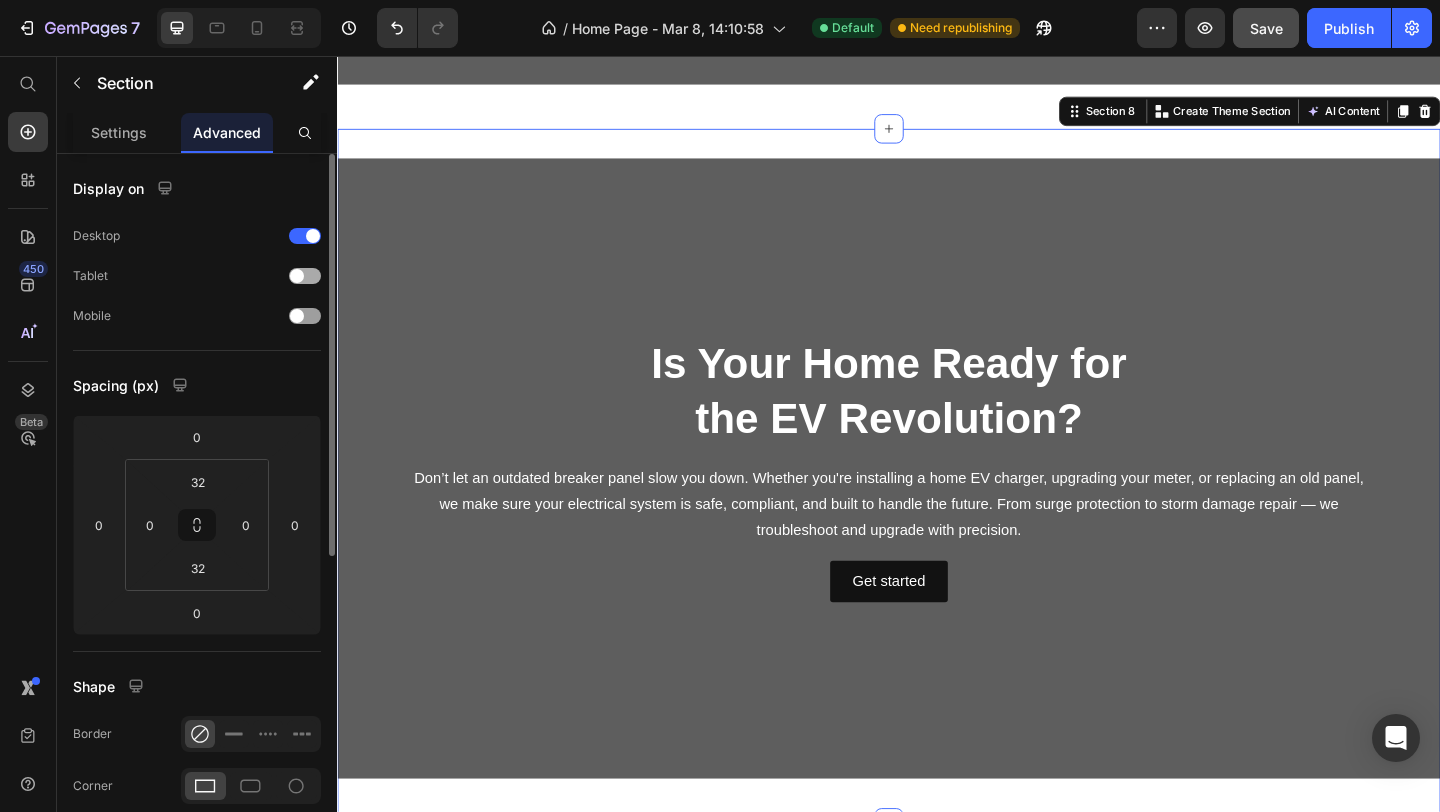 click at bounding box center (305, 276) 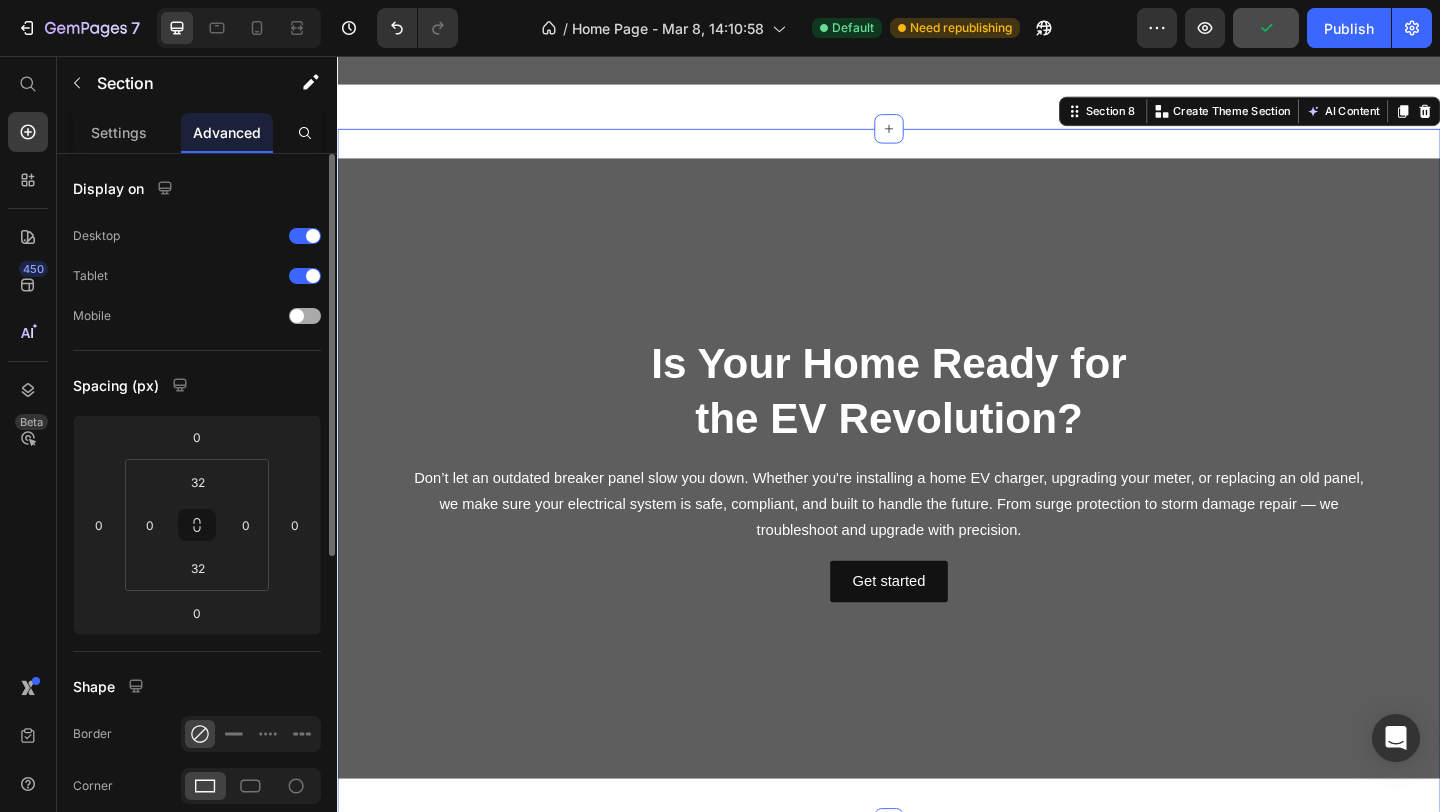 click at bounding box center [305, 316] 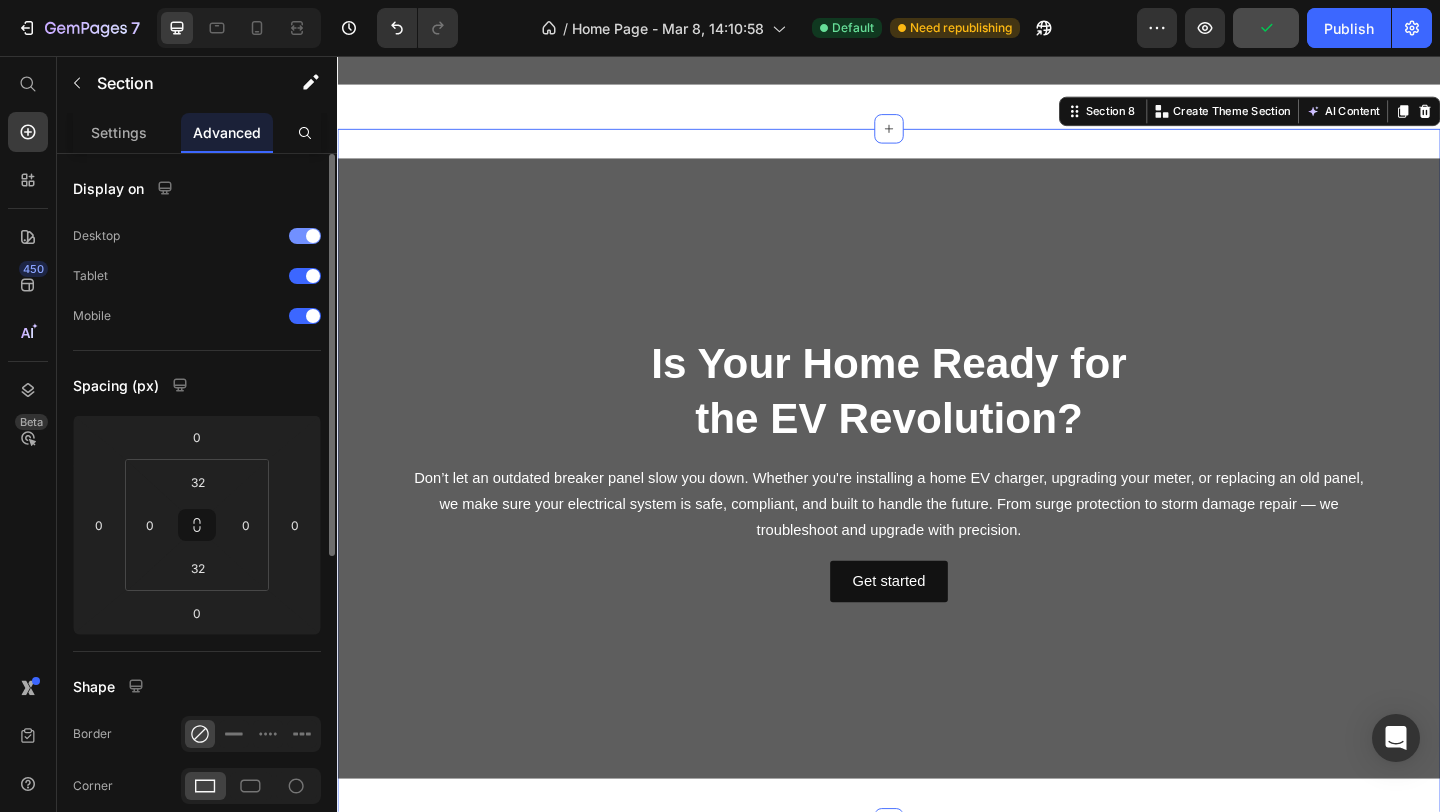 click at bounding box center (305, 236) 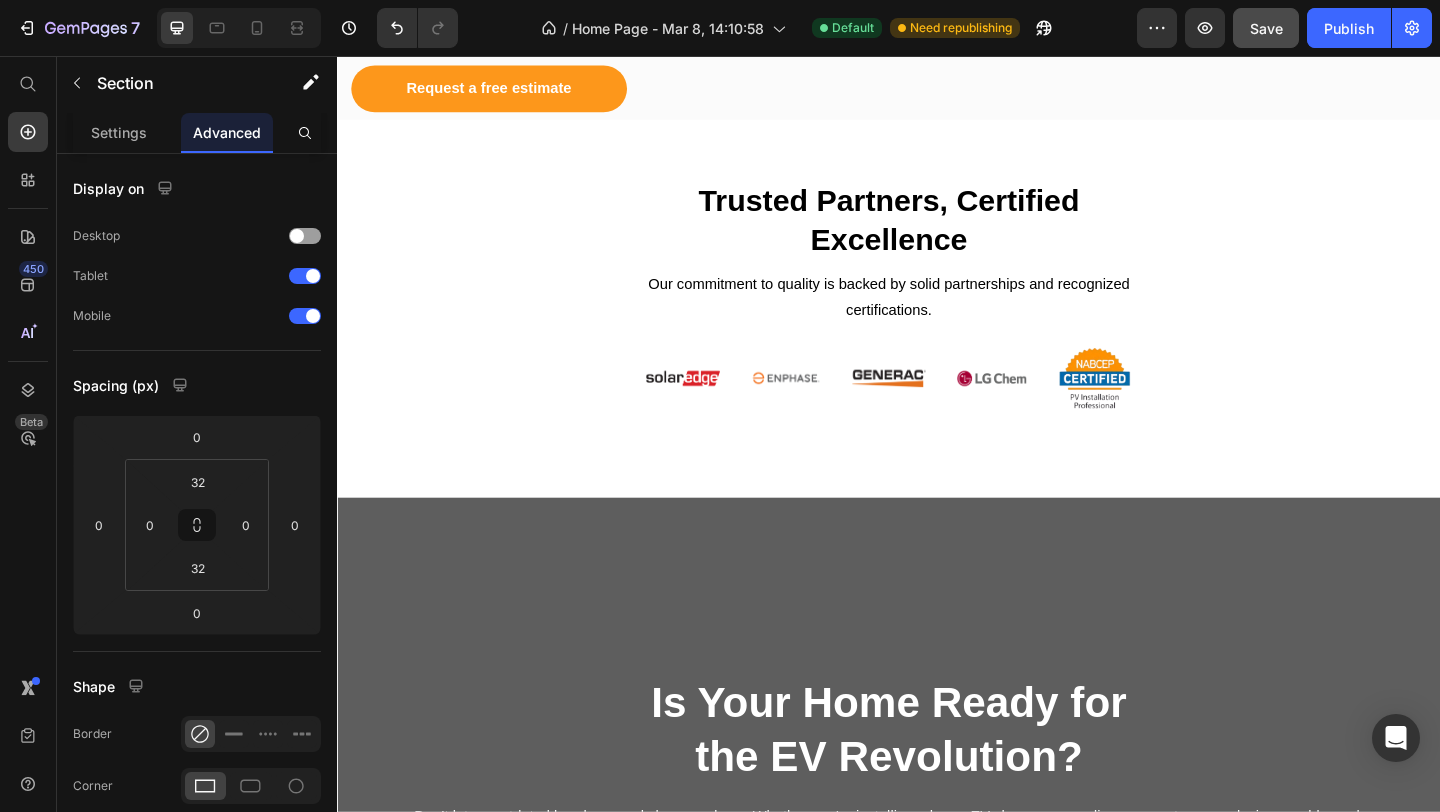 scroll, scrollTop: 488, scrollLeft: 0, axis: vertical 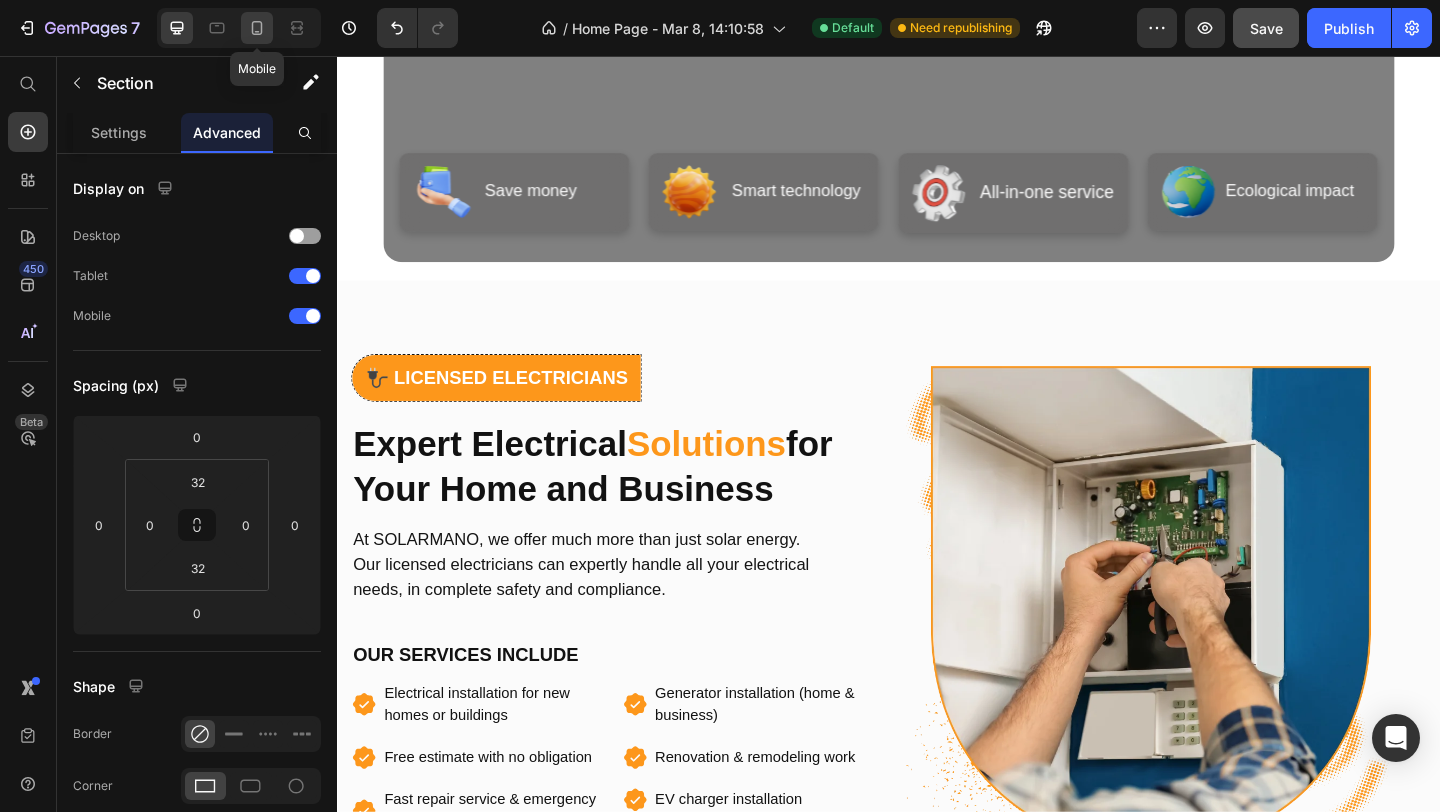 click 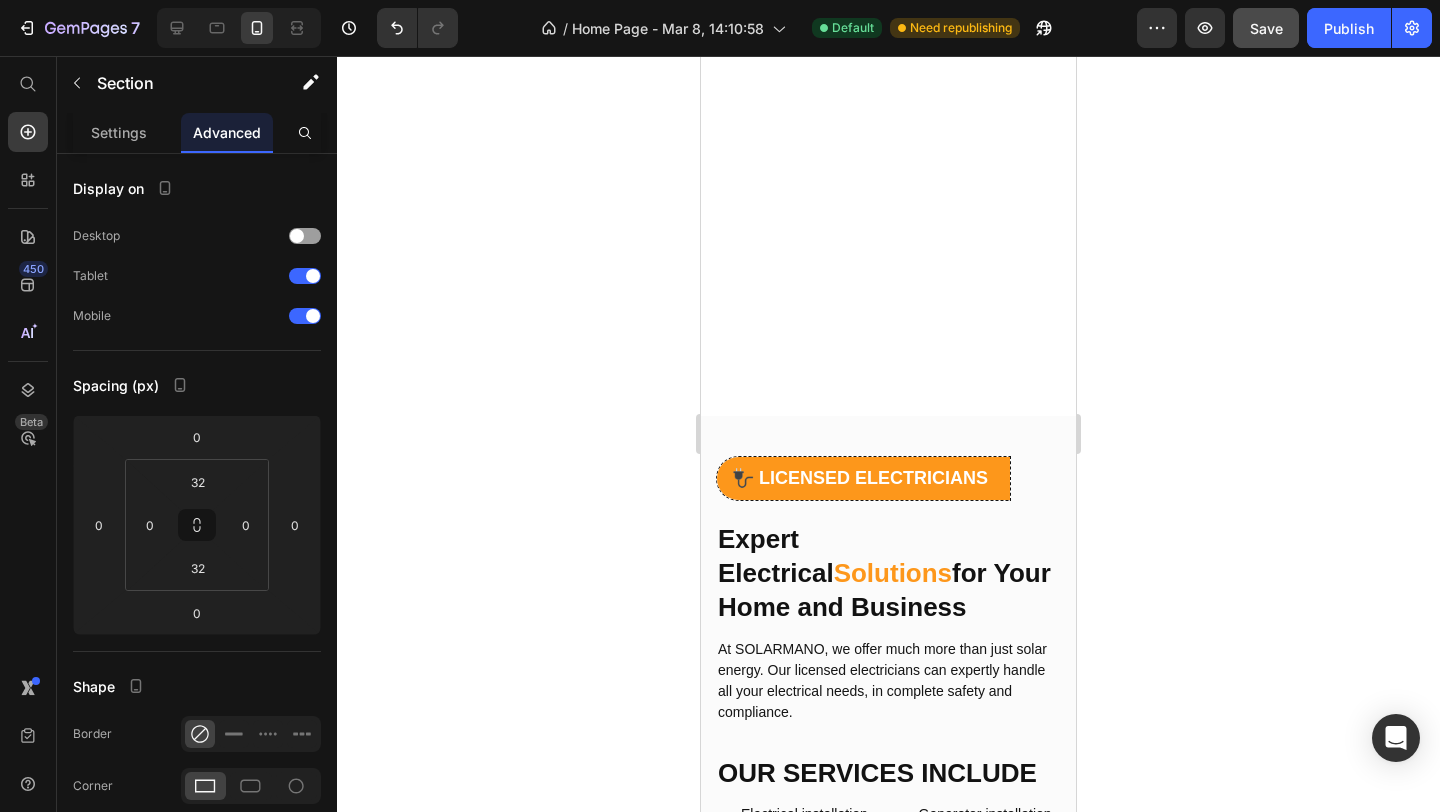 scroll, scrollTop: 1915, scrollLeft: 0, axis: vertical 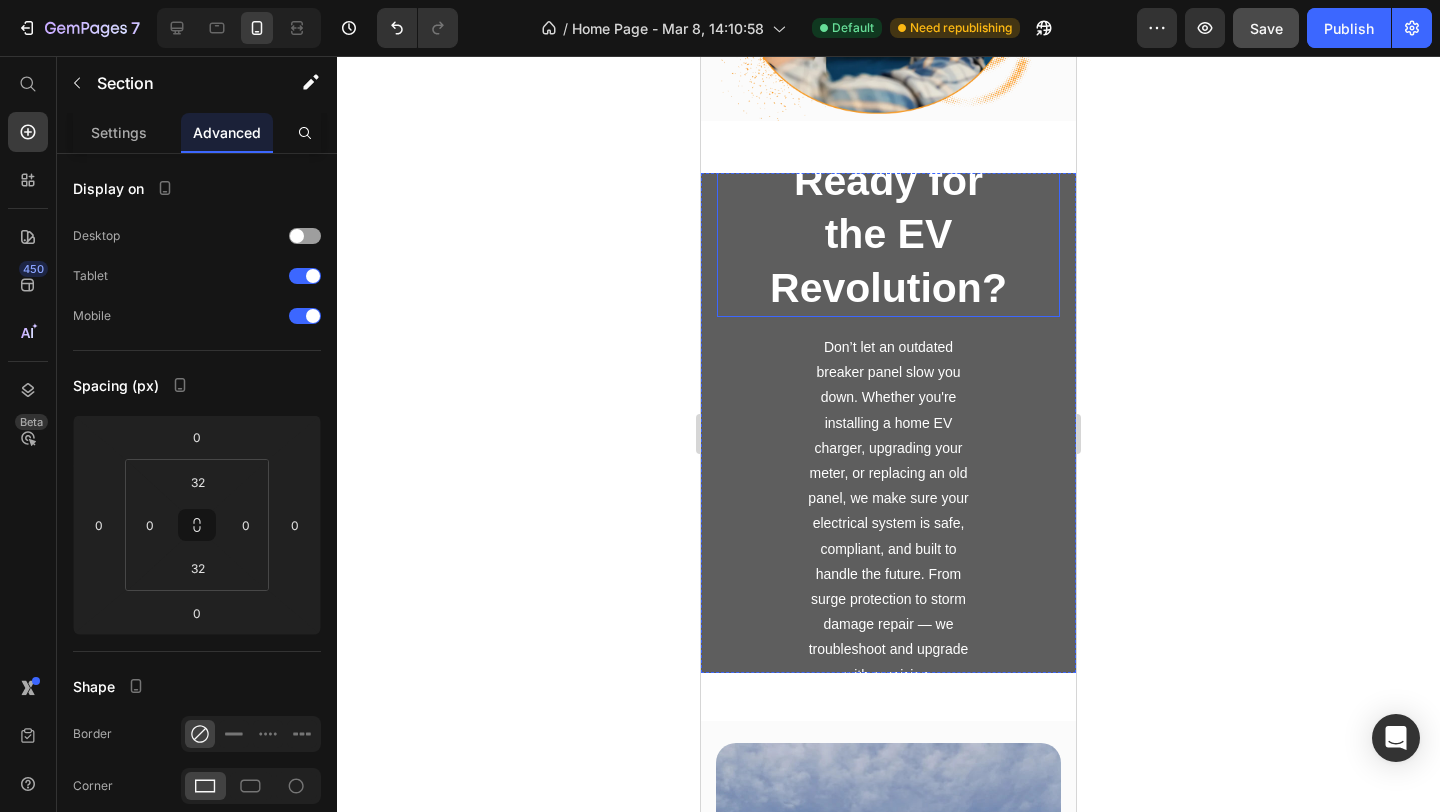 click on "the EV Revolution?" at bounding box center (888, 260) 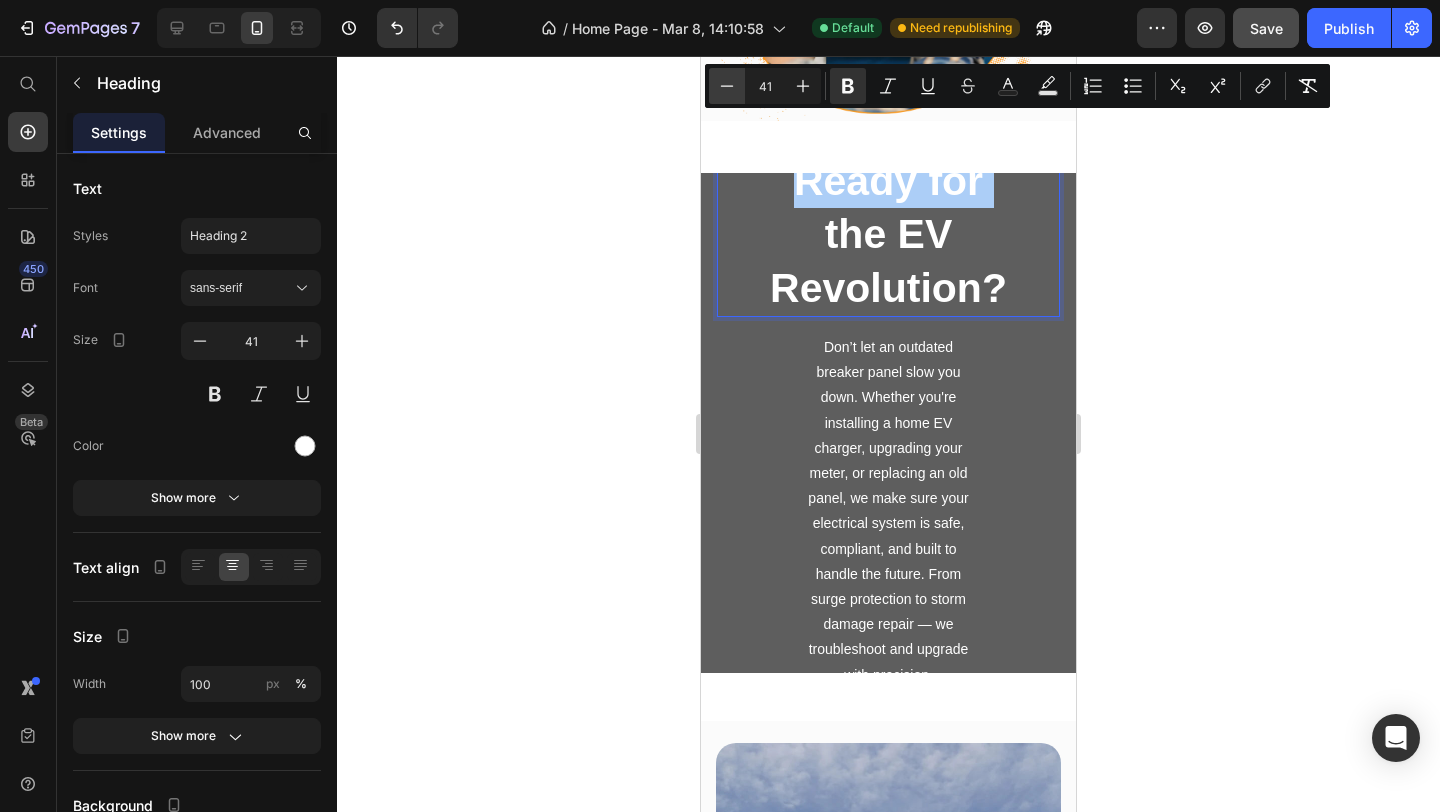 click 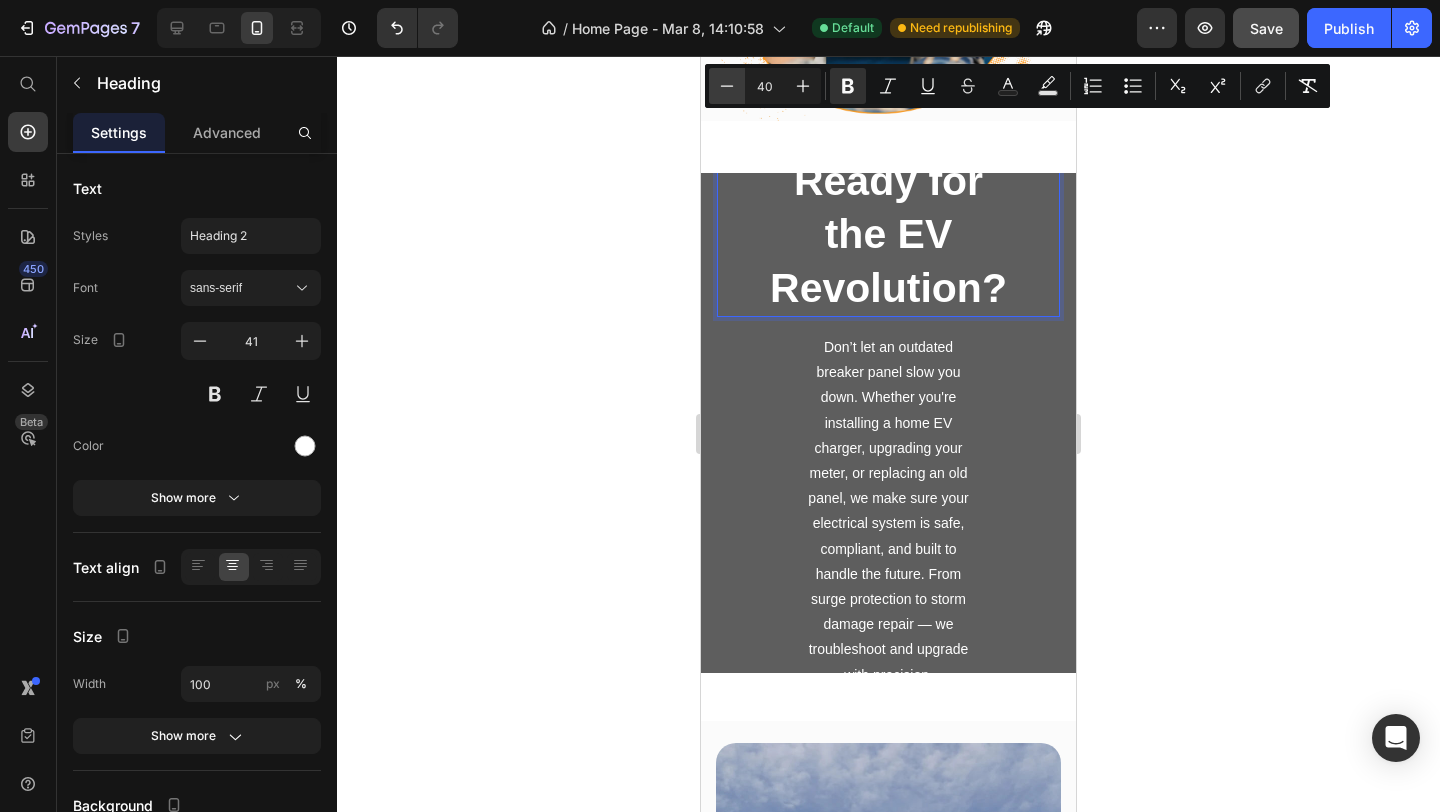 click 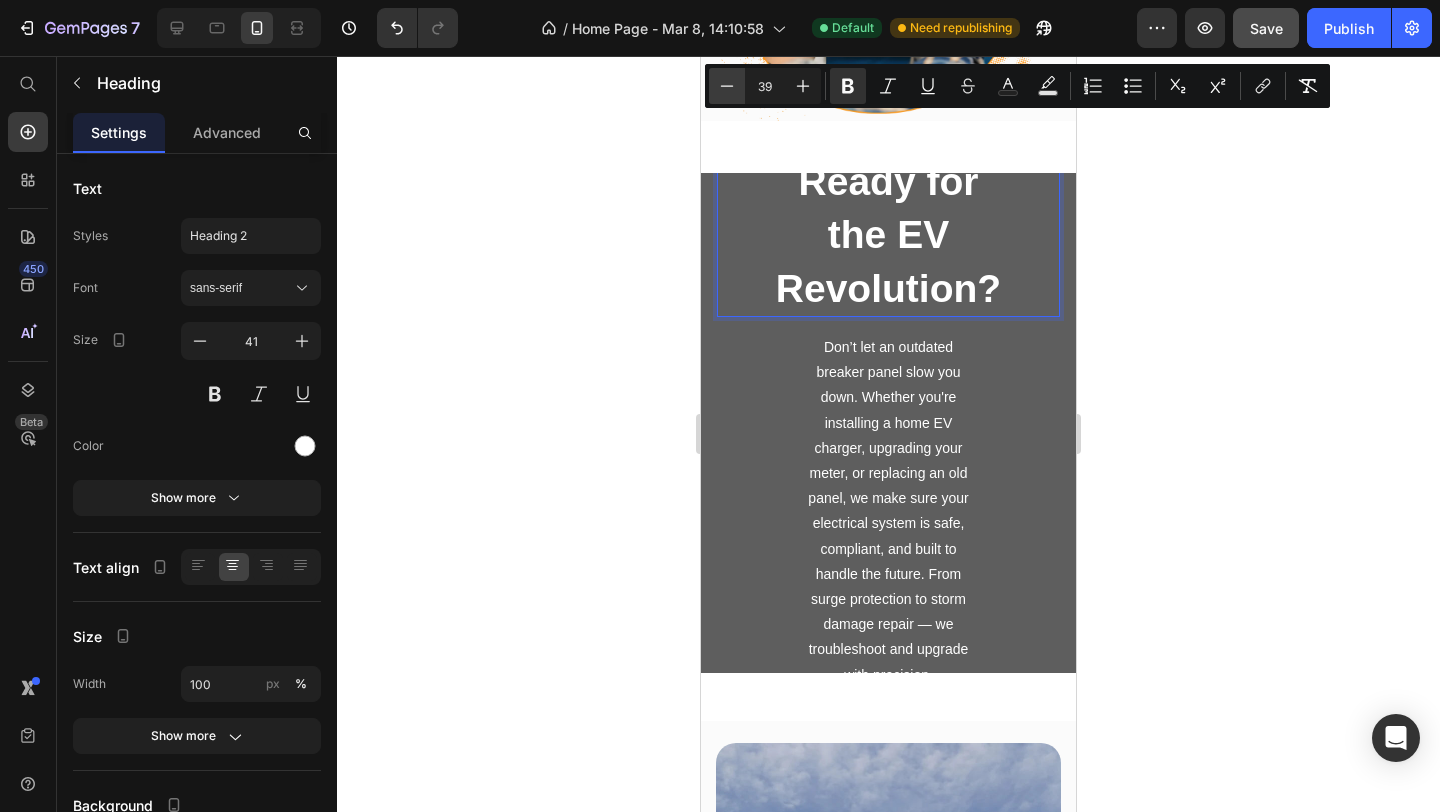 click 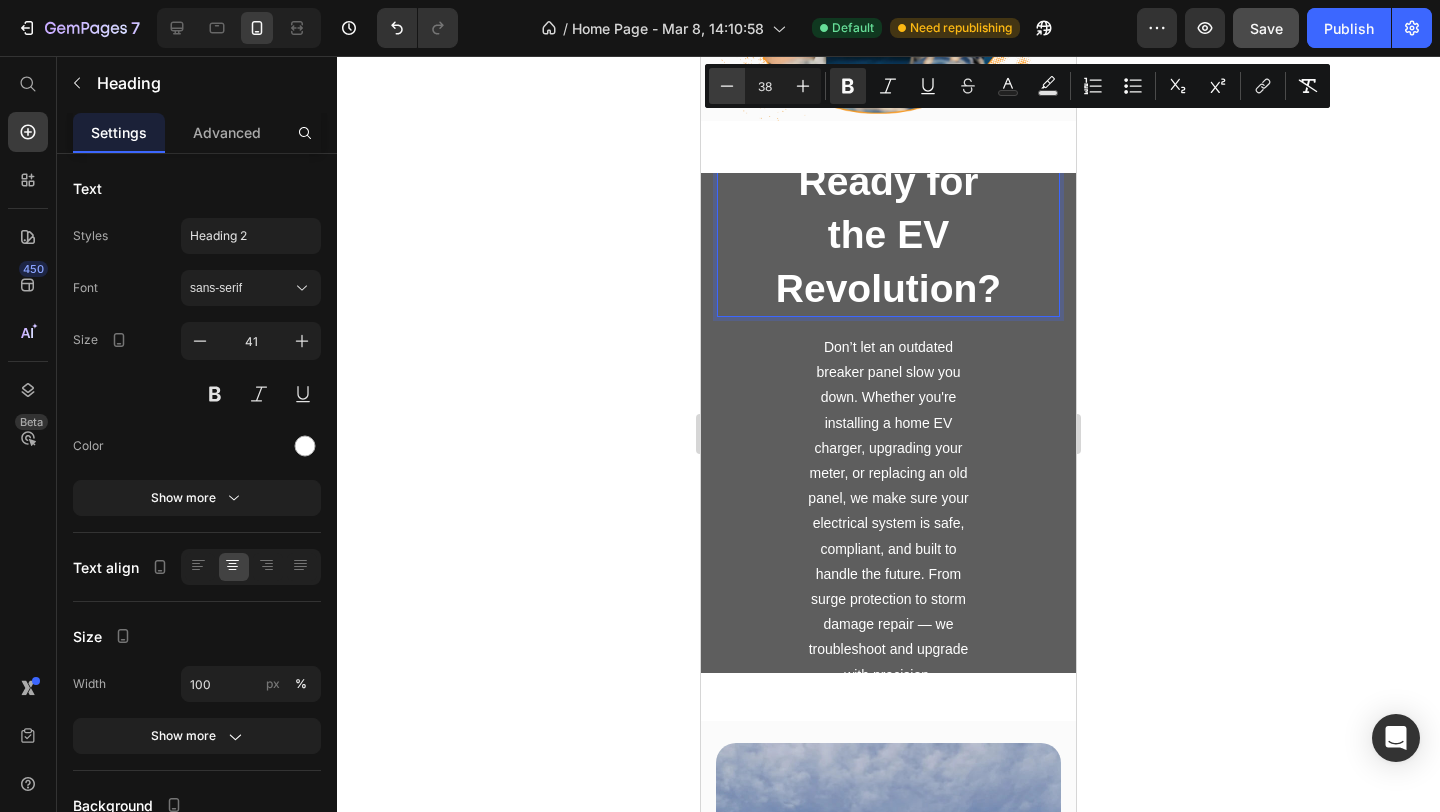 click 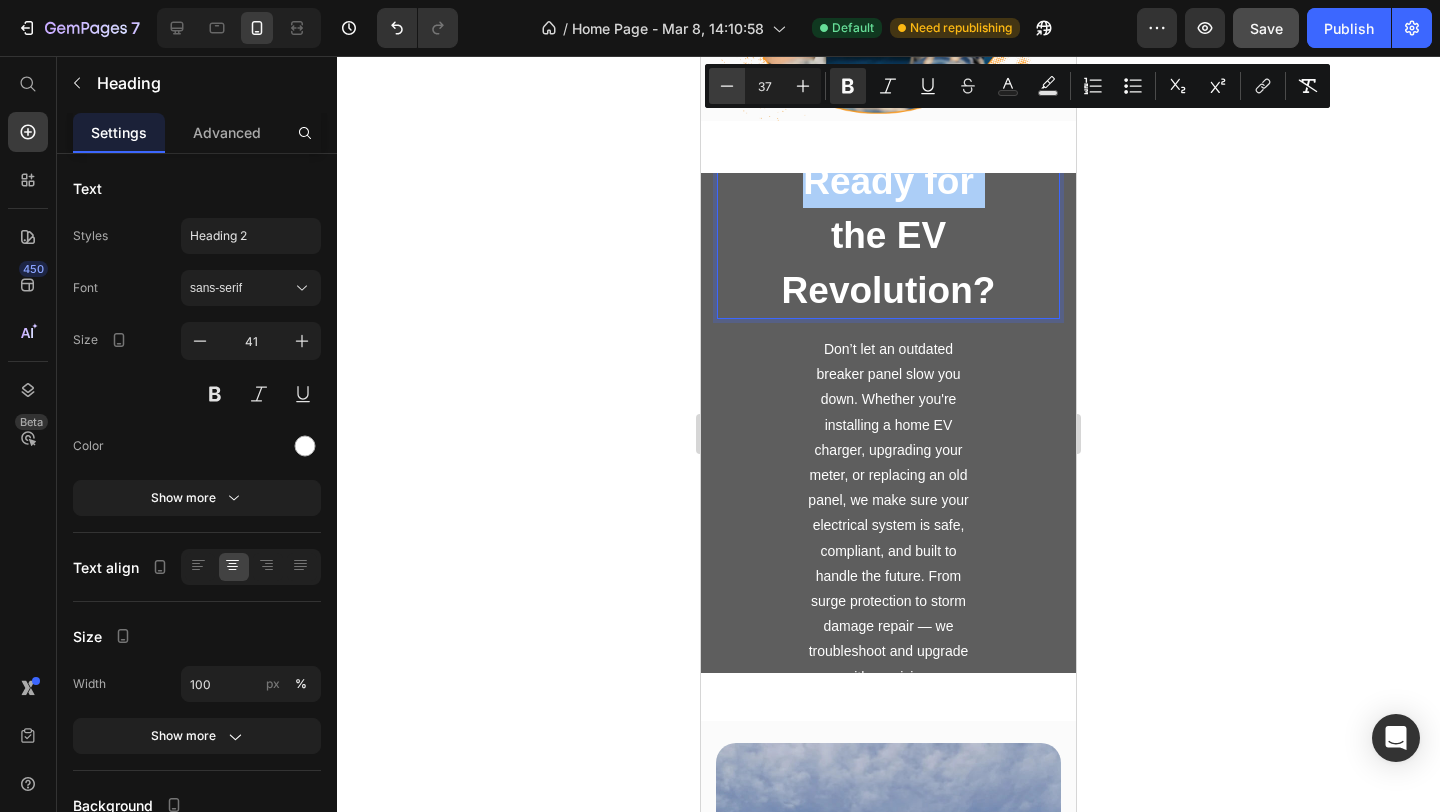 click 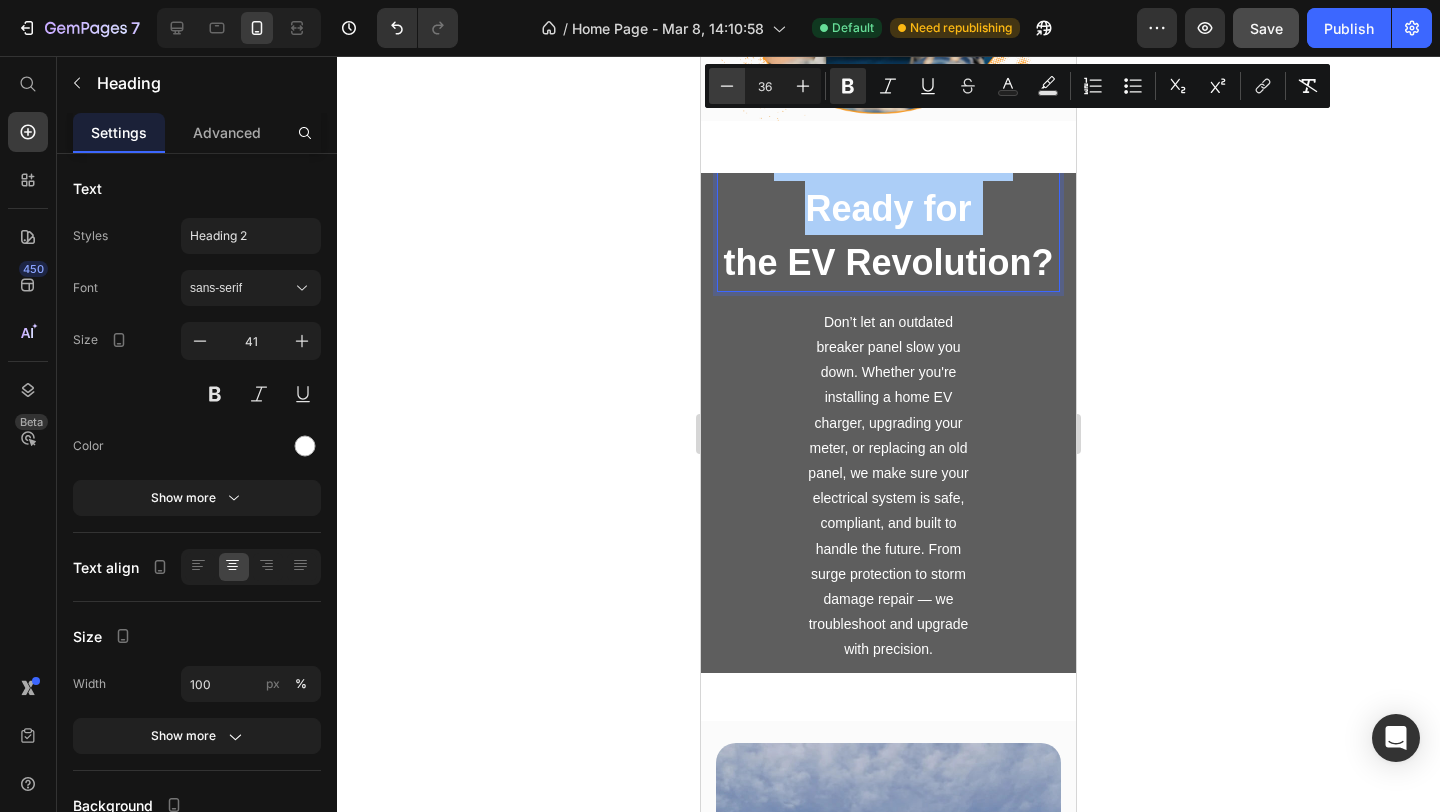 click 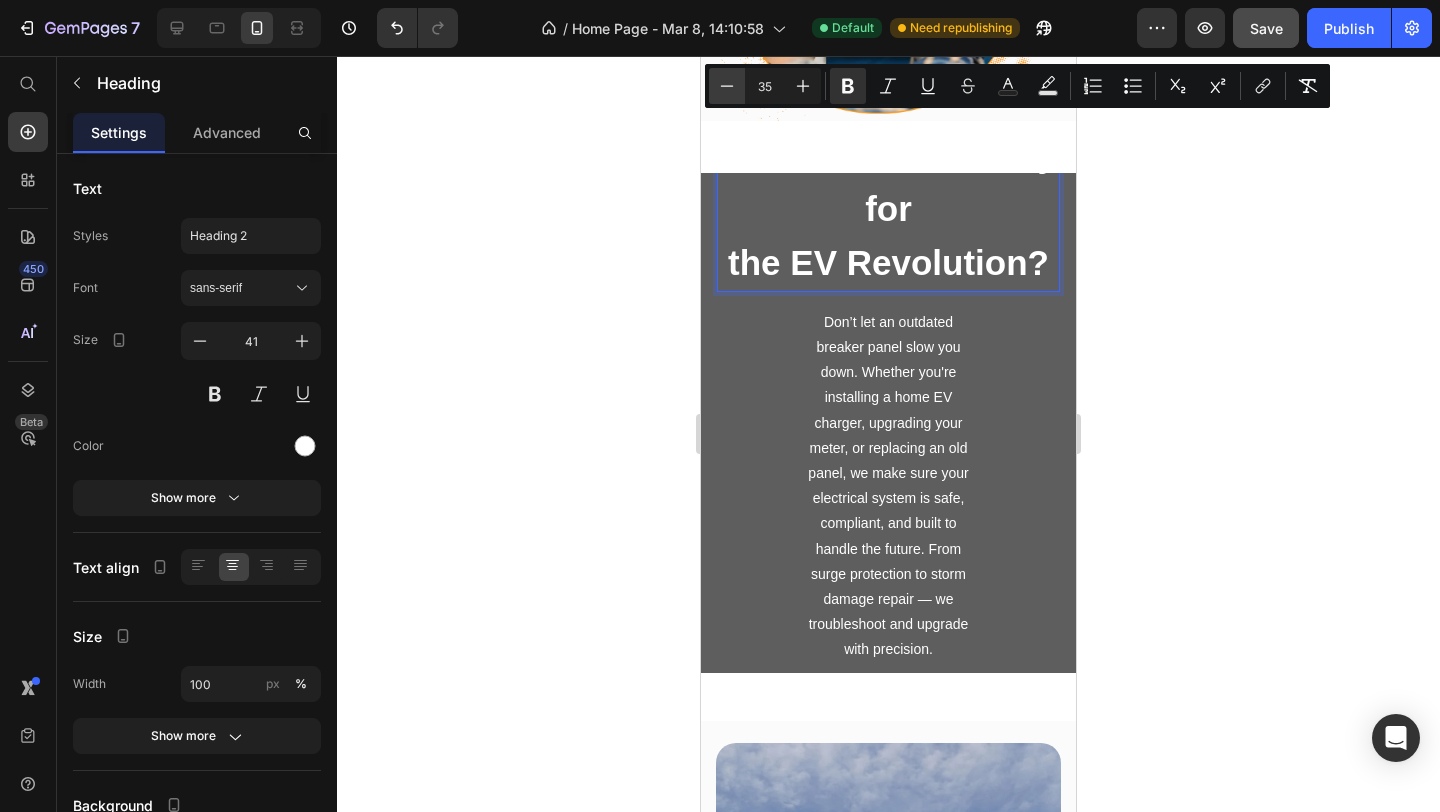 click 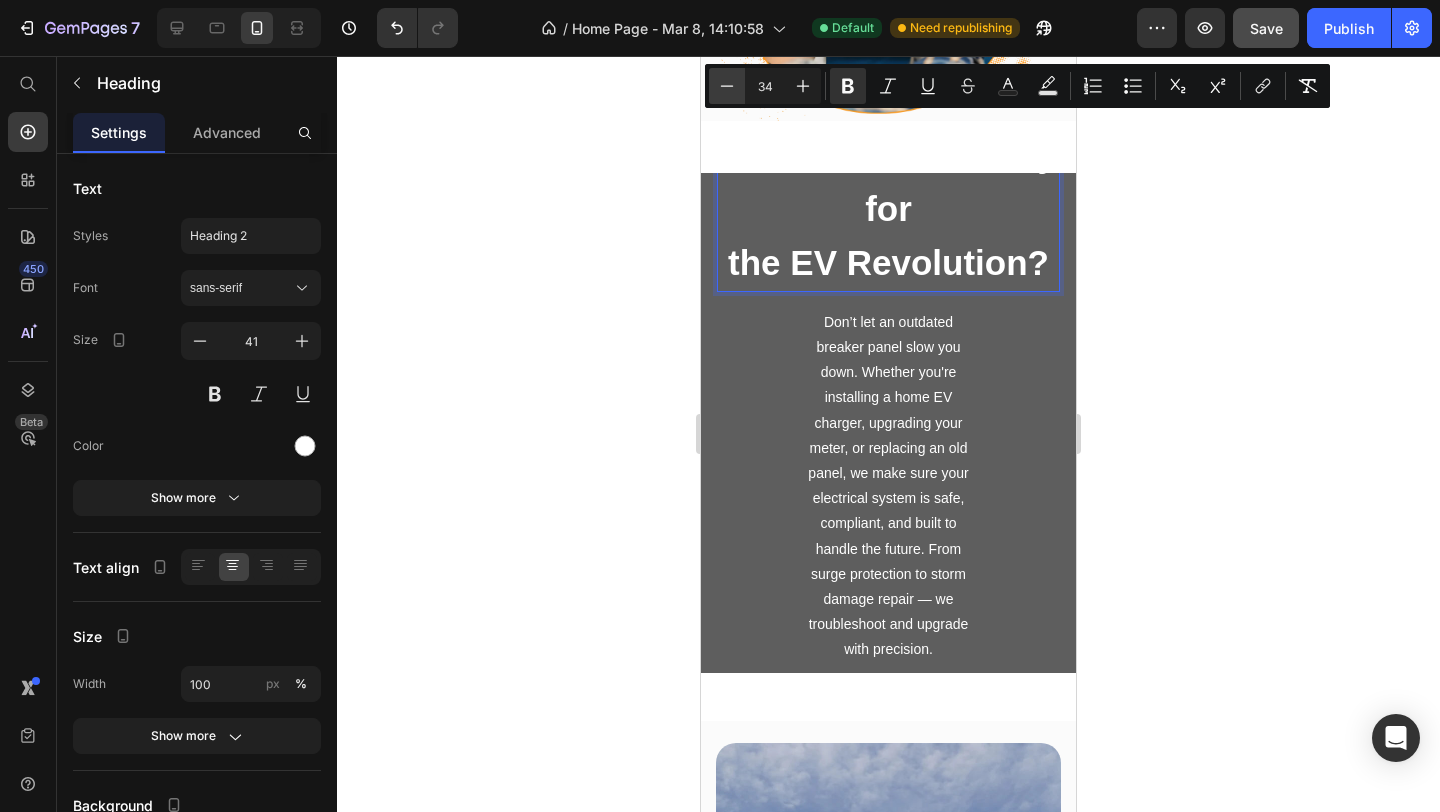 click 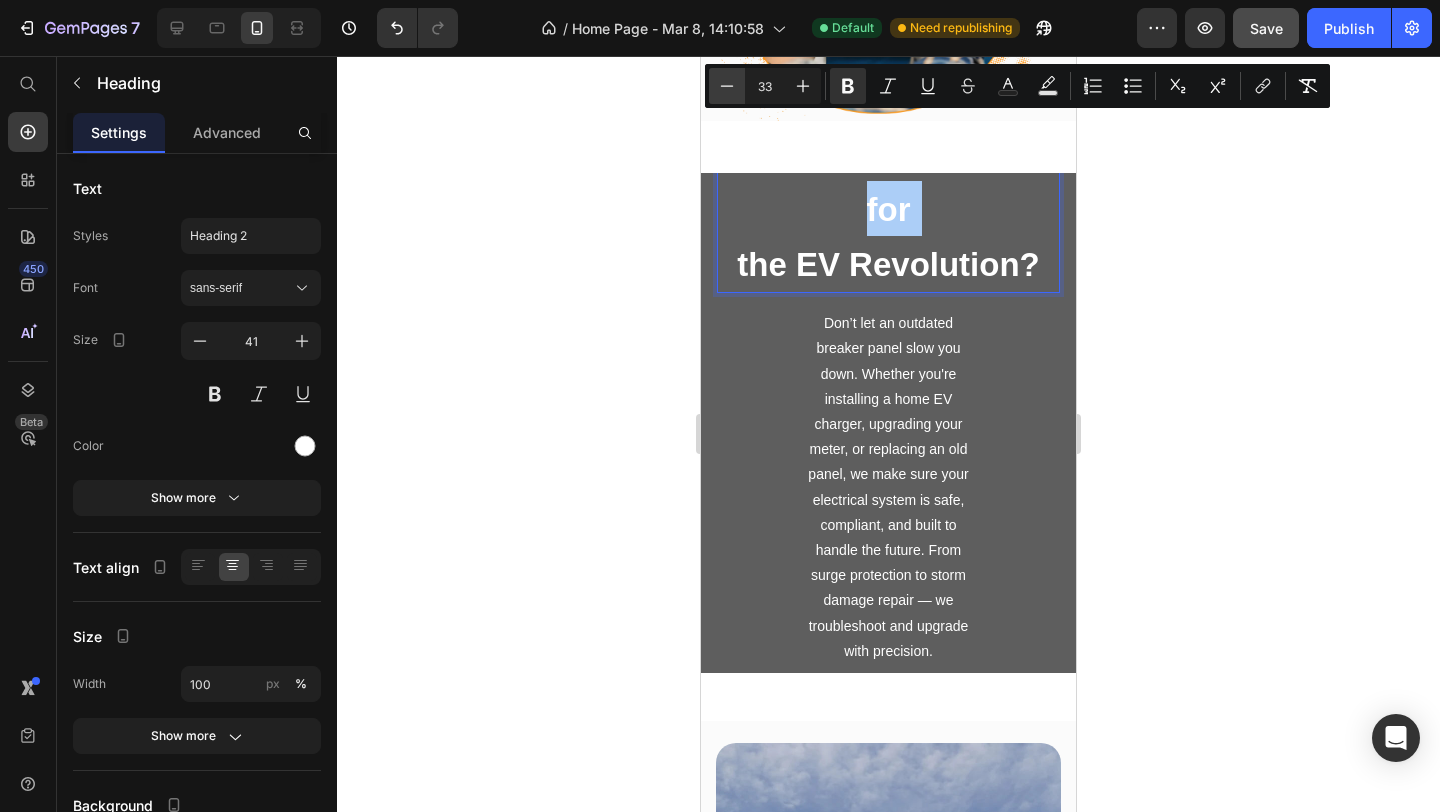click 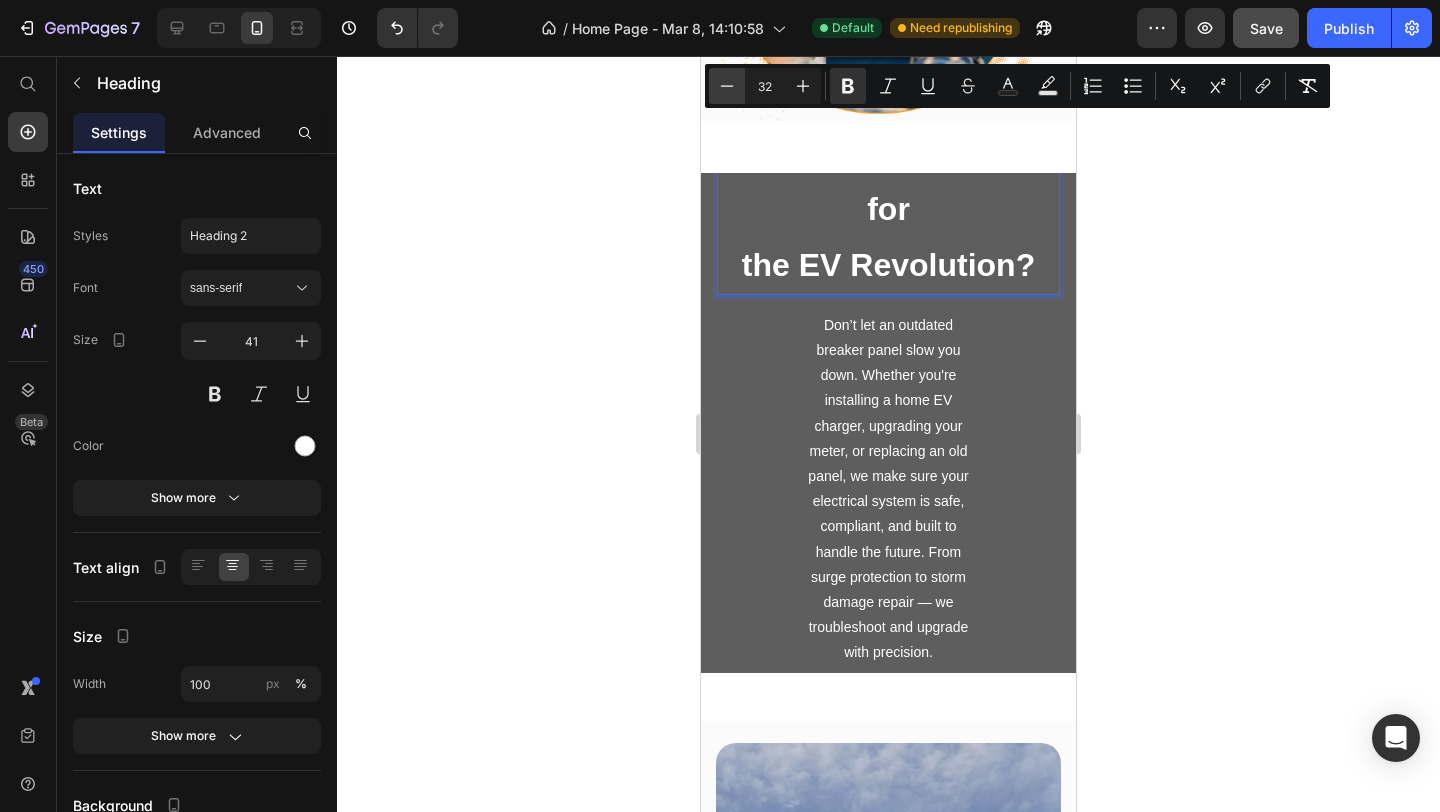 click 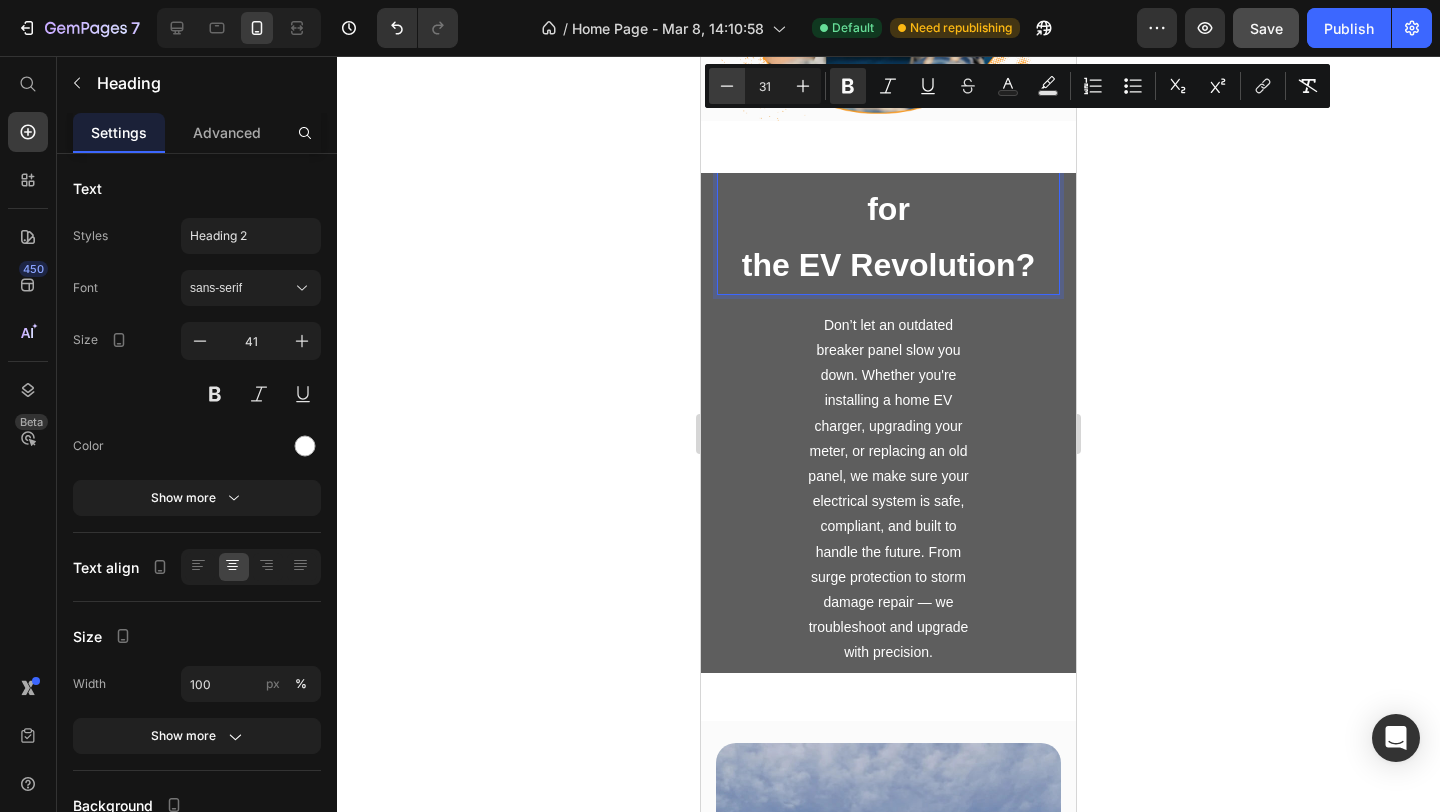 click 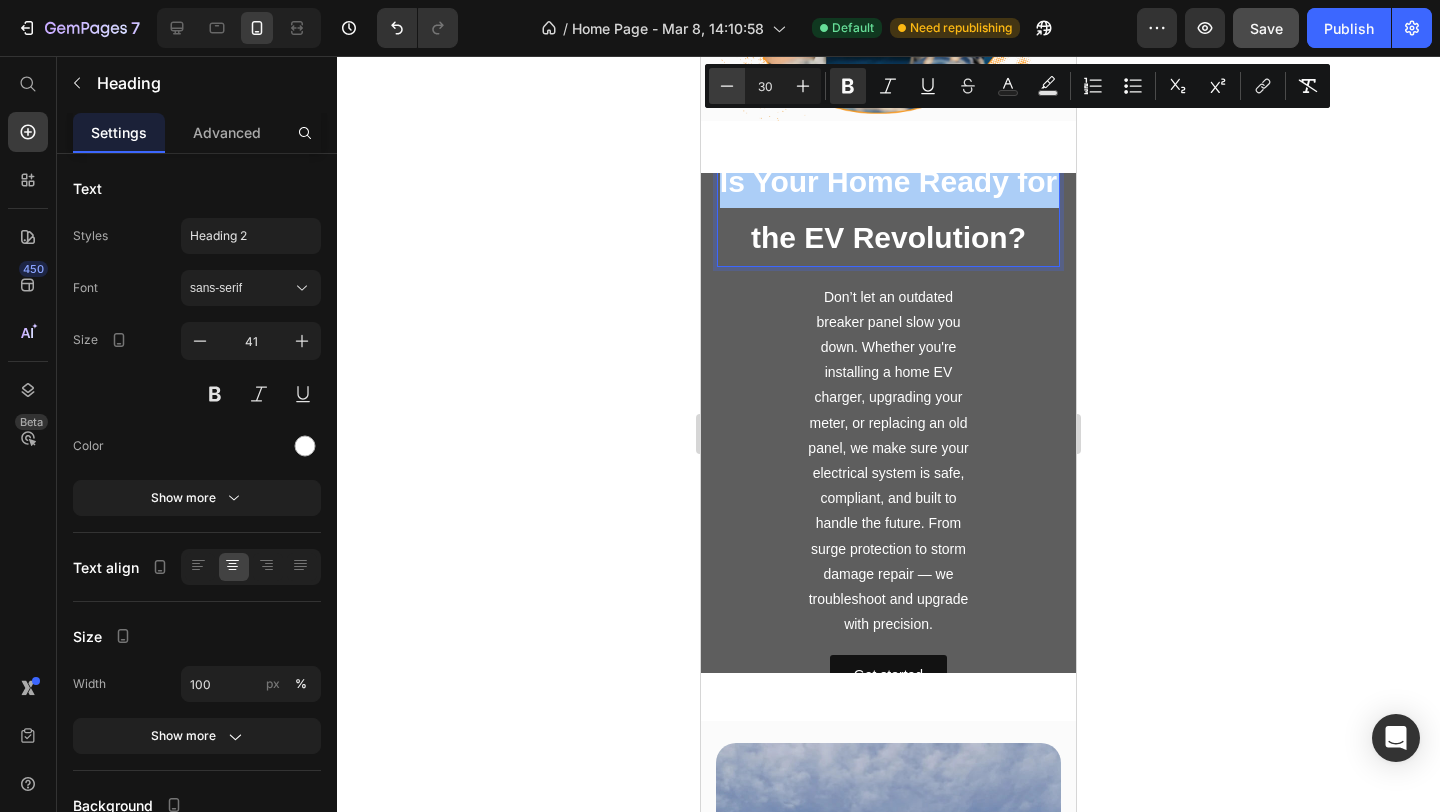 click 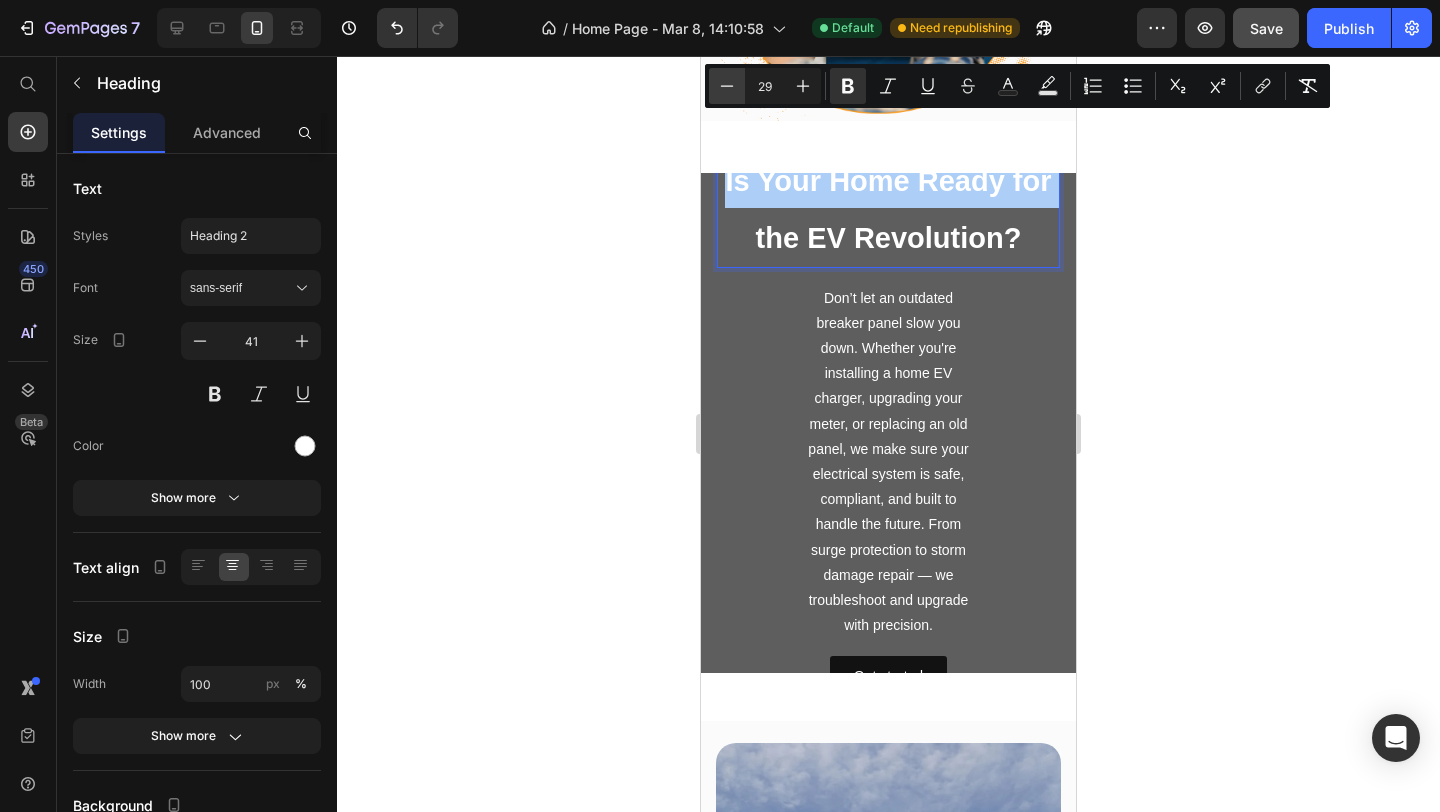 click 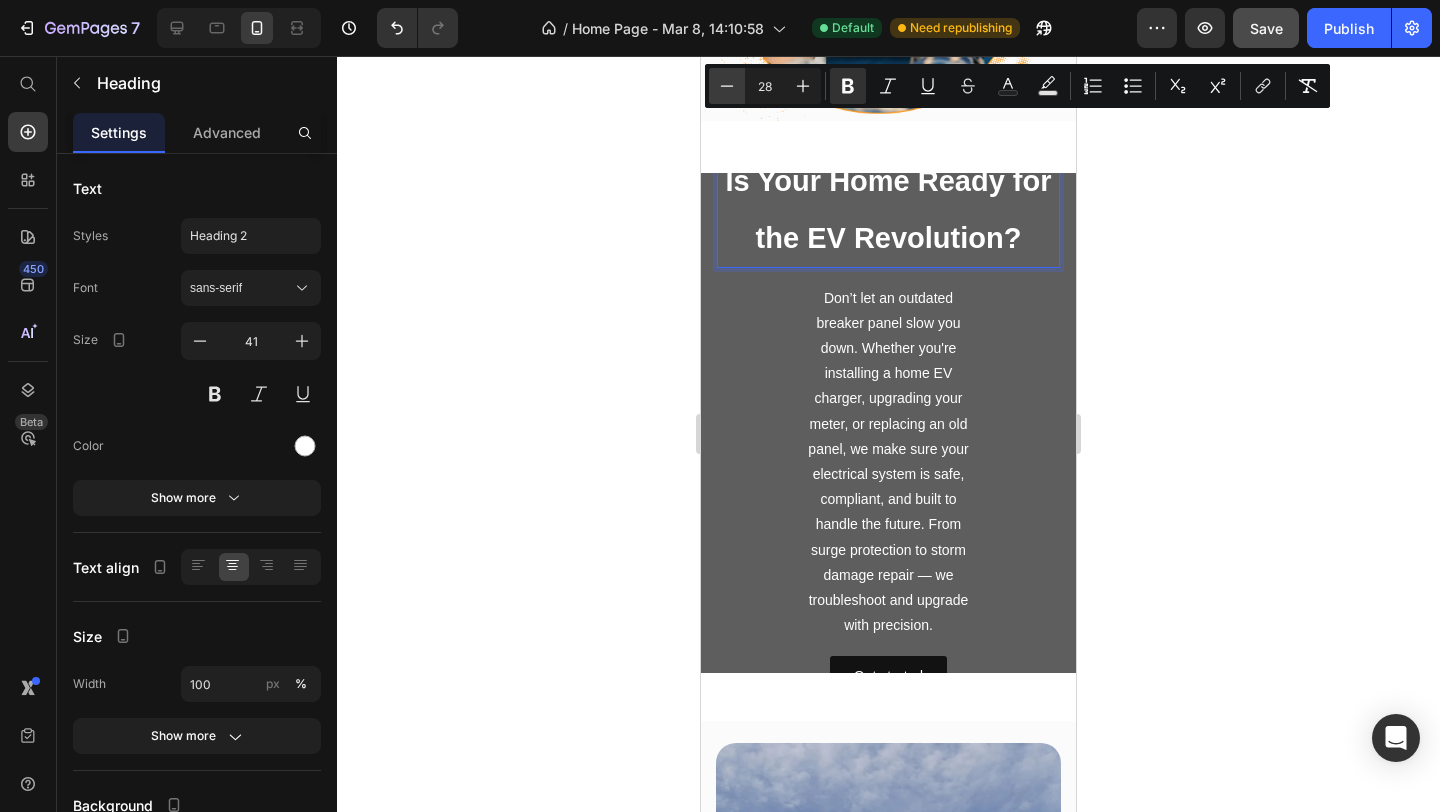 click 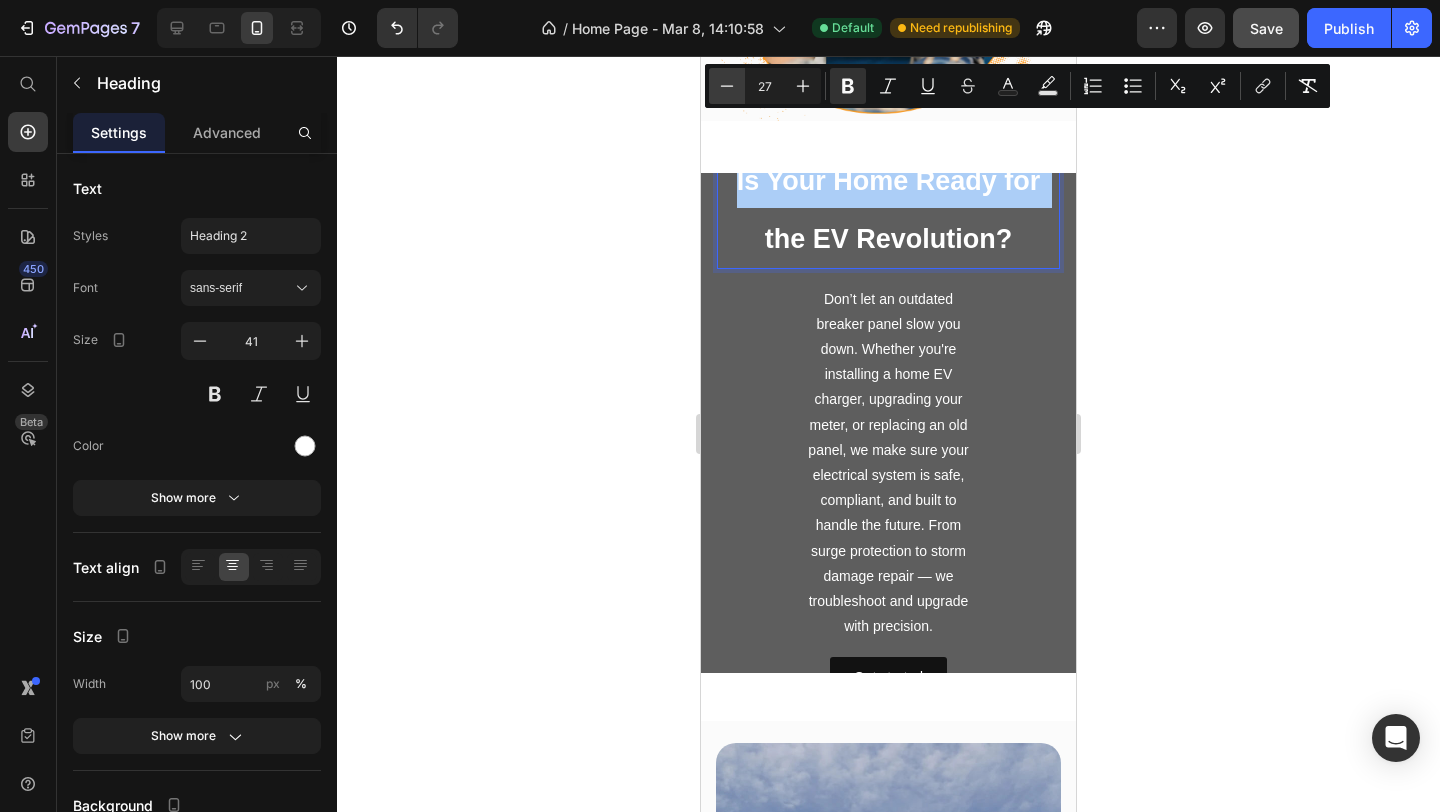 click 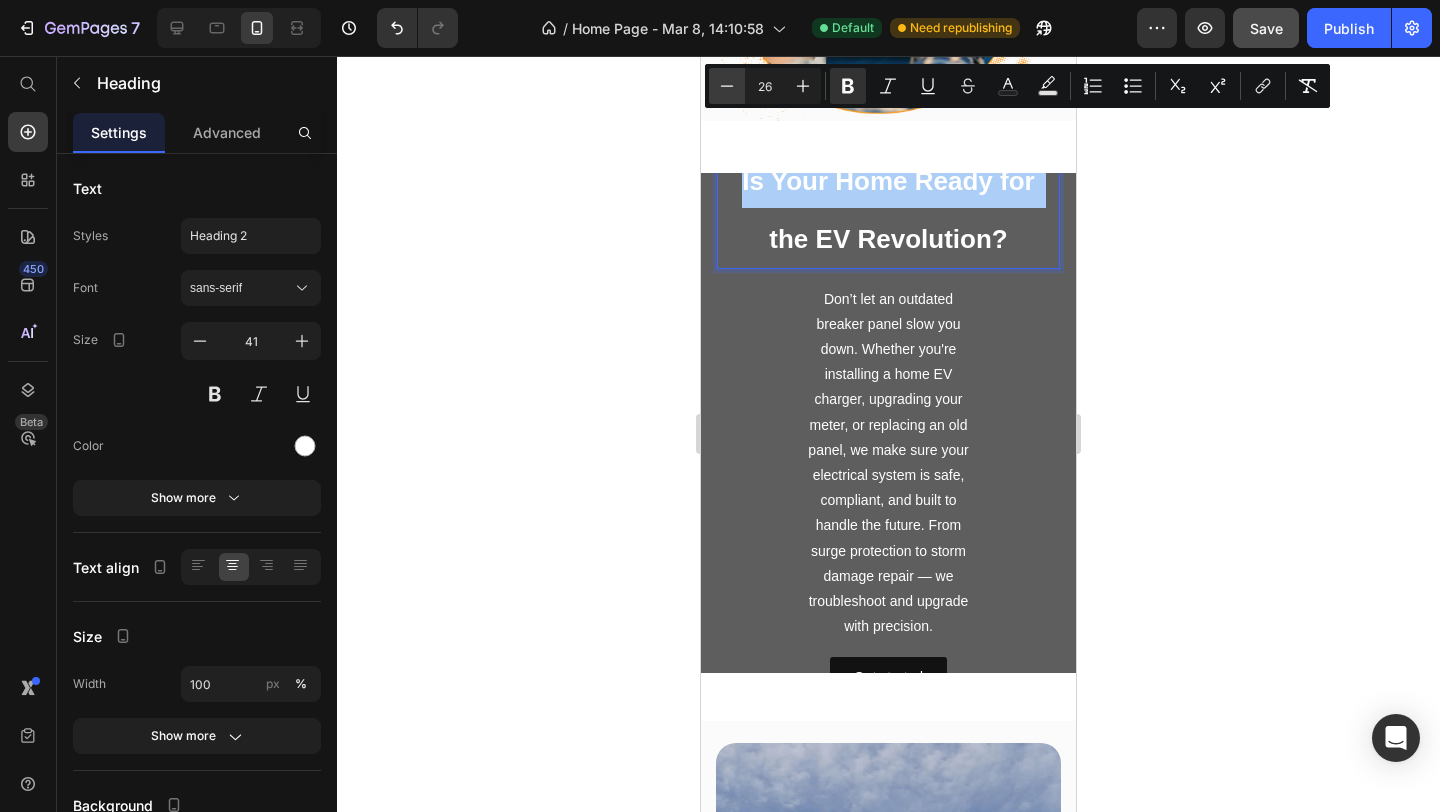 click 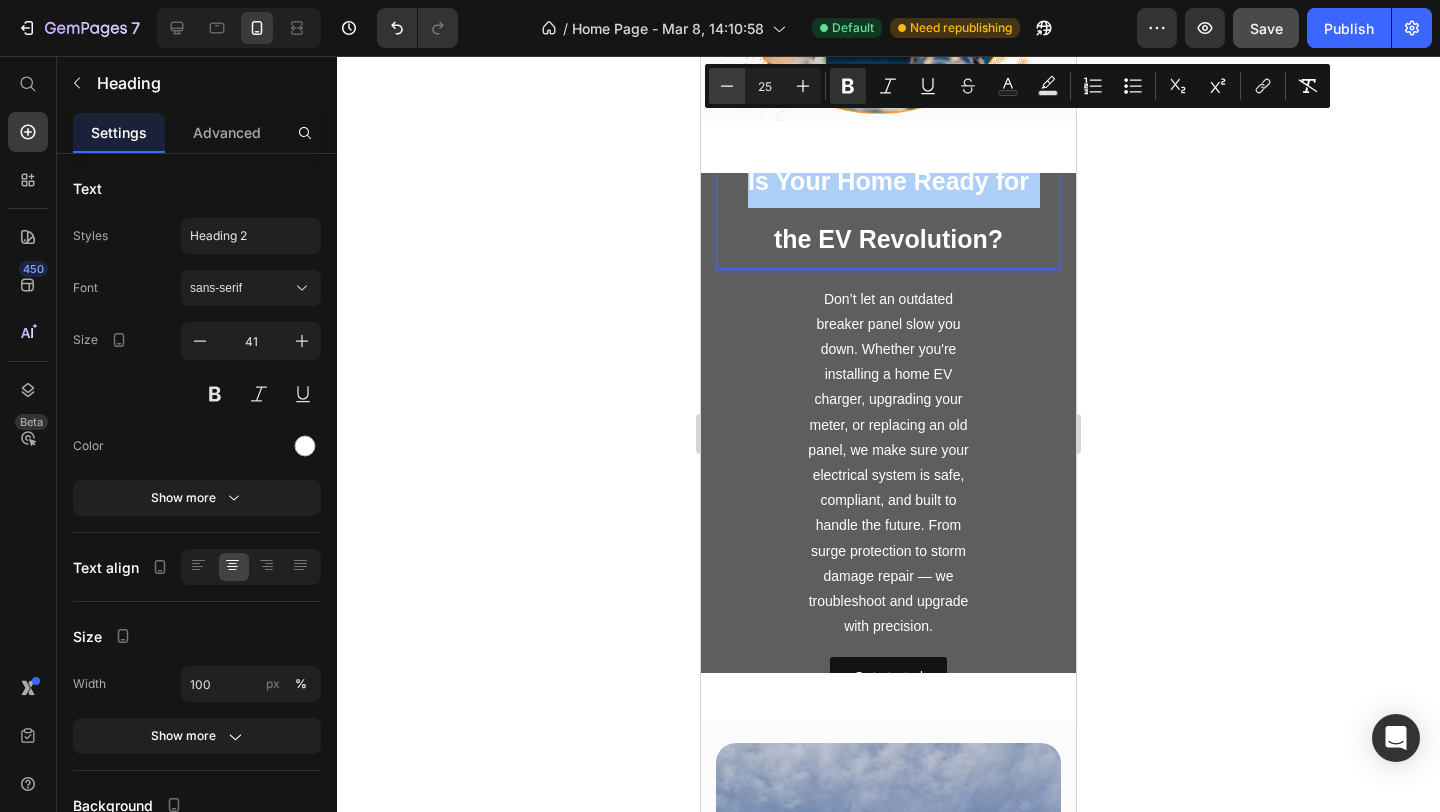 click 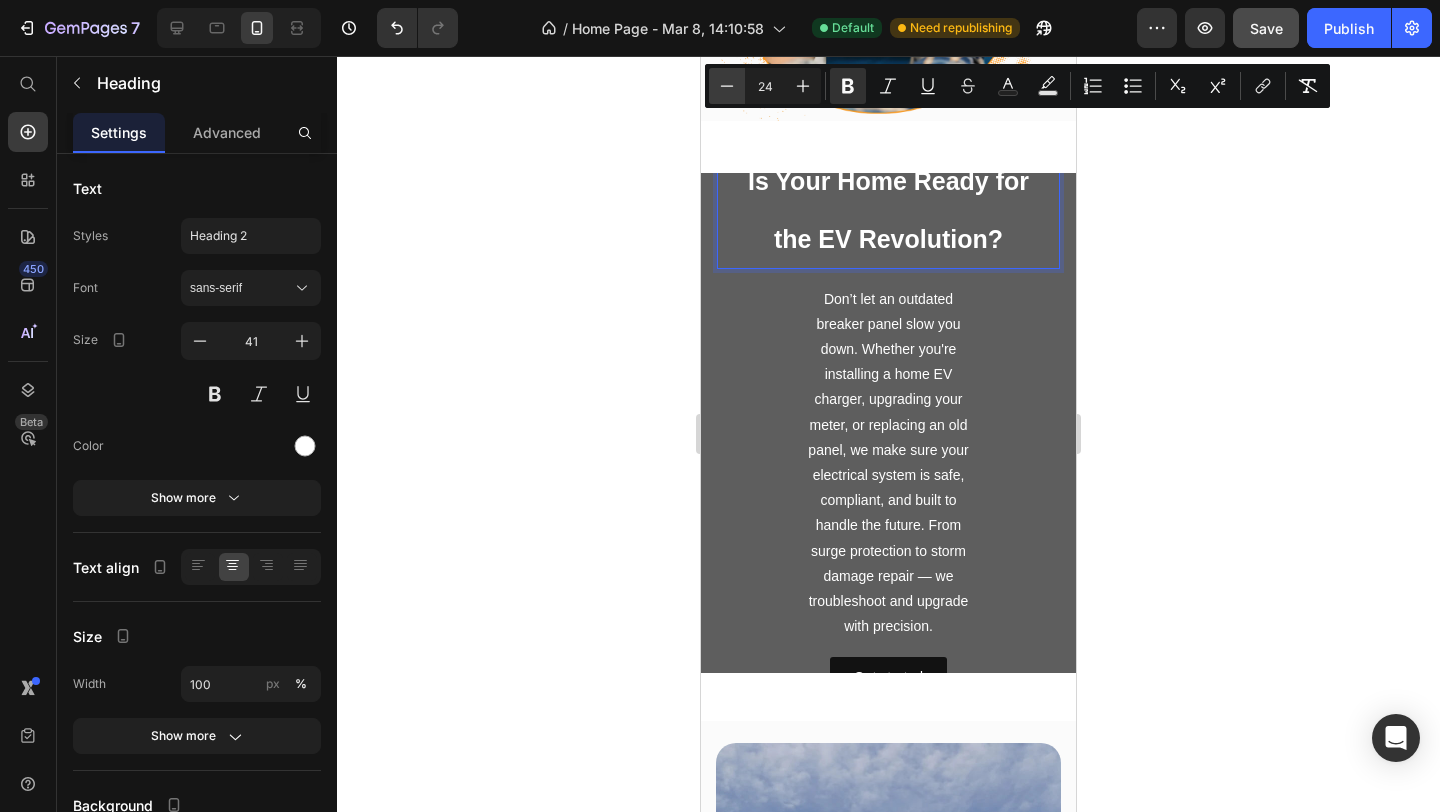 click 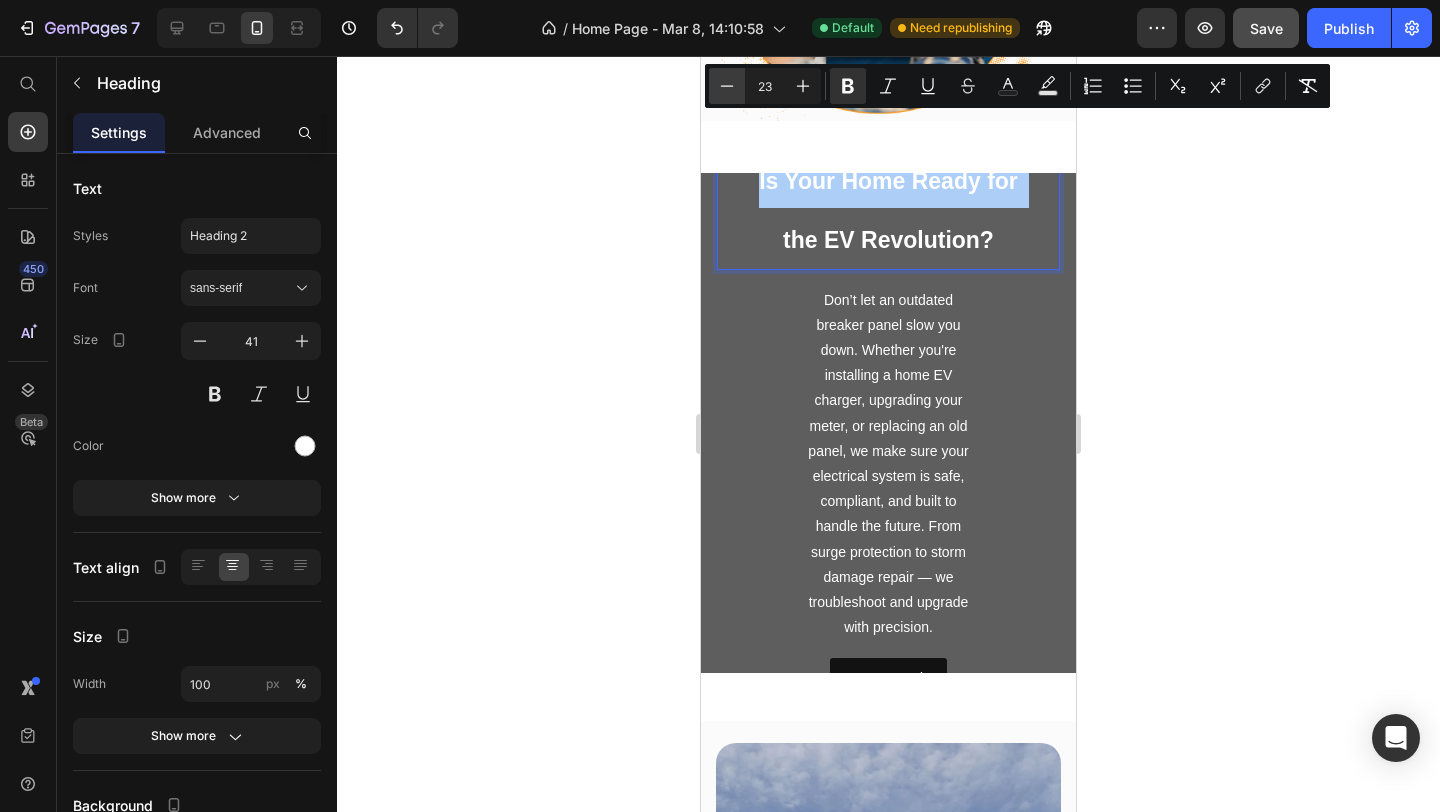 click 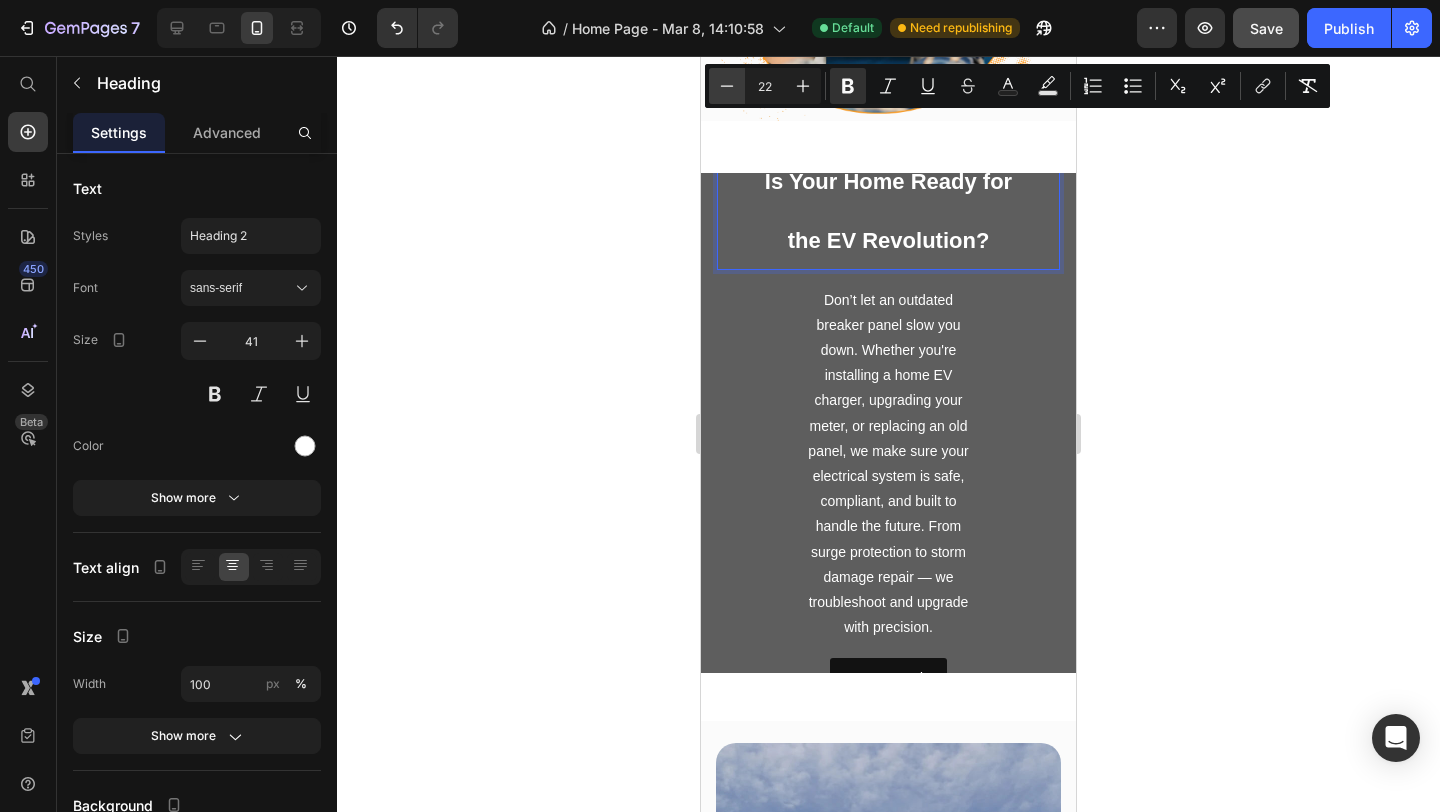 click 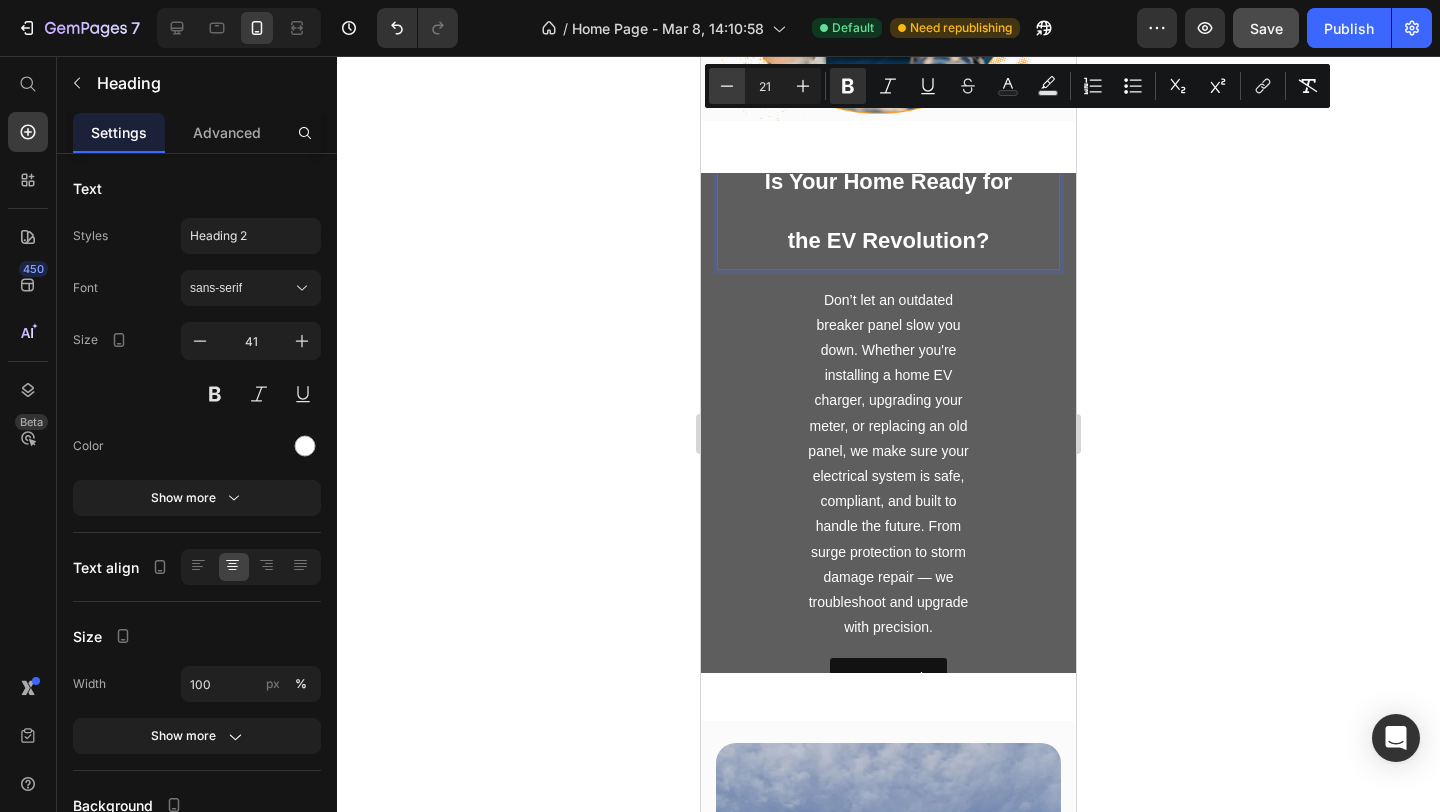 click 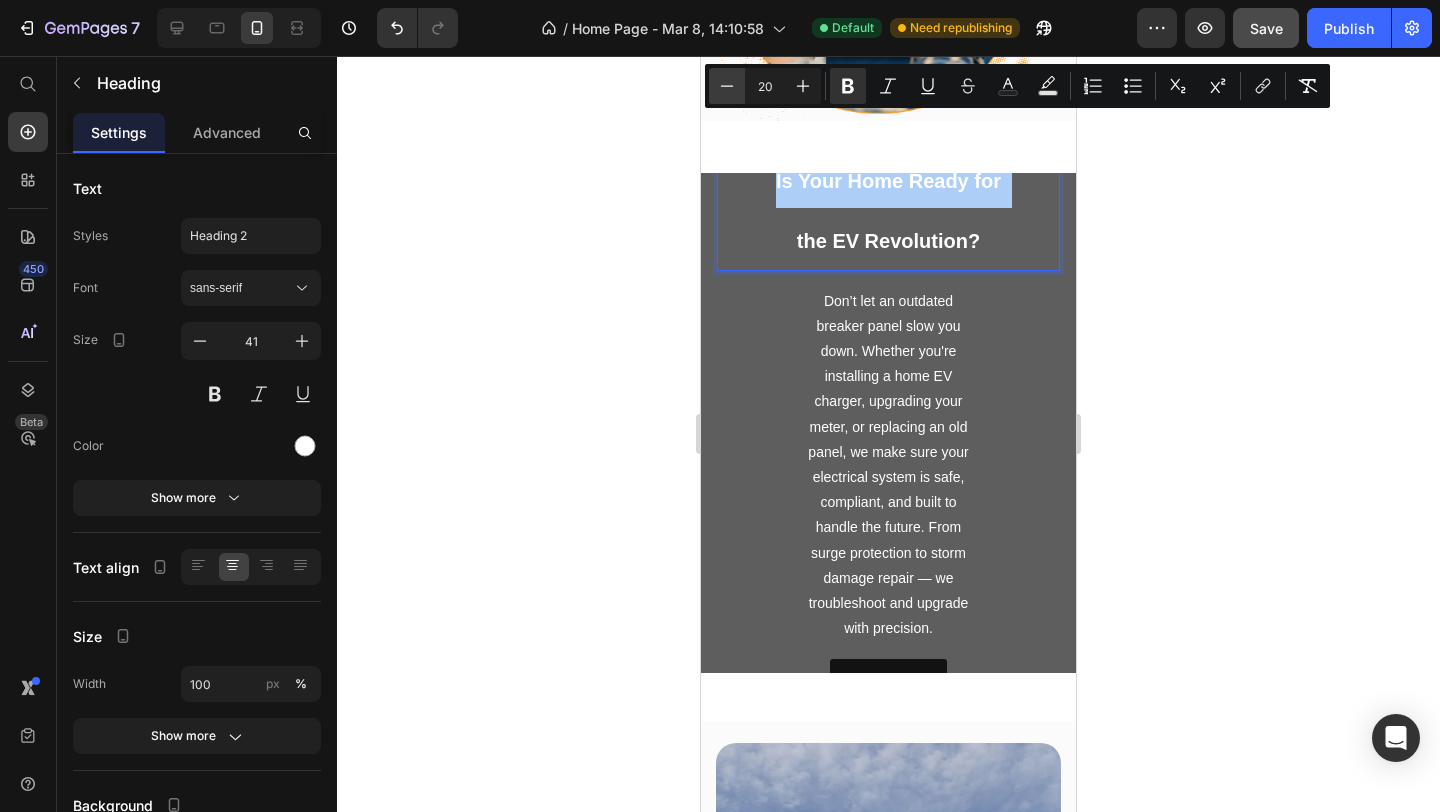click 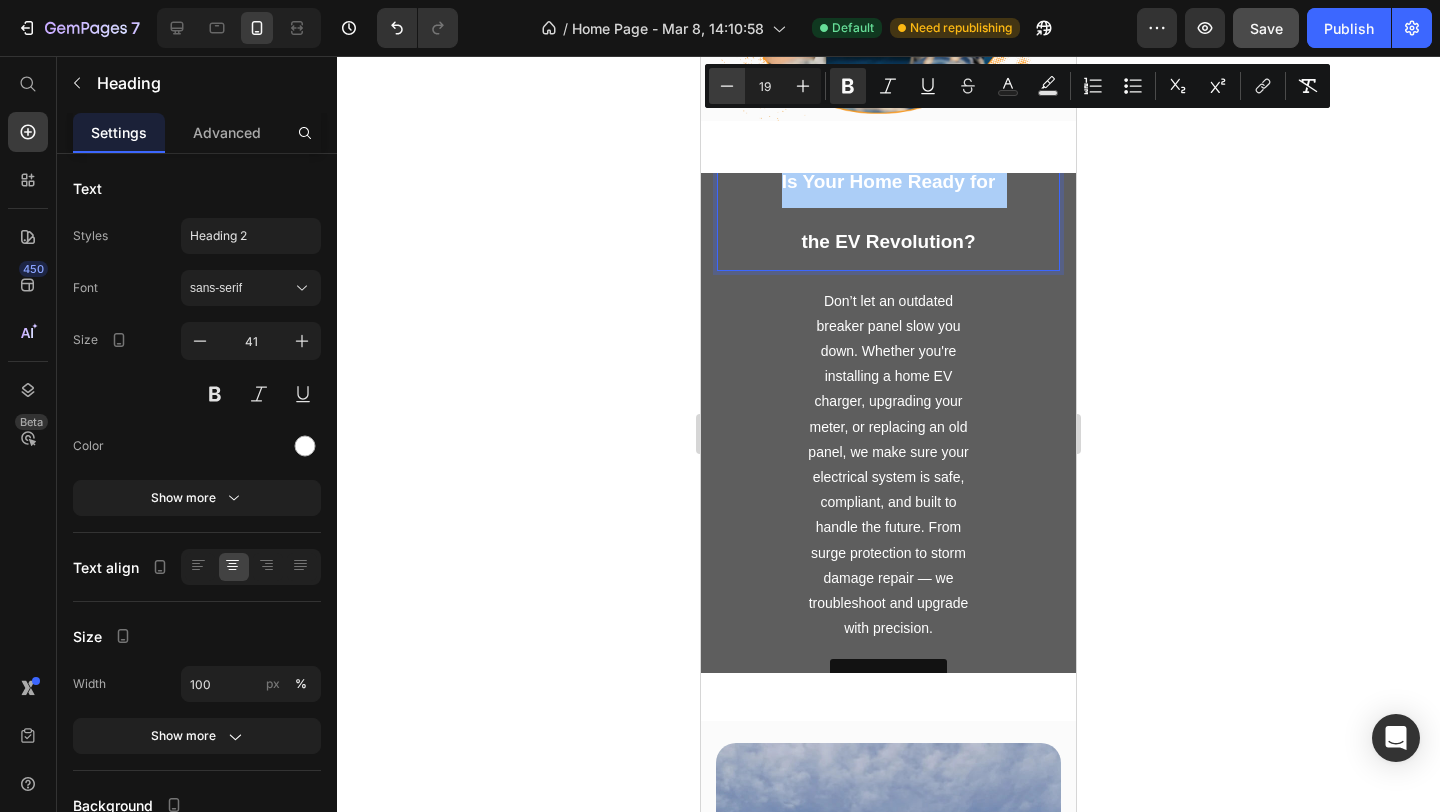 click 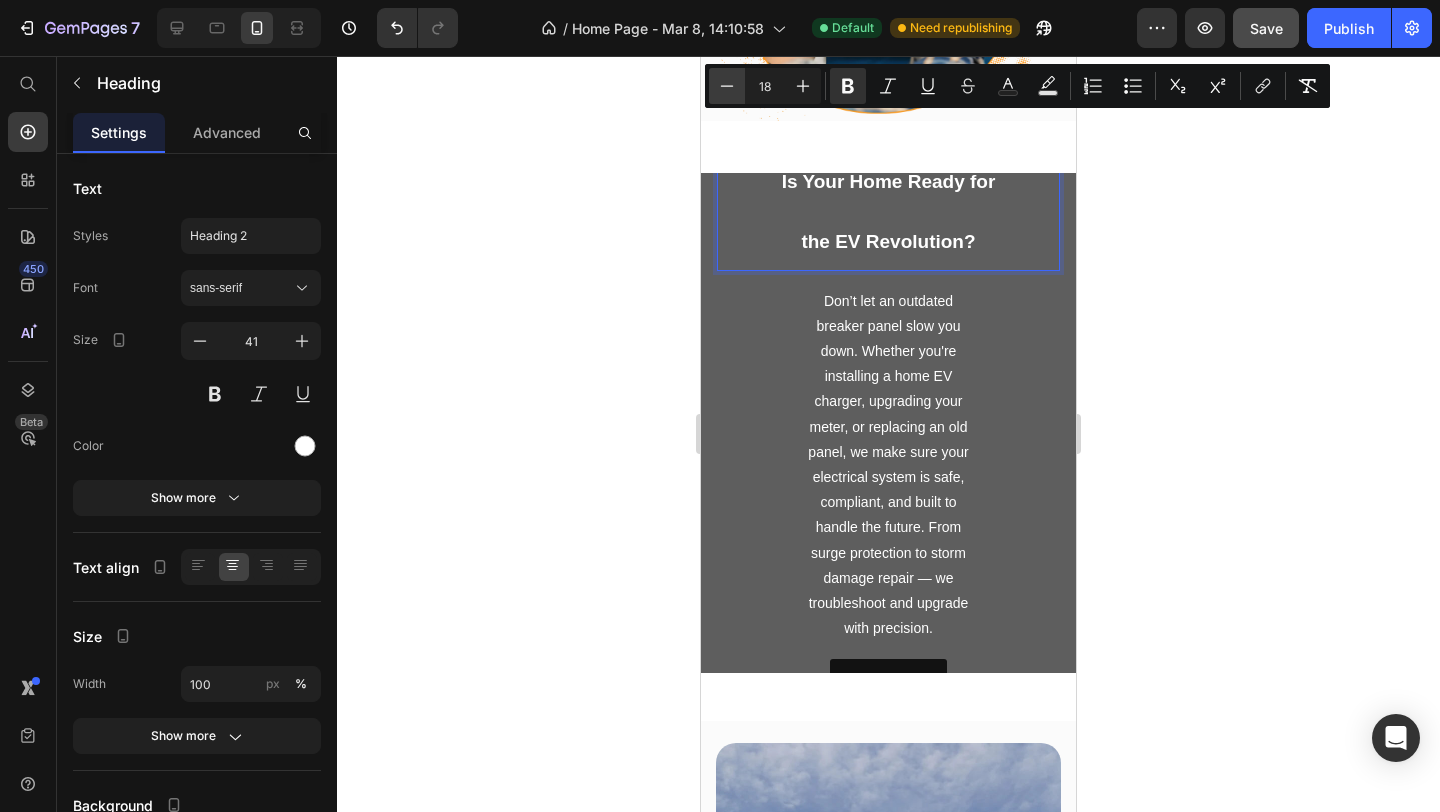 click 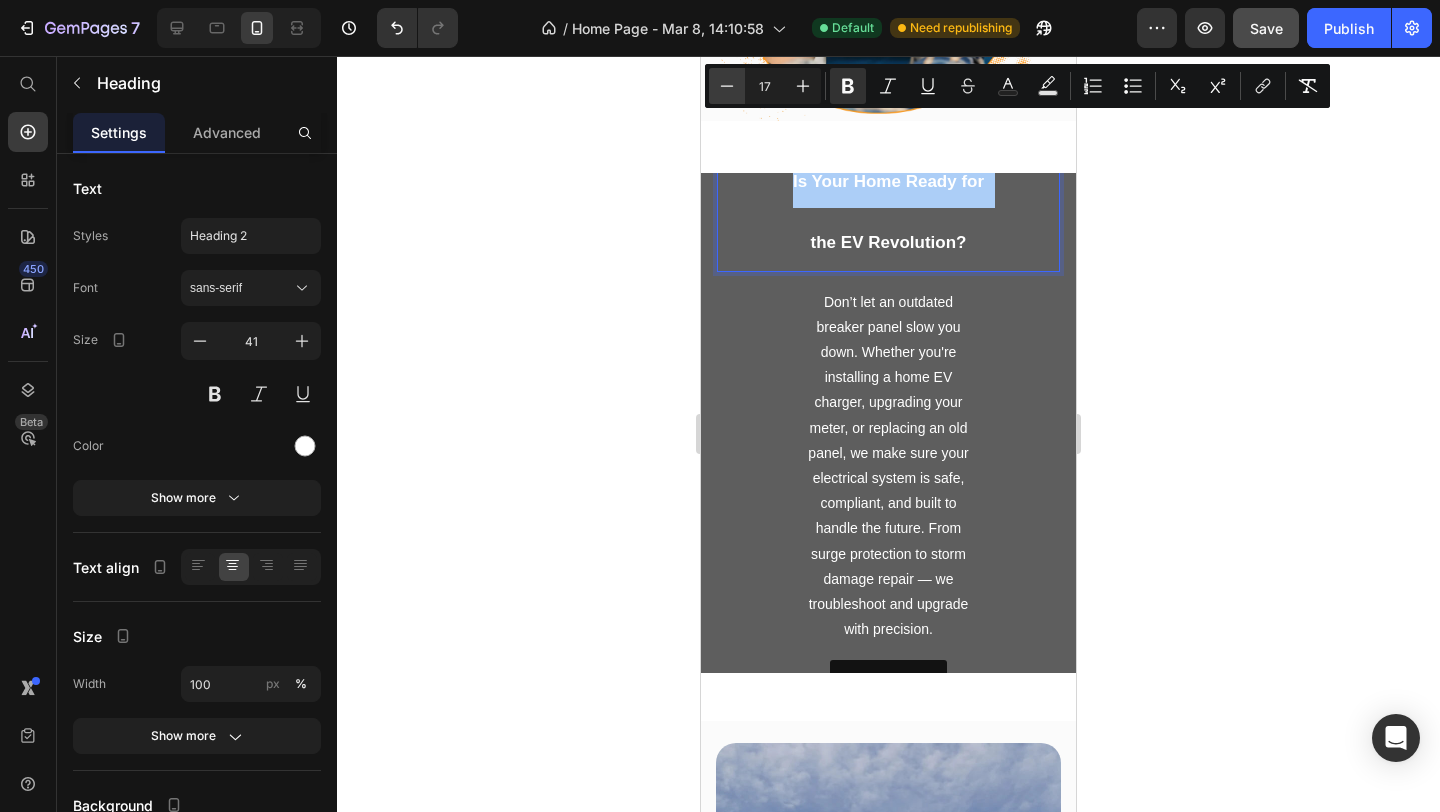 click 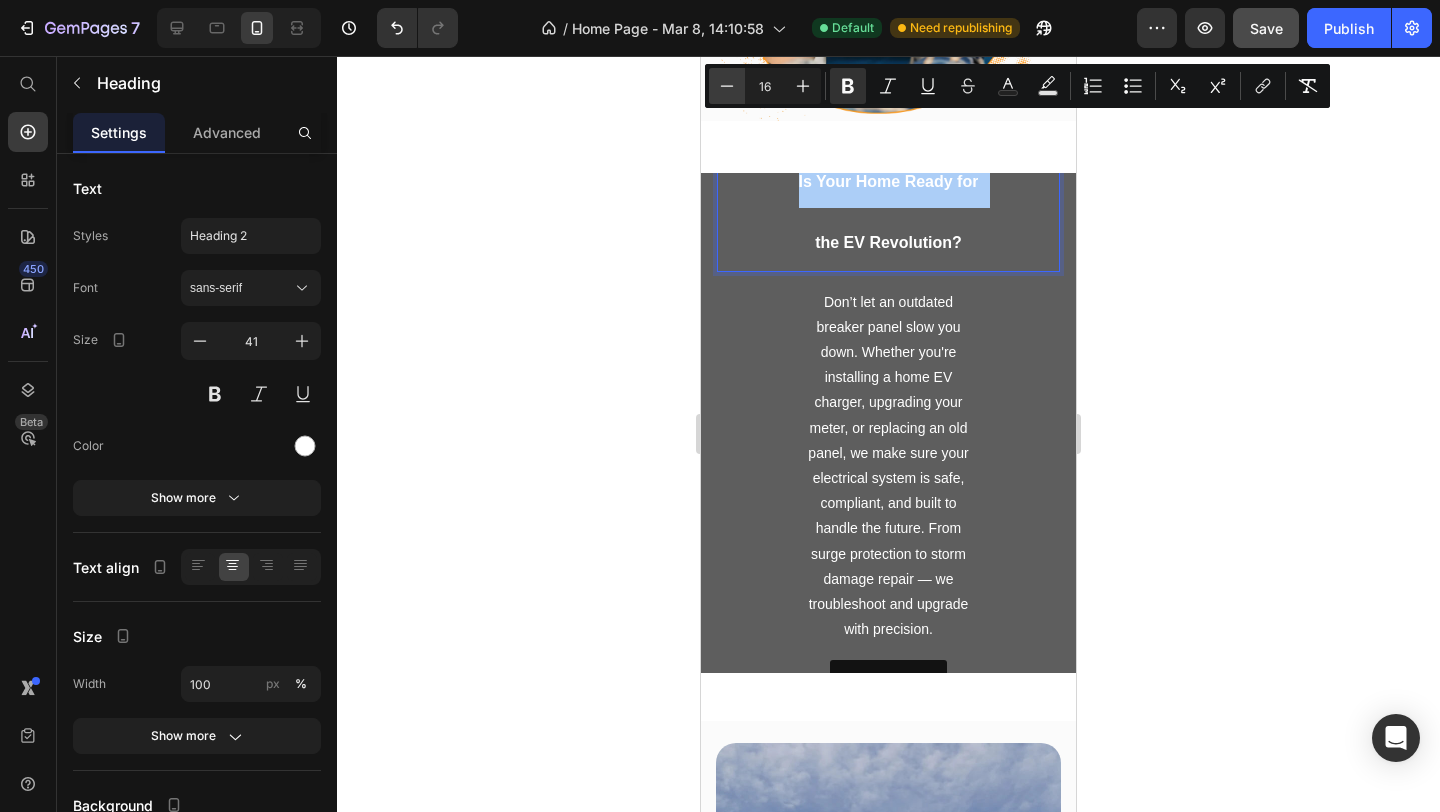 click 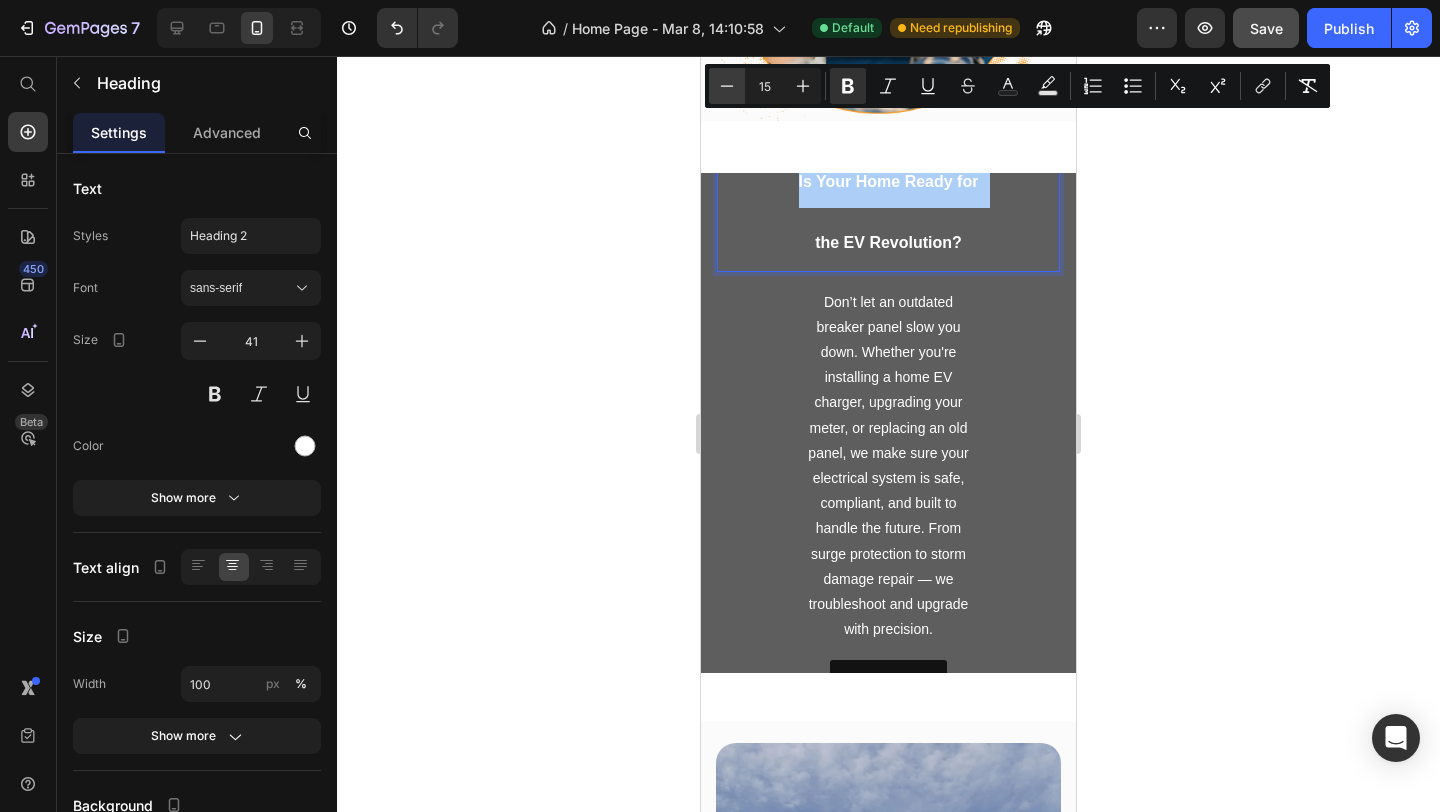 click 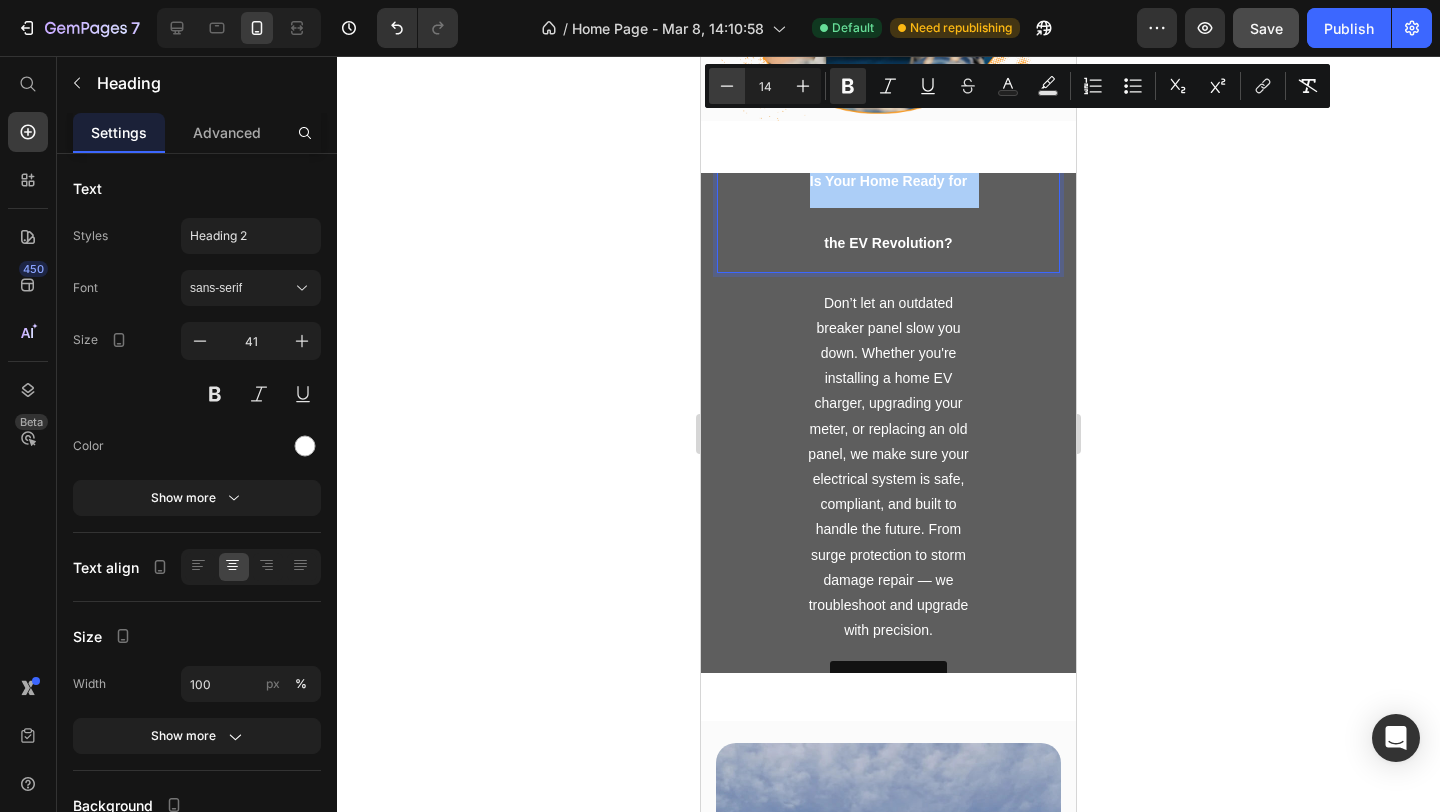 click 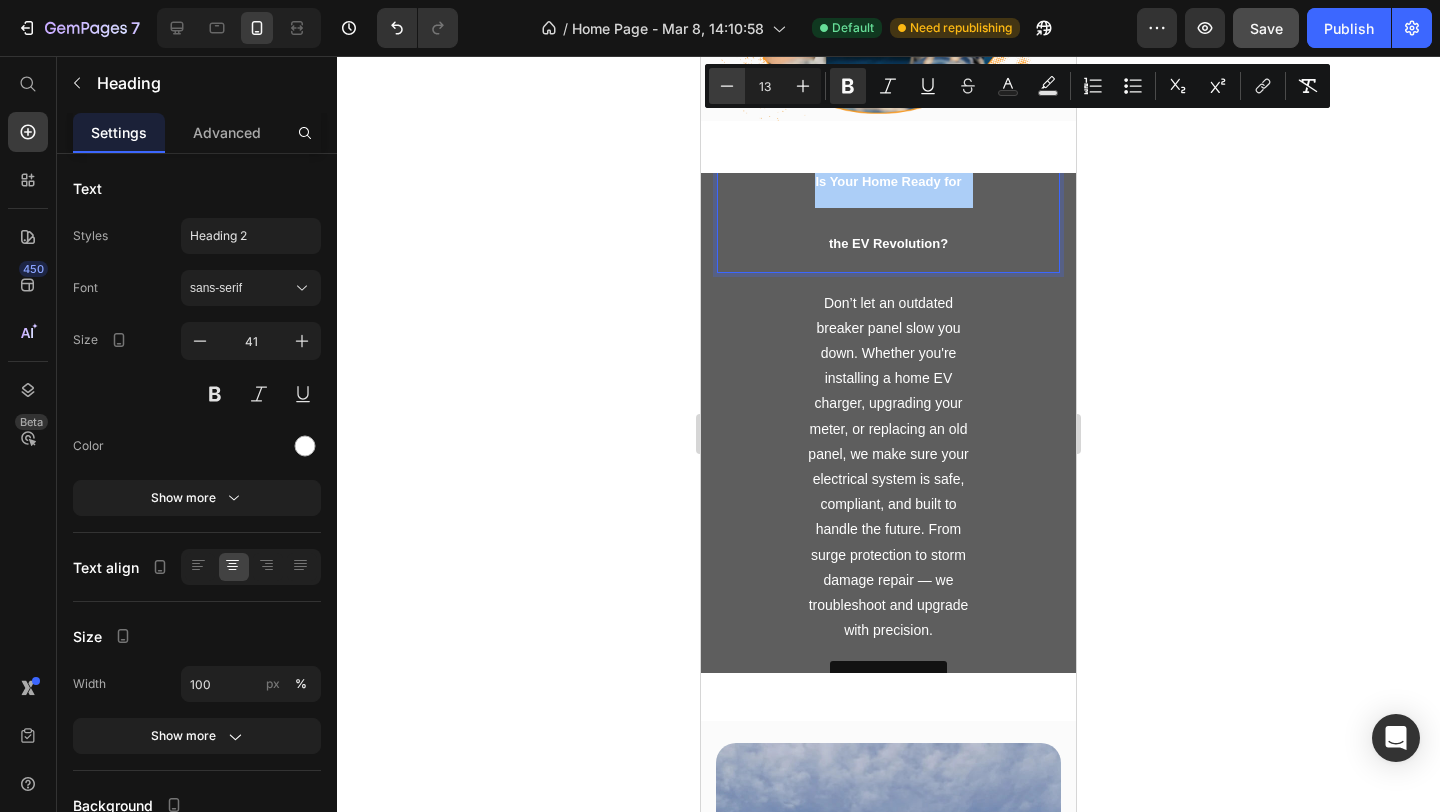 click 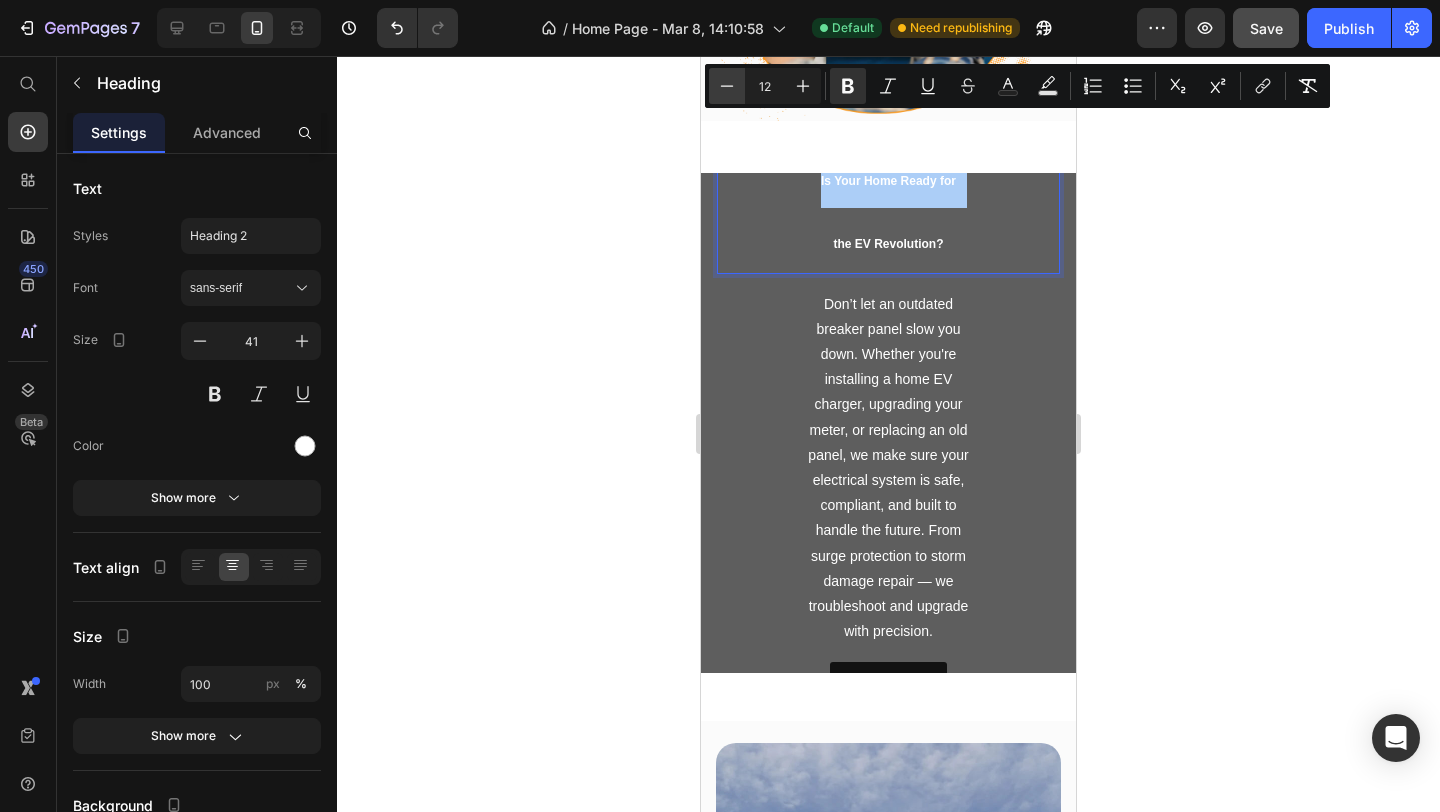 click 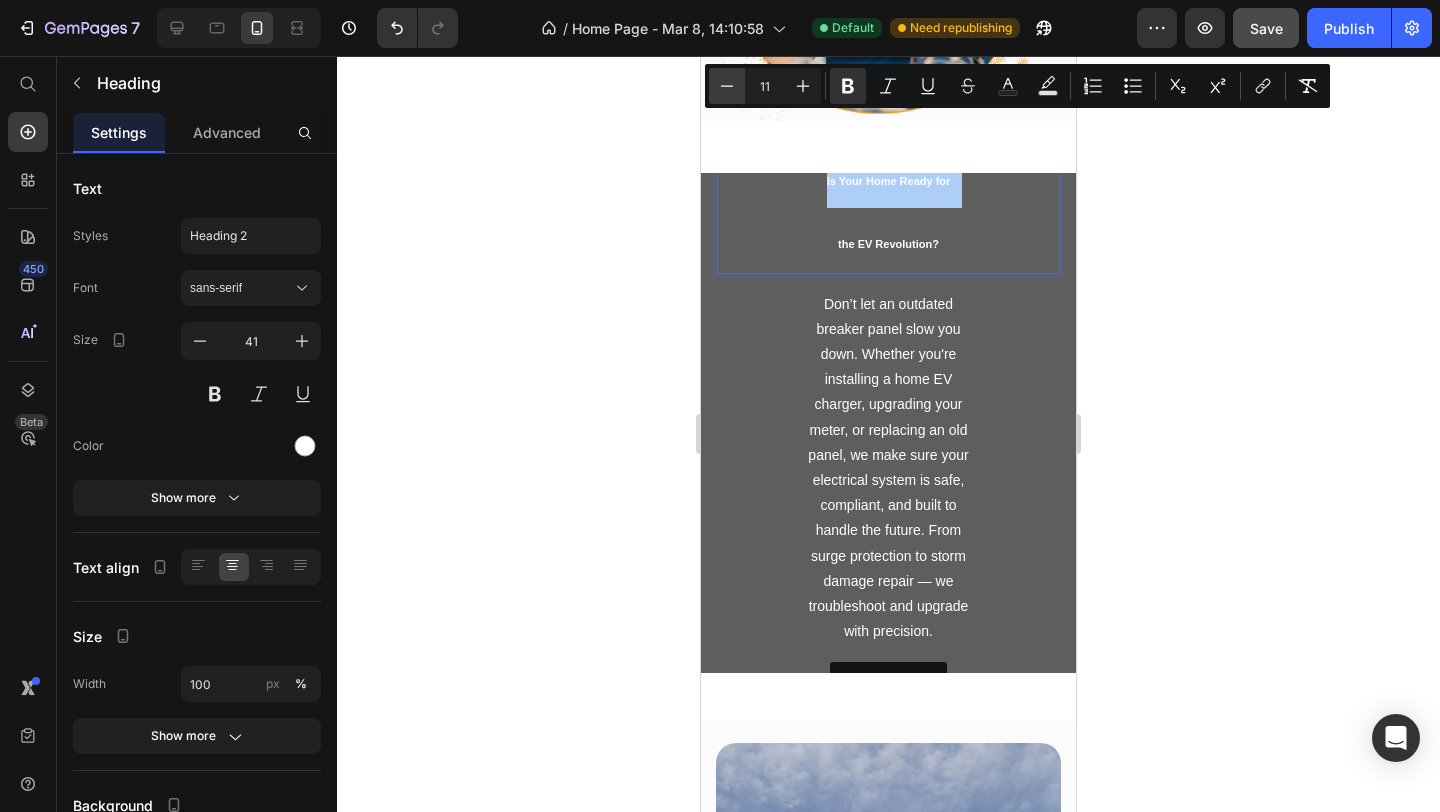 click 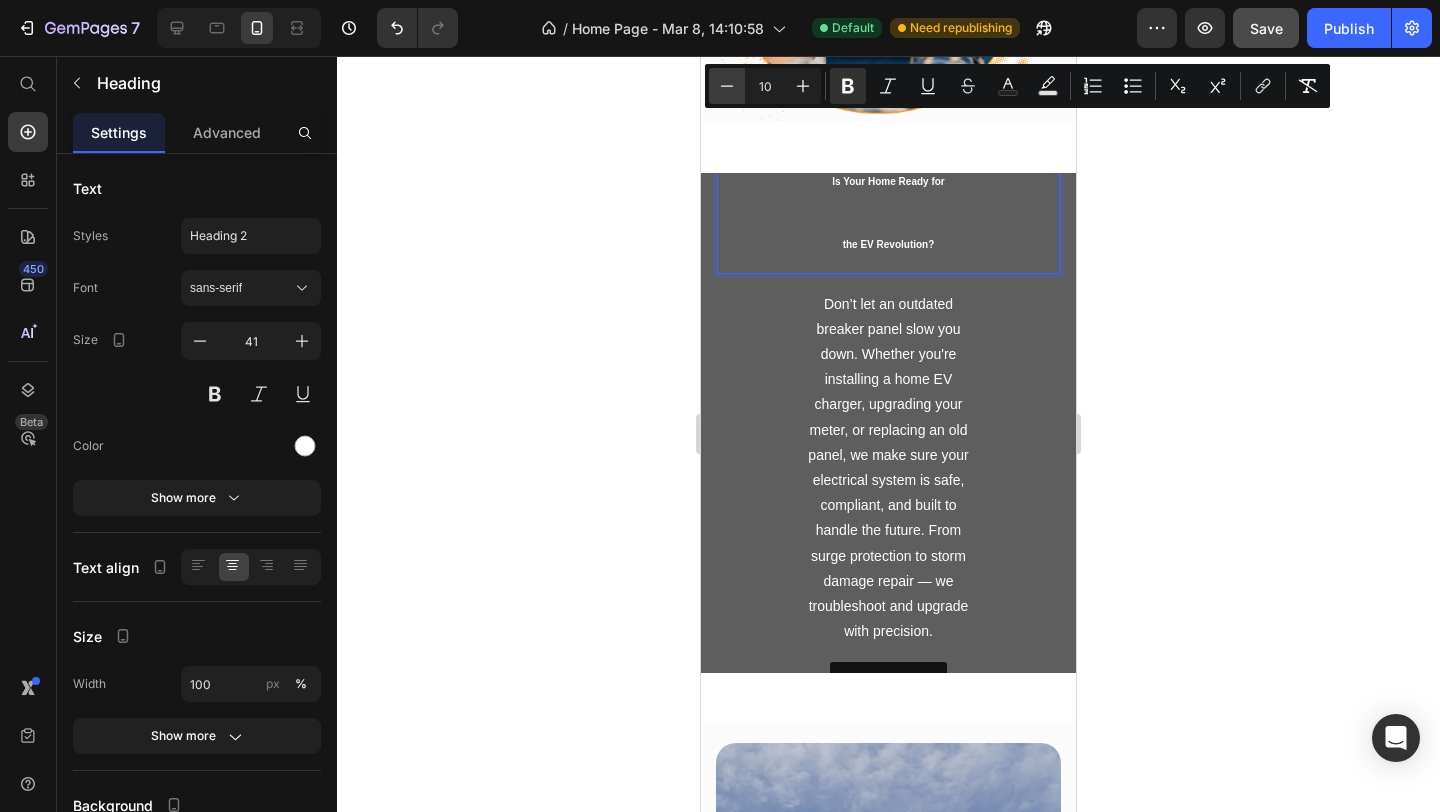 click 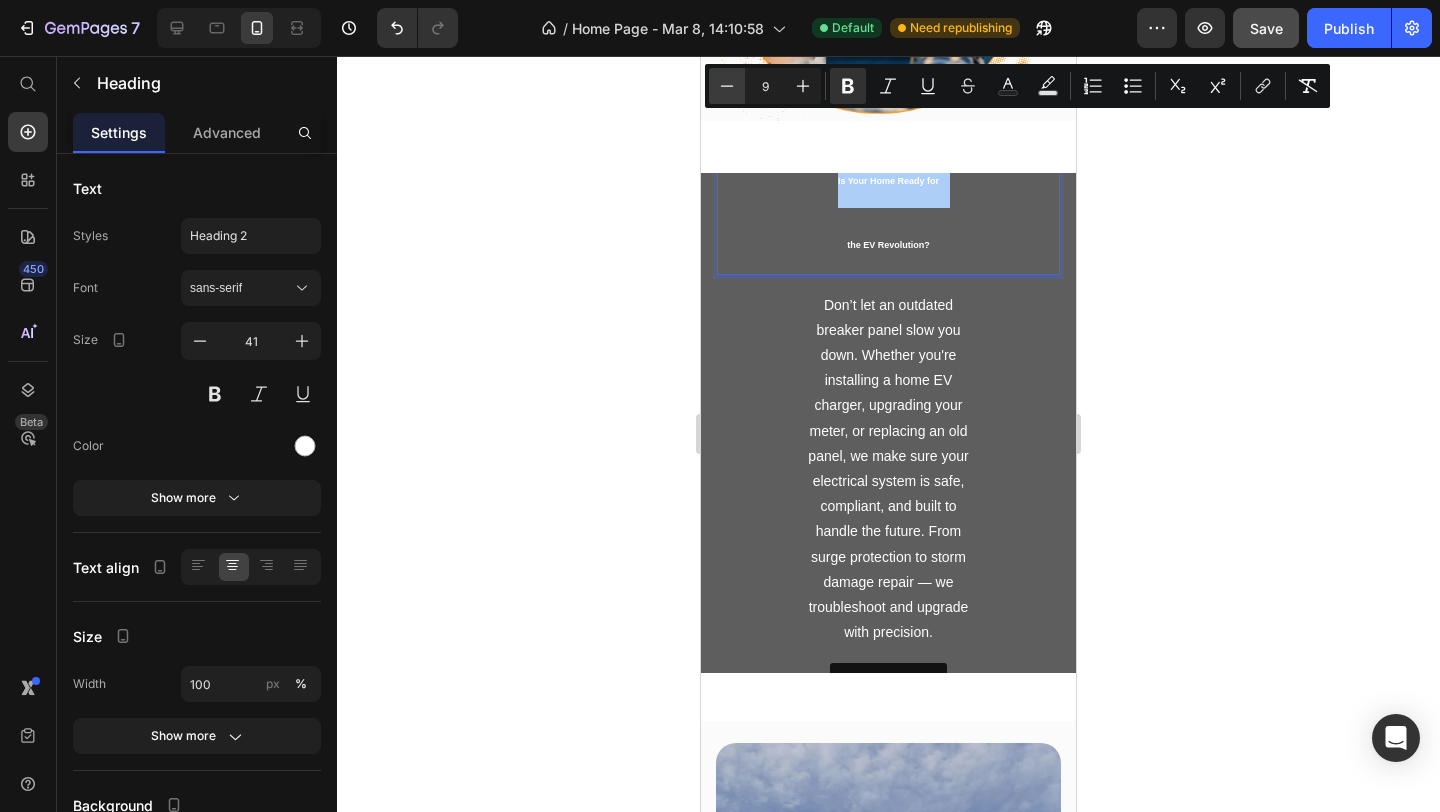 click 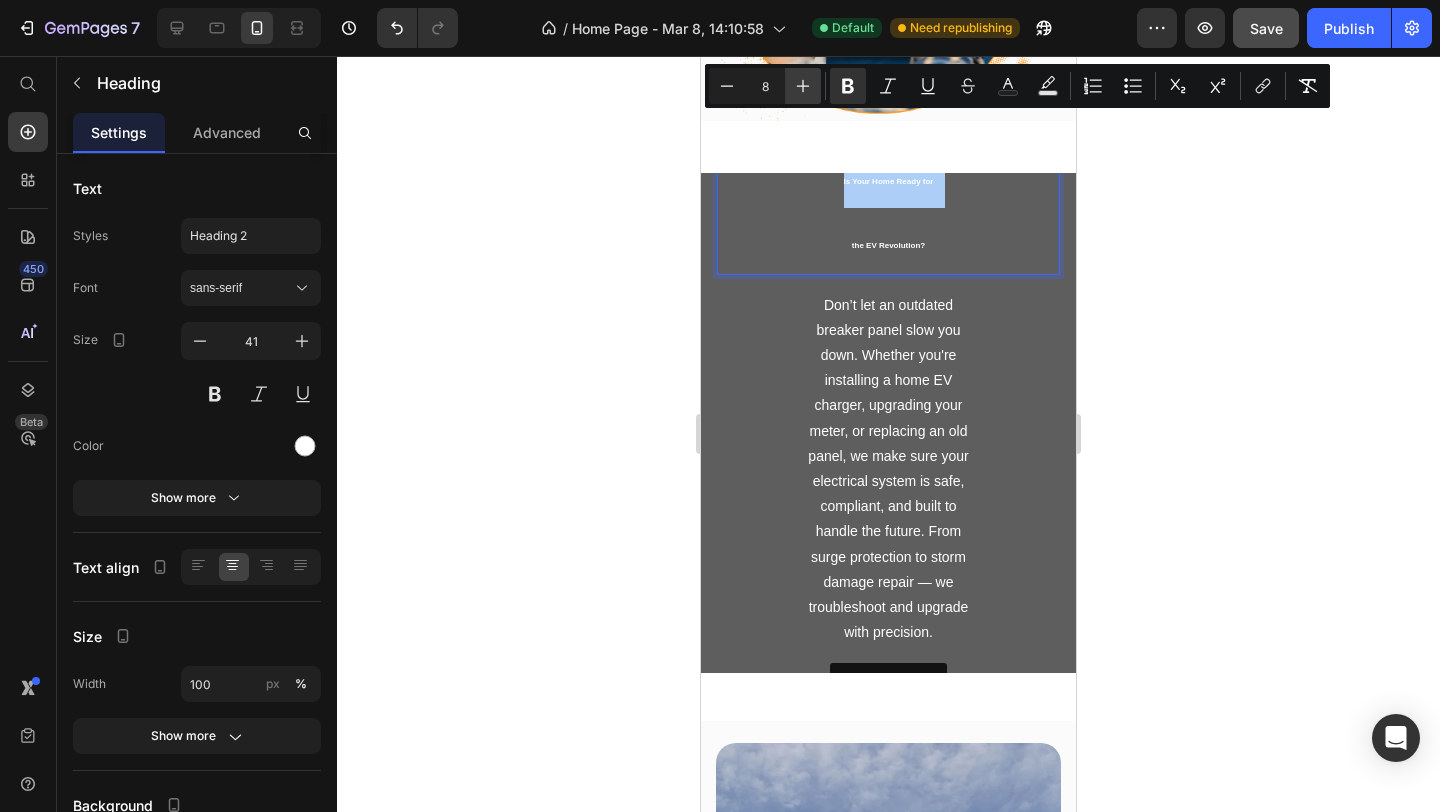 click 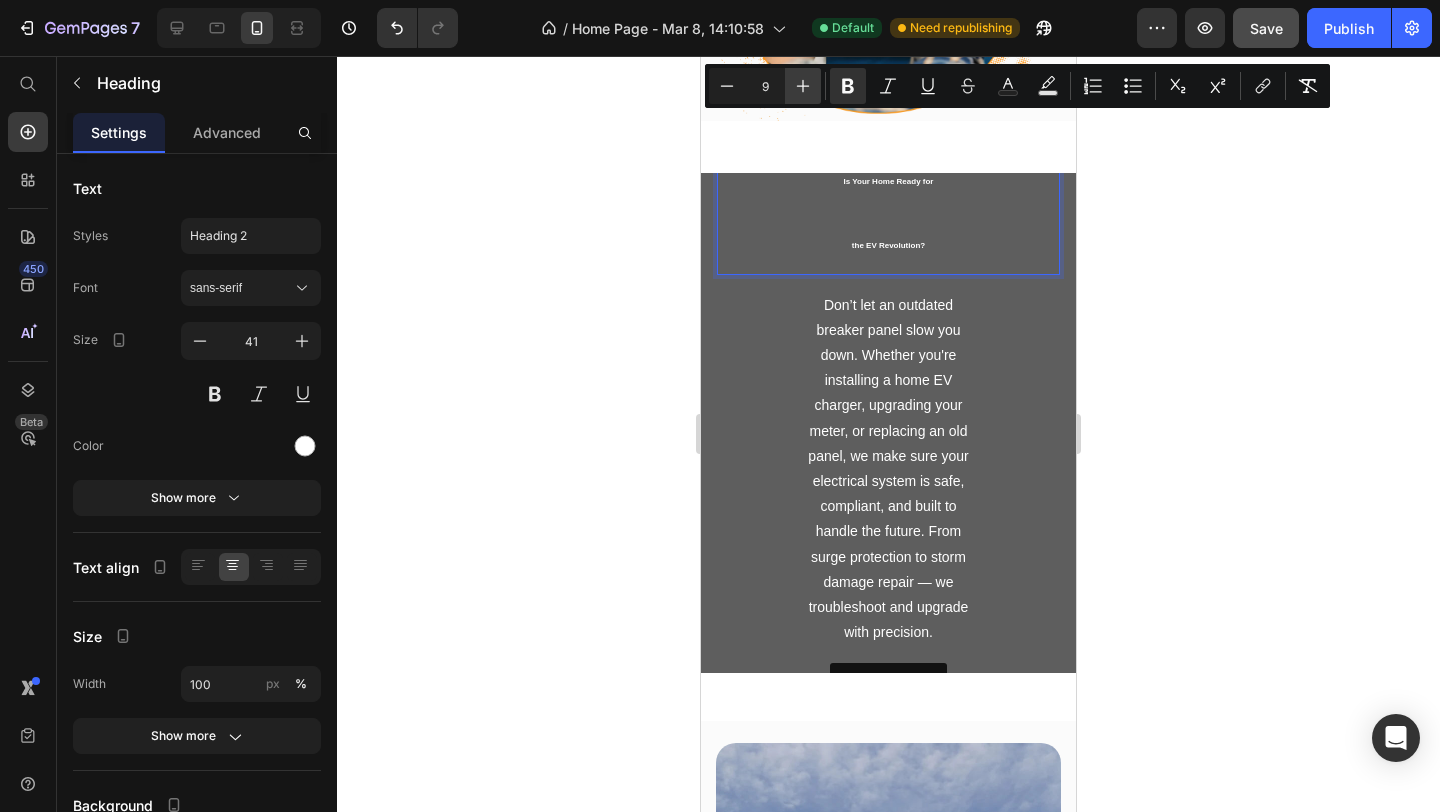 click 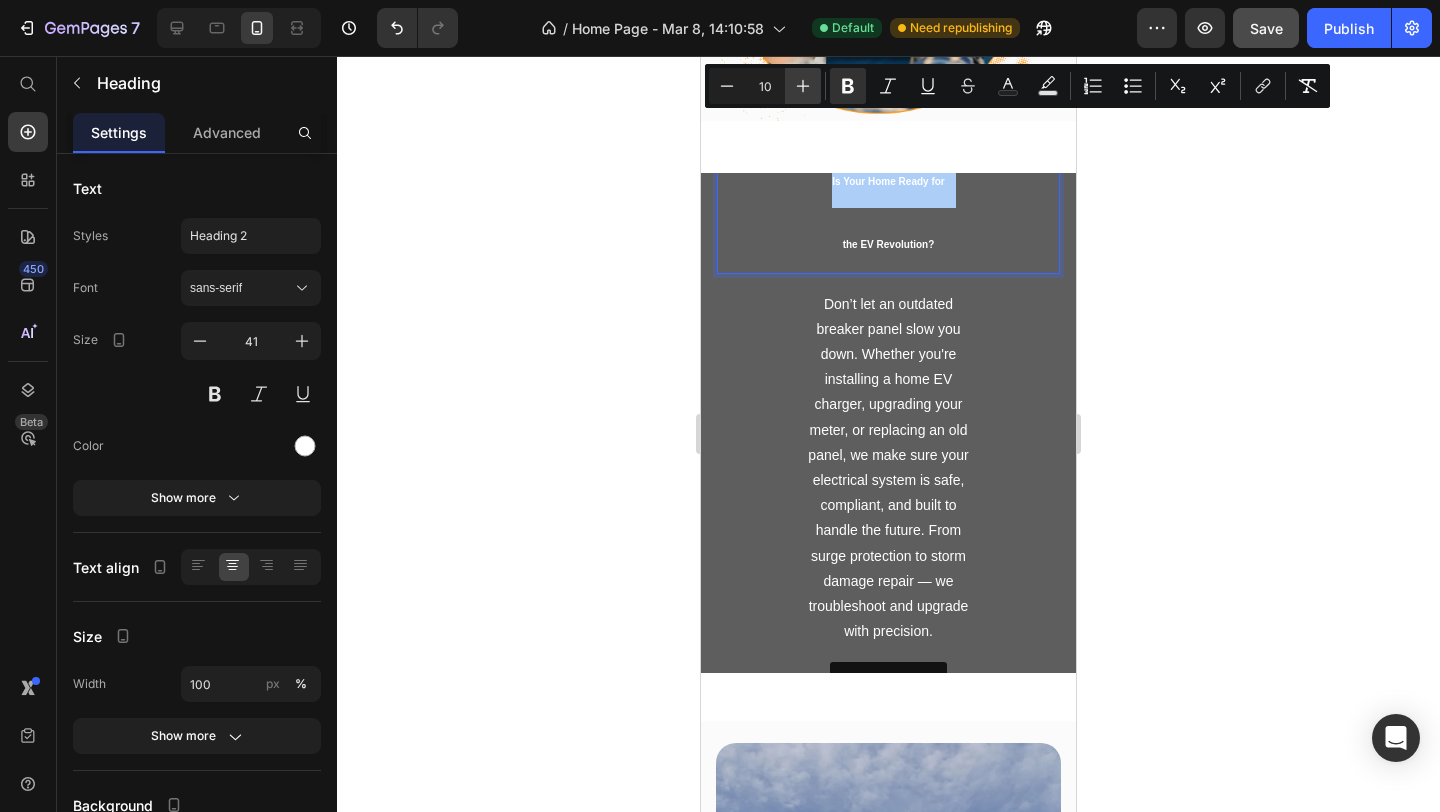 click 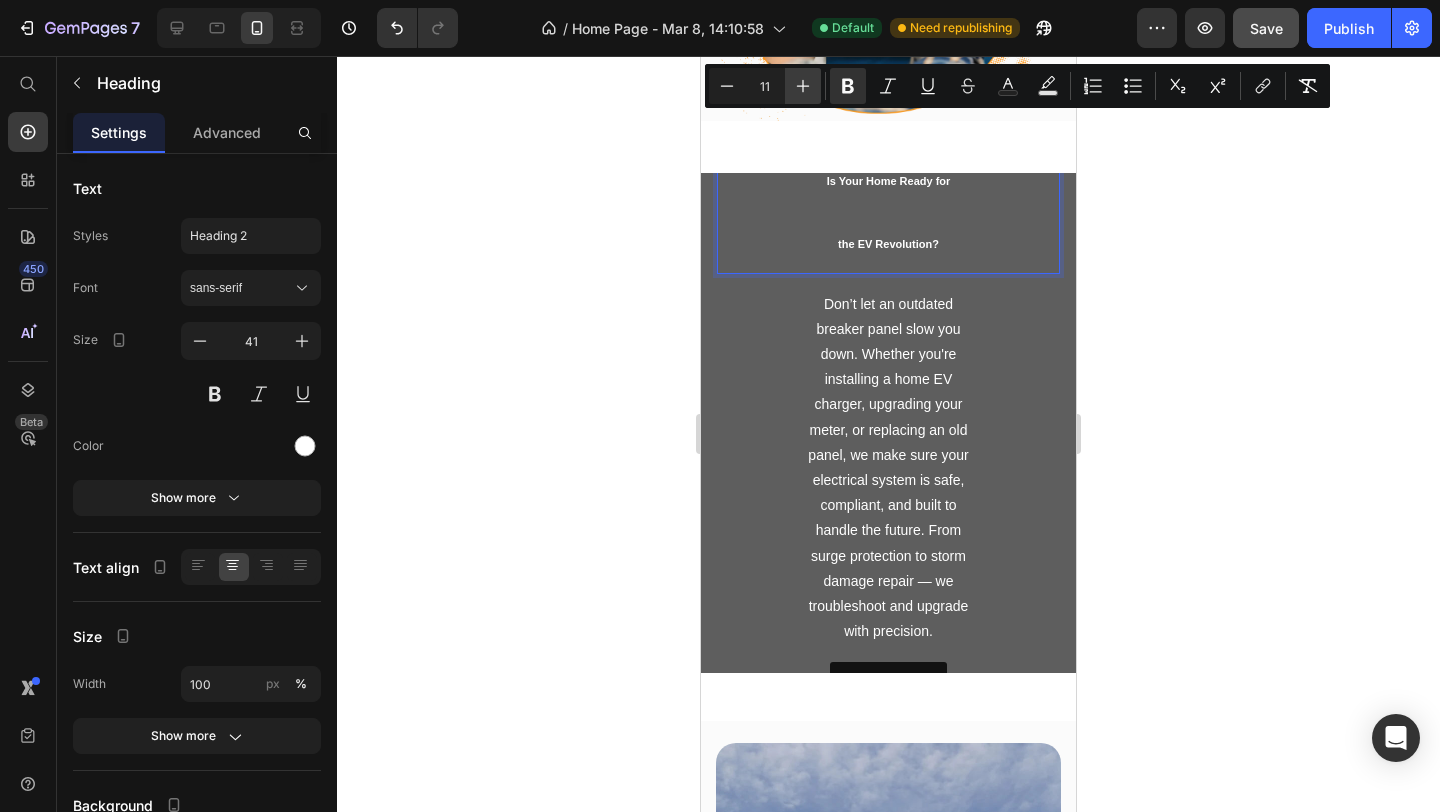 click 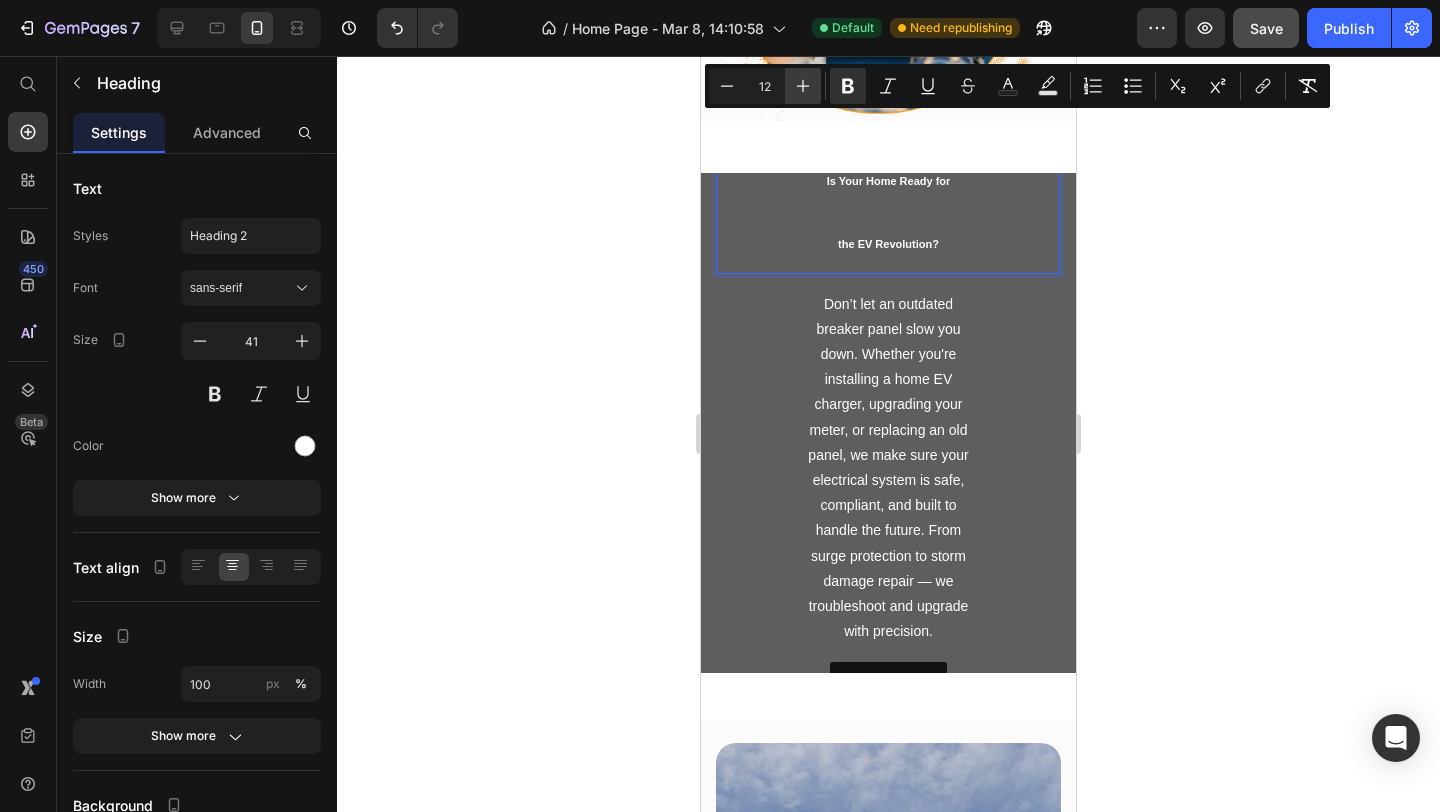 click 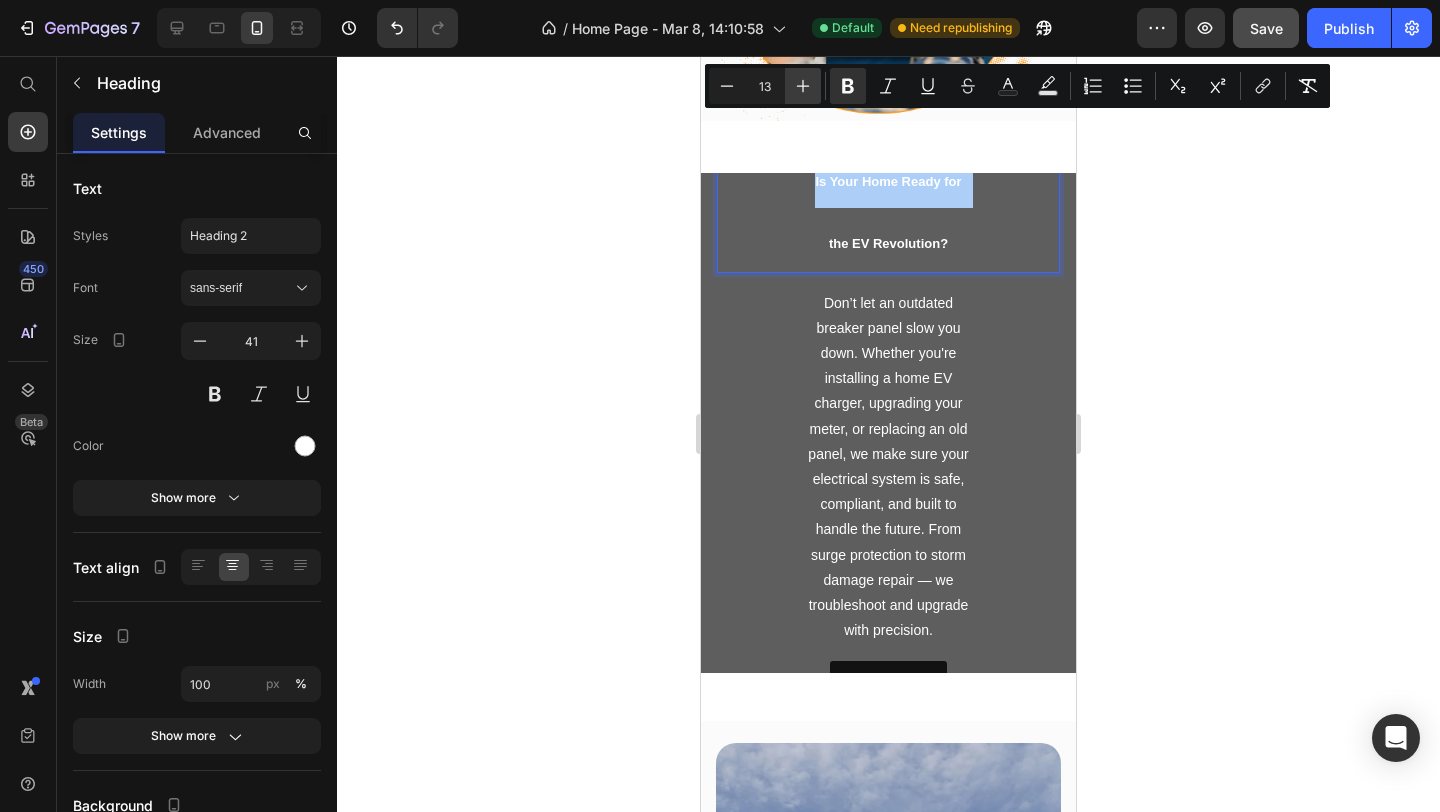 click 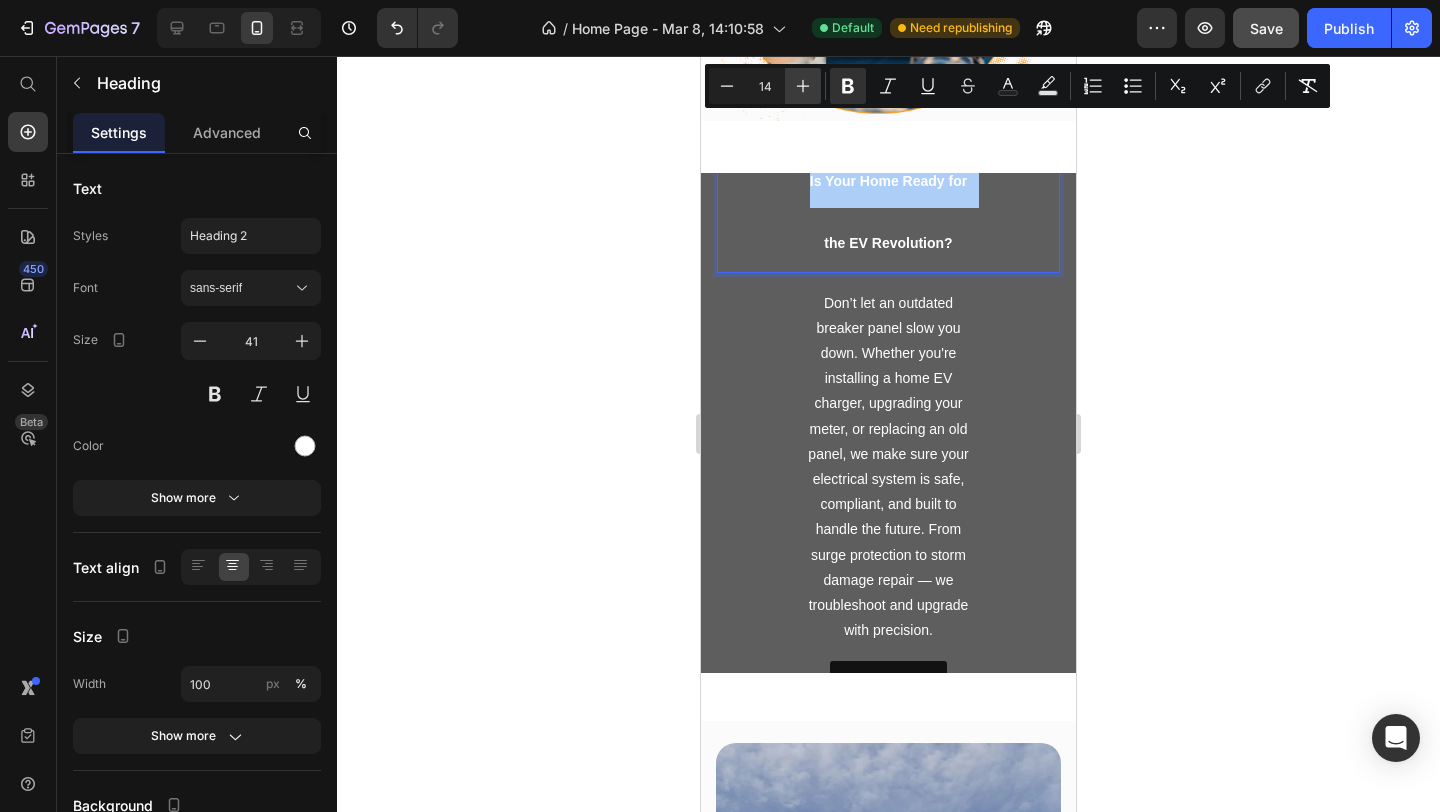 click 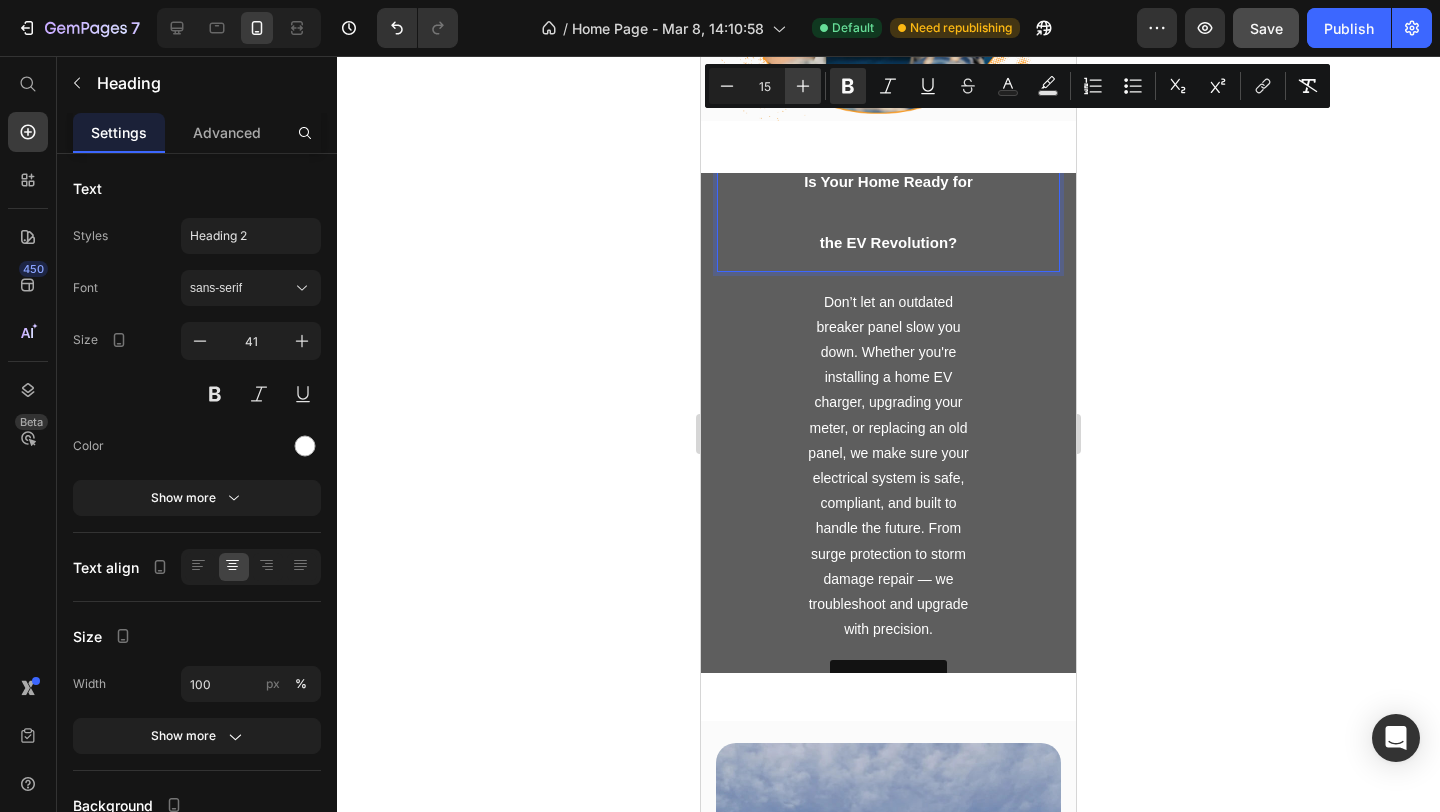click 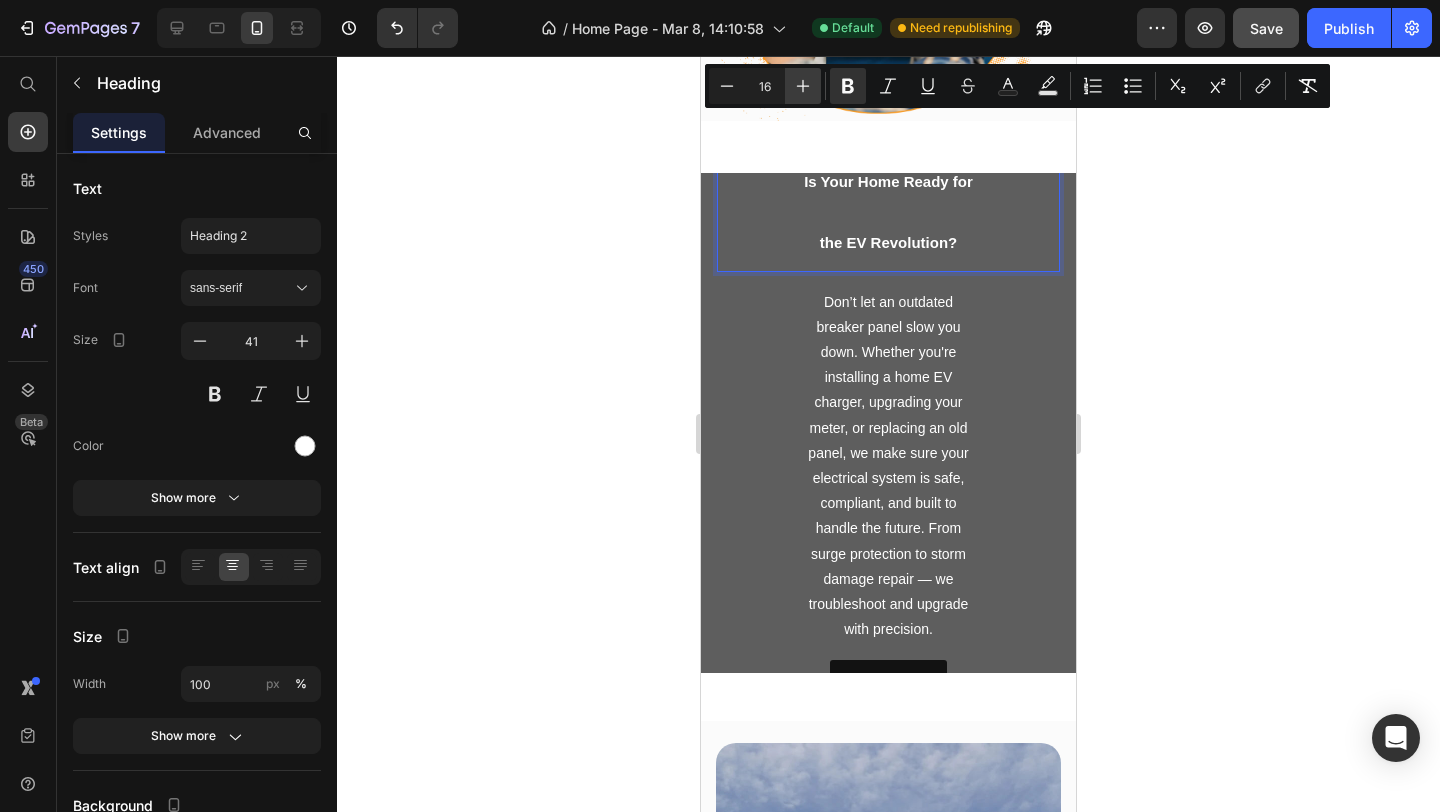 click 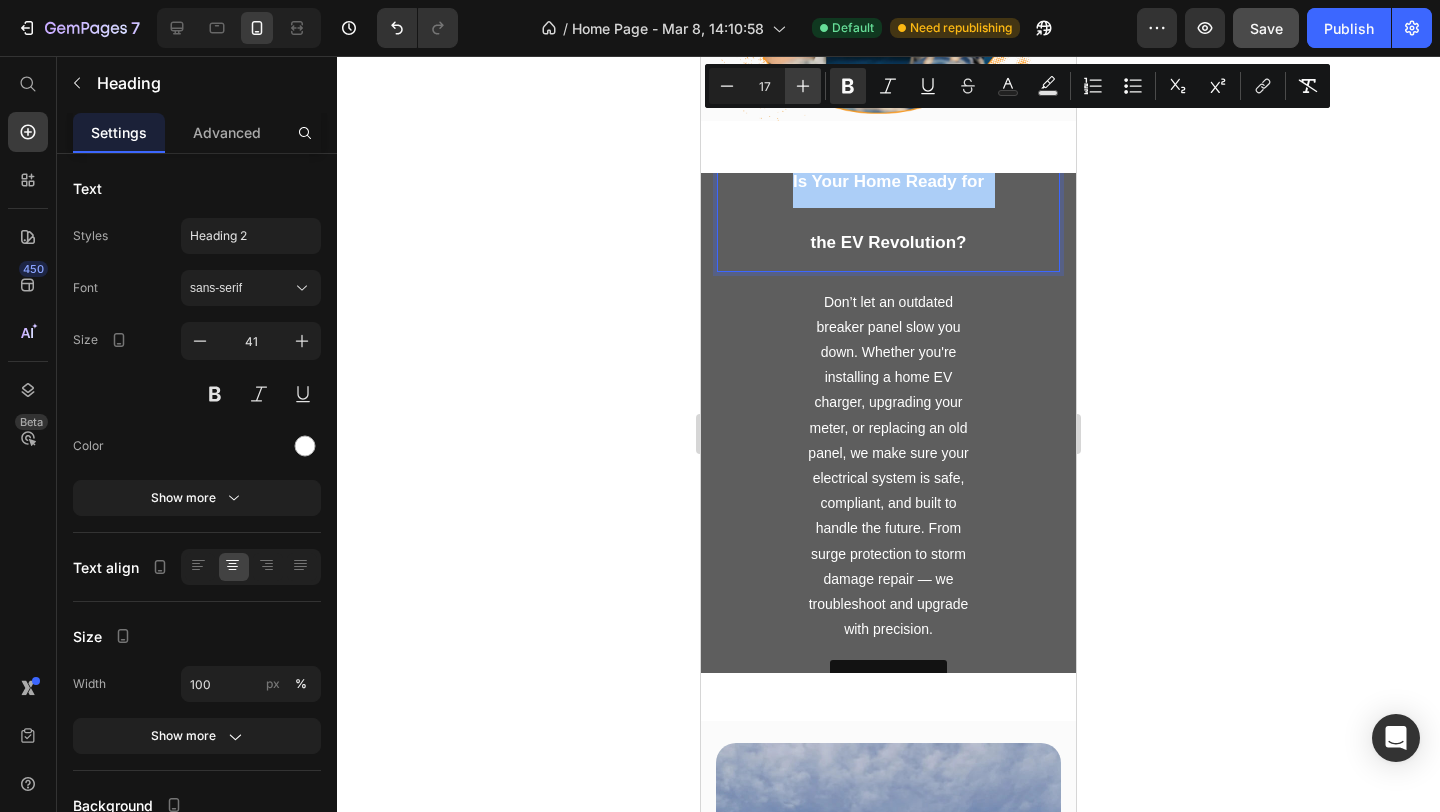 click 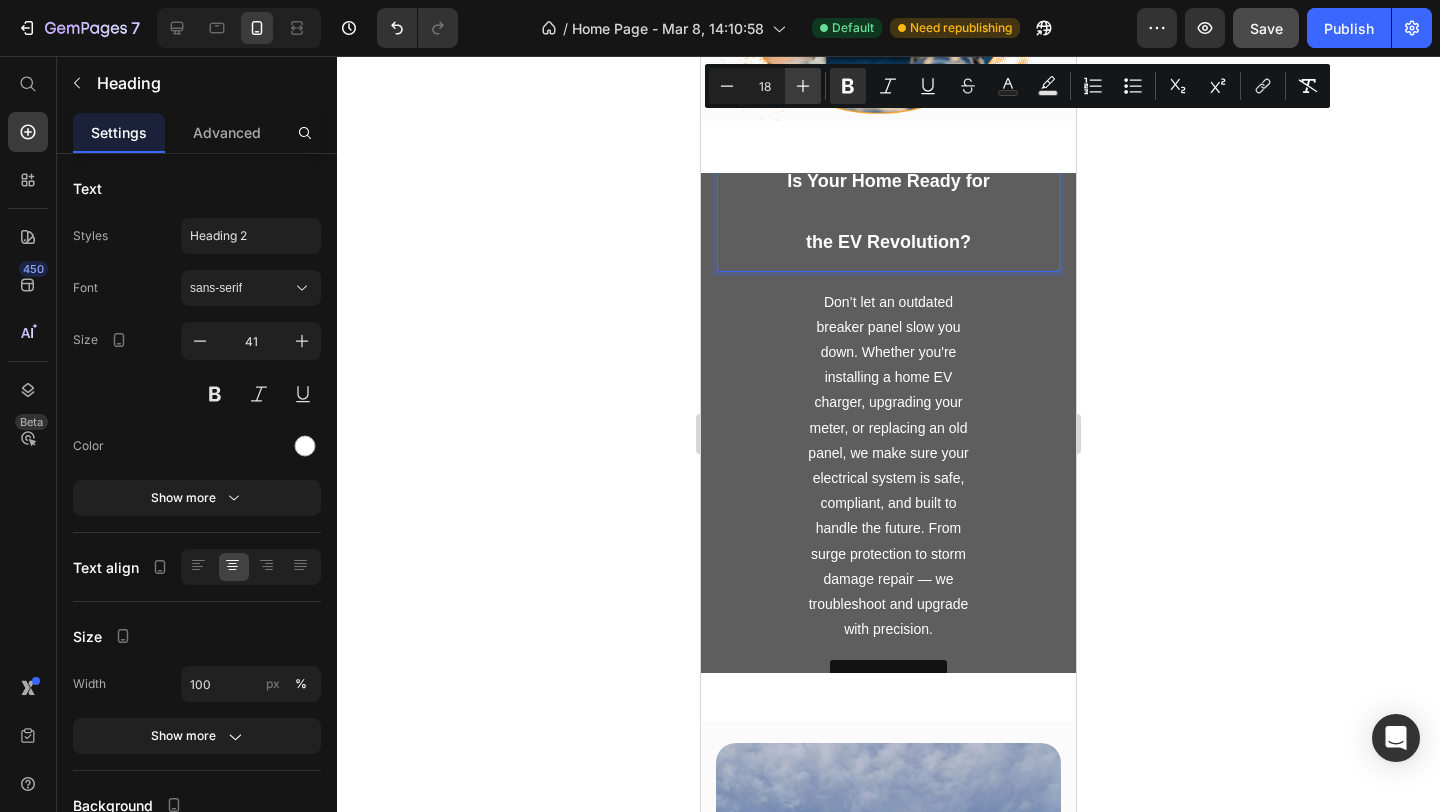 click 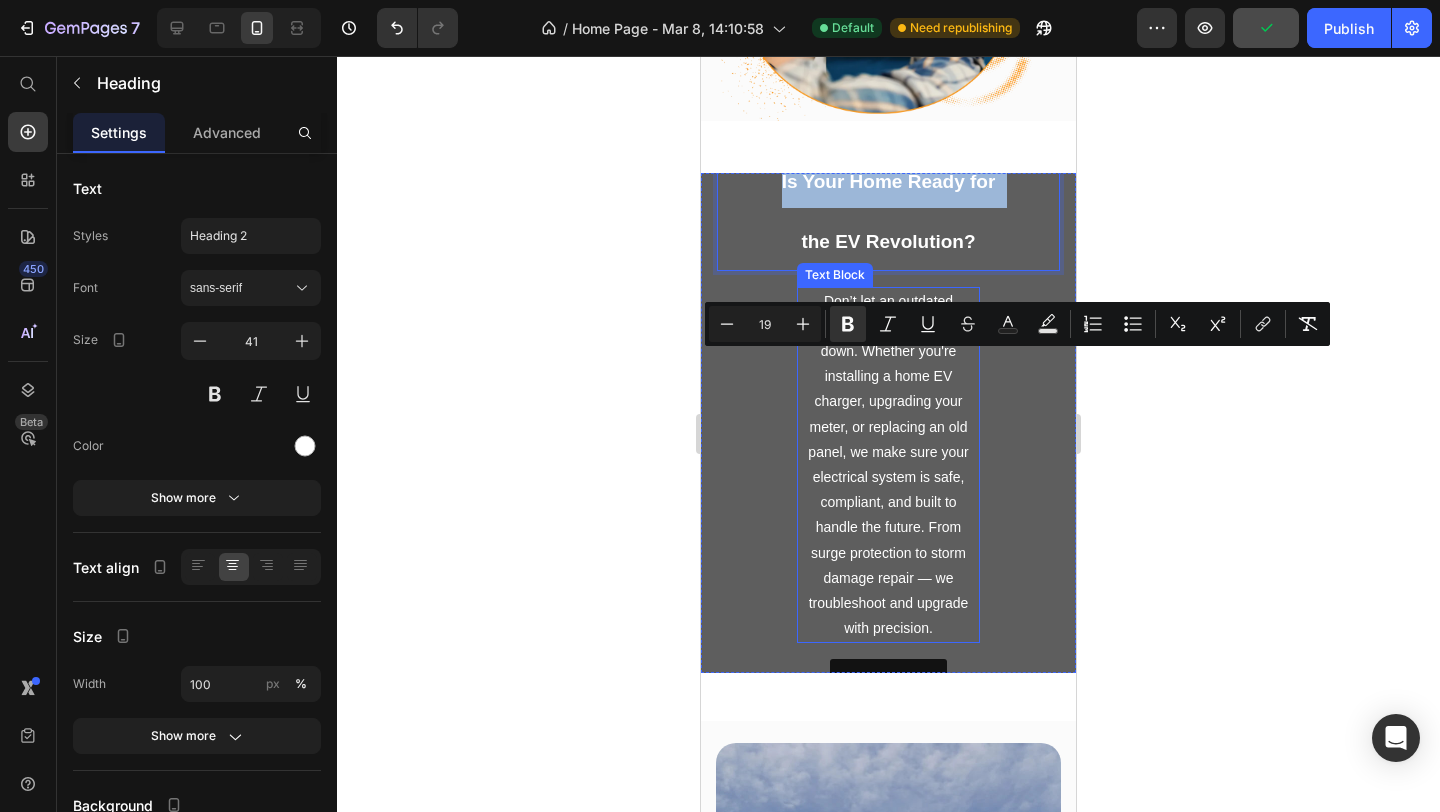 scroll, scrollTop: 1714, scrollLeft: 0, axis: vertical 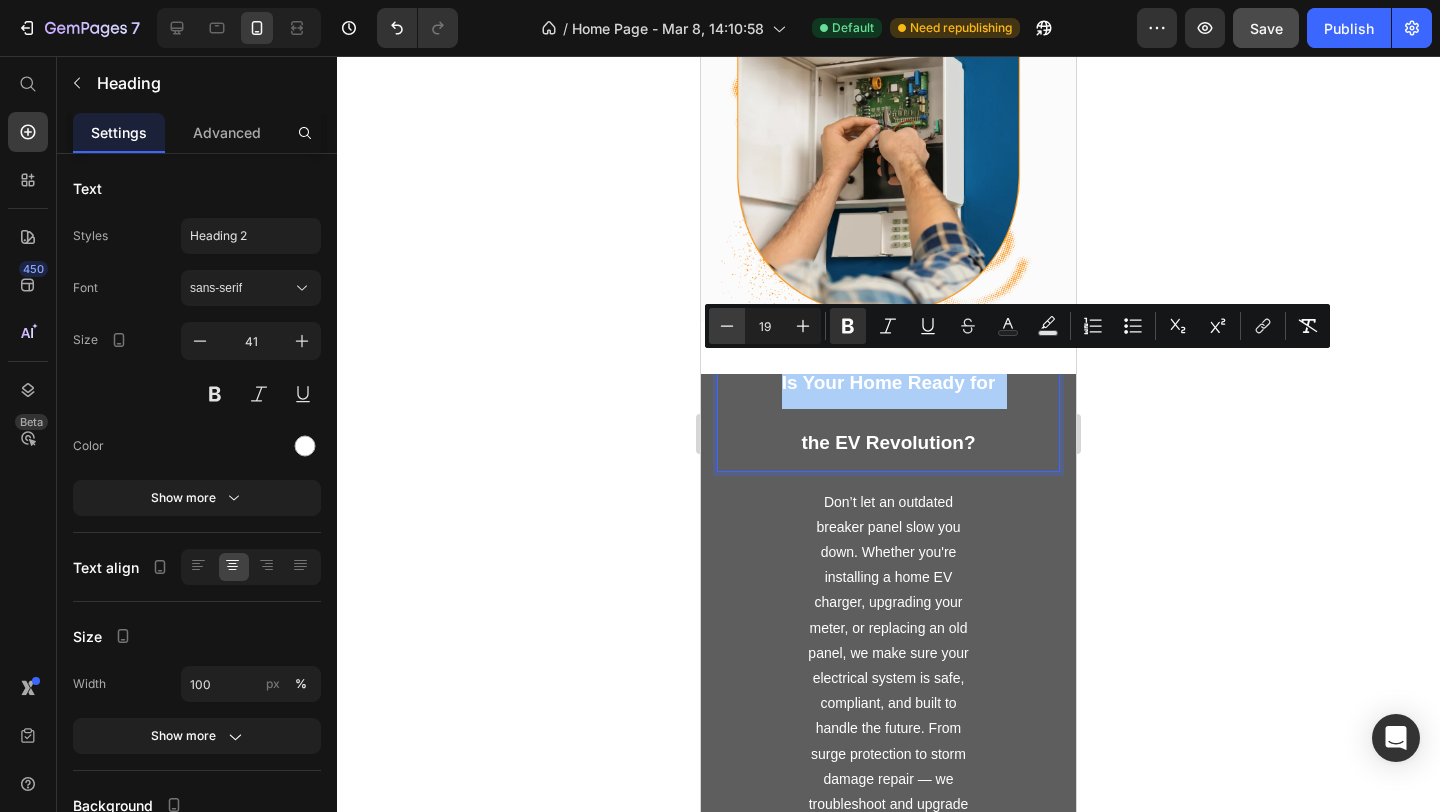 click 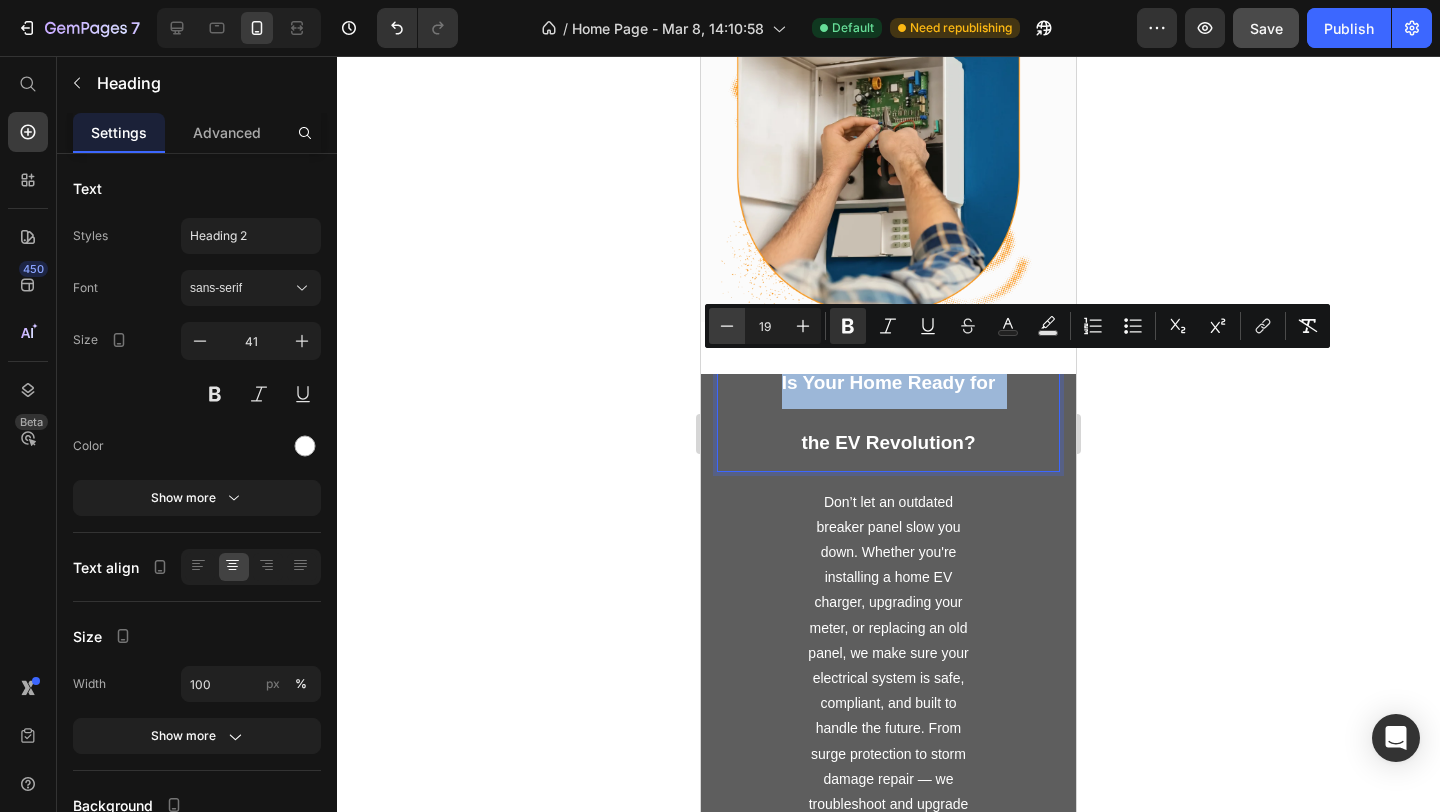 type on "18" 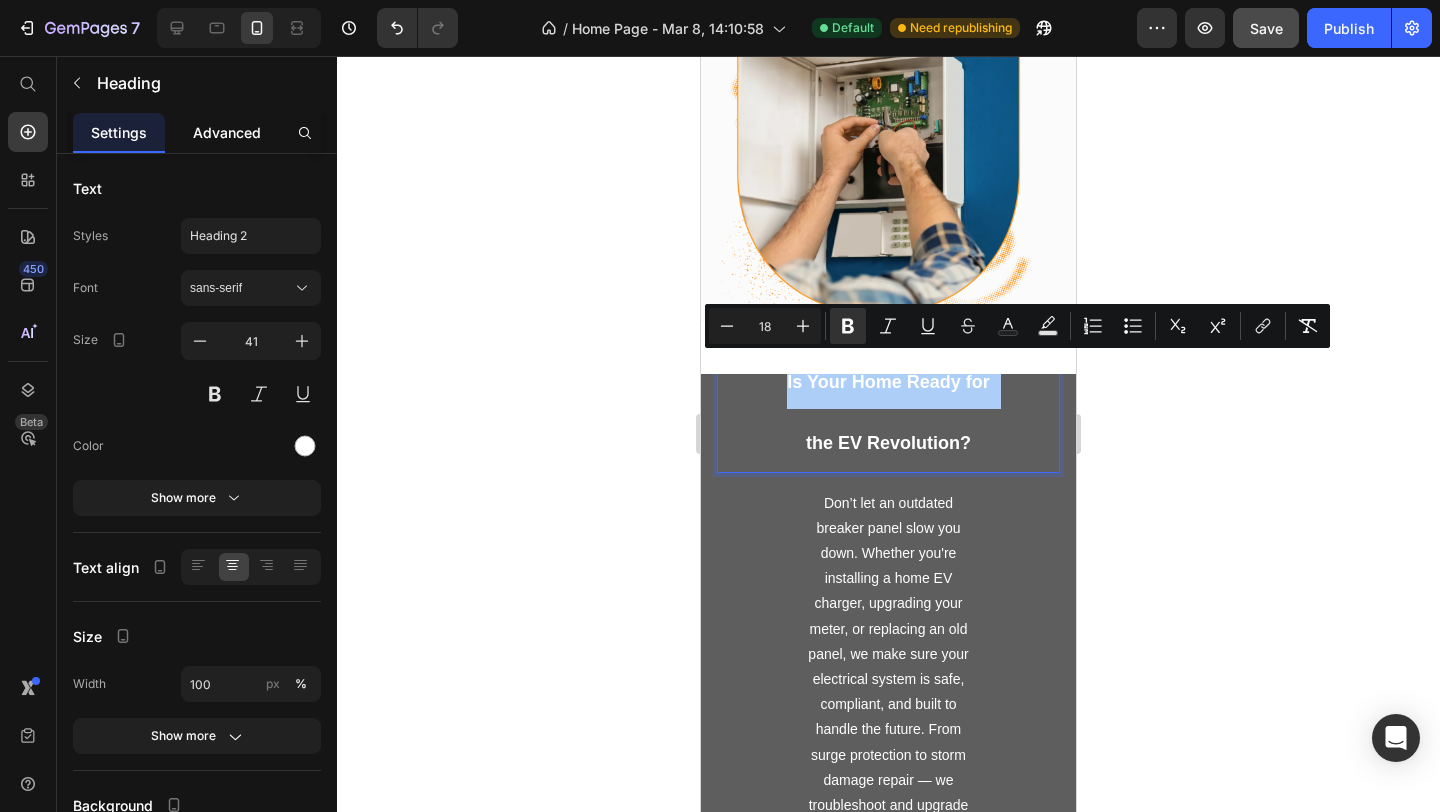 click on "Advanced" at bounding box center (227, 132) 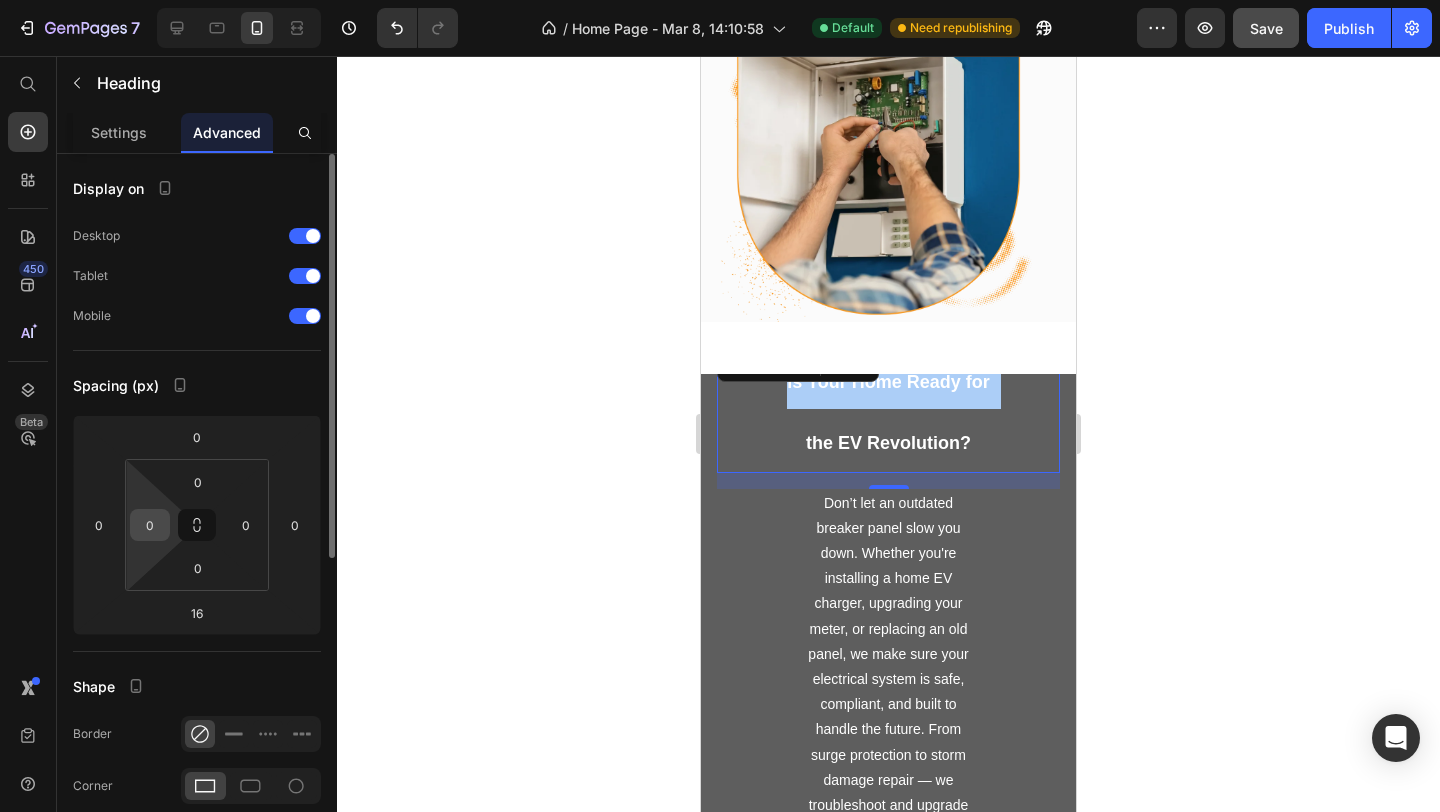 click on "0" at bounding box center (150, 525) 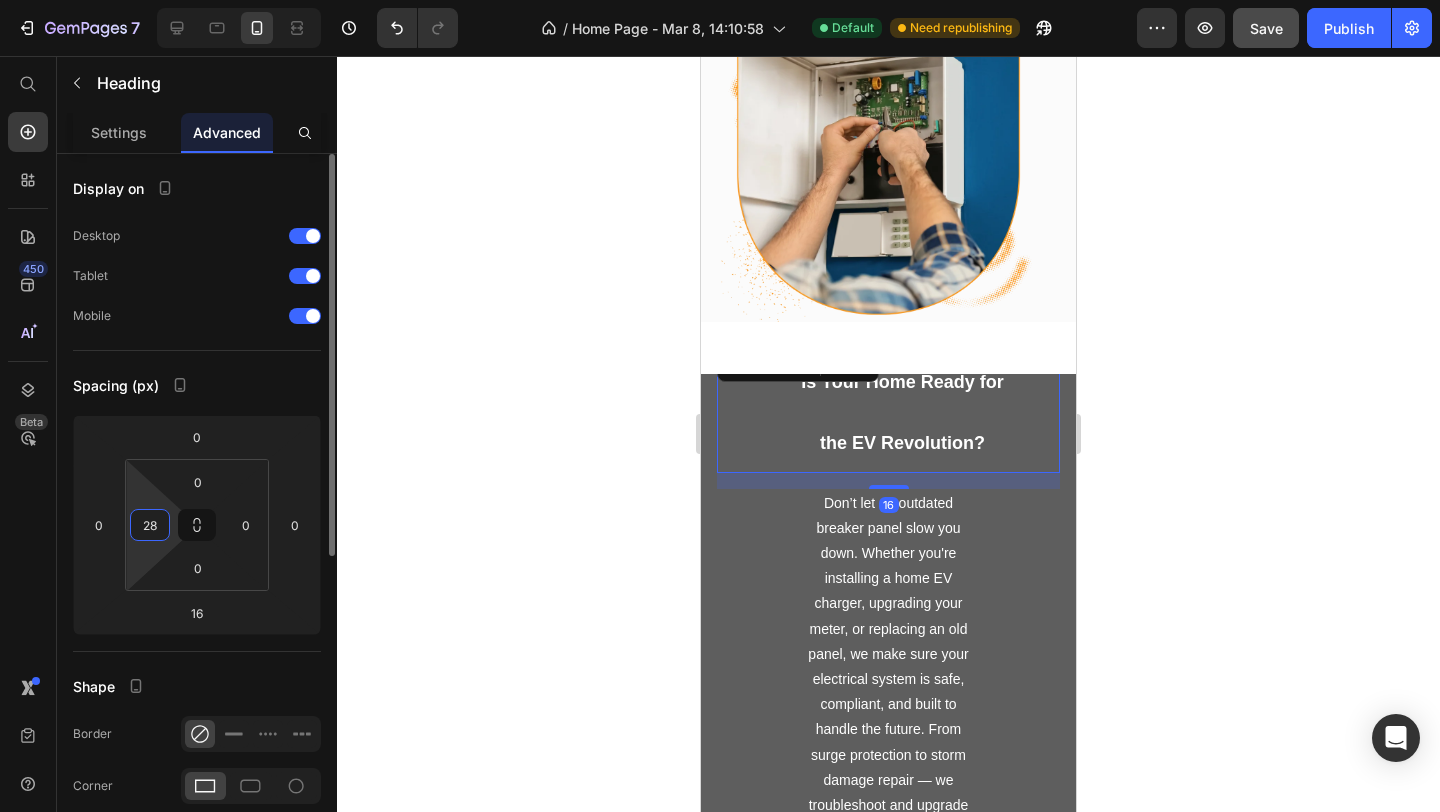 type on "2" 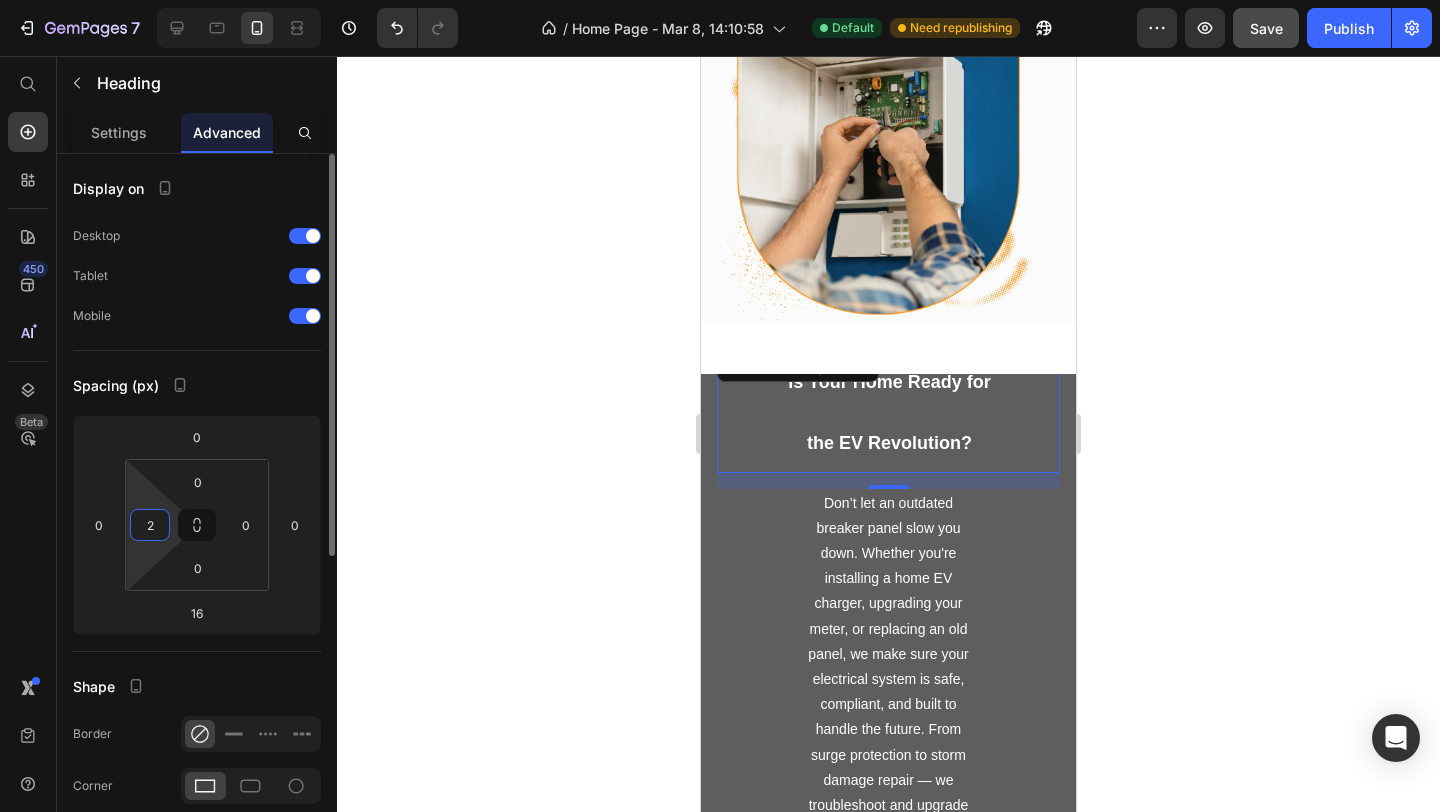 type 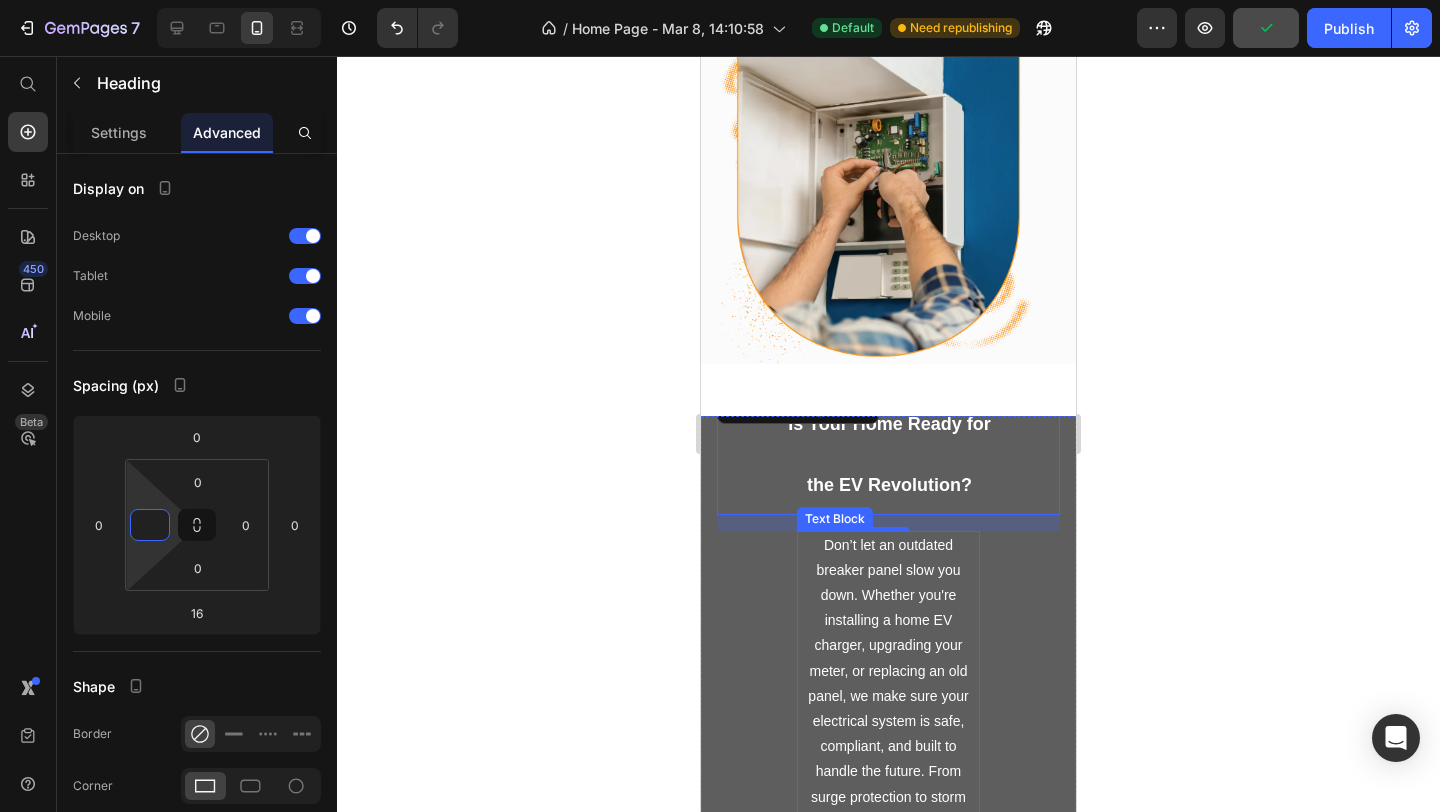 scroll, scrollTop: 1715, scrollLeft: 0, axis: vertical 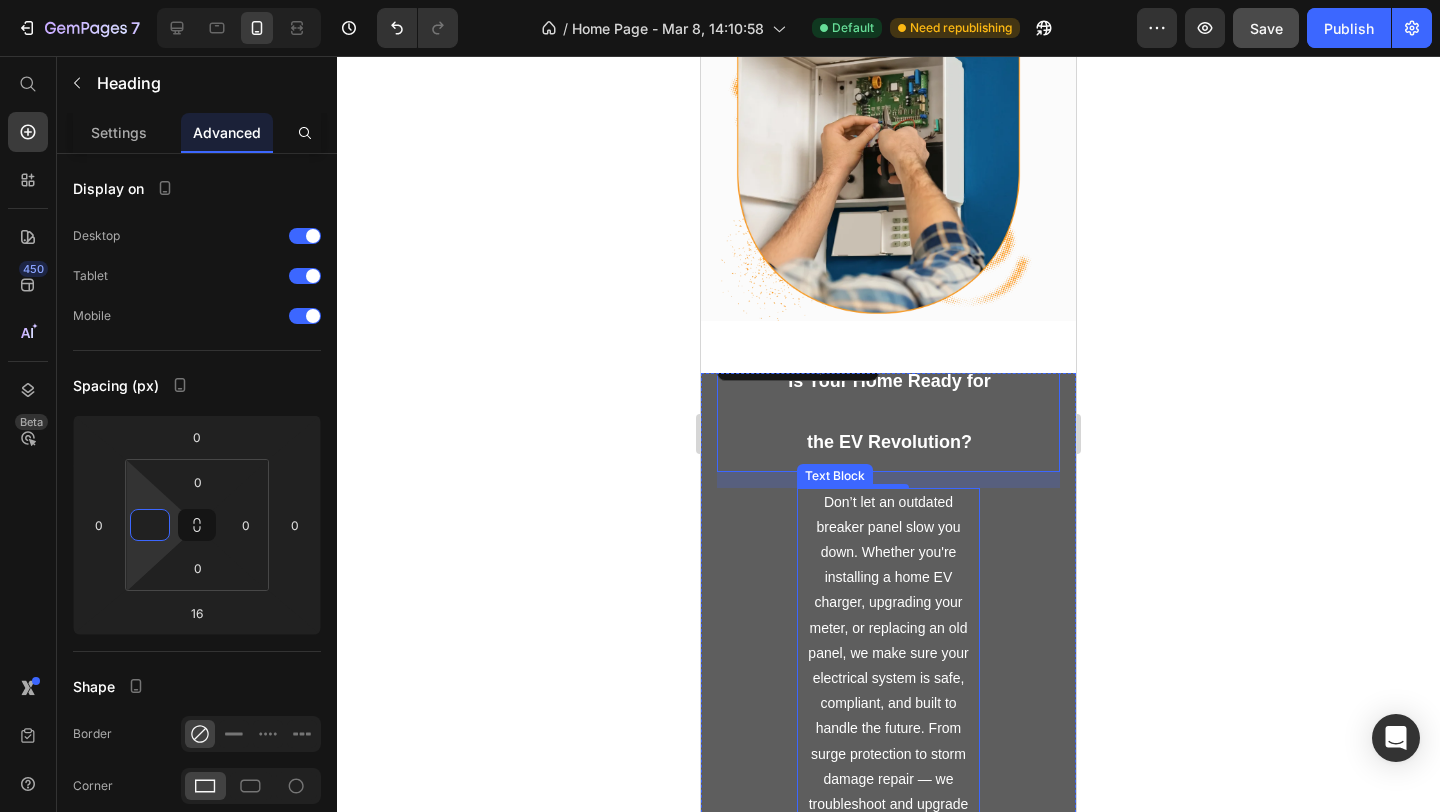 click on "Don’t let an outdated breaker panel slow you down. Whether you're installing a home EV charger, upgrading your meter, or replacing an old panel, we make sure your electrical system is safe, compliant, and built to handle the future. From surge protection to storm damage repair — we troubleshoot and upgrade with precision." at bounding box center (888, 666) 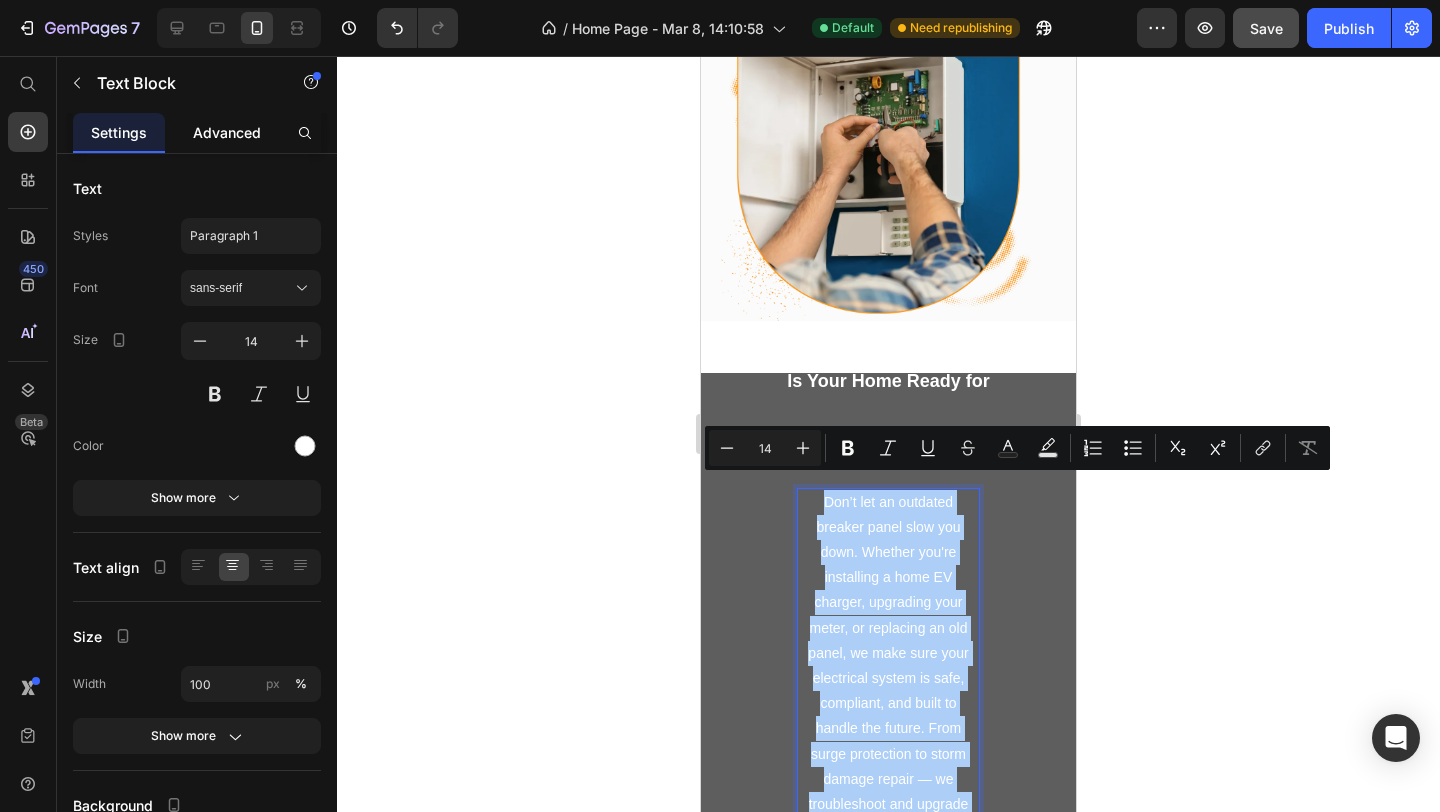 click on "Advanced" at bounding box center [227, 132] 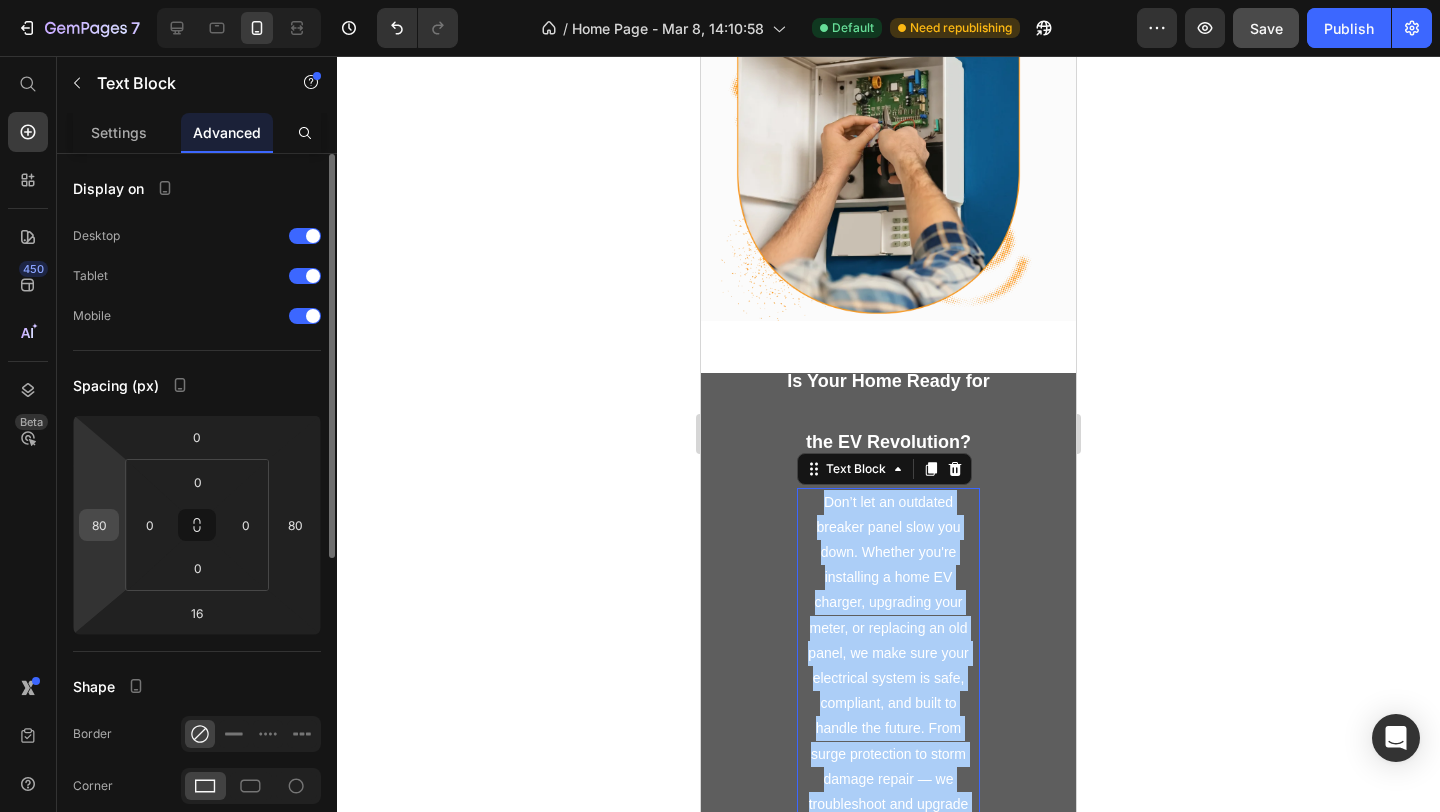 click on "80" at bounding box center [99, 525] 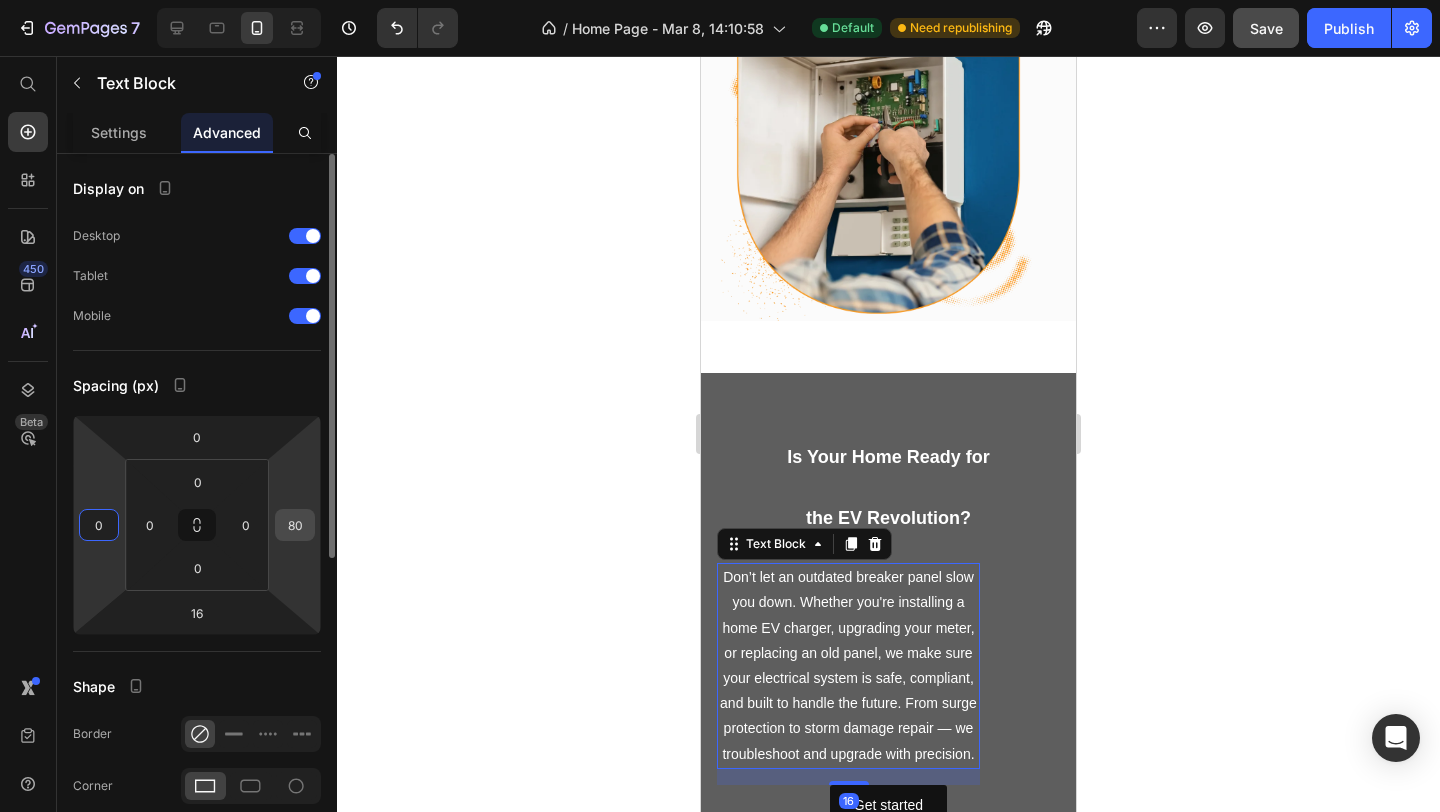 type on "0" 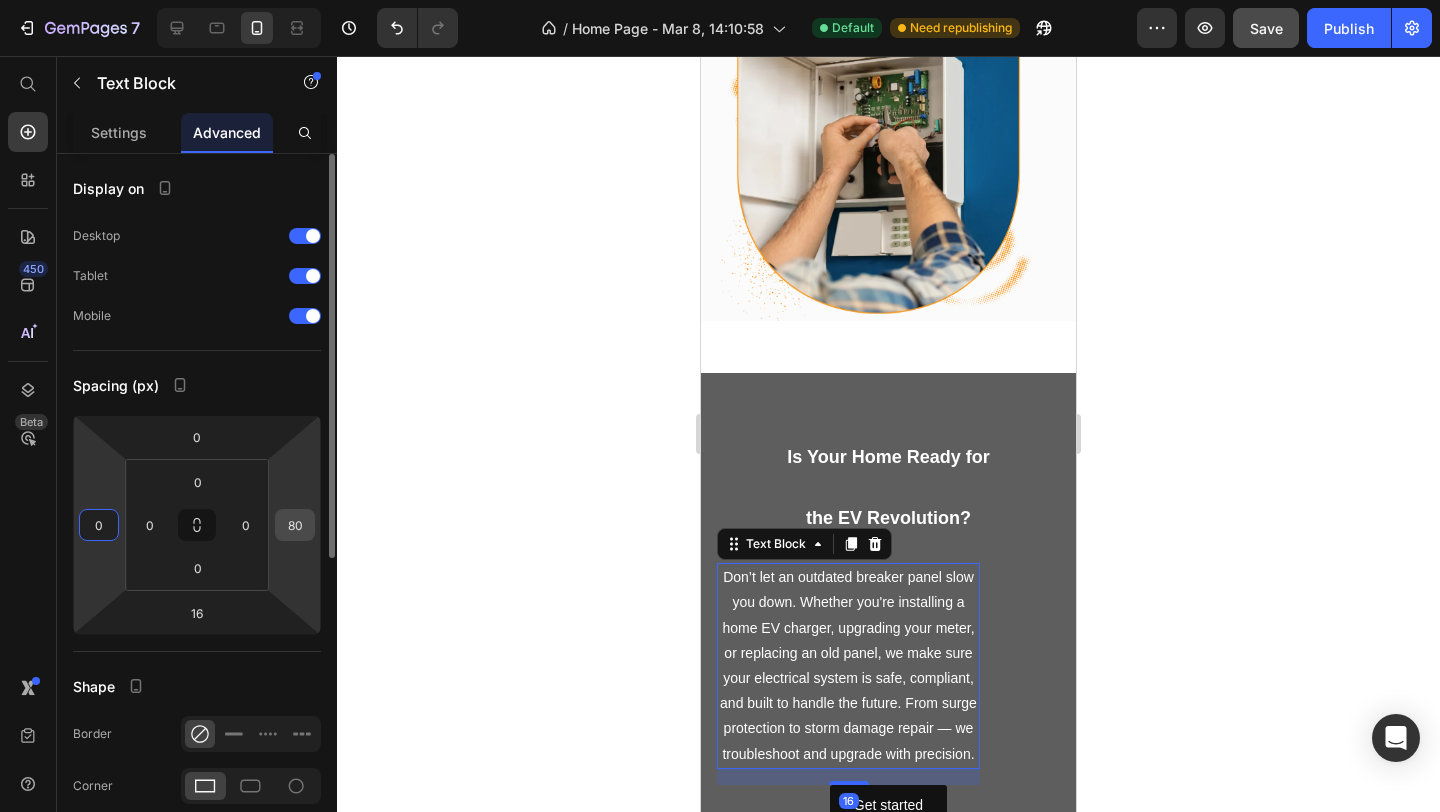 click on "80" at bounding box center [295, 525] 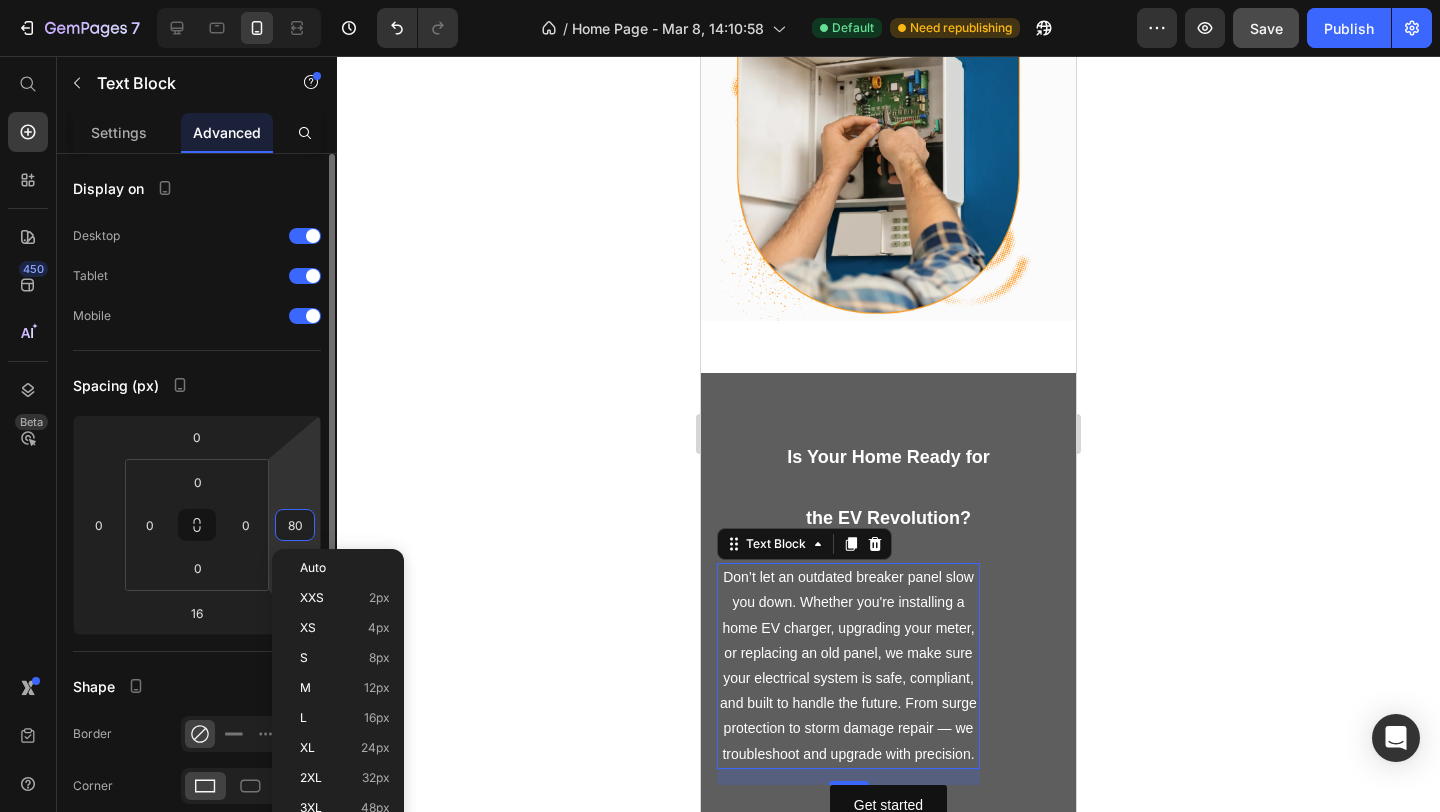 type on "0" 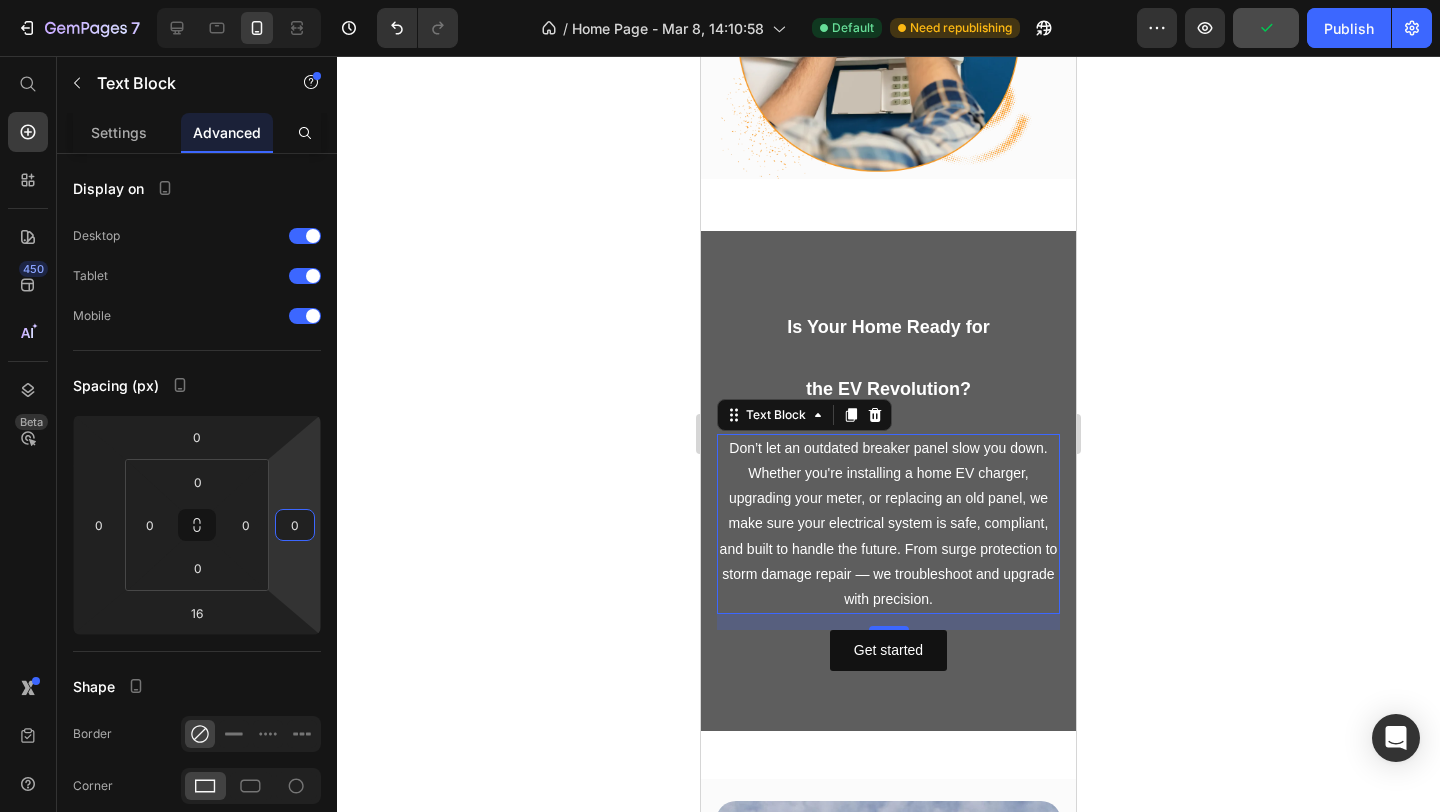 scroll, scrollTop: 1858, scrollLeft: 0, axis: vertical 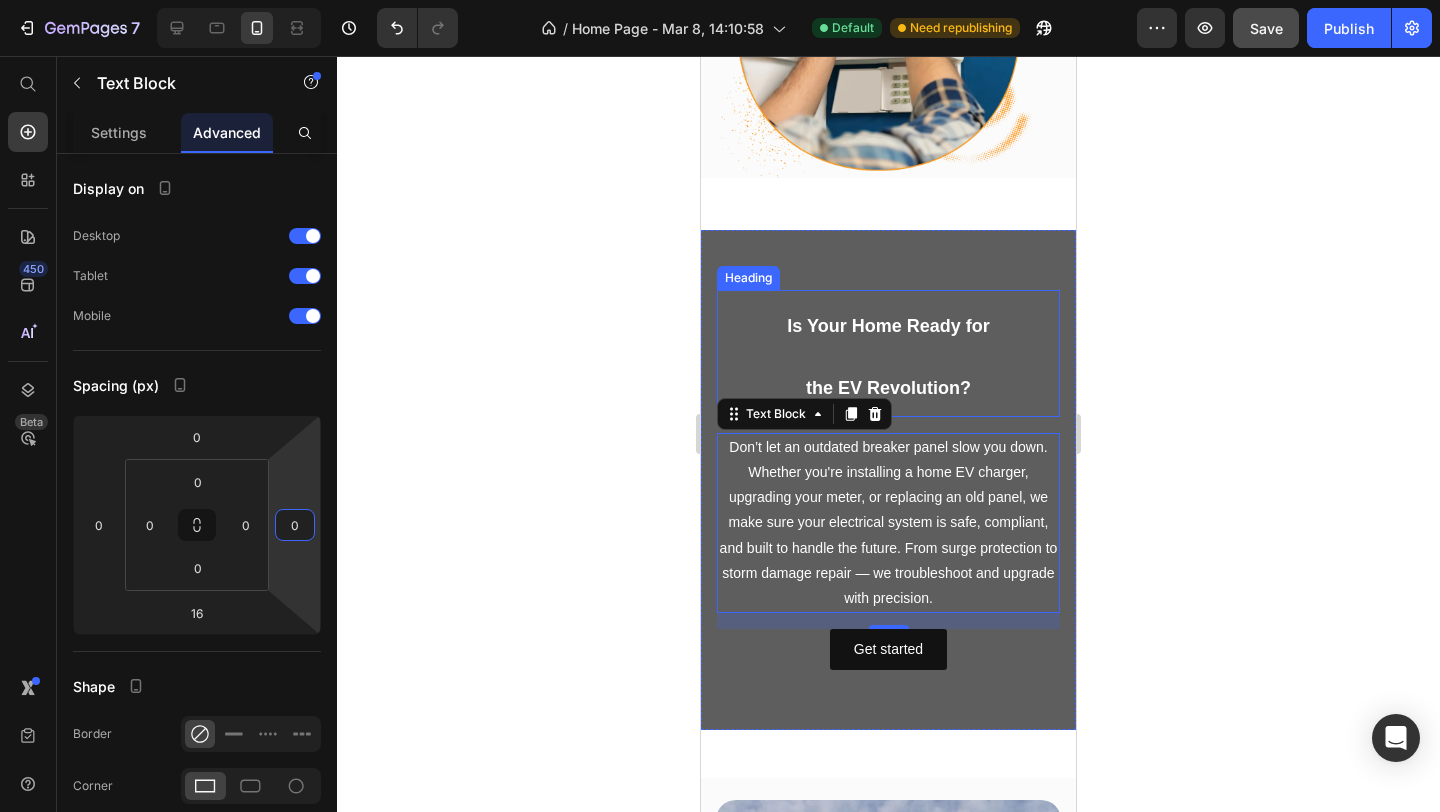 click on "⁠⁠⁠⁠⁠⁠⁠ Is Your Home Ready for  the EV Revolution?" at bounding box center [888, 353] 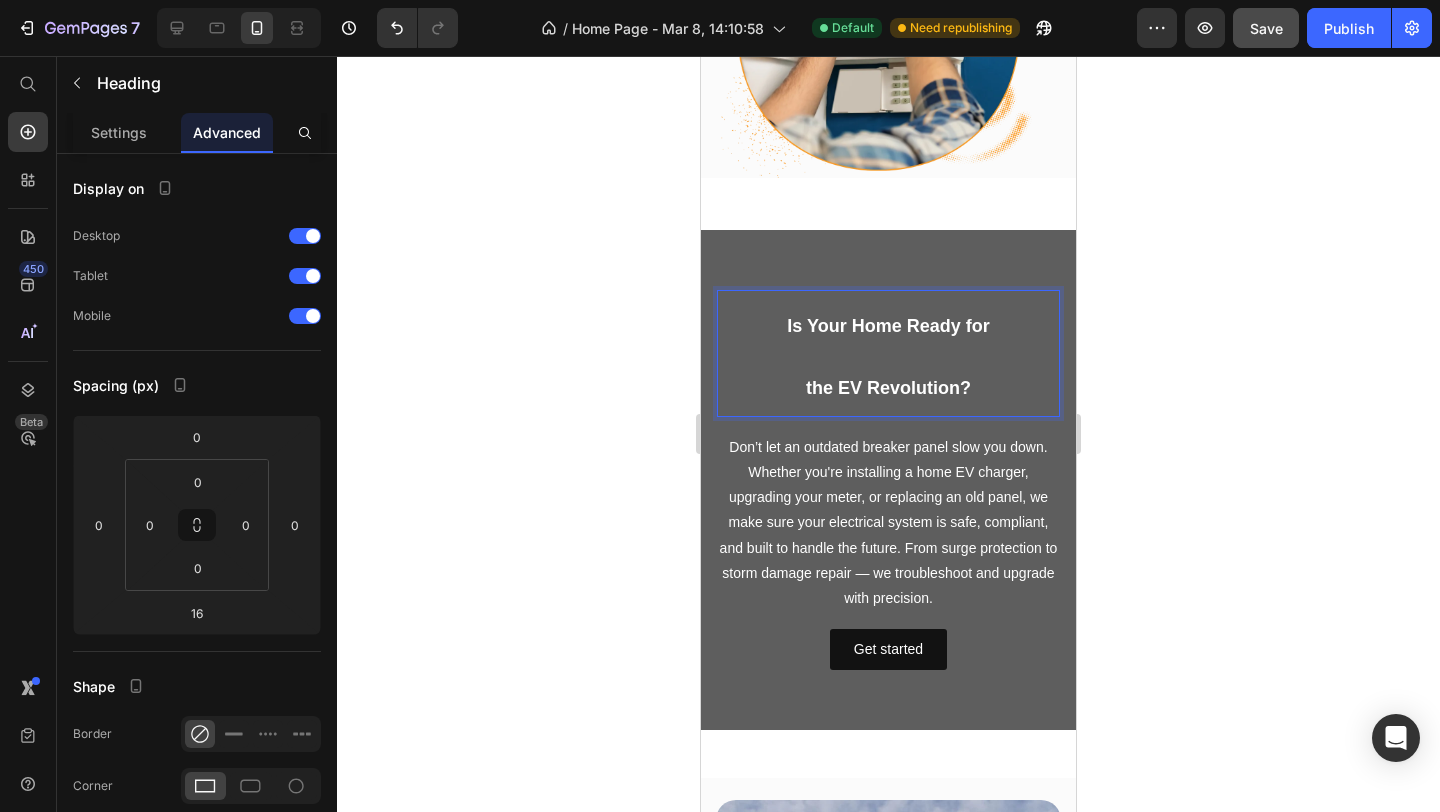 click on "Is Your Home Ready for  the EV Revolution?" at bounding box center (888, 353) 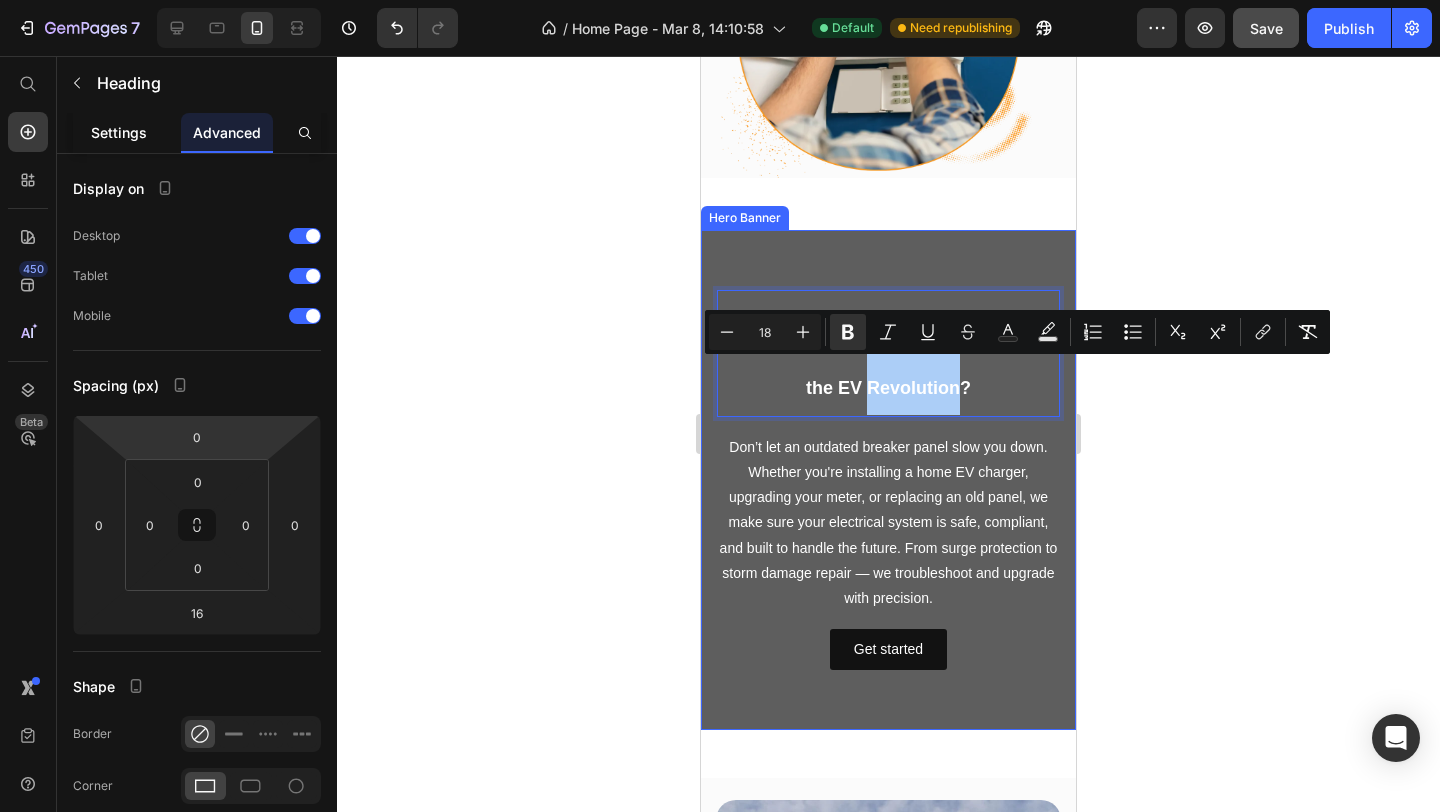 click on "Settings" at bounding box center [119, 132] 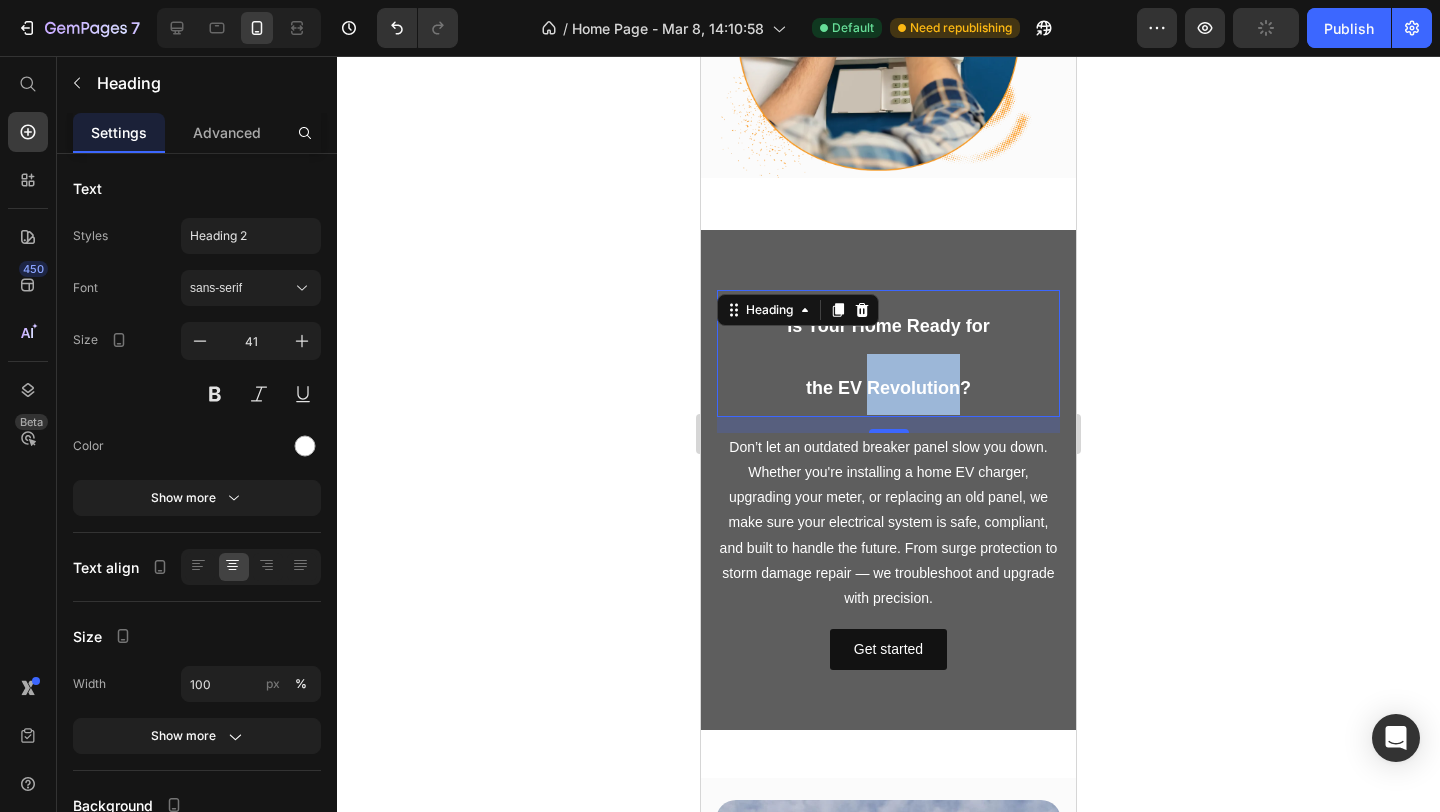 click on "Is Your Home Ready for  the EV Revolution?" at bounding box center (888, 353) 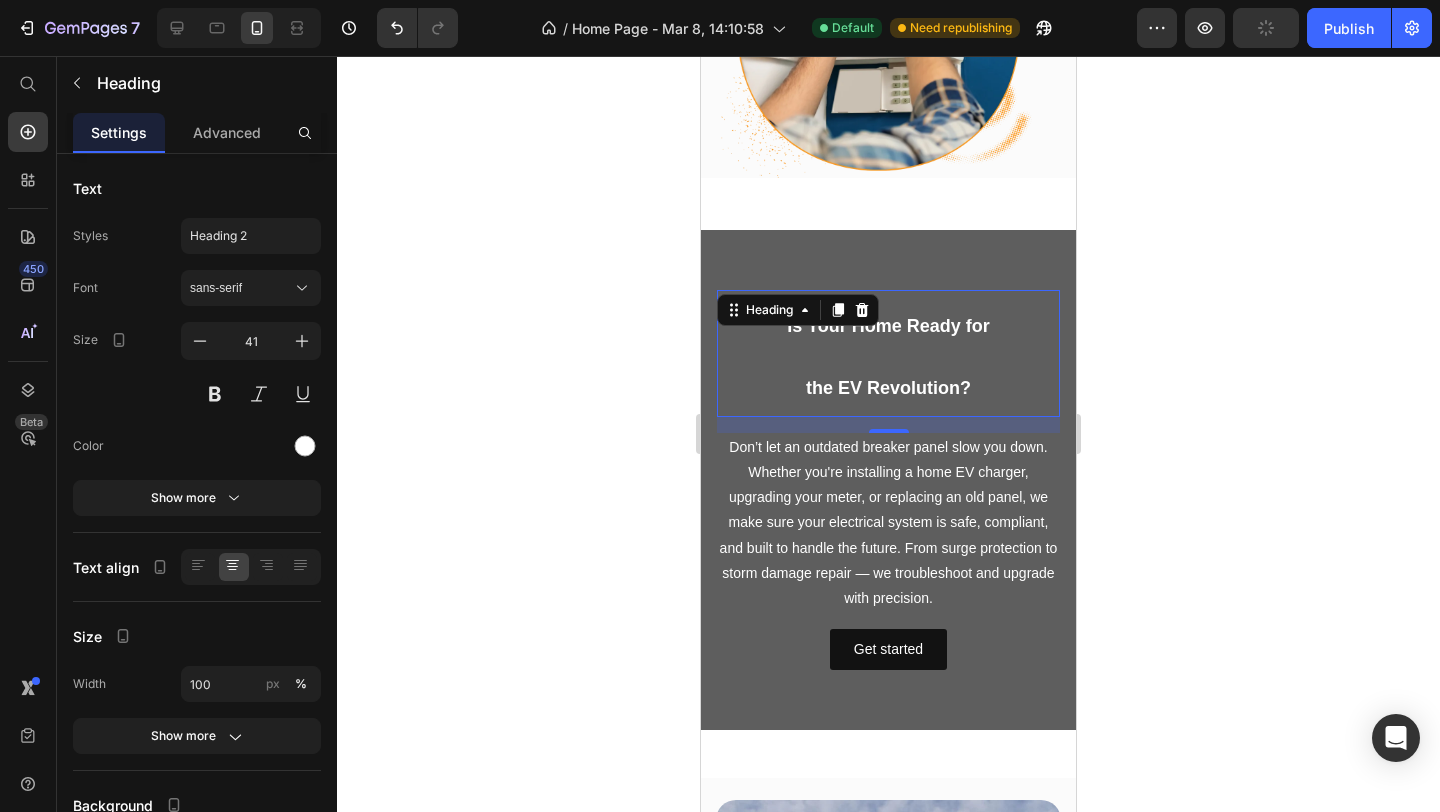 click on "Is Your Home Ready for  the EV Revolution?" at bounding box center [888, 353] 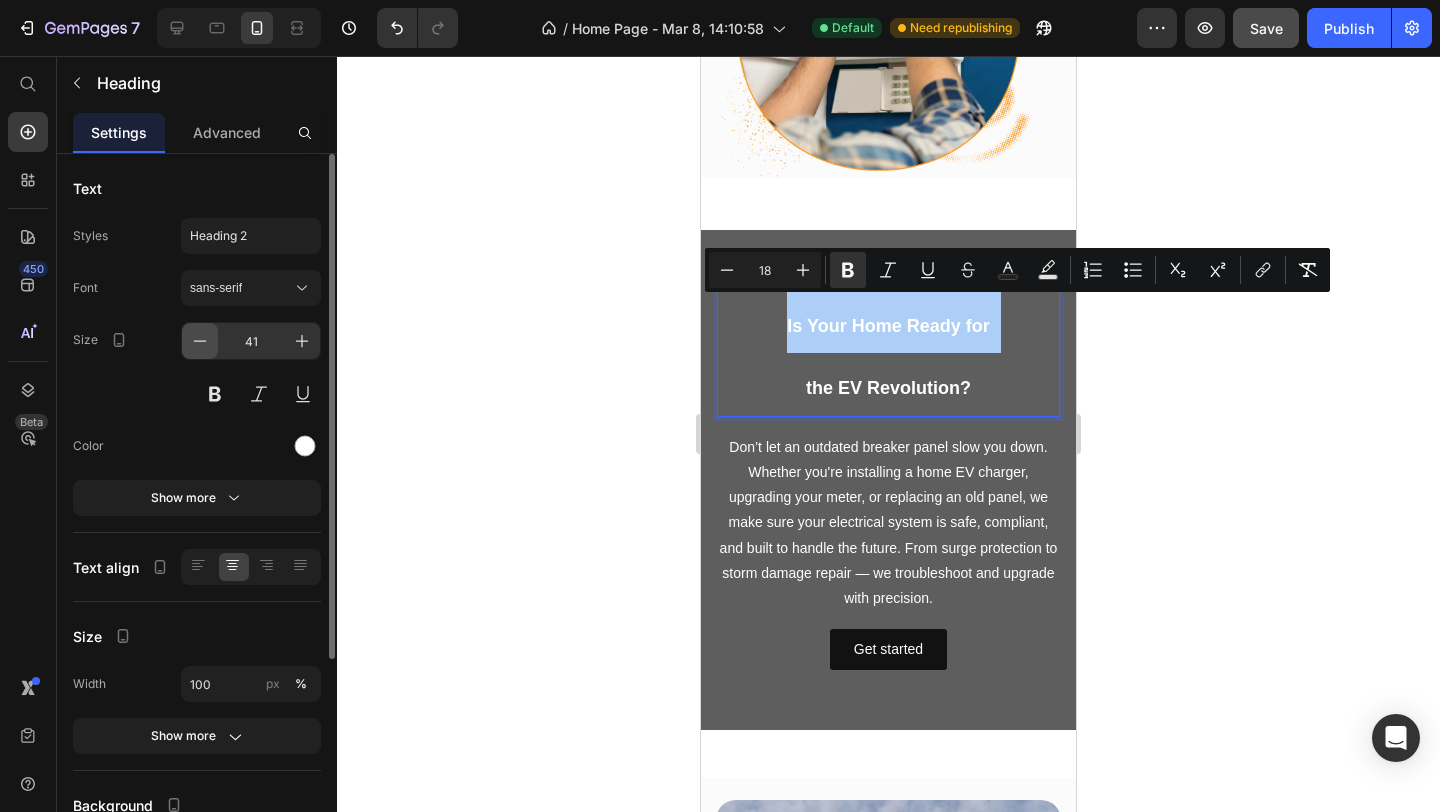 click at bounding box center (200, 341) 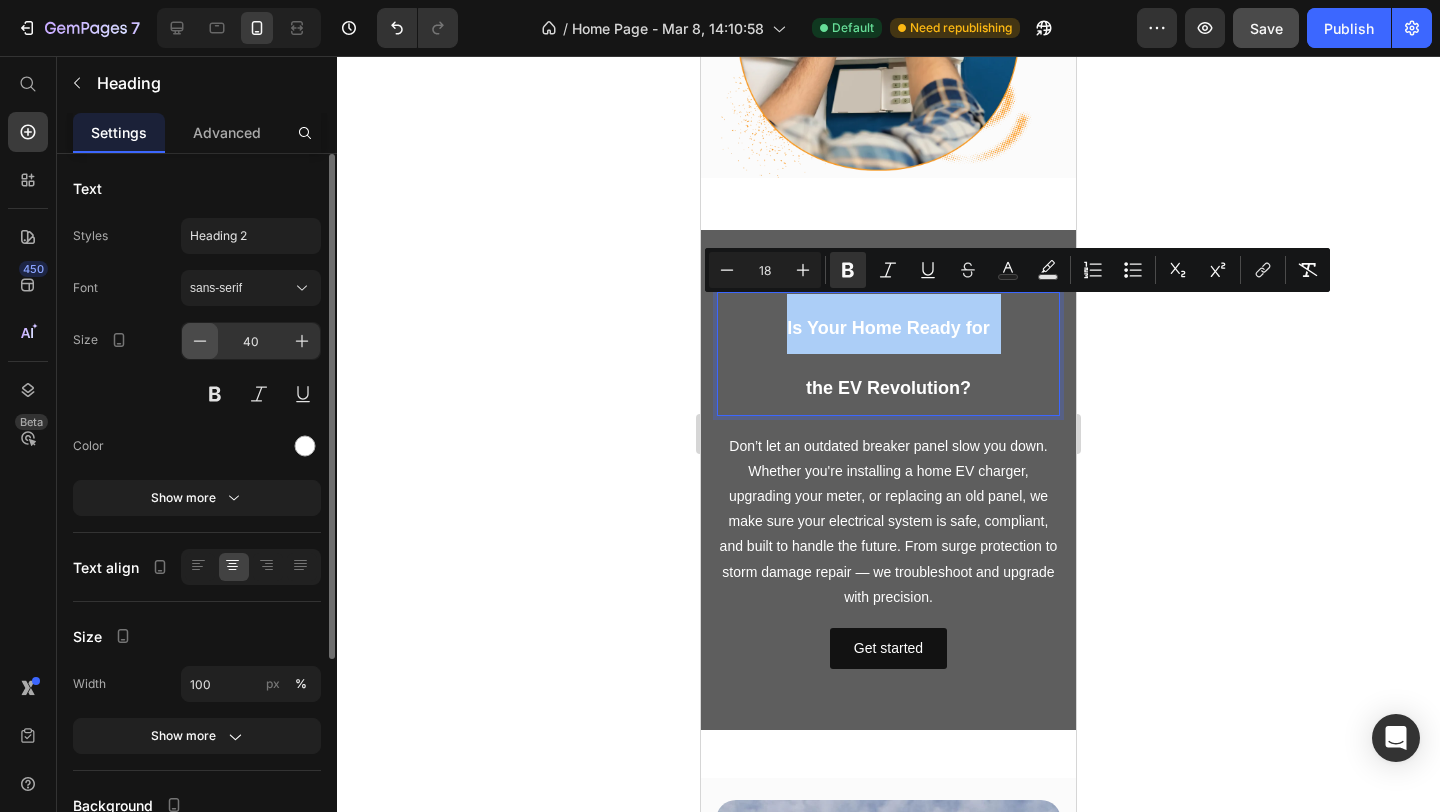 click at bounding box center (200, 341) 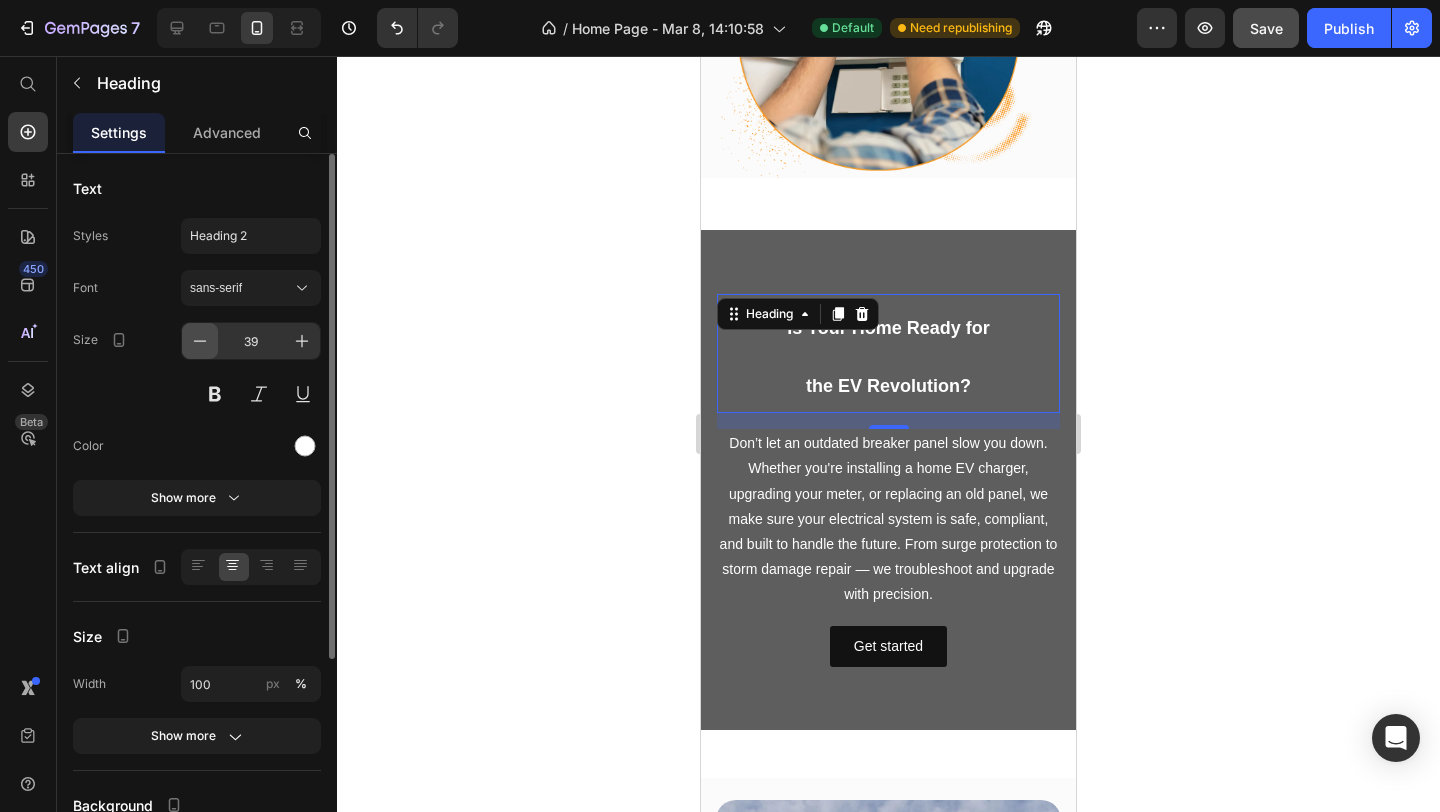 click at bounding box center (200, 341) 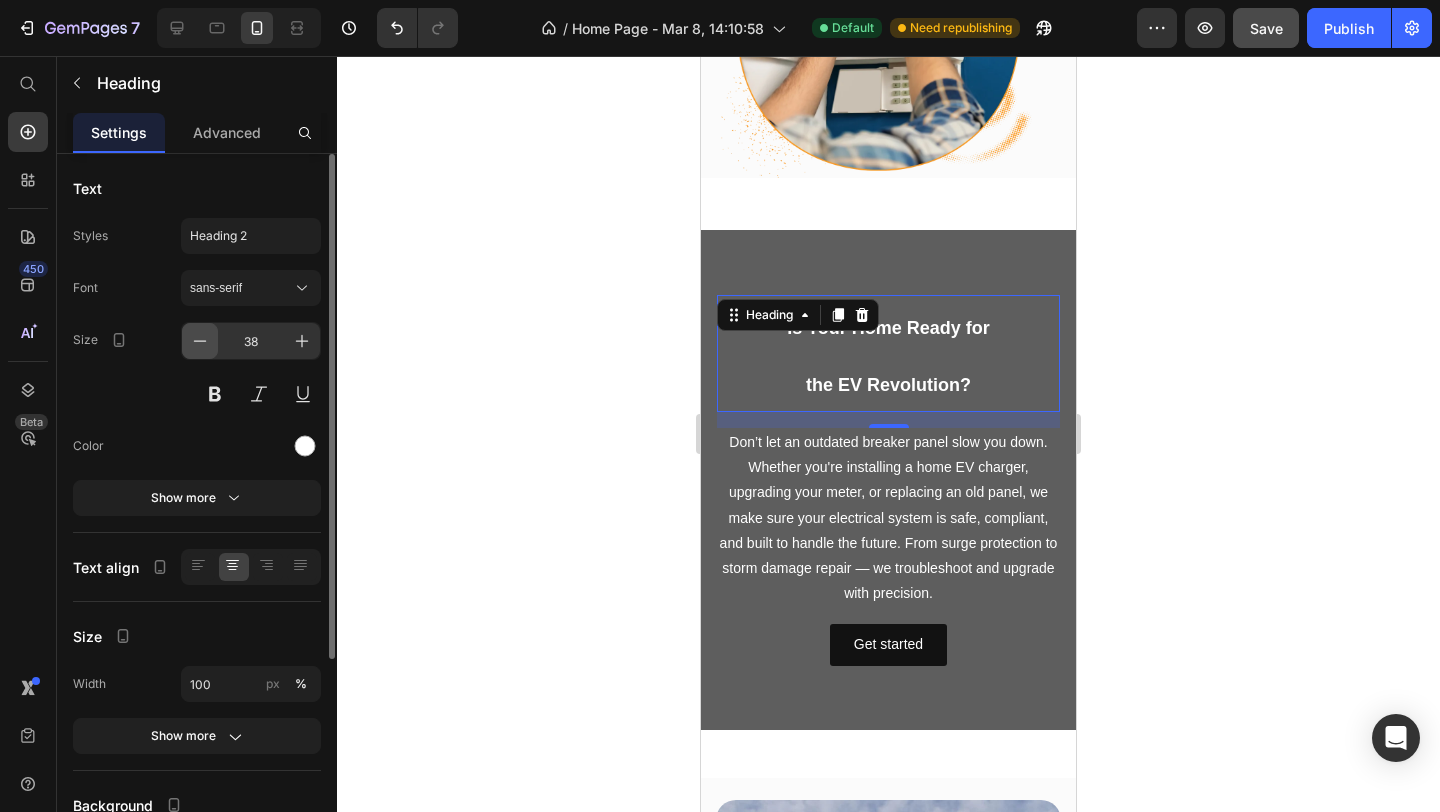 click at bounding box center (200, 341) 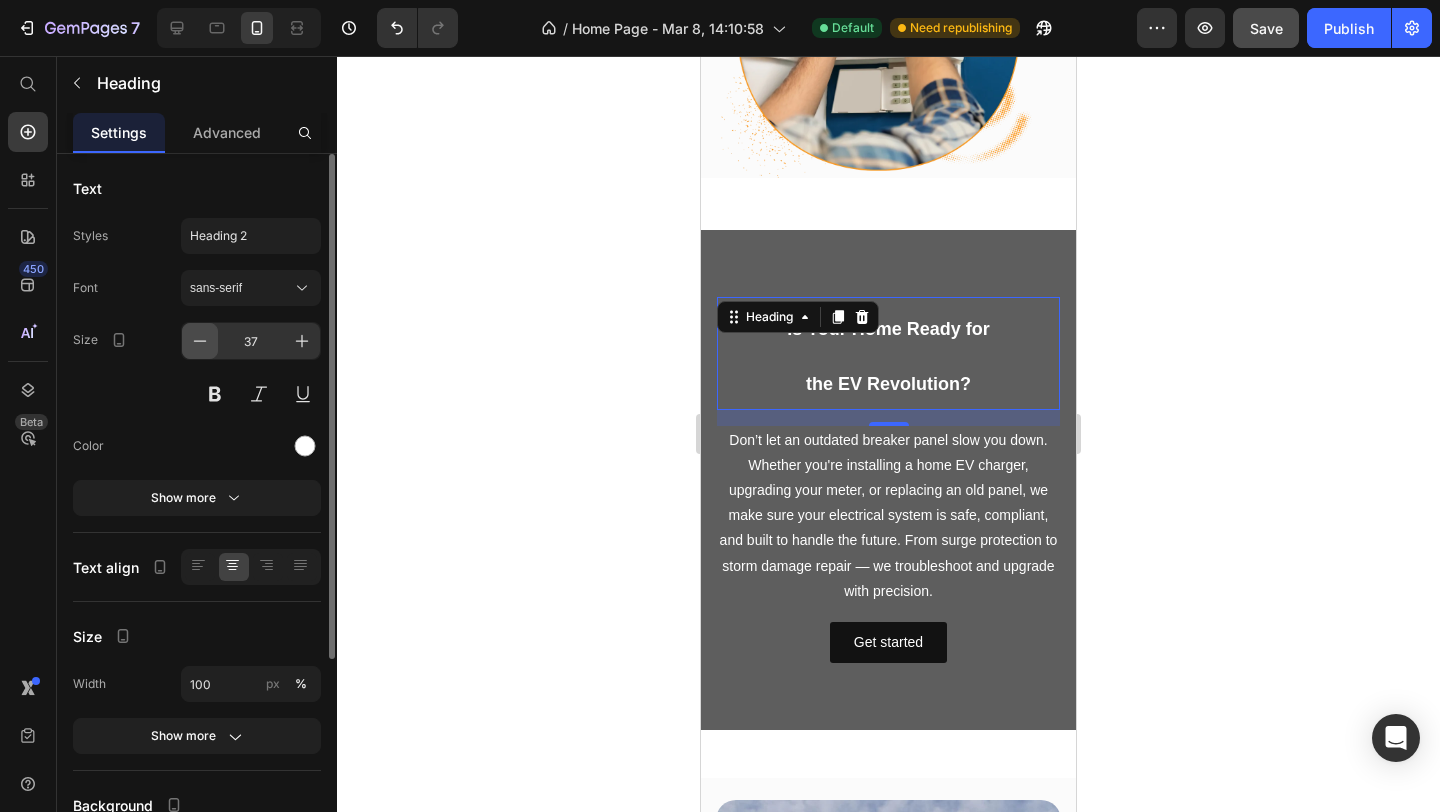 click at bounding box center [200, 341] 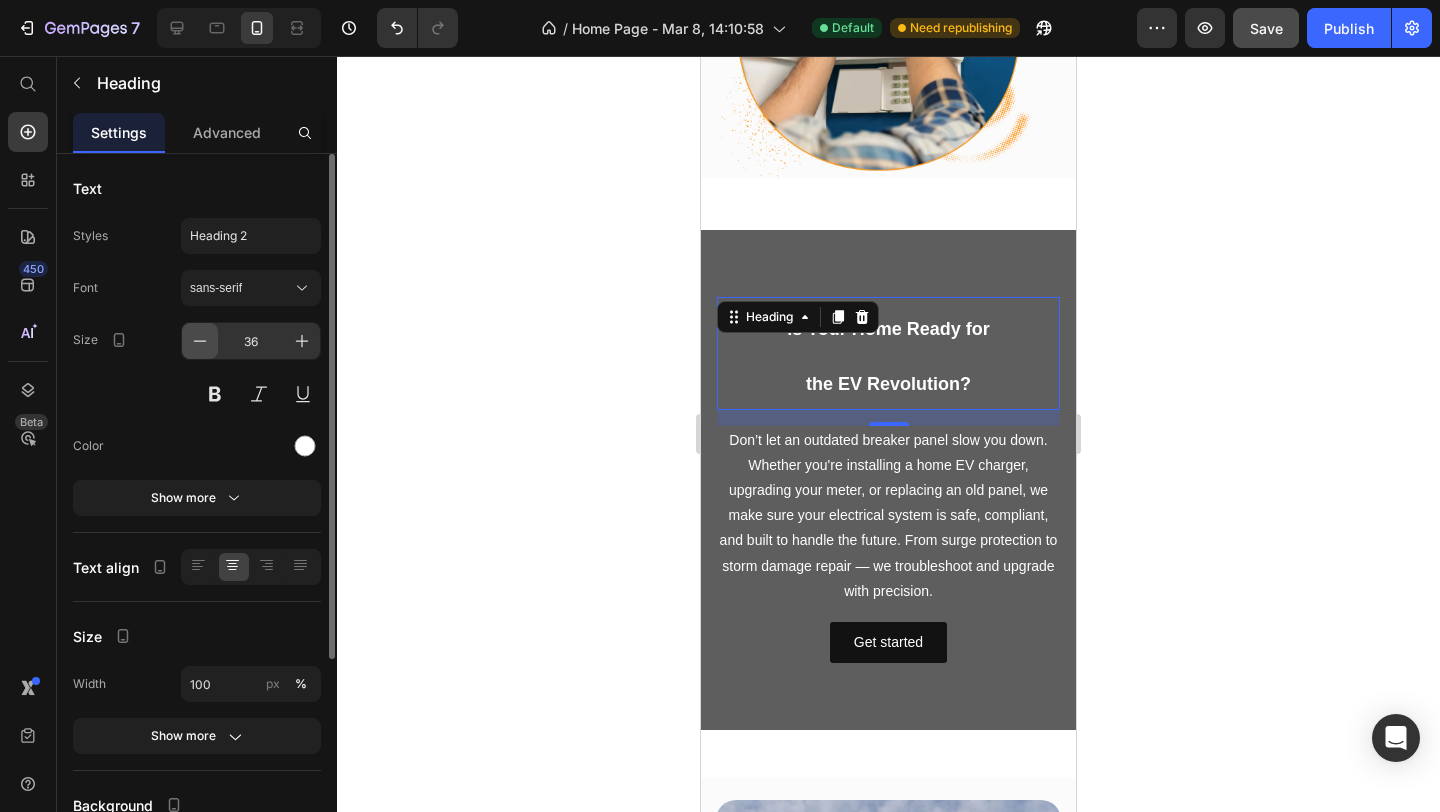 click at bounding box center (200, 341) 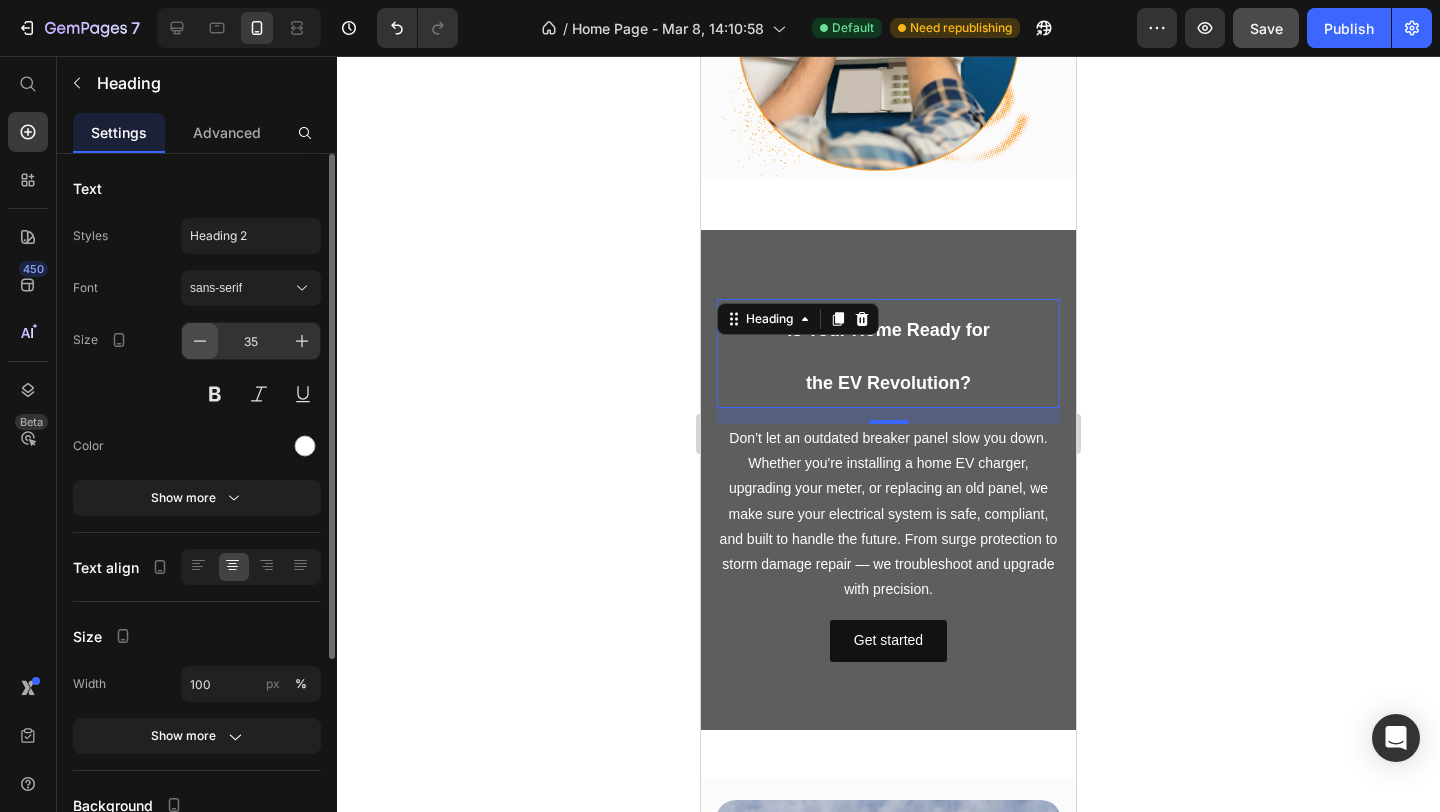 click at bounding box center (200, 341) 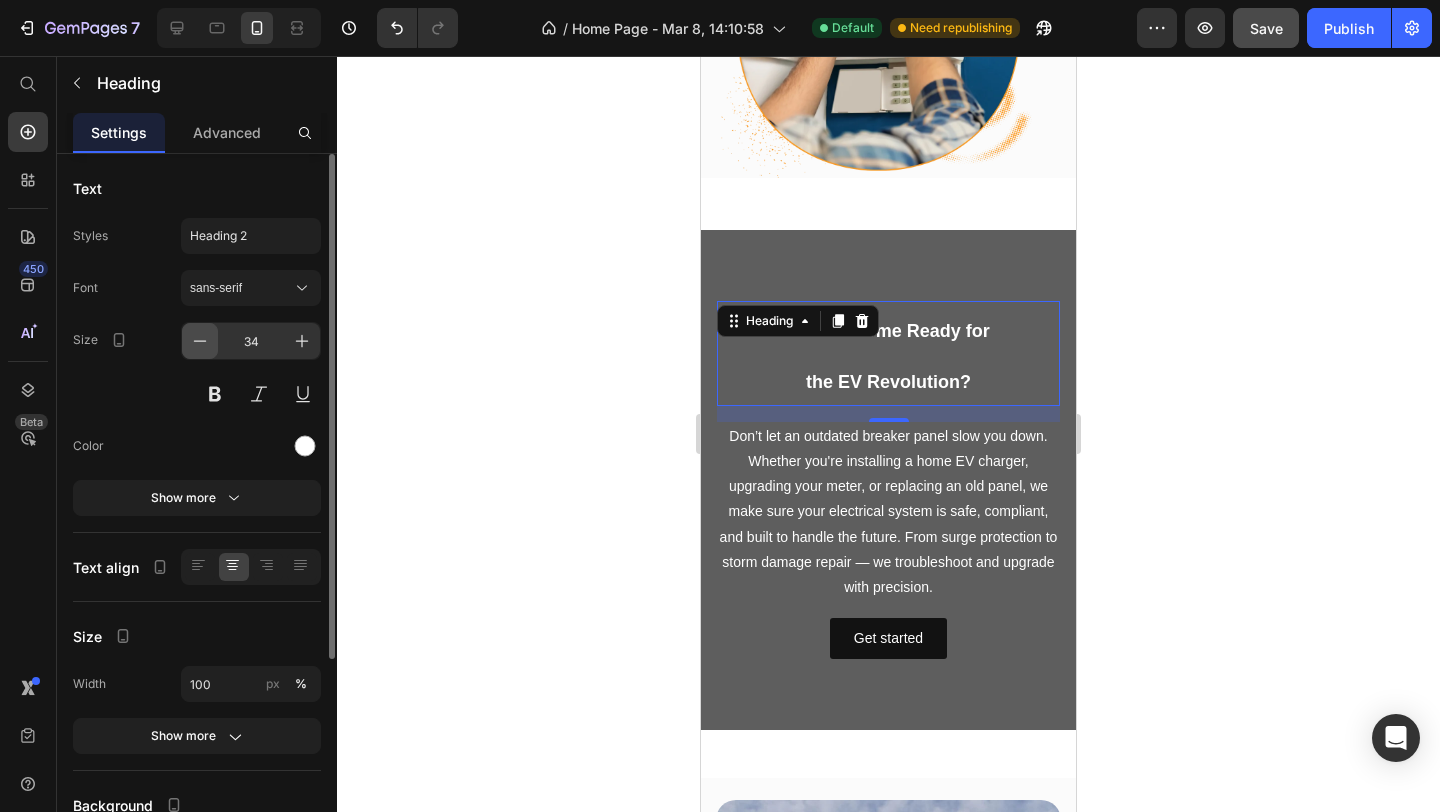 click at bounding box center (200, 341) 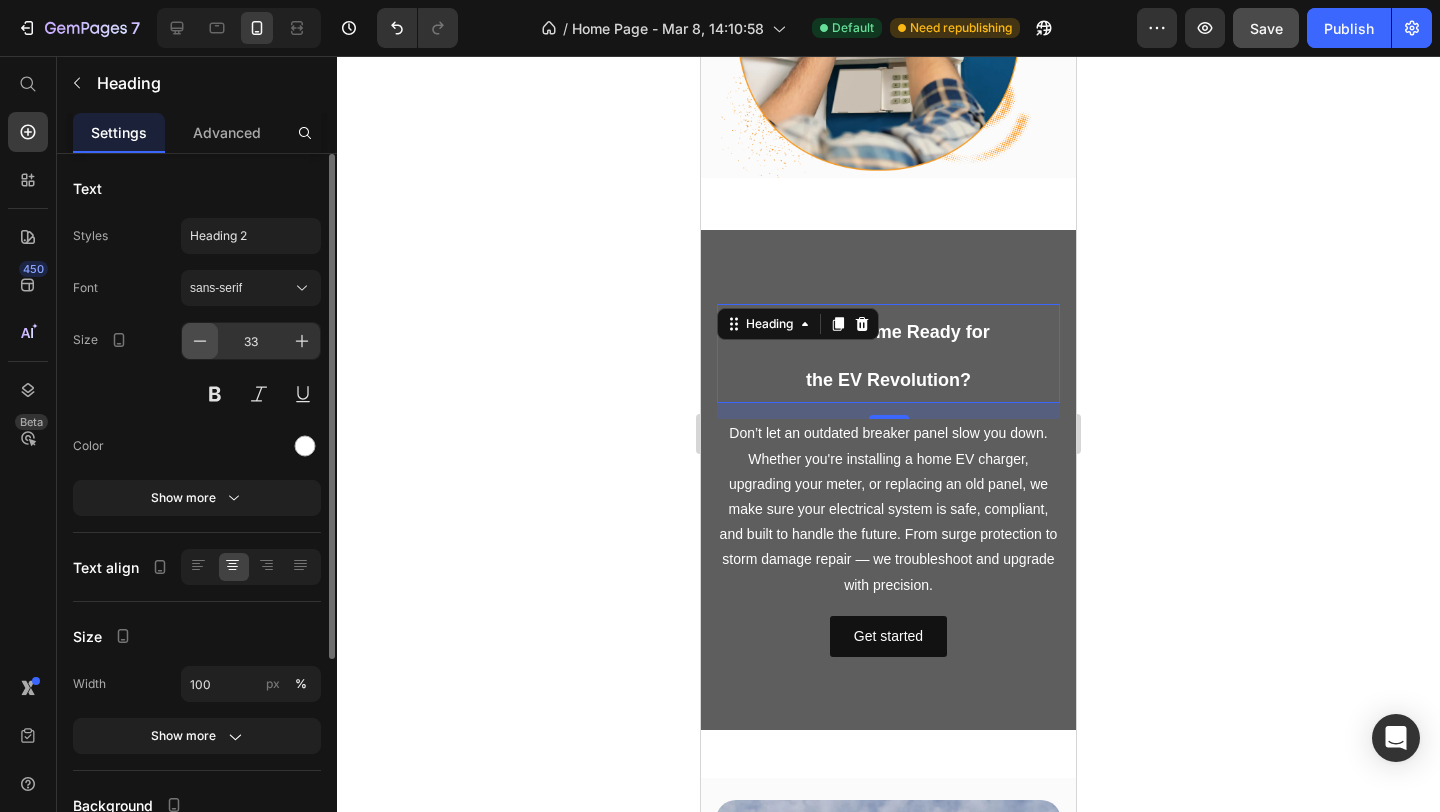 click at bounding box center (200, 341) 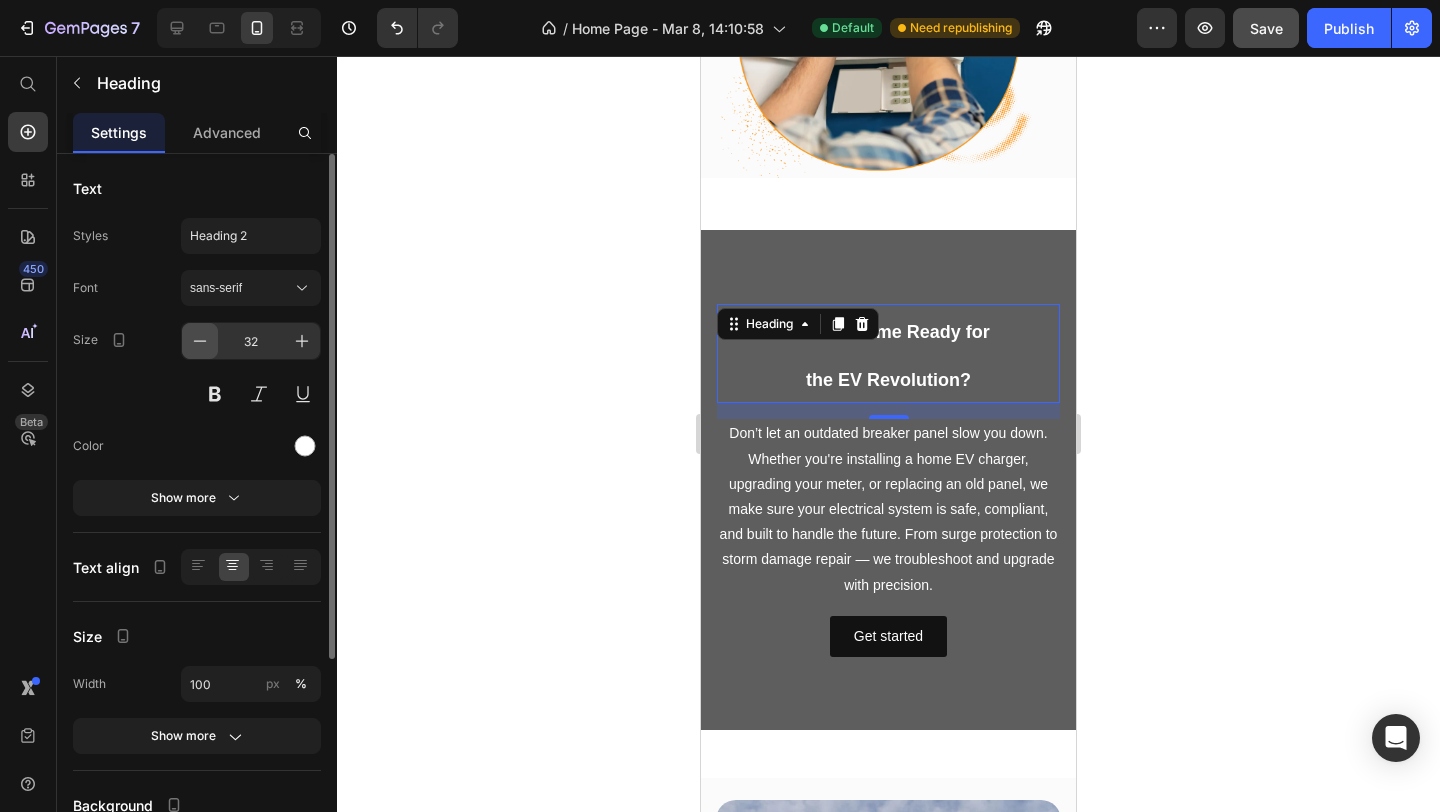 click at bounding box center [200, 341] 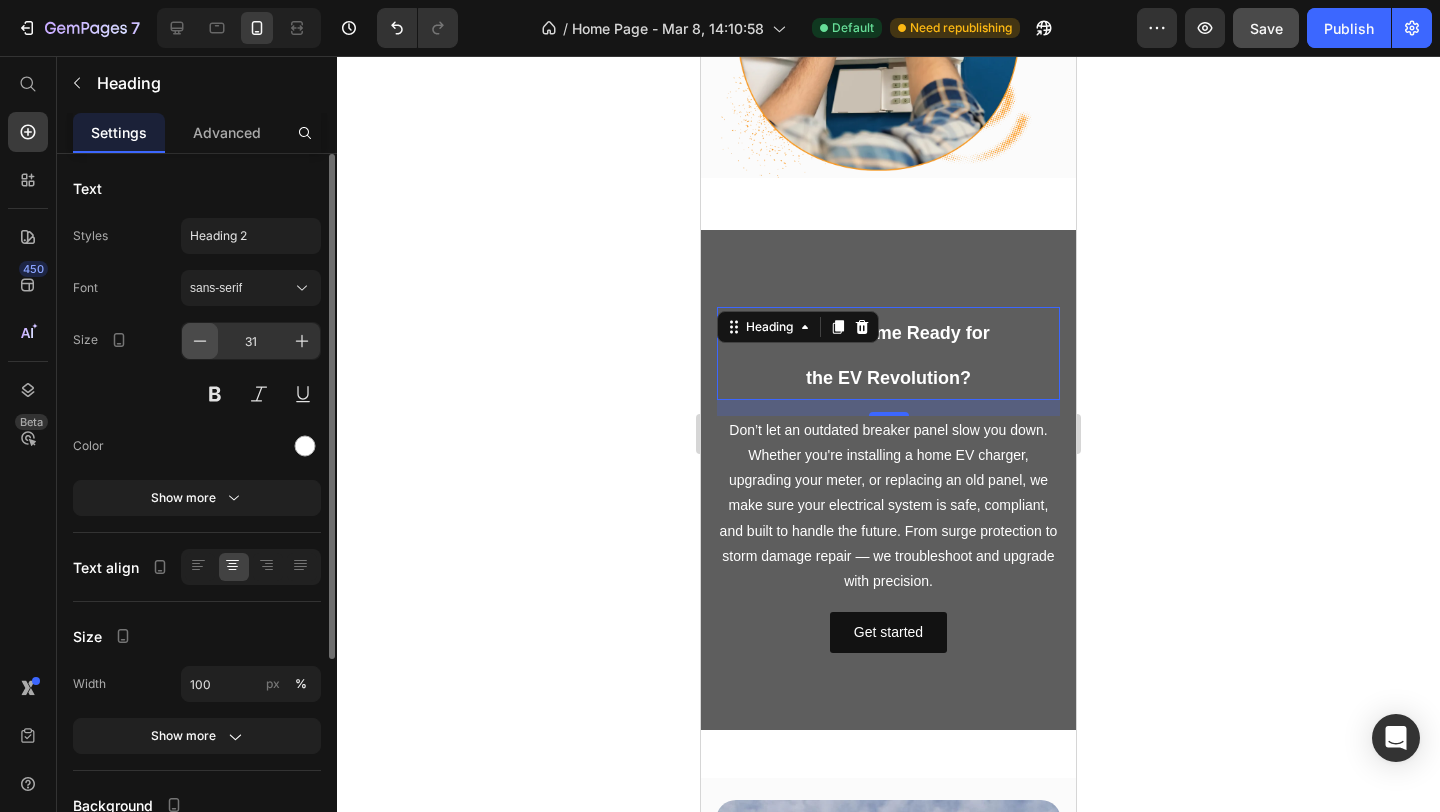 click at bounding box center (200, 341) 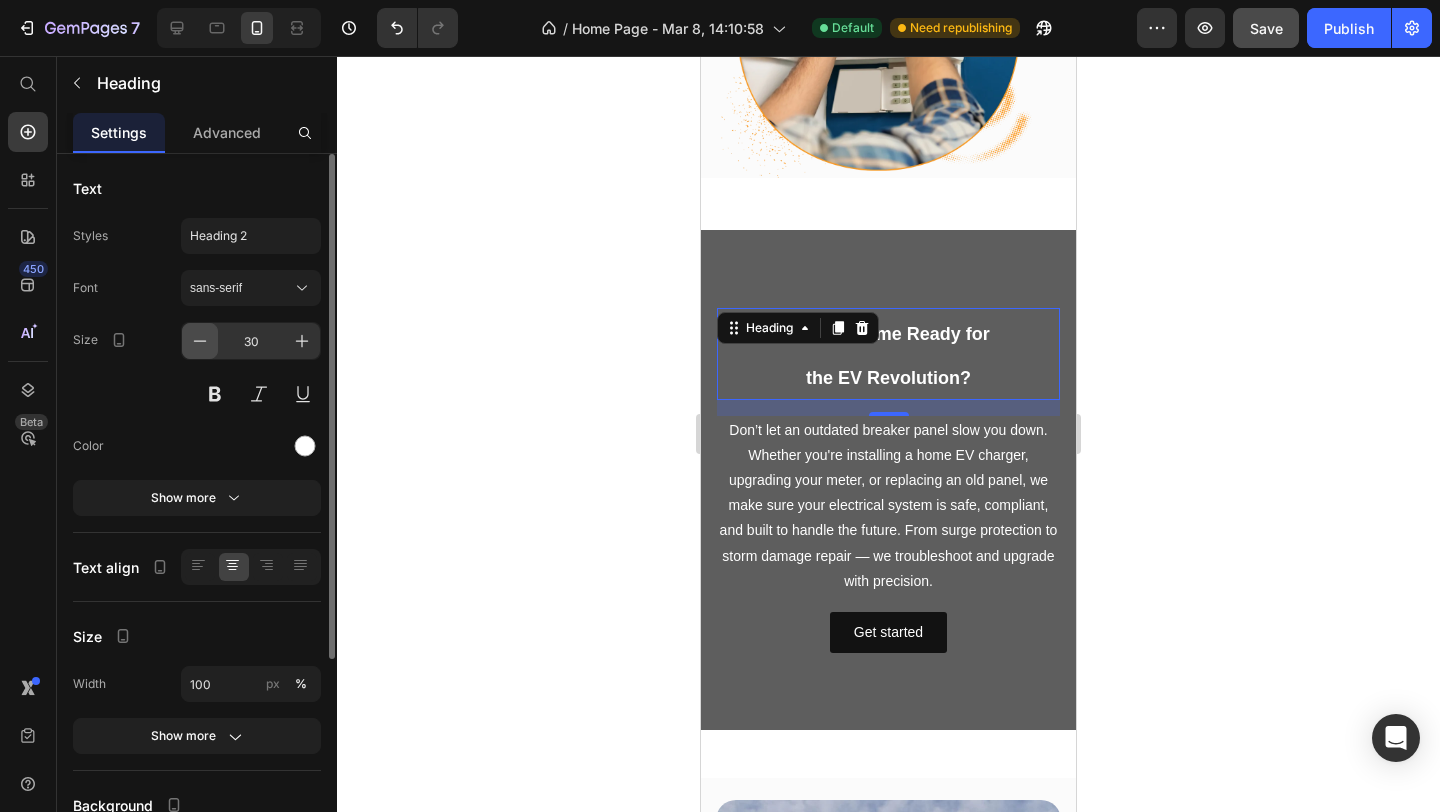 click at bounding box center (200, 341) 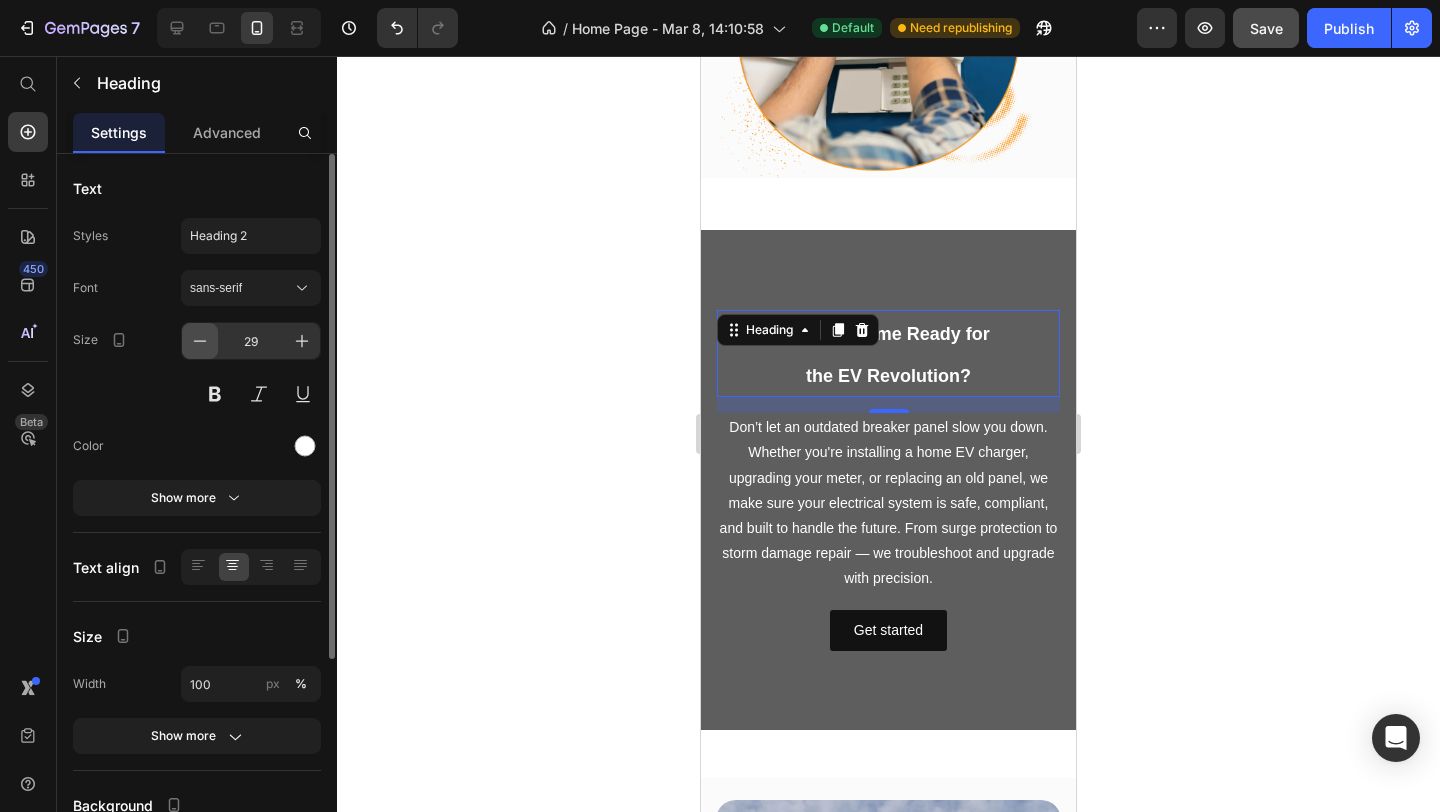 click at bounding box center (200, 341) 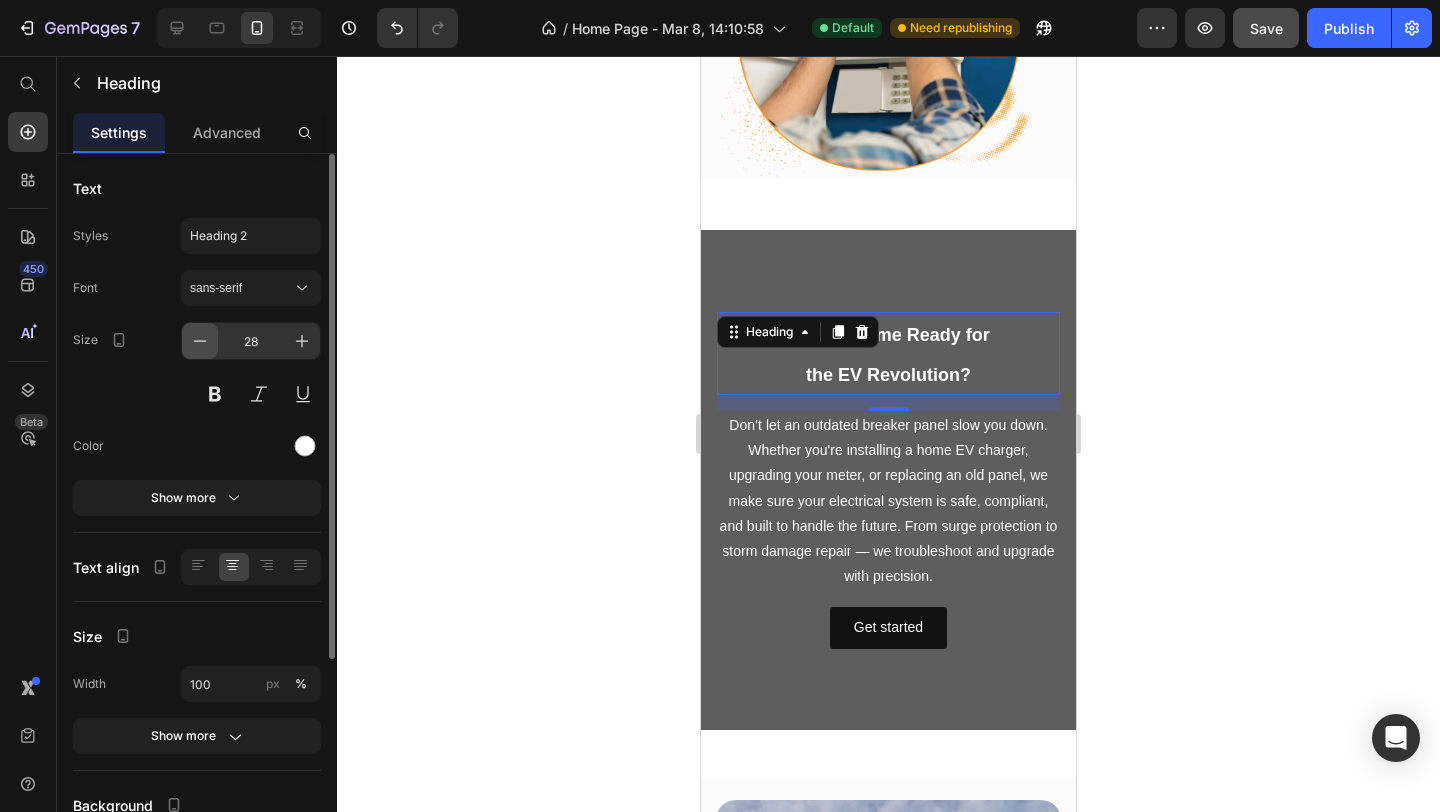 click at bounding box center (200, 341) 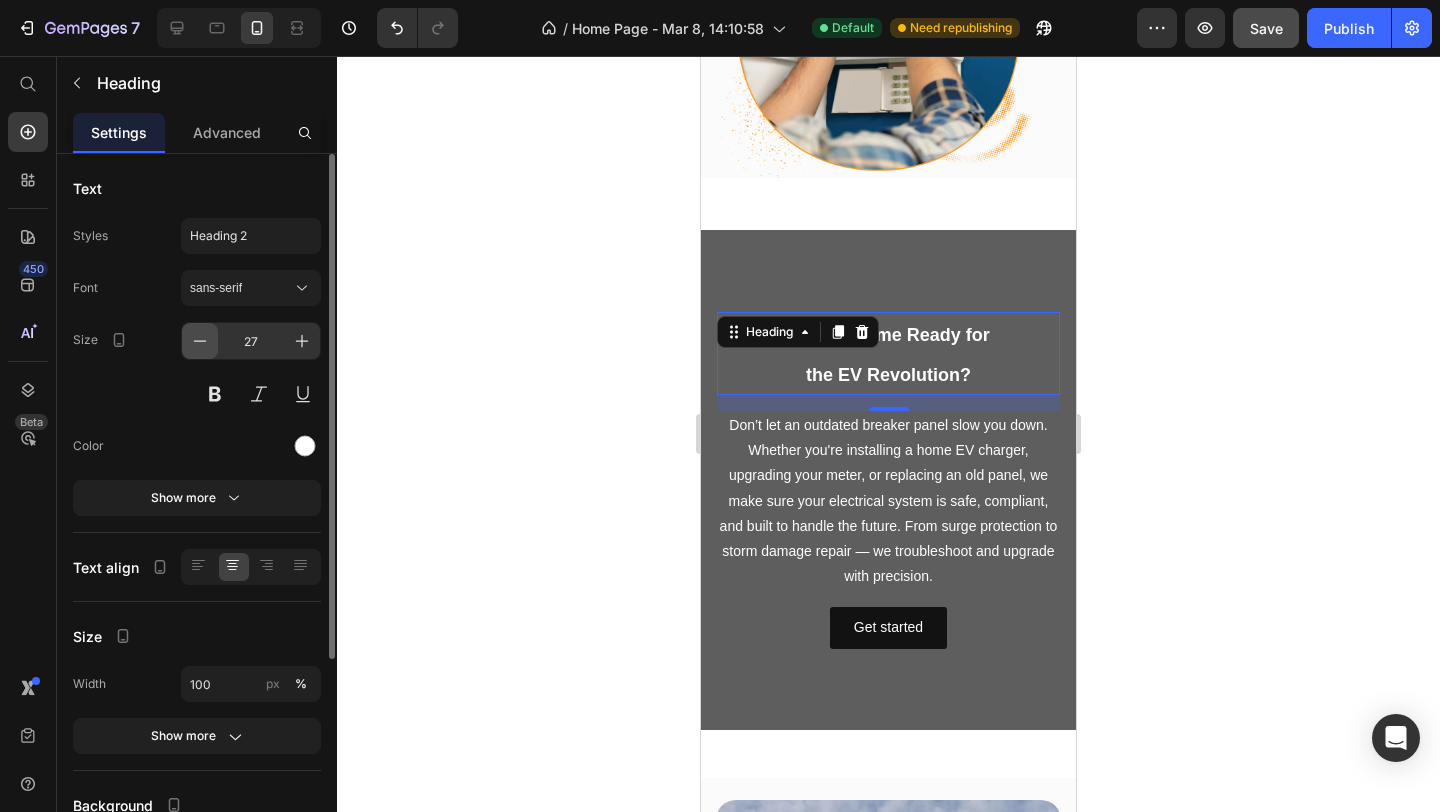 click at bounding box center [200, 341] 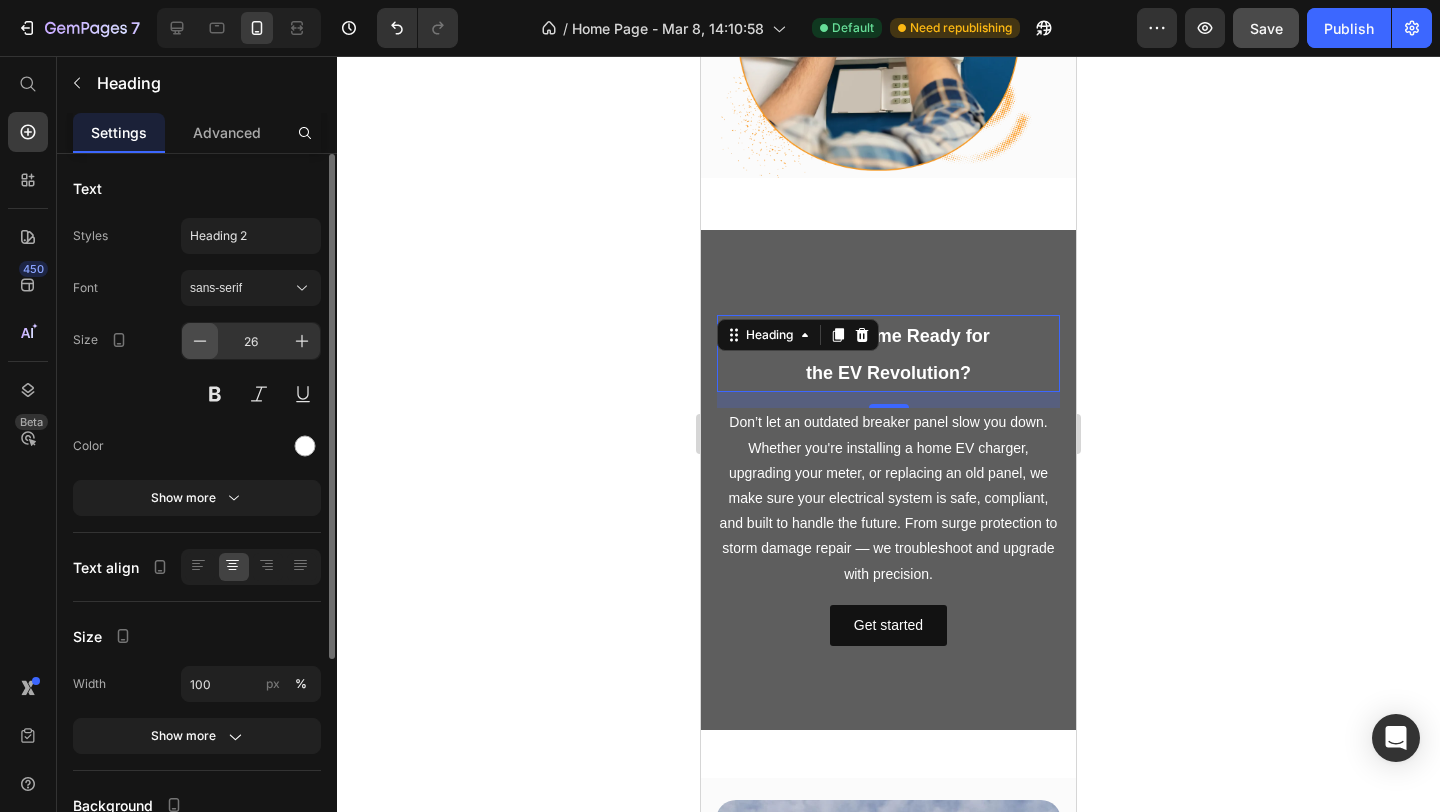 click at bounding box center [200, 341] 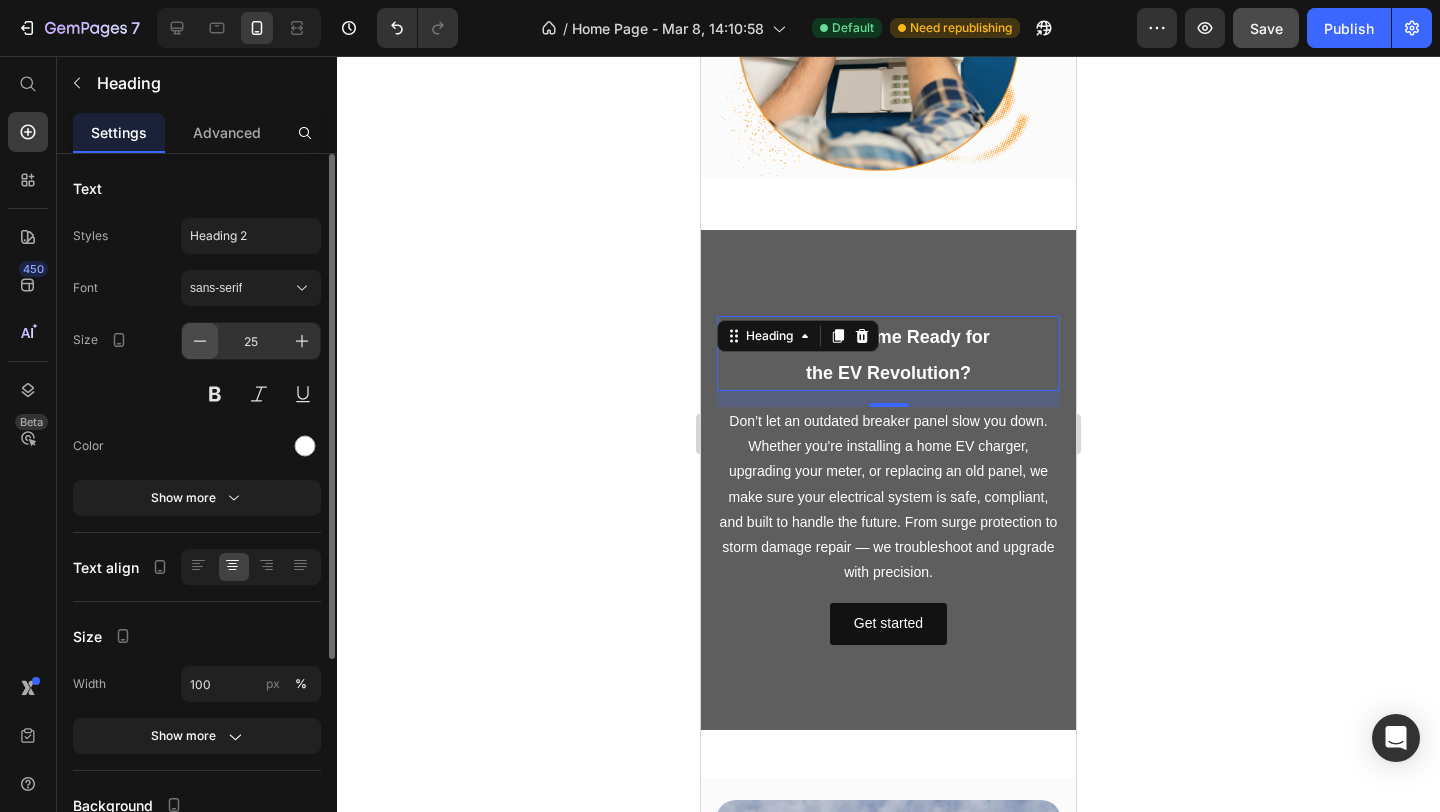 click at bounding box center (200, 341) 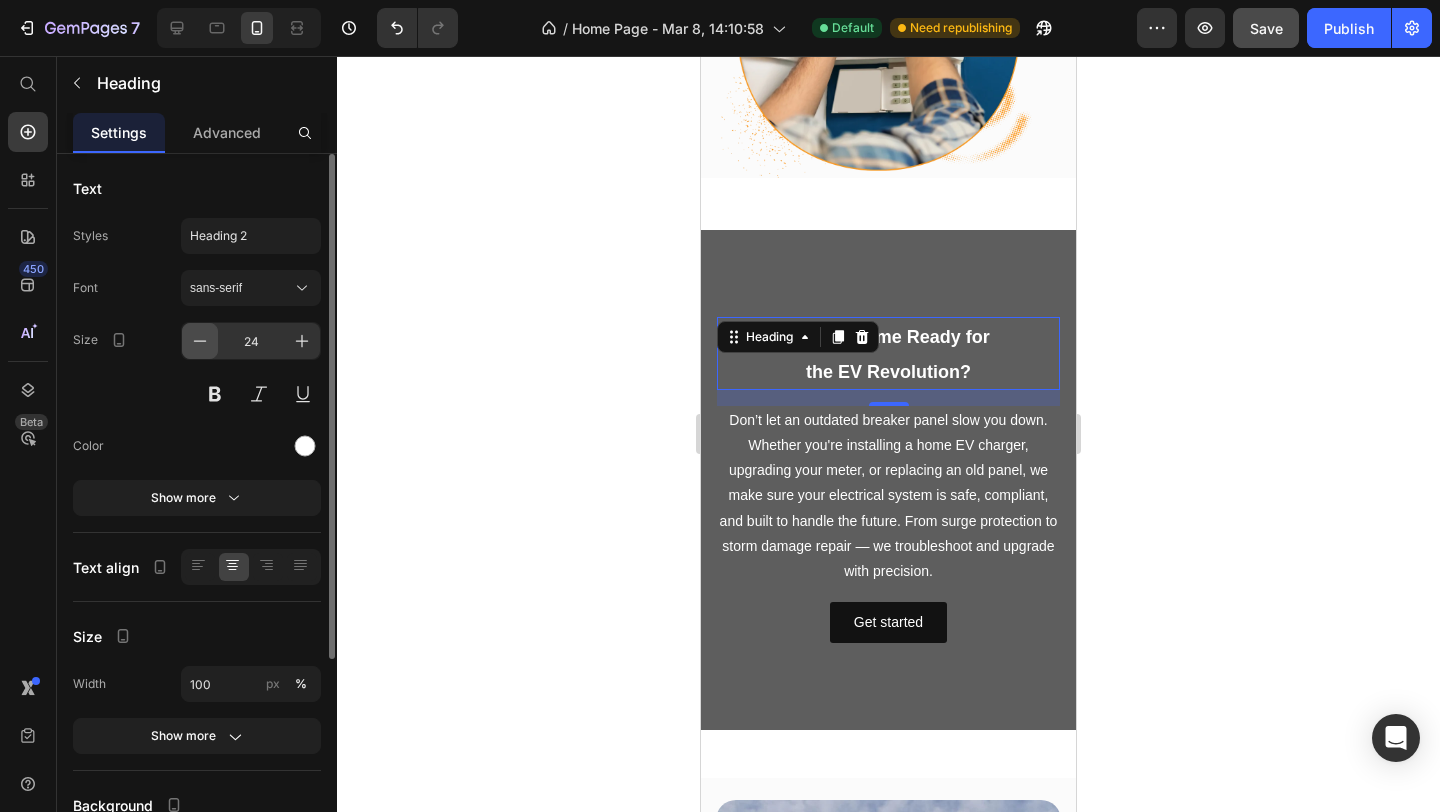 click at bounding box center (200, 341) 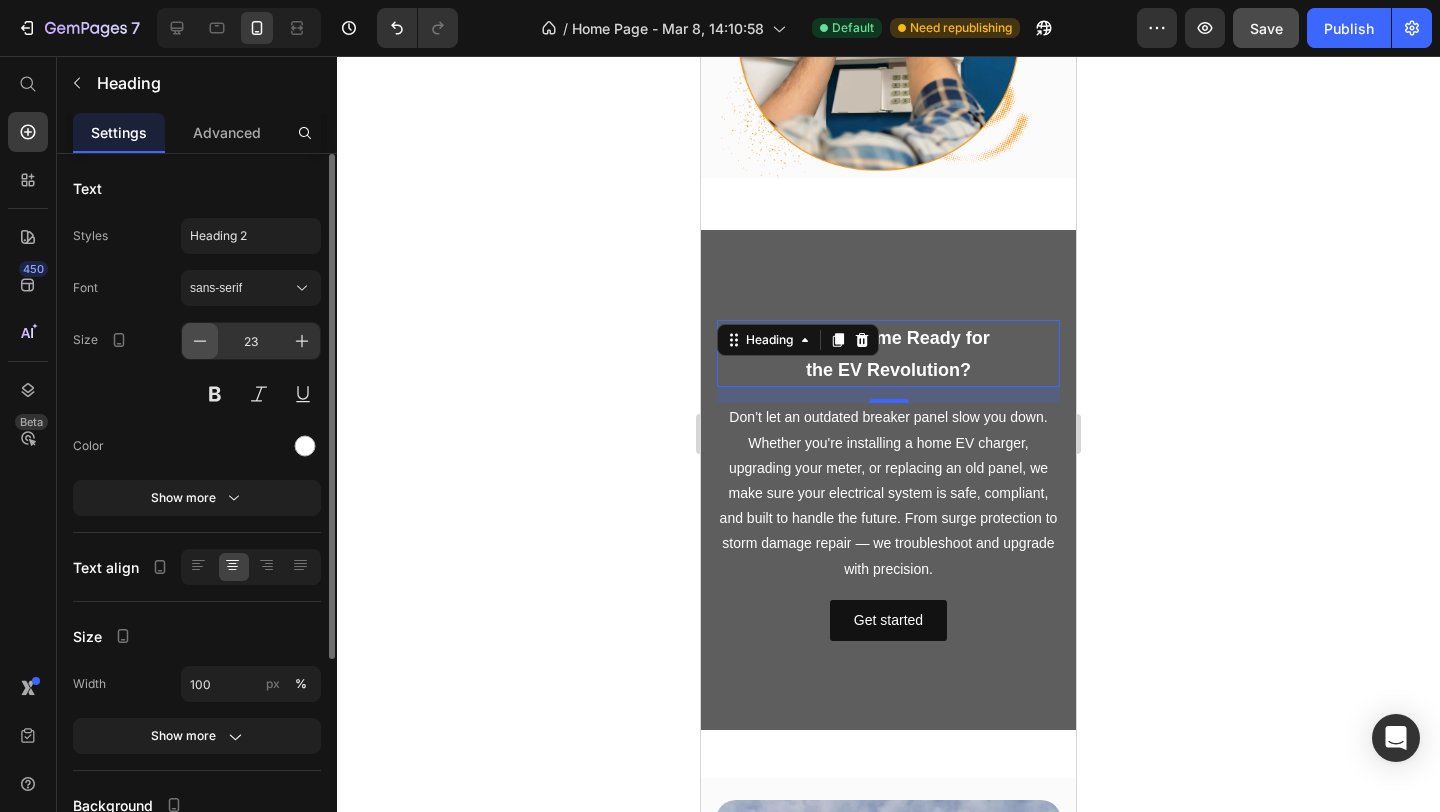 click at bounding box center [200, 341] 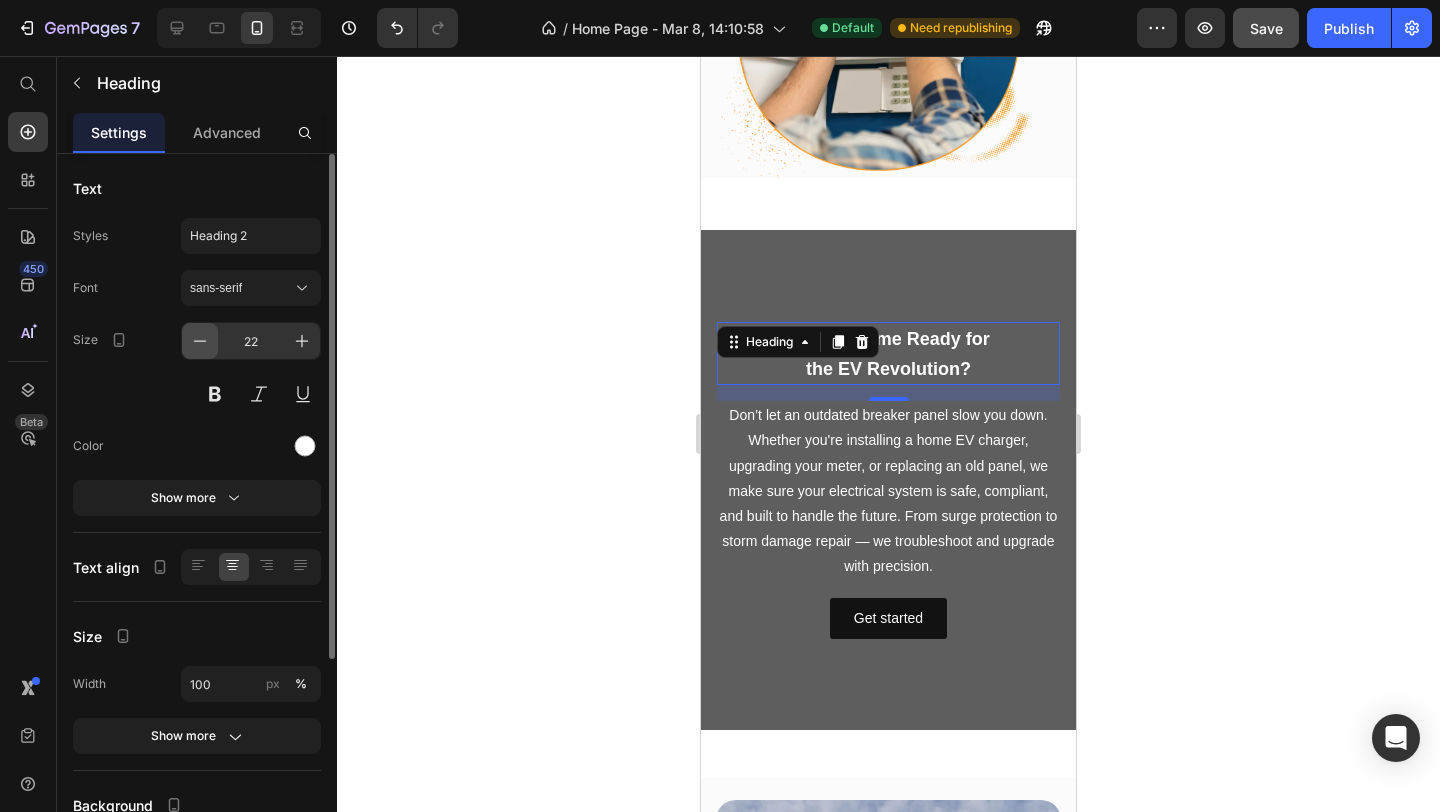 click at bounding box center [200, 341] 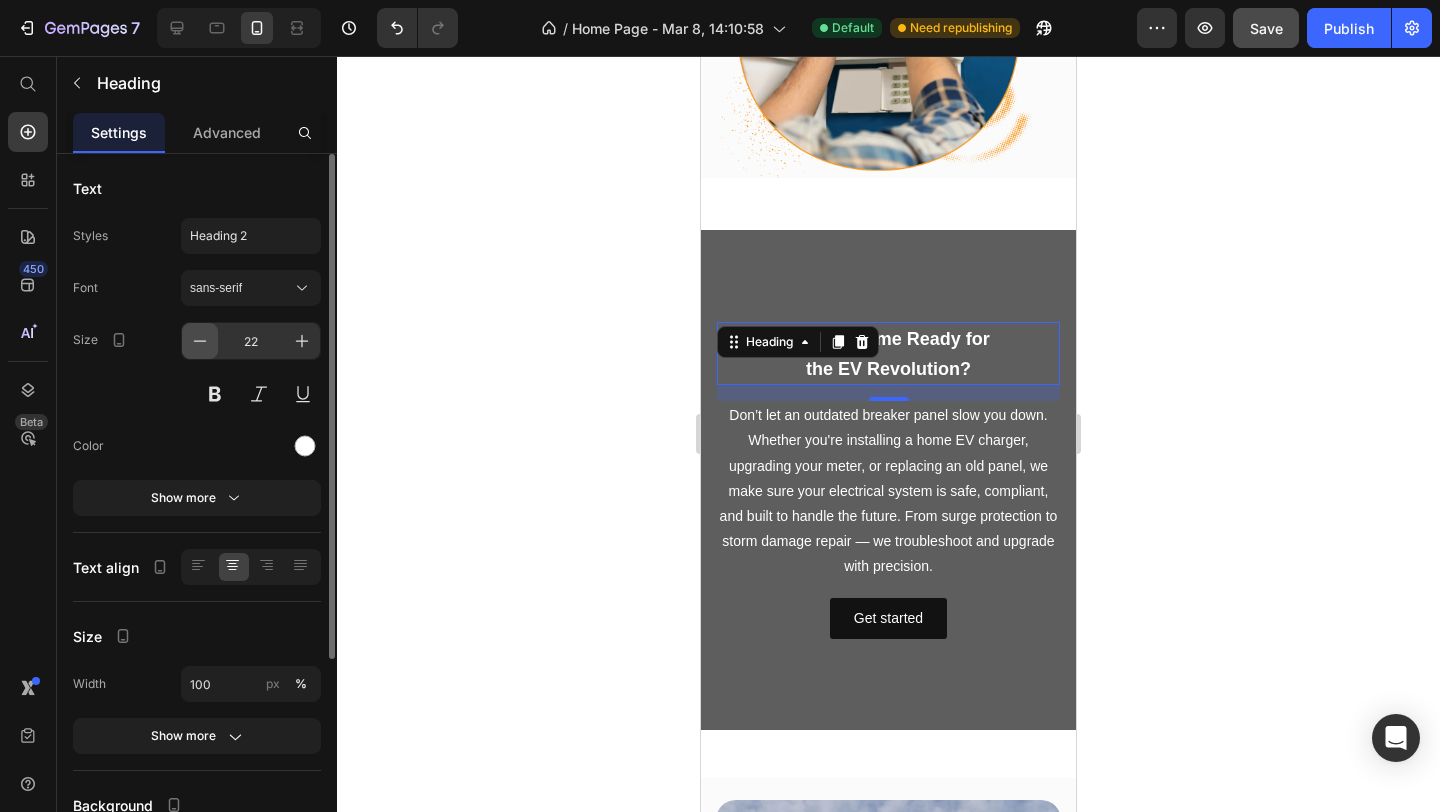 type on "21" 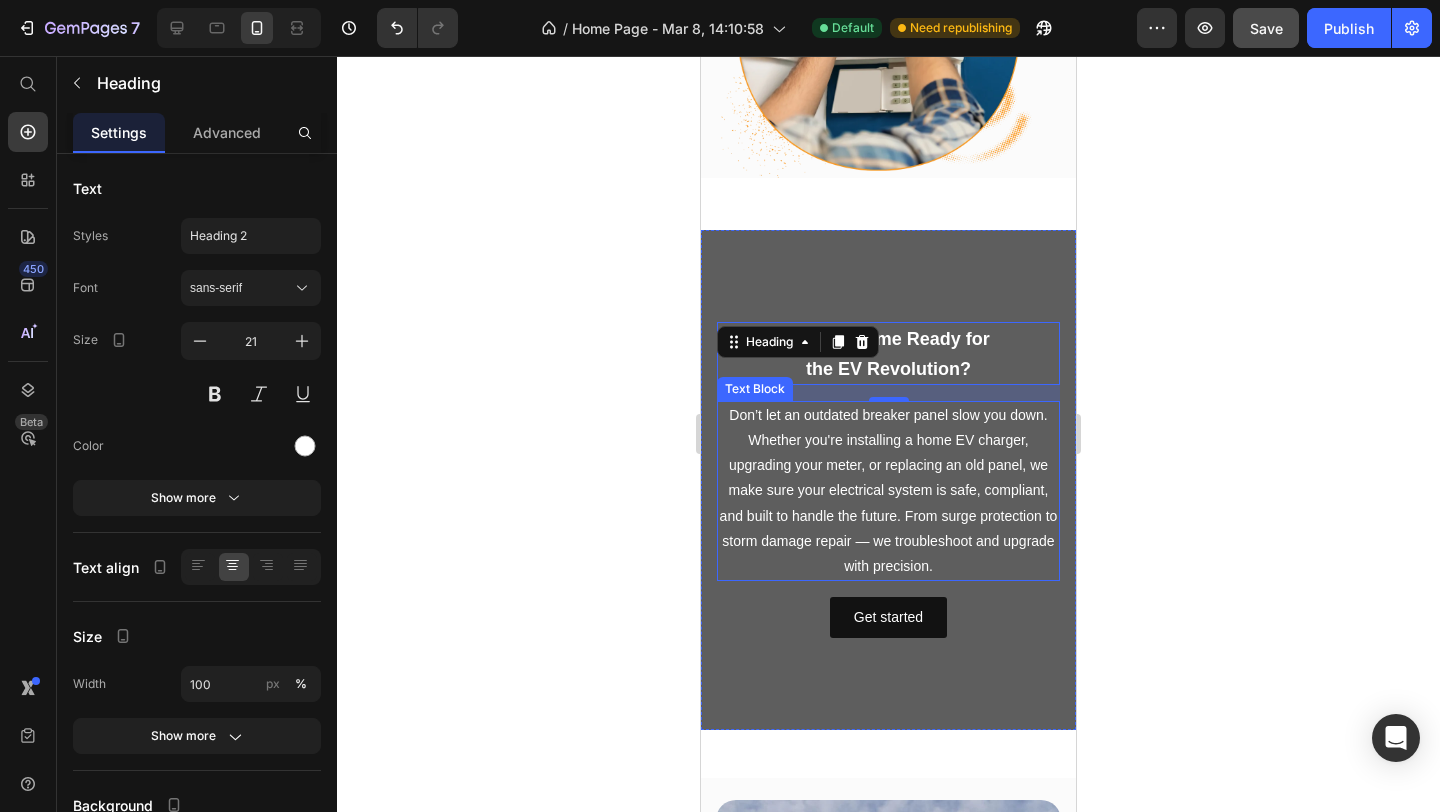 click on "Don’t let an outdated breaker panel slow you down. Whether you're installing a home EV charger, upgrading your meter, or replacing an old panel, we make sure your electrical system is safe, compliant, and built to handle the future. From surge protection to storm damage repair — we troubleshoot and upgrade with precision." at bounding box center [888, 491] 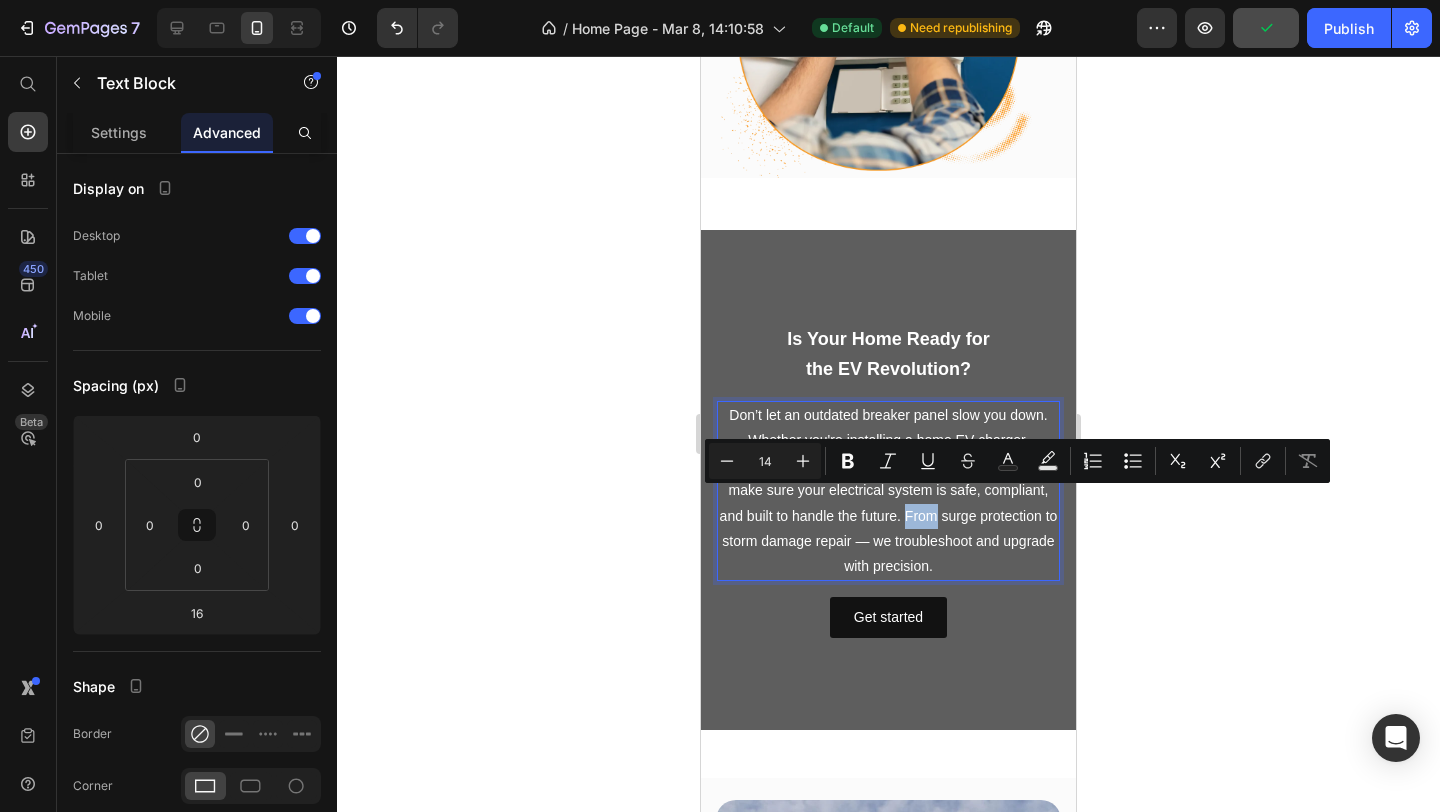 click on "Don’t let an outdated breaker panel slow you down. Whether you're installing a home EV charger, upgrading your meter, or replacing an old panel, we make sure your electrical system is safe, compliant, and built to handle the future. From surge protection to storm damage repair — we troubleshoot and upgrade with precision." at bounding box center (888, 491) 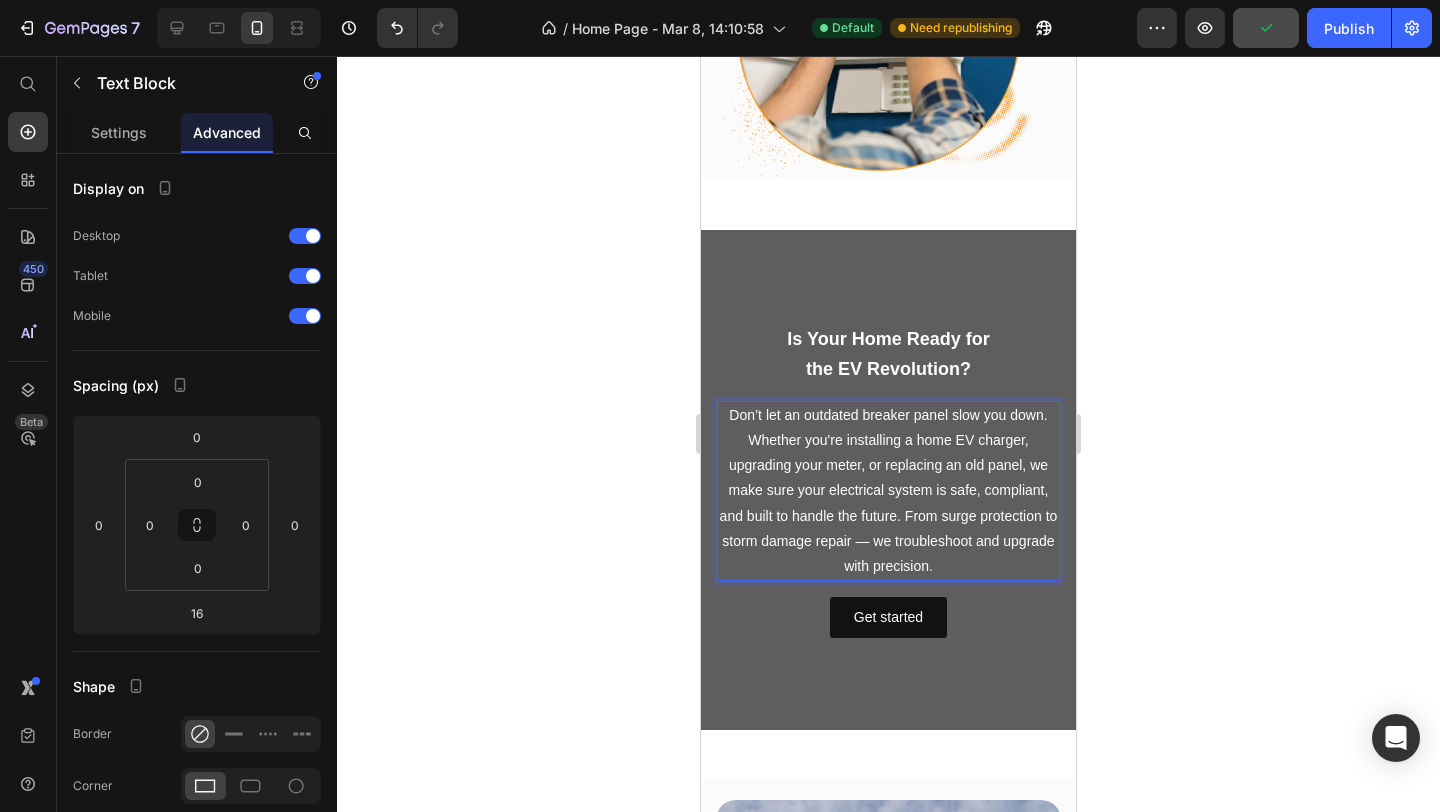 click on "Don’t let an outdated breaker panel slow you down. Whether you're installing a home EV charger, upgrading your meter, or replacing an old panel, we make sure your electrical system is safe, compliant, and built to handle the future. From surge protection to storm damage repair — we troubleshoot and upgrade with precision." at bounding box center (888, 491) 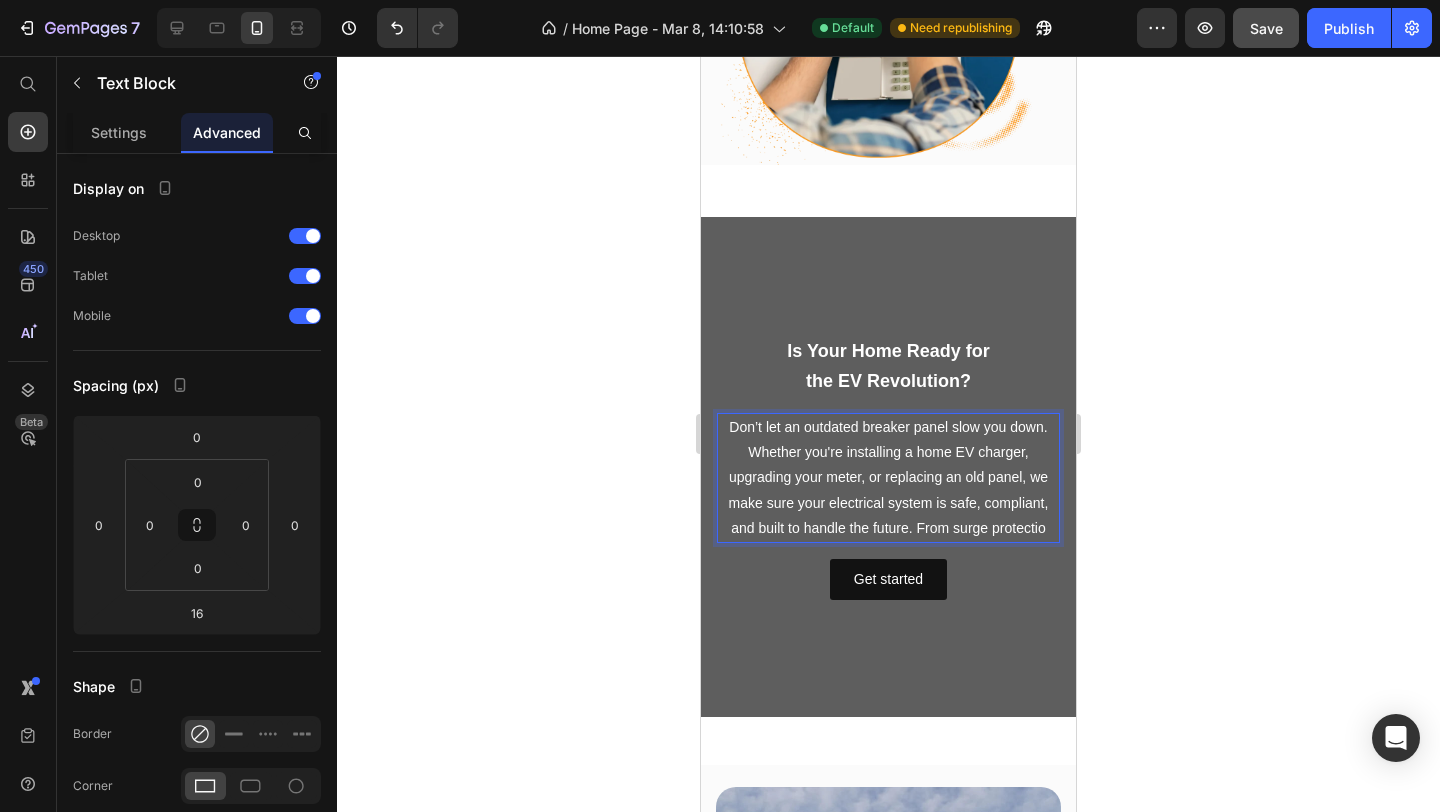 scroll, scrollTop: 1883, scrollLeft: 0, axis: vertical 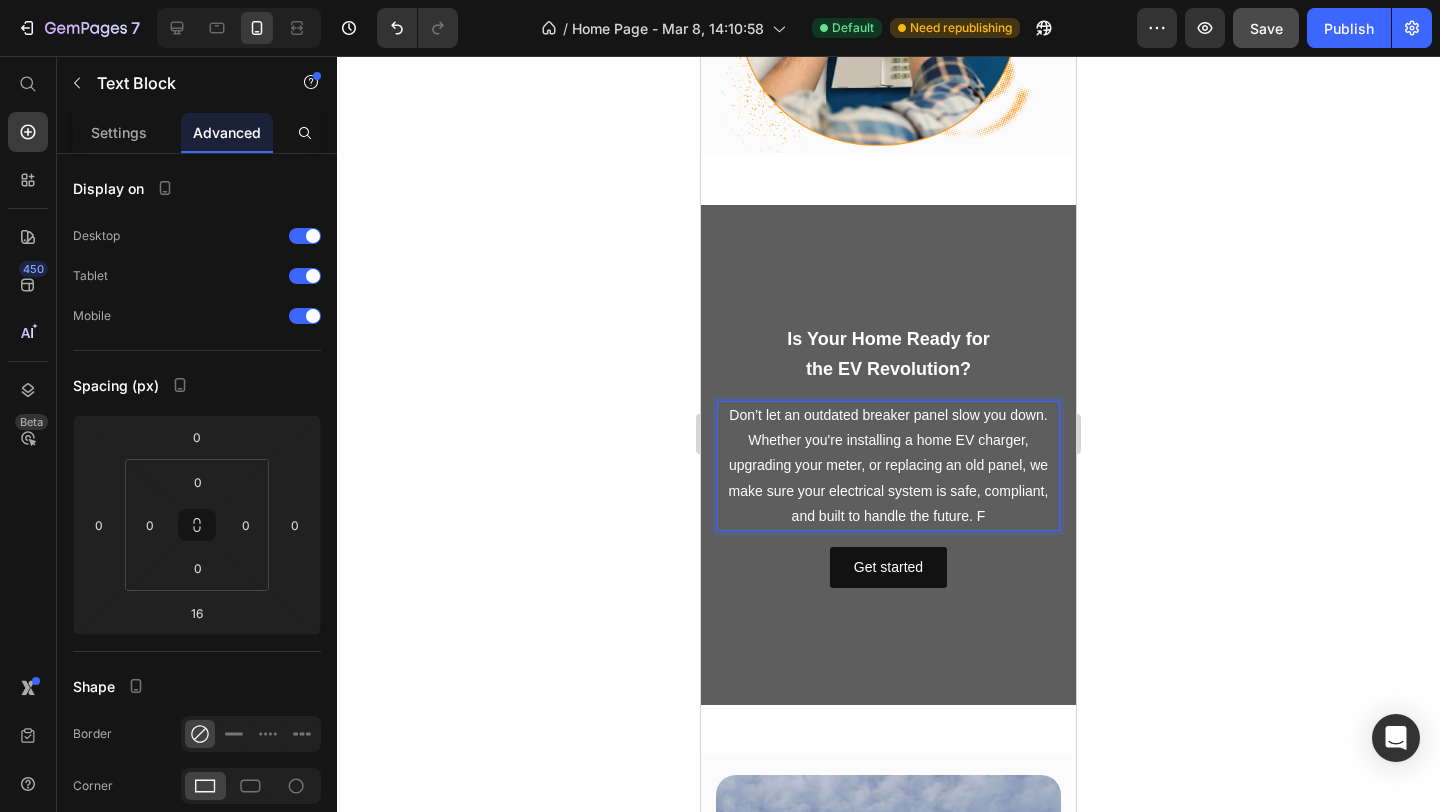 click on "Don’t let an outdated breaker panel slow you down. Whether you're installing a home EV charger, upgrading your meter, or replacing an old panel, we make sure your electrical system is safe, compliant, and built to handle the future. F" at bounding box center [888, 466] 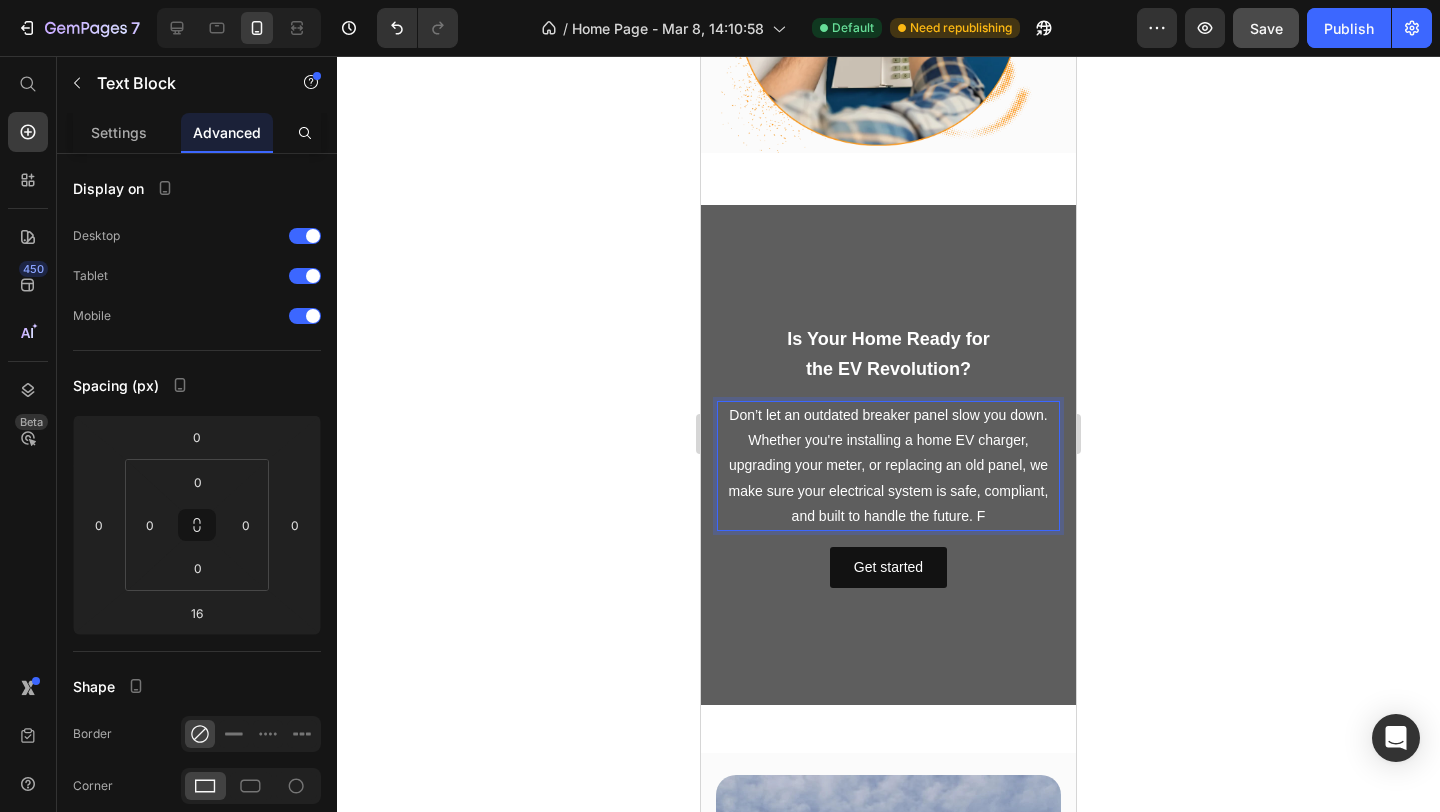 click on "Don’t let an outdated breaker panel slow you down. Whether you're installing a home EV charger, upgrading your meter, or replacing an old panel, we make sure your electrical system is safe, compliant, and built to handle the future. F" at bounding box center [888, 466] 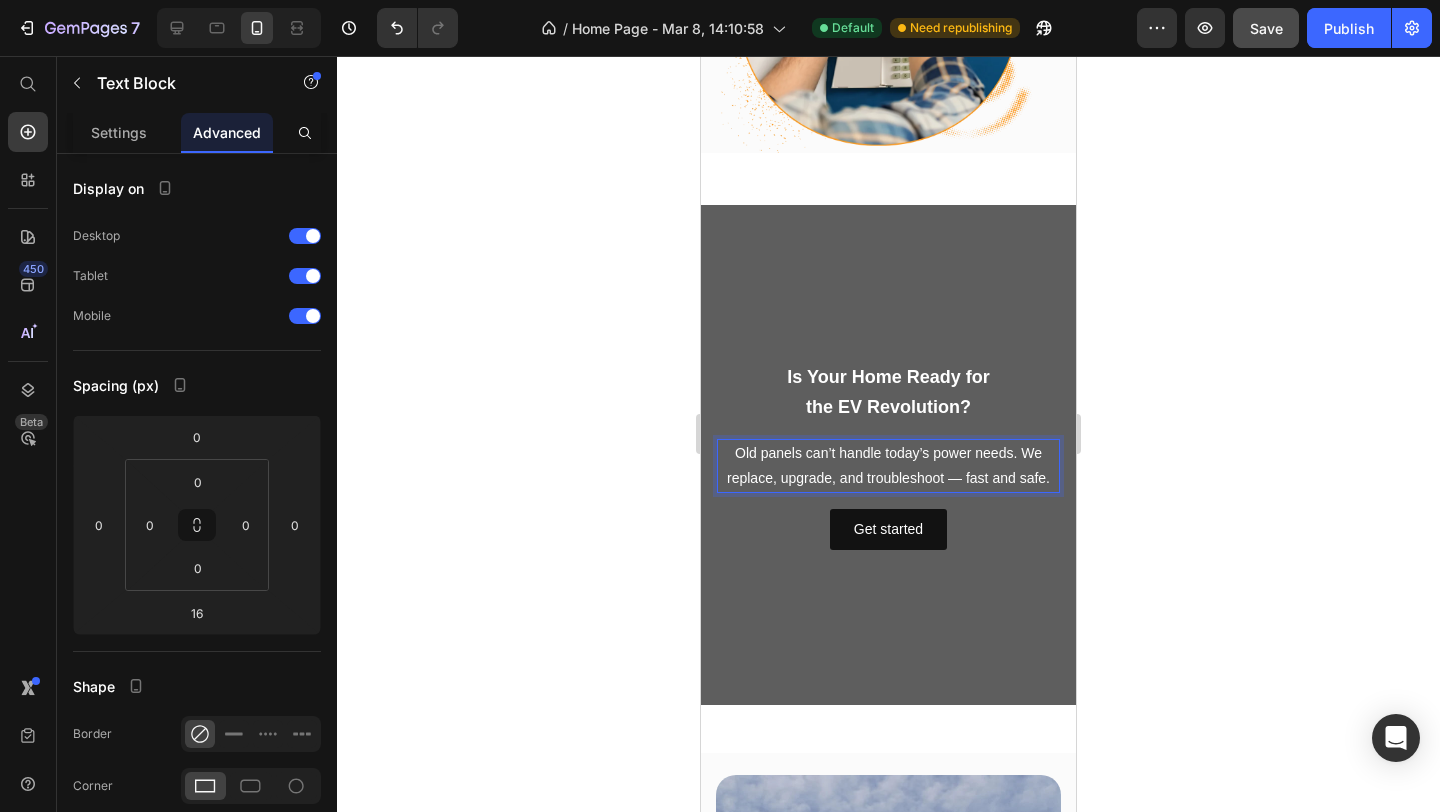 scroll, scrollTop: 1921, scrollLeft: 0, axis: vertical 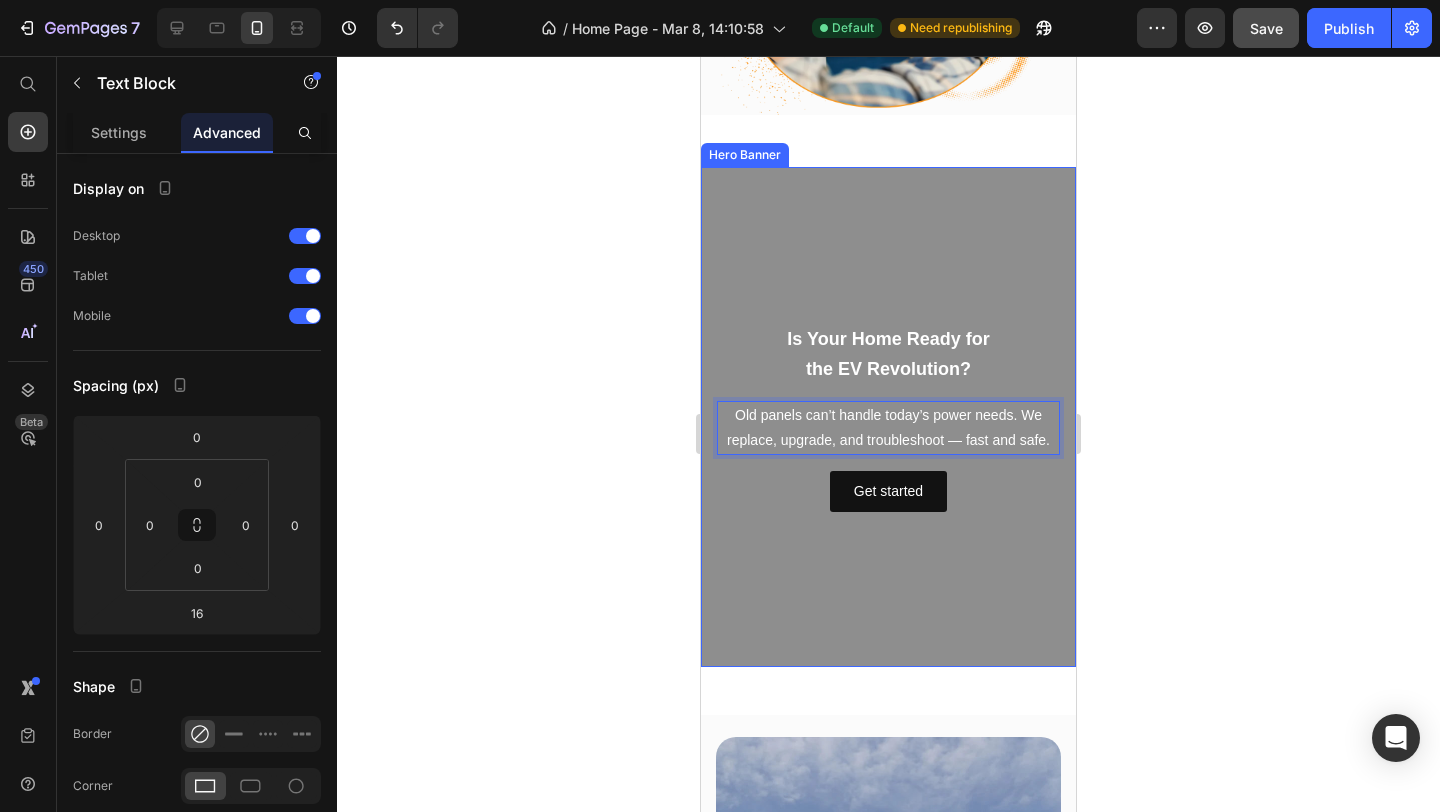 click at bounding box center [888, 417] 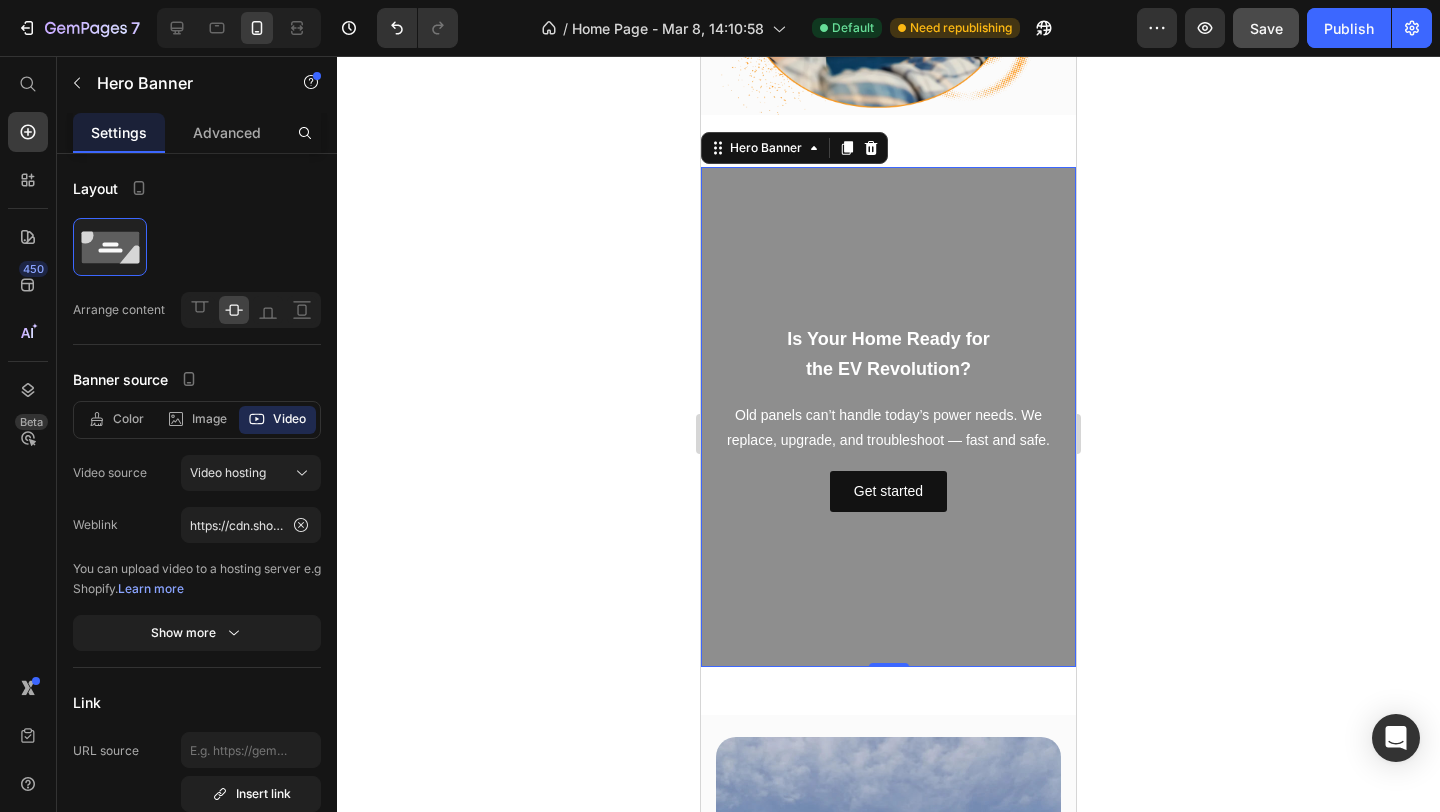 click at bounding box center (888, 417) 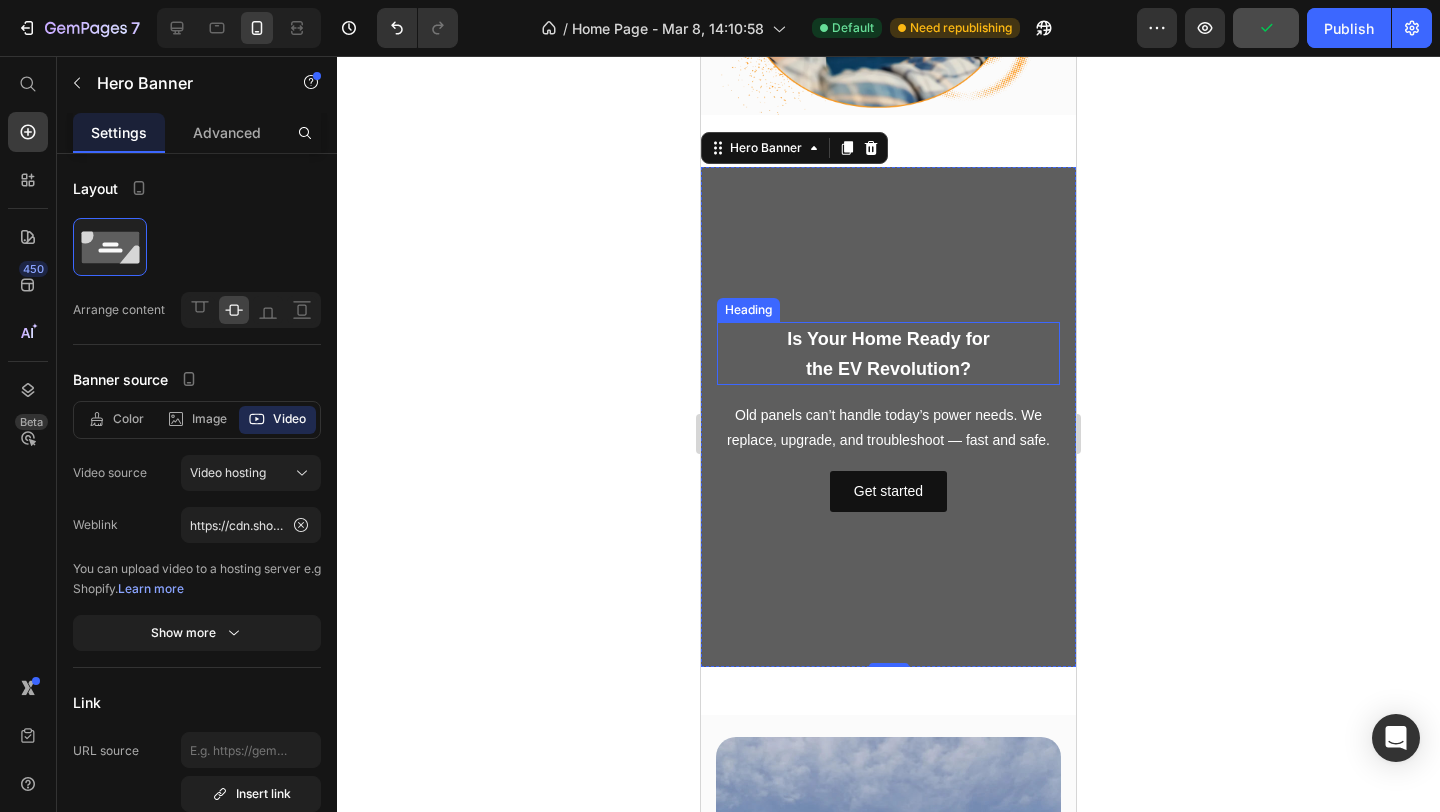 click on "Is Your Home Ready for" at bounding box center [888, 339] 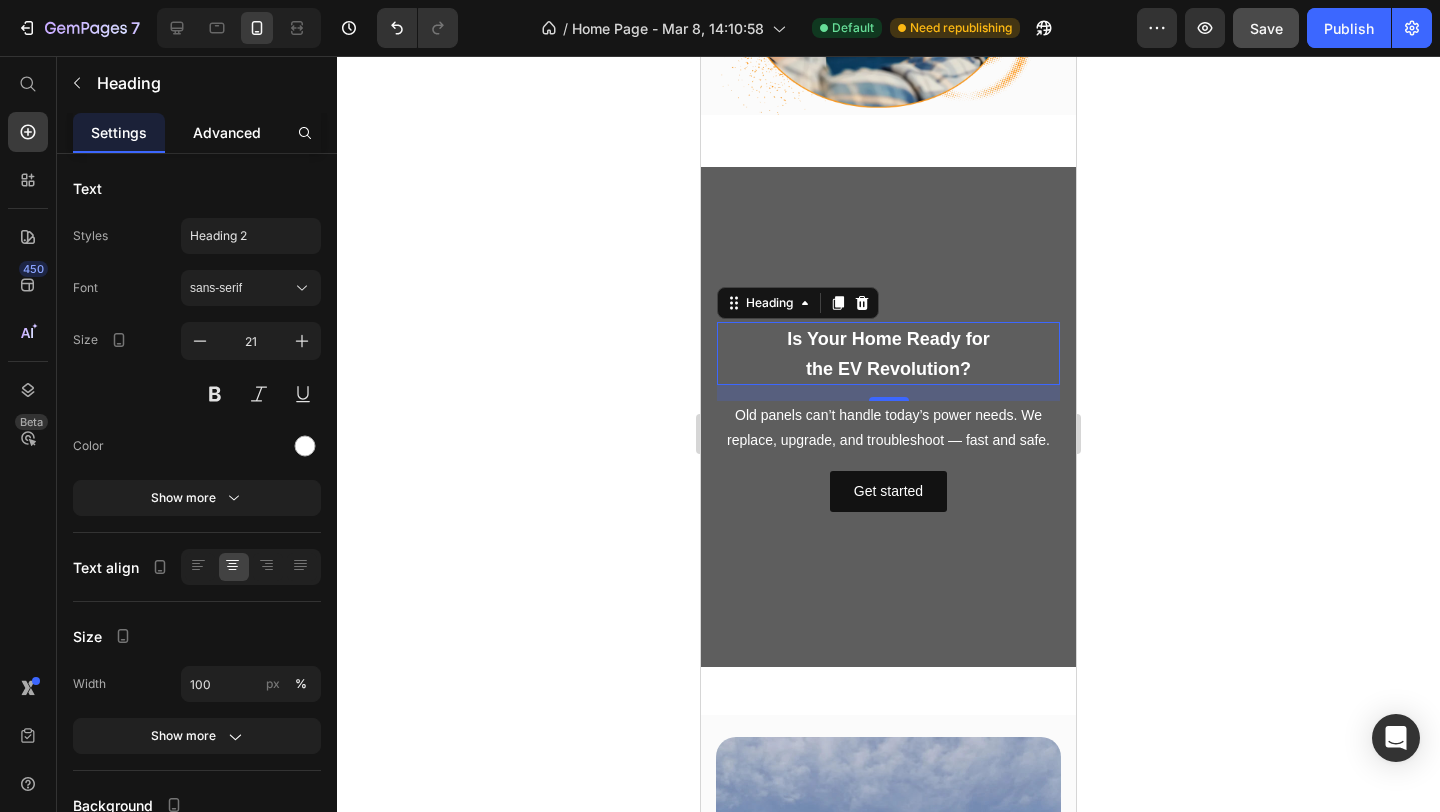 click on "Advanced" at bounding box center (227, 132) 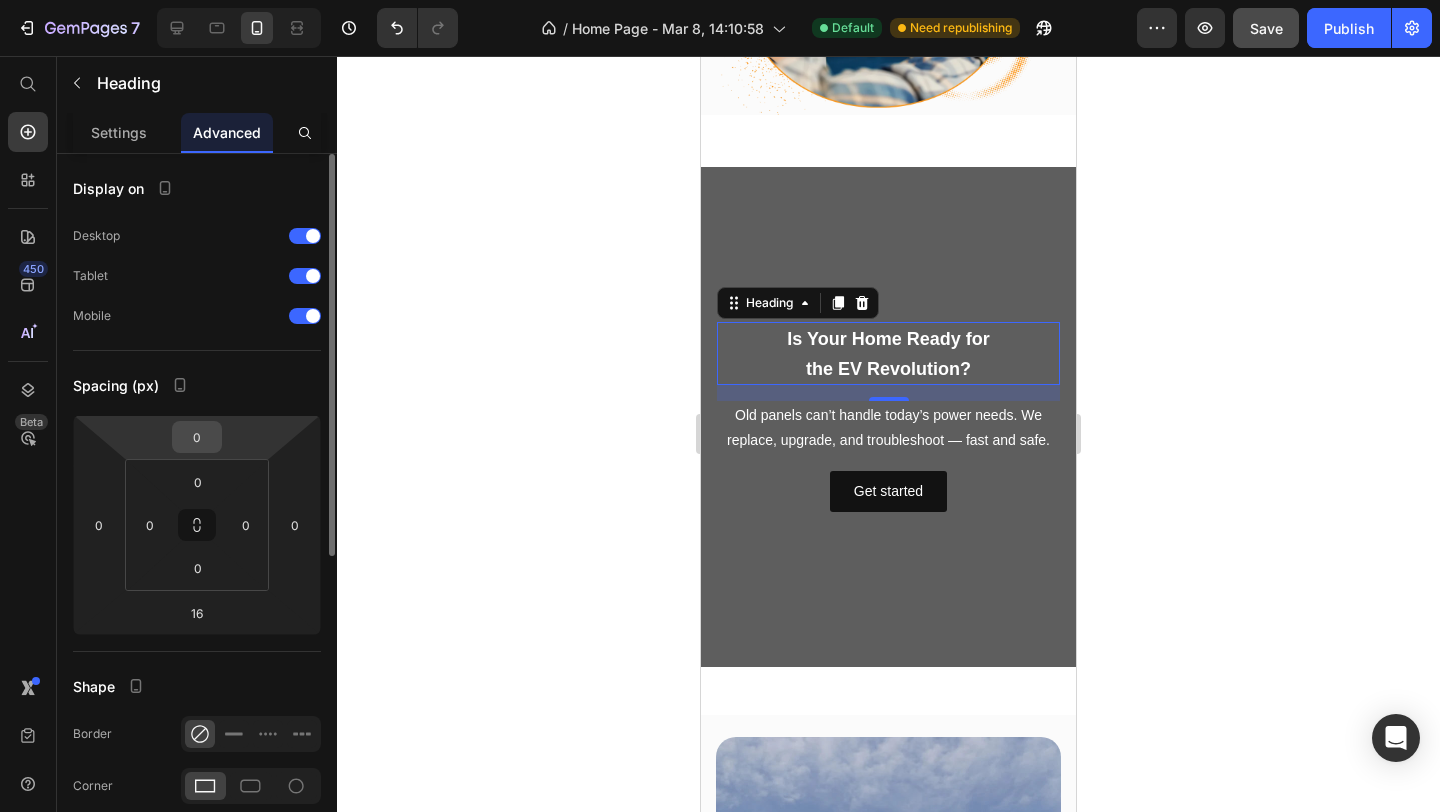 click on "0" at bounding box center [197, 437] 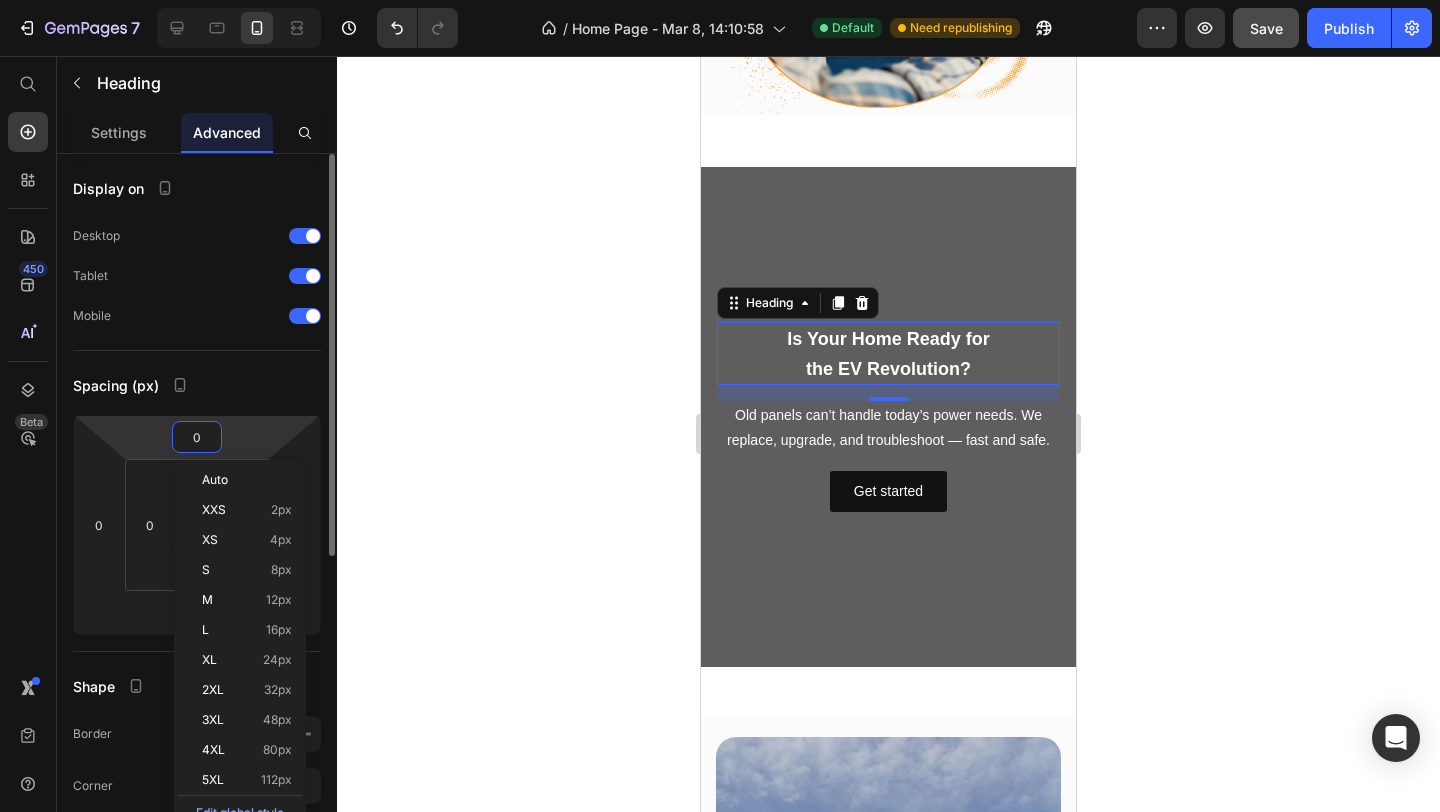 click on "0" at bounding box center (197, 437) 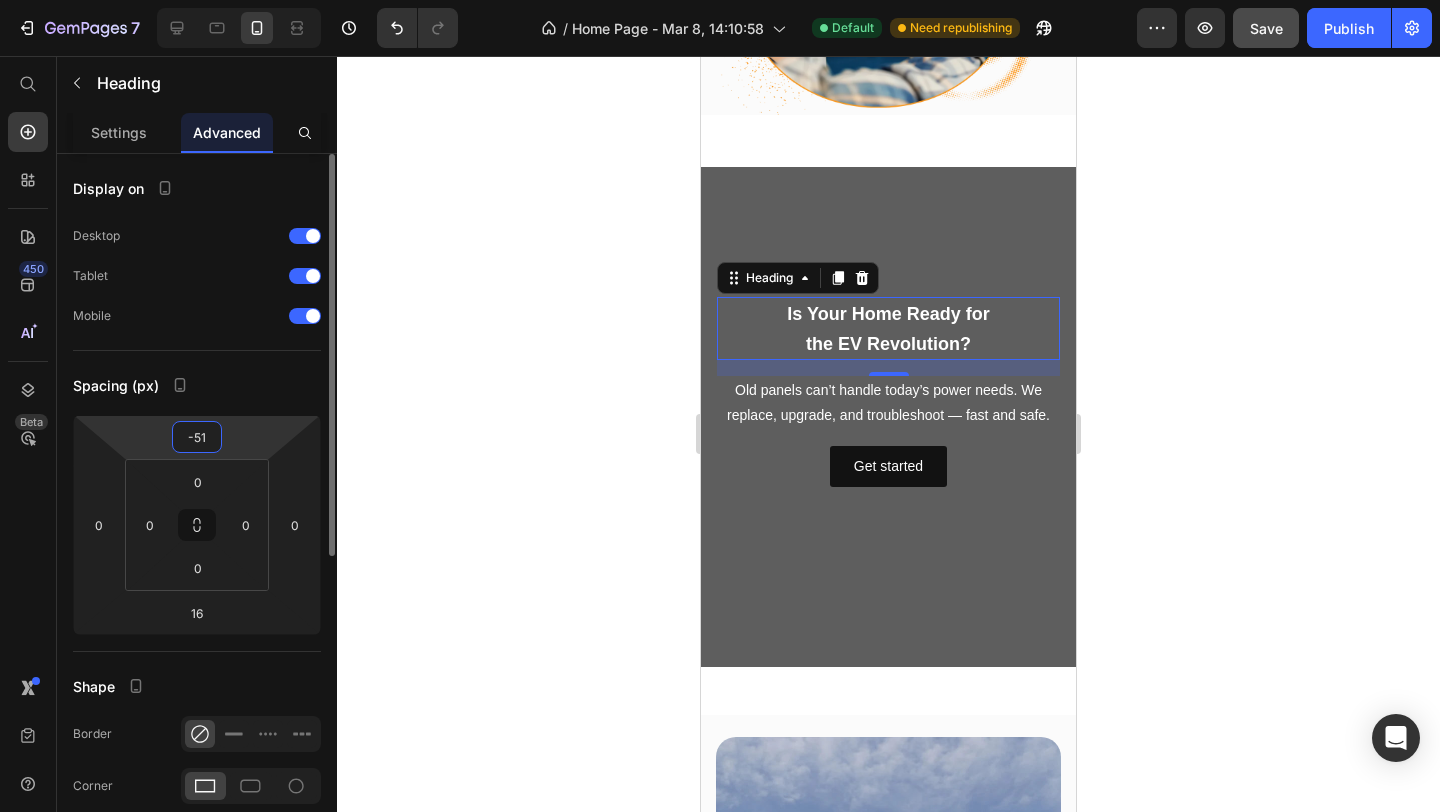 type on "-52" 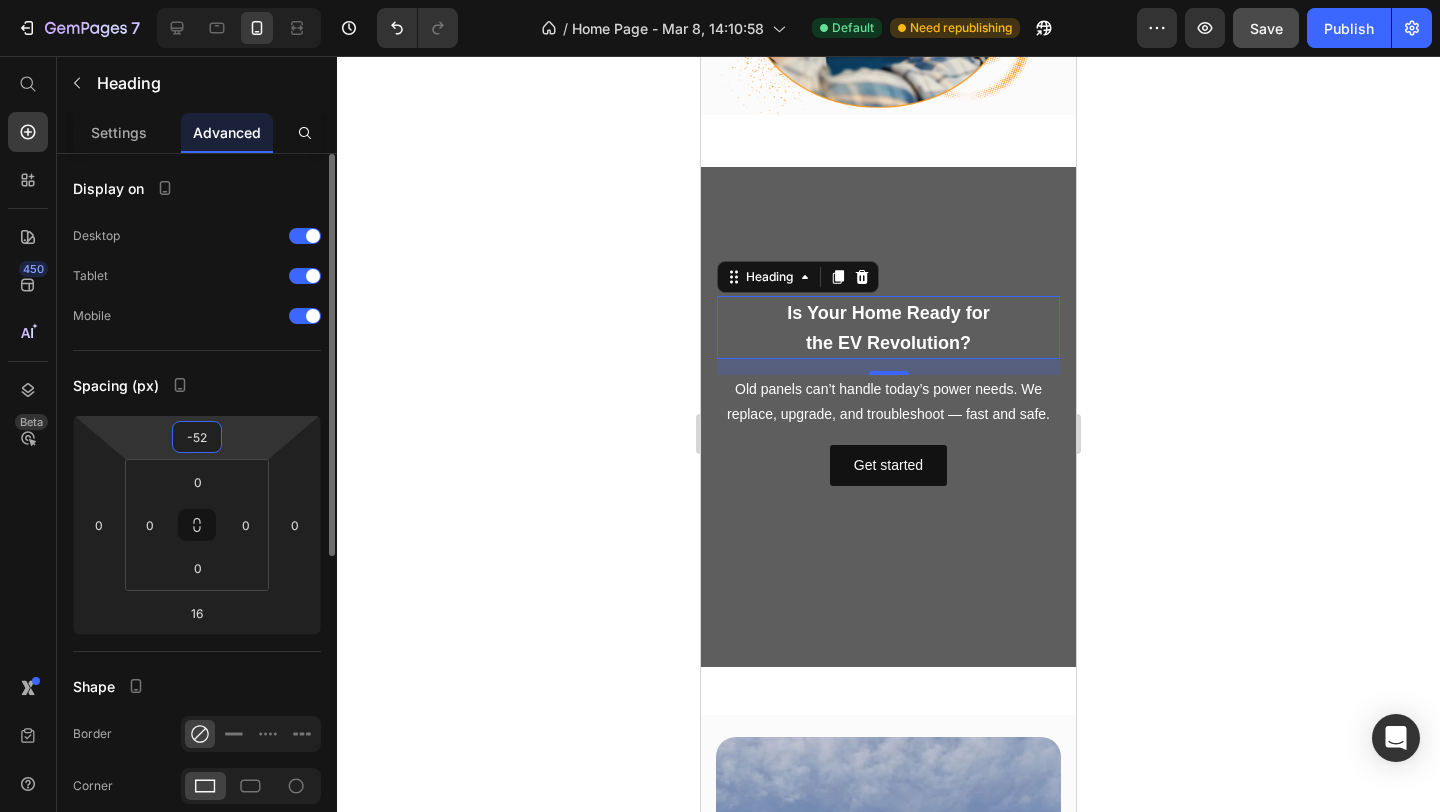 click on "-52" at bounding box center (197, 437) 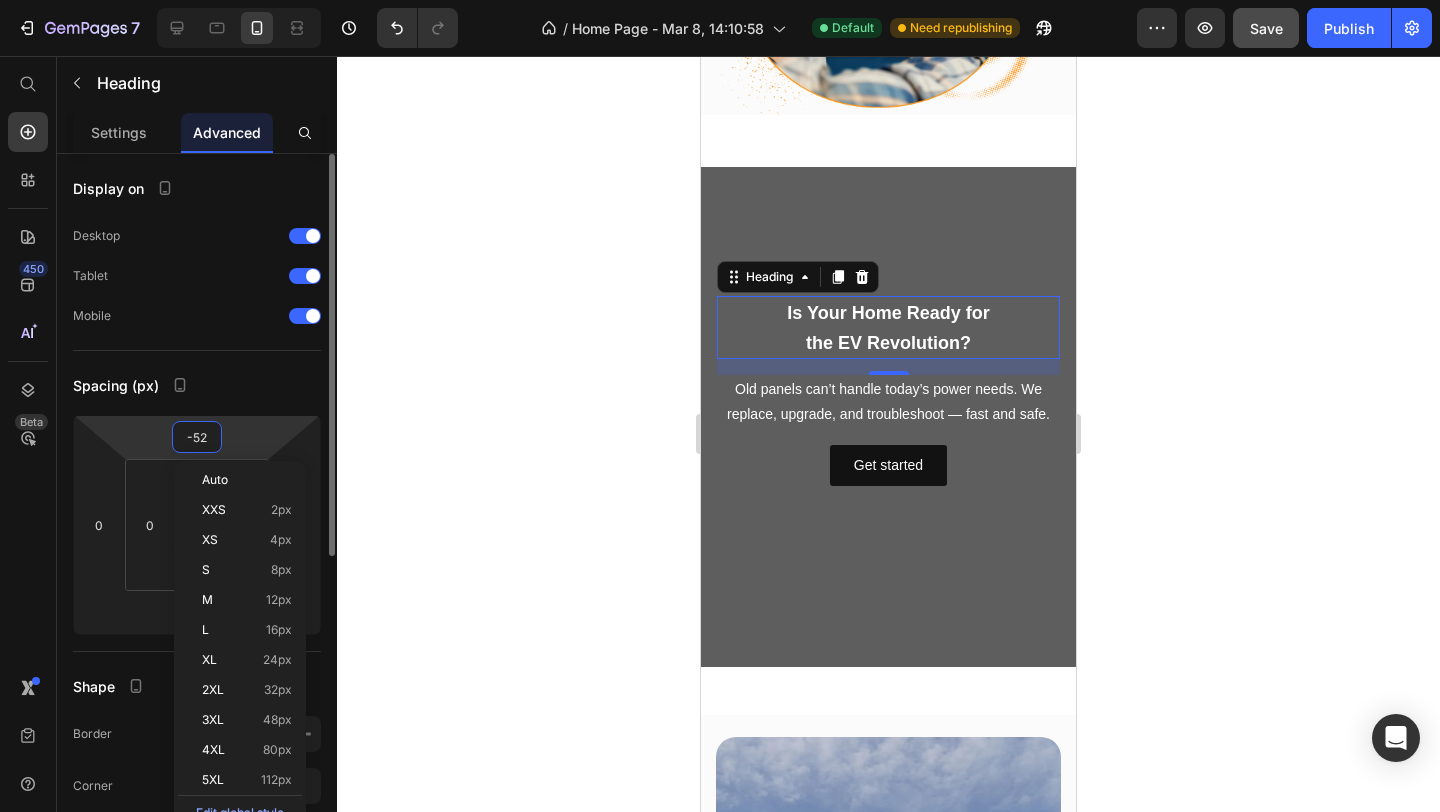 click on "-52" at bounding box center (197, 437) 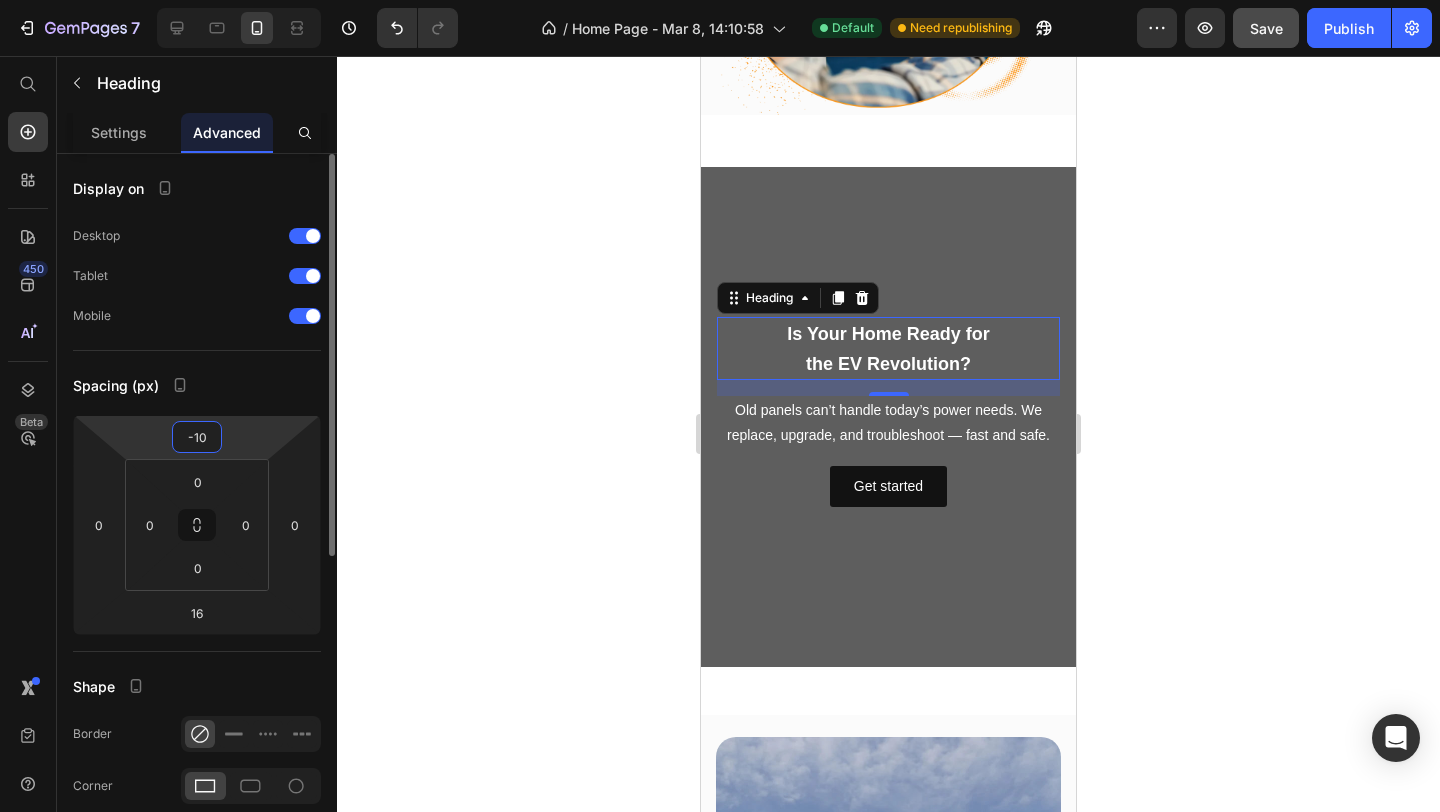 type on "-1" 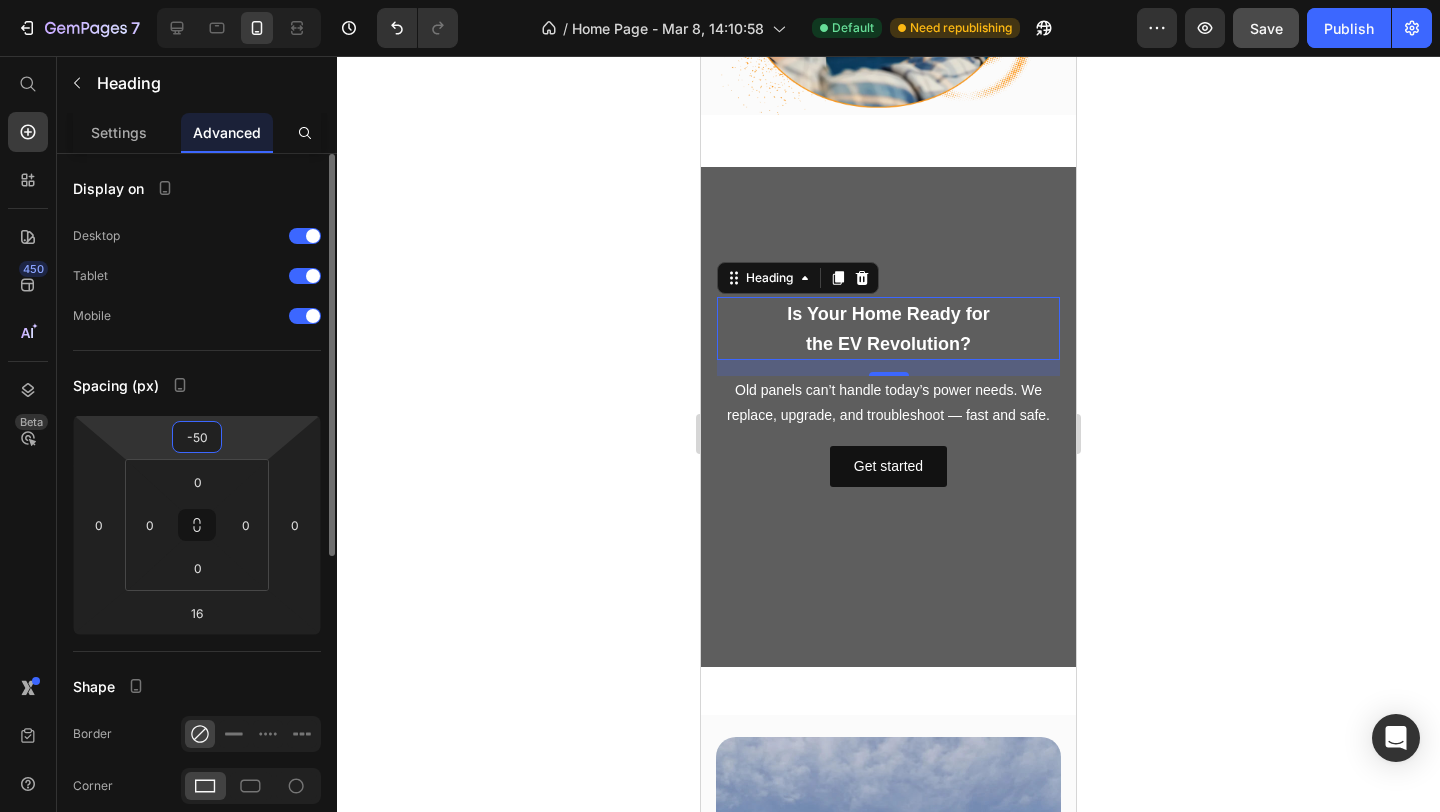 type on "-5" 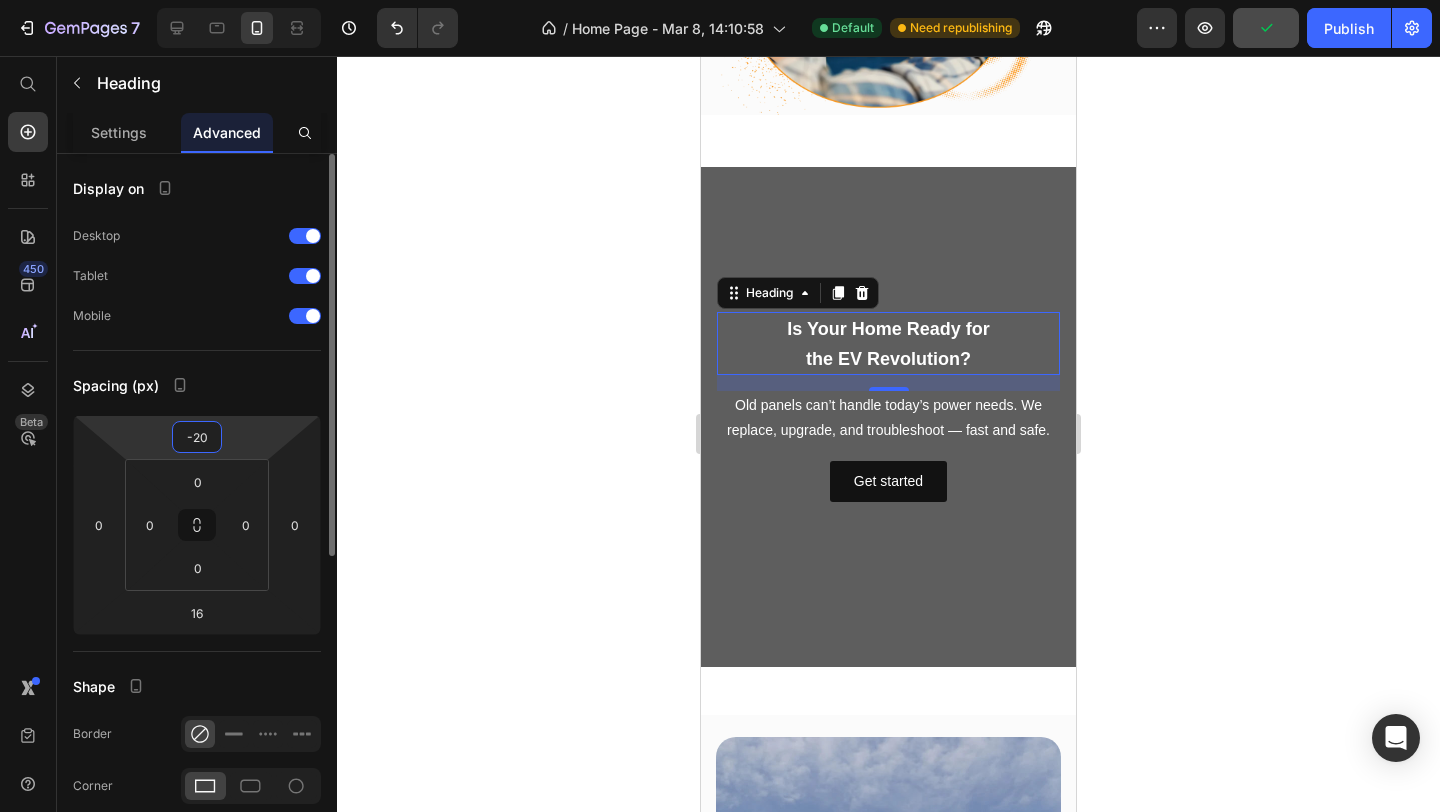 type on "-2" 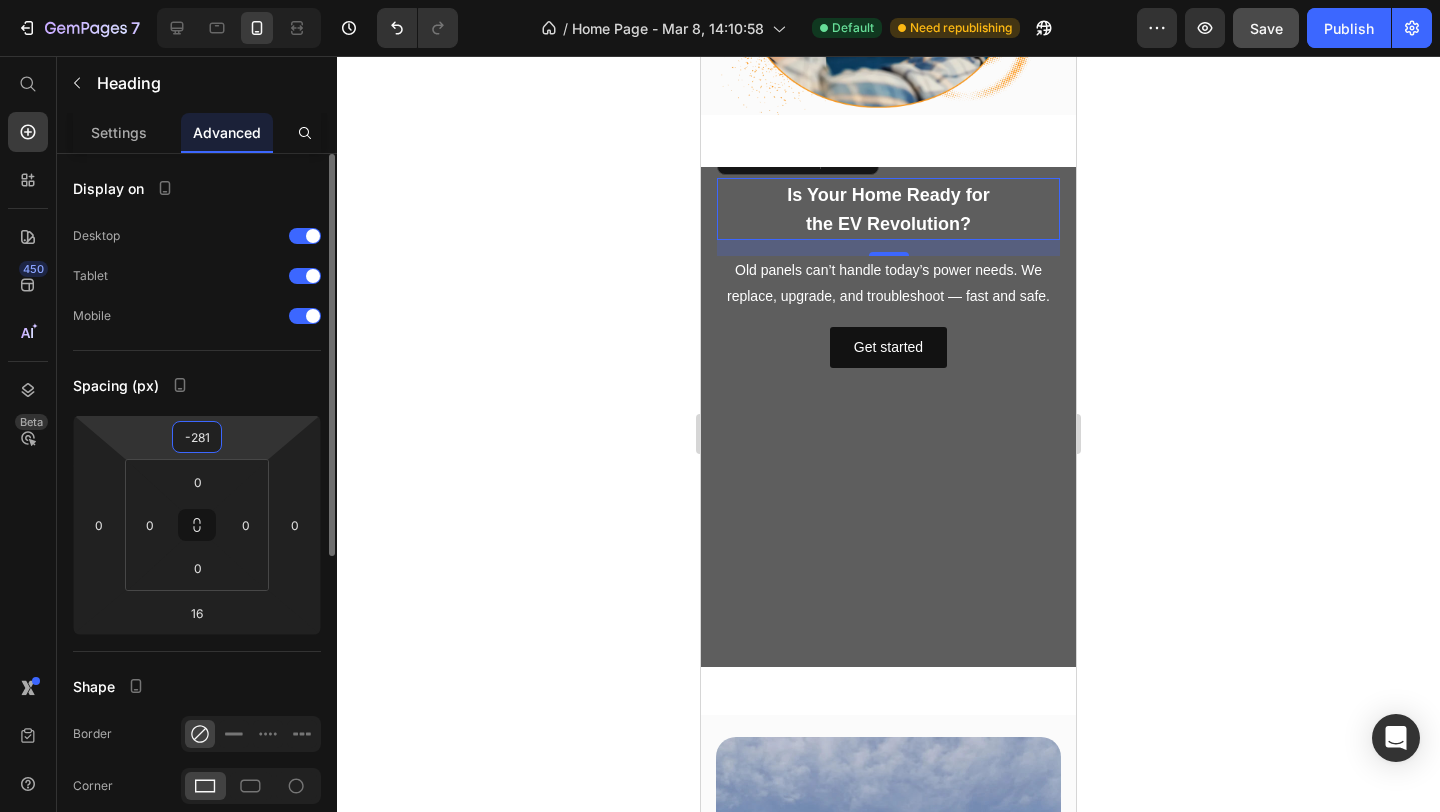 type on "-280" 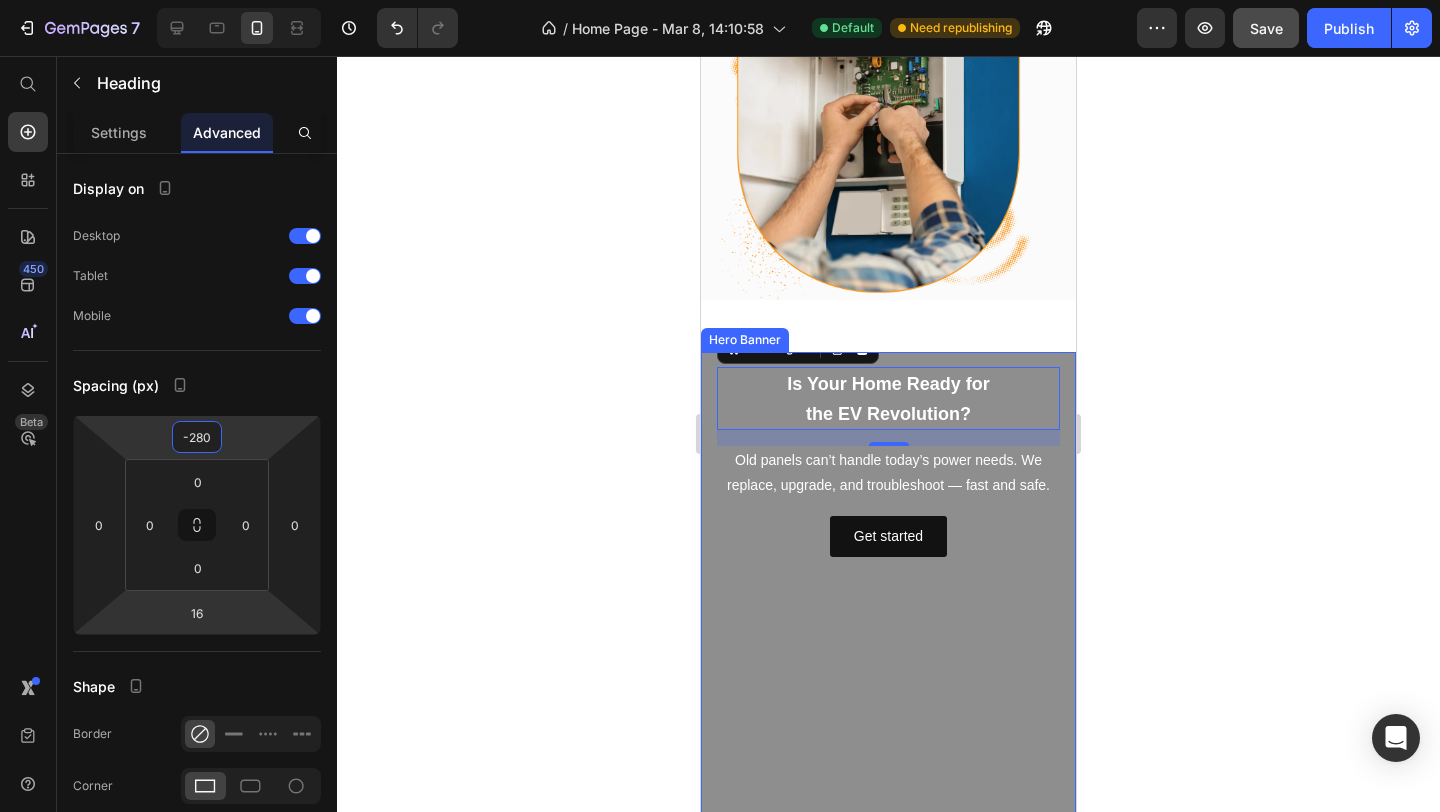 scroll, scrollTop: 1733, scrollLeft: 0, axis: vertical 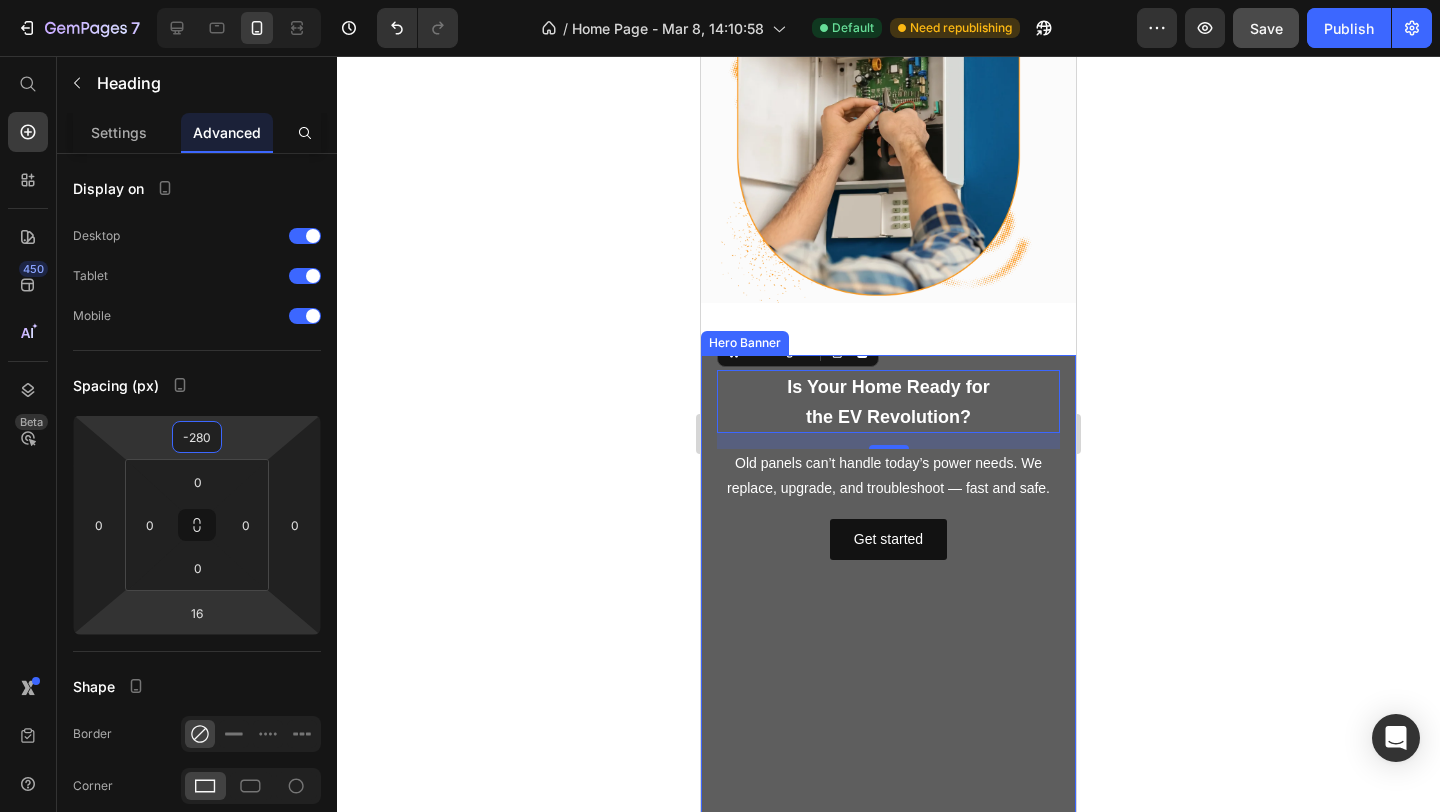 click on "⁠⁠⁠⁠⁠⁠⁠ Is Your Home Ready for  the EV Revolution? Heading   16 Old panels can’t handle today’s power needs. We replace, upgrade, and troubleshoot — fast and safe. Text Block Get started Button" at bounding box center [888, 605] 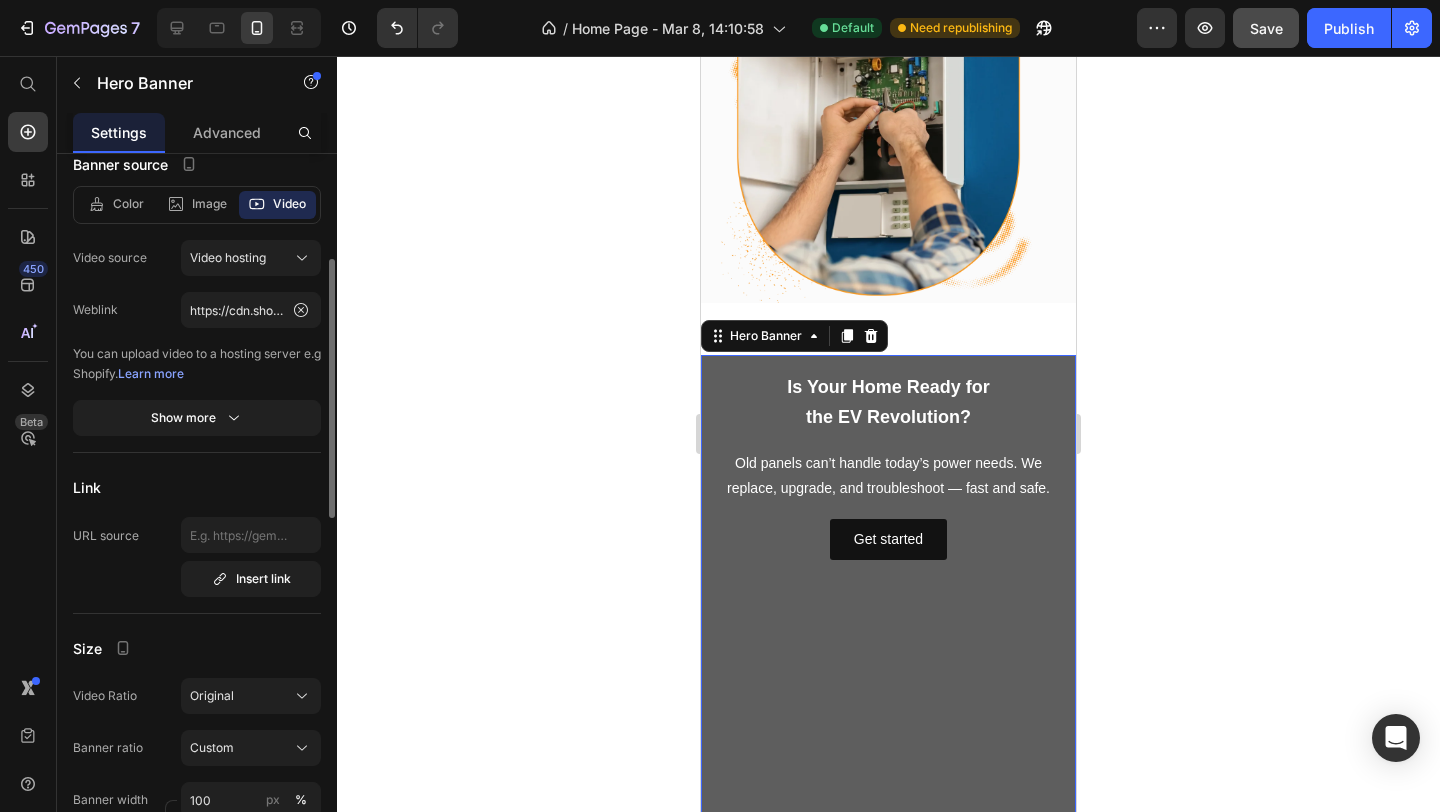 scroll, scrollTop: 235, scrollLeft: 0, axis: vertical 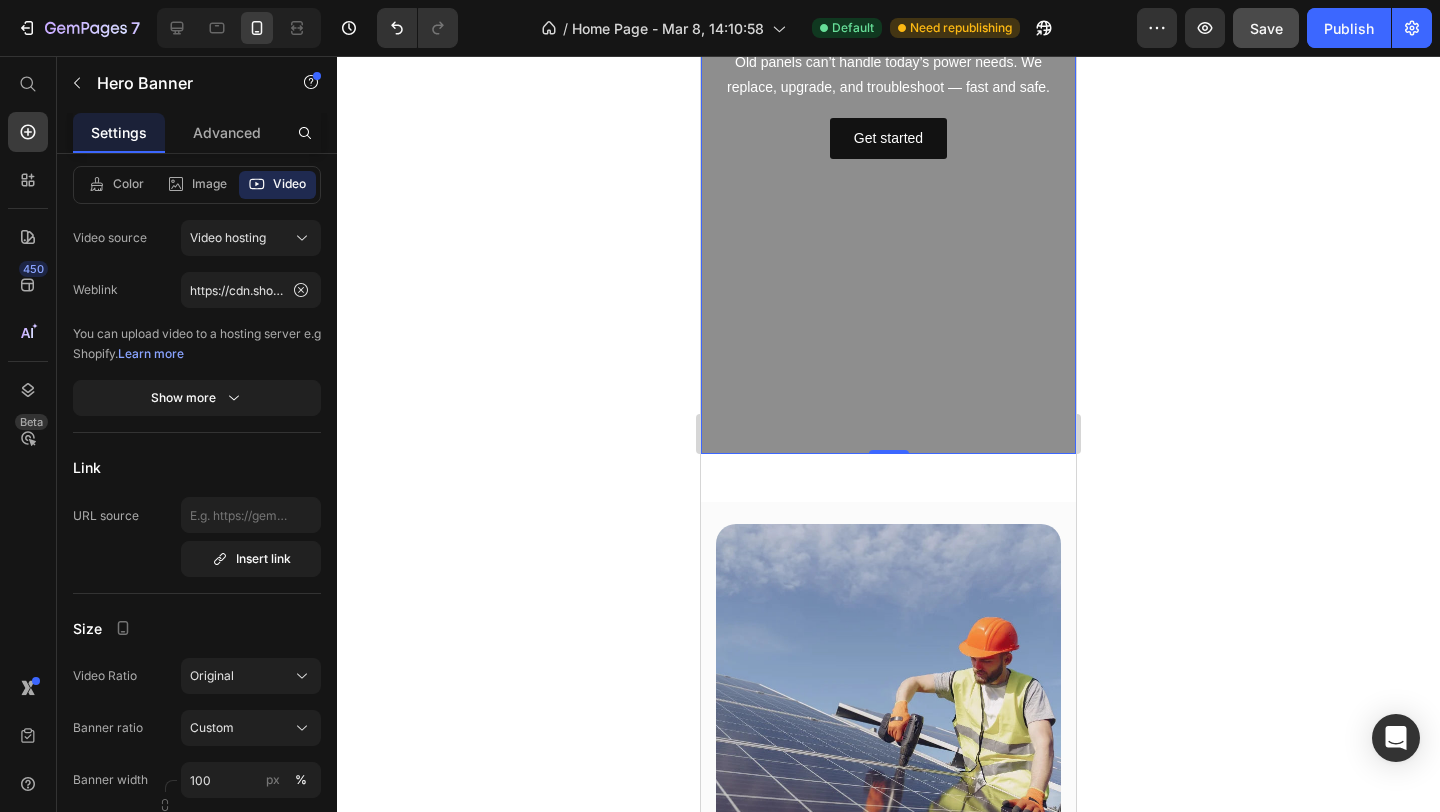 click at bounding box center [888, 204] 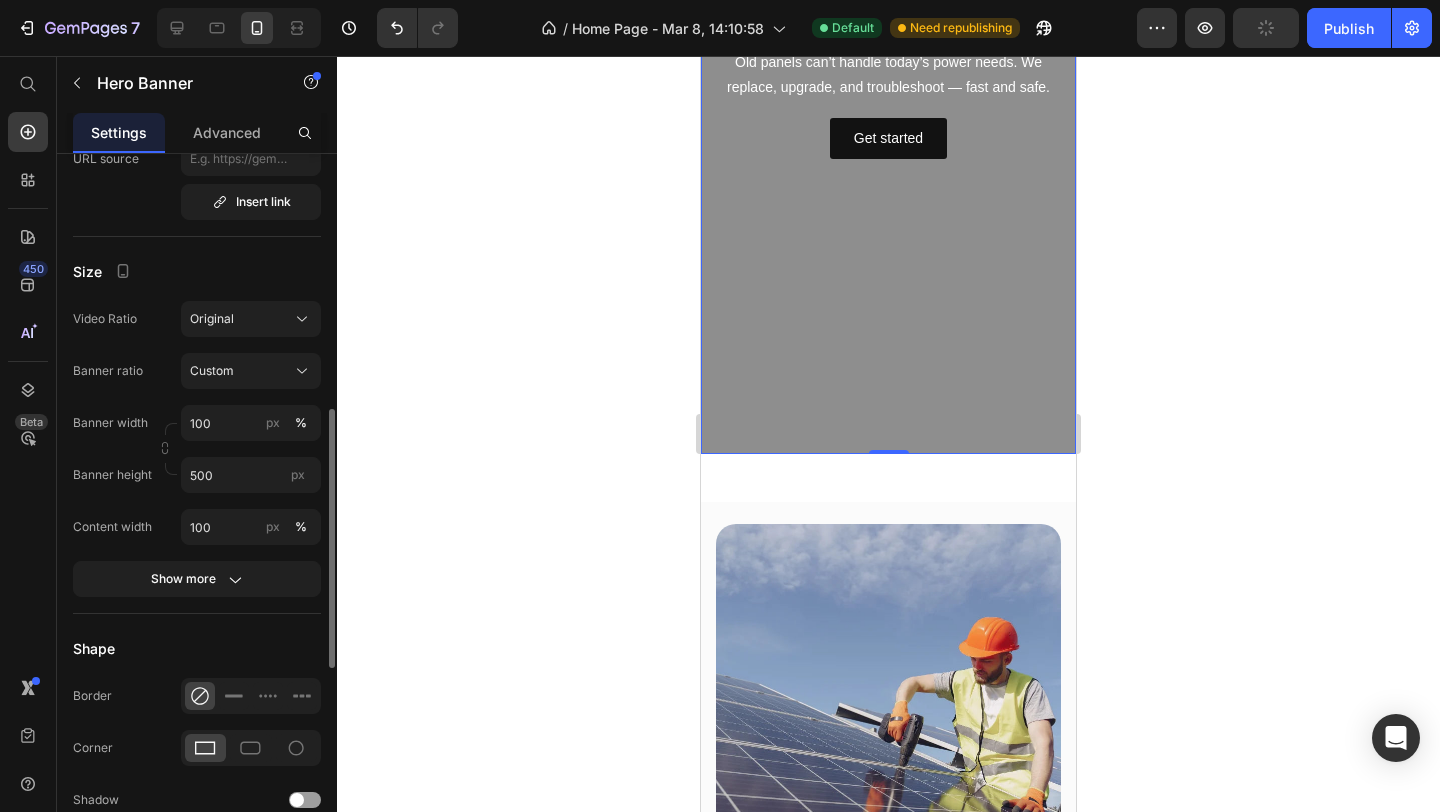 scroll, scrollTop: 621, scrollLeft: 0, axis: vertical 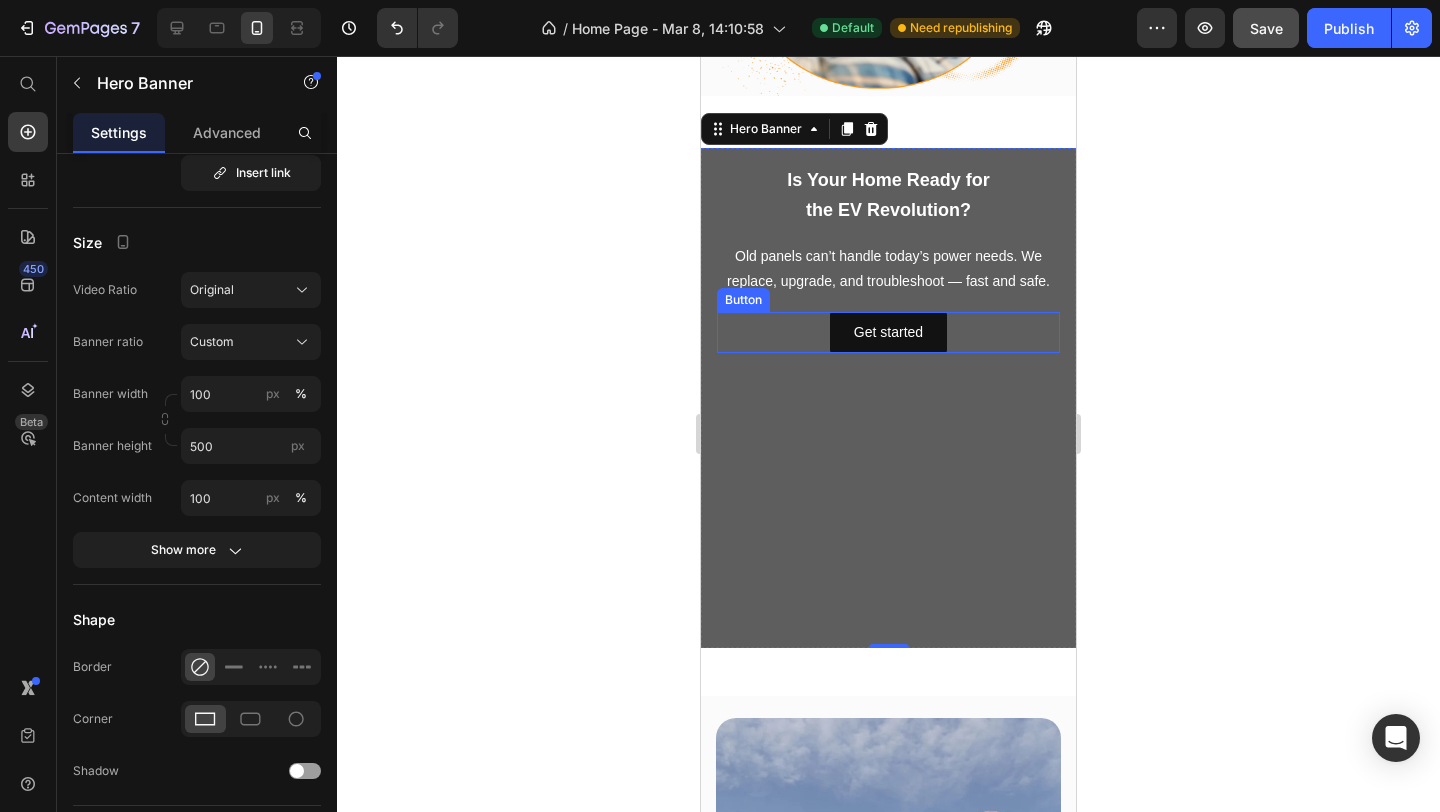 click on "Get started Button" at bounding box center (888, 332) 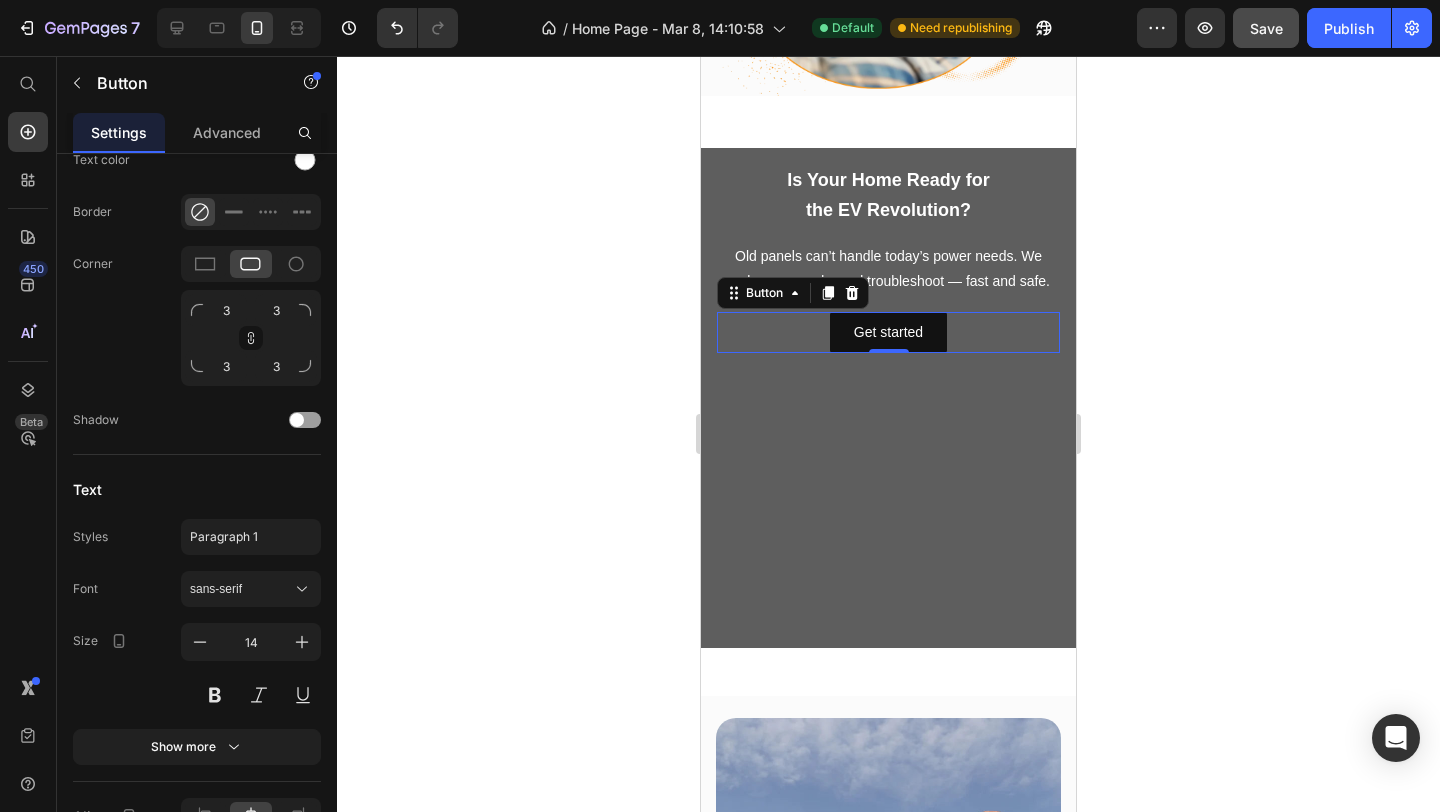 scroll, scrollTop: 0, scrollLeft: 0, axis: both 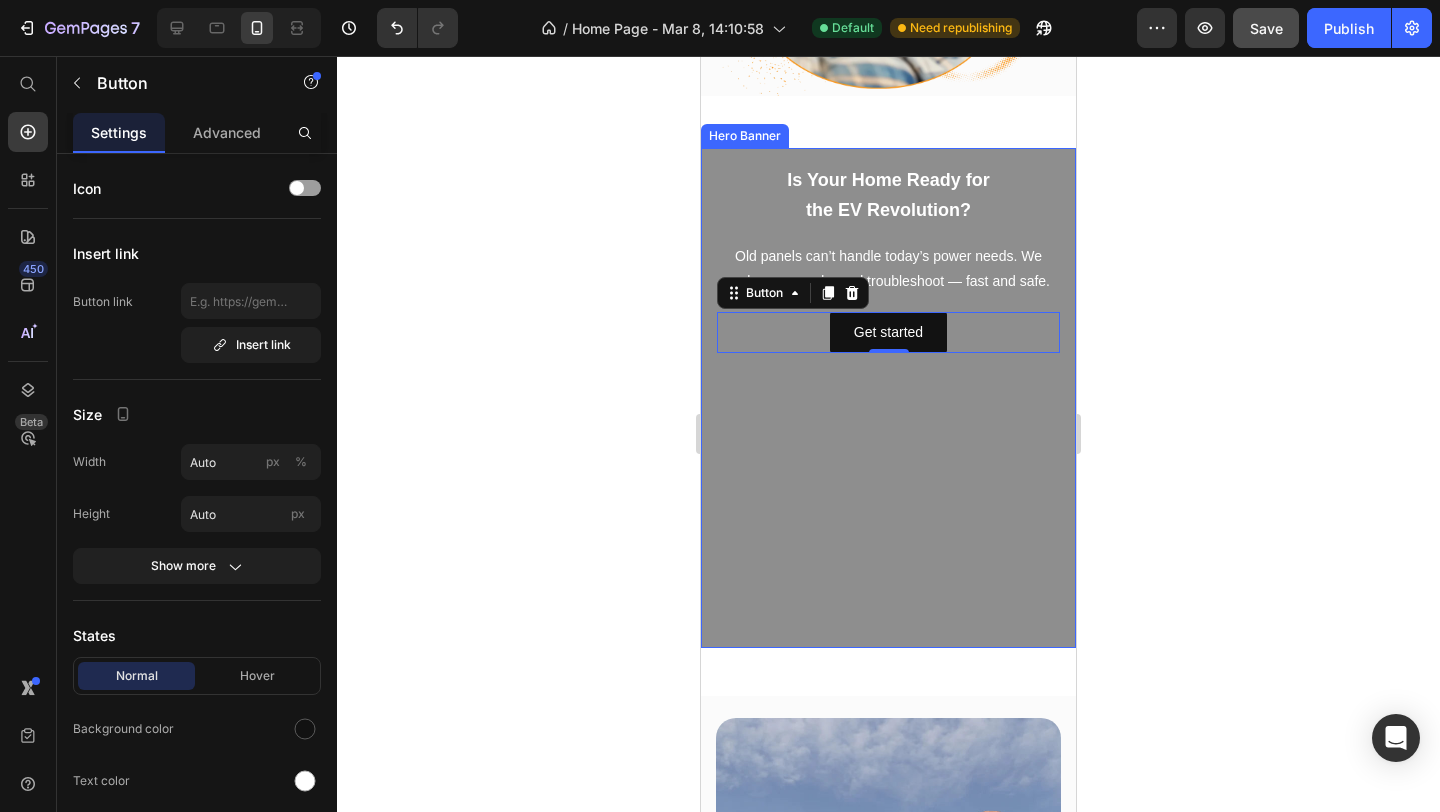 click at bounding box center [888, 398] 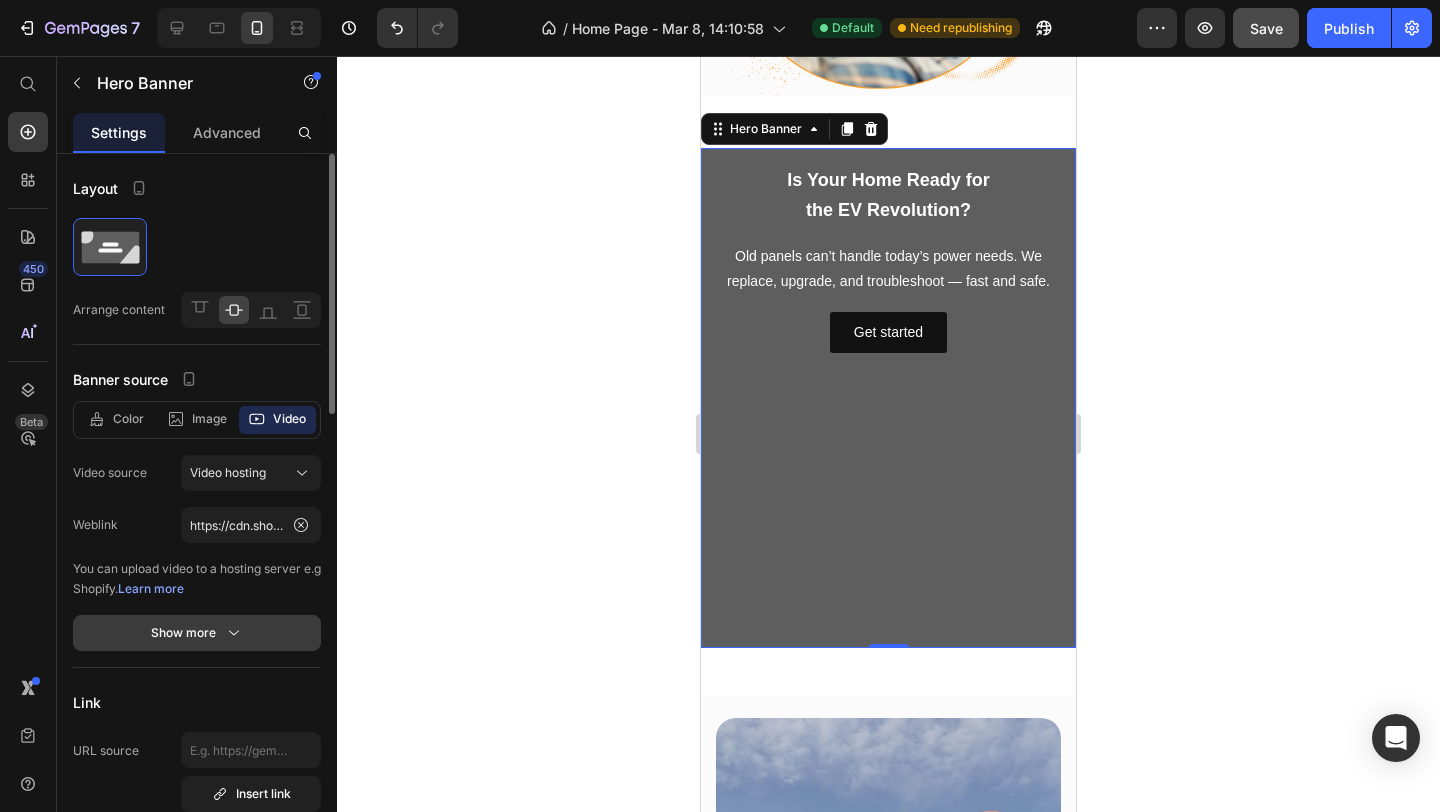 click on "Show more" at bounding box center (197, 633) 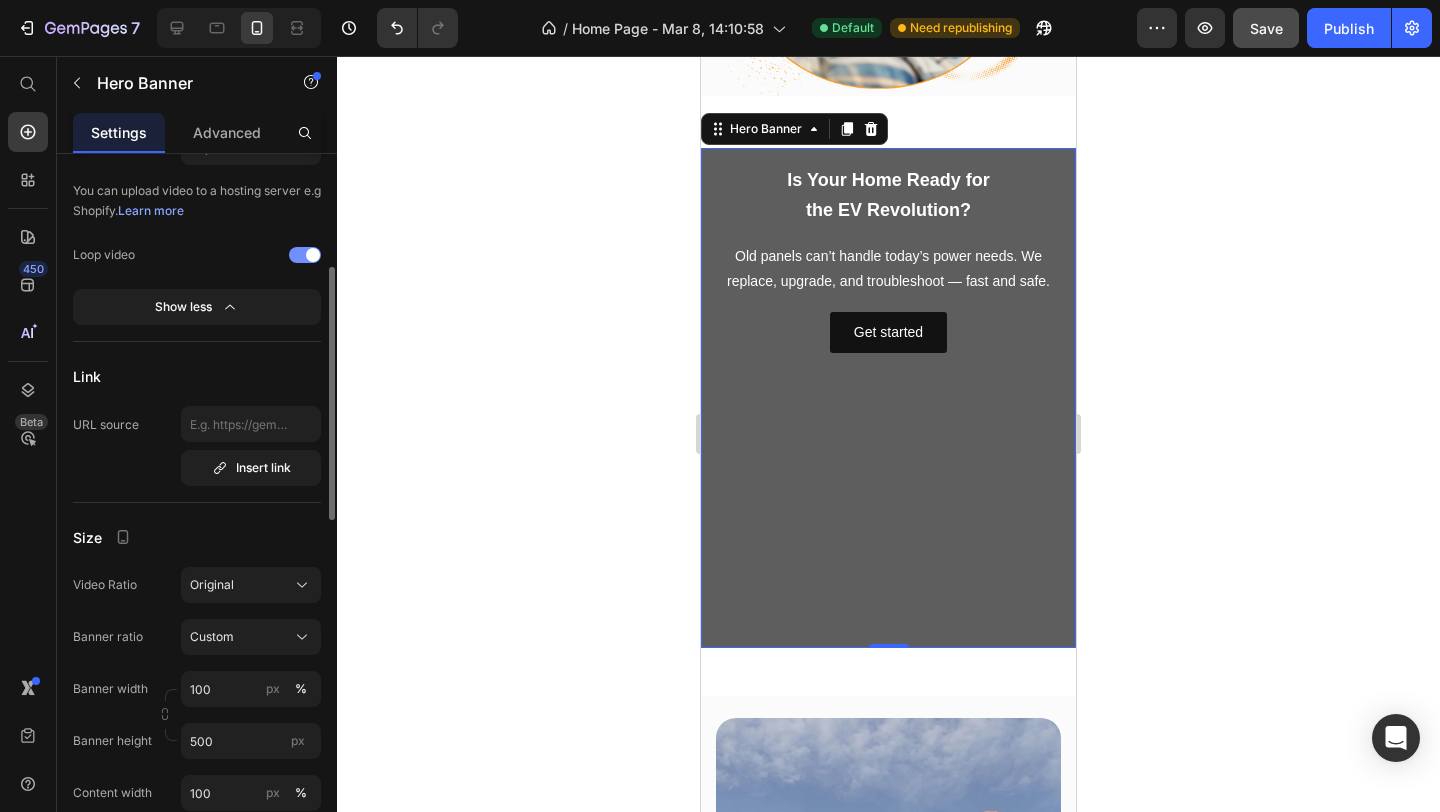 scroll, scrollTop: 395, scrollLeft: 0, axis: vertical 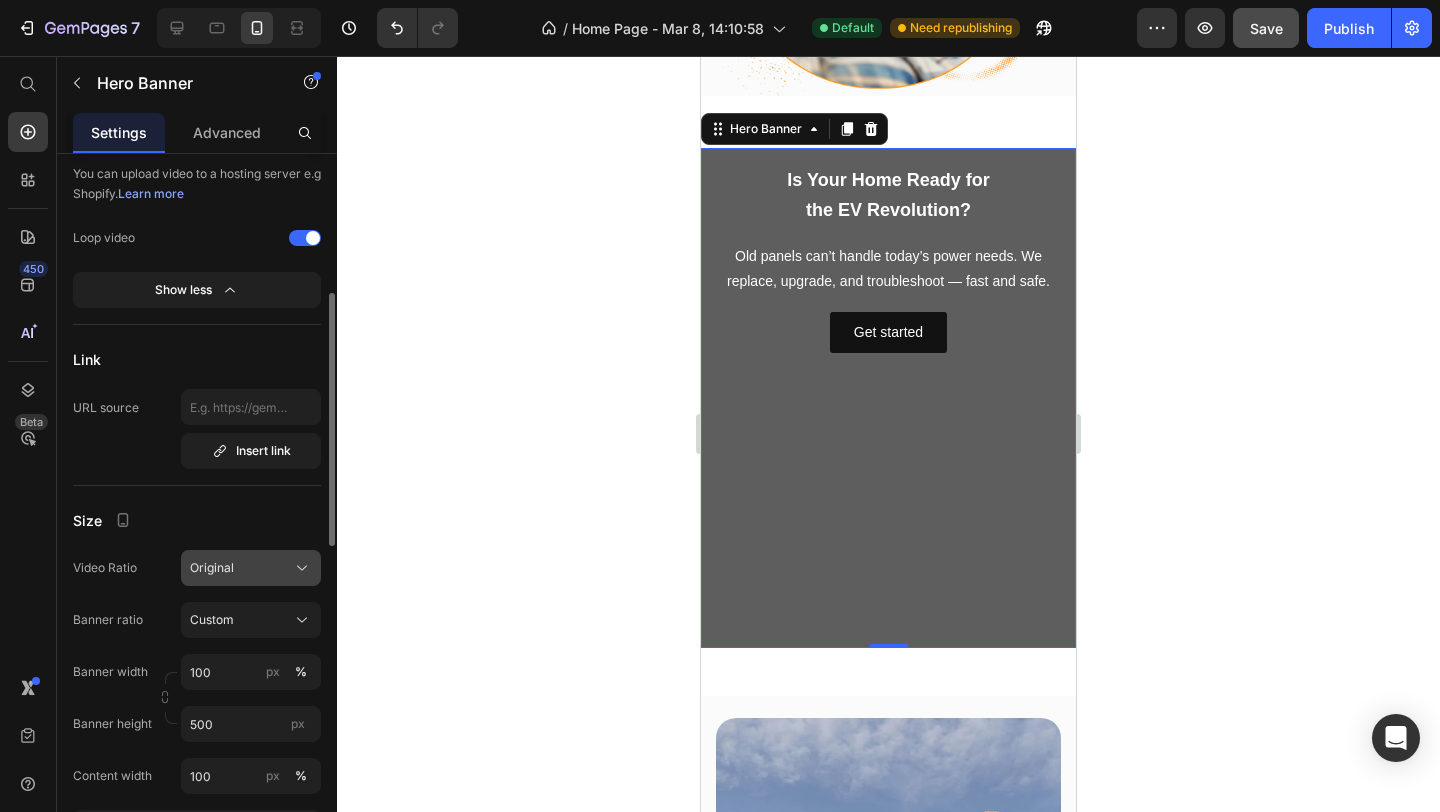 click on "Original" at bounding box center (251, 568) 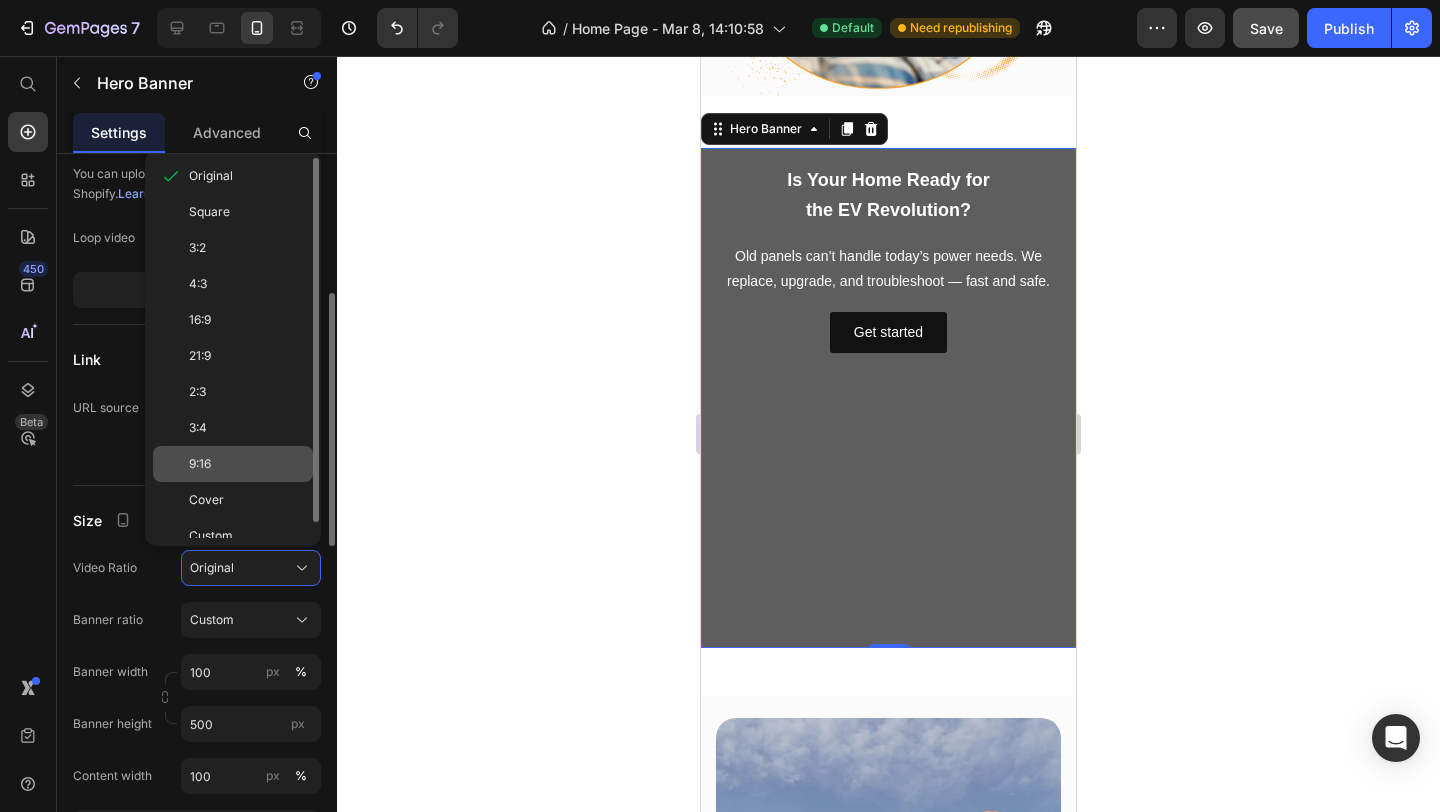 click on "9:16" 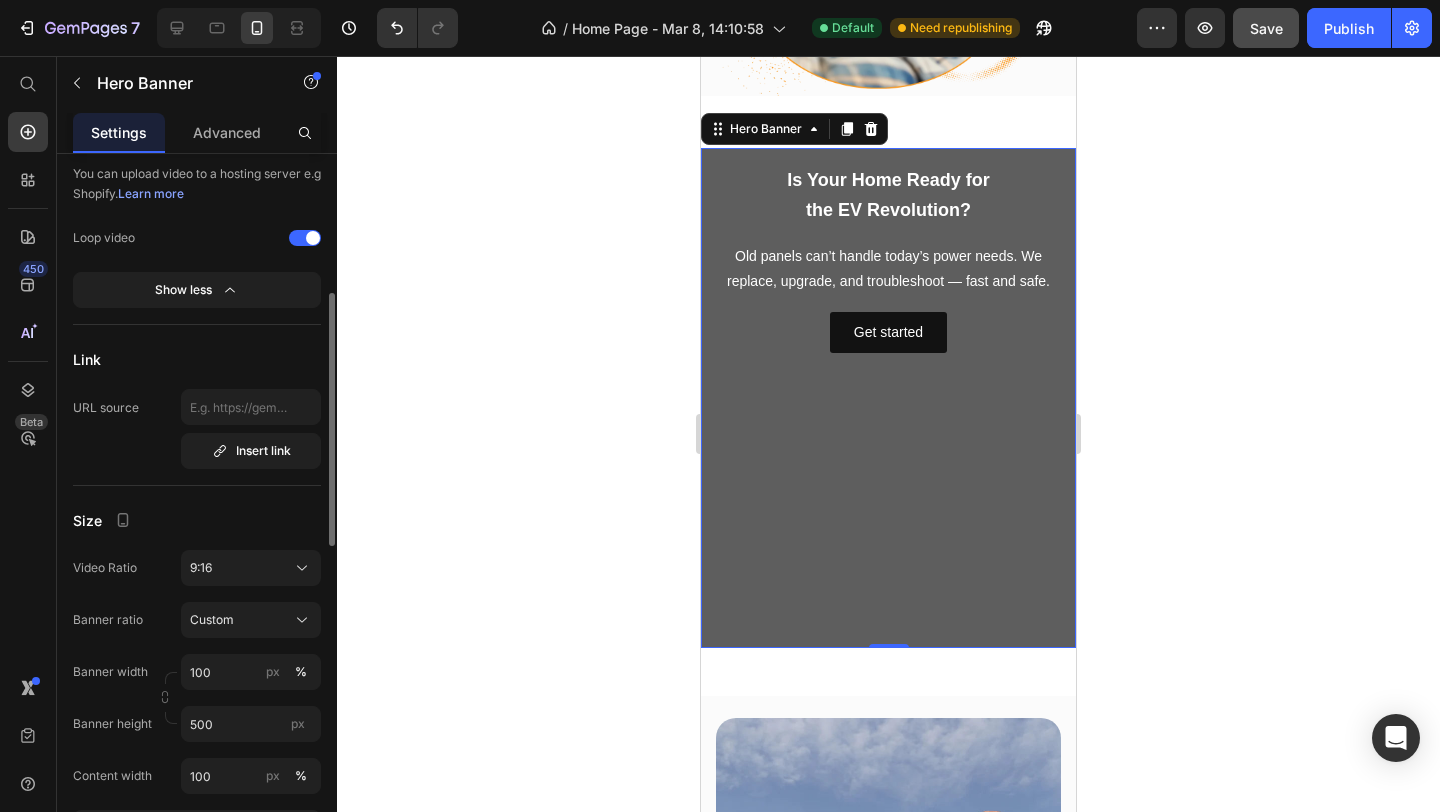 click on "Banner width 100 px % Banner height 500 px" 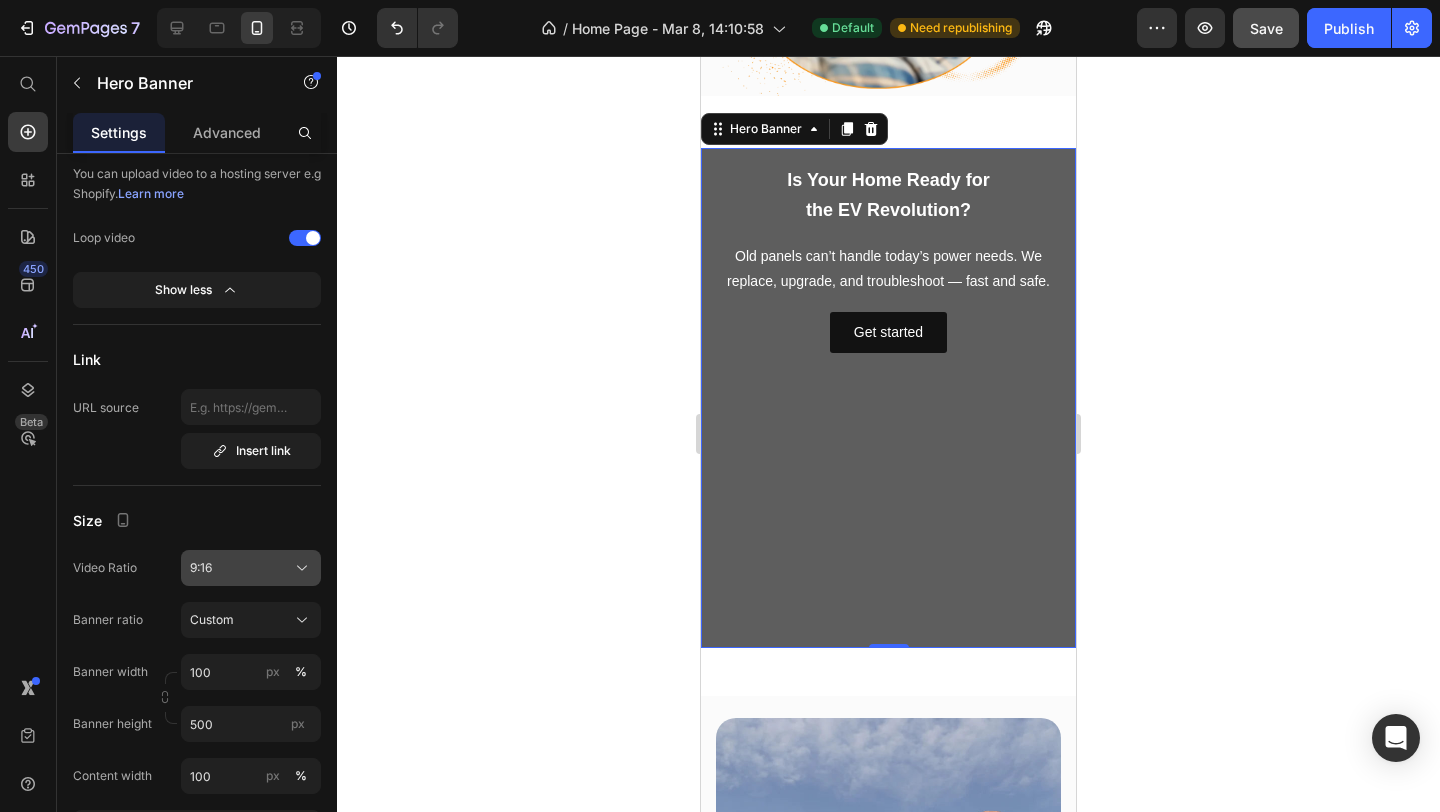 click on "9:16" at bounding box center (251, 568) 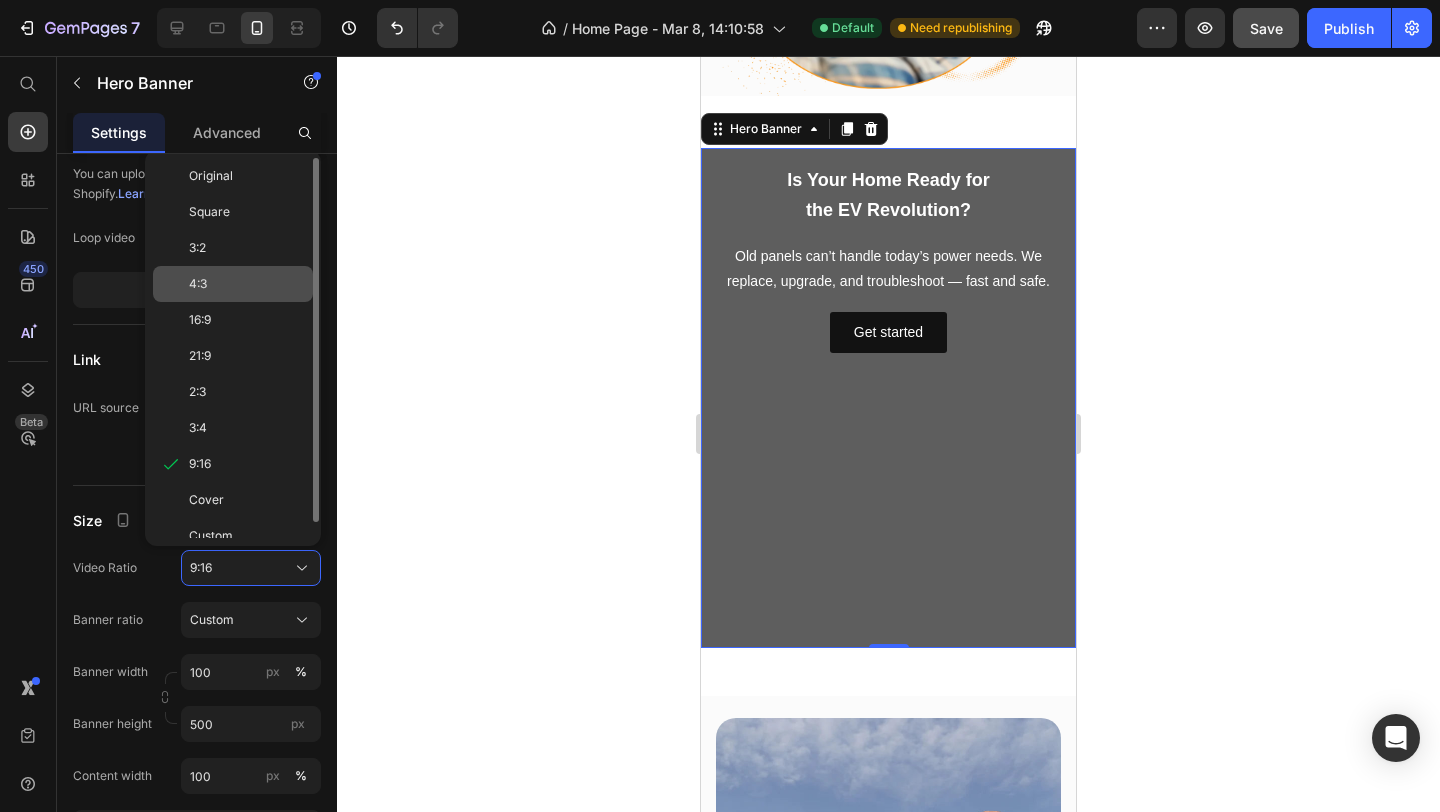 click on "4:3" at bounding box center [198, 284] 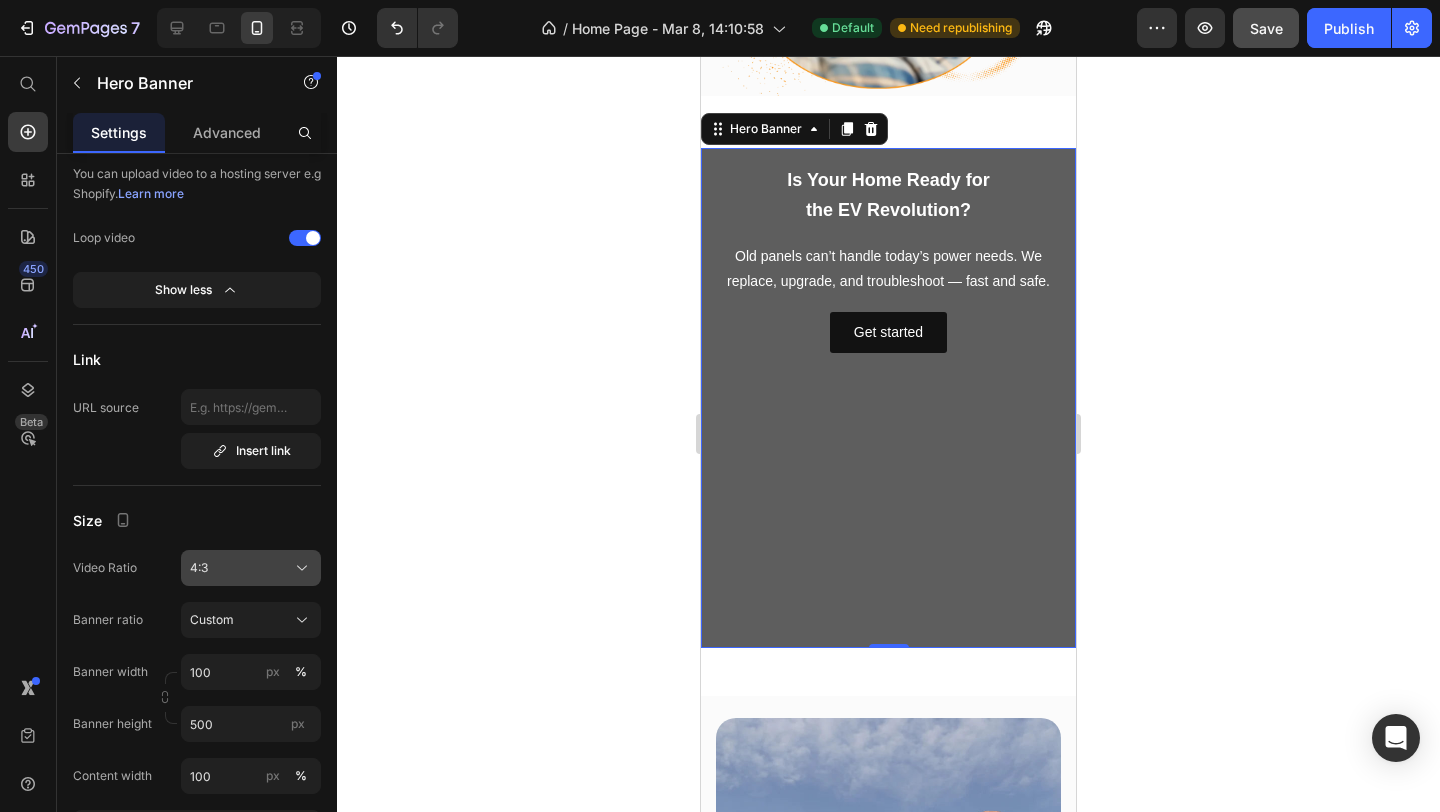 click on "4:3" 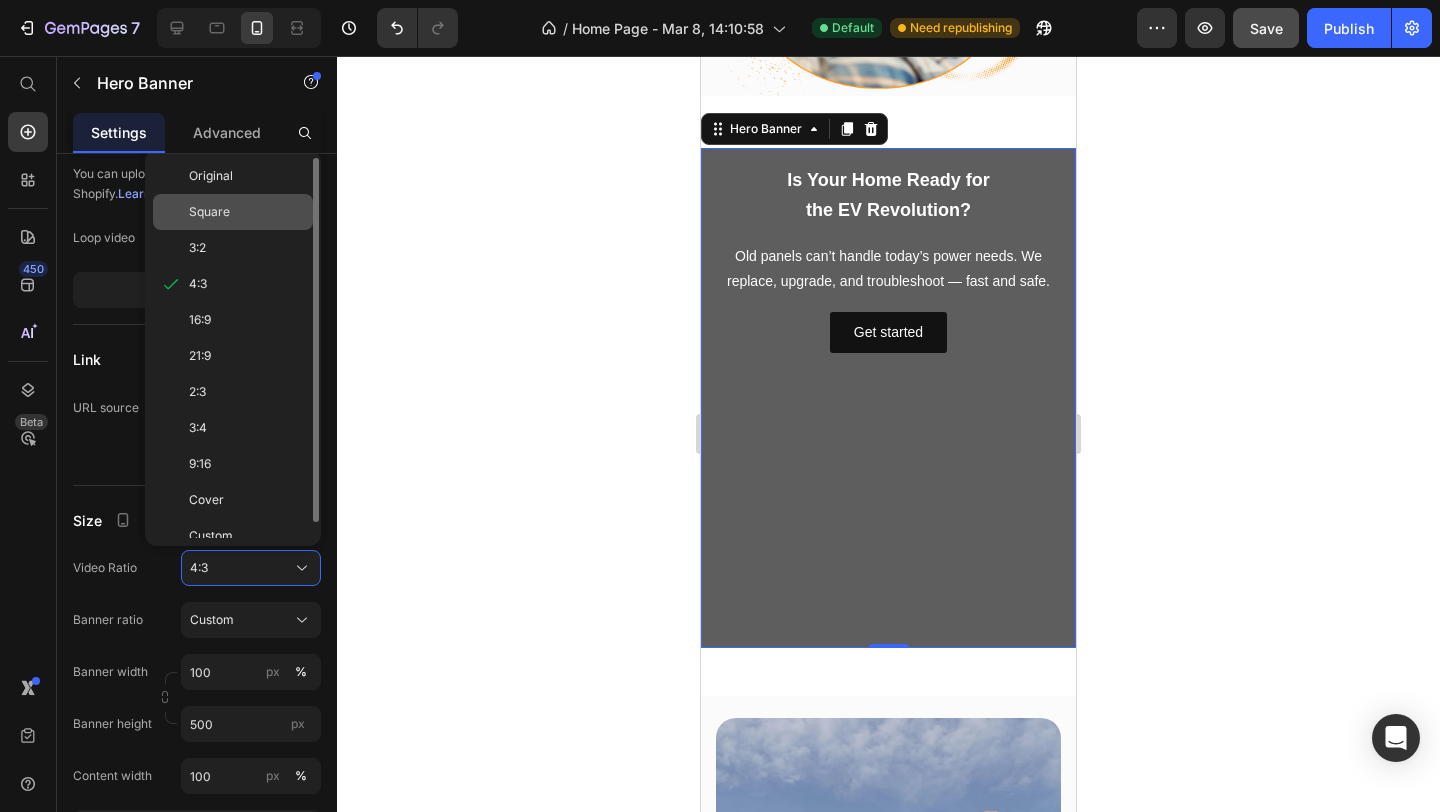 click on "Square" 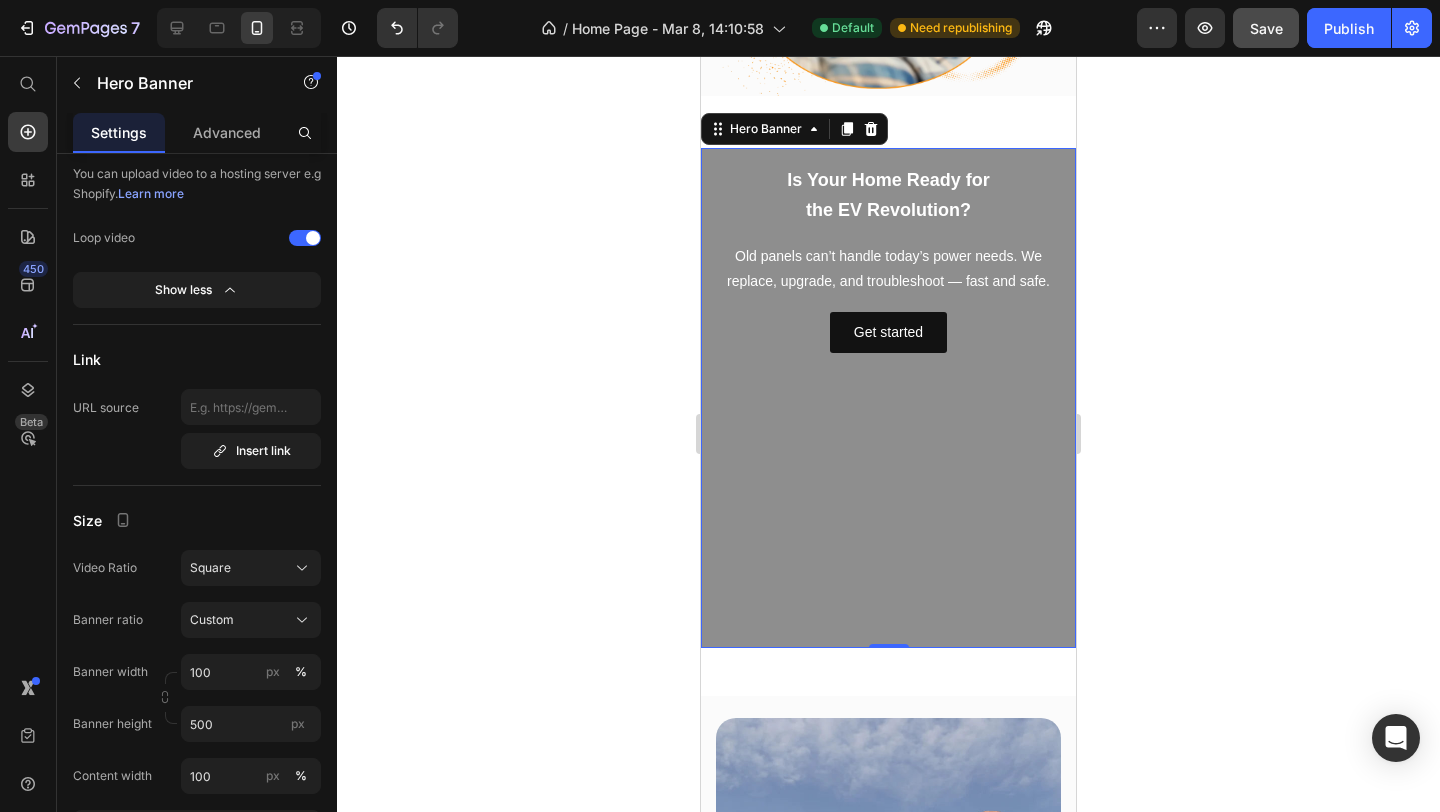 click at bounding box center (888, 398) 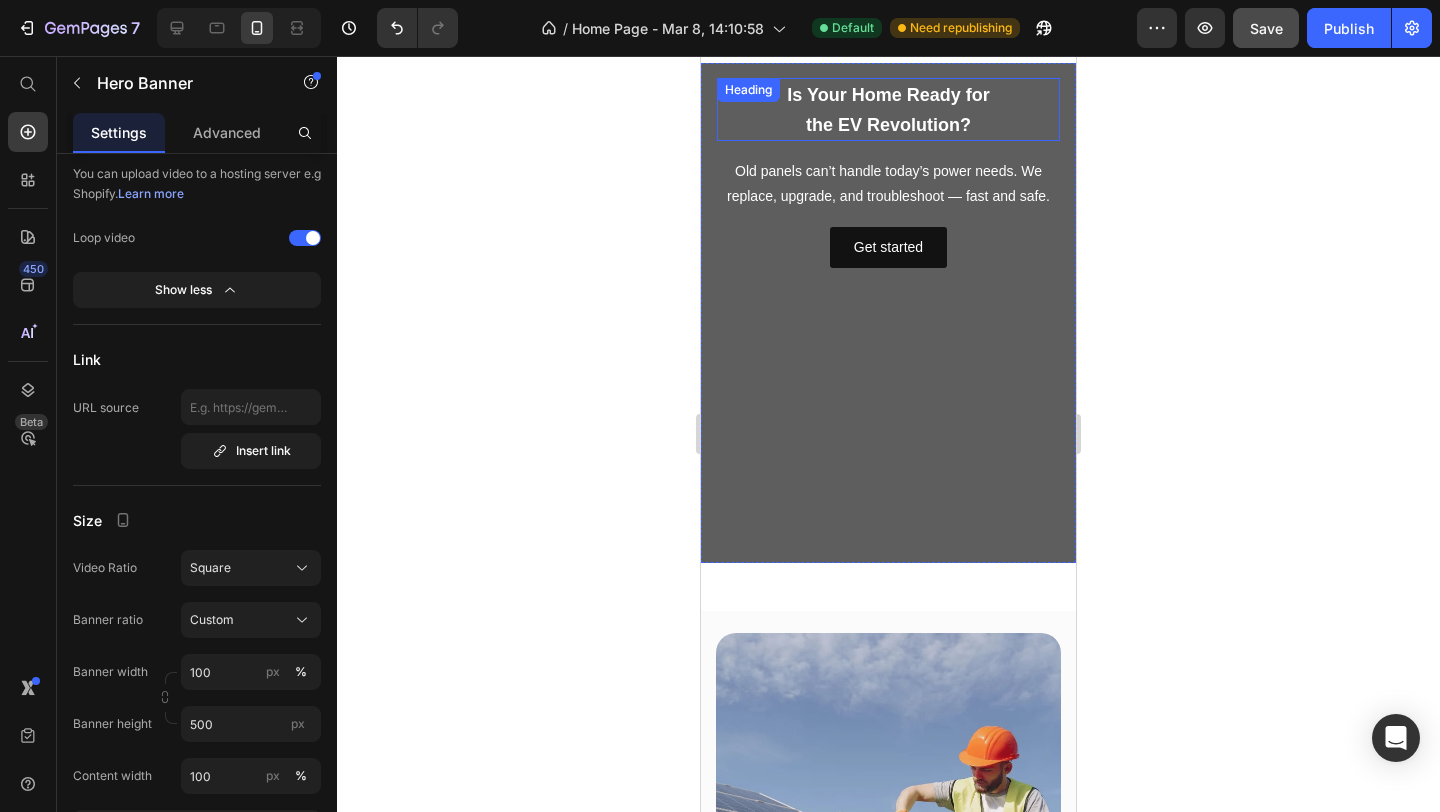 scroll, scrollTop: 2023, scrollLeft: 0, axis: vertical 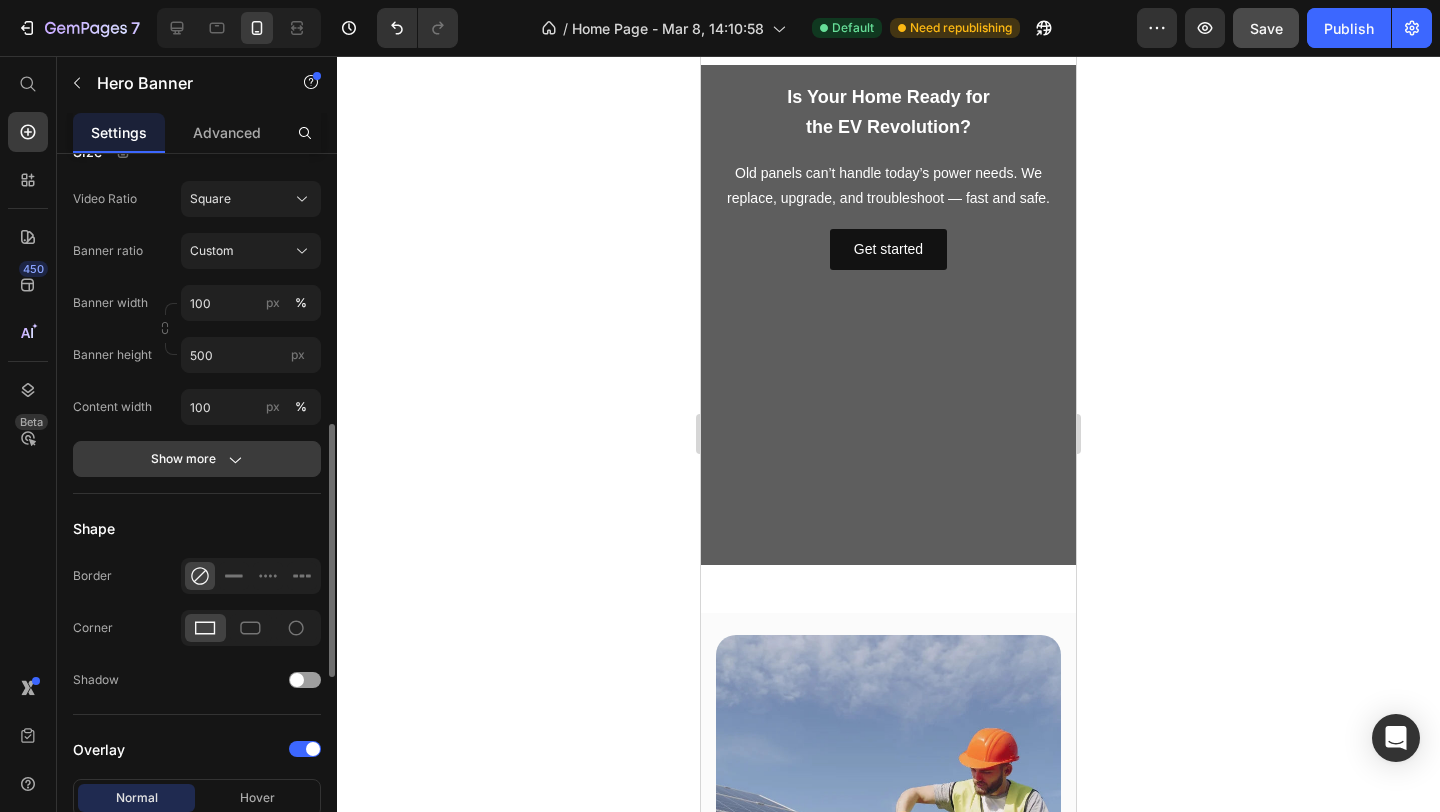 click 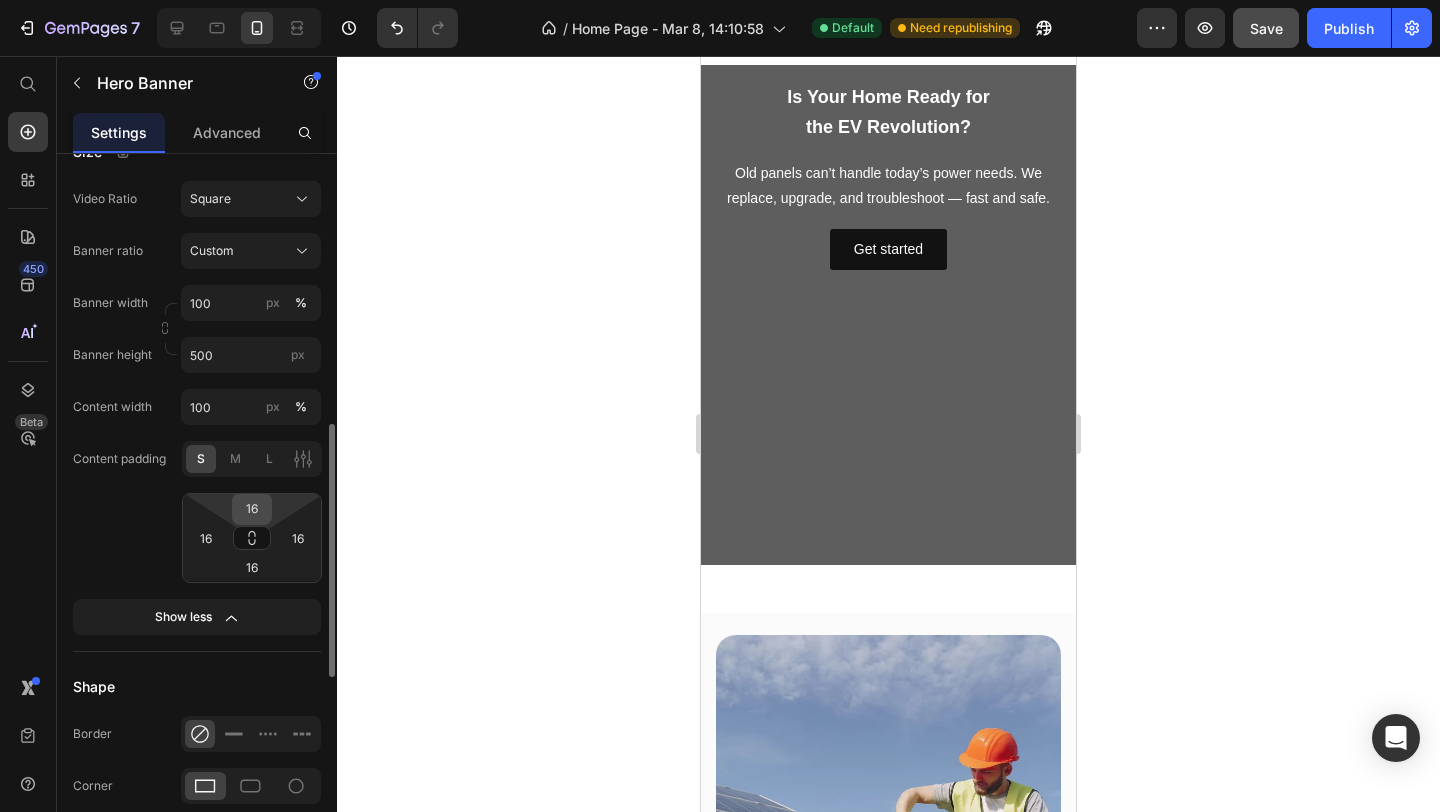 click on "16" at bounding box center [252, 509] 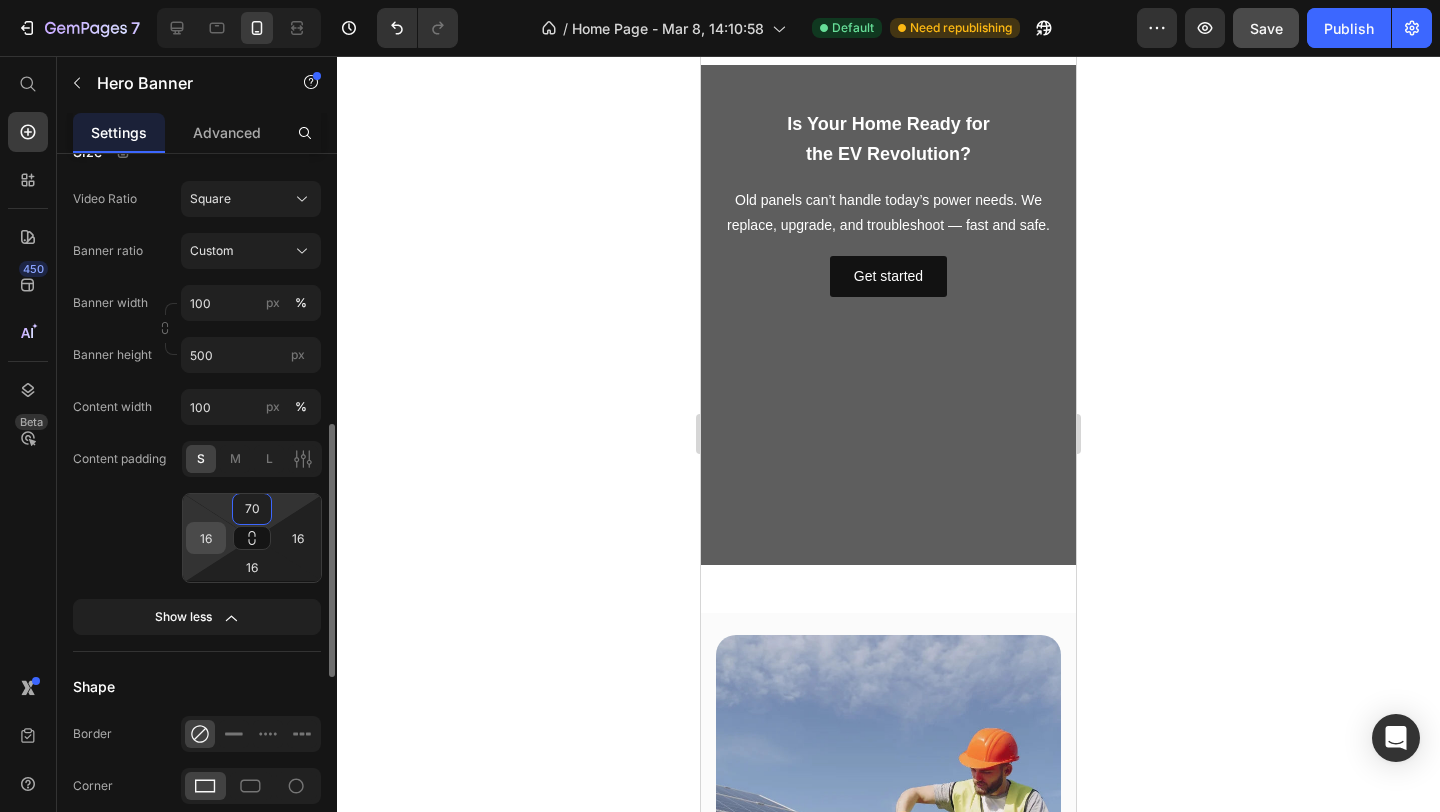 type on "70" 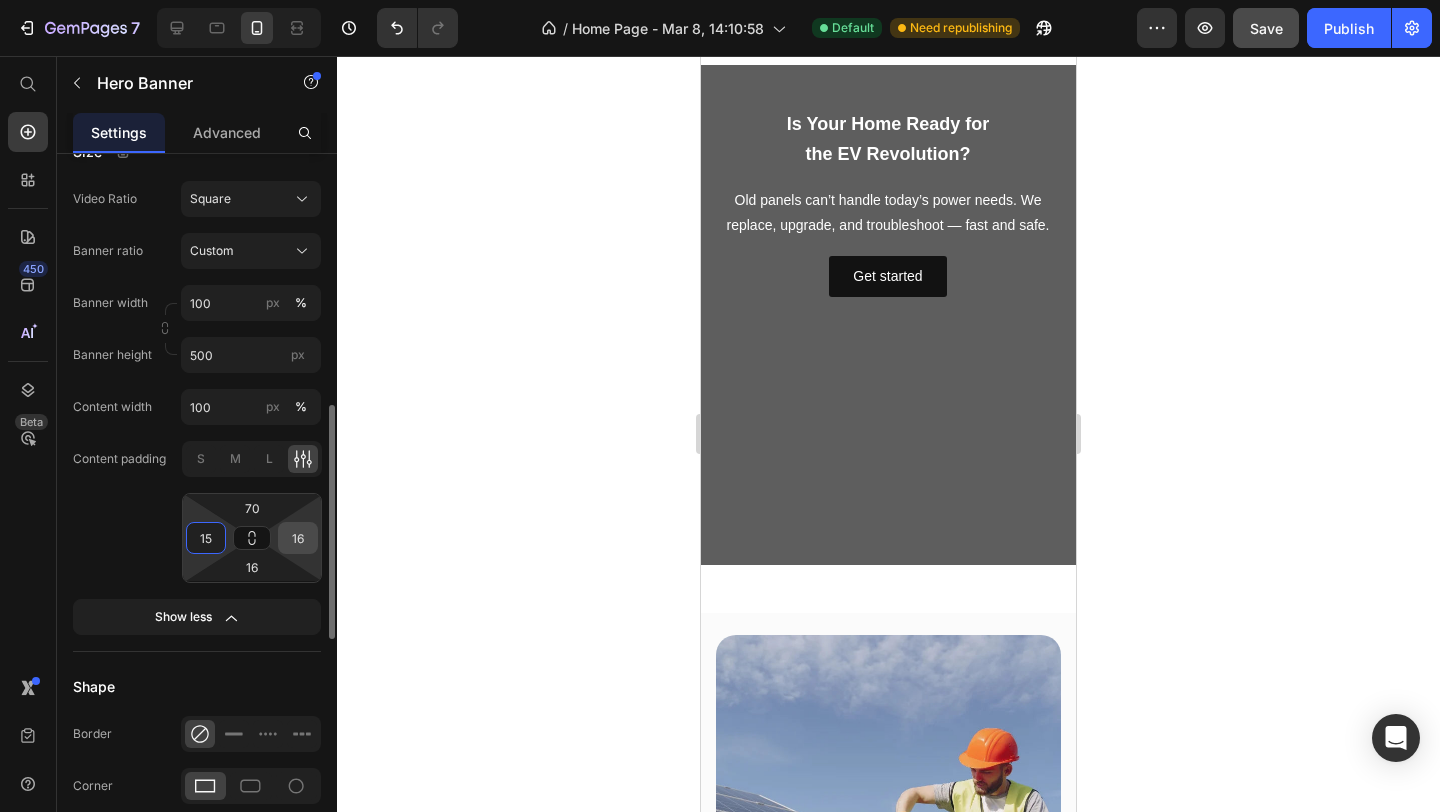 type on "15" 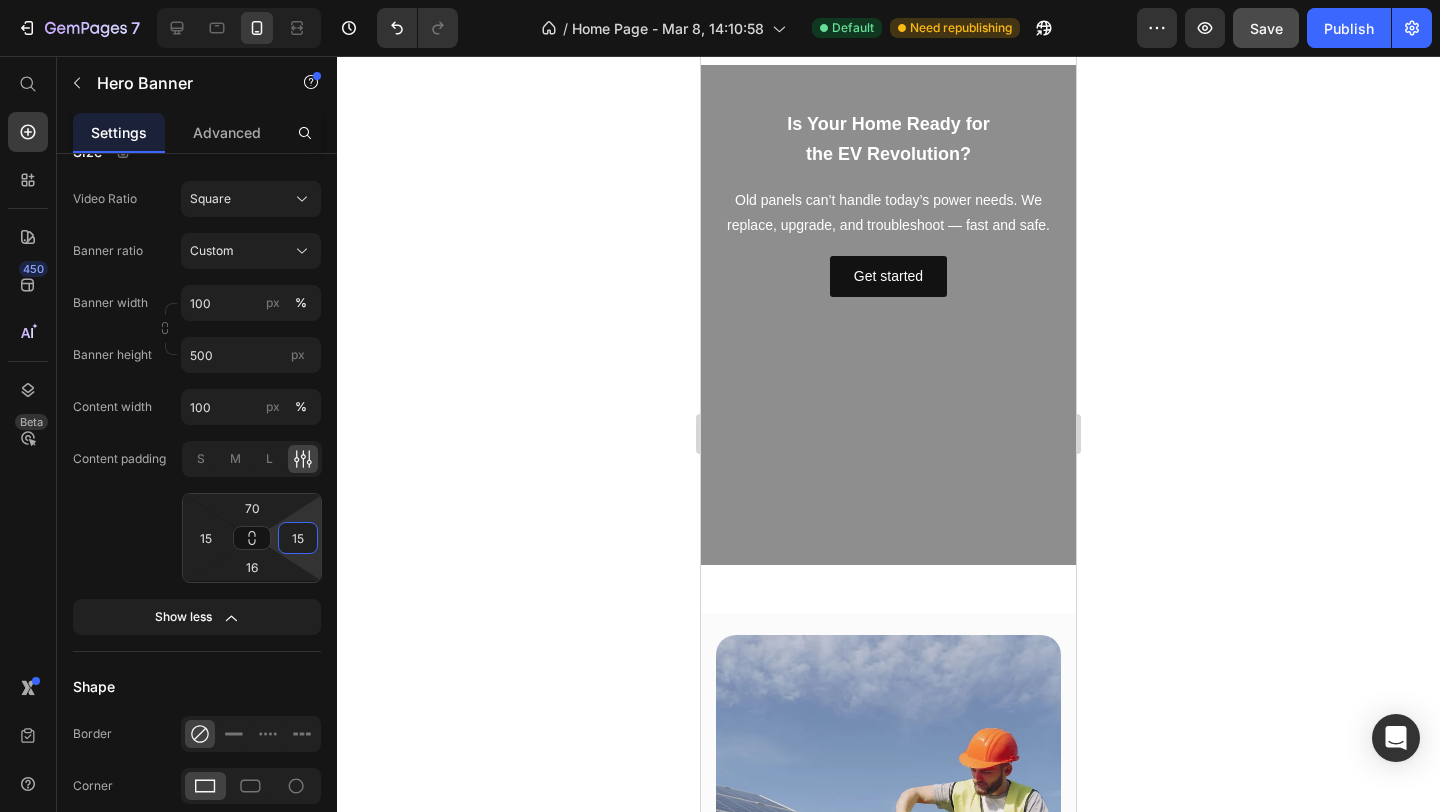 scroll, scrollTop: 1813, scrollLeft: 0, axis: vertical 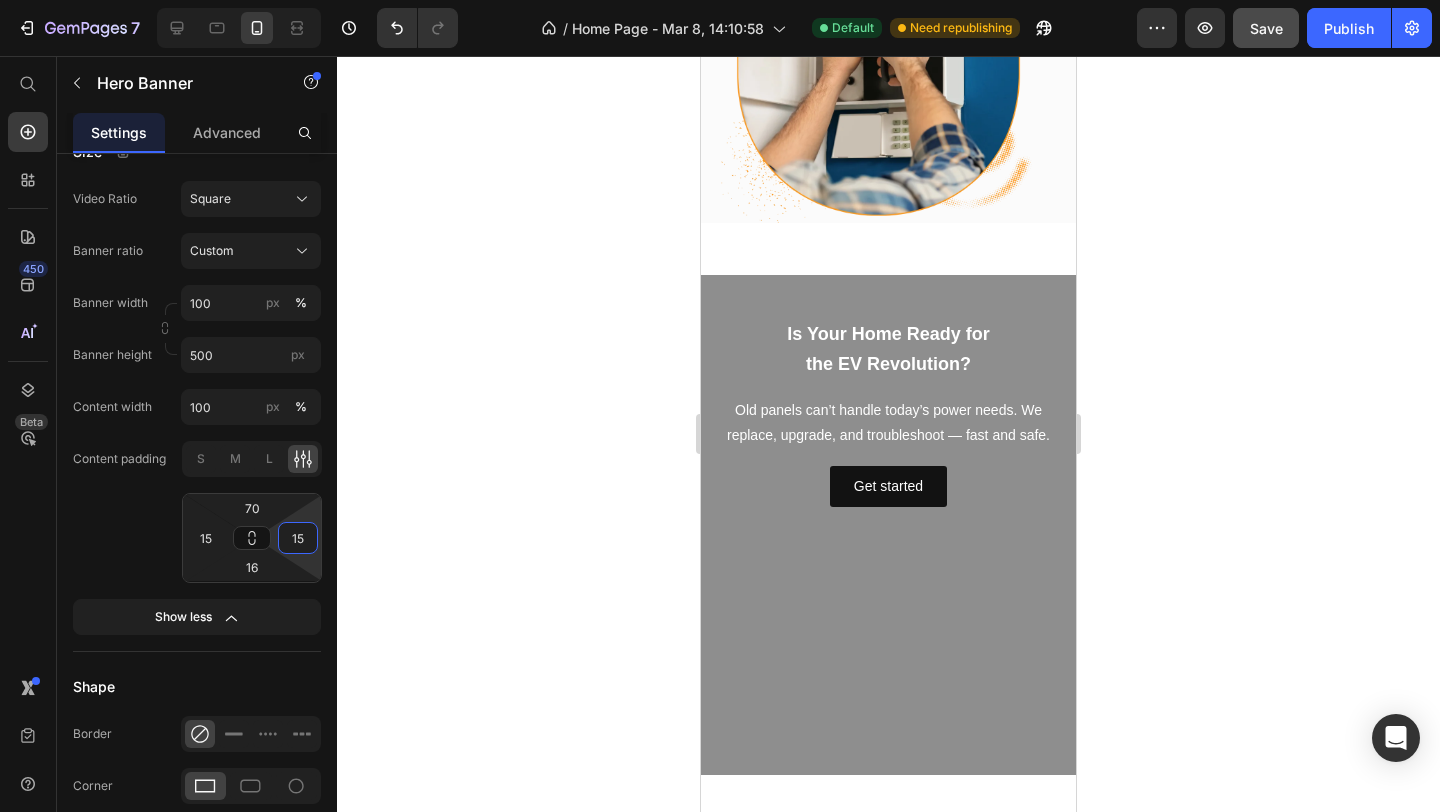 type on "15" 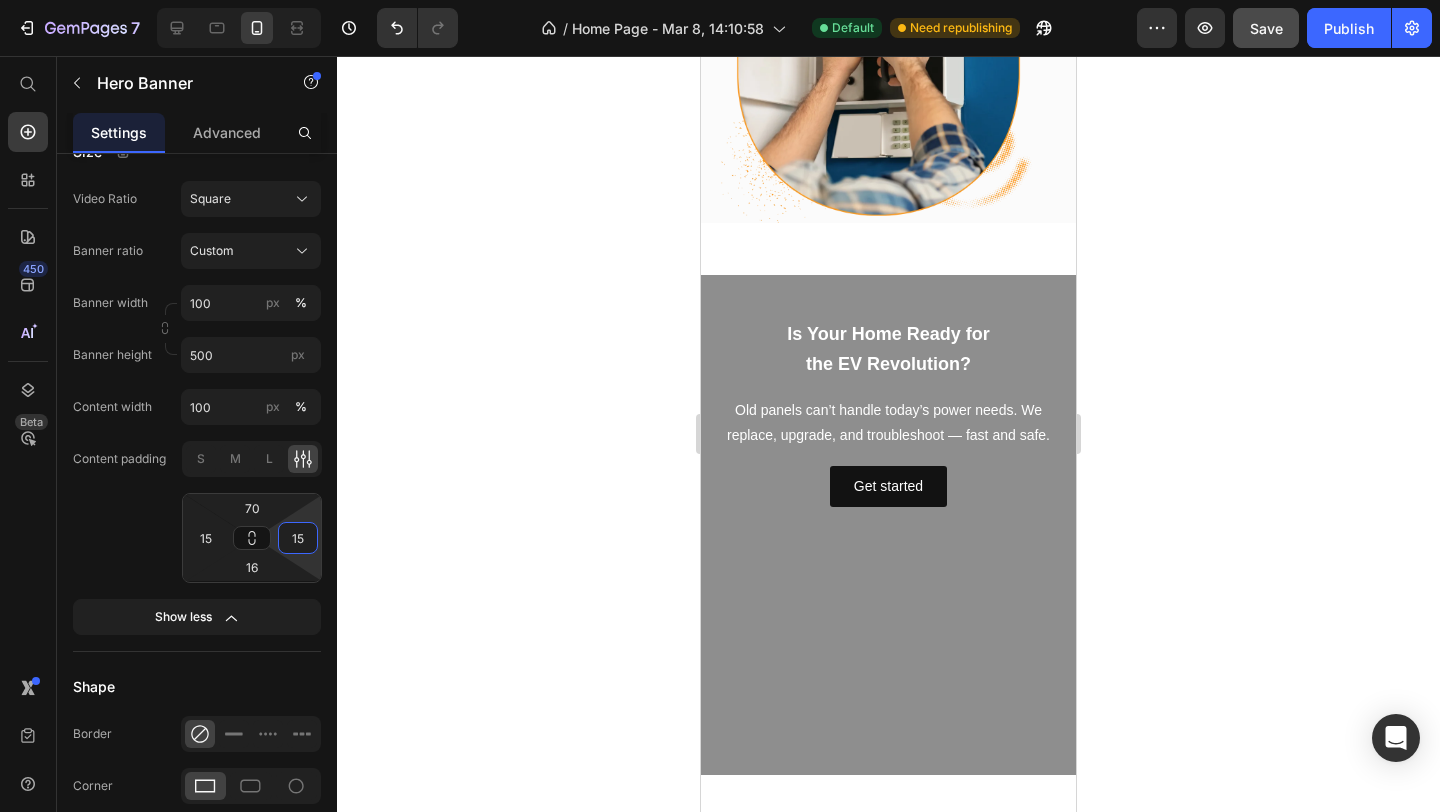 click at bounding box center [888, 525] 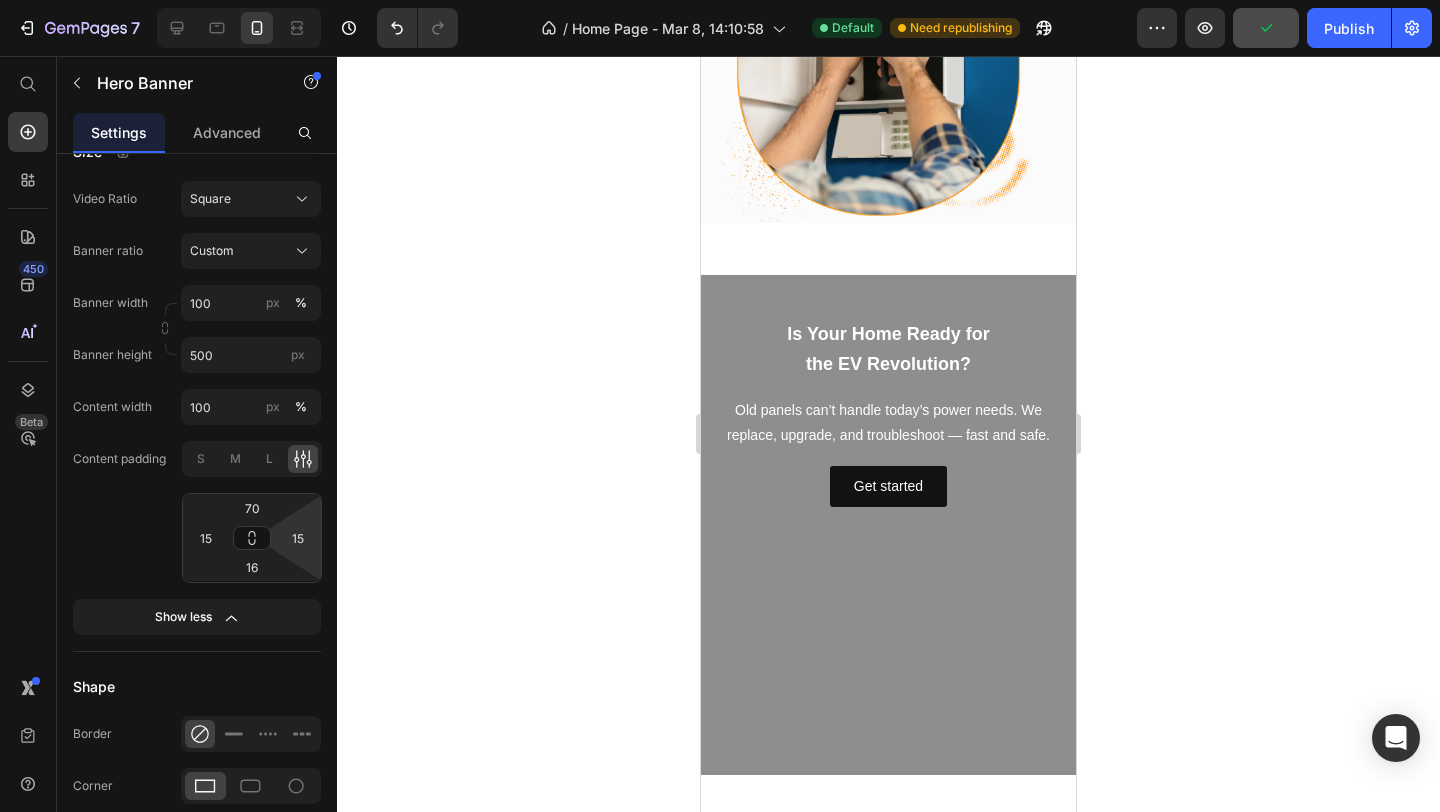 click at bounding box center [888, 525] 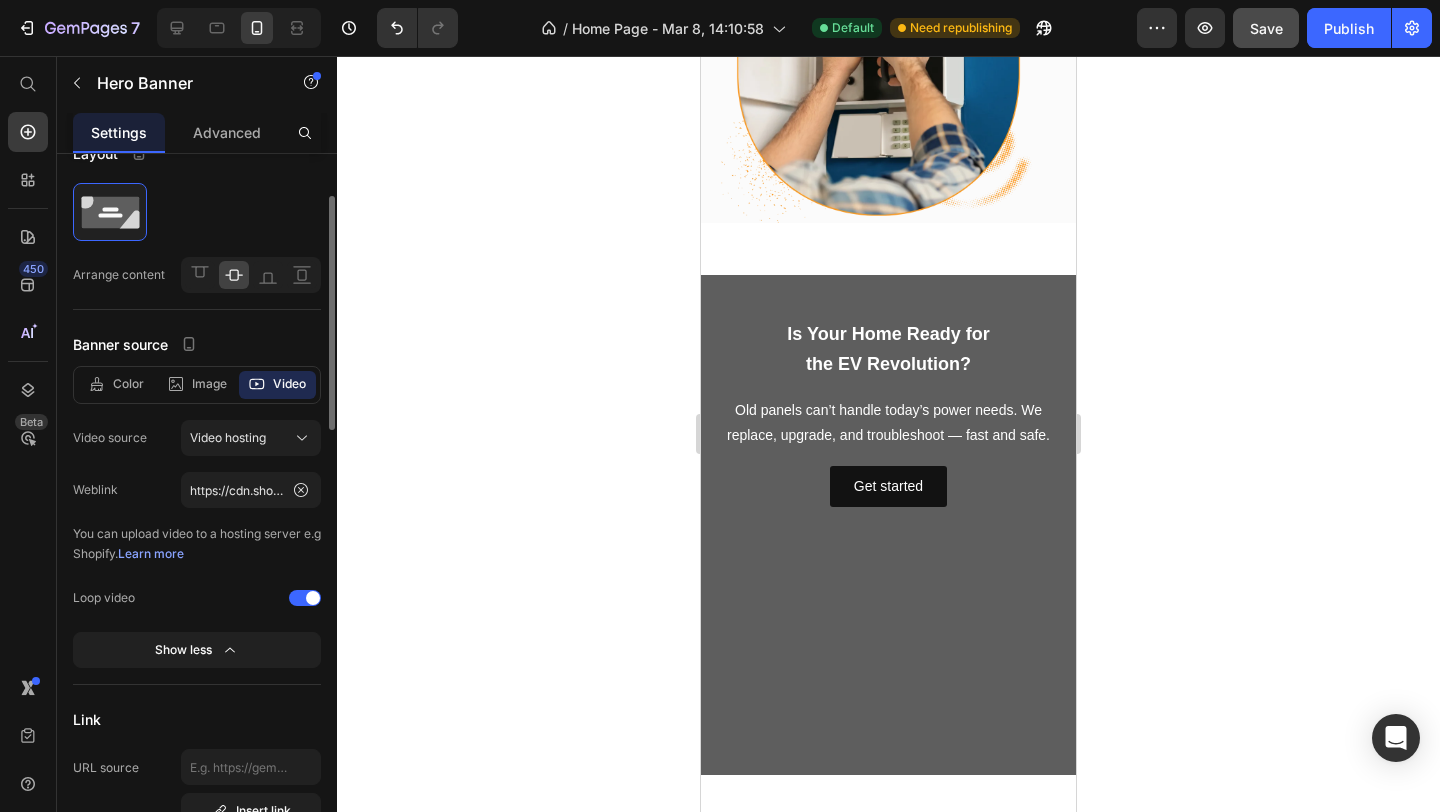 scroll, scrollTop: 0, scrollLeft: 0, axis: both 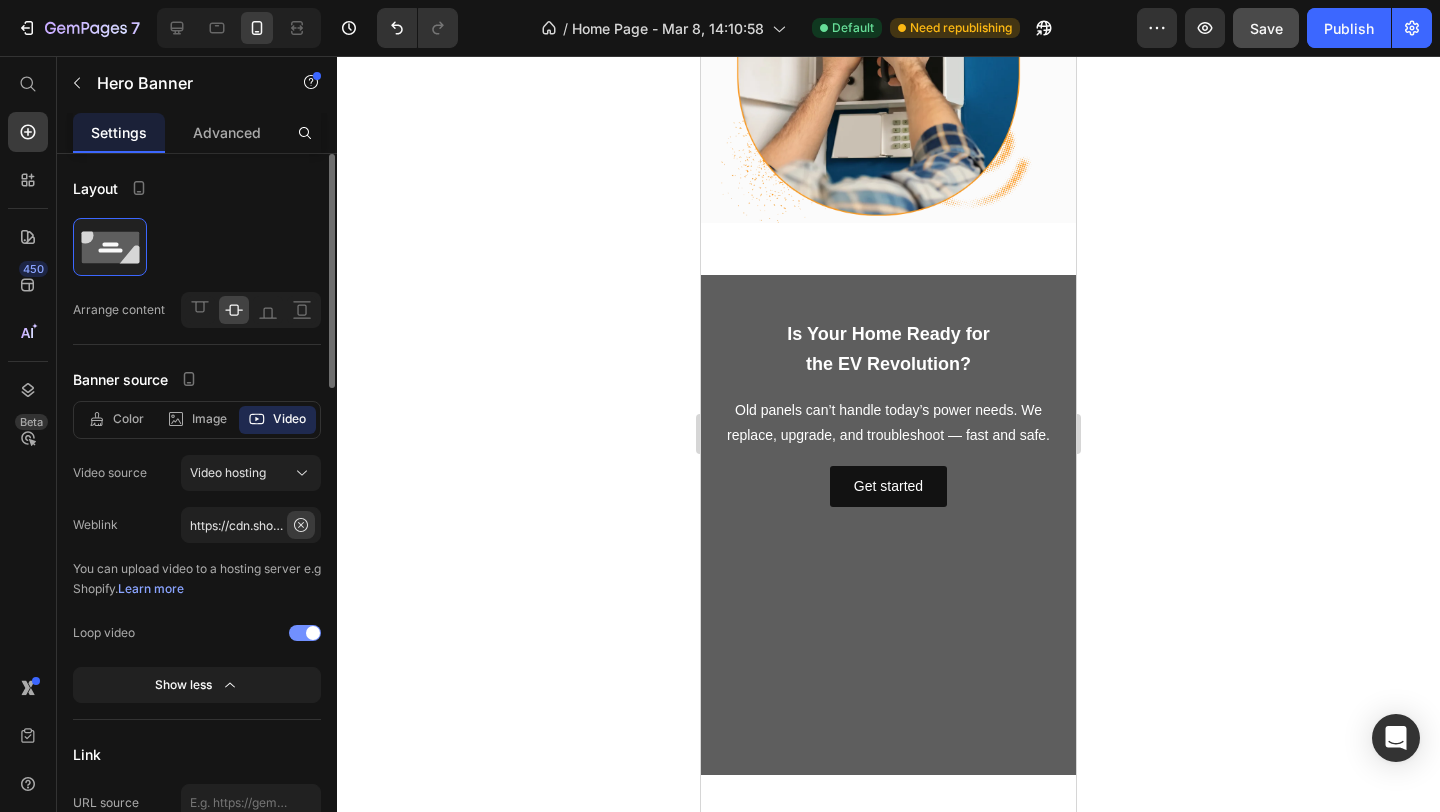 click 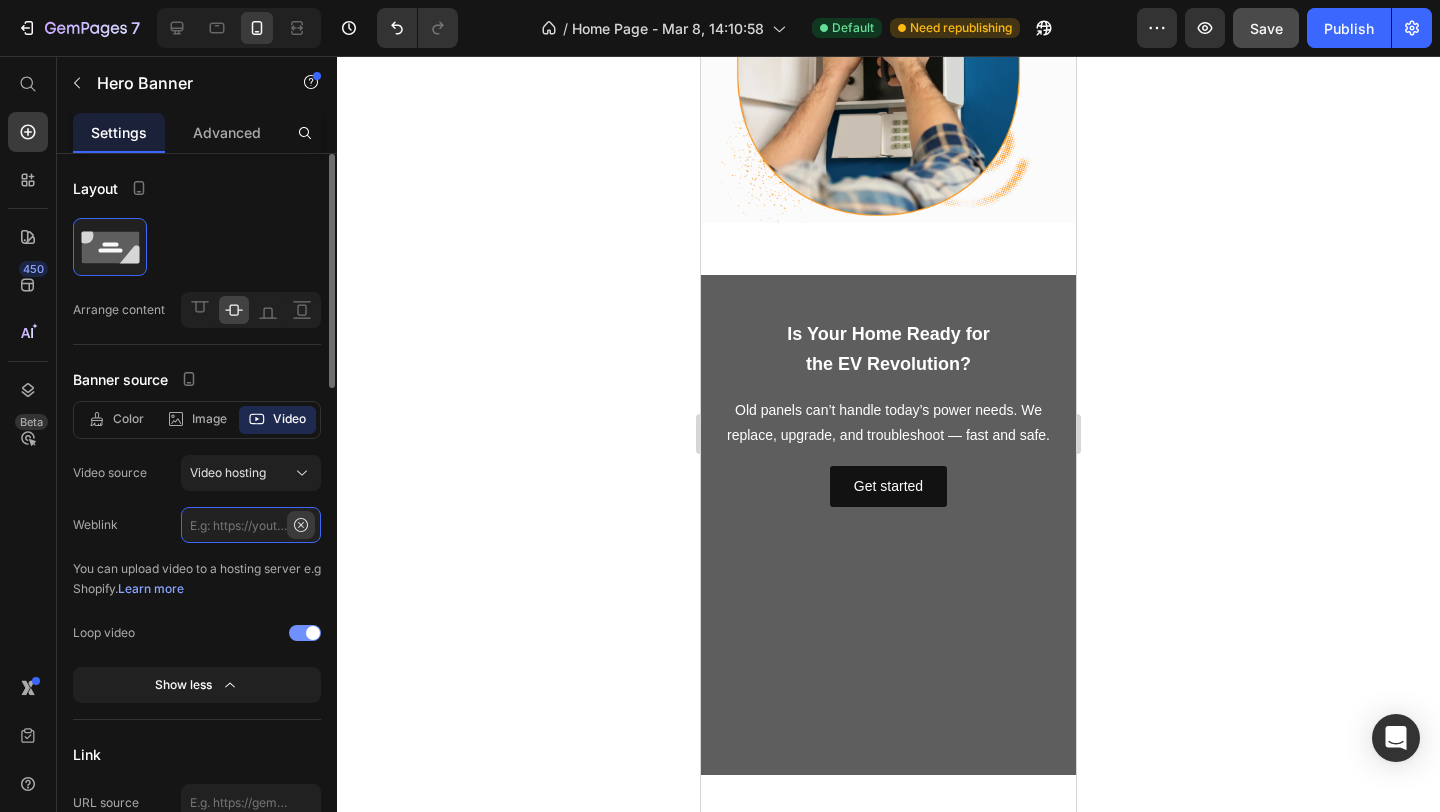 scroll, scrollTop: 0, scrollLeft: 0, axis: both 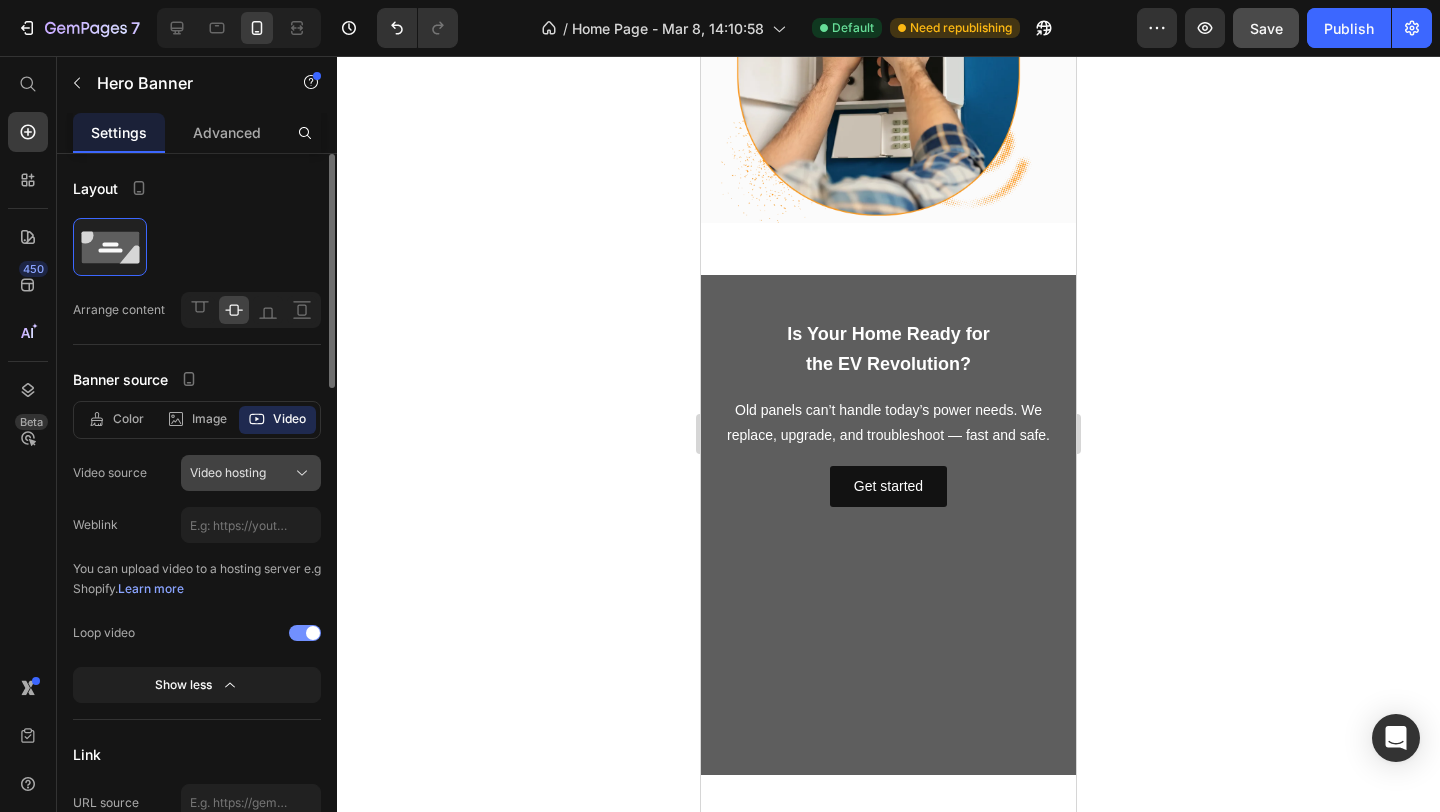 click 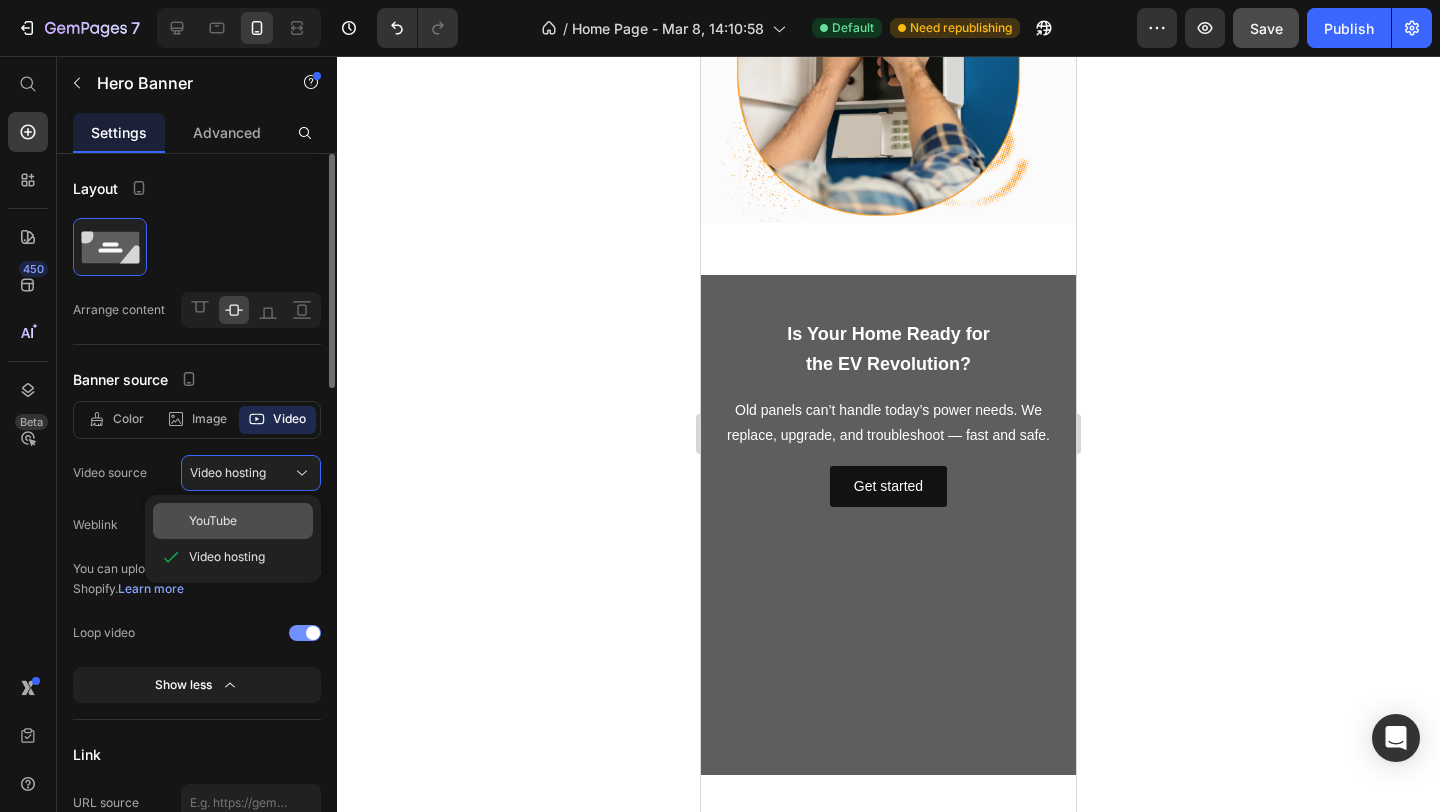 click on "YouTube" at bounding box center (247, 521) 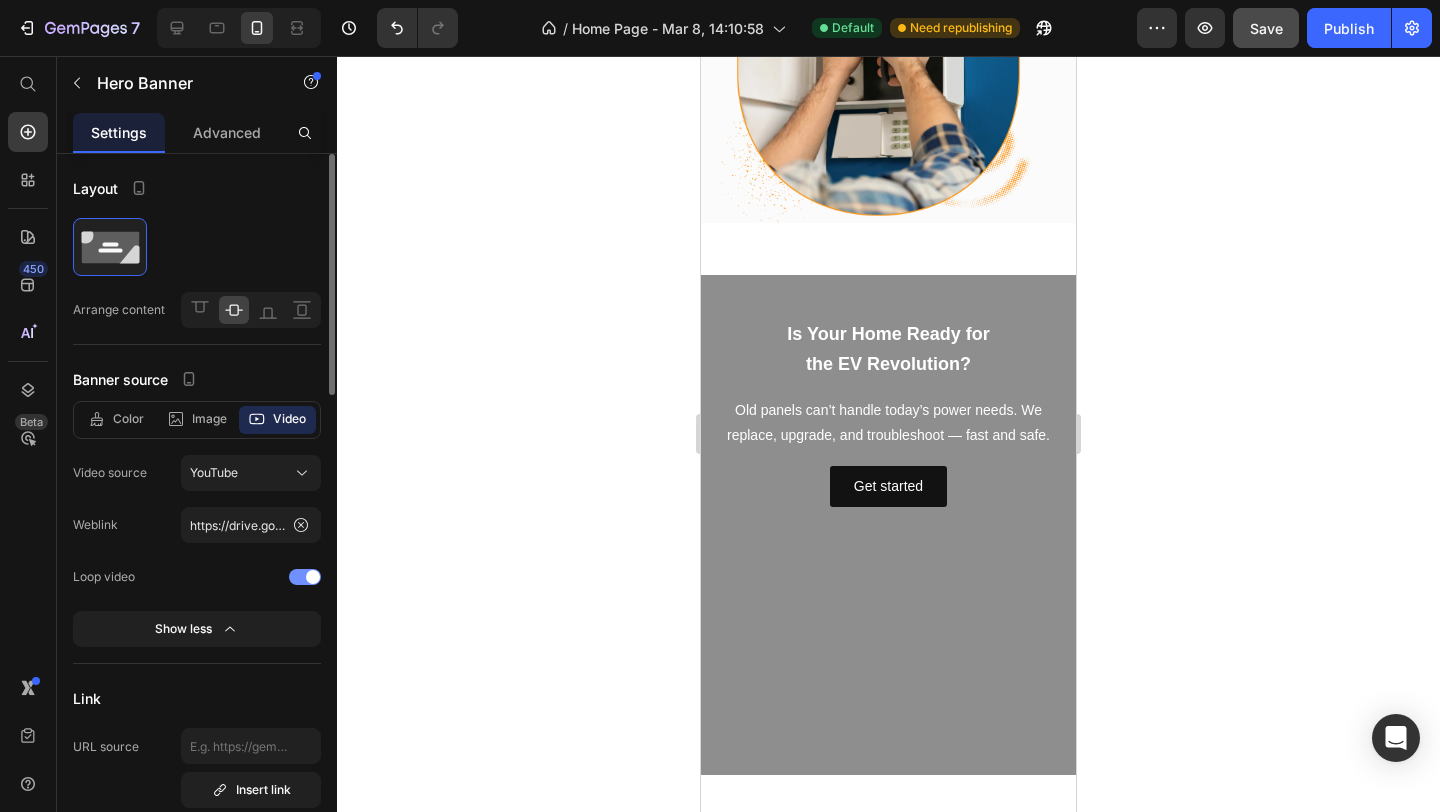 click at bounding box center [888, 525] 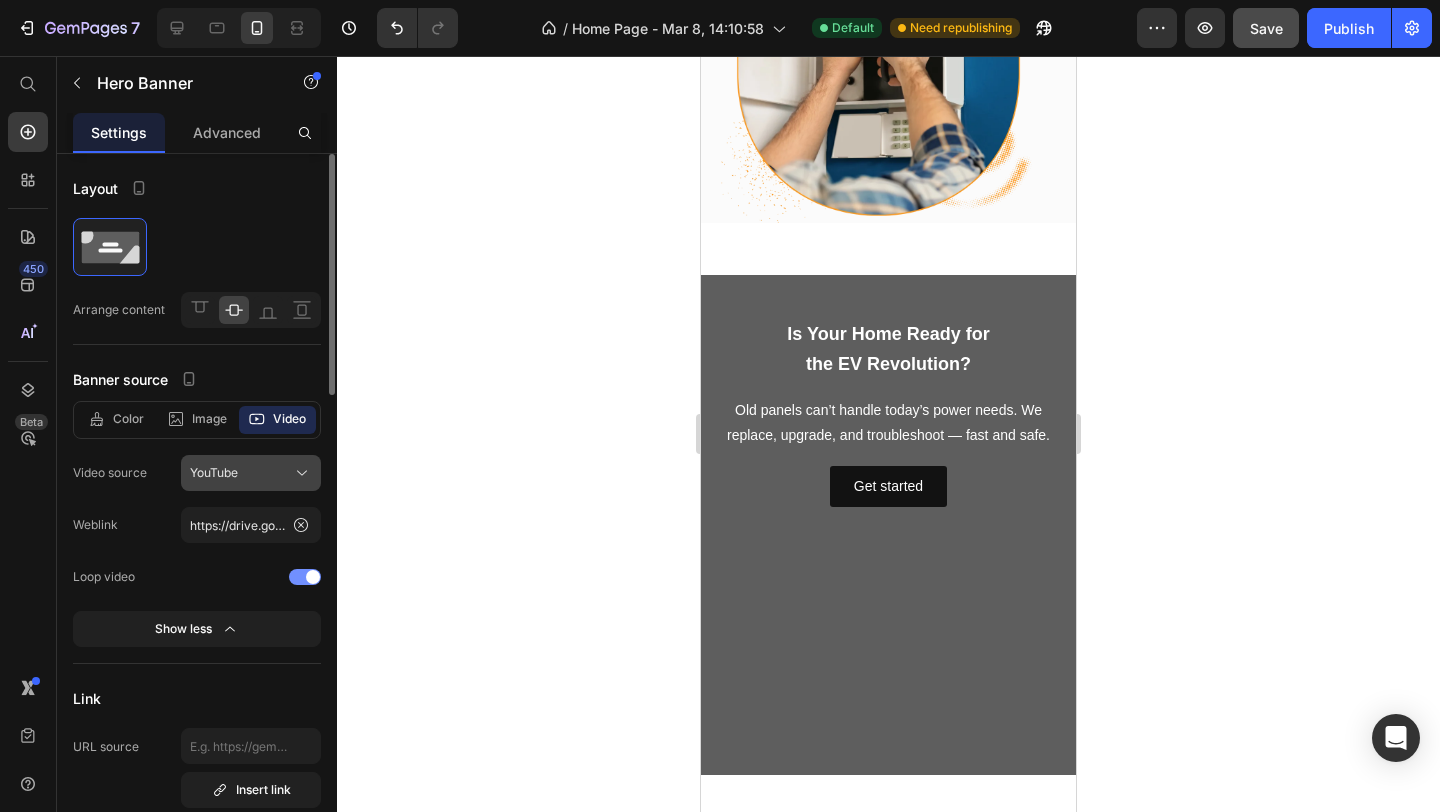 click on "YouTube" 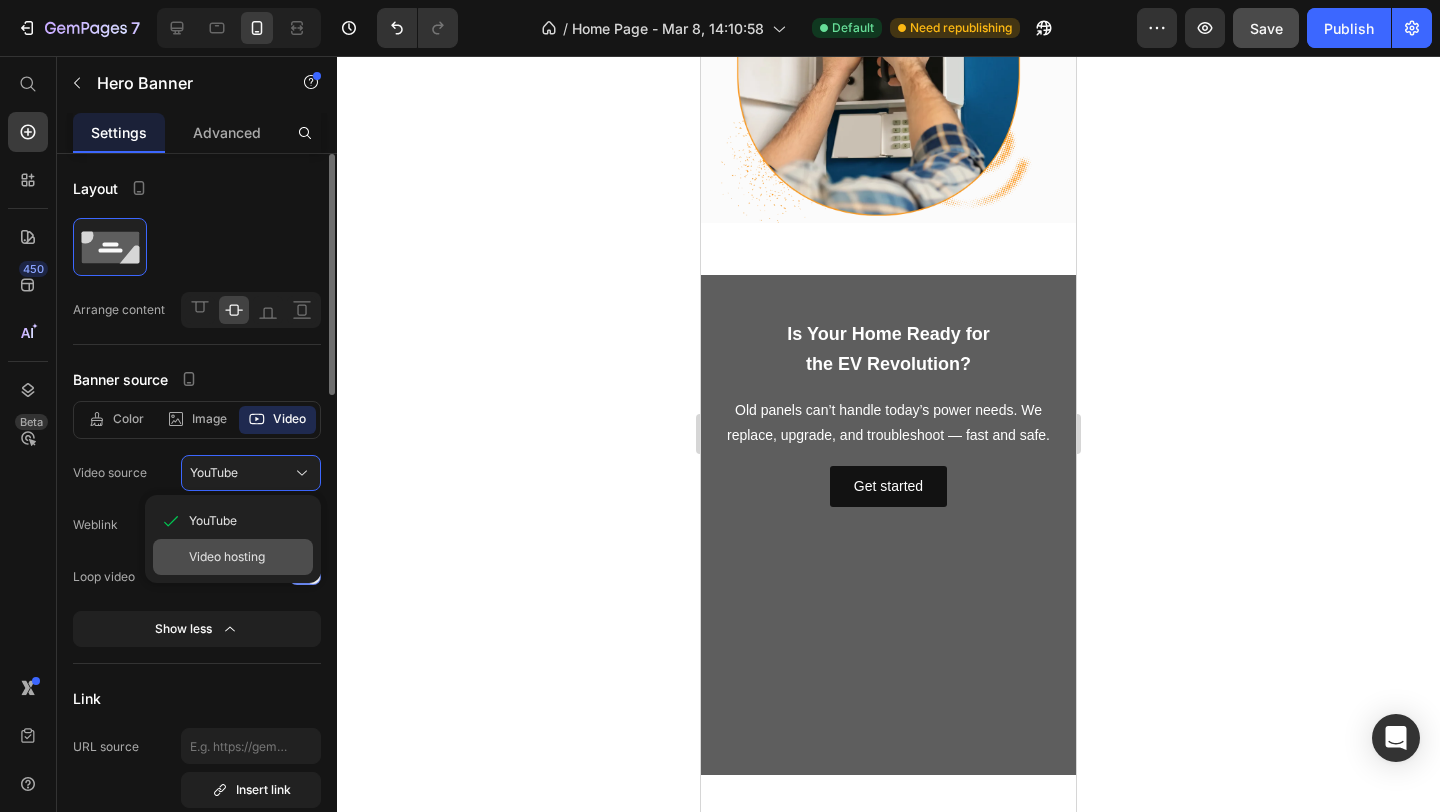 click on "Video hosting" 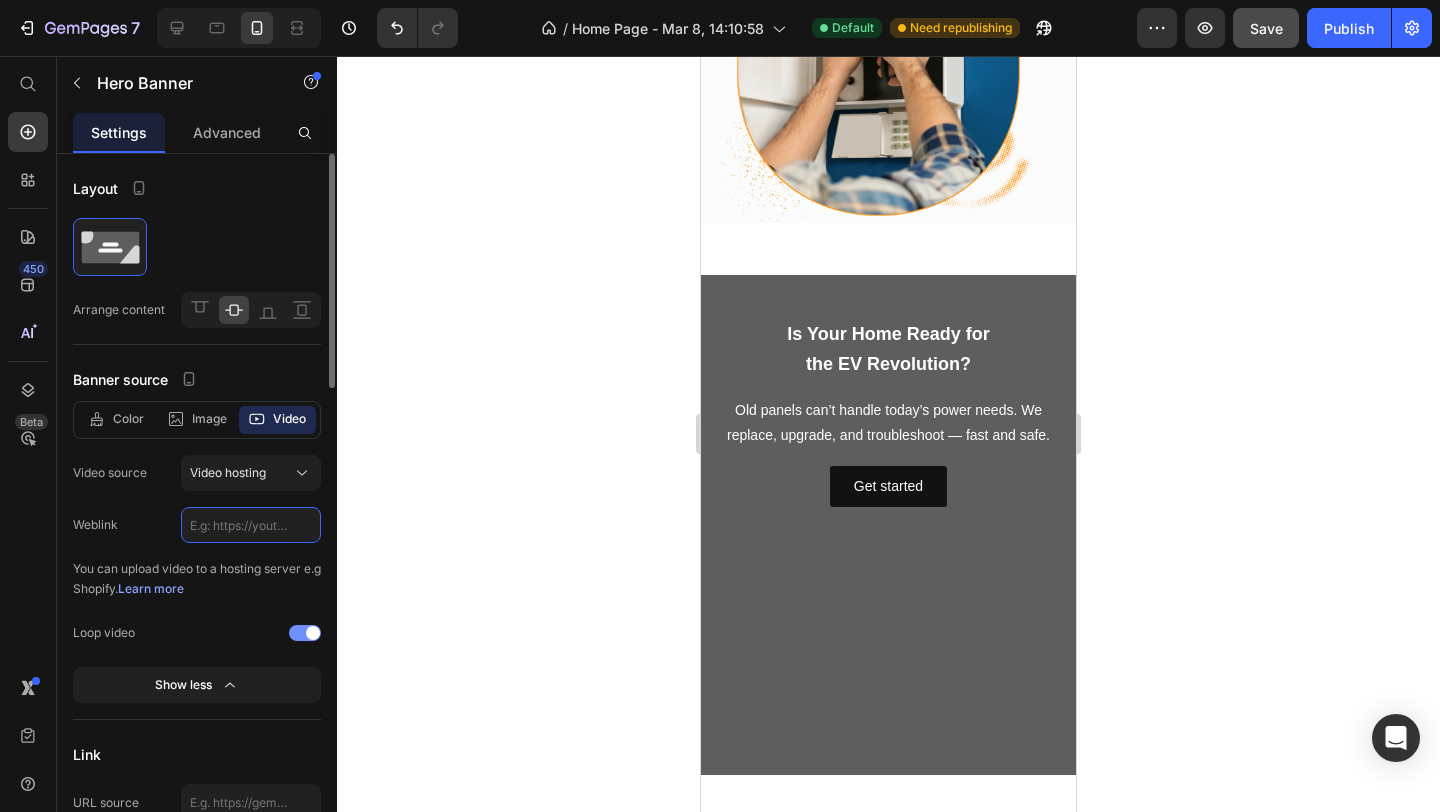 click 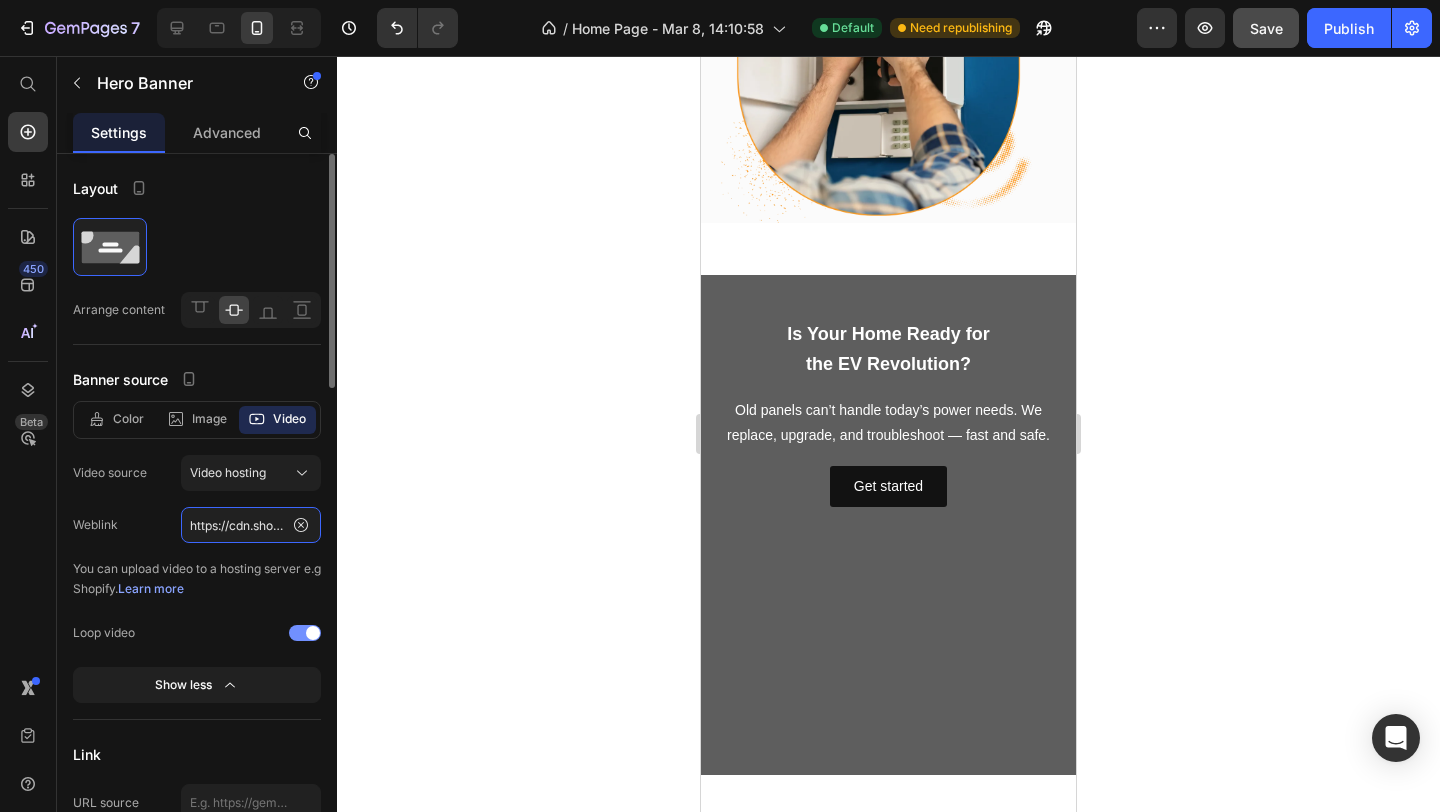 scroll, scrollTop: 0, scrollLeft: 377, axis: horizontal 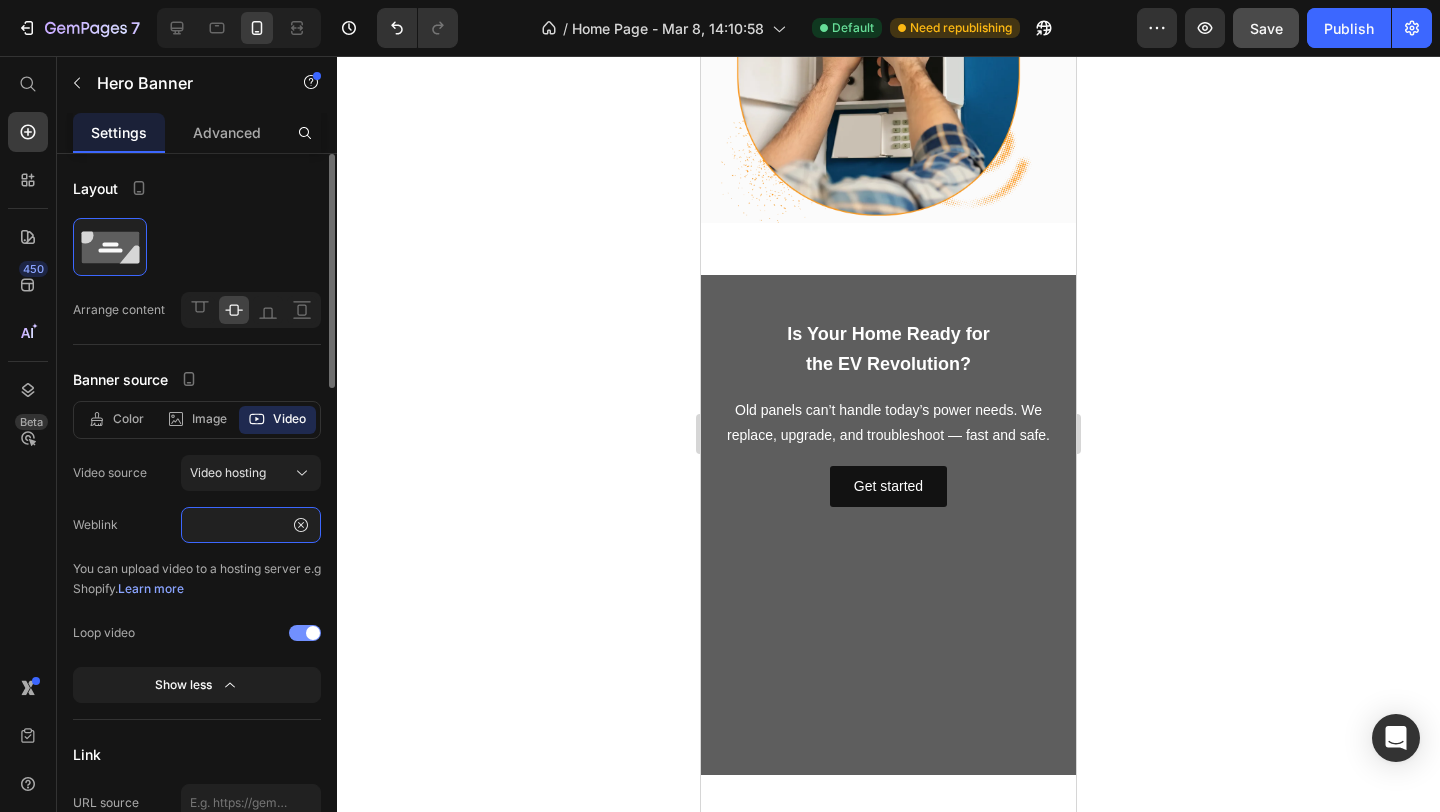 type on "https://cdn.shopify.com/videos/c/o/v/d9d6f8fee78a47b589a00b29279ab598.webm" 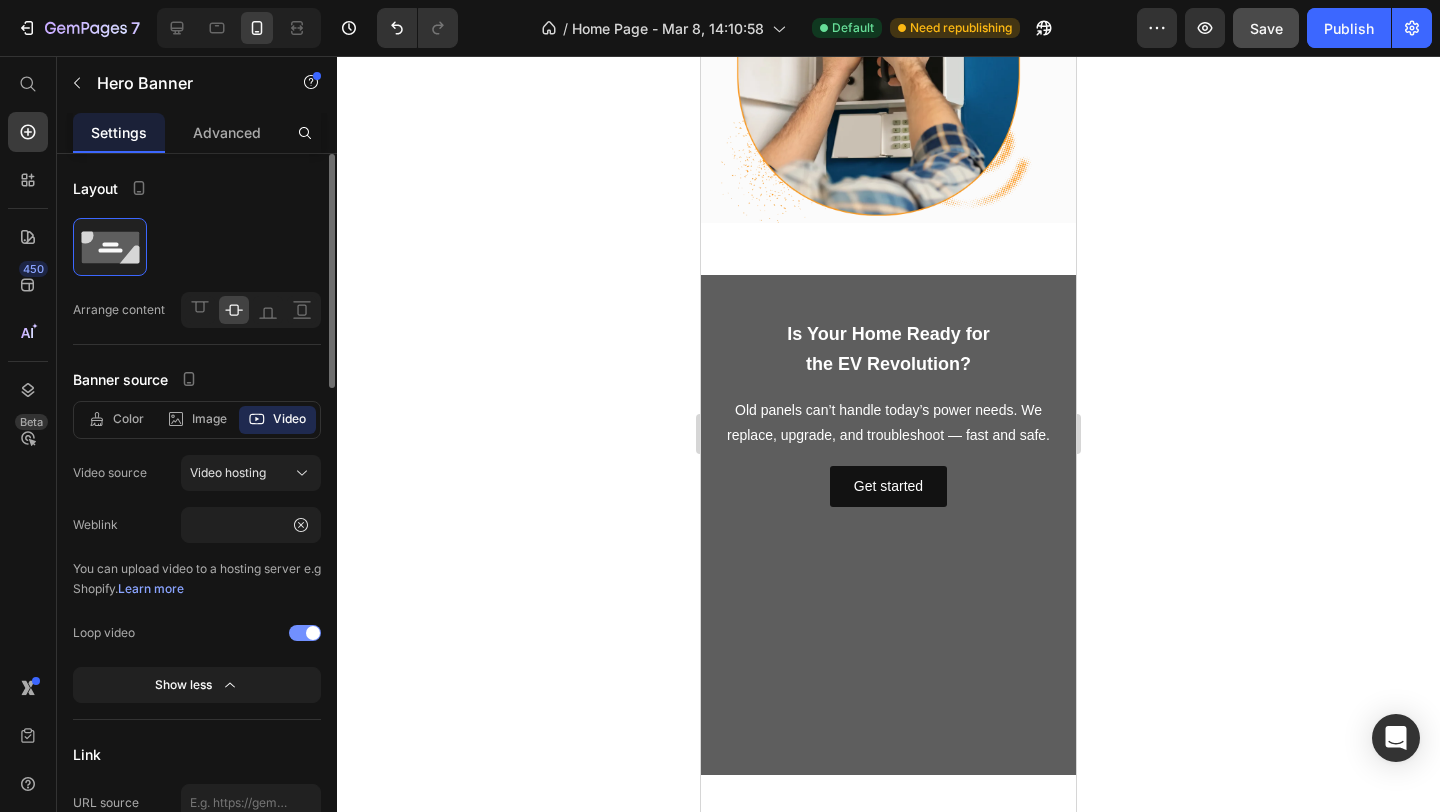 click on "Weblink" at bounding box center [127, 525] 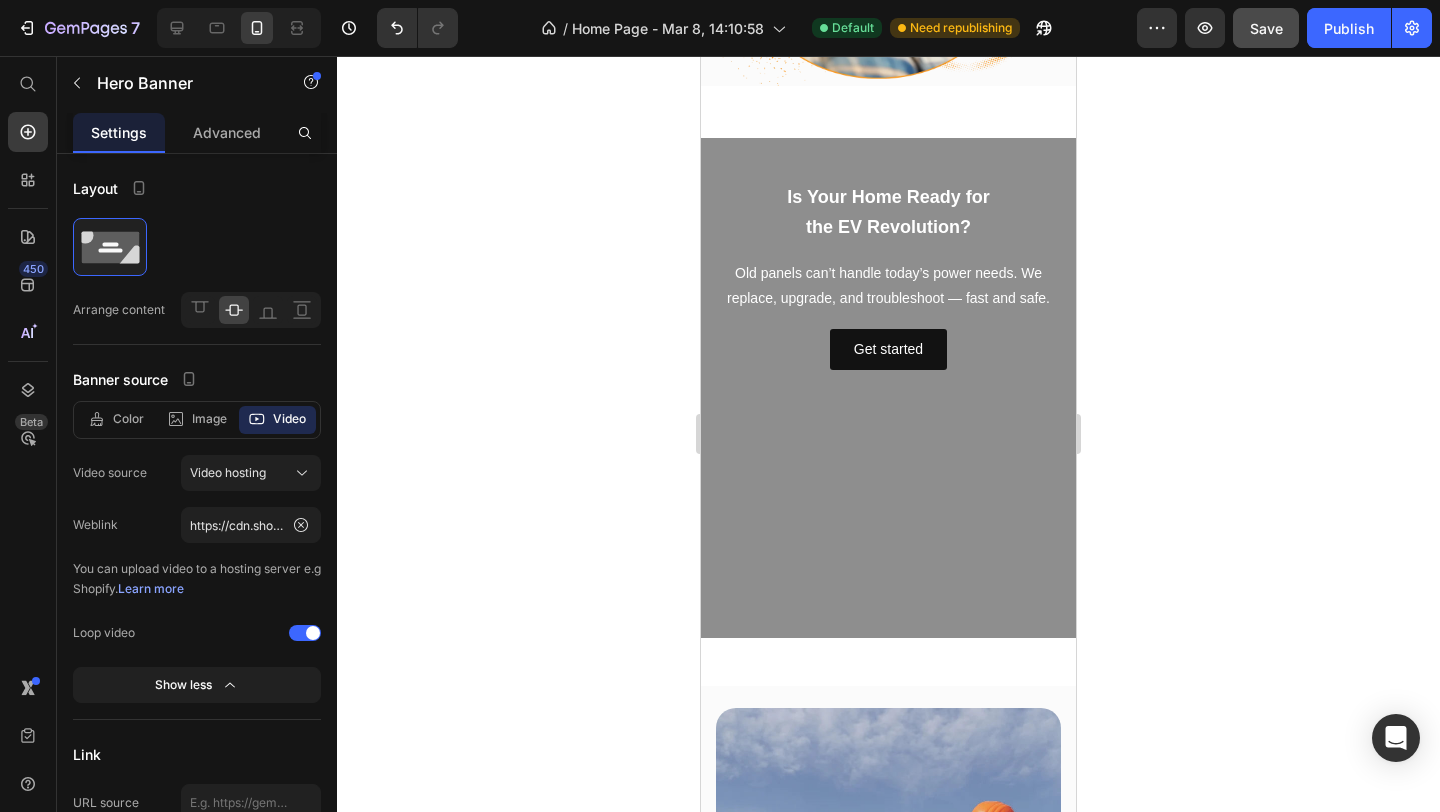 scroll, scrollTop: 1951, scrollLeft: 0, axis: vertical 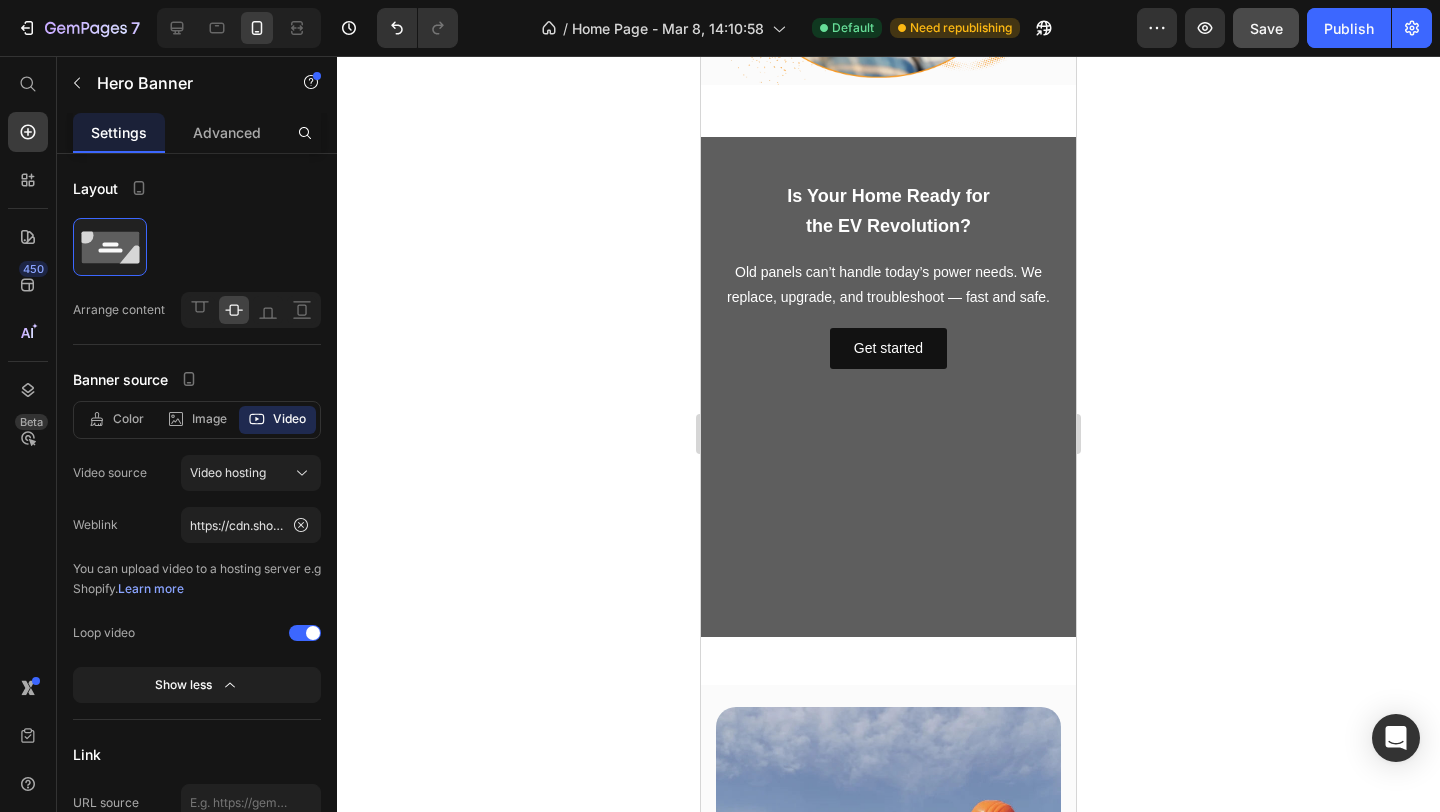 click on "Is Your Home Ready for  the EV Revolution? Heading Old panels can’t handle today’s power needs. We replace, upgrade, and troubleshoot — fast and safe. Text Block Get started Button" at bounding box center [888, 387] 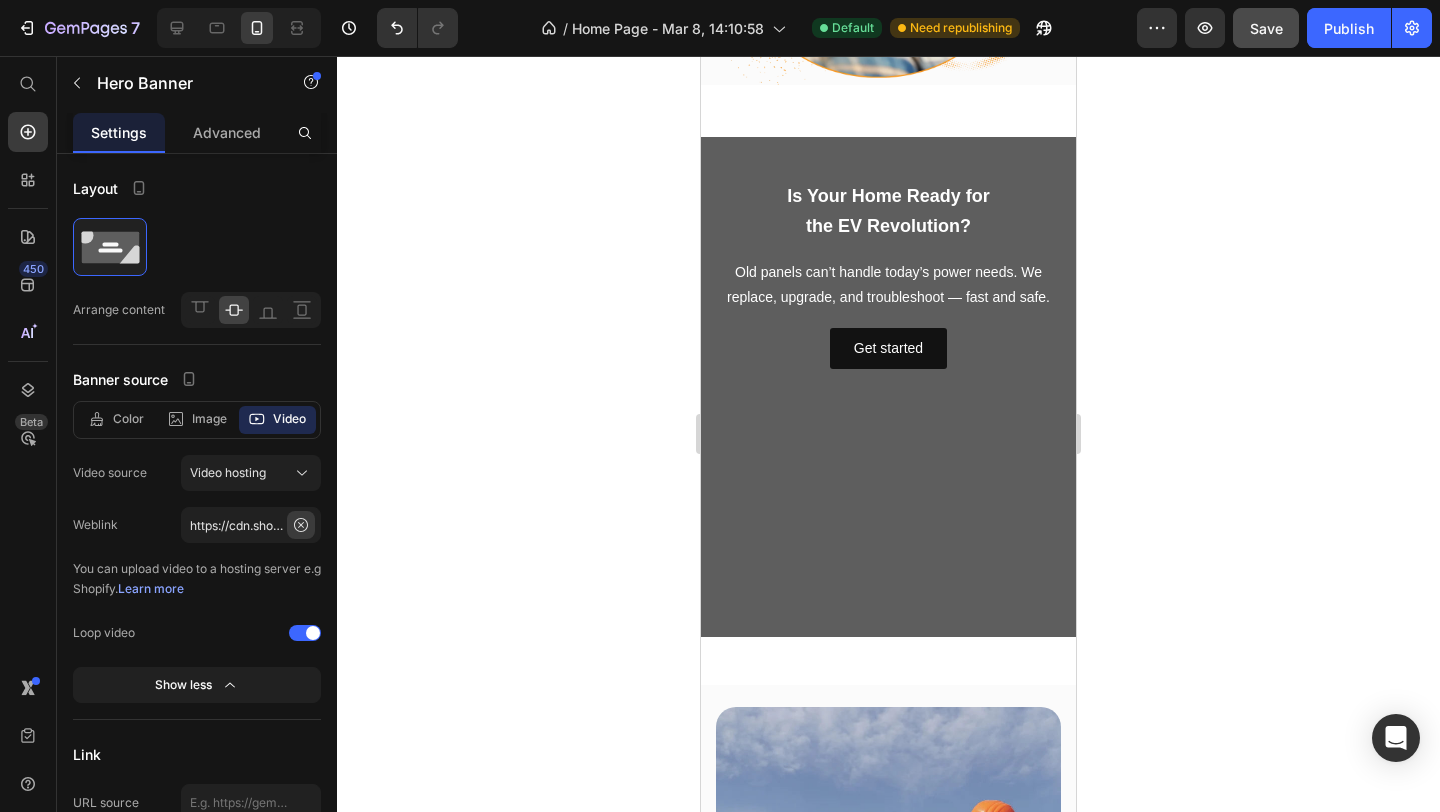 click 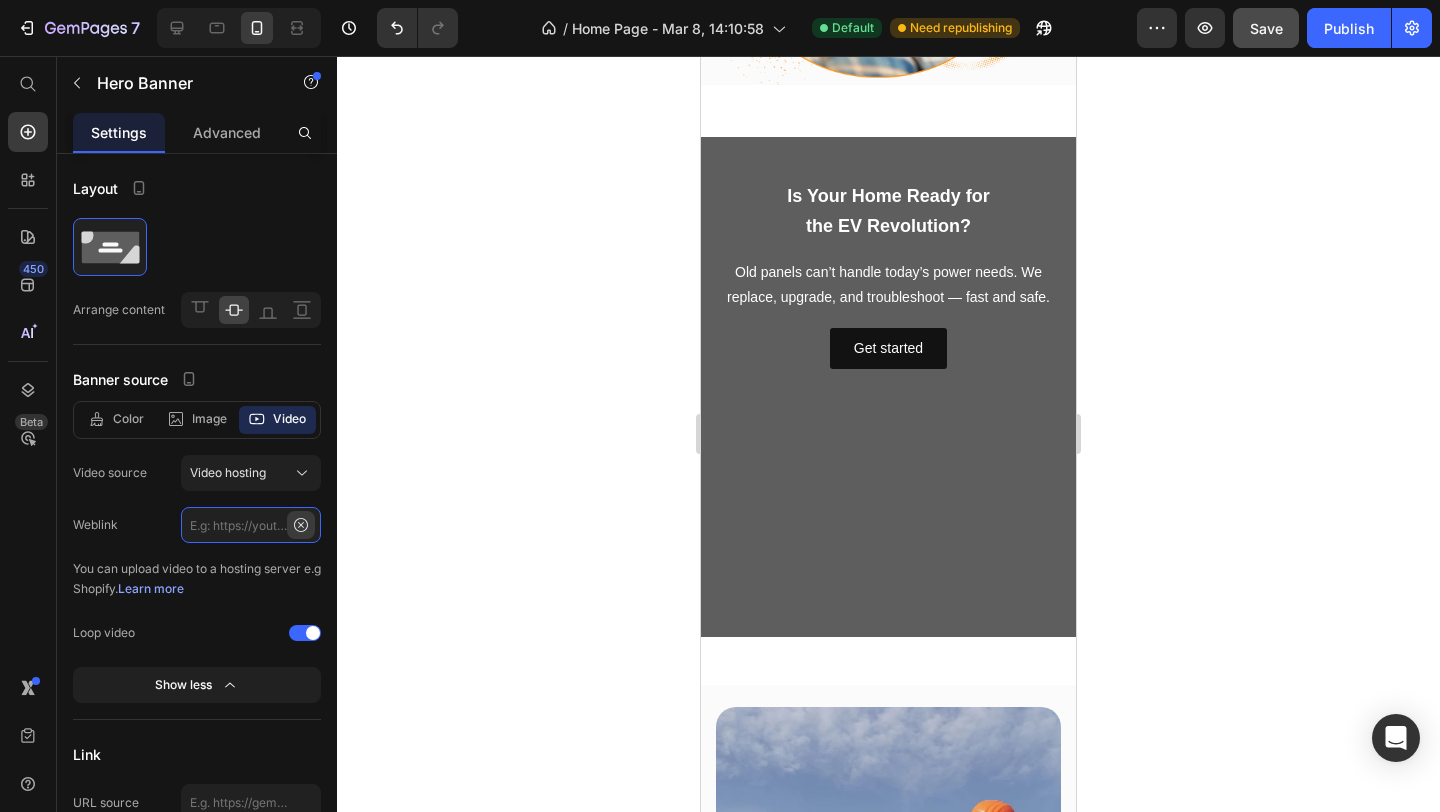 scroll, scrollTop: 0, scrollLeft: 0, axis: both 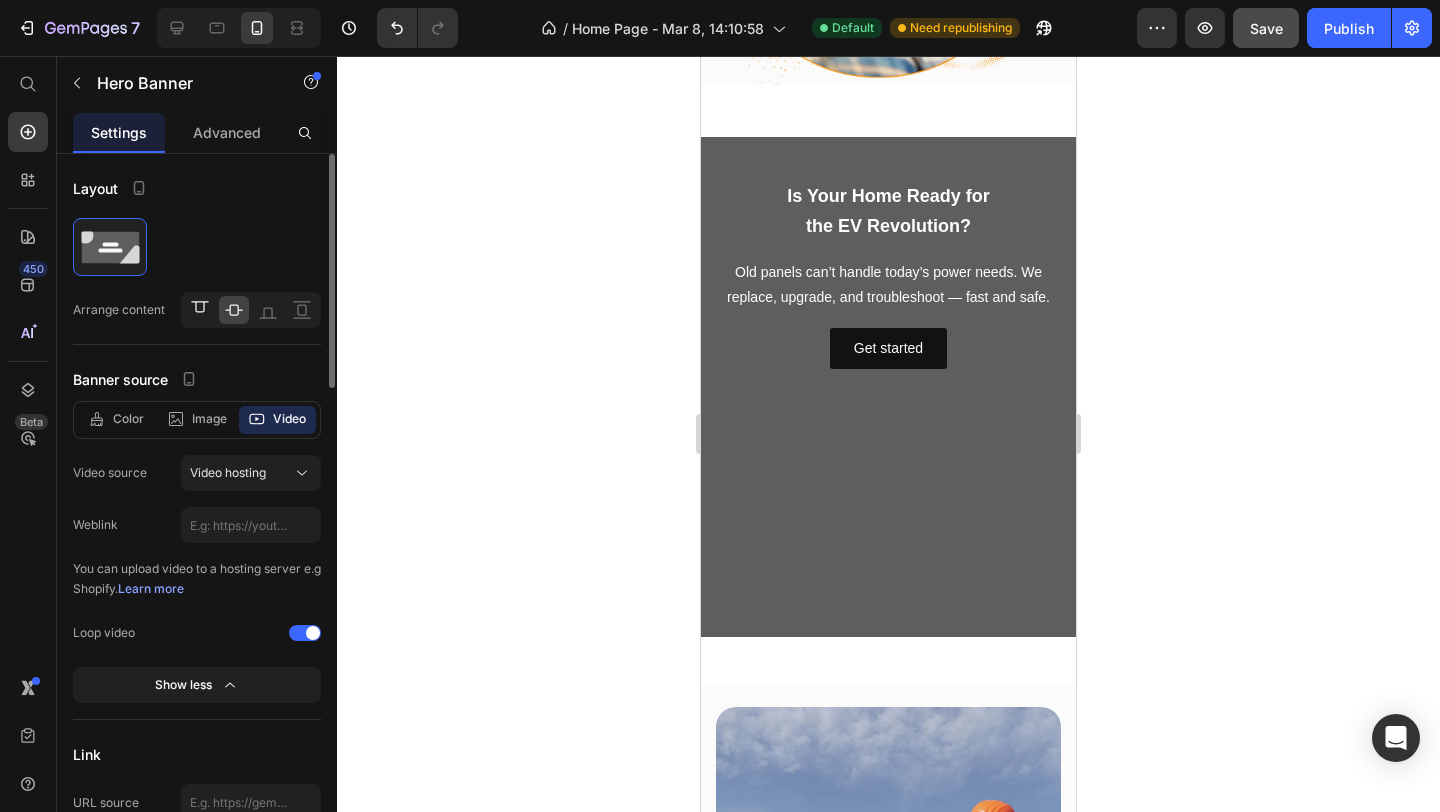click 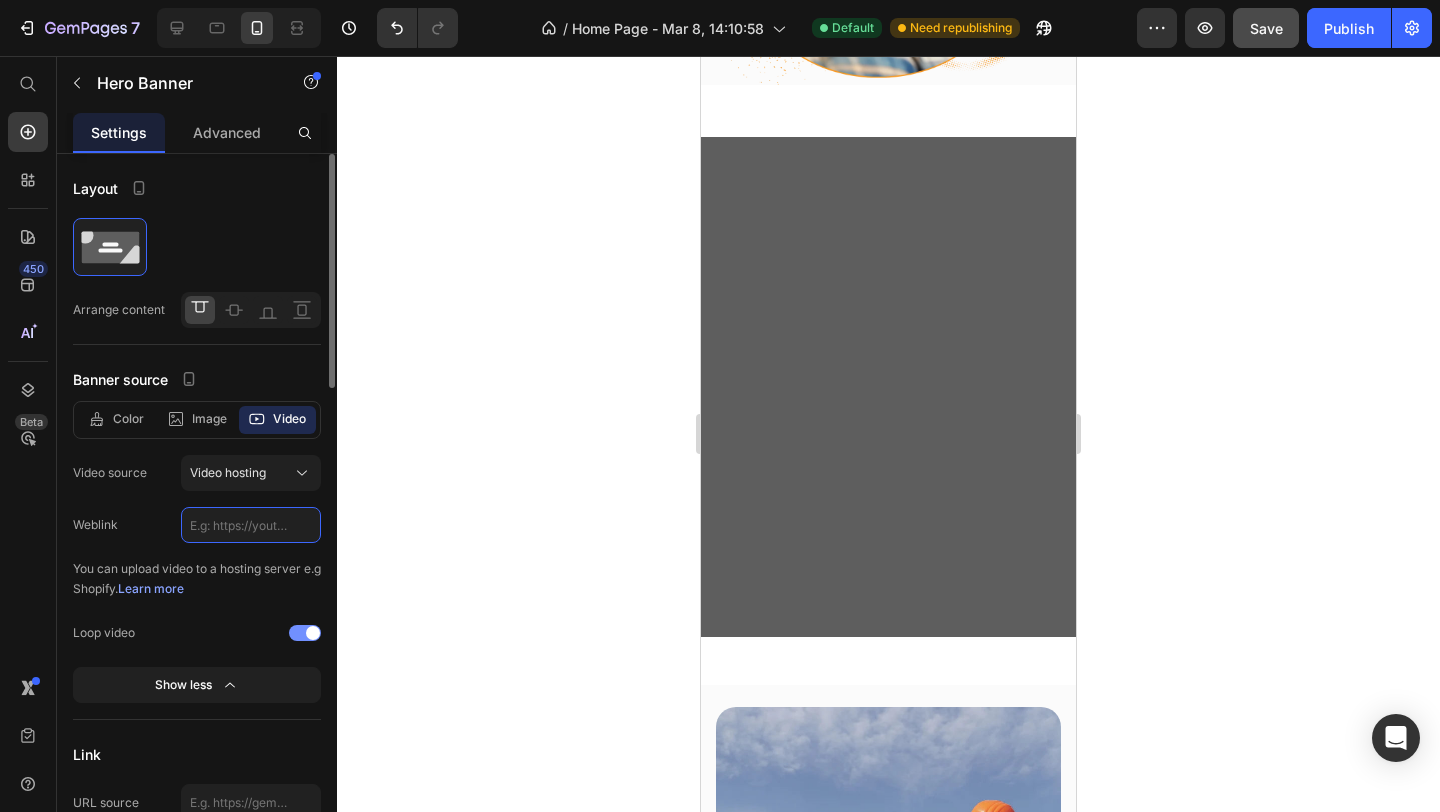 click 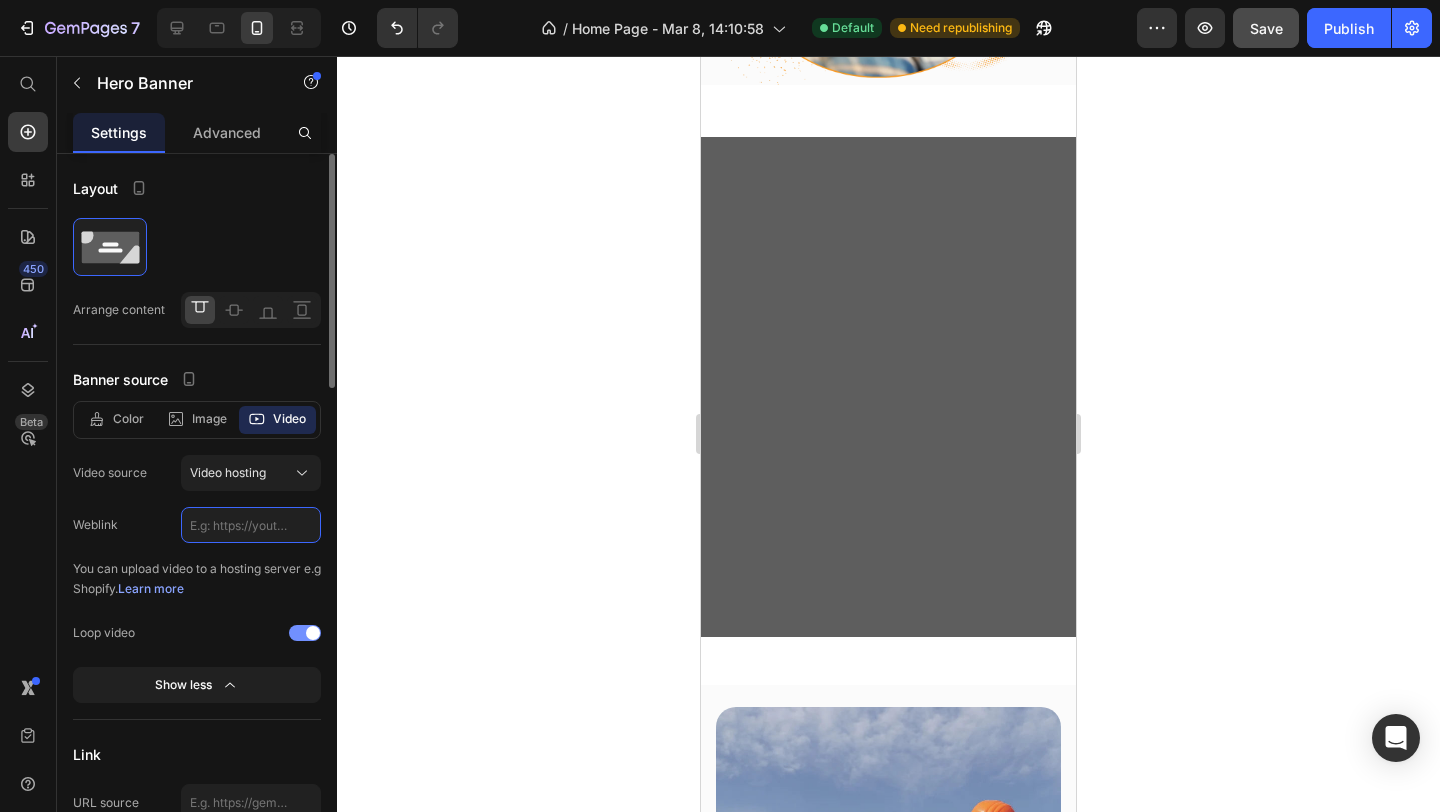 click 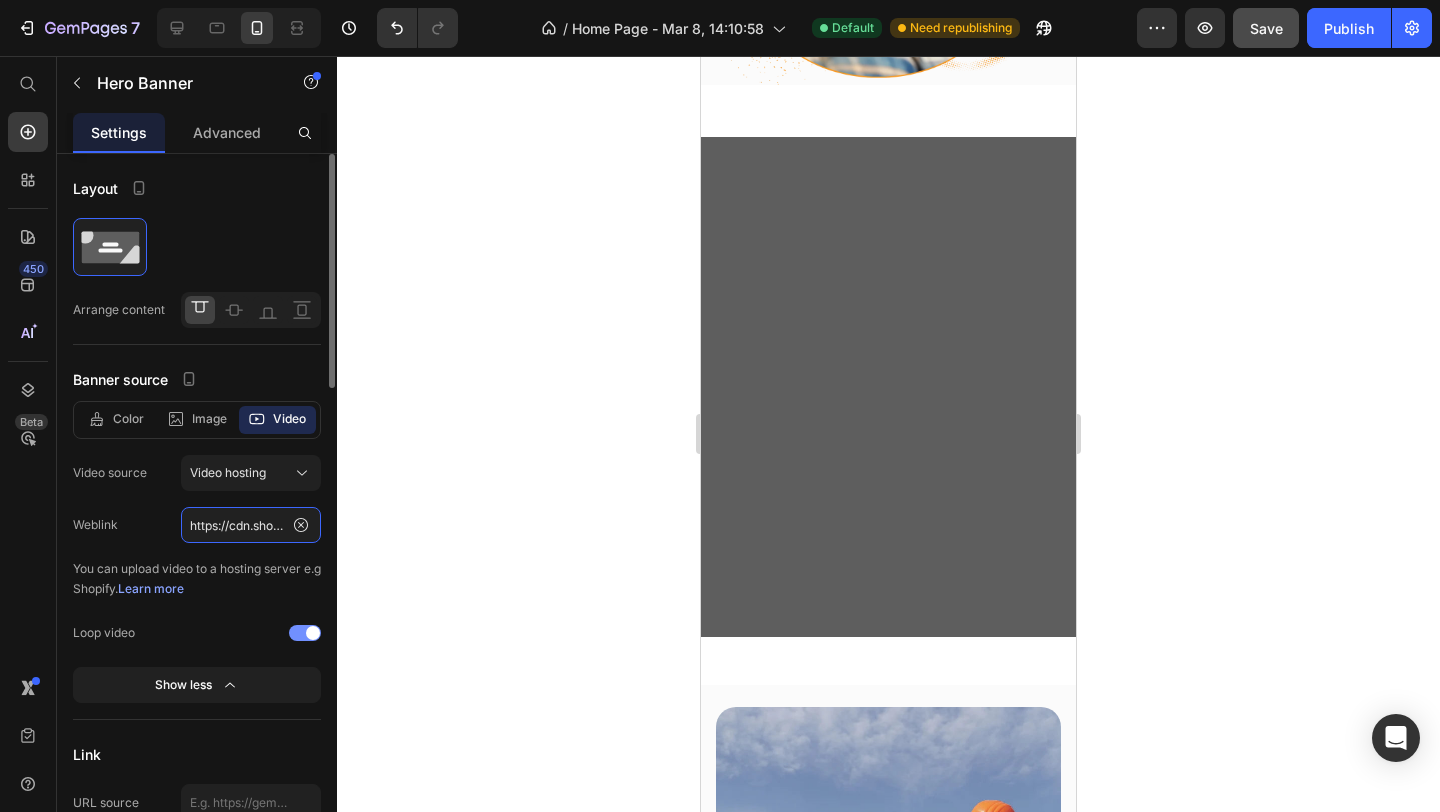 scroll, scrollTop: 0, scrollLeft: 366, axis: horizontal 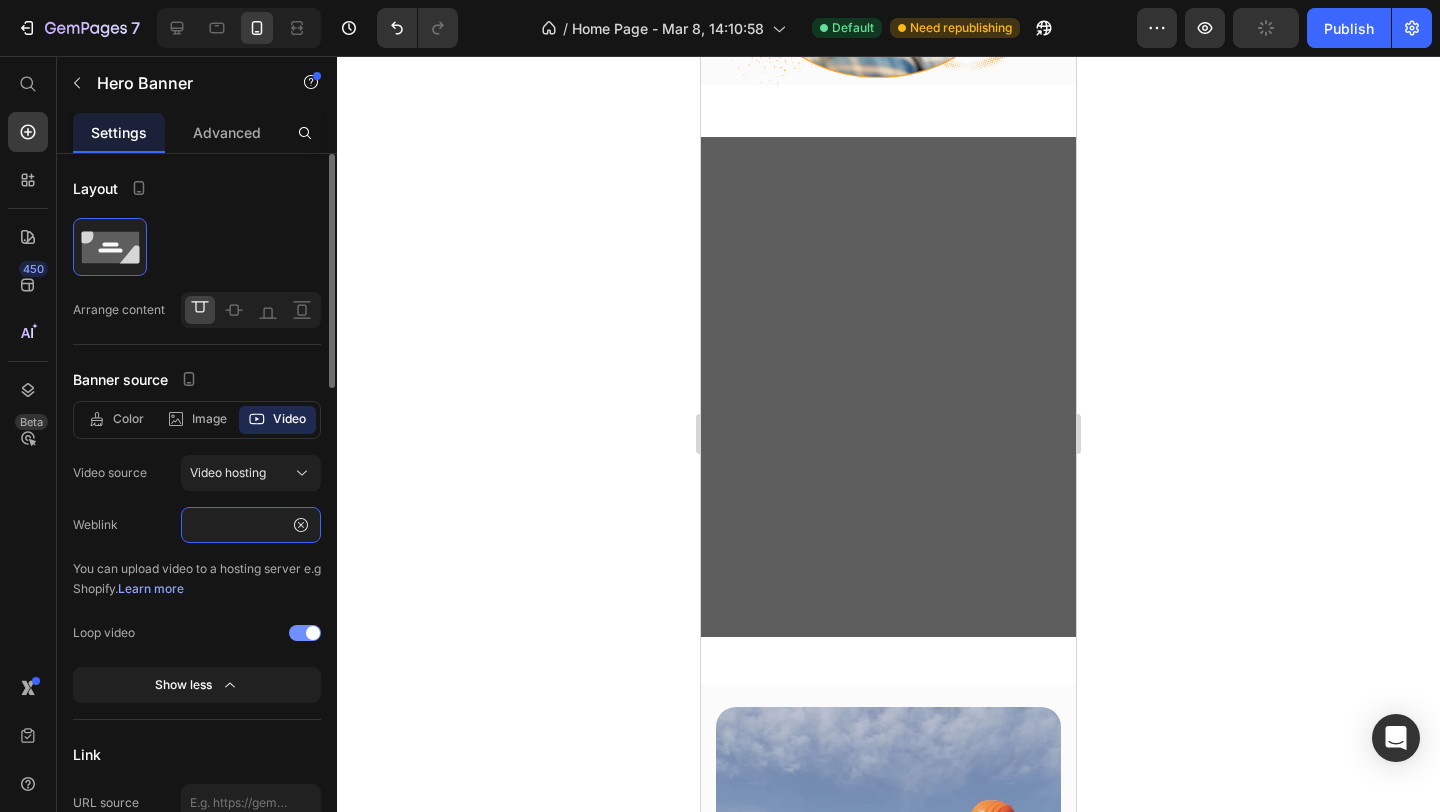 type on "https://cdn.shopify.com/videos/c/o/v/ba4a1ad199d8400a9d870ba2ce550ea1.mp4" 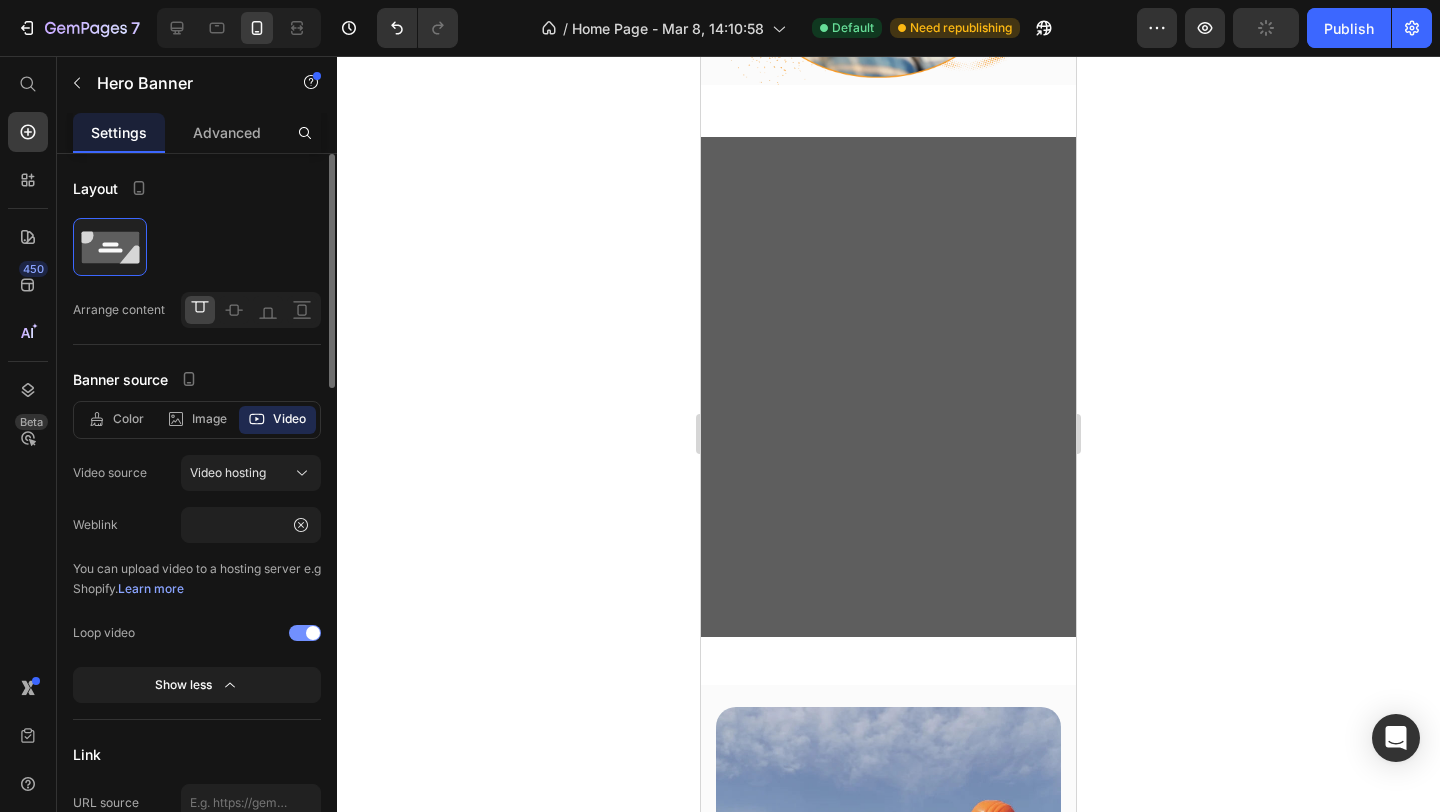 click on "Weblink https://cdn.shopify.com/videos/c/o/v/ba4a1ad199d8400a9d870ba2ce550ea1.mp4" 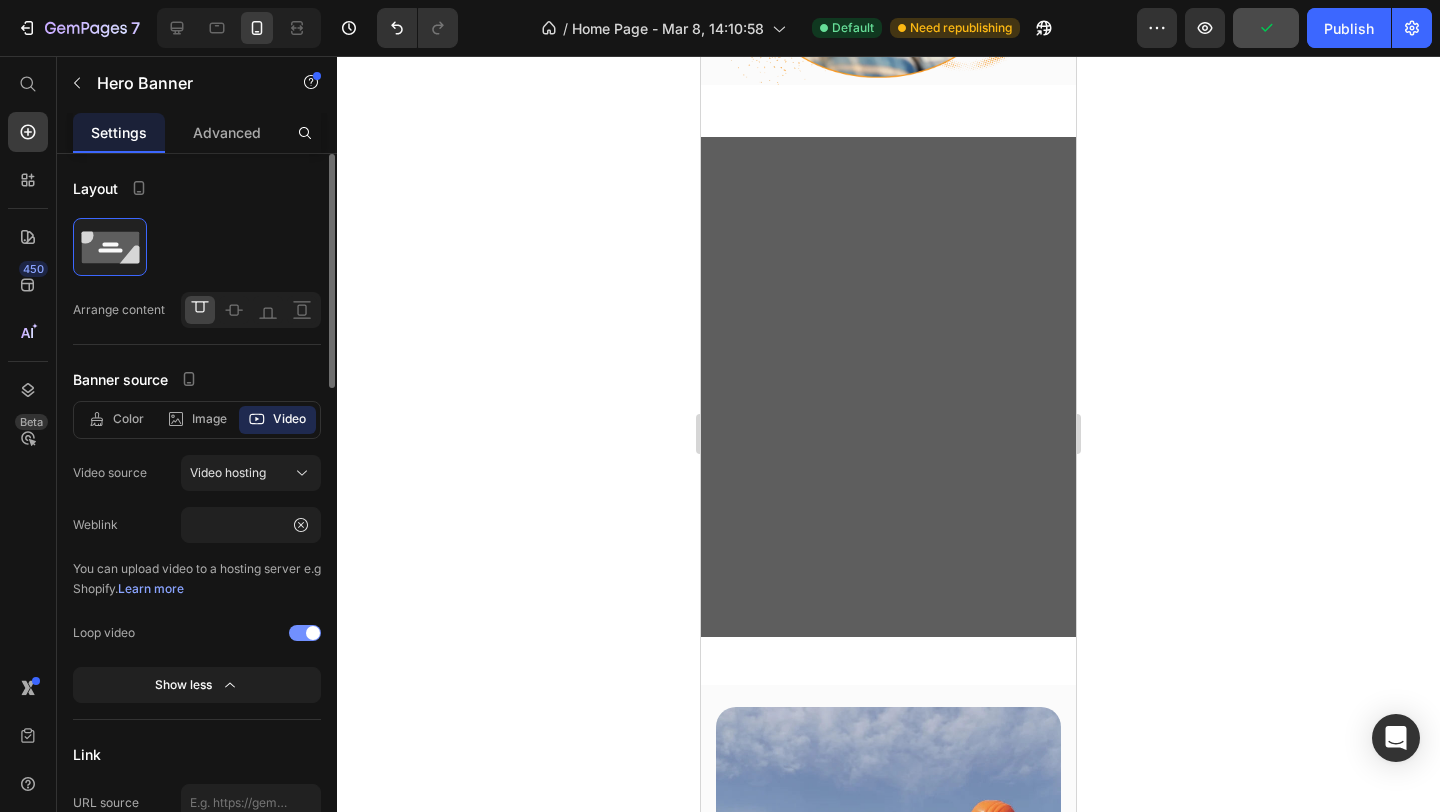 scroll, scrollTop: 0, scrollLeft: 0, axis: both 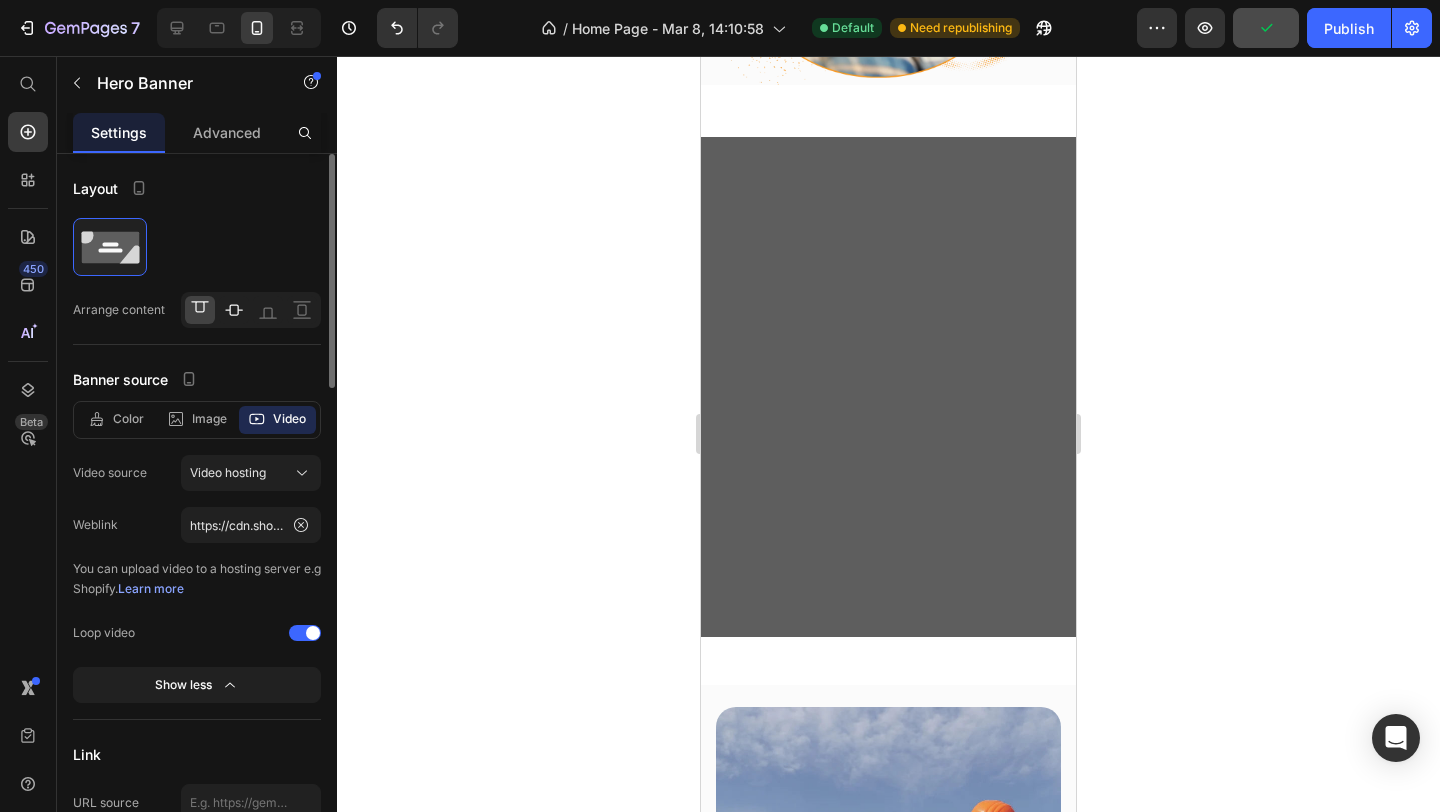 click 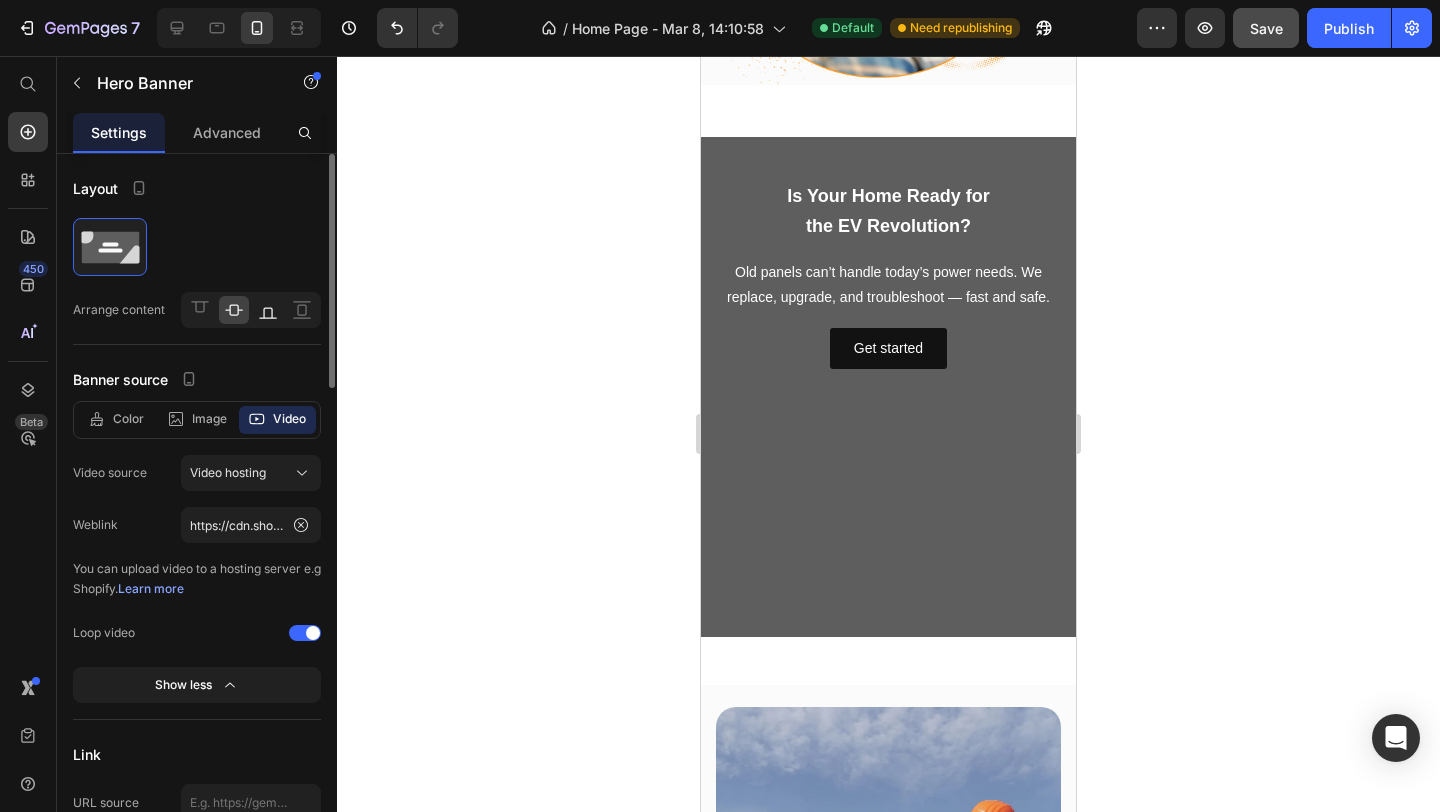 click 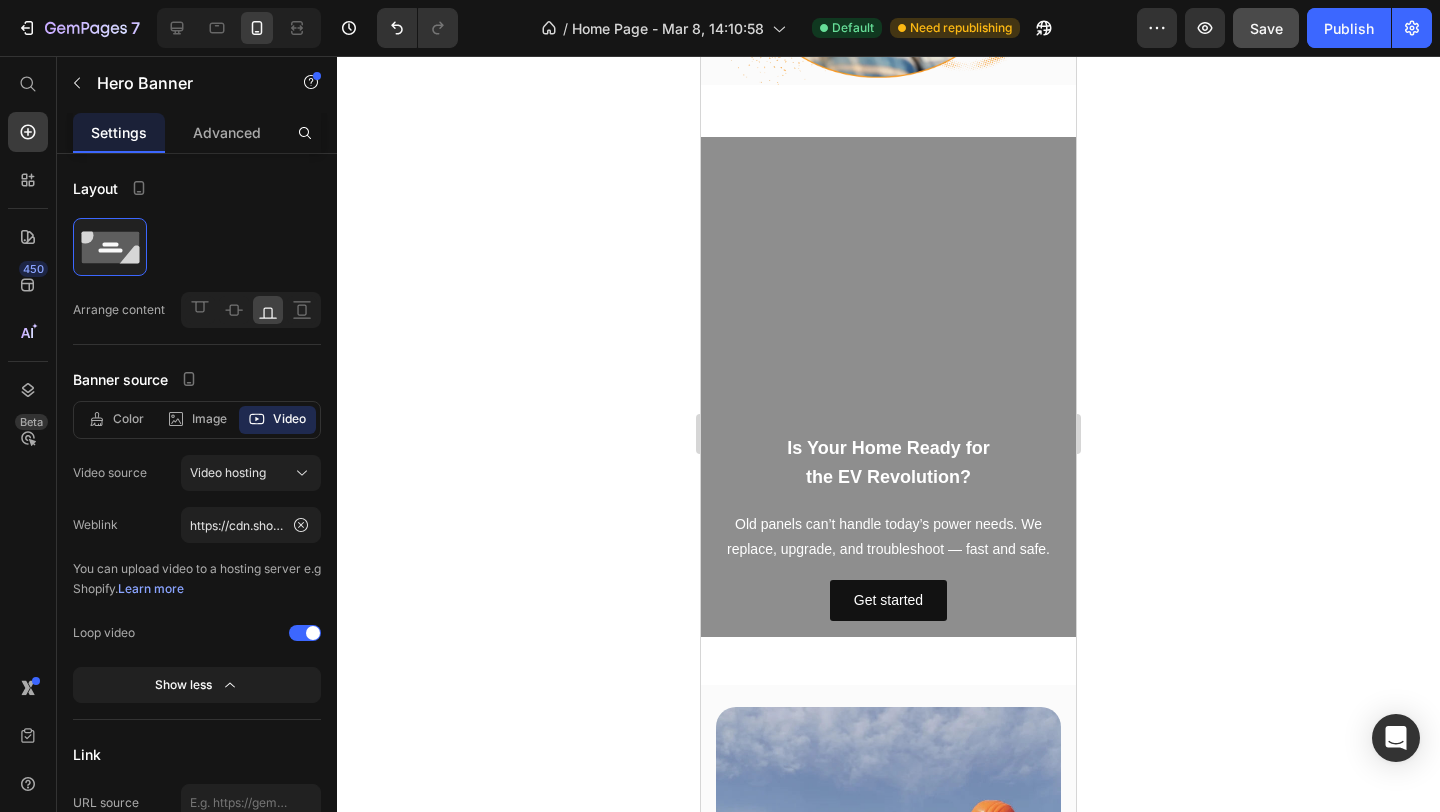 click at bounding box center (888, 387) 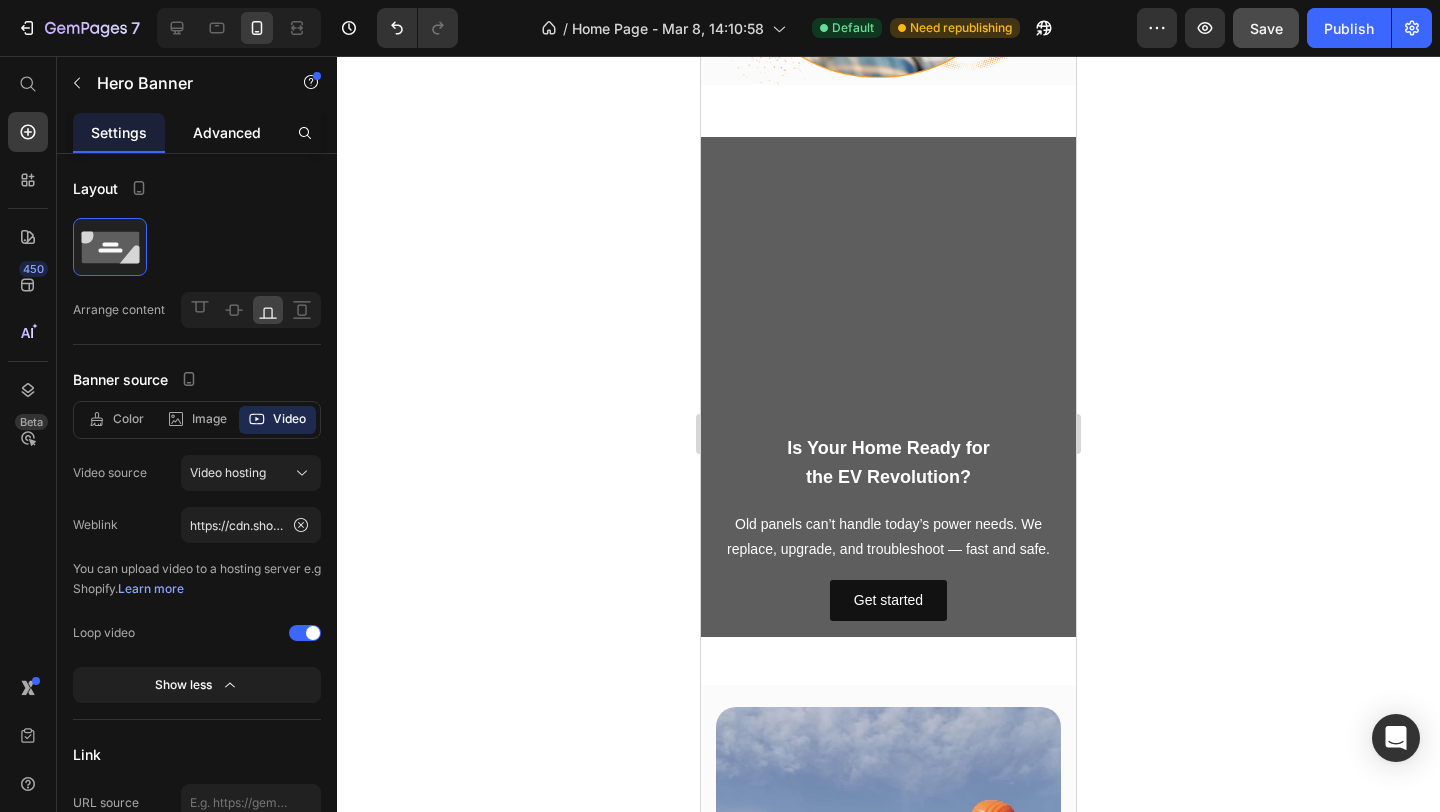 click on "Advanced" at bounding box center (227, 132) 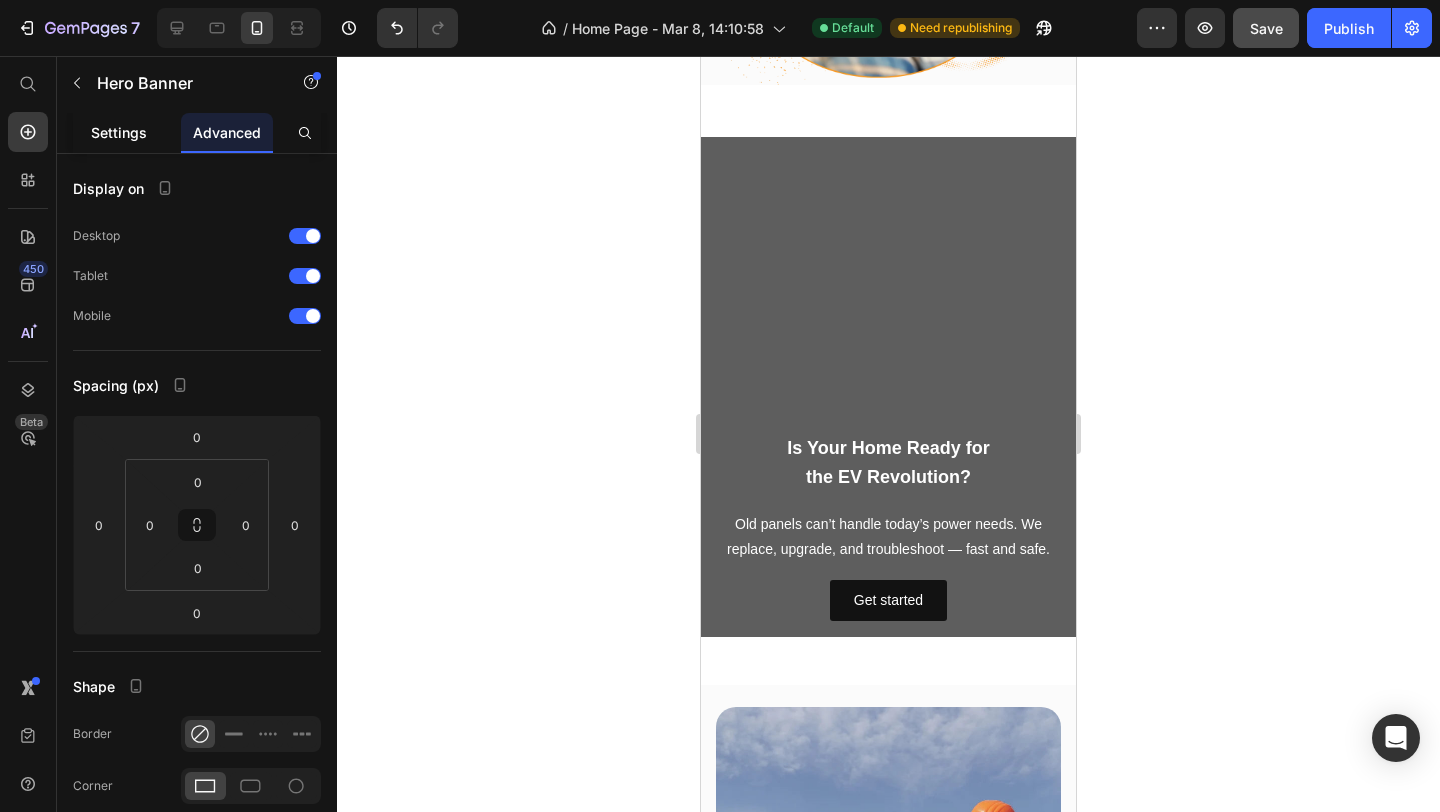 click on "Settings" at bounding box center (119, 132) 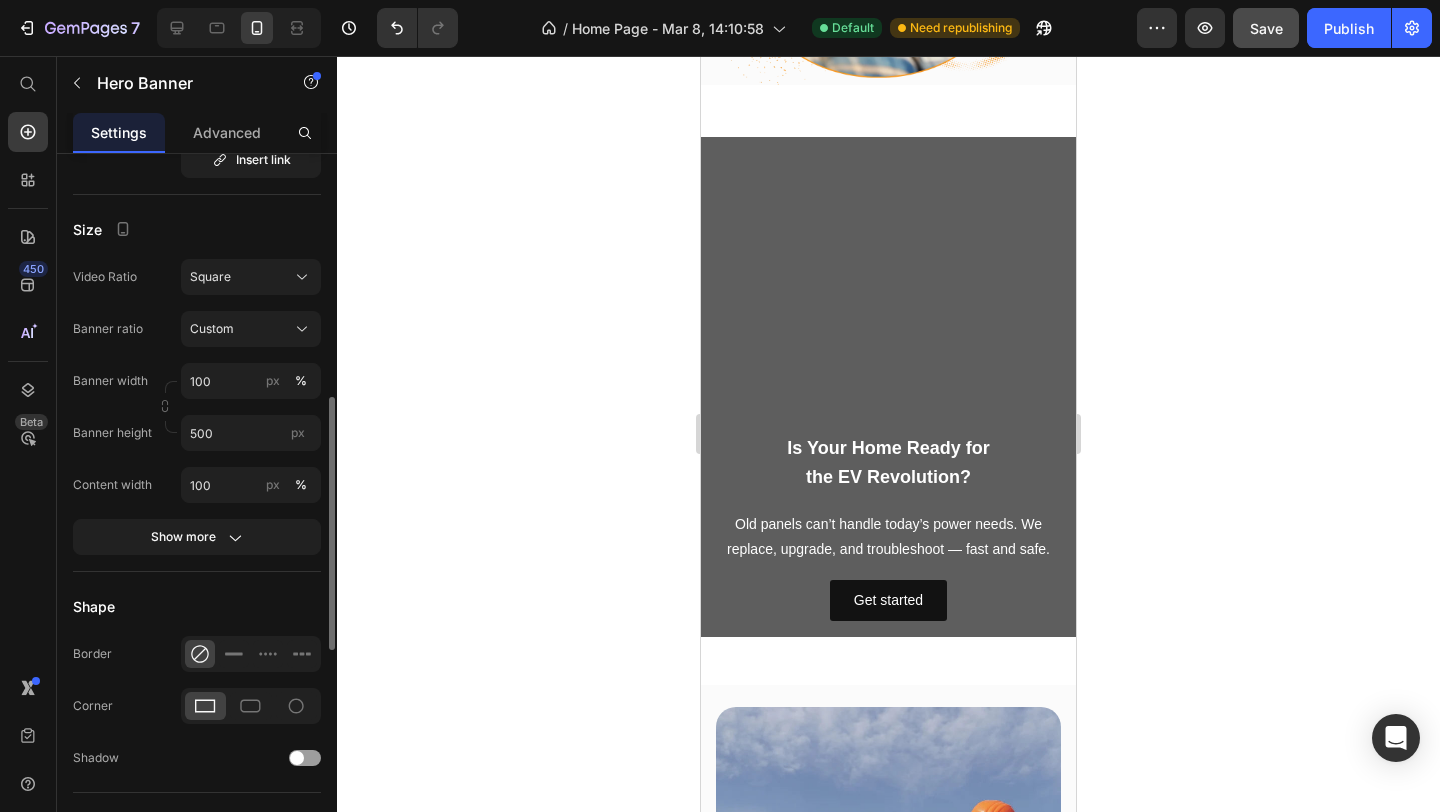scroll, scrollTop: 688, scrollLeft: 0, axis: vertical 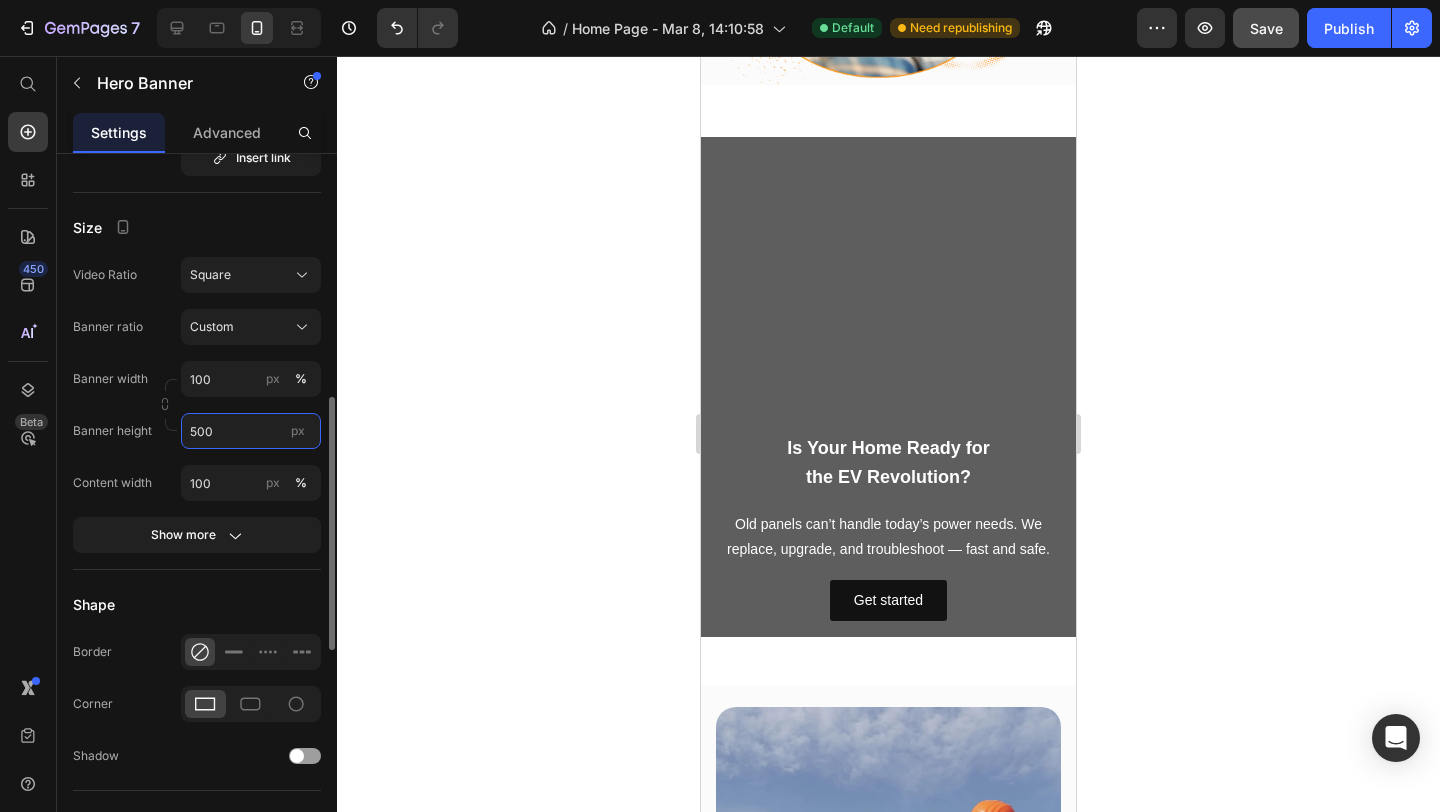 click on "500" at bounding box center (251, 431) 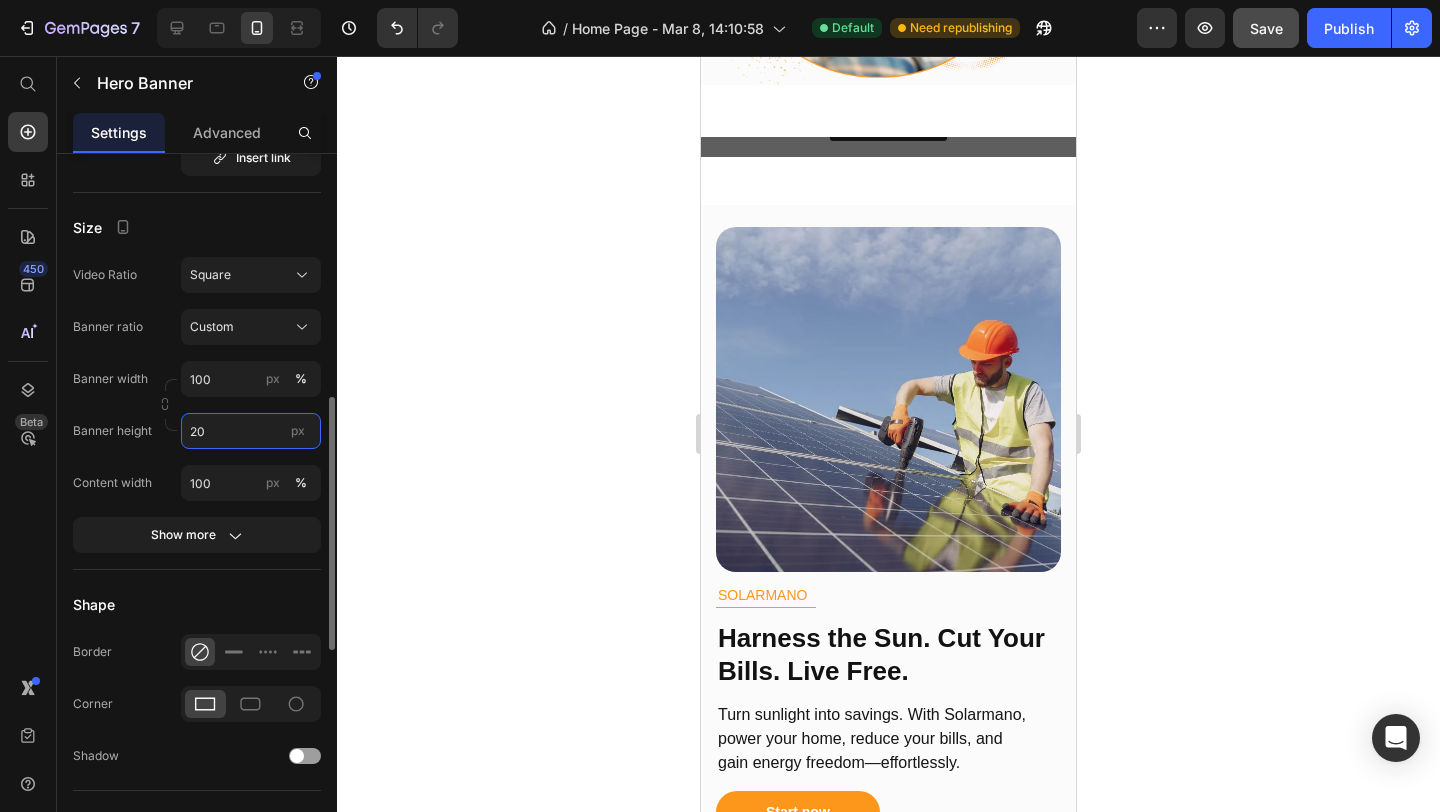 type on "2" 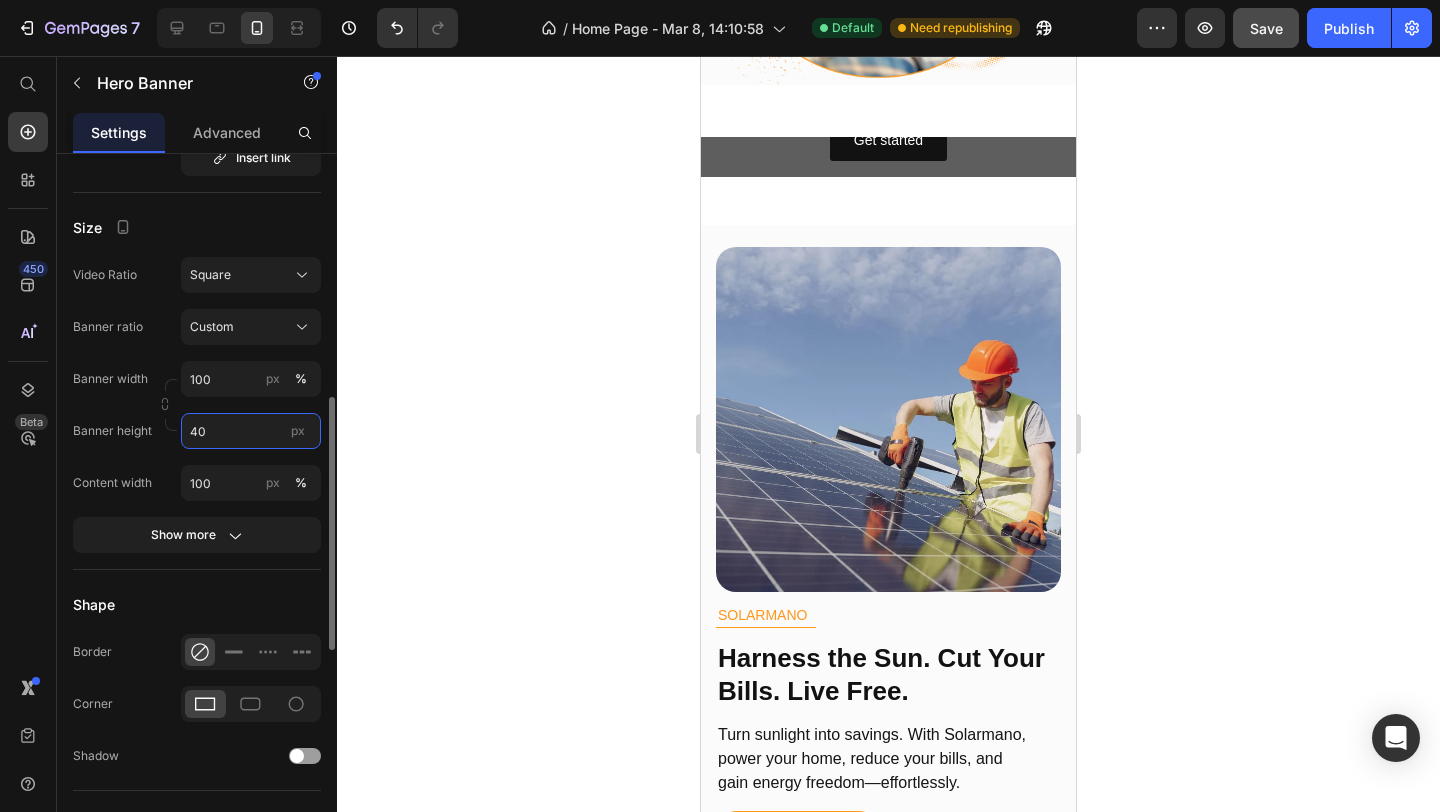 type on "4" 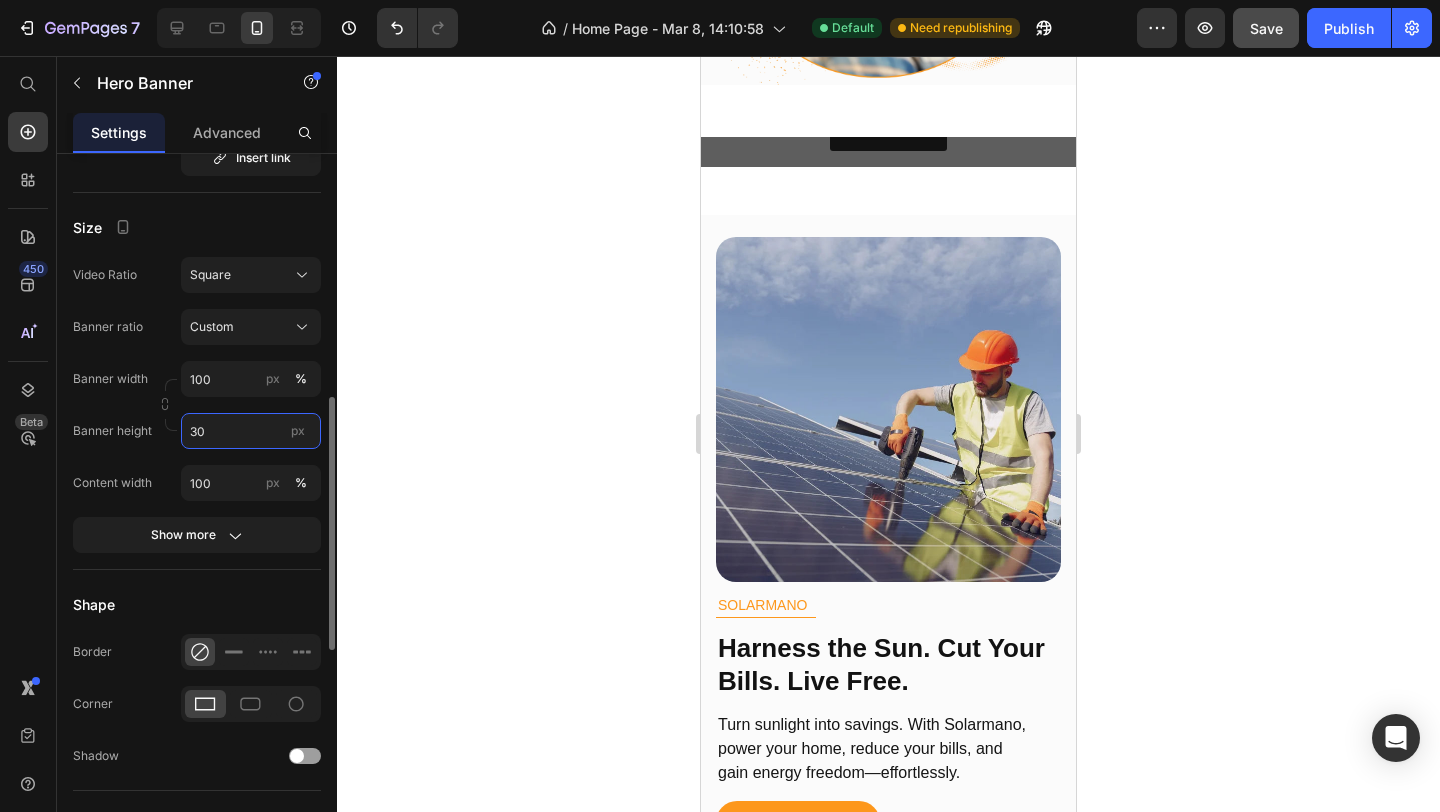 type on "3" 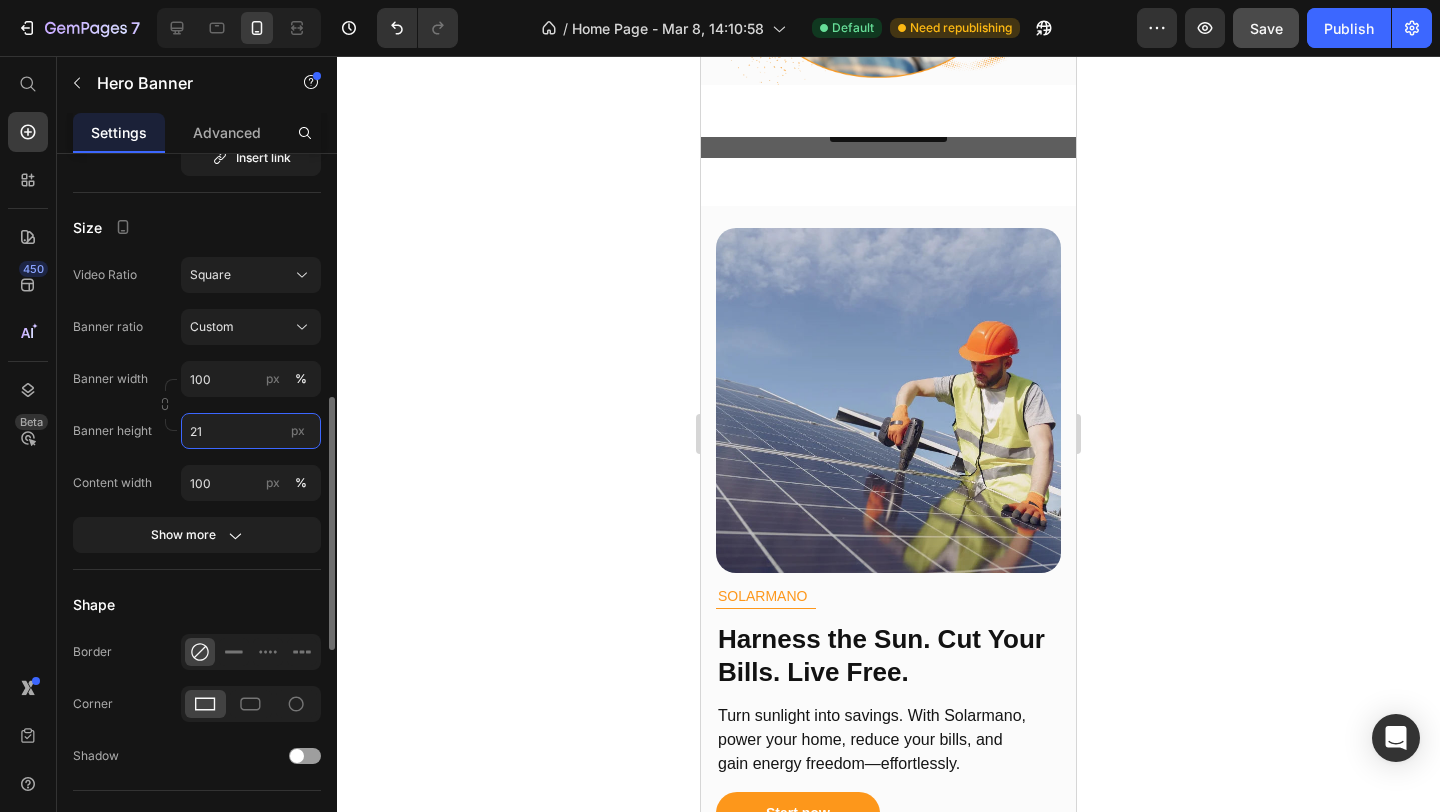 type on "2" 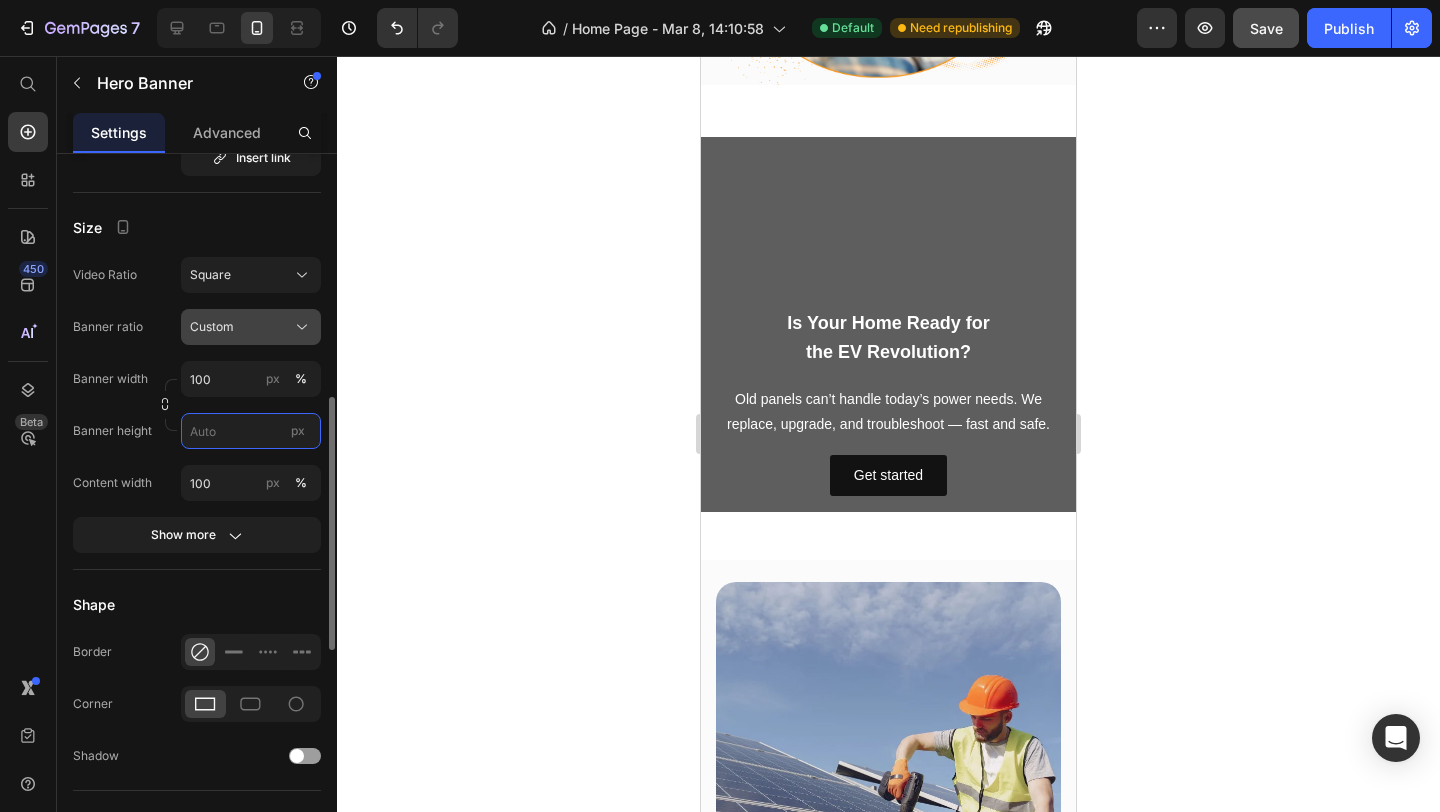 type 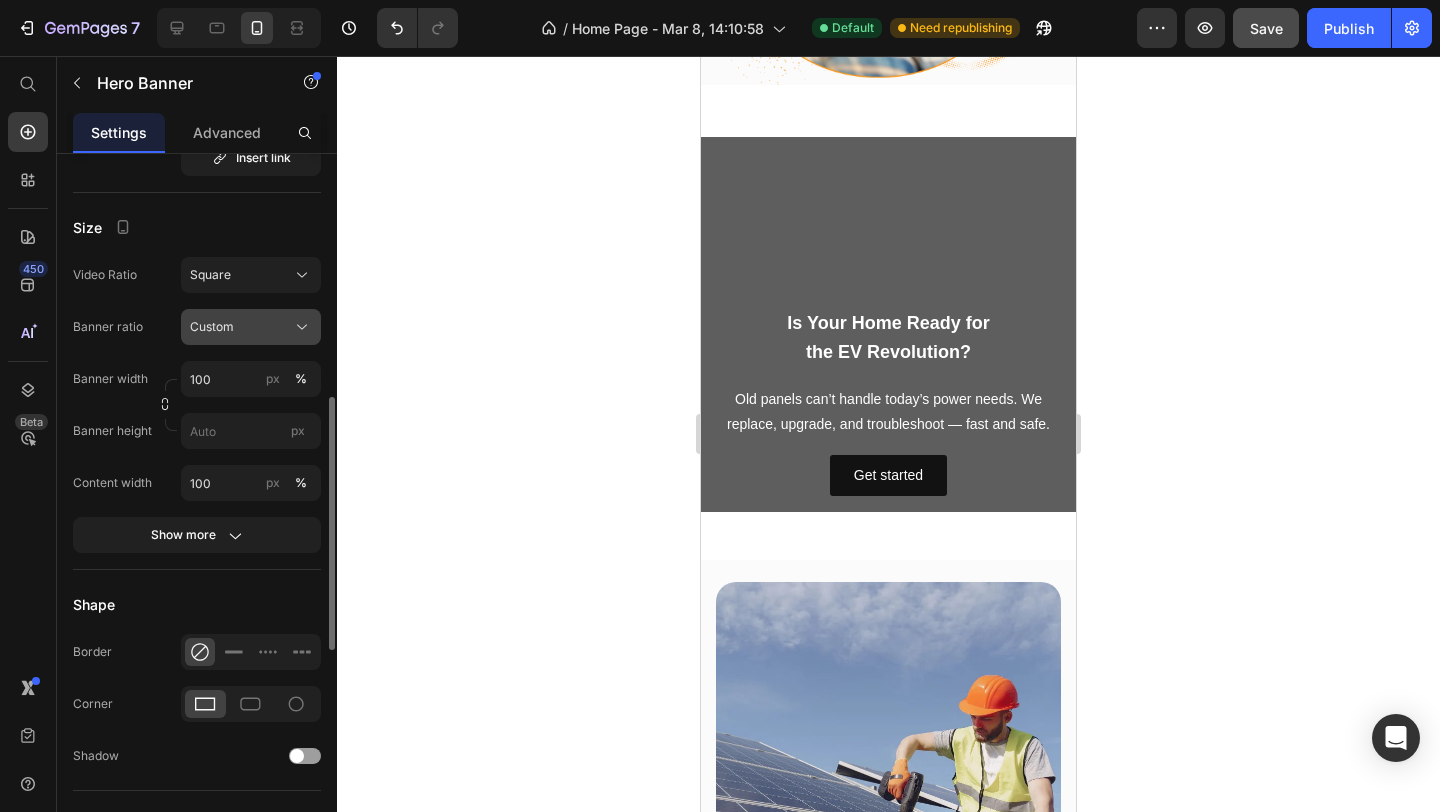 click on "Custom" at bounding box center [251, 327] 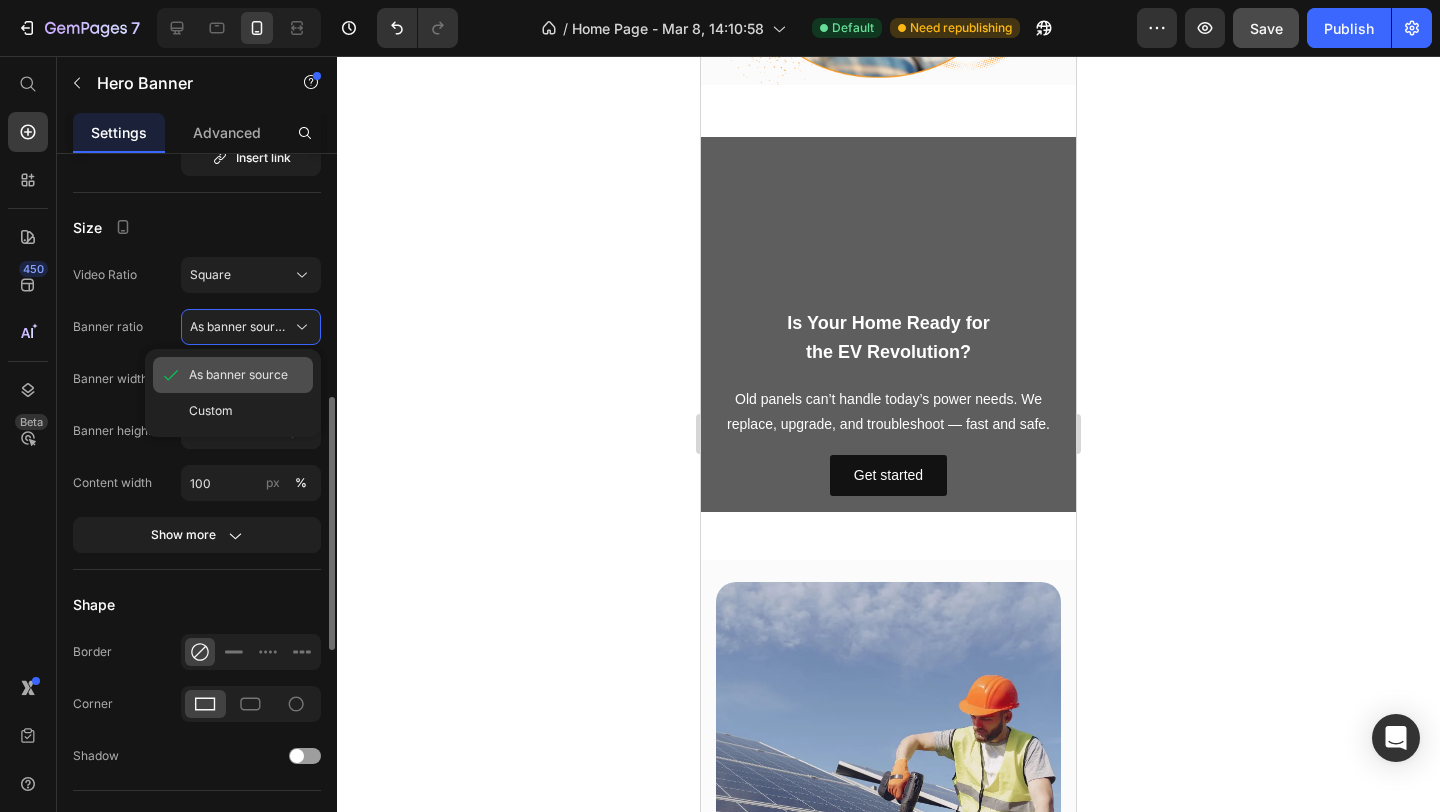 click on "As banner source" at bounding box center (238, 375) 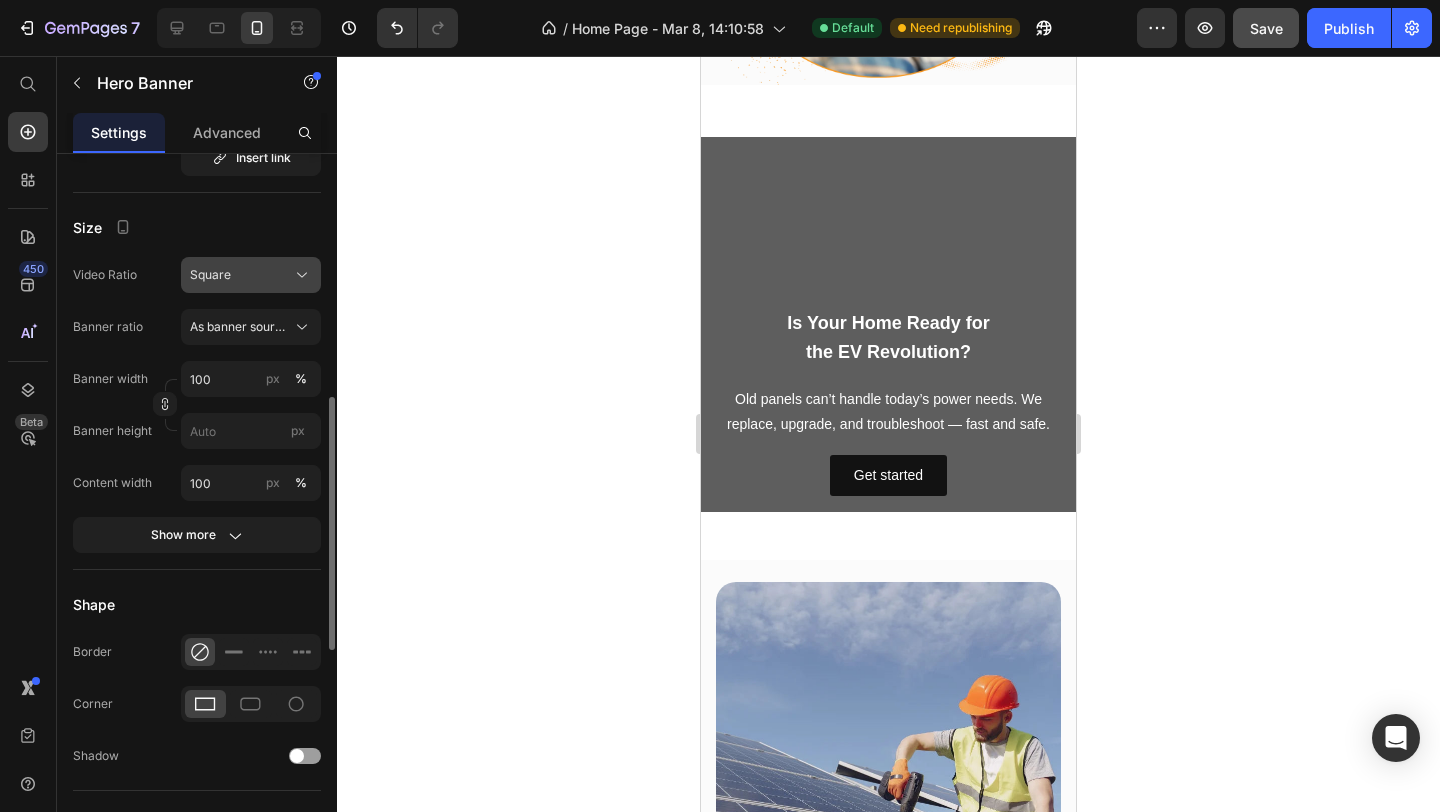 click on "Square" 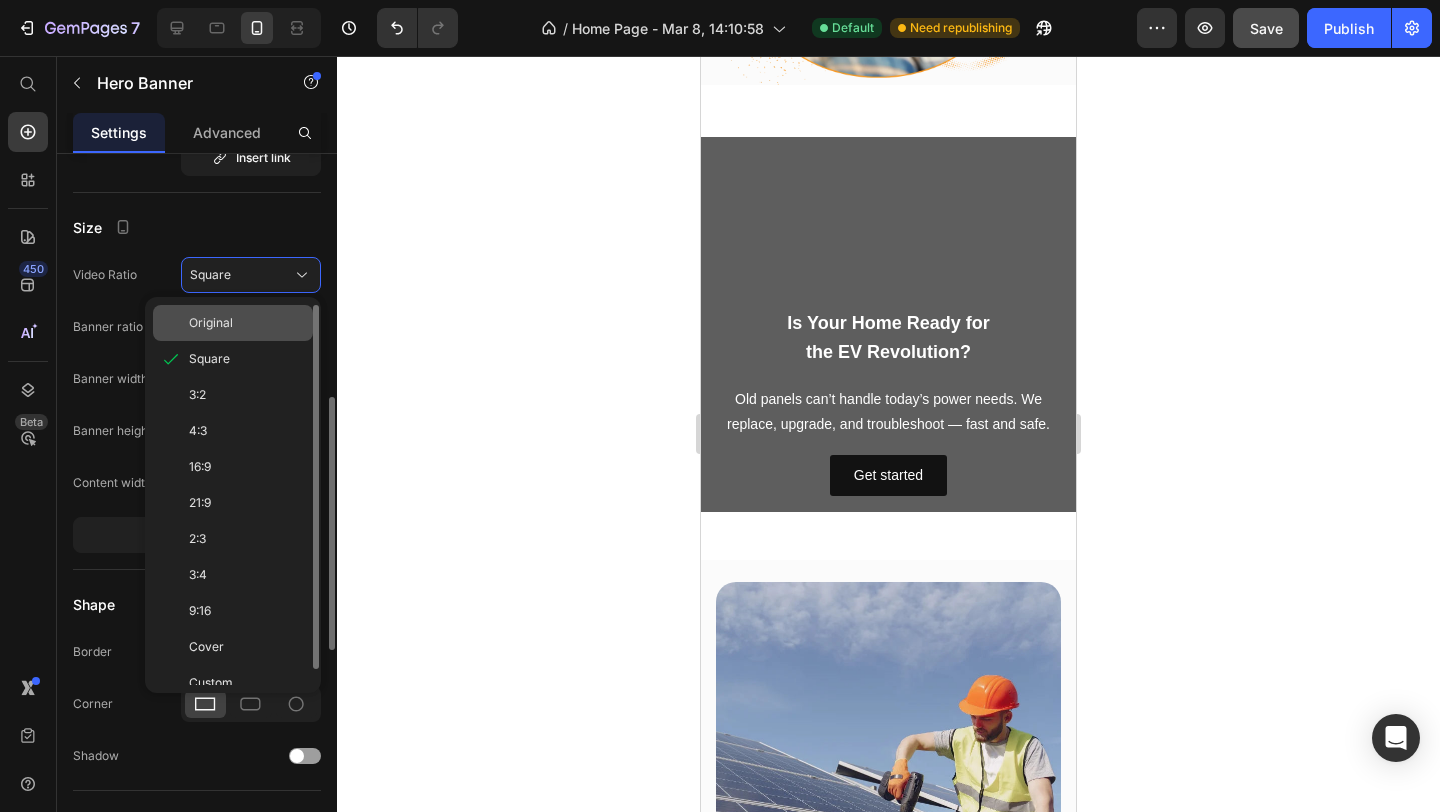 click on "Original" at bounding box center (247, 323) 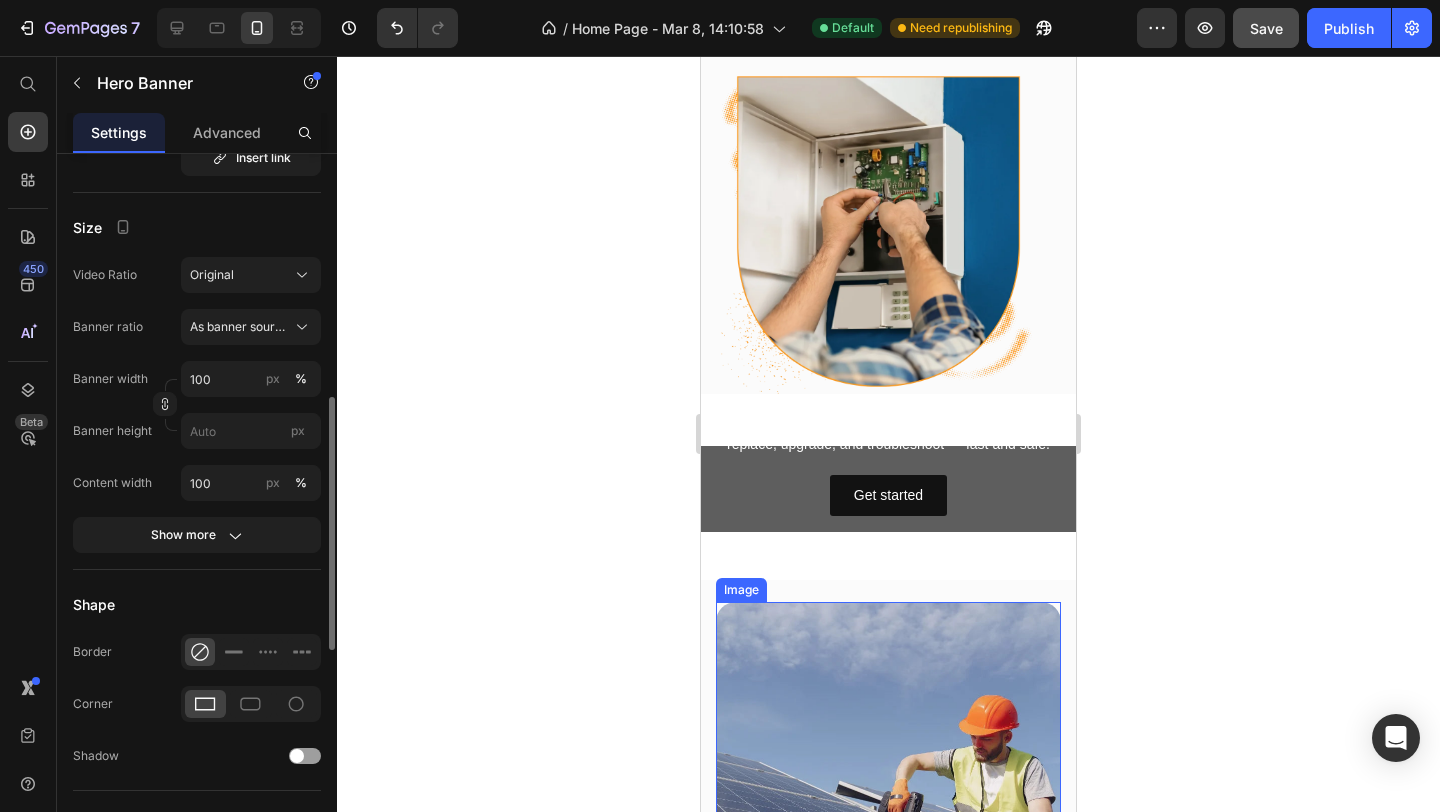 scroll, scrollTop: 1632, scrollLeft: 0, axis: vertical 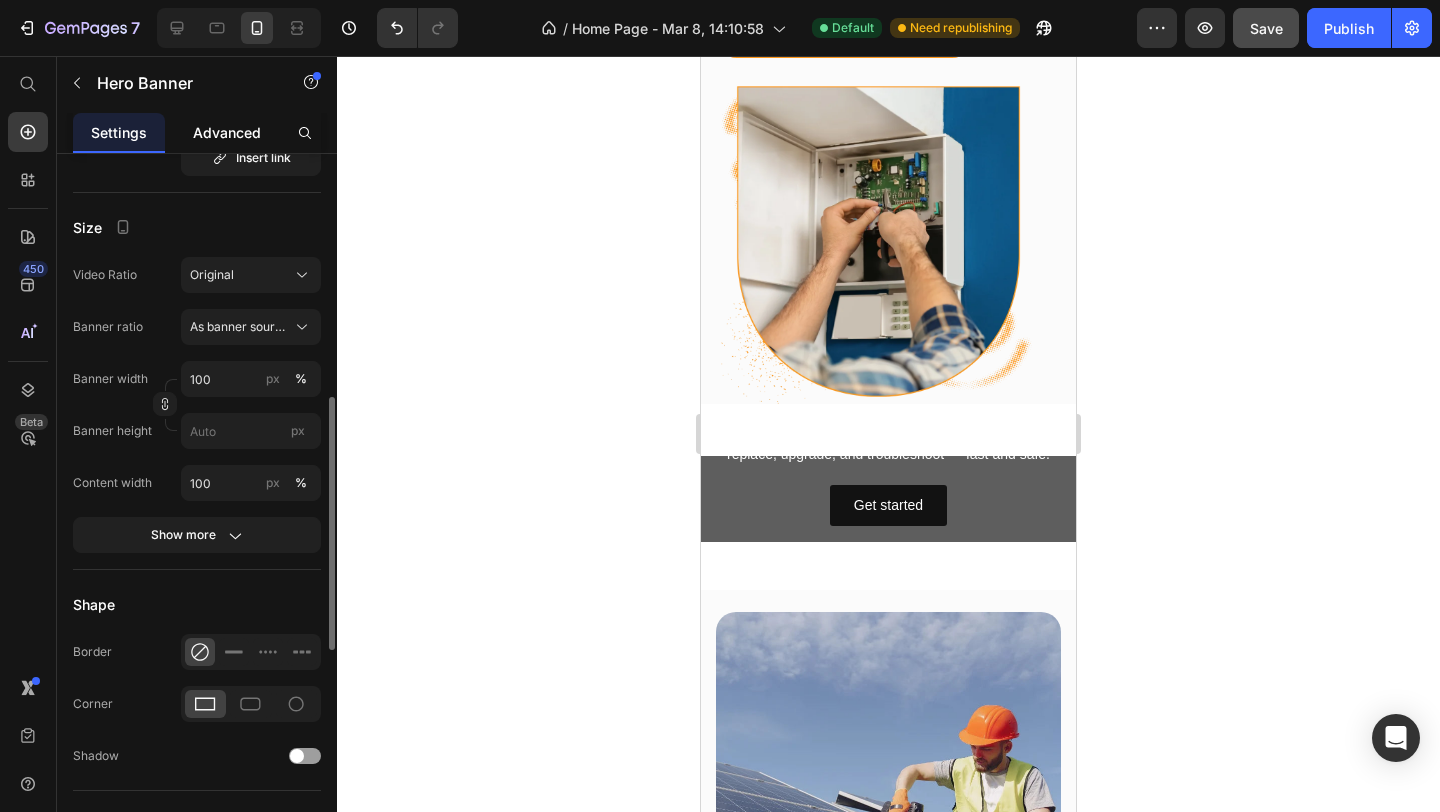 click on "Advanced" at bounding box center [227, 132] 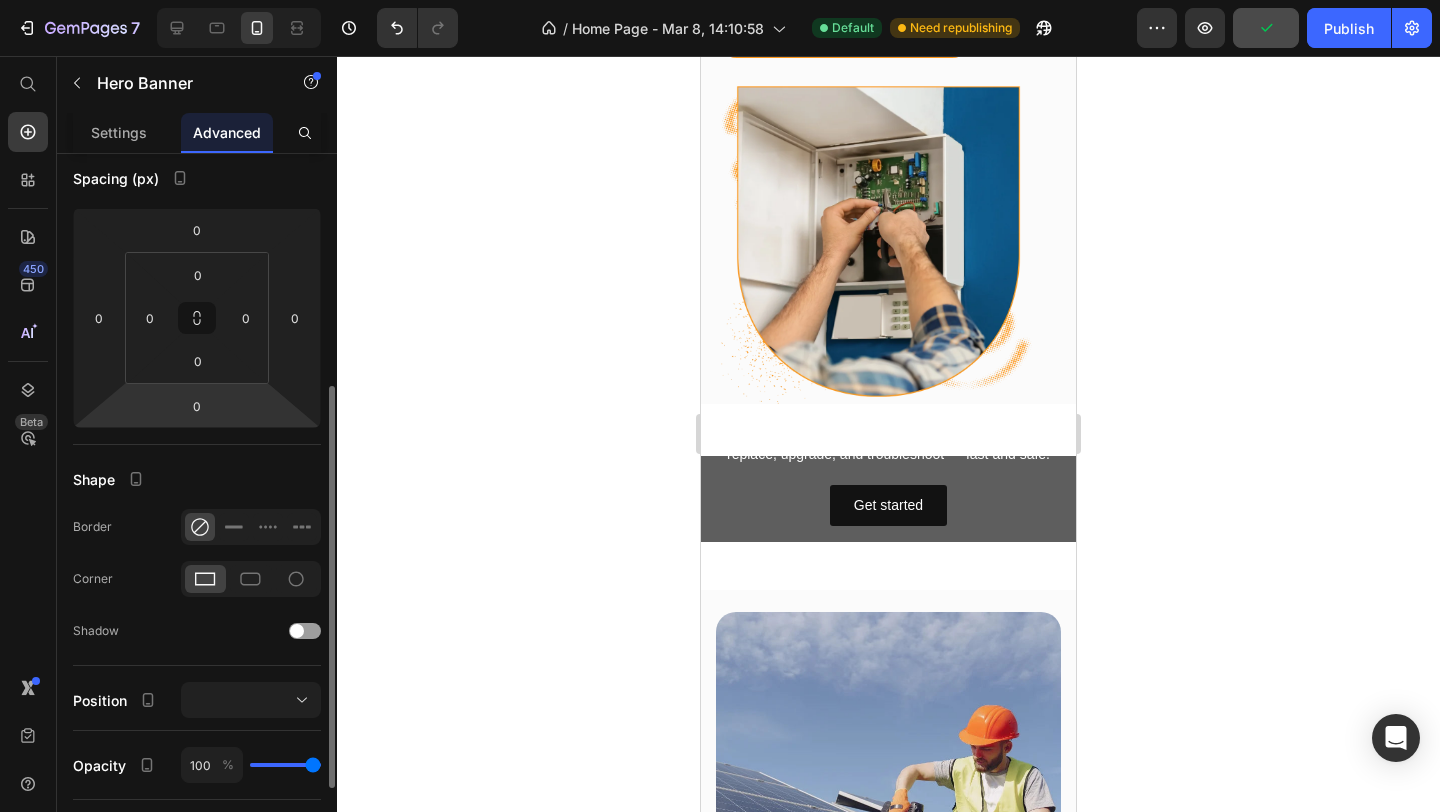 scroll, scrollTop: 0, scrollLeft: 0, axis: both 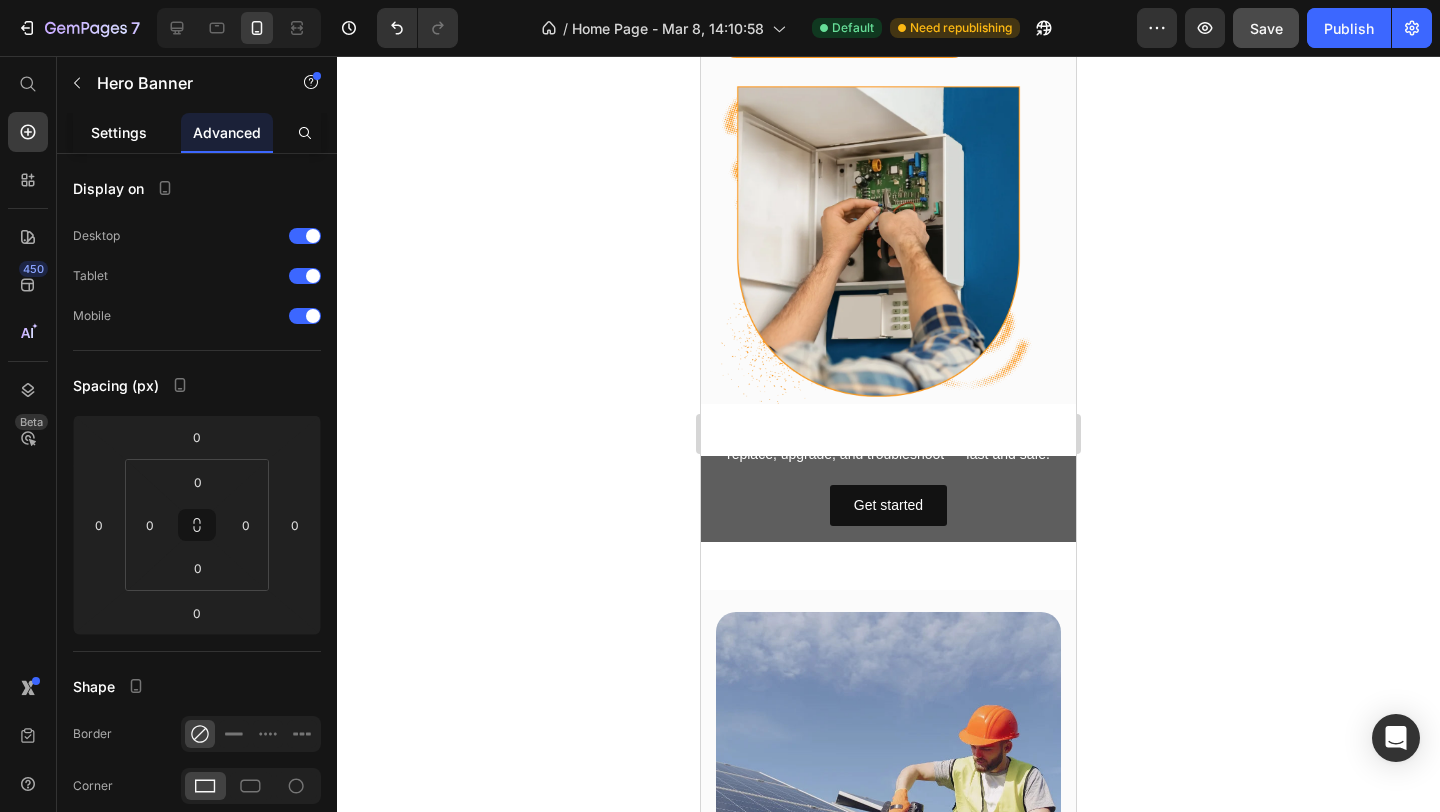 click on "Settings" at bounding box center [119, 132] 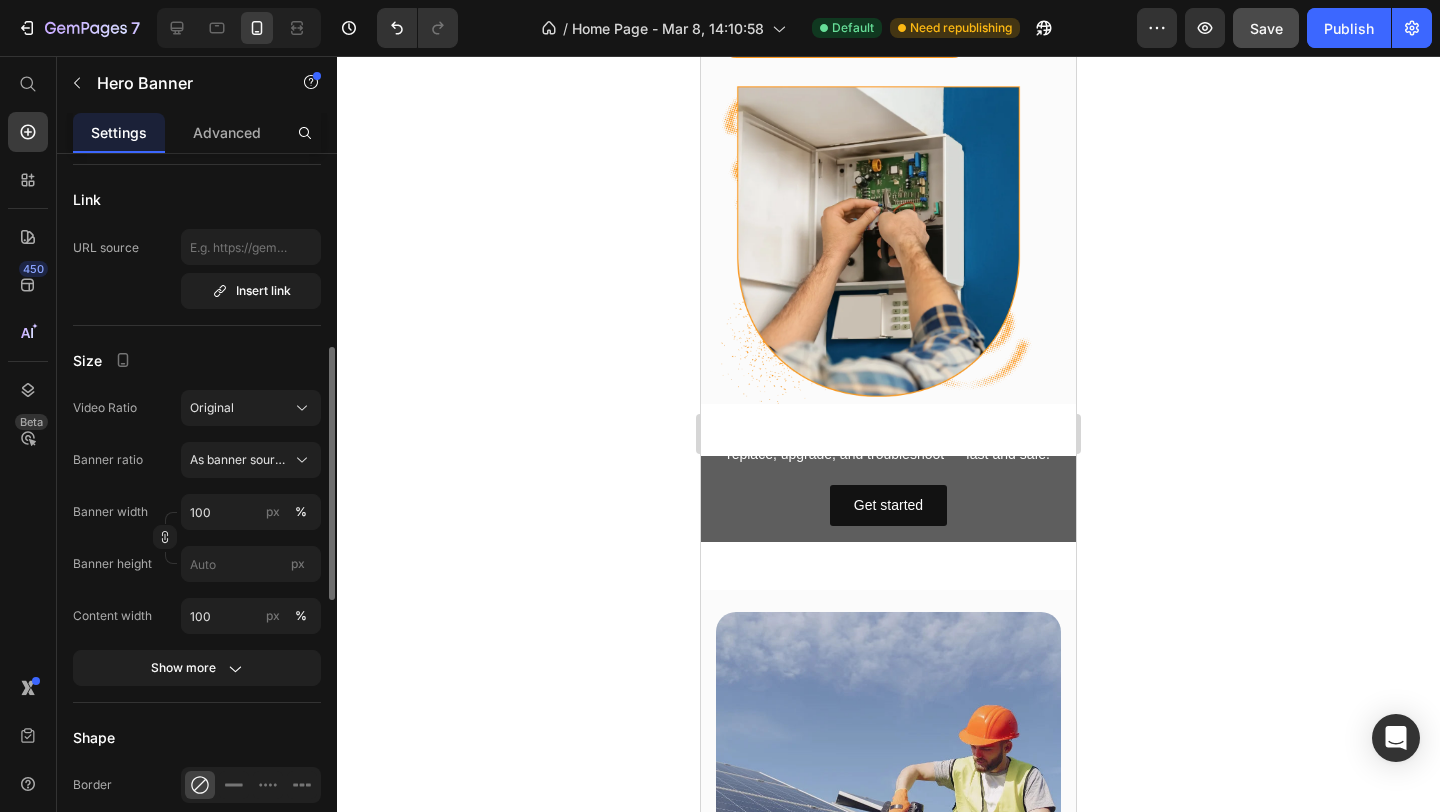 scroll, scrollTop: 567, scrollLeft: 0, axis: vertical 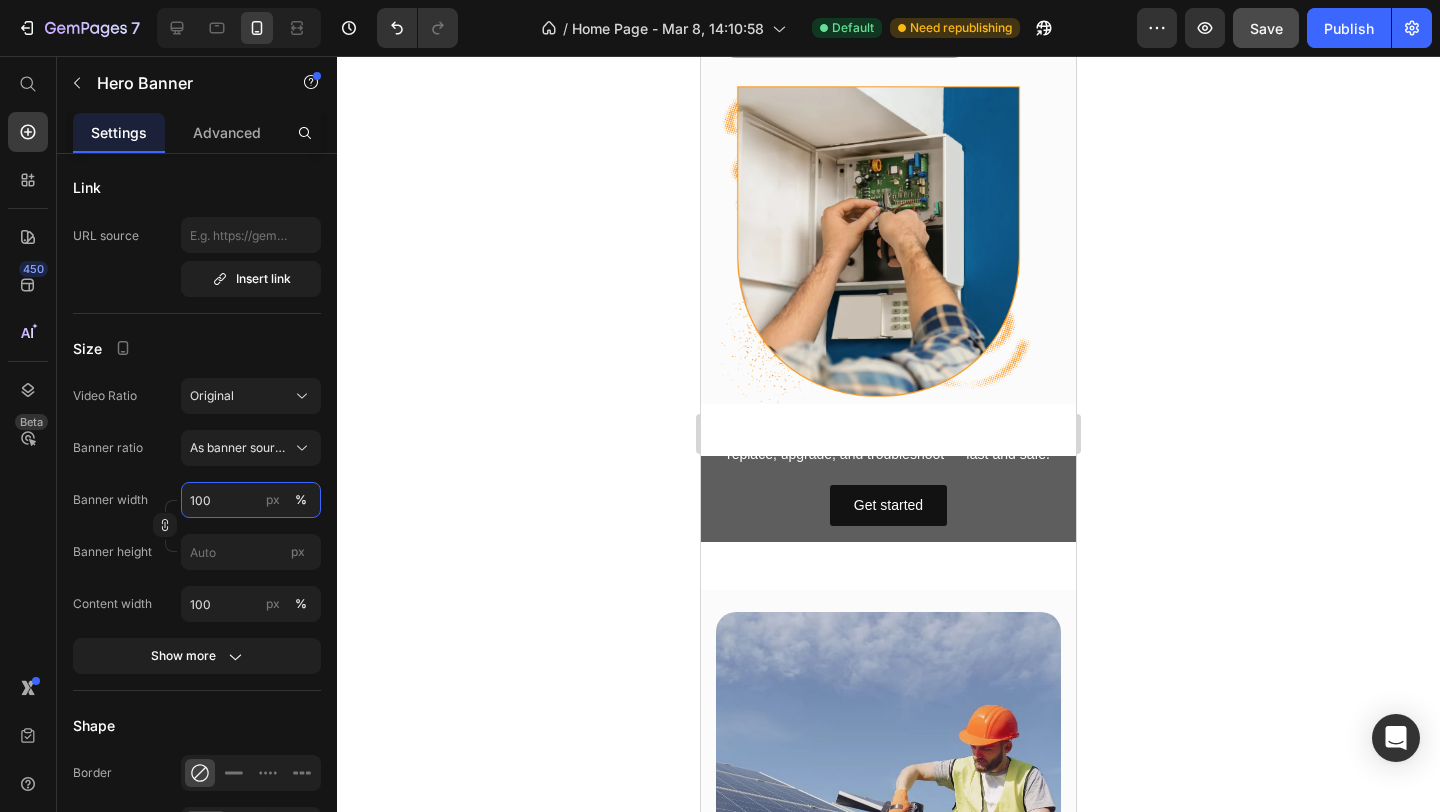 click on "100" at bounding box center (251, 500) 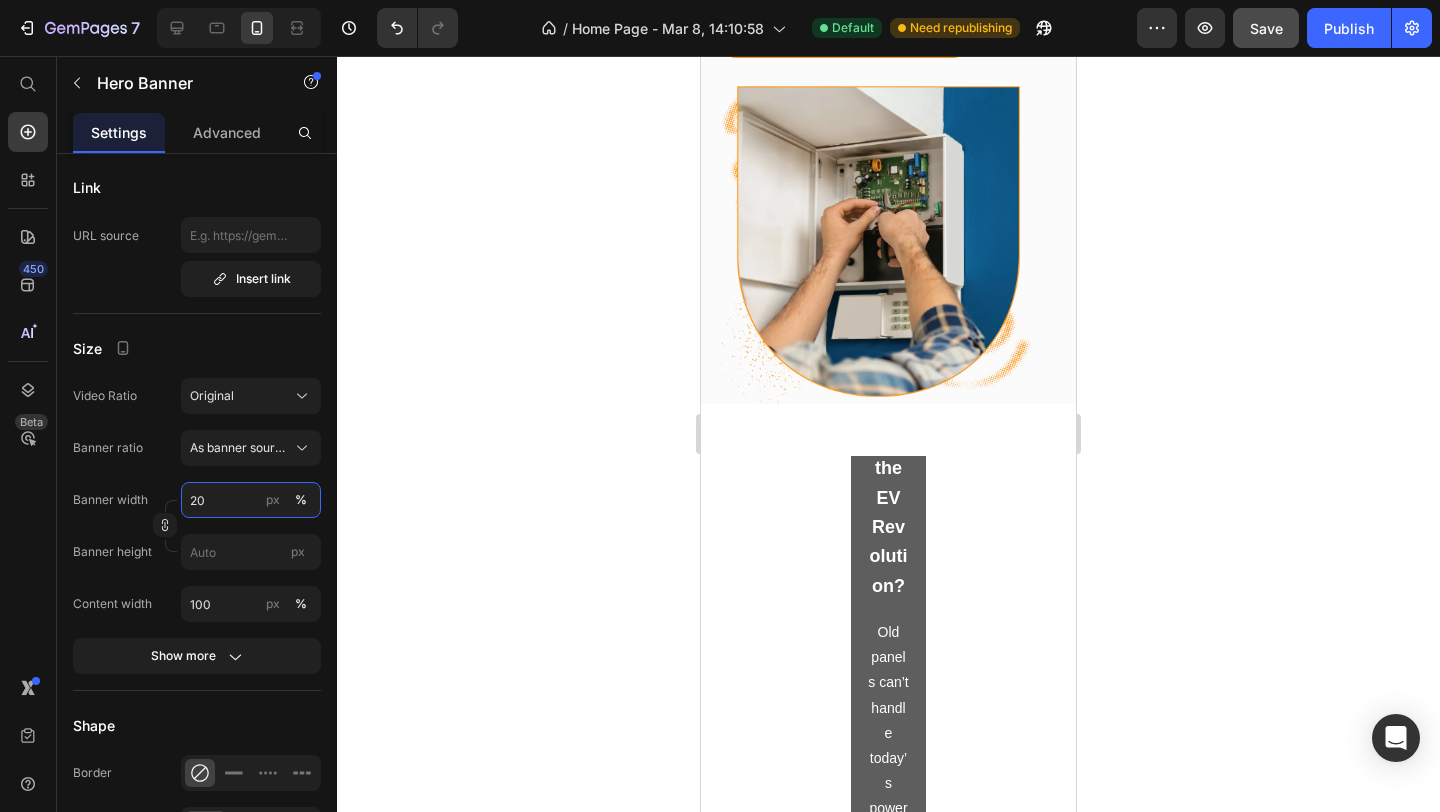 type on "2" 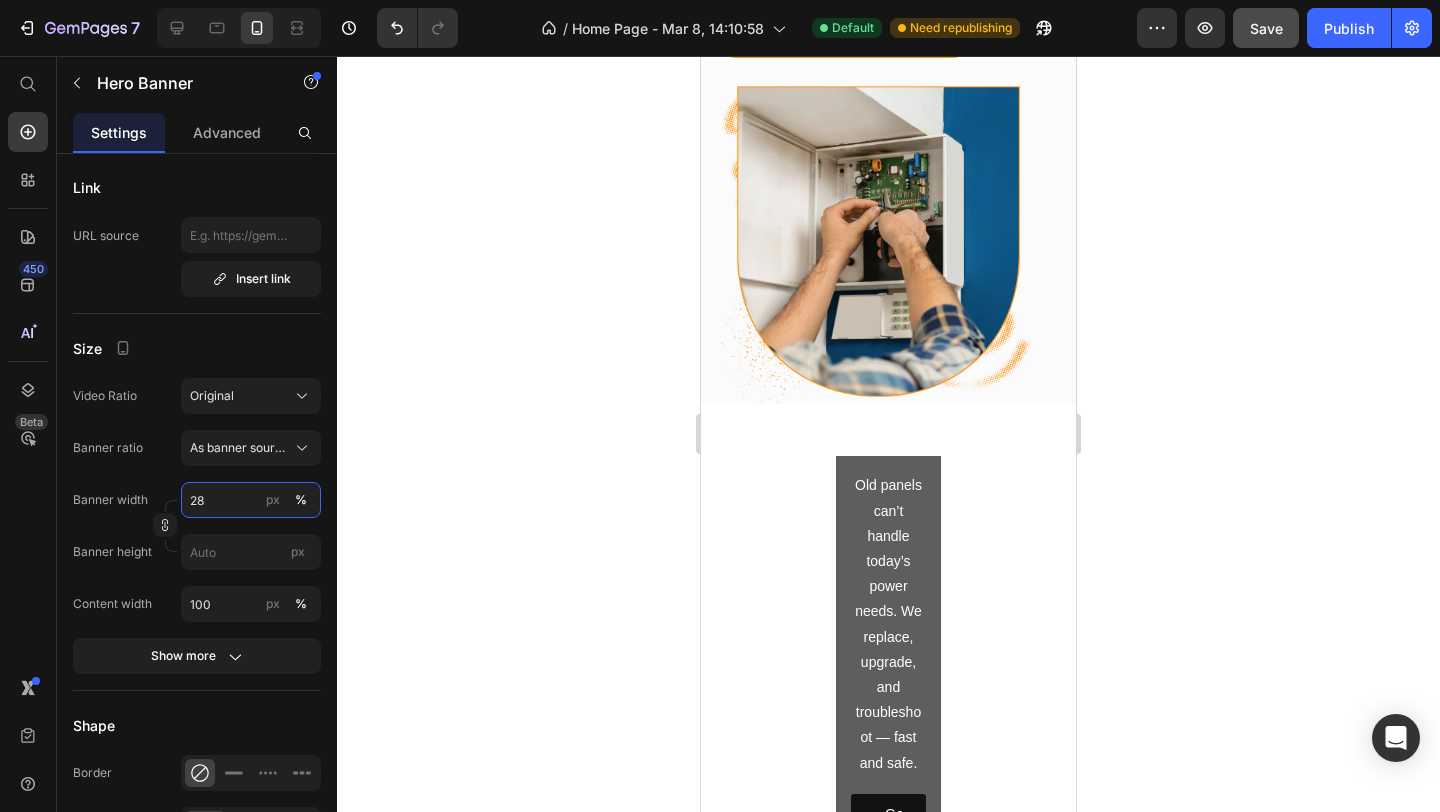 type on "2" 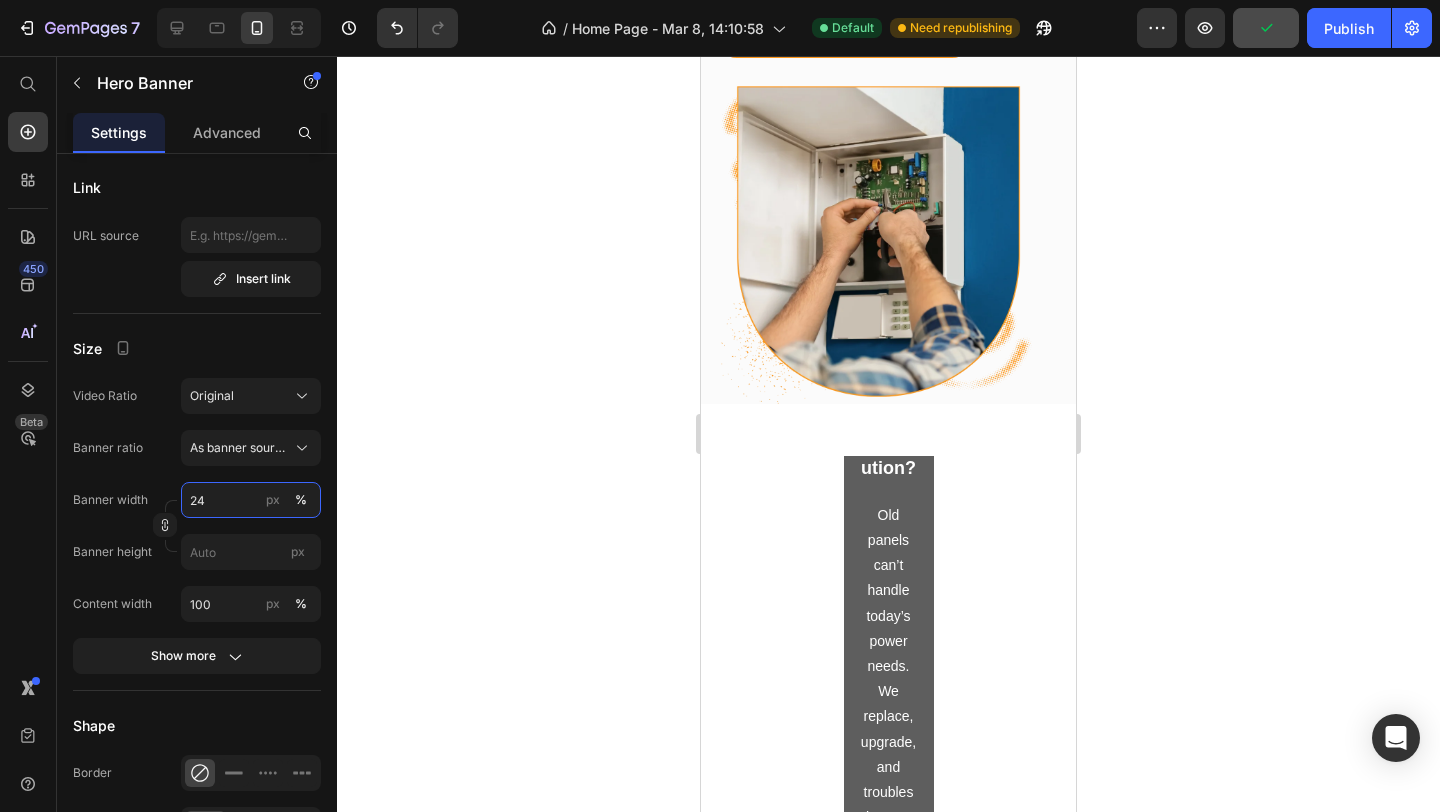 type on "2" 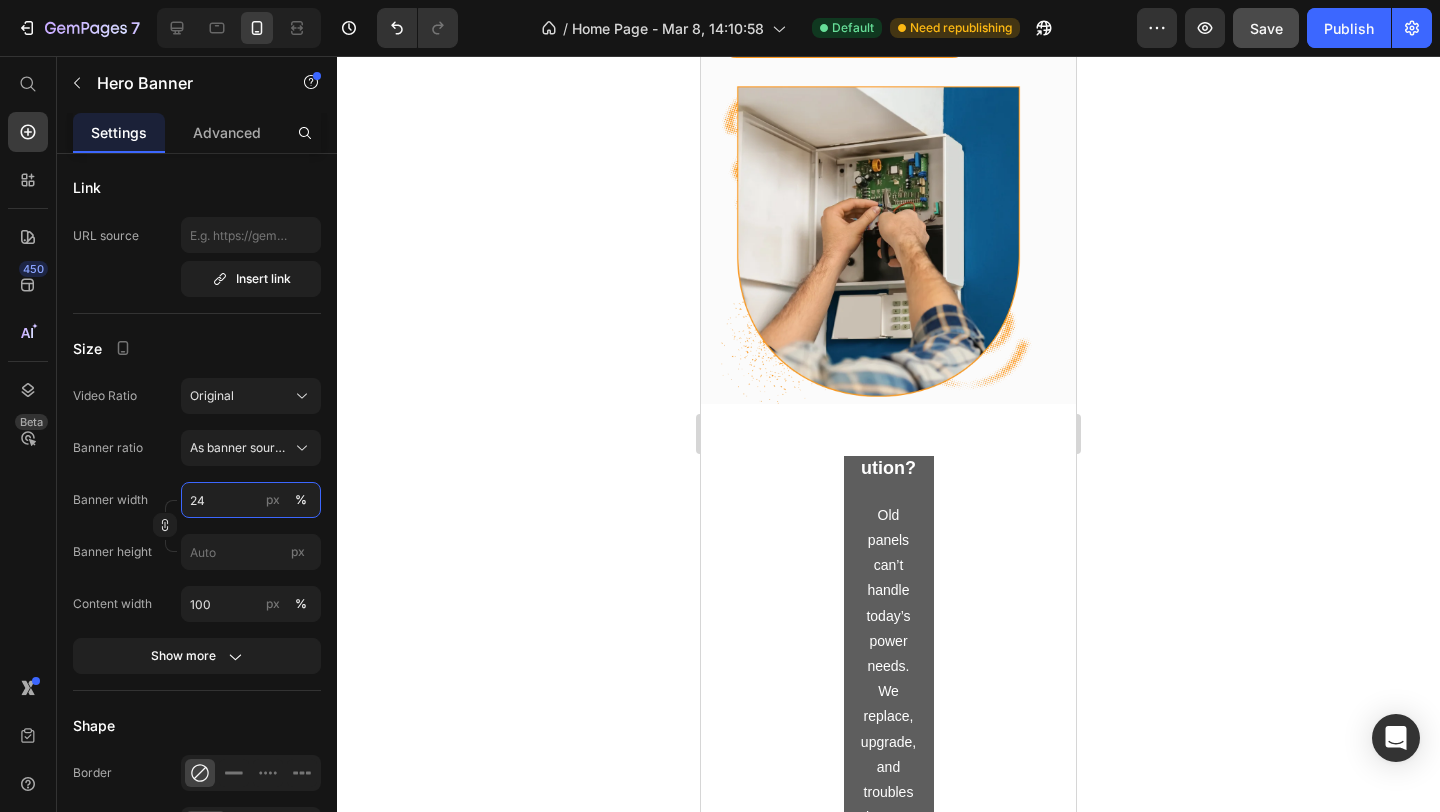 type on "2" 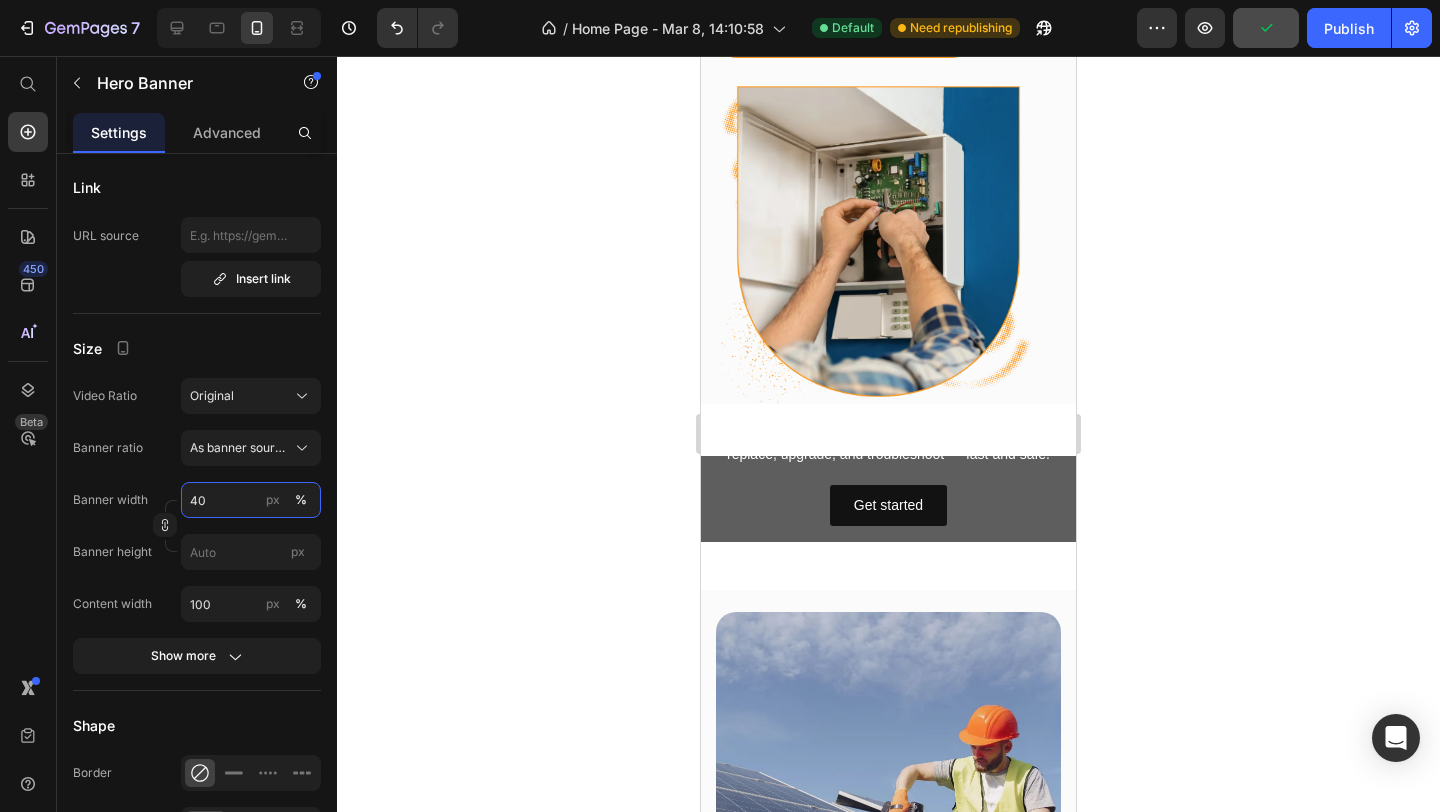 type on "4" 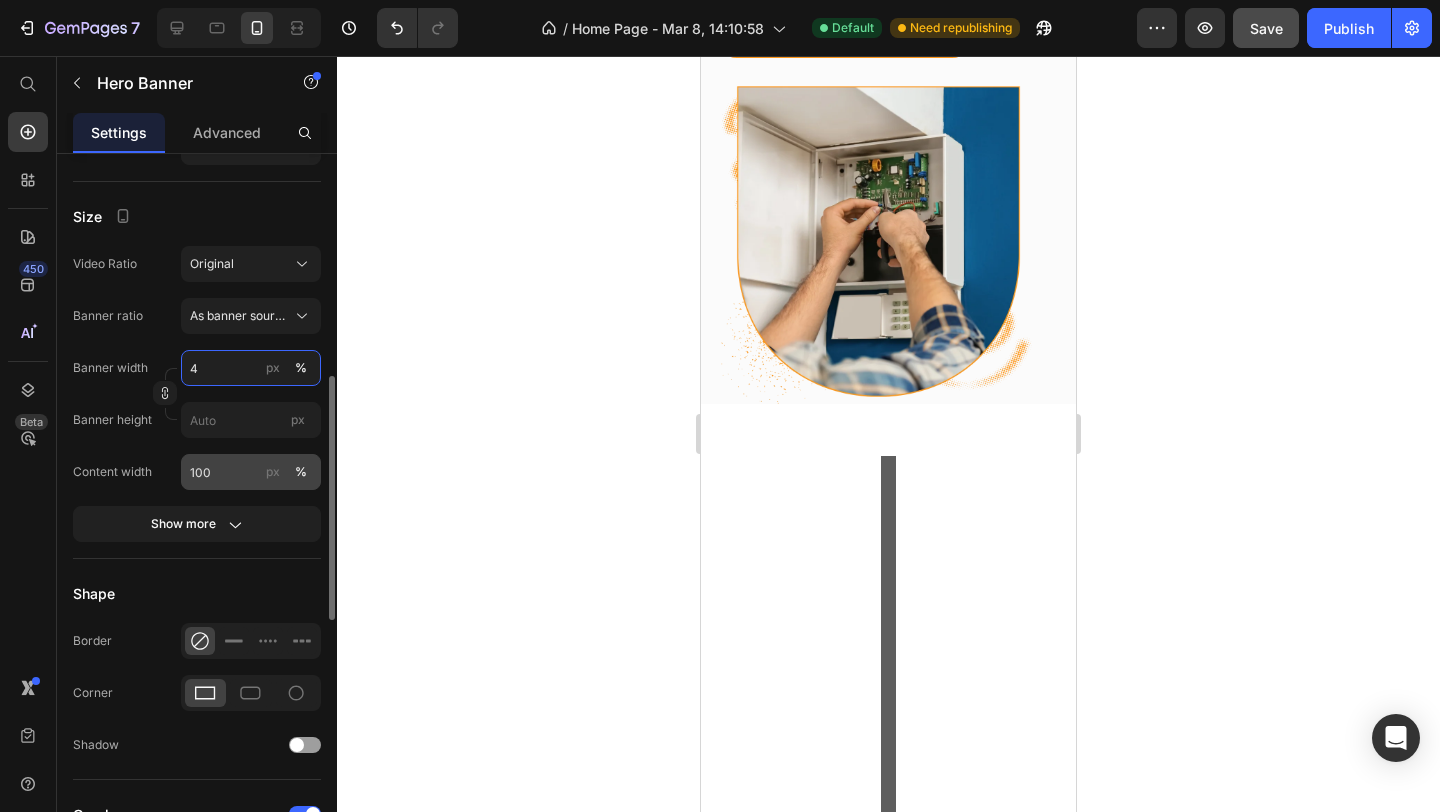 scroll, scrollTop: 705, scrollLeft: 0, axis: vertical 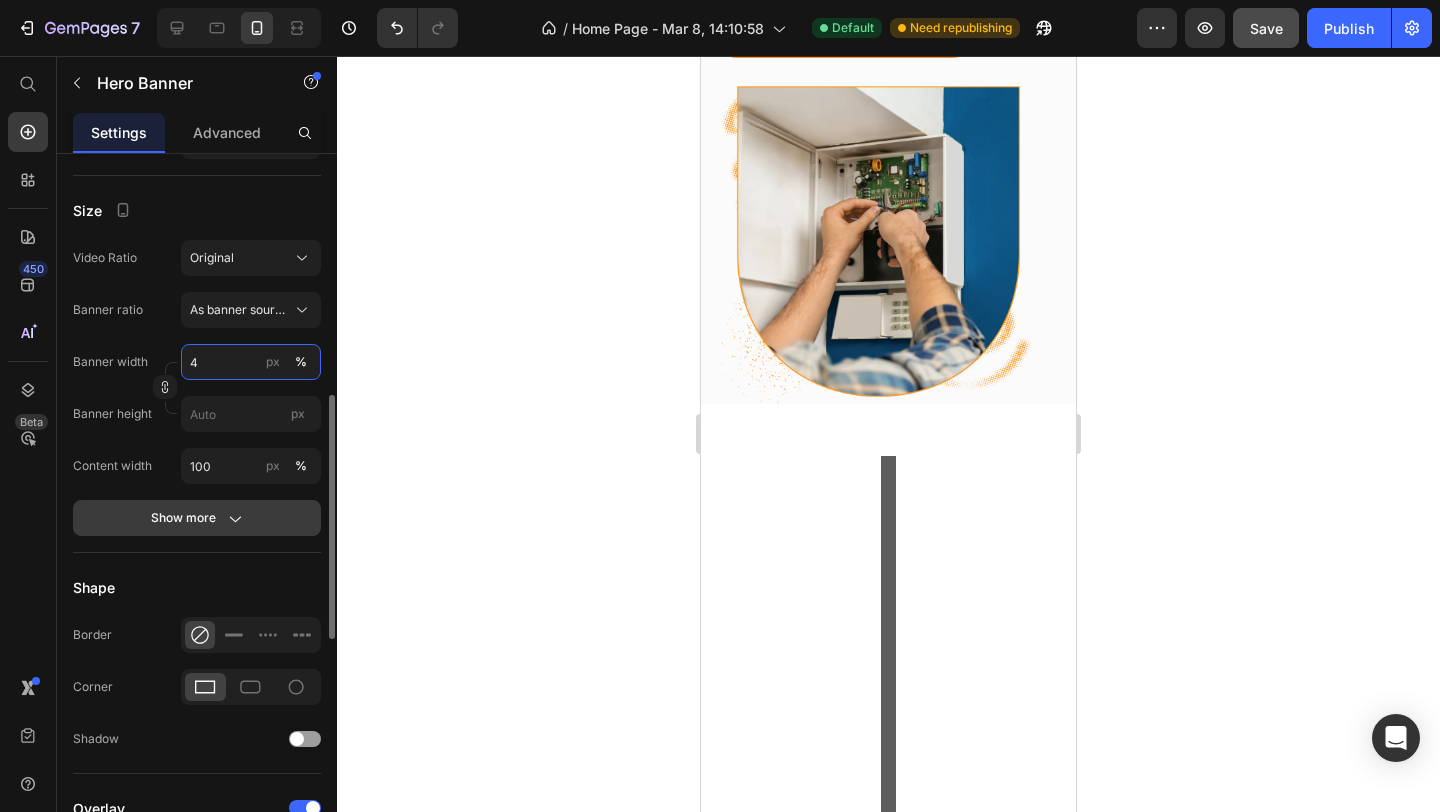 type on "4" 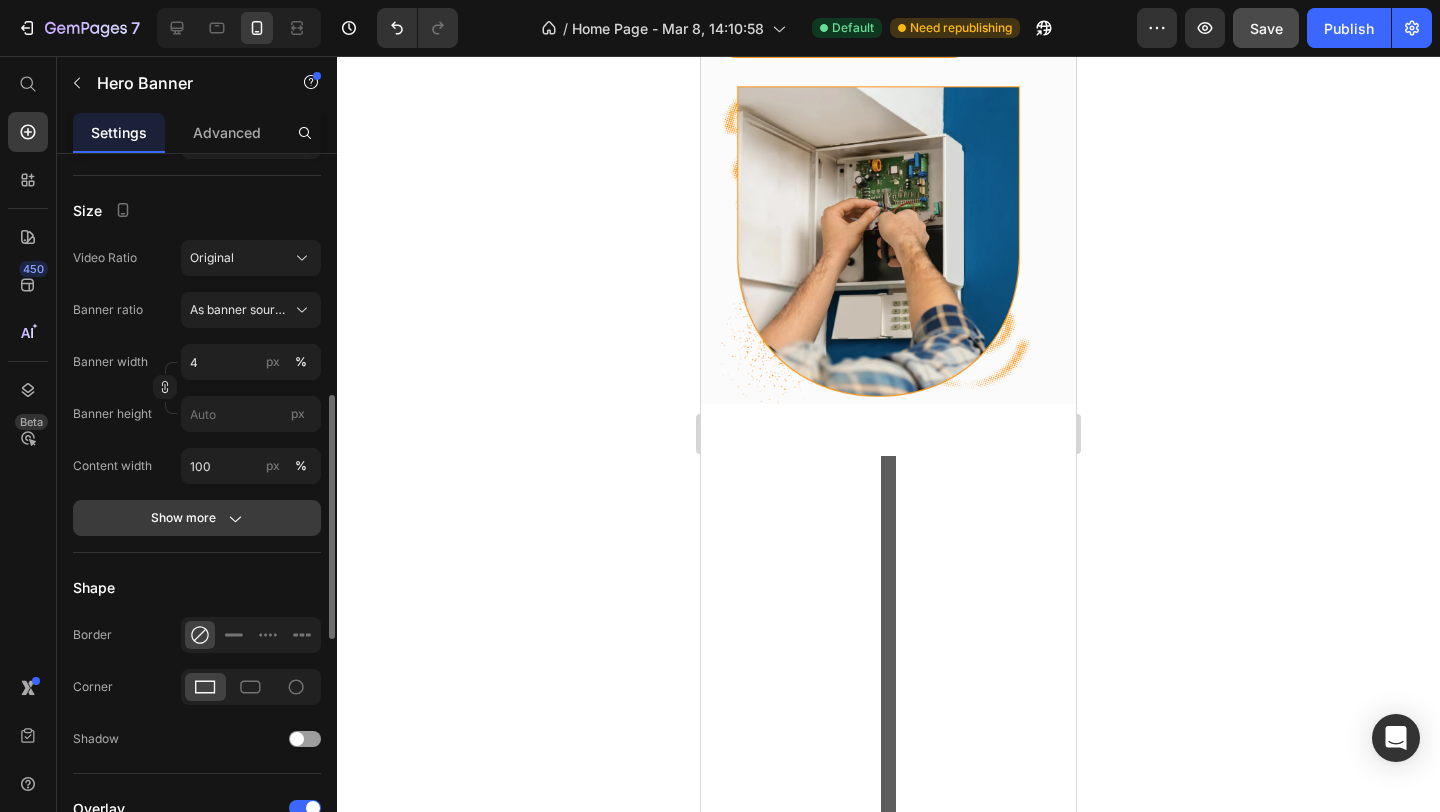 click on "Show more" at bounding box center [197, 518] 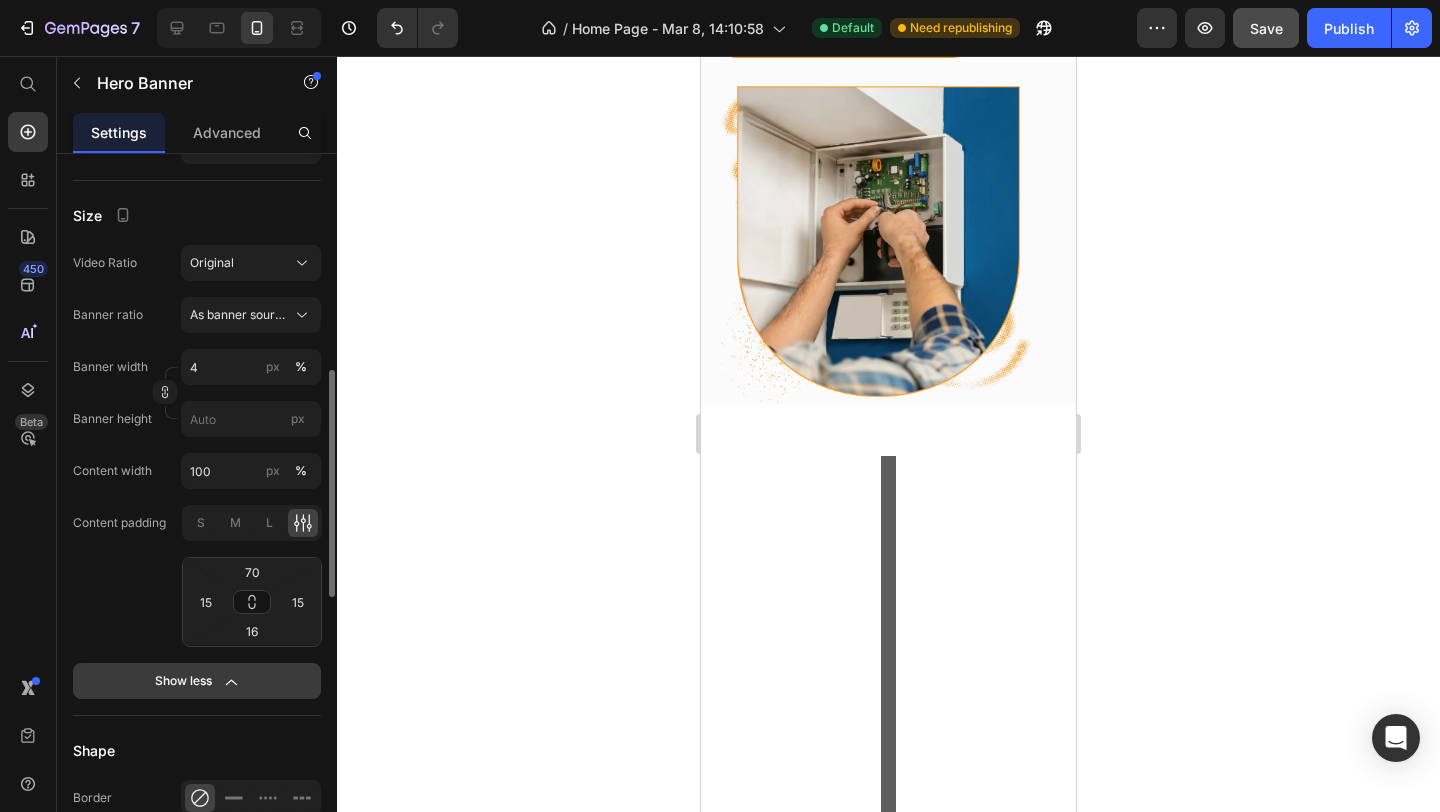 scroll, scrollTop: 695, scrollLeft: 0, axis: vertical 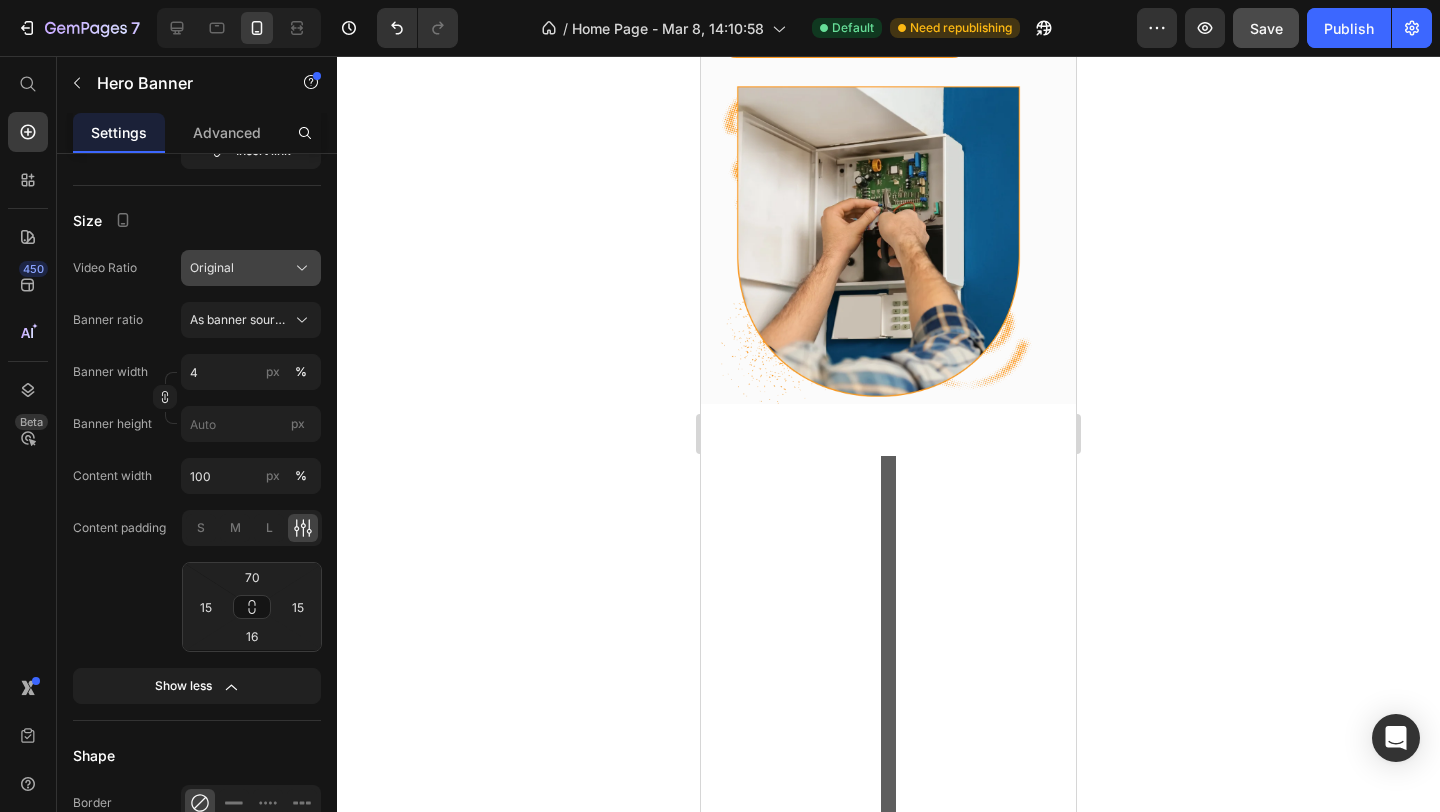 click on "Original" at bounding box center (251, 268) 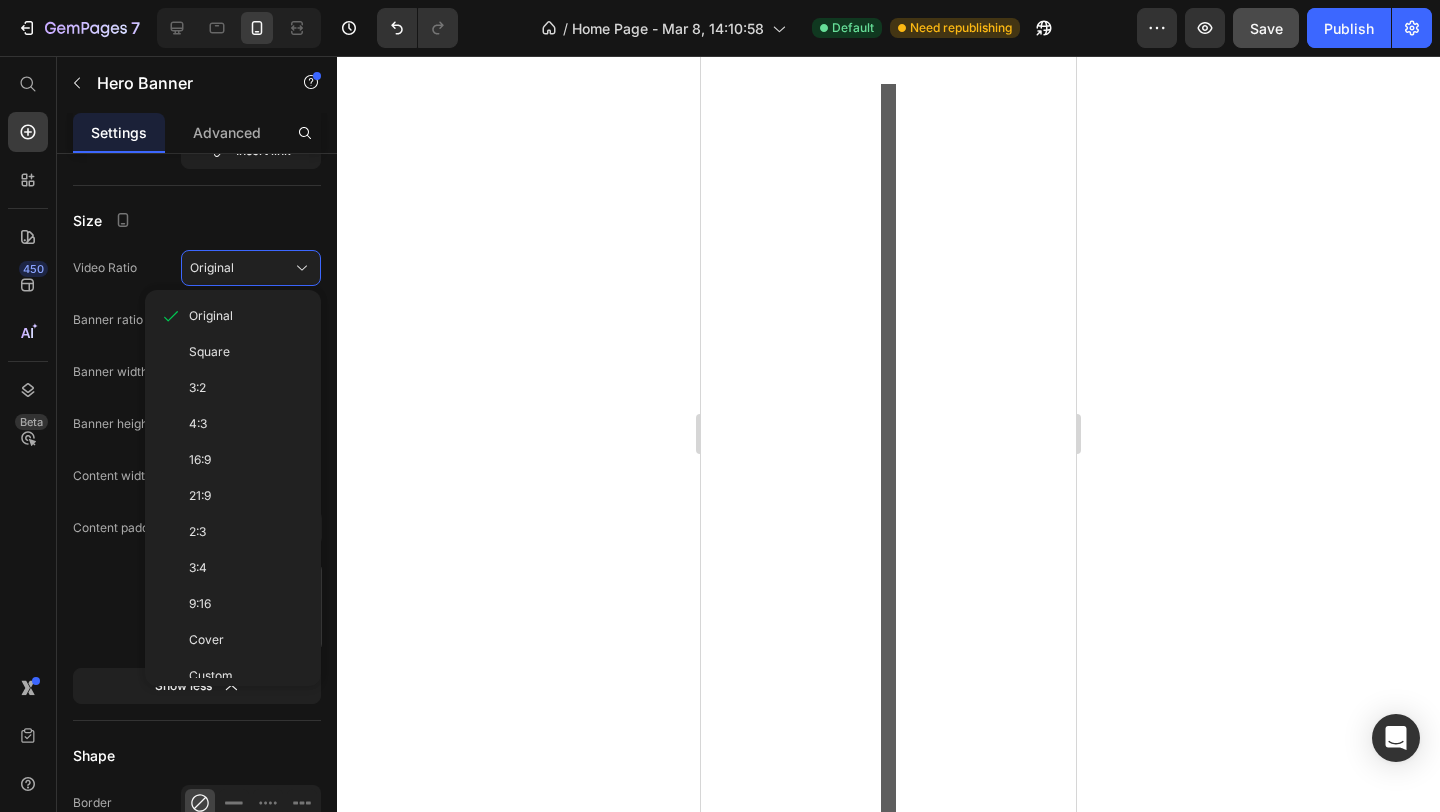 scroll, scrollTop: 2017, scrollLeft: 0, axis: vertical 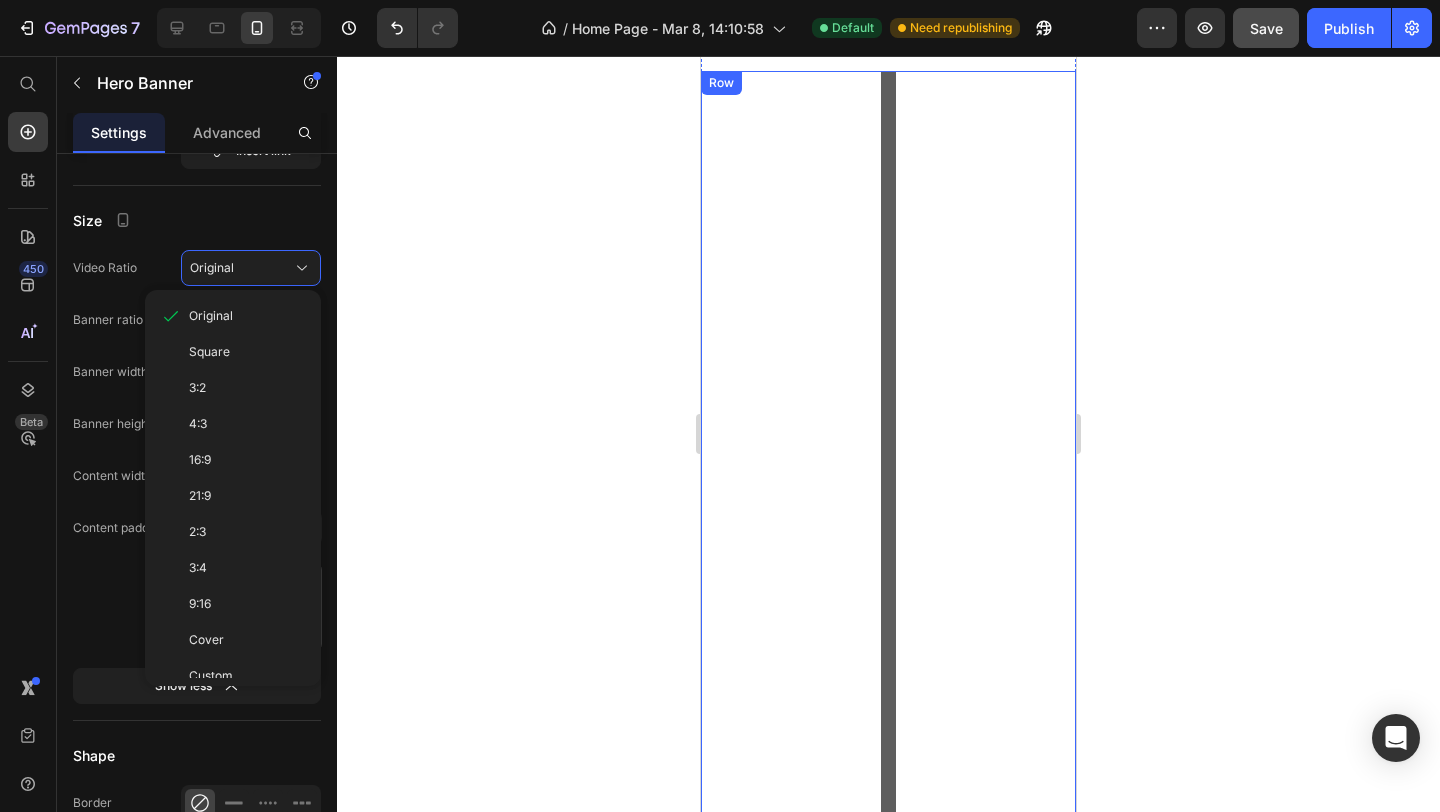 click on "Is Your Home Ready for  the EV Revolution? Heading Old panels can’t handle today’s power needs. We replace, upgrade, and troubleshoot — fast and safe. Text Block Get started Button Hero Banner" at bounding box center [888, 1584] 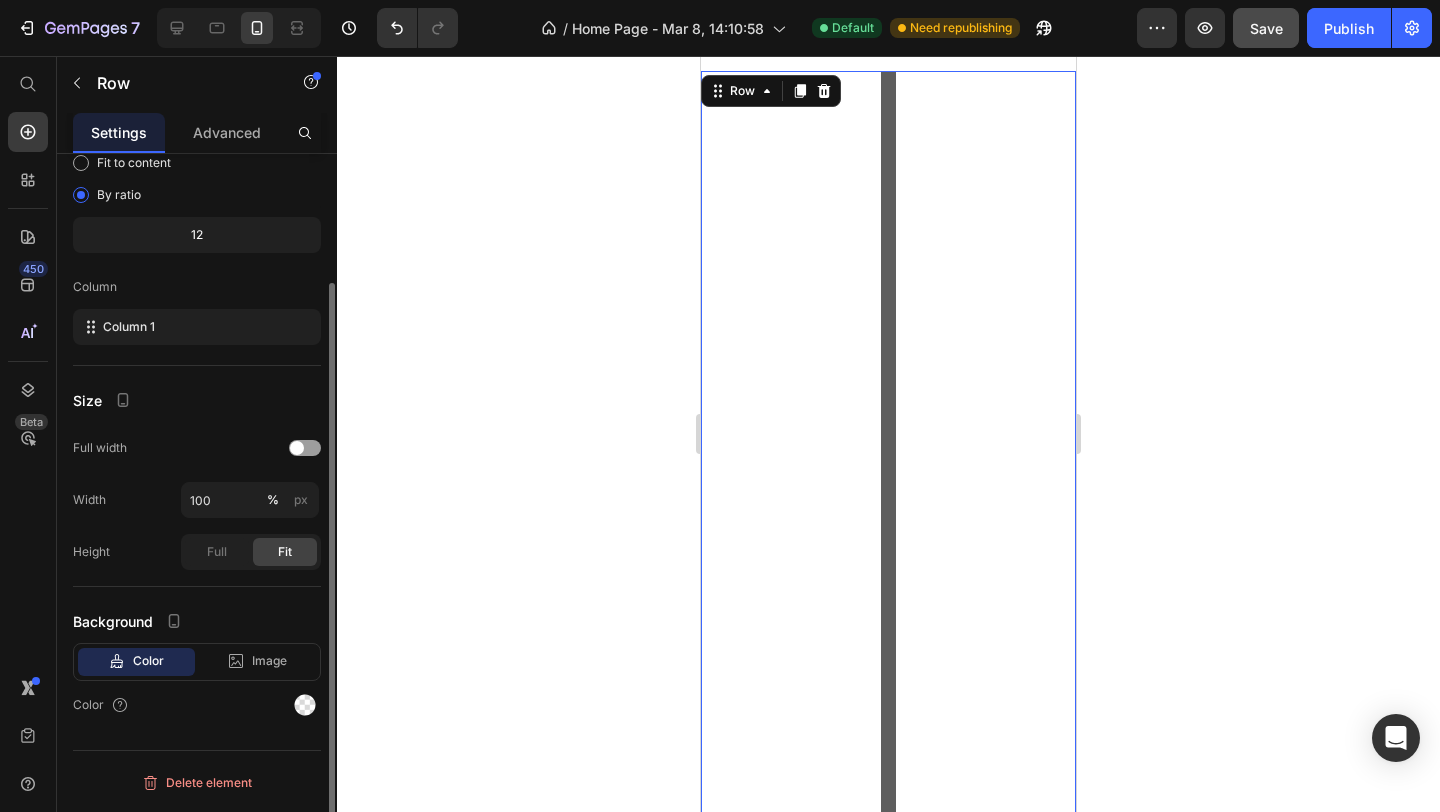 scroll, scrollTop: 0, scrollLeft: 0, axis: both 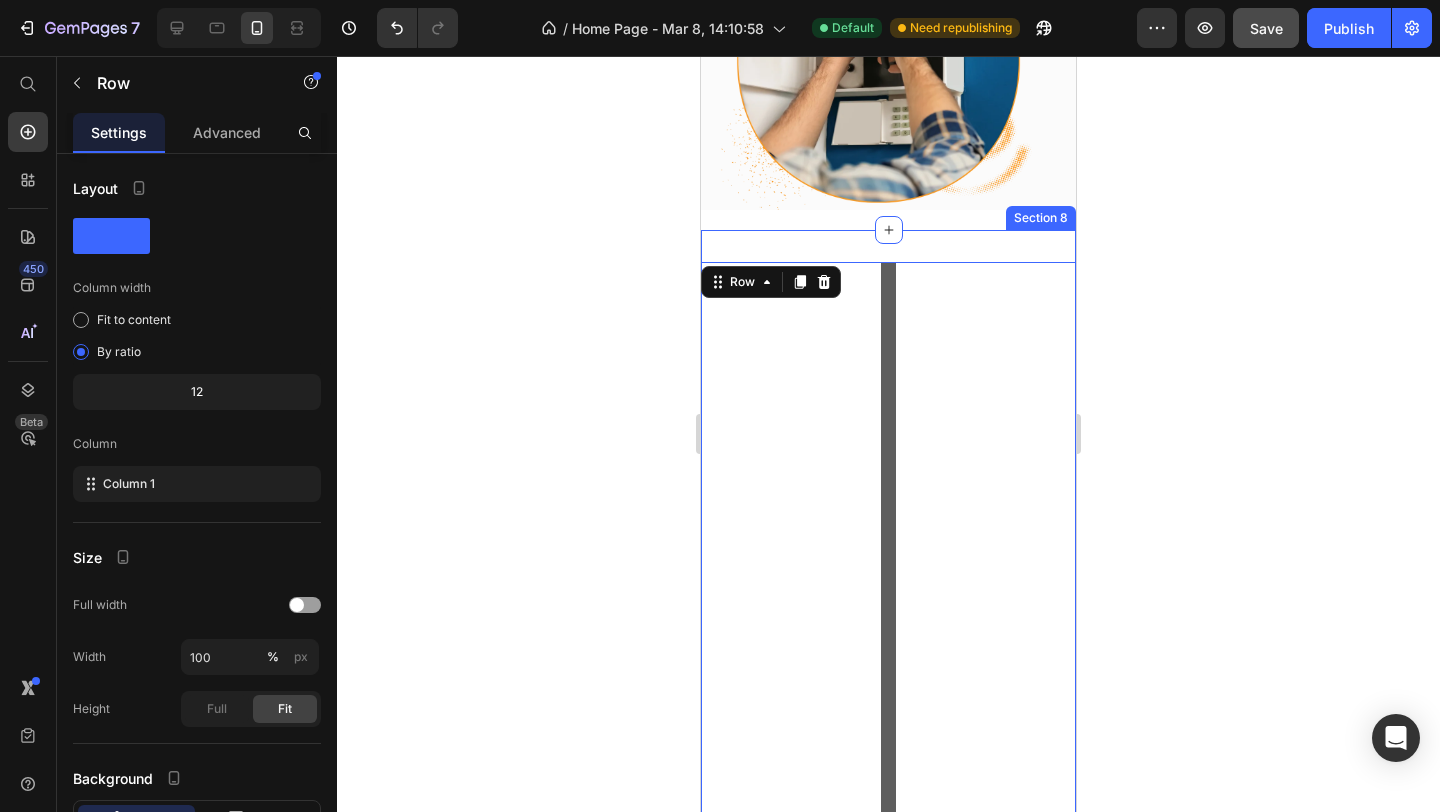 click on "Is Your Home Ready for  the EV Revolution? Heading Old panels can’t handle today’s power needs. We replace, upgrade, and troubleshoot — fast and safe. Text Block Get started Button Hero Banner Row   16 Section 8" at bounding box center (888, 1783) 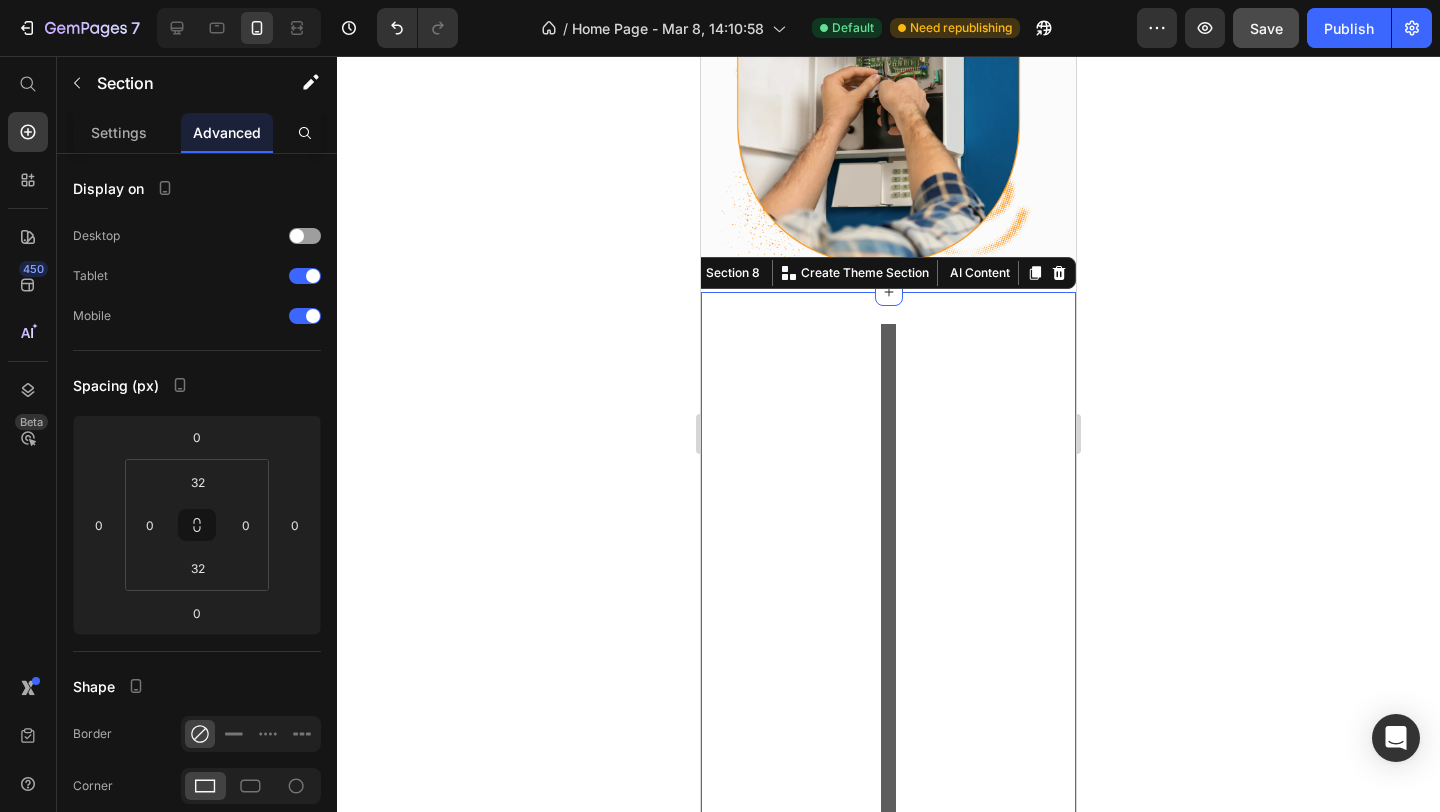 scroll, scrollTop: 1724, scrollLeft: 0, axis: vertical 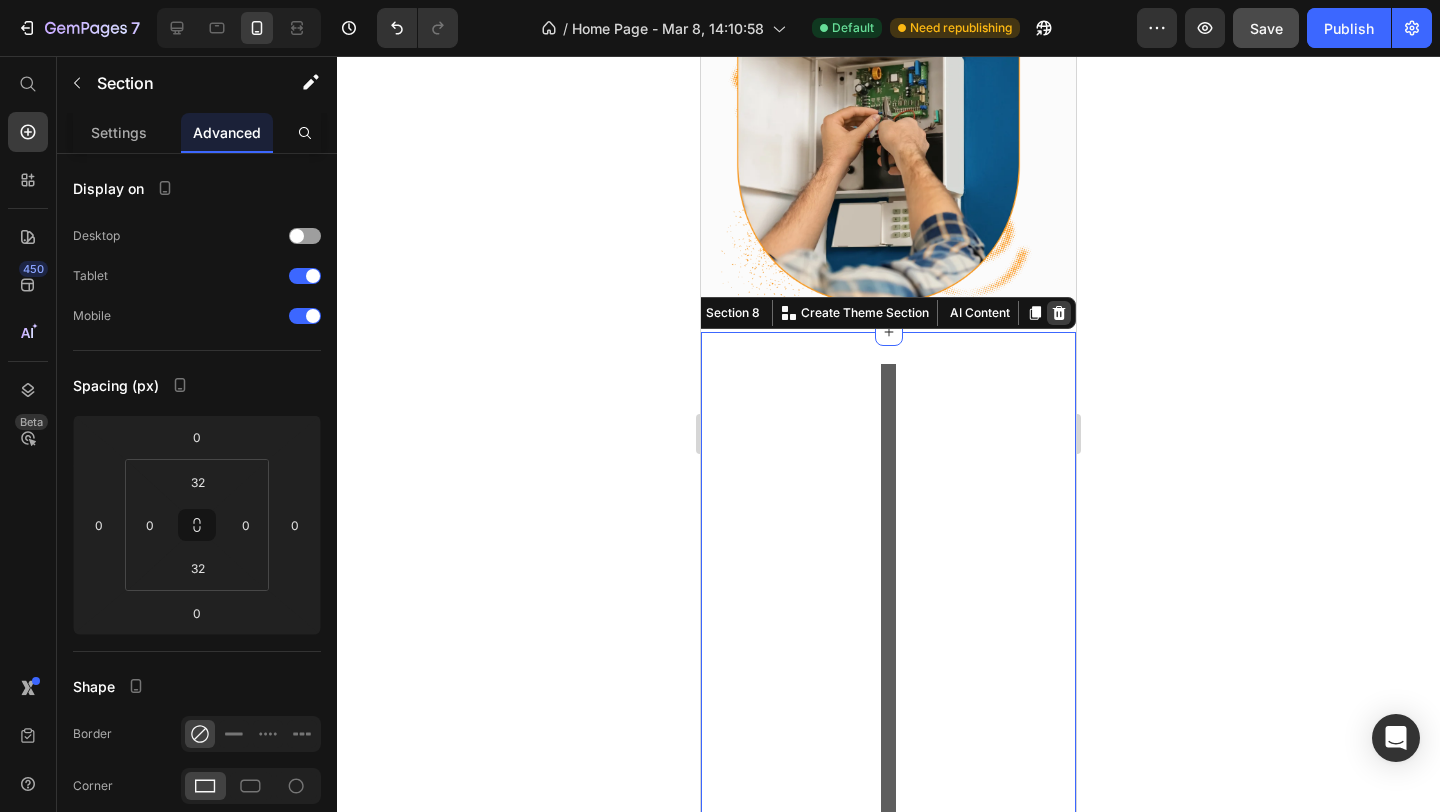 click 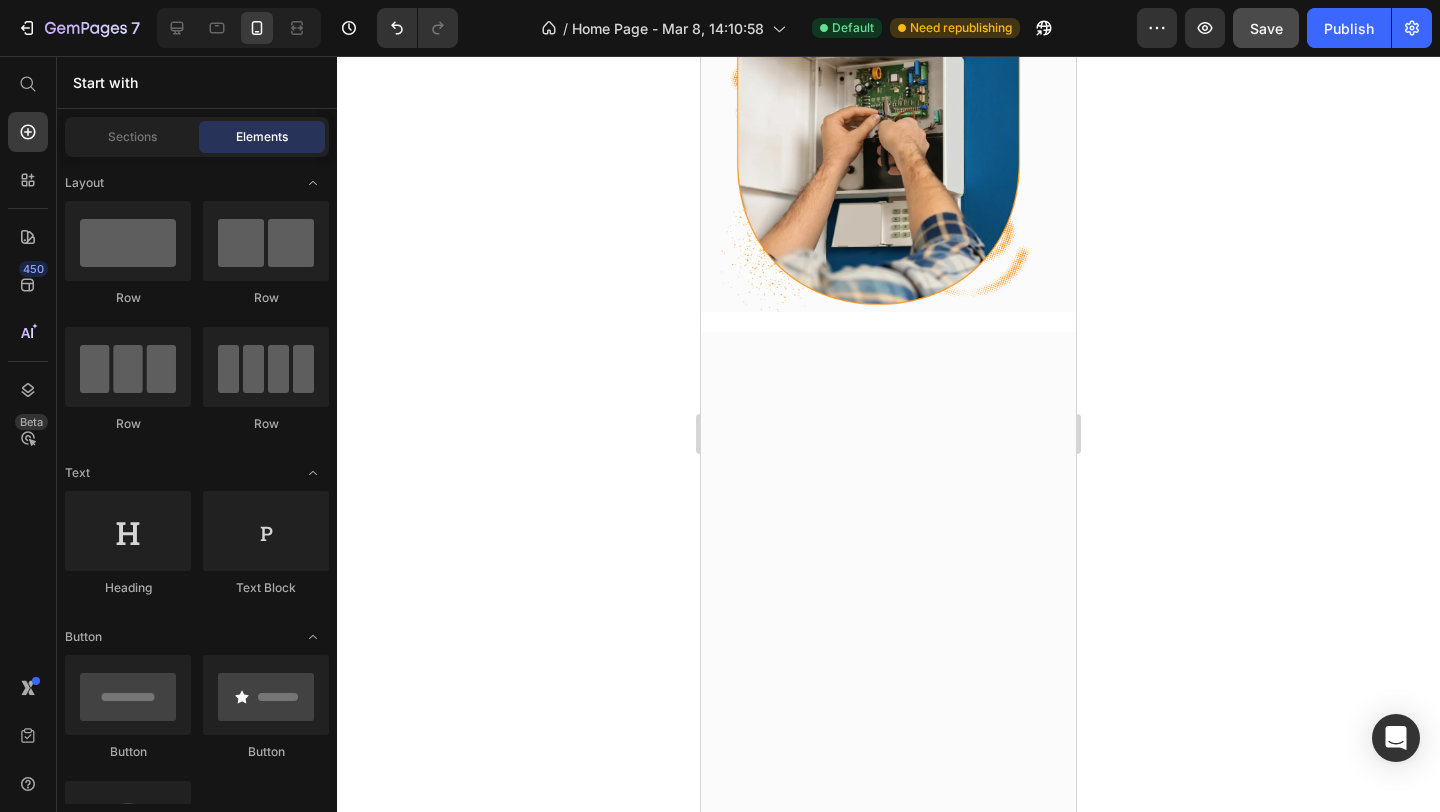 click at bounding box center [888, 1587] 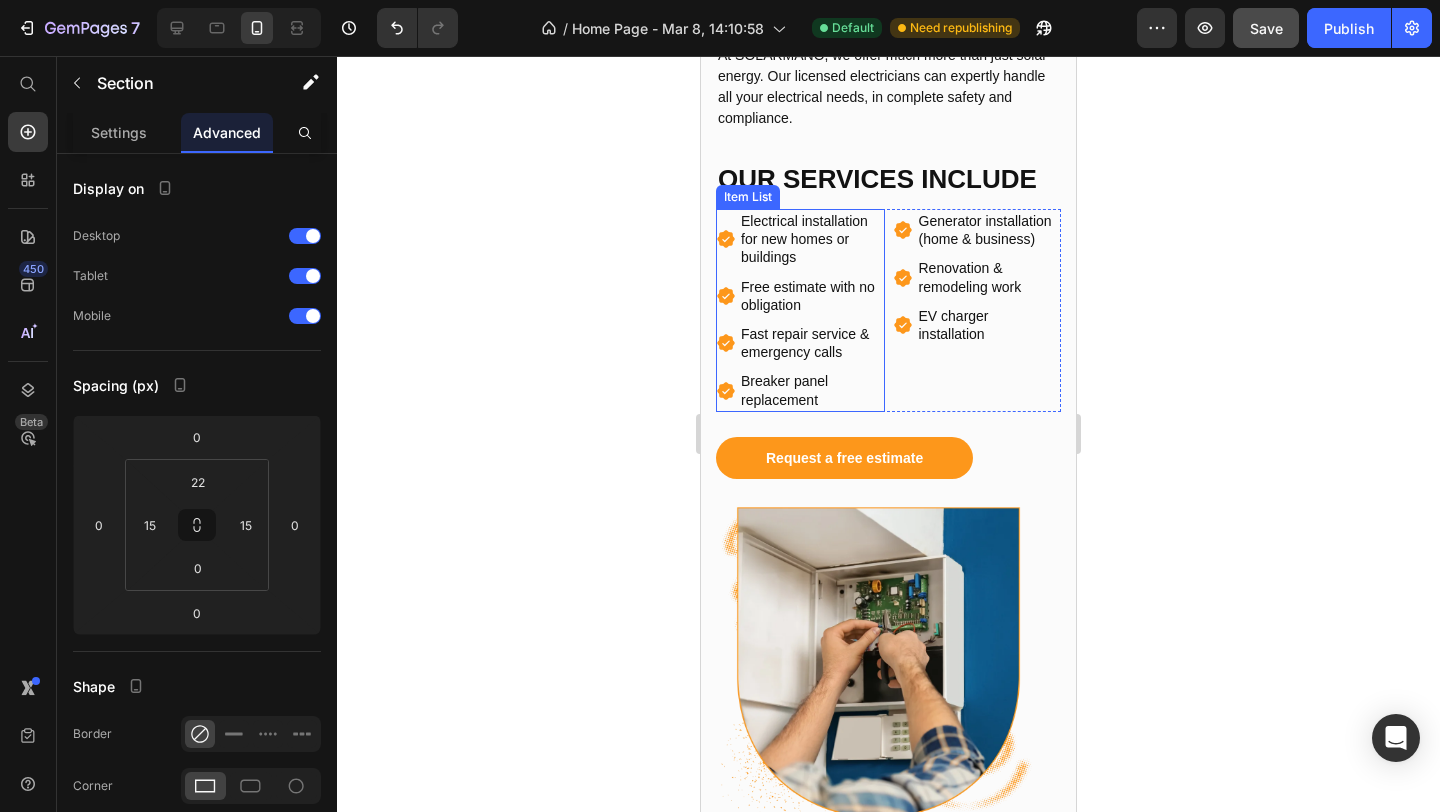 scroll, scrollTop: 700, scrollLeft: 0, axis: vertical 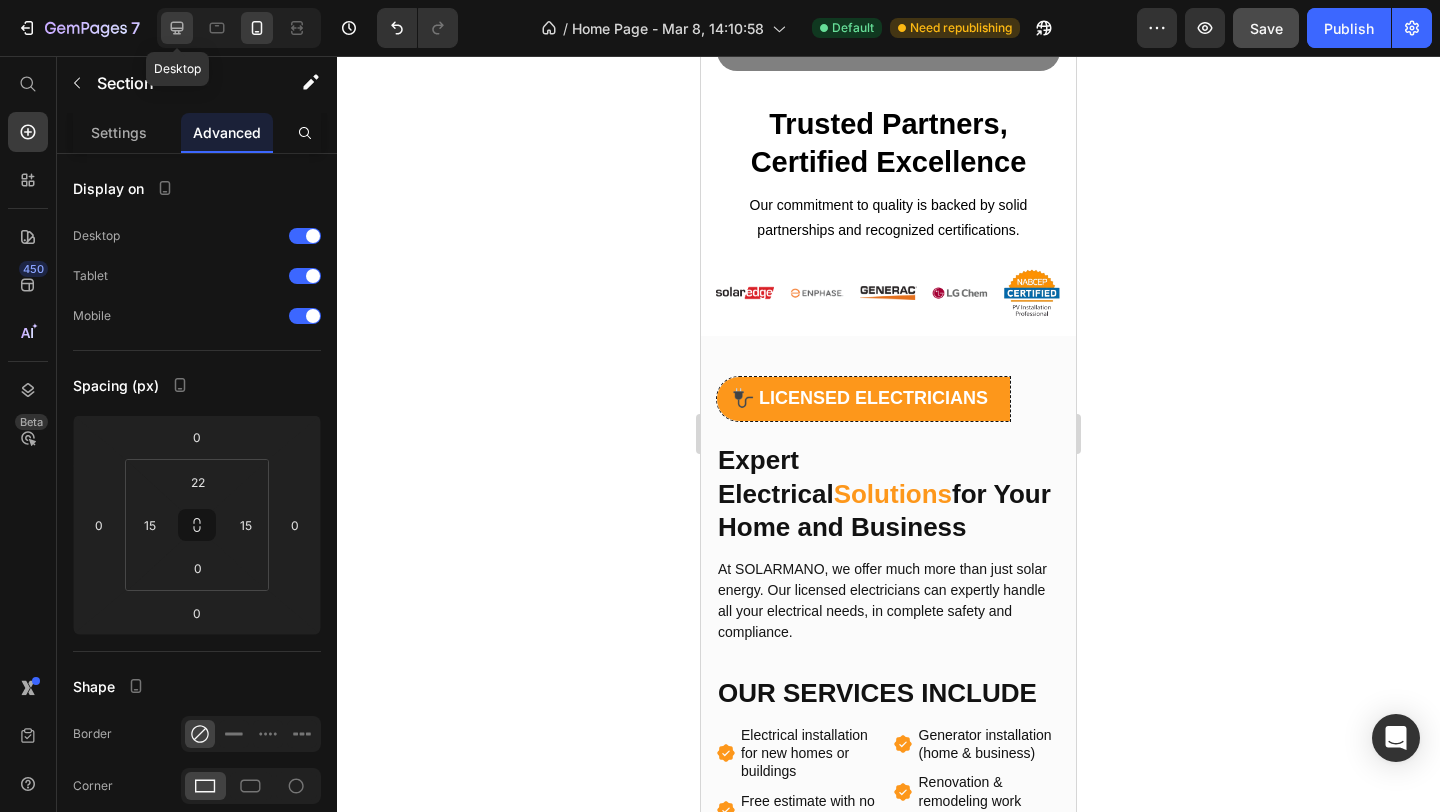 click 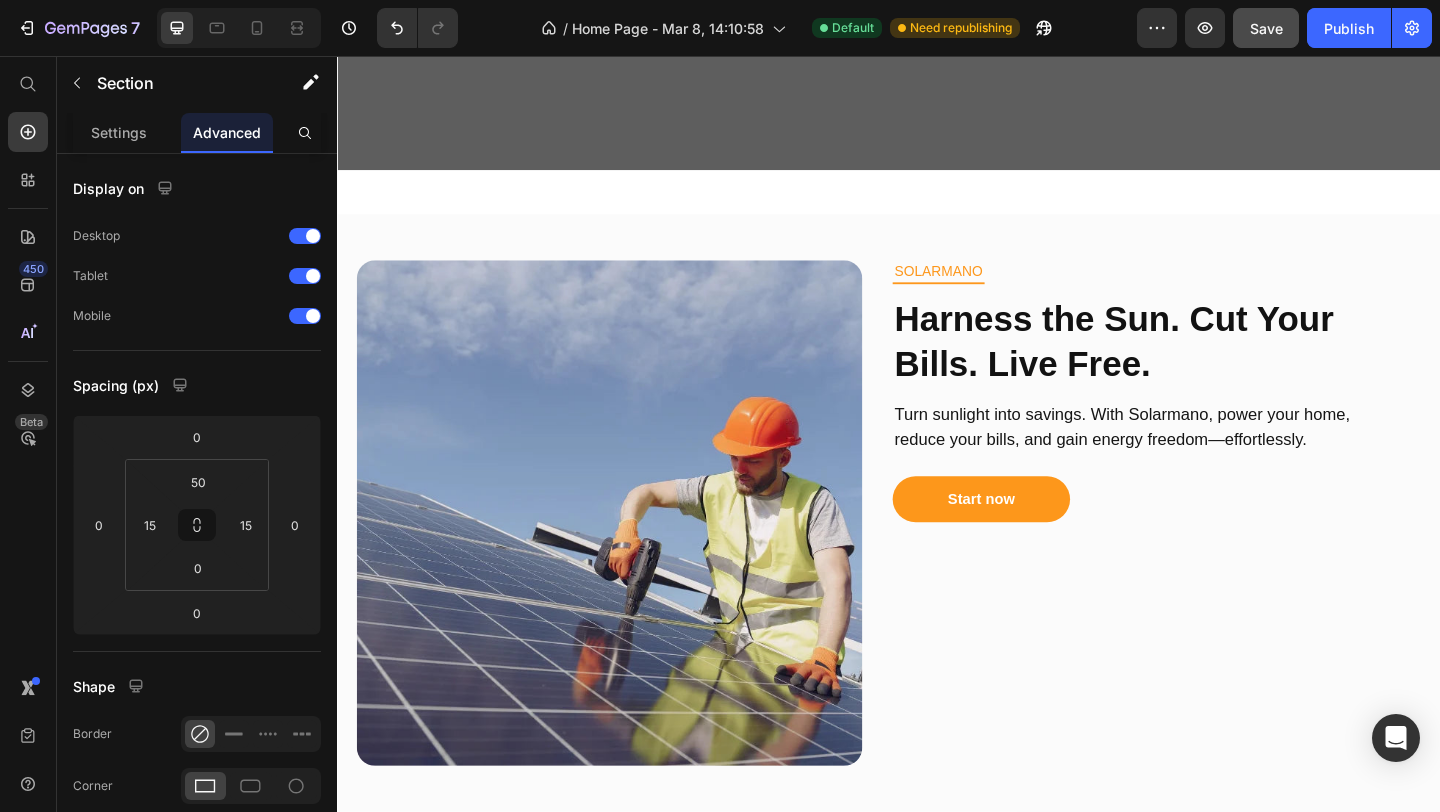 scroll, scrollTop: 1457, scrollLeft: 0, axis: vertical 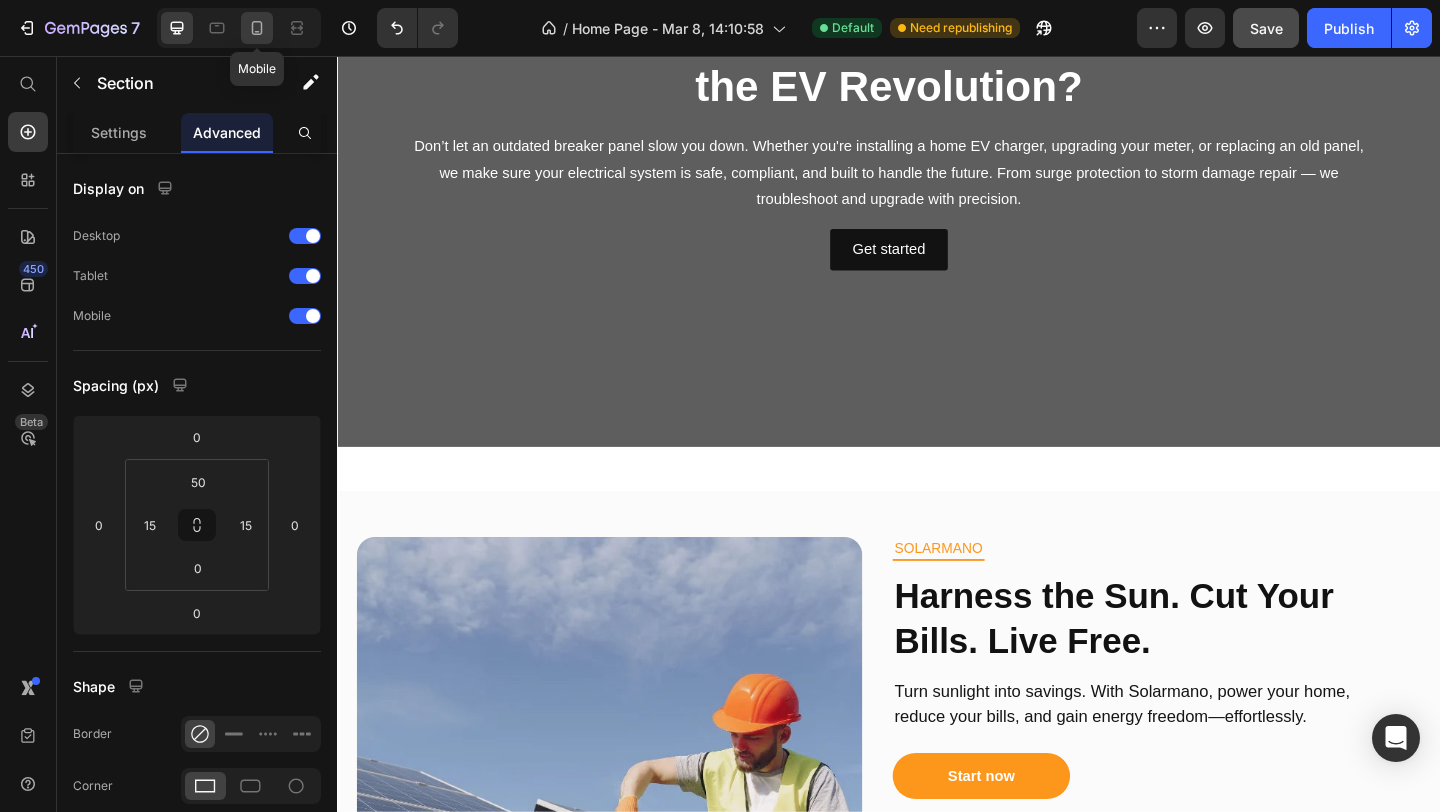 click 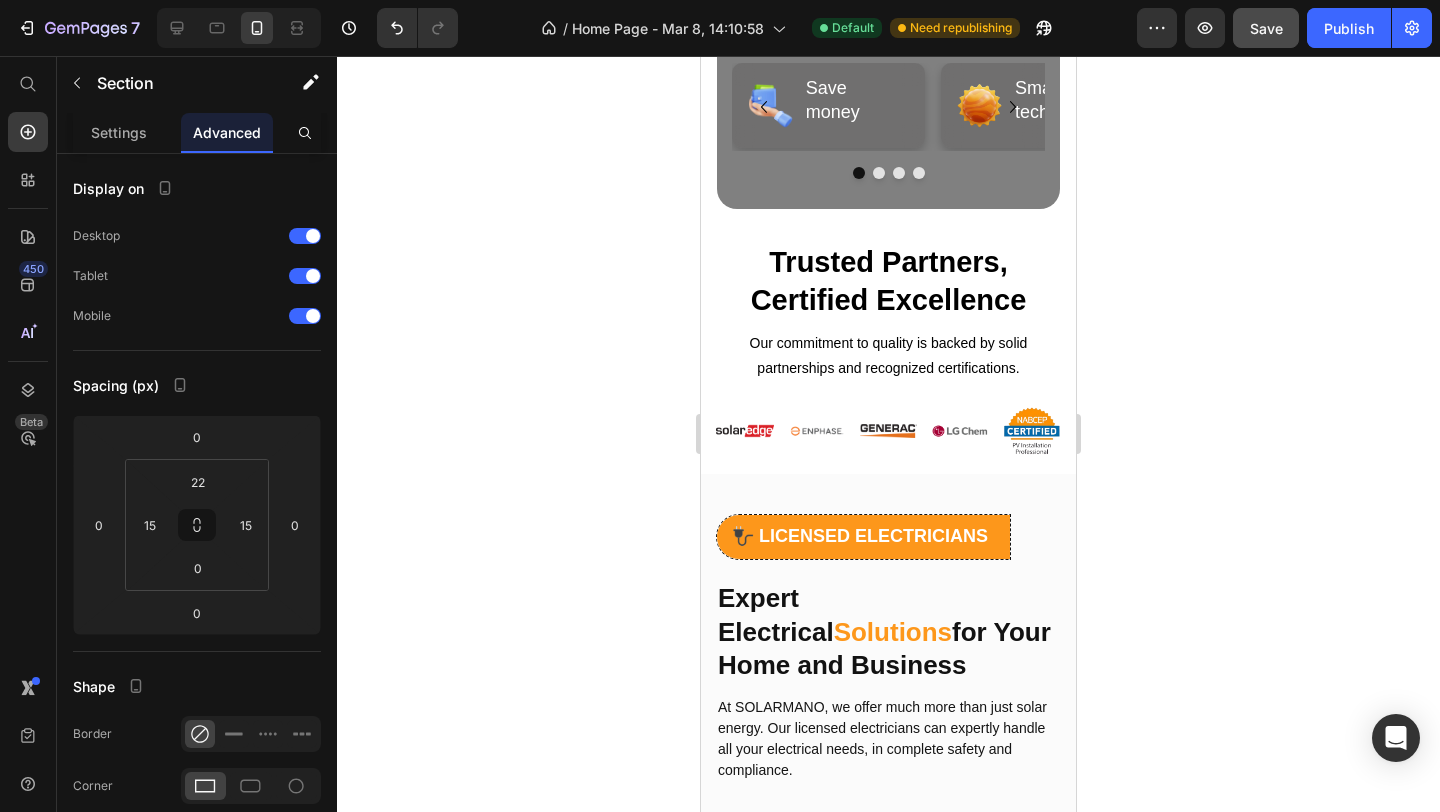 scroll, scrollTop: 551, scrollLeft: 0, axis: vertical 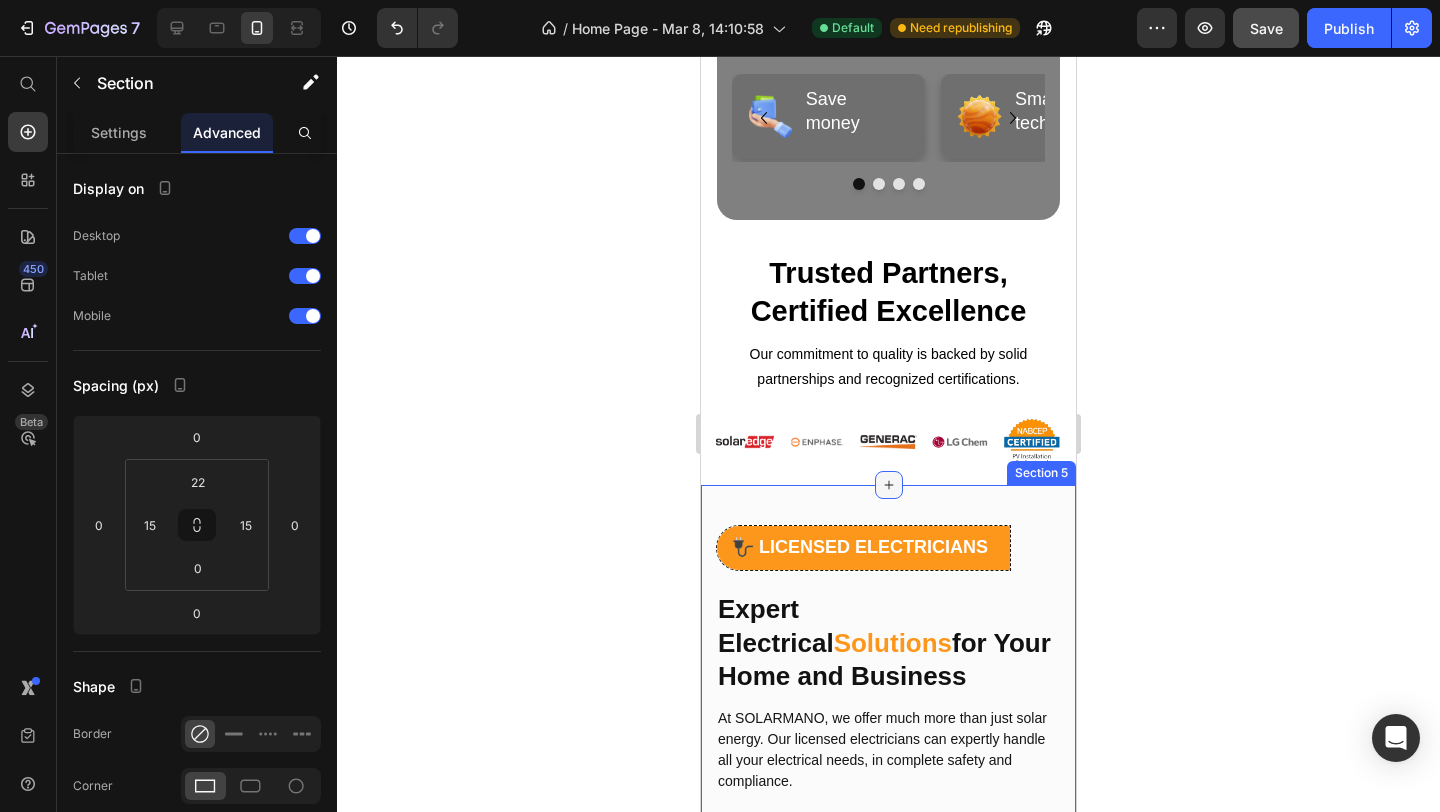 click 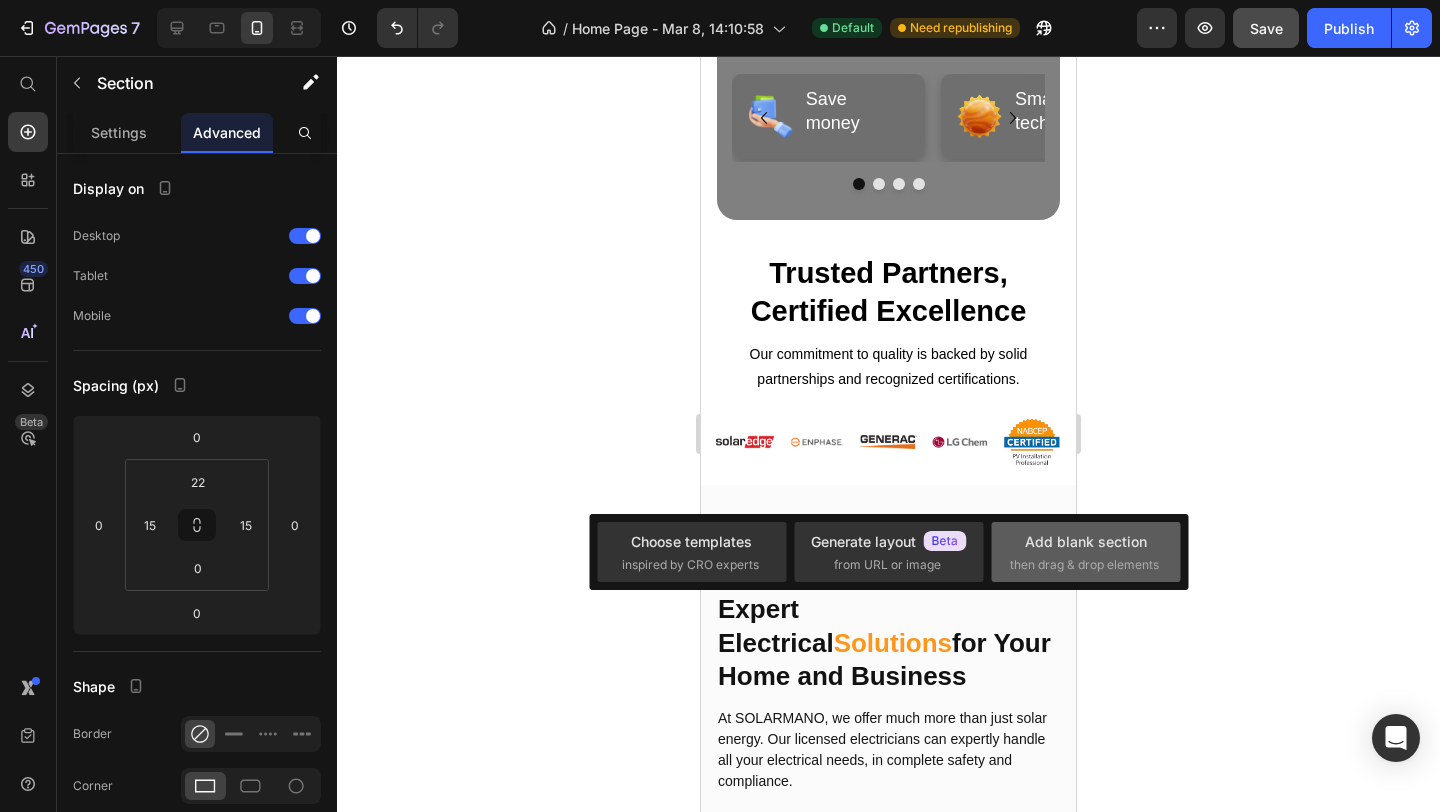 click on "Add blank section  then drag & drop elements" 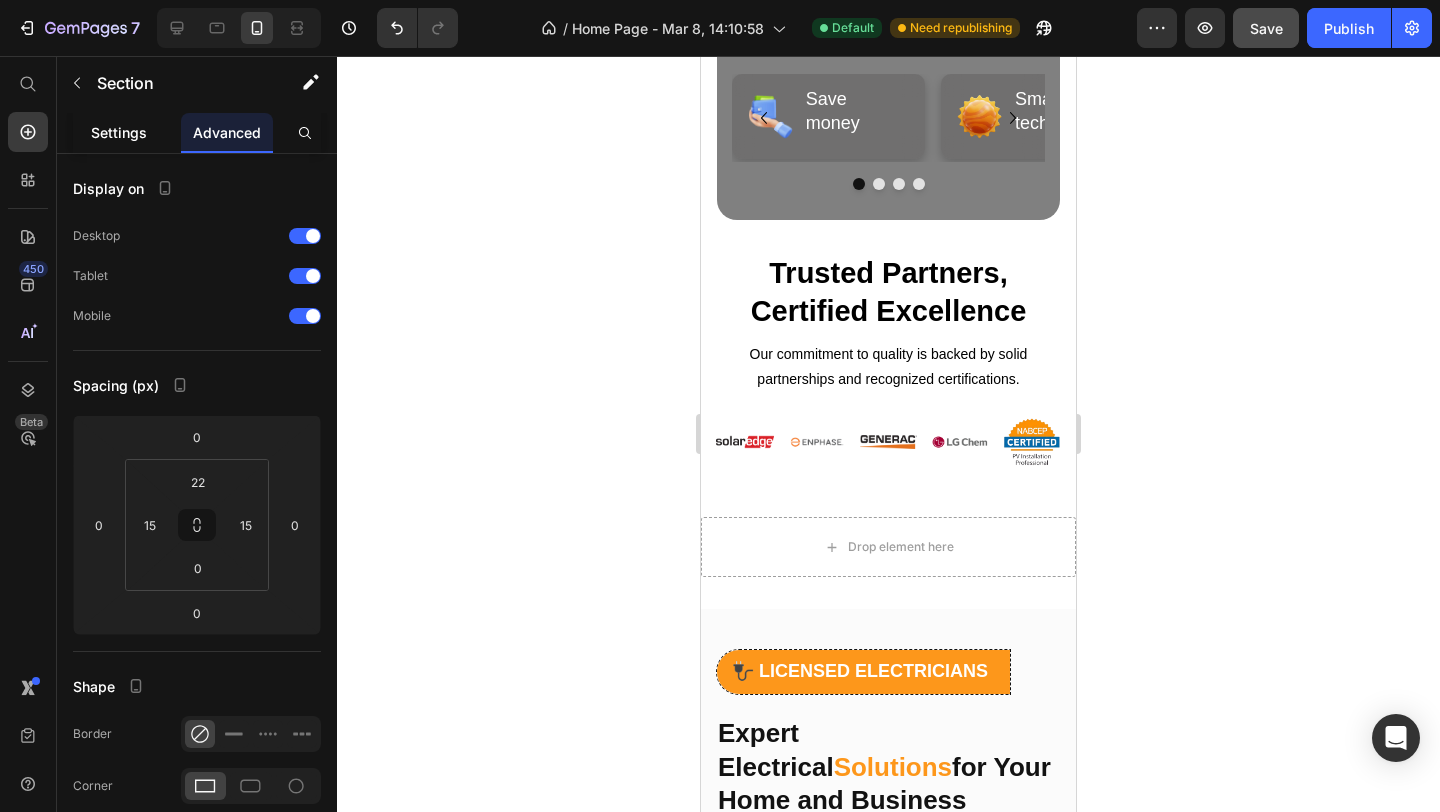 click on "Settings" 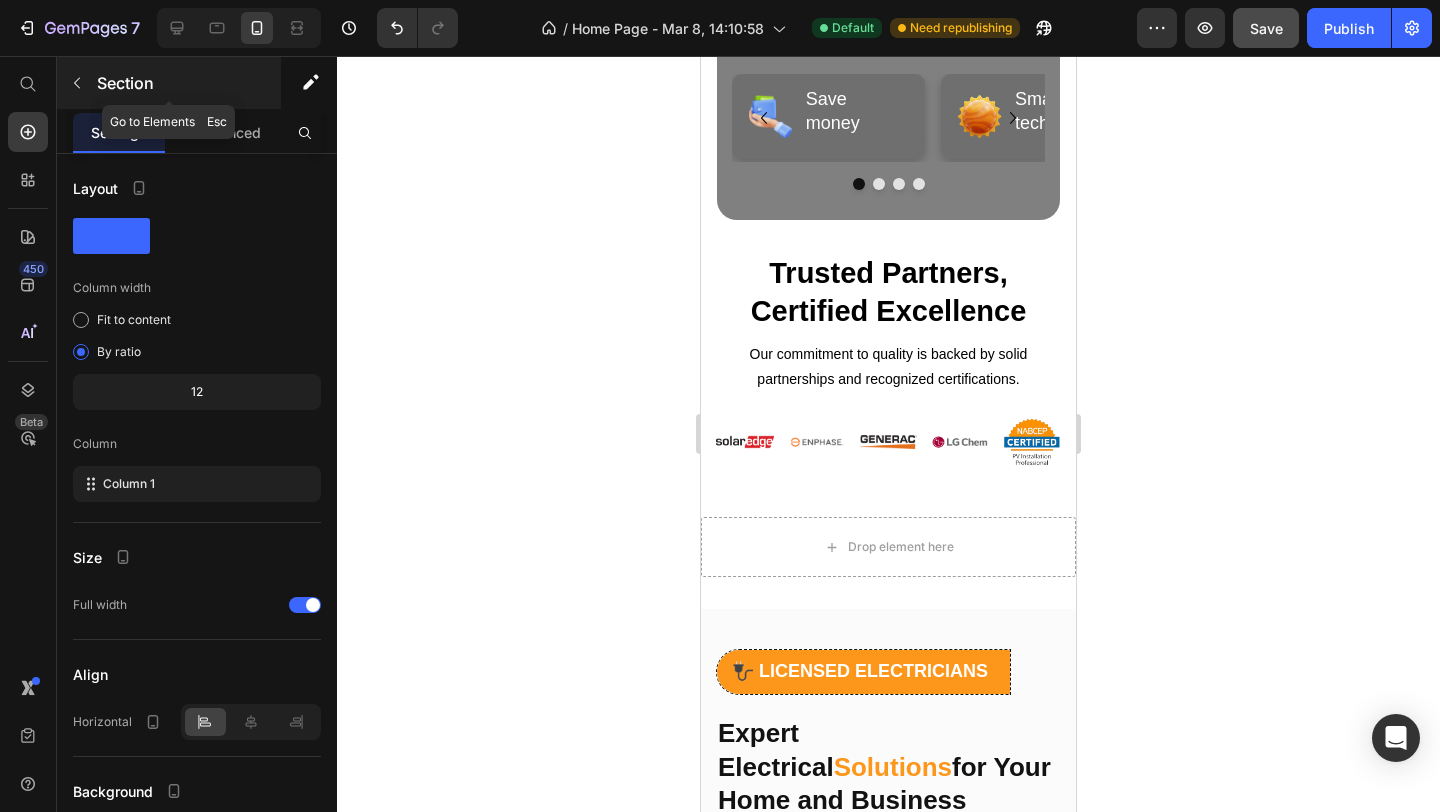 click 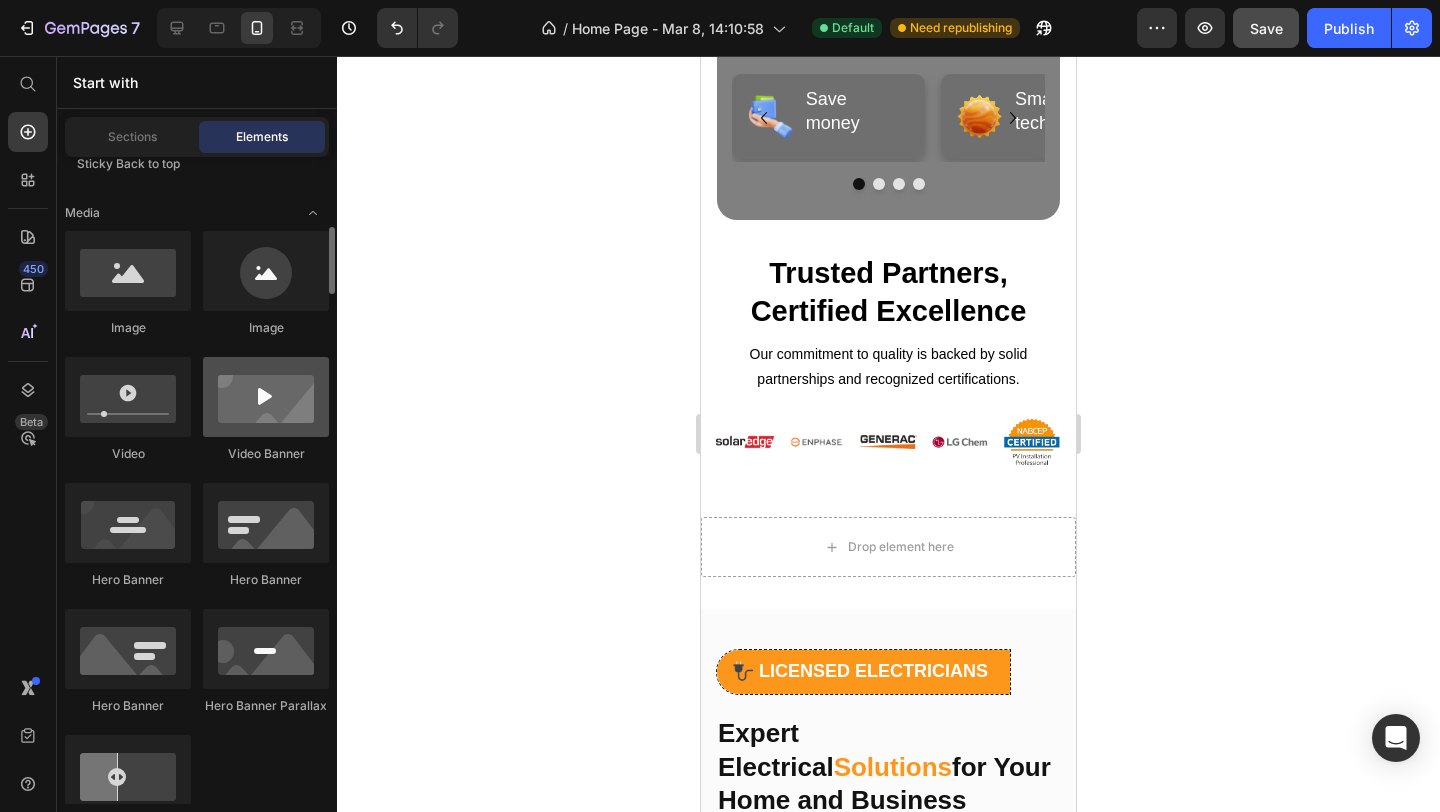 scroll, scrollTop: 720, scrollLeft: 0, axis: vertical 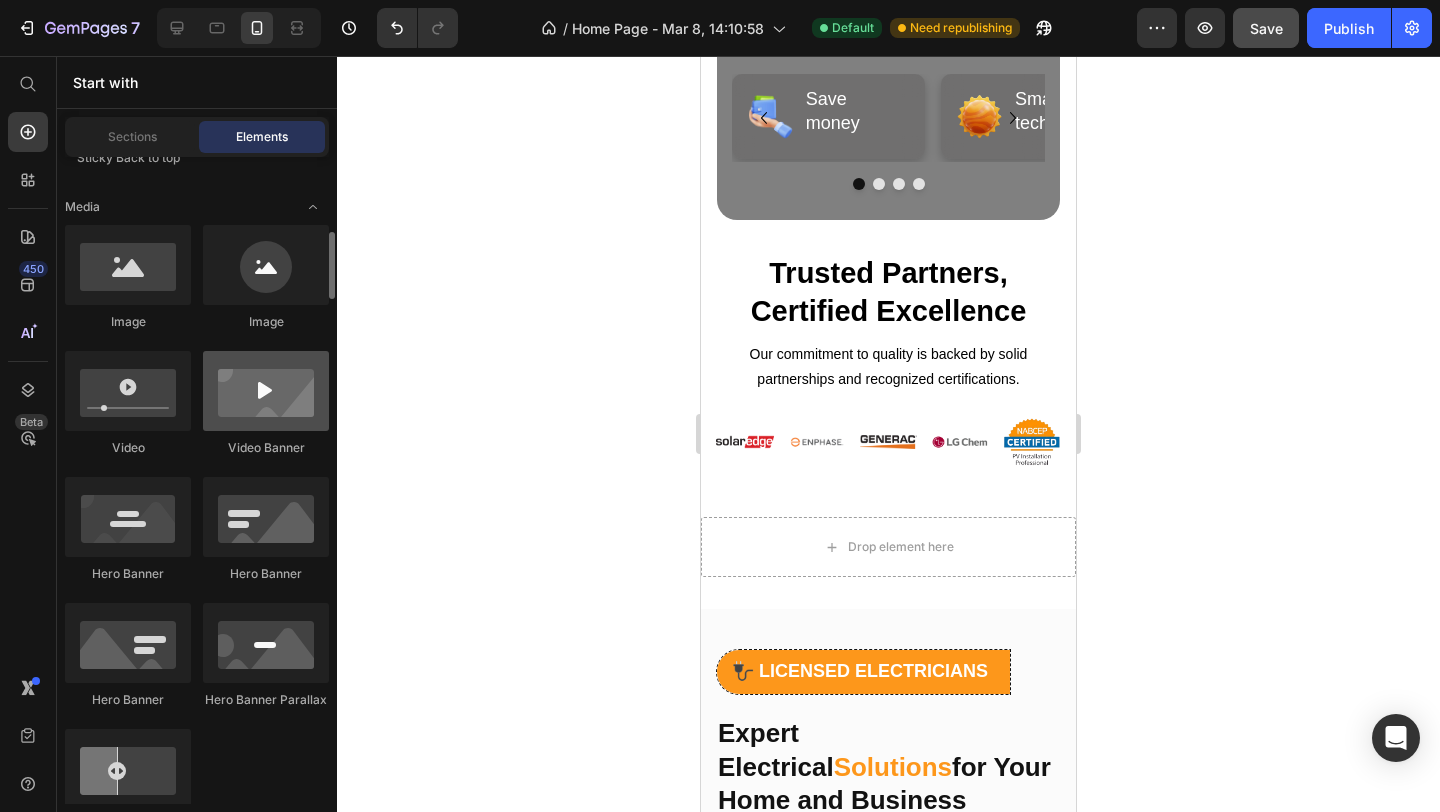 click at bounding box center (266, 391) 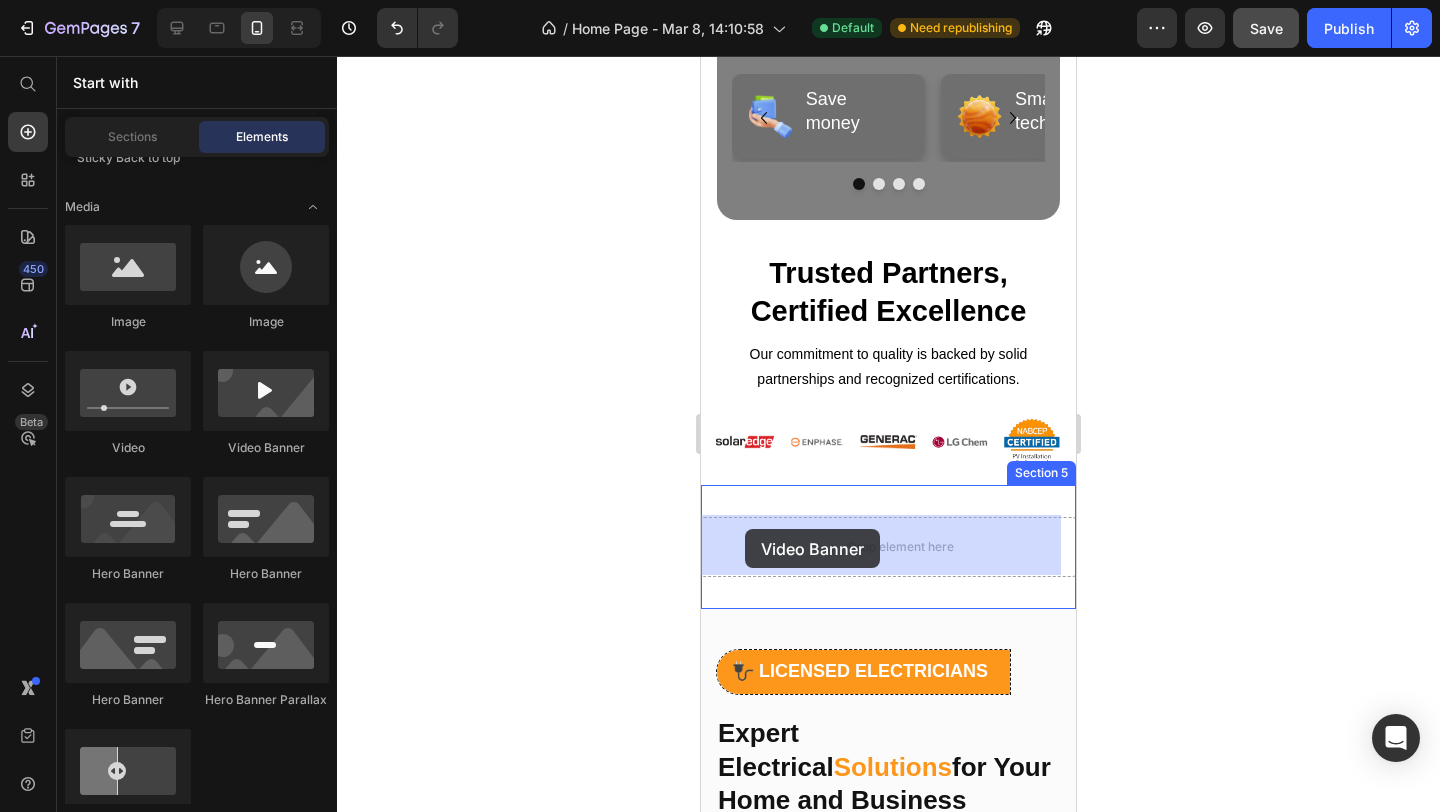drag, startPoint x: 927, startPoint y: 466, endPoint x: 745, endPoint y: 529, distance: 192.59543 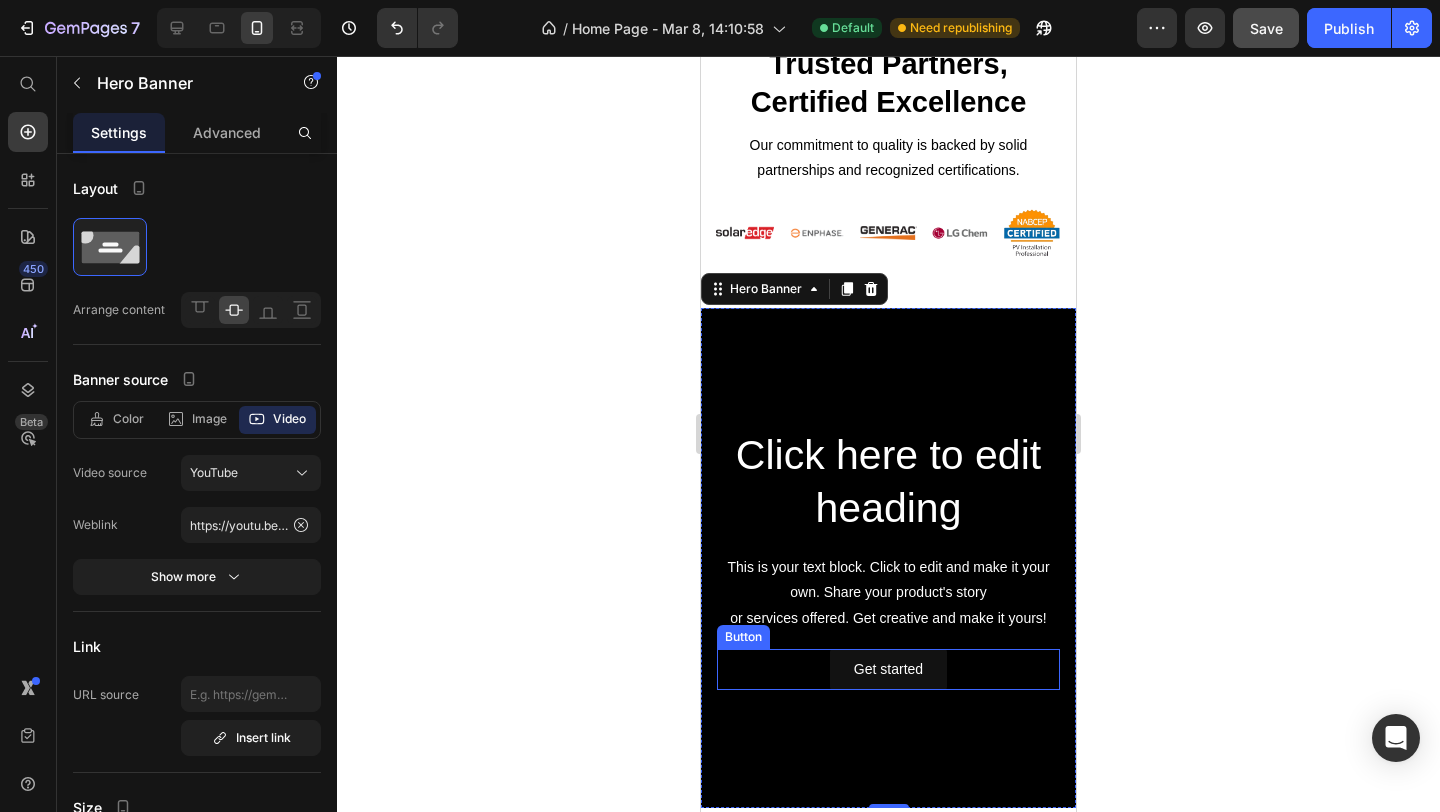 scroll, scrollTop: 930, scrollLeft: 0, axis: vertical 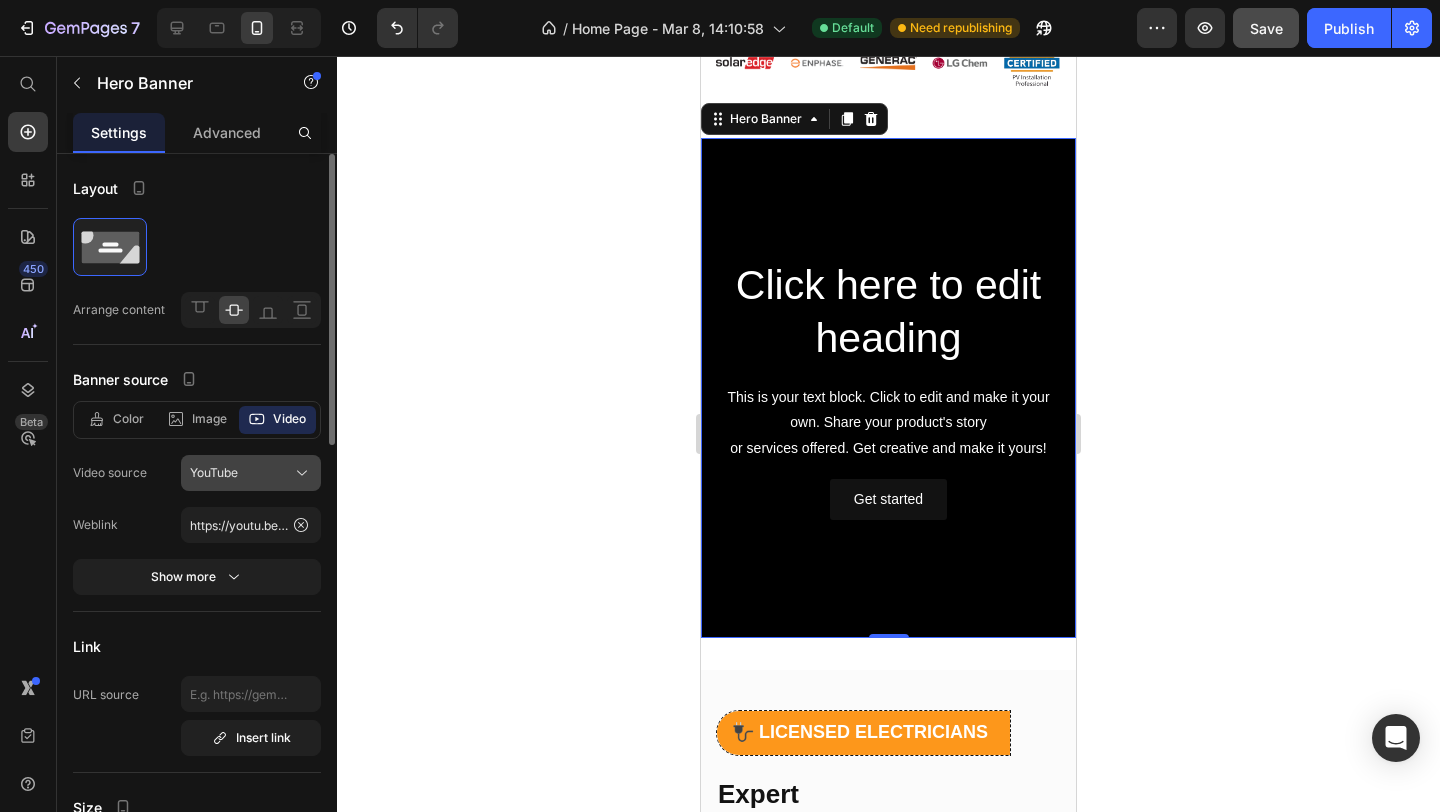 click on "YouTube" at bounding box center (251, 473) 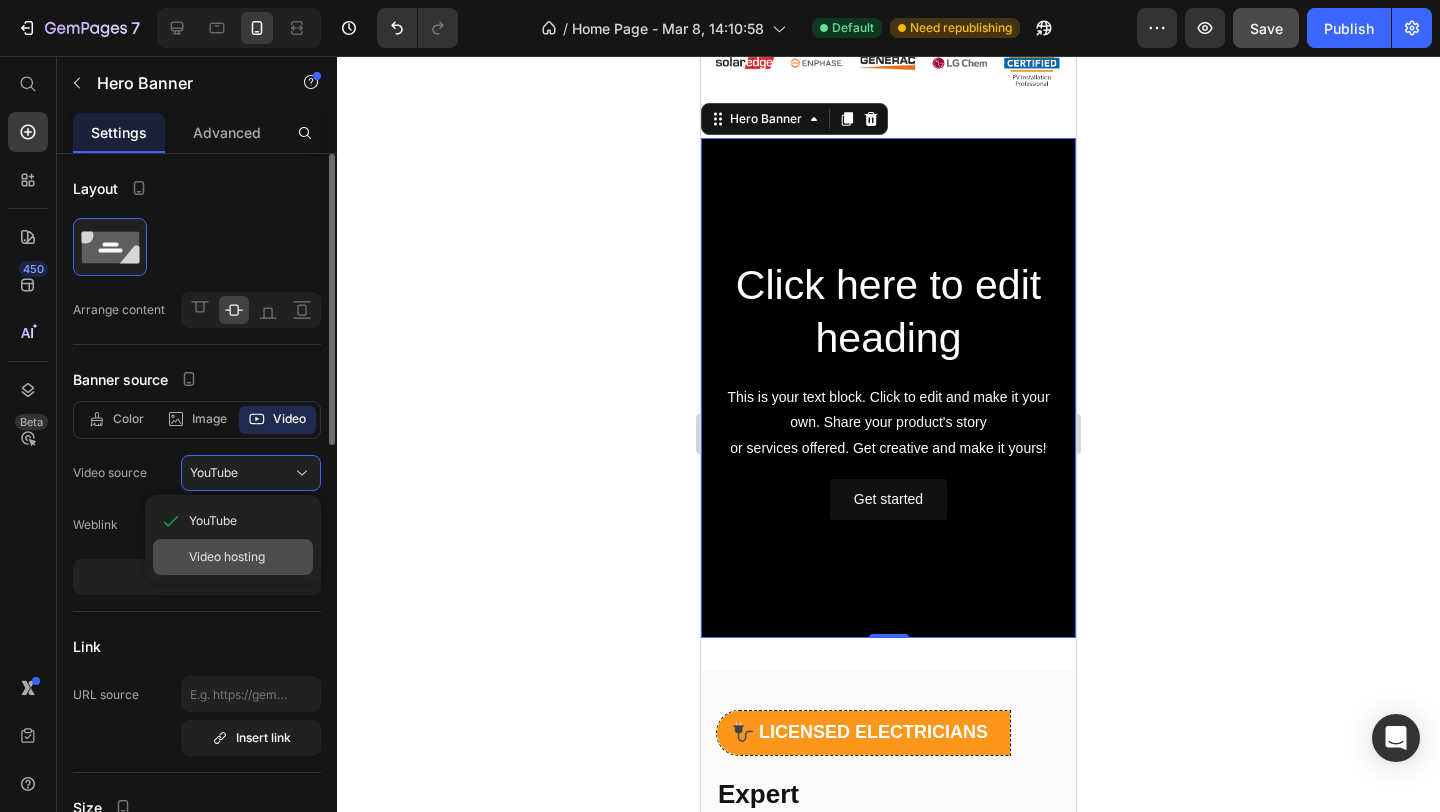 click on "Video hosting" at bounding box center [227, 557] 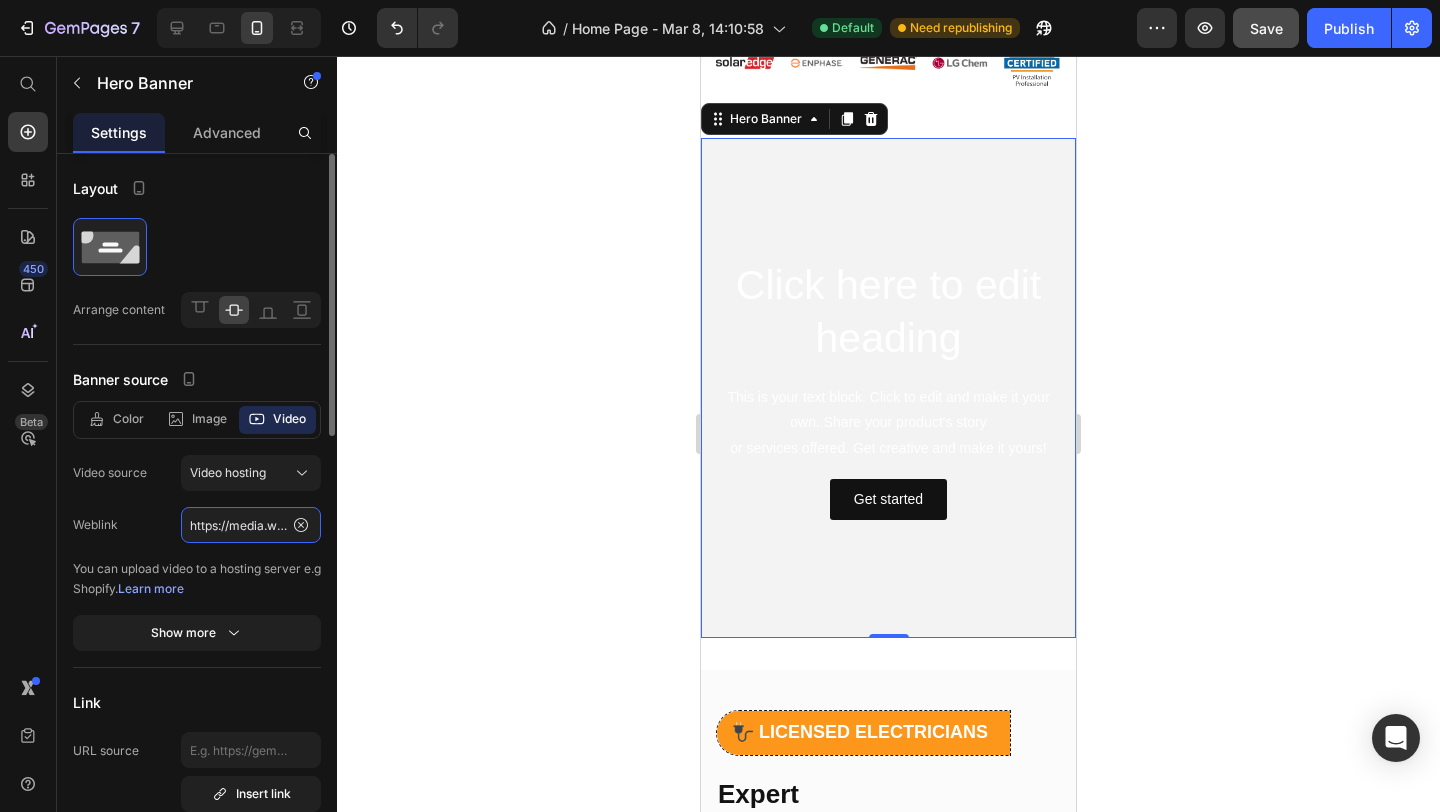 click on "https://media.w3.org/2010/05/sintel/trailer.mp4" 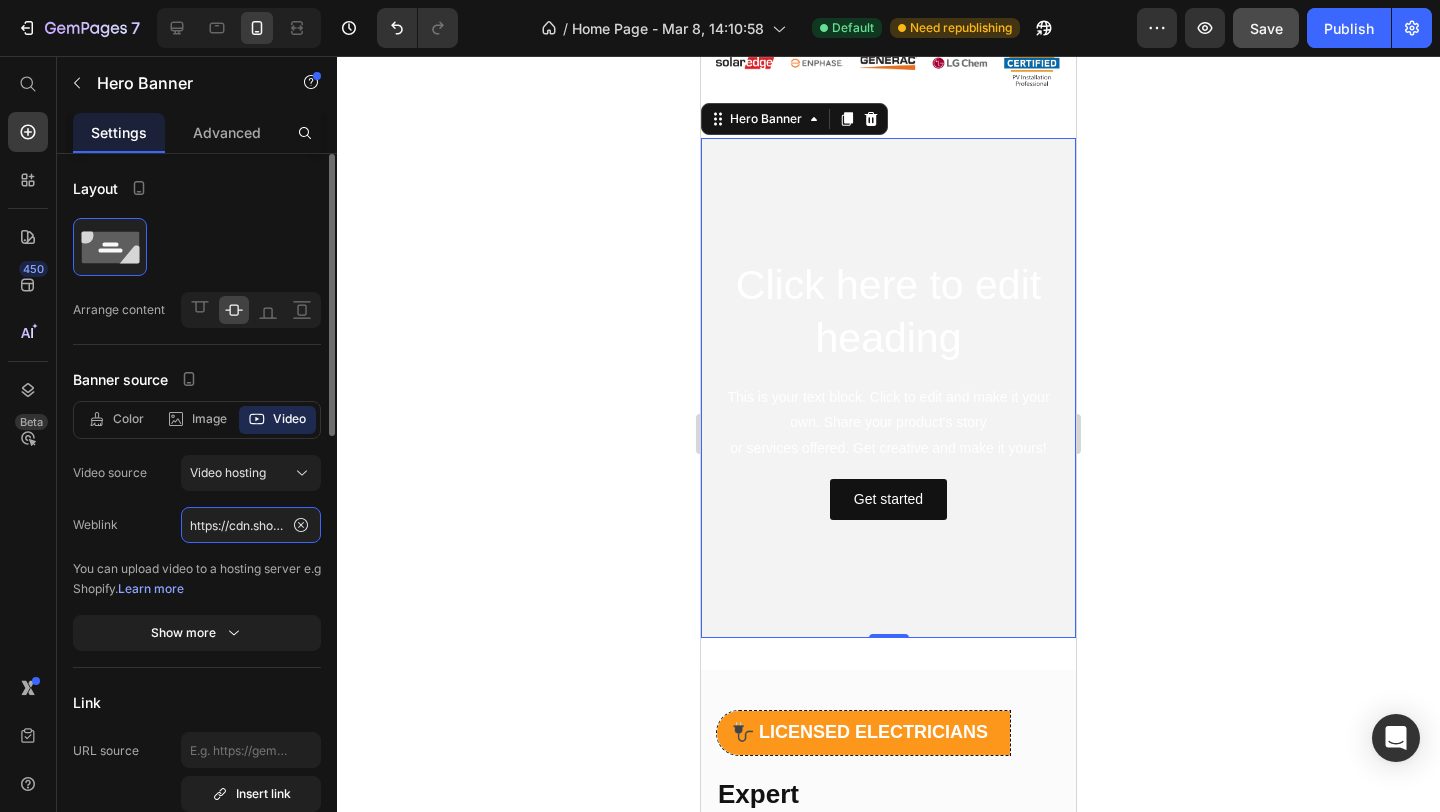 scroll, scrollTop: 0, scrollLeft: 366, axis: horizontal 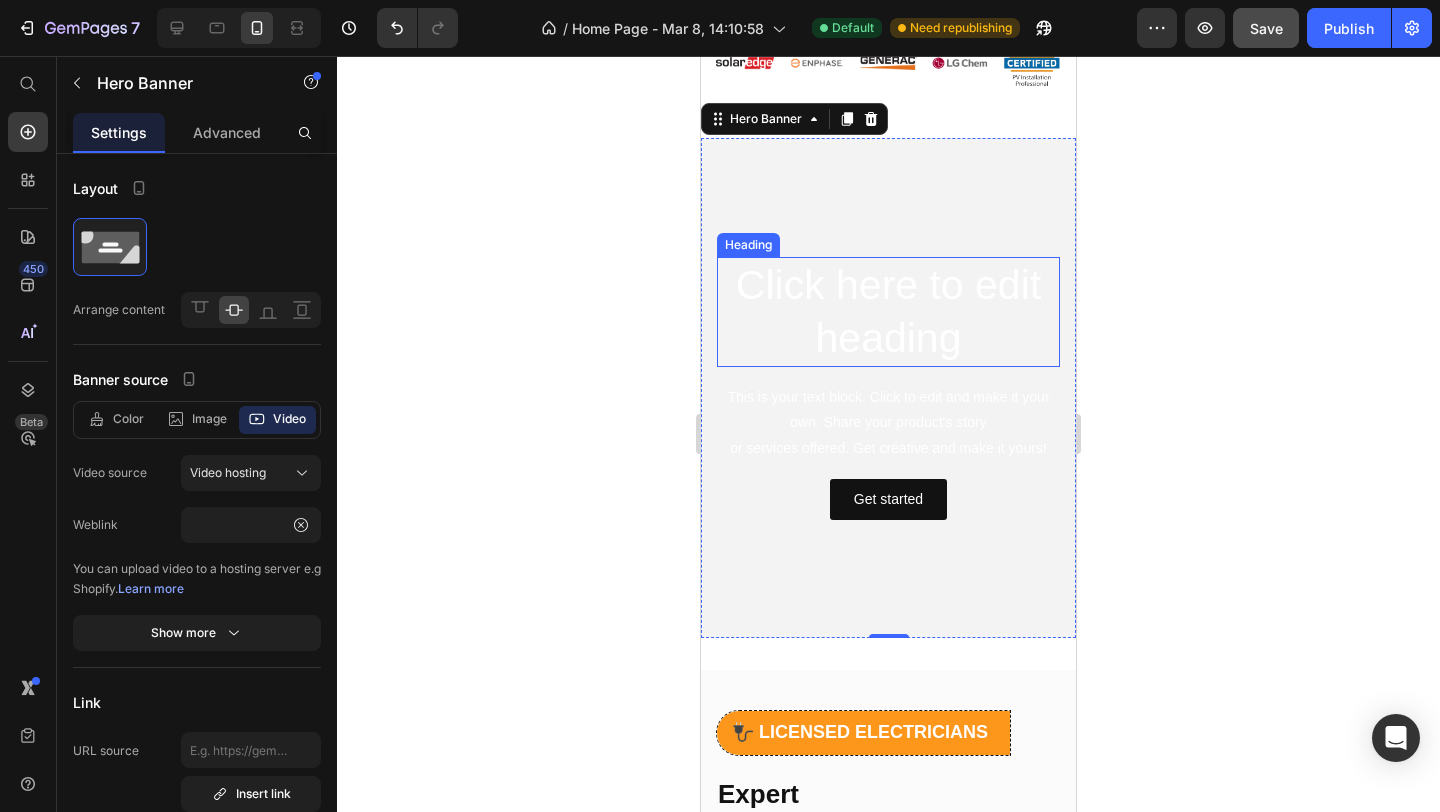 click on "Click here to edit heading" at bounding box center (888, 312) 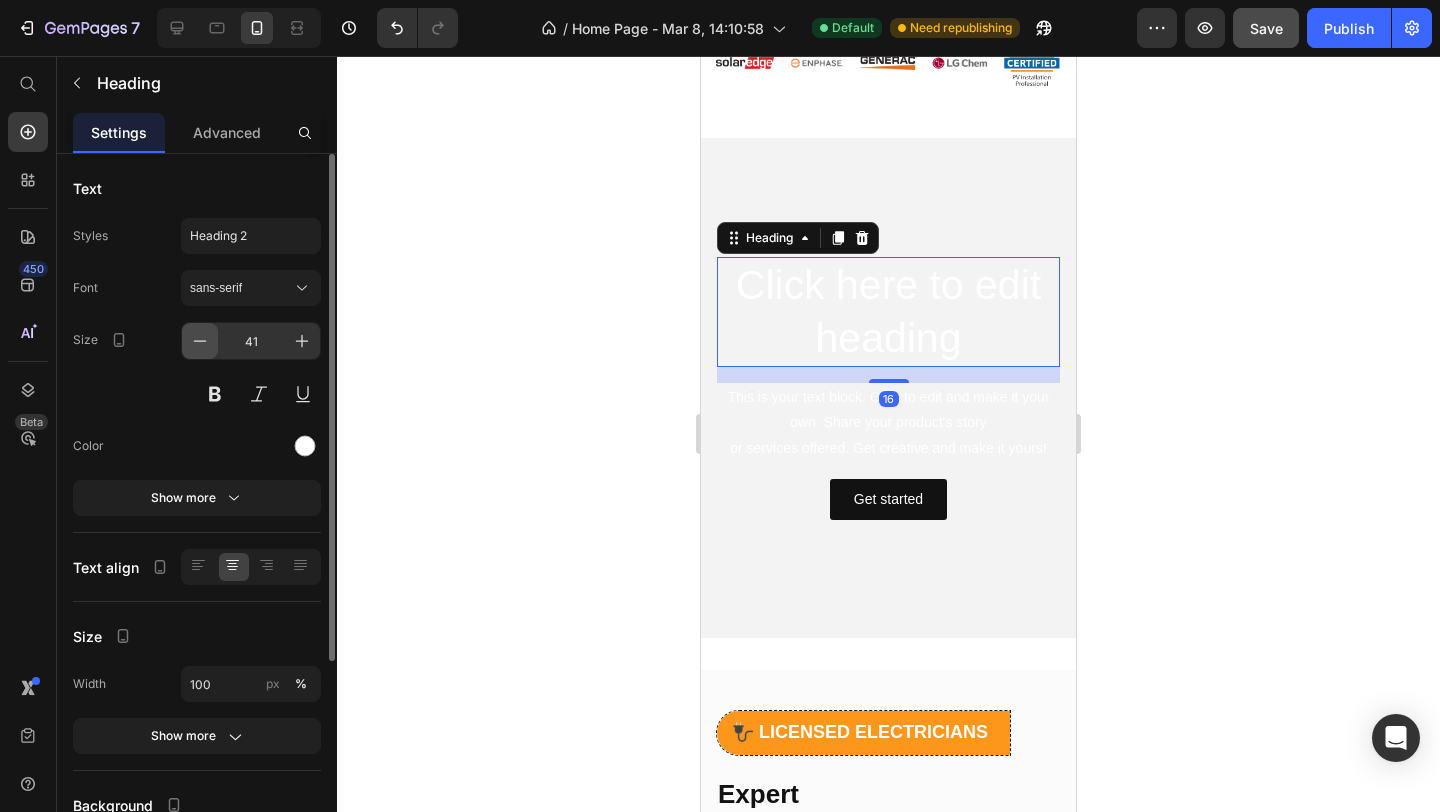 click at bounding box center [200, 341] 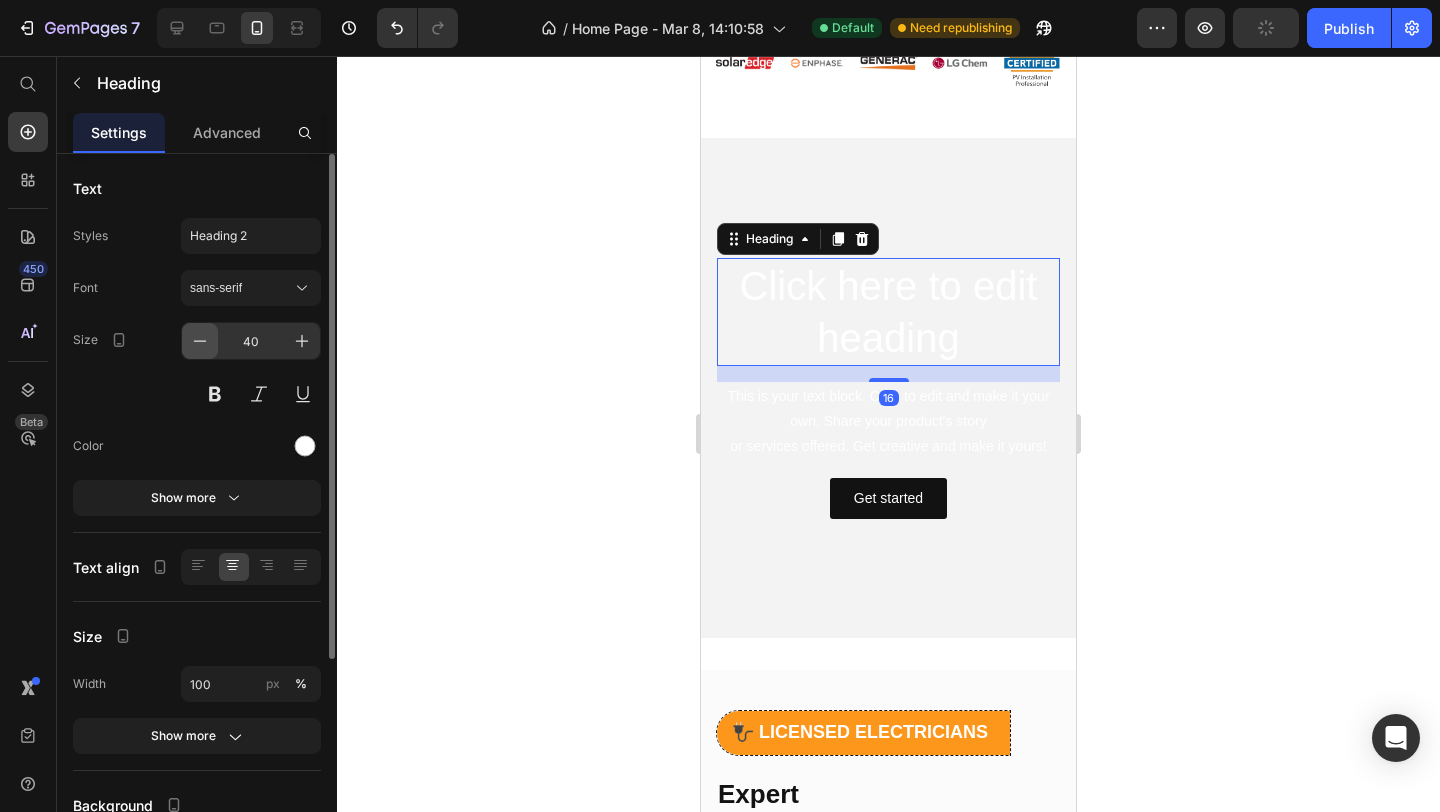 click at bounding box center (200, 341) 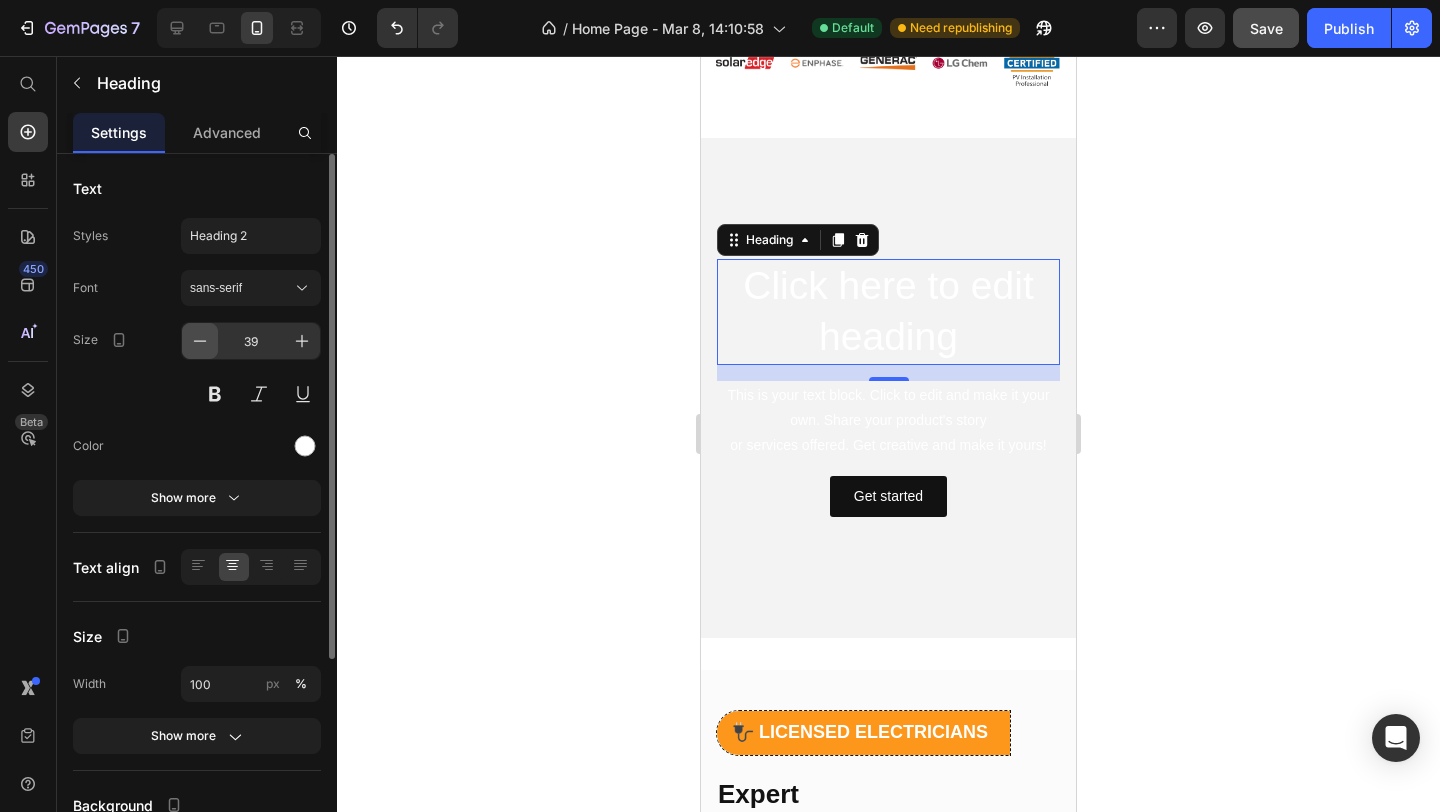 click at bounding box center (200, 341) 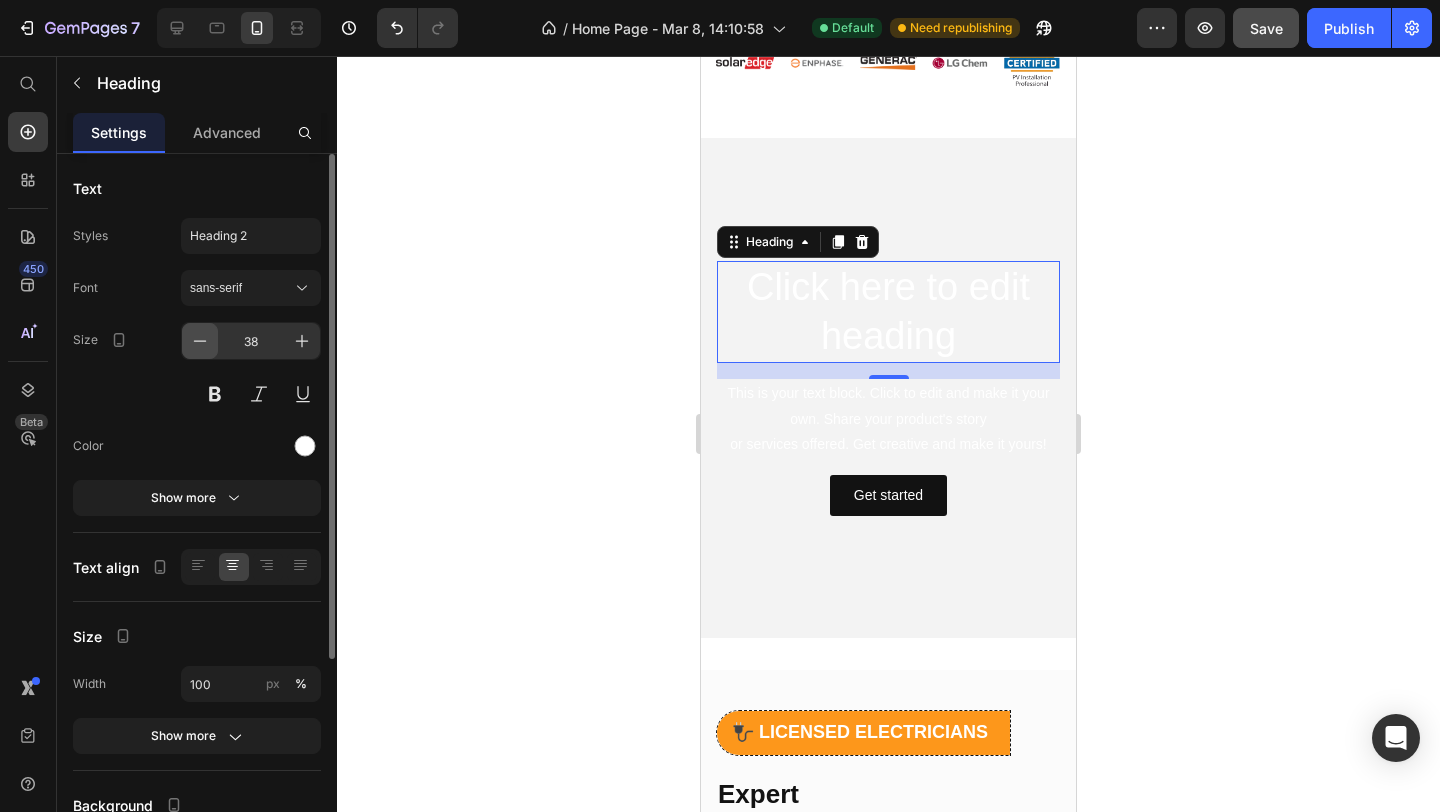 click at bounding box center [200, 341] 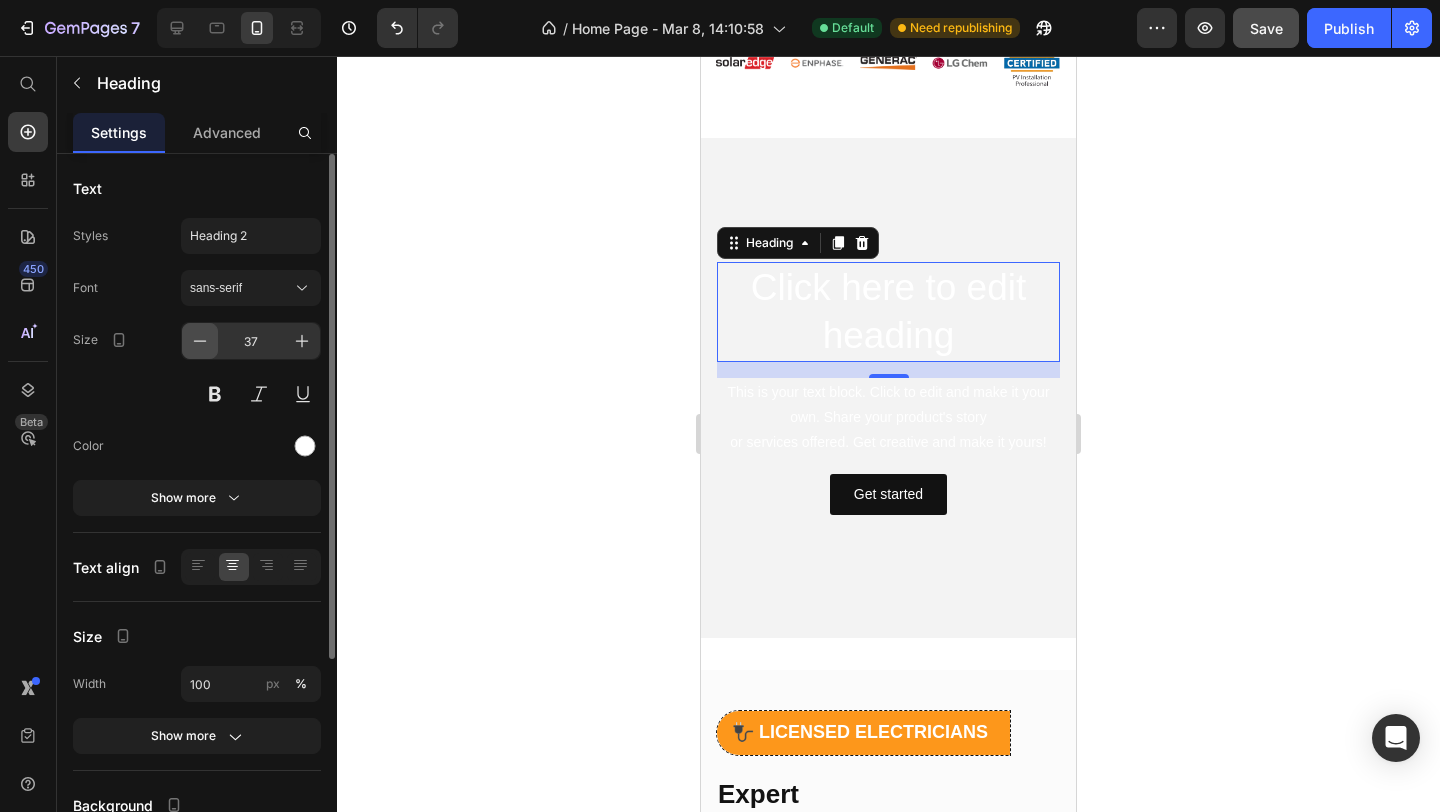 click at bounding box center [200, 341] 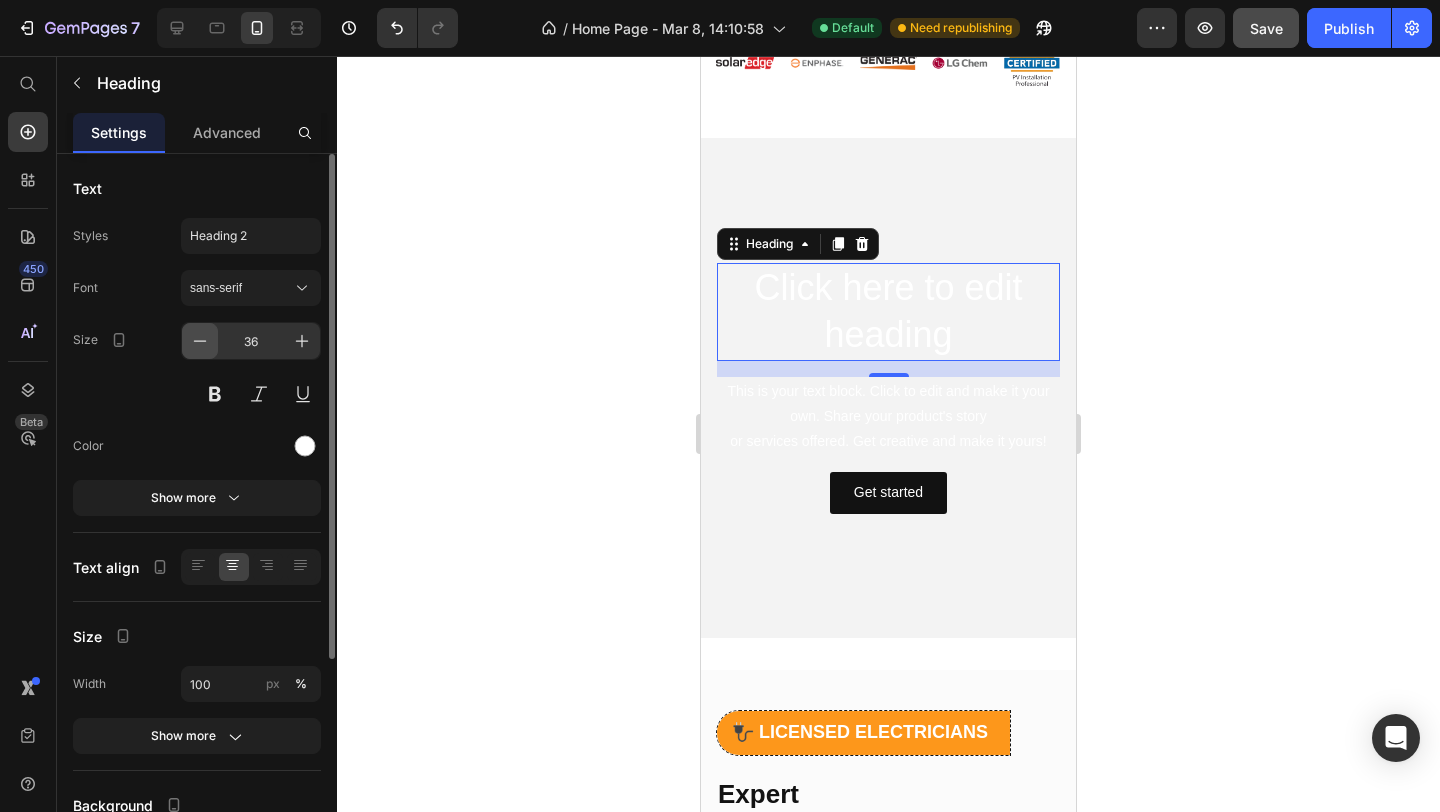 click at bounding box center (200, 341) 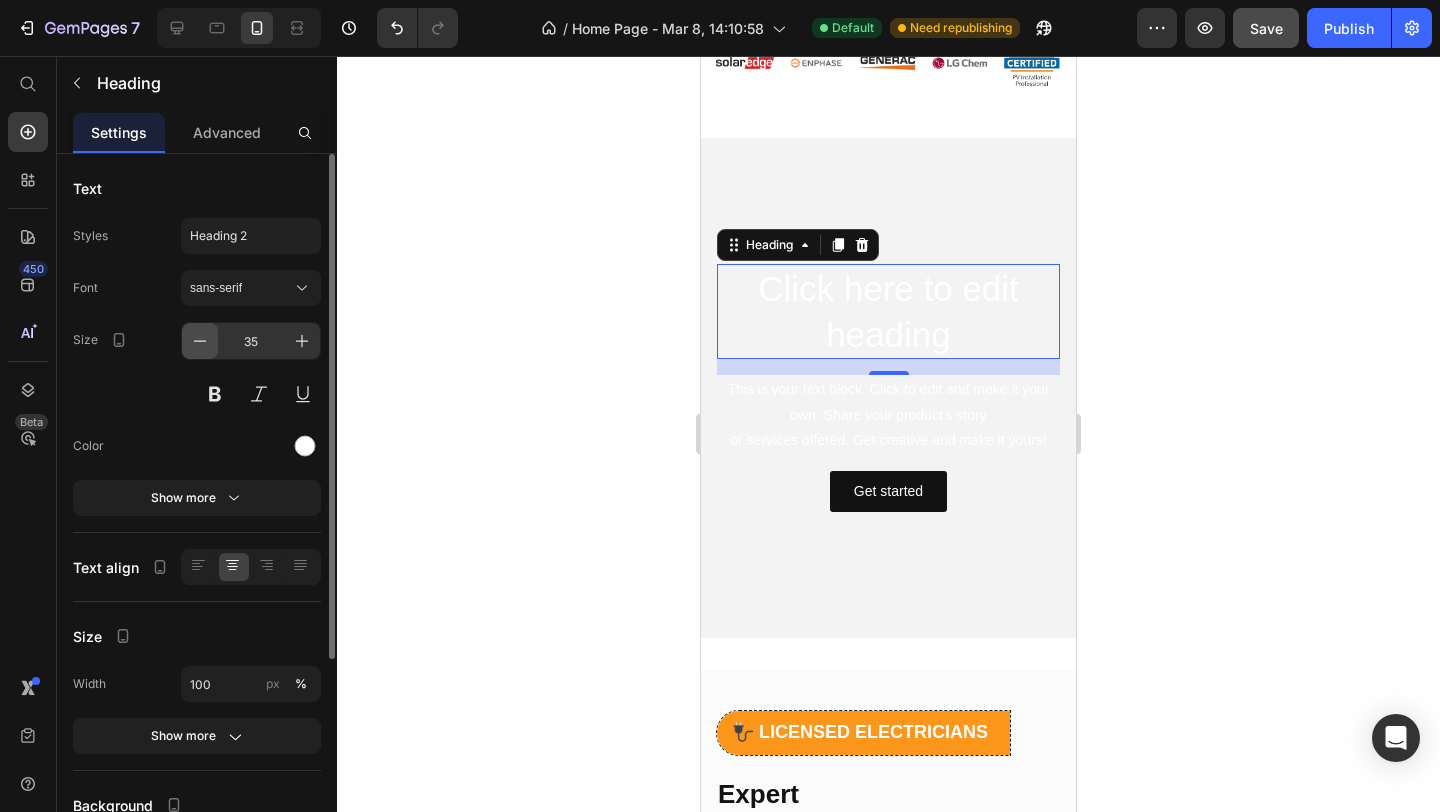 click at bounding box center [200, 341] 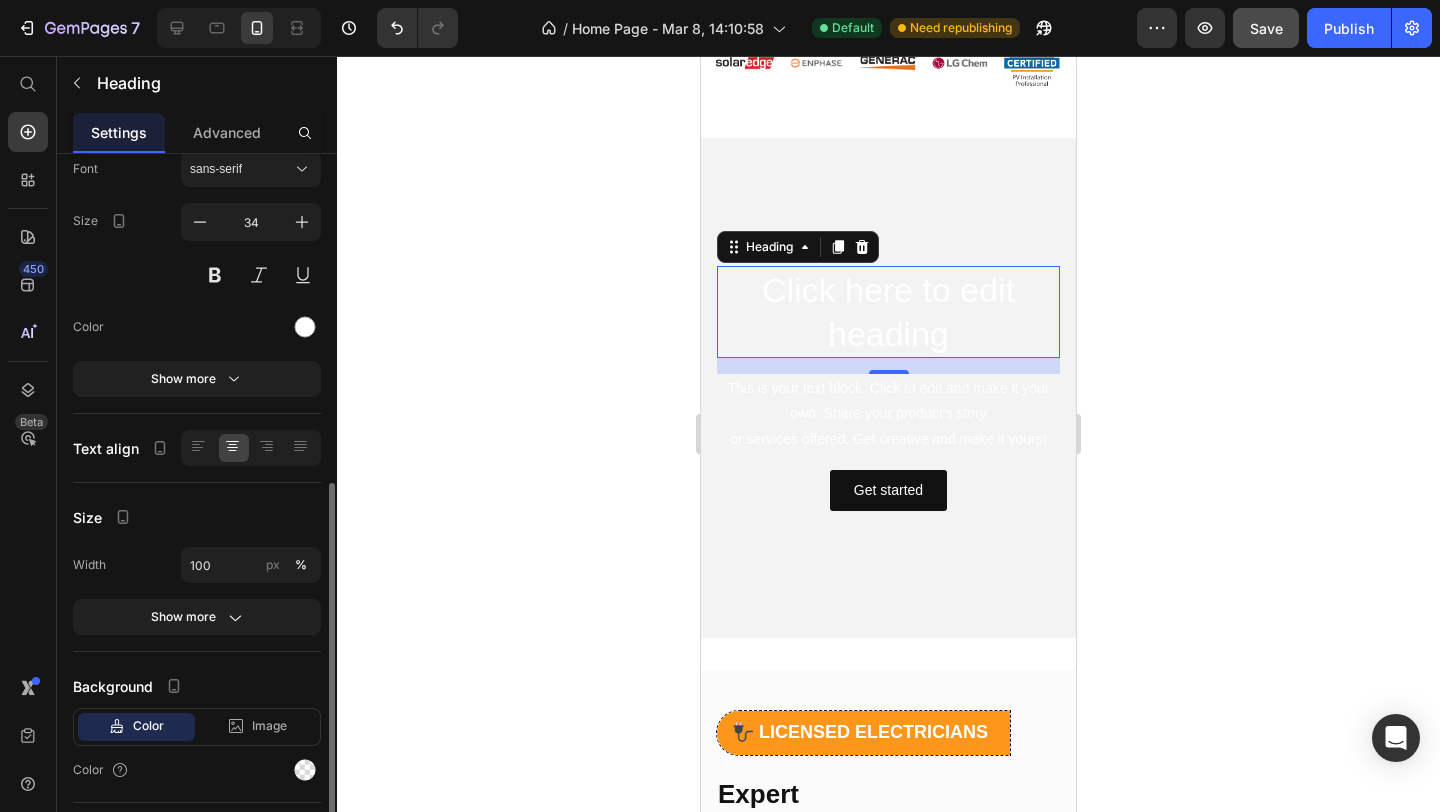 scroll, scrollTop: 0, scrollLeft: 0, axis: both 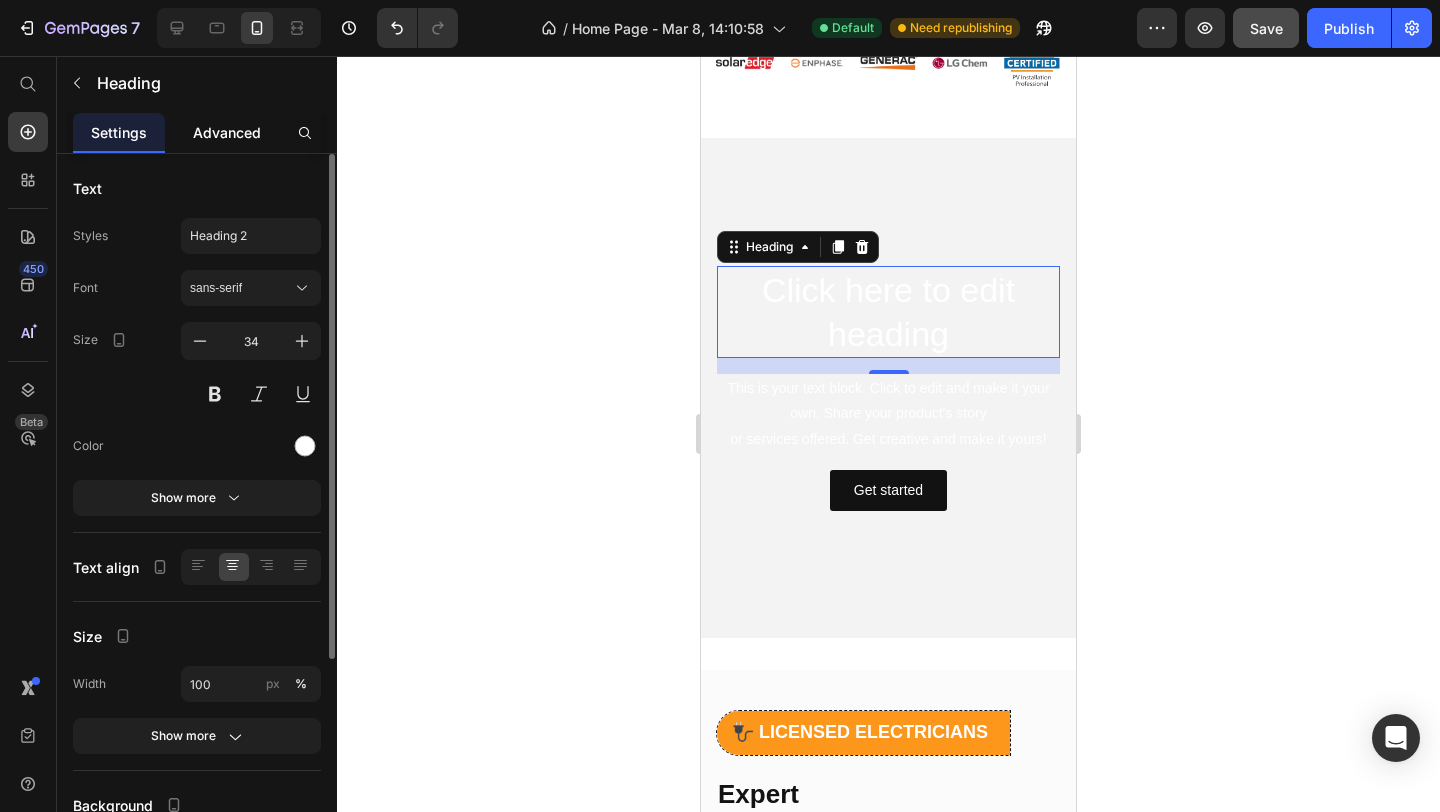 click on "Advanced" at bounding box center (227, 132) 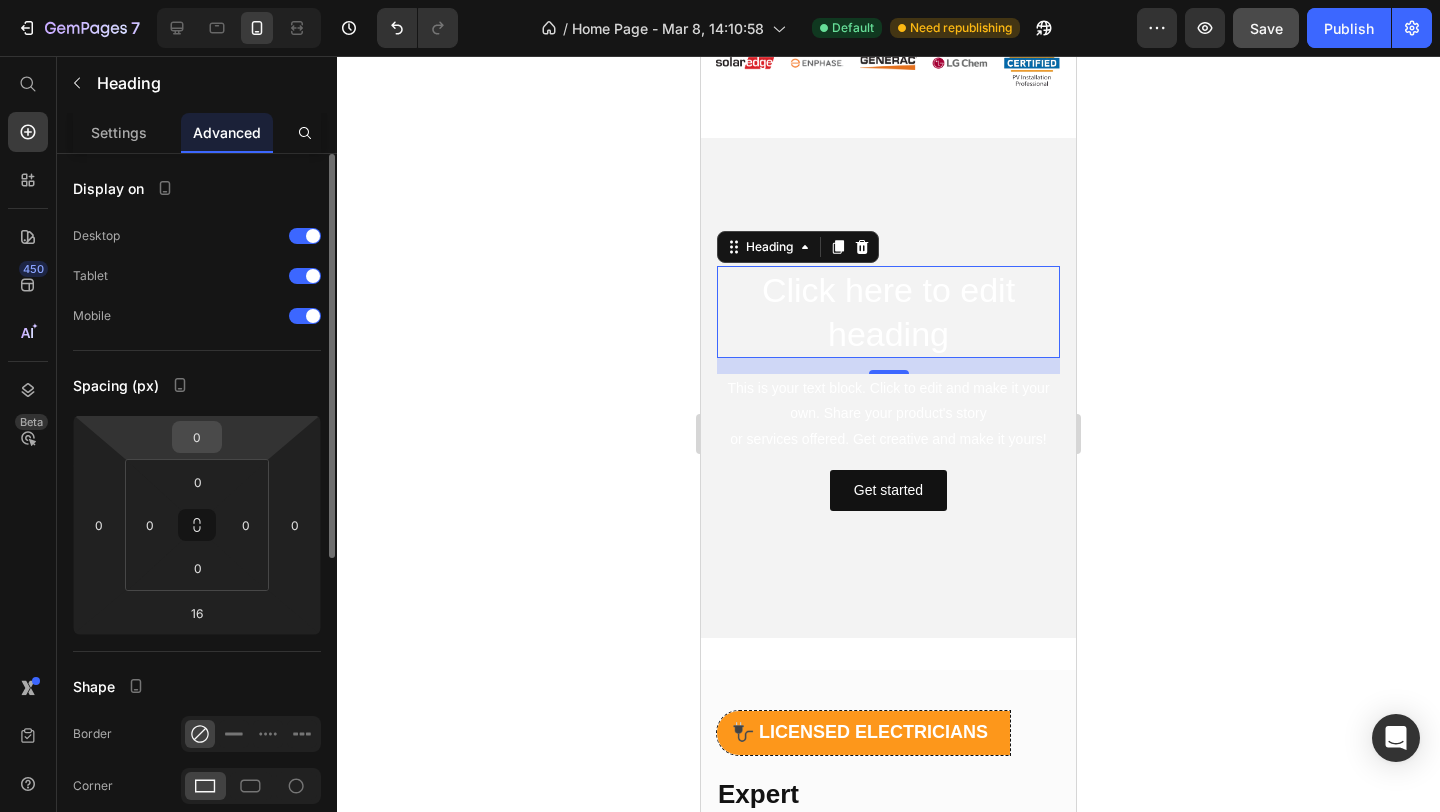 click on "0" at bounding box center (197, 437) 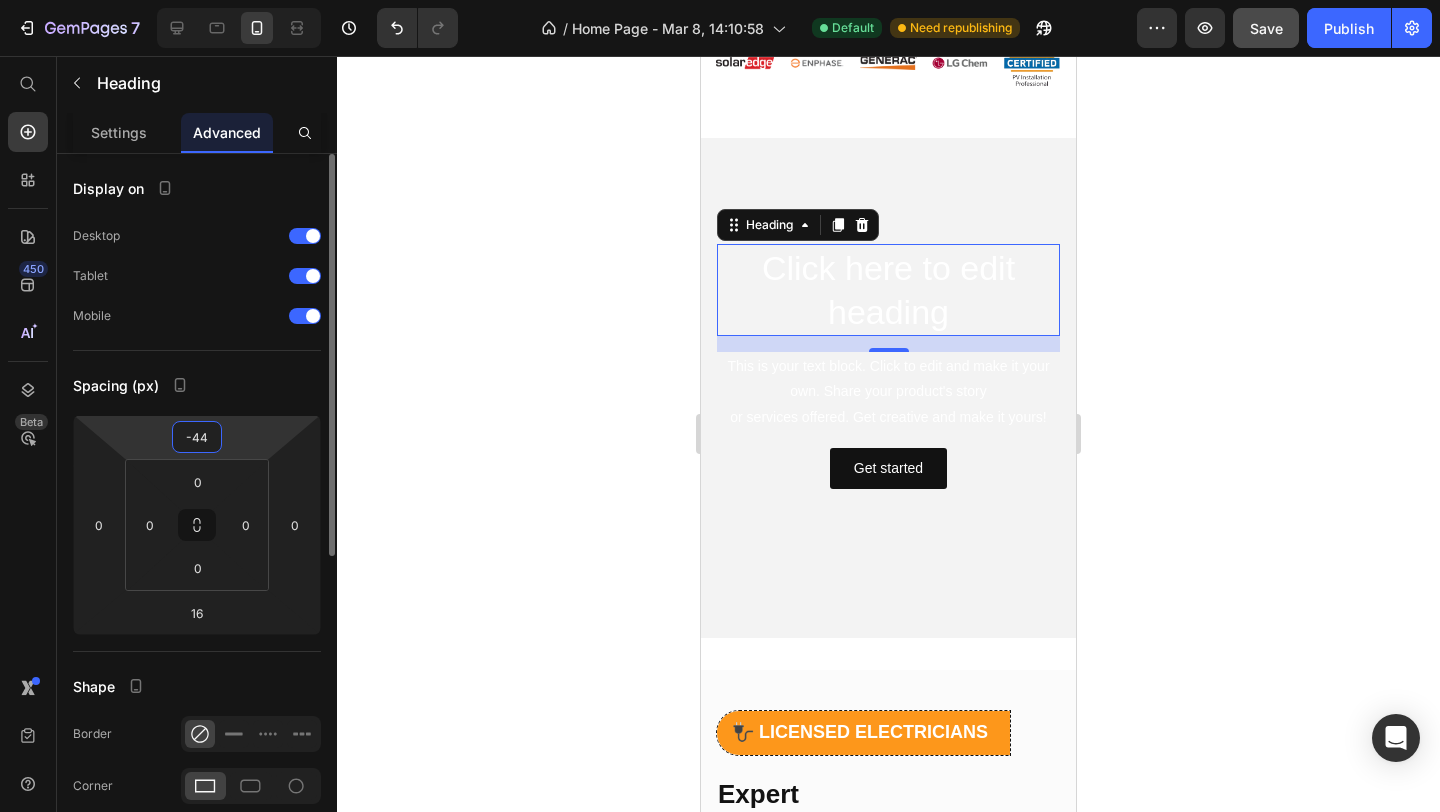 type on "-4" 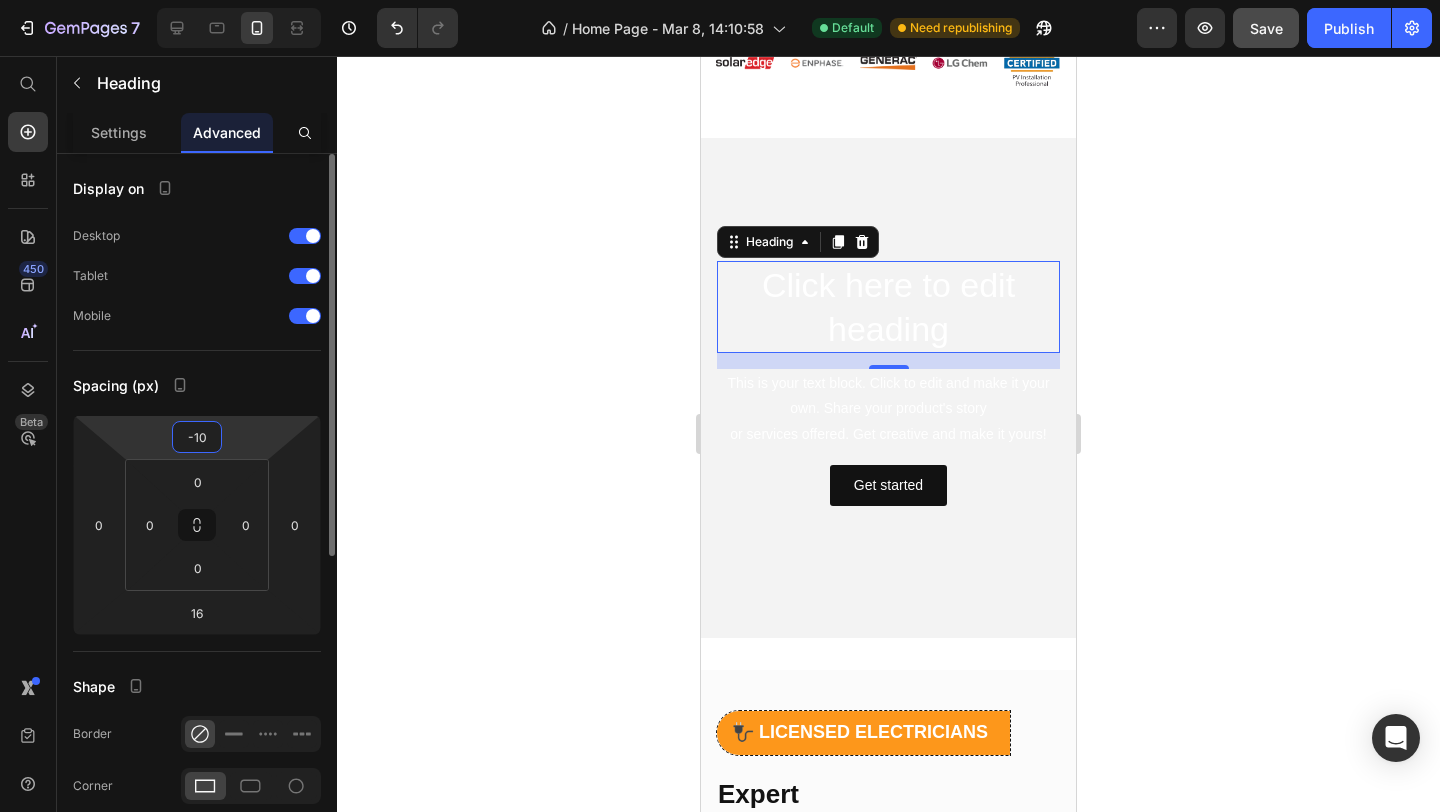 type on "-1" 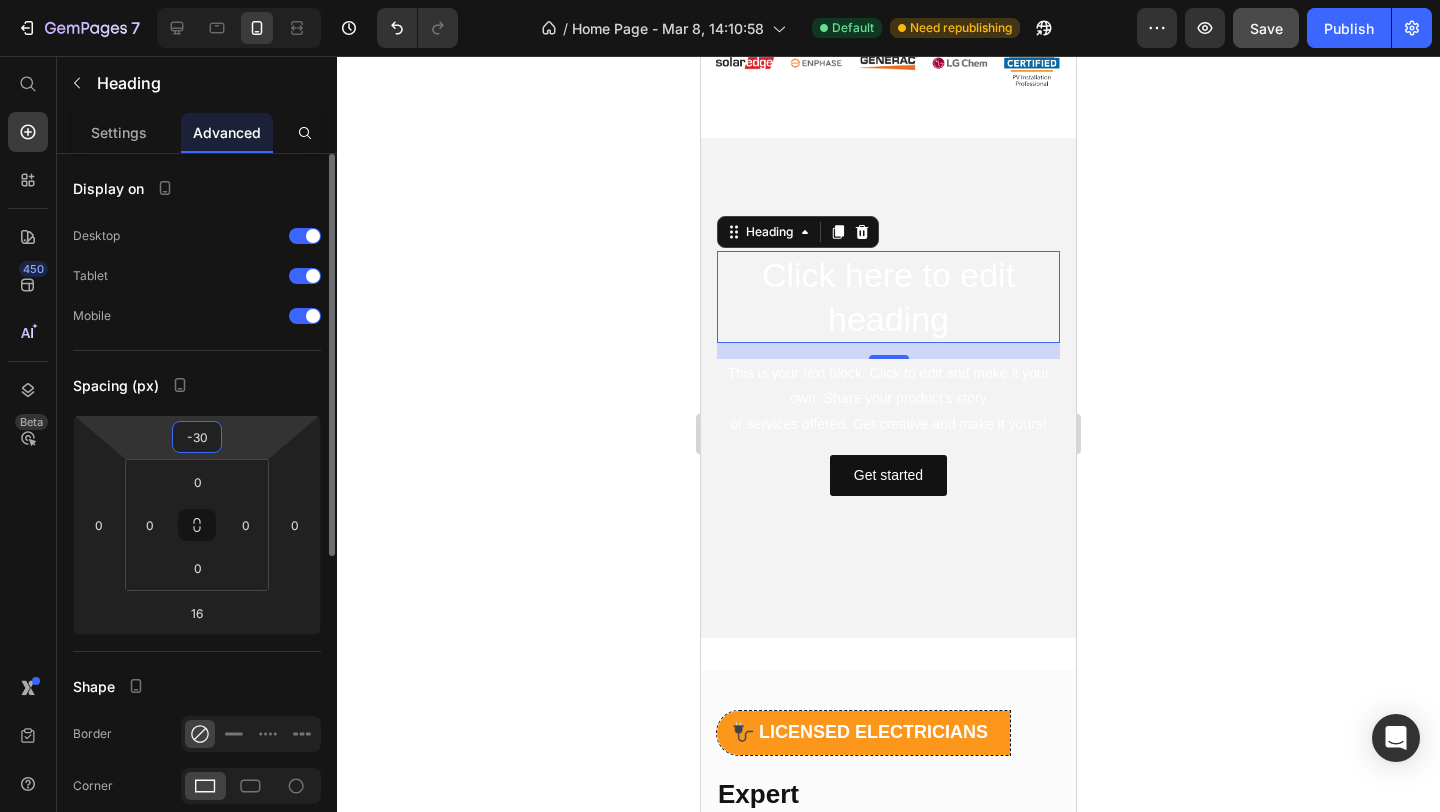 type on "-3" 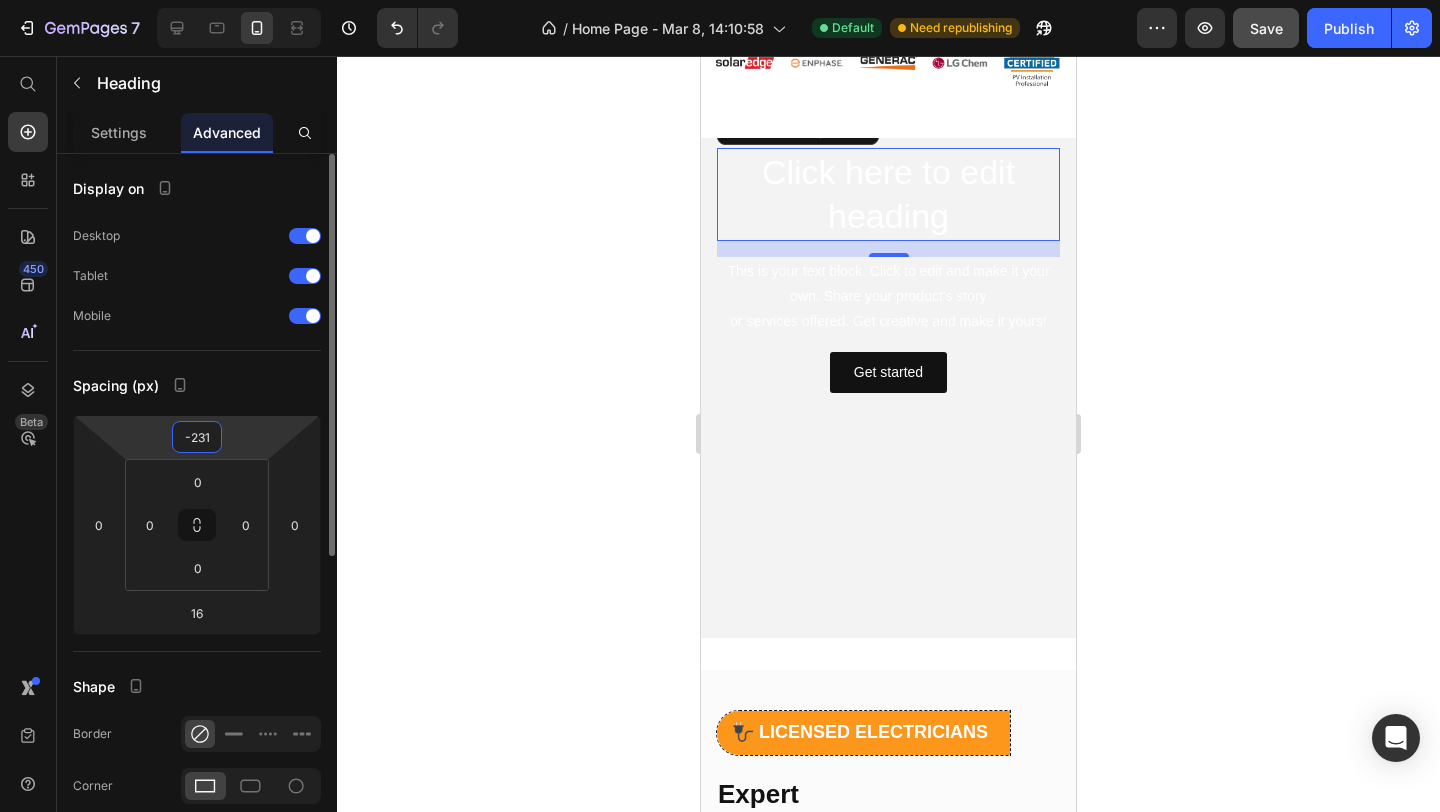 type on "-230" 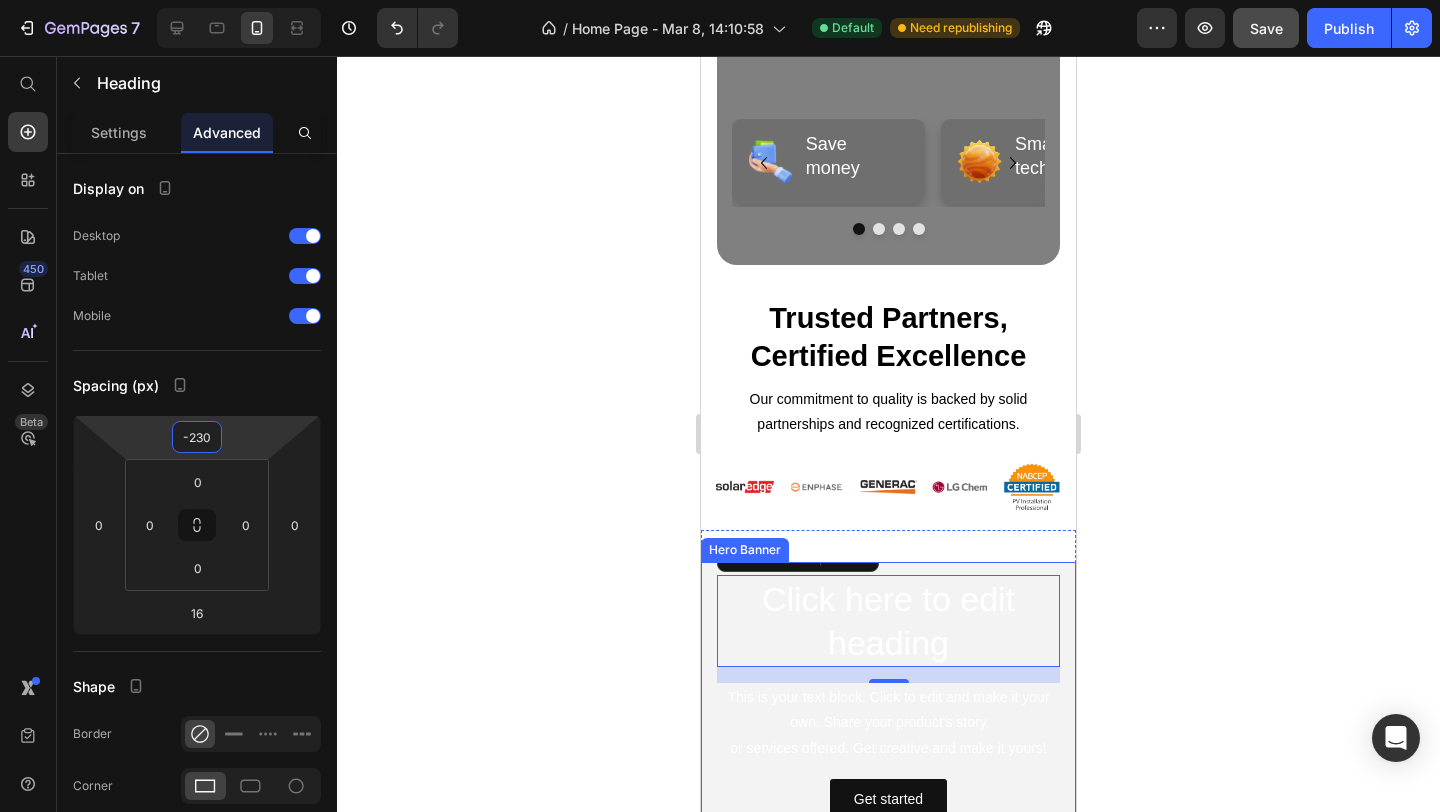 scroll, scrollTop: 0, scrollLeft: 0, axis: both 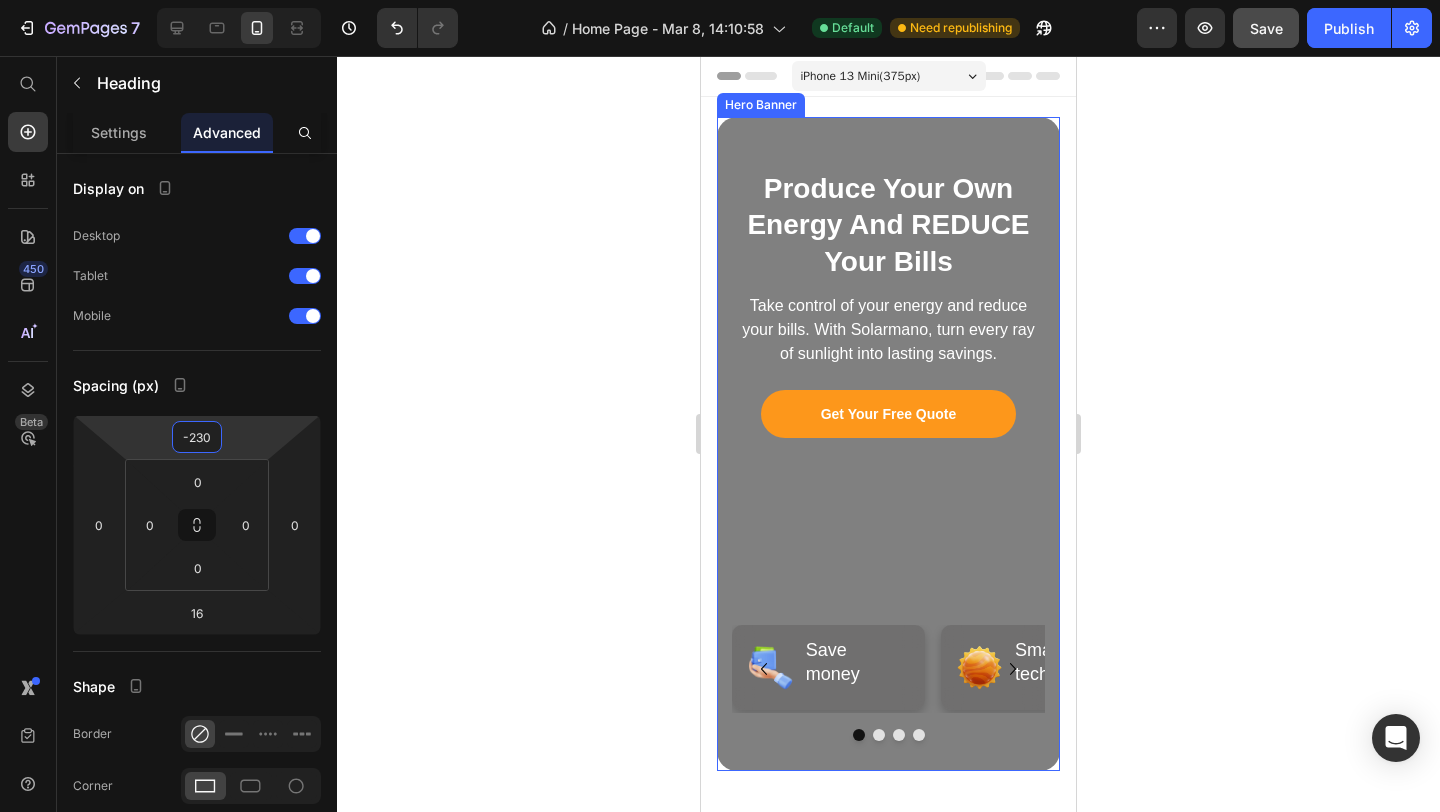 click on "Produce Your Own Energy And REDUCE Your Bills Heading Take control of your energy and reduce your bills. With Solarmano, turn every ray of sunlight into lasting savings. Text Block Get Your Free Quote Button Row
Image Save  money Heading Row Image Smart technology Heading Row Image All-in-one service Heading Row Image Ecological impact  Heading Row
Carousel" at bounding box center [888, 444] 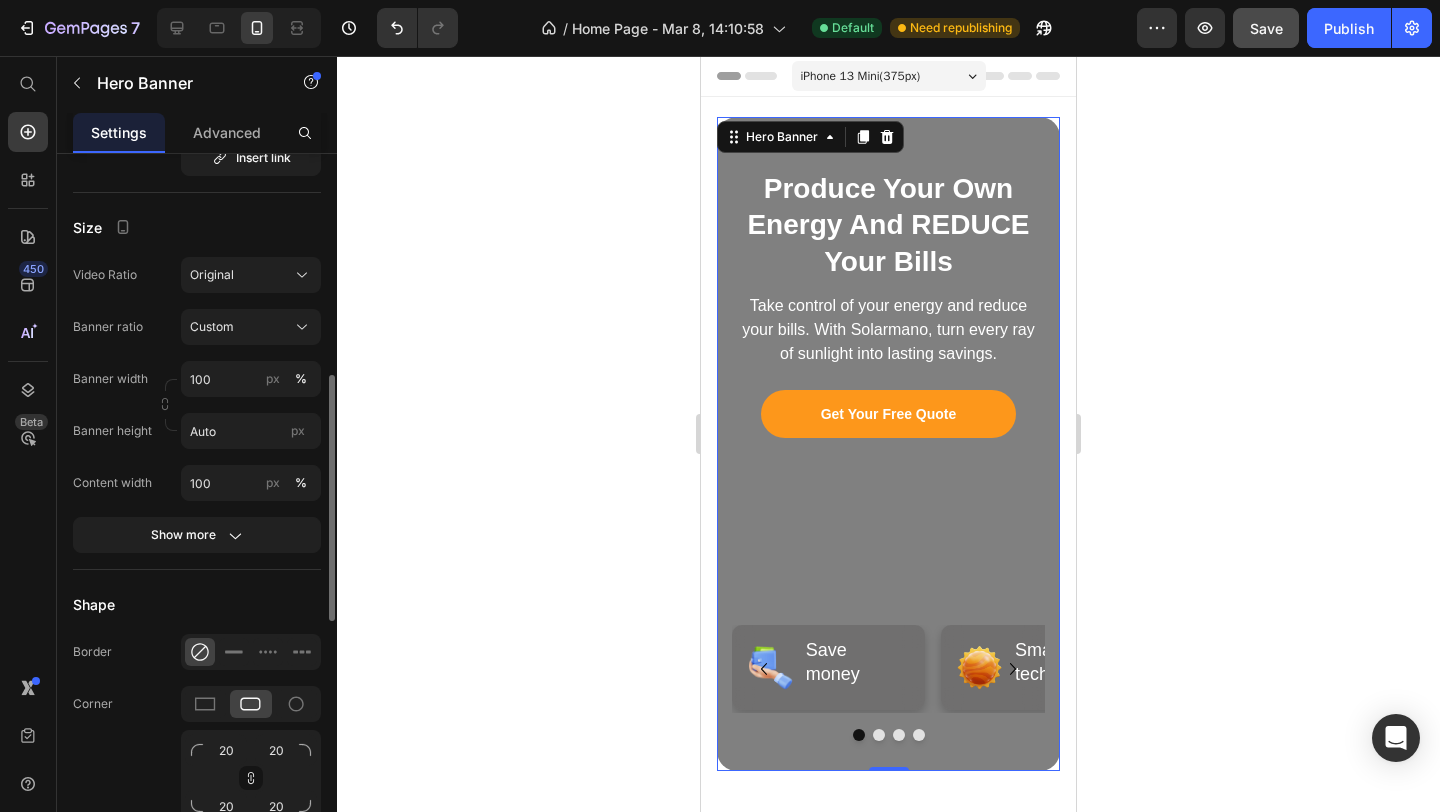 scroll, scrollTop: 637, scrollLeft: 0, axis: vertical 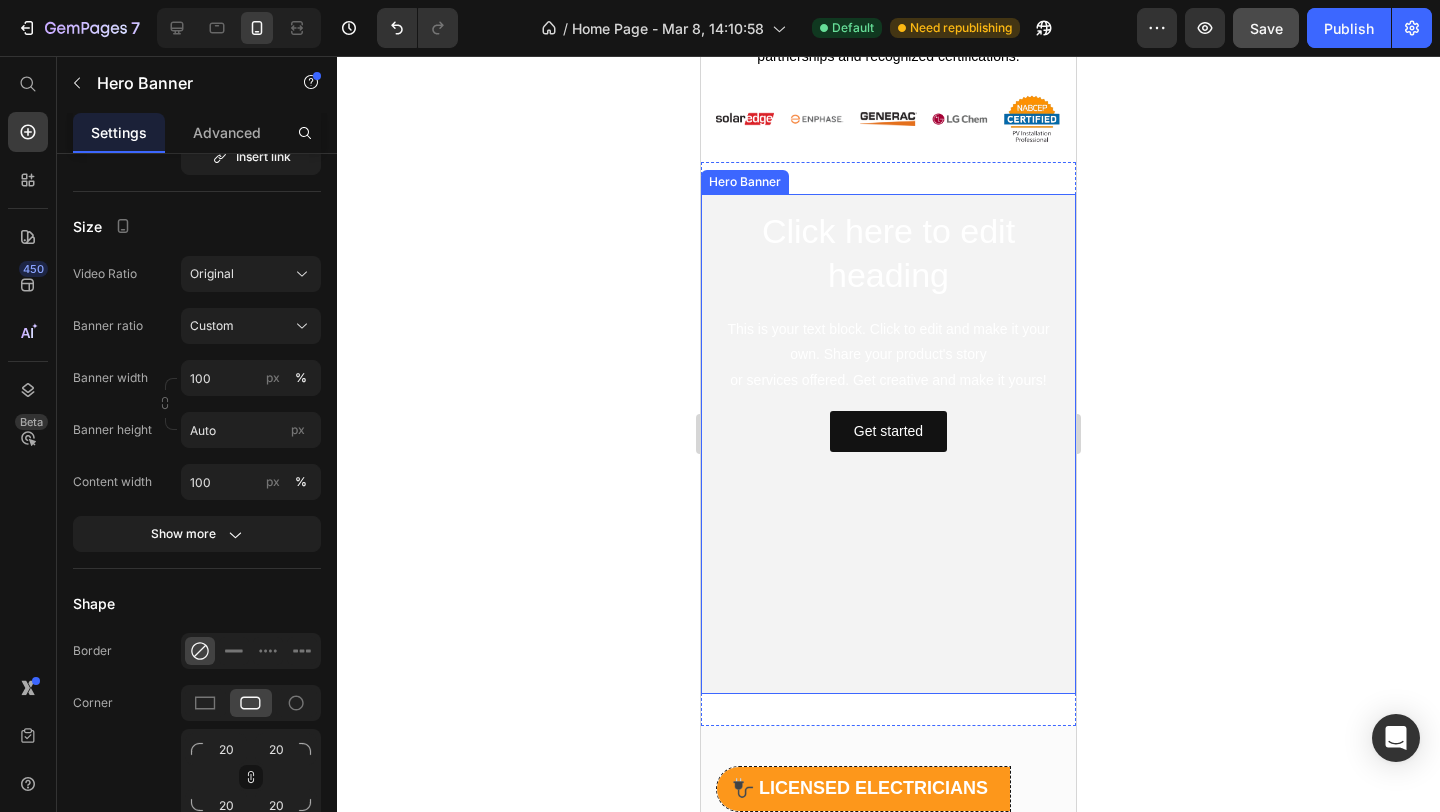 click at bounding box center [888, 444] 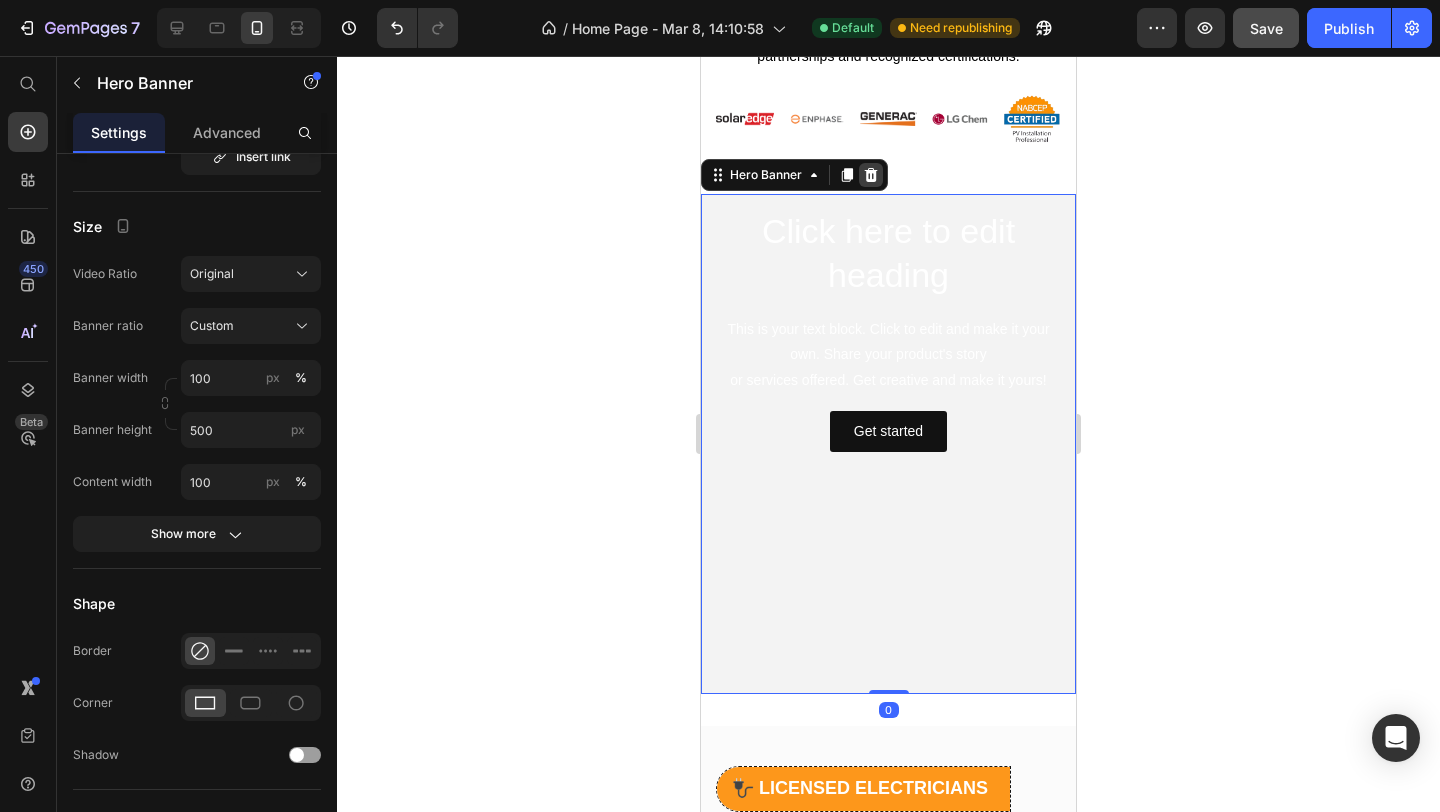 click 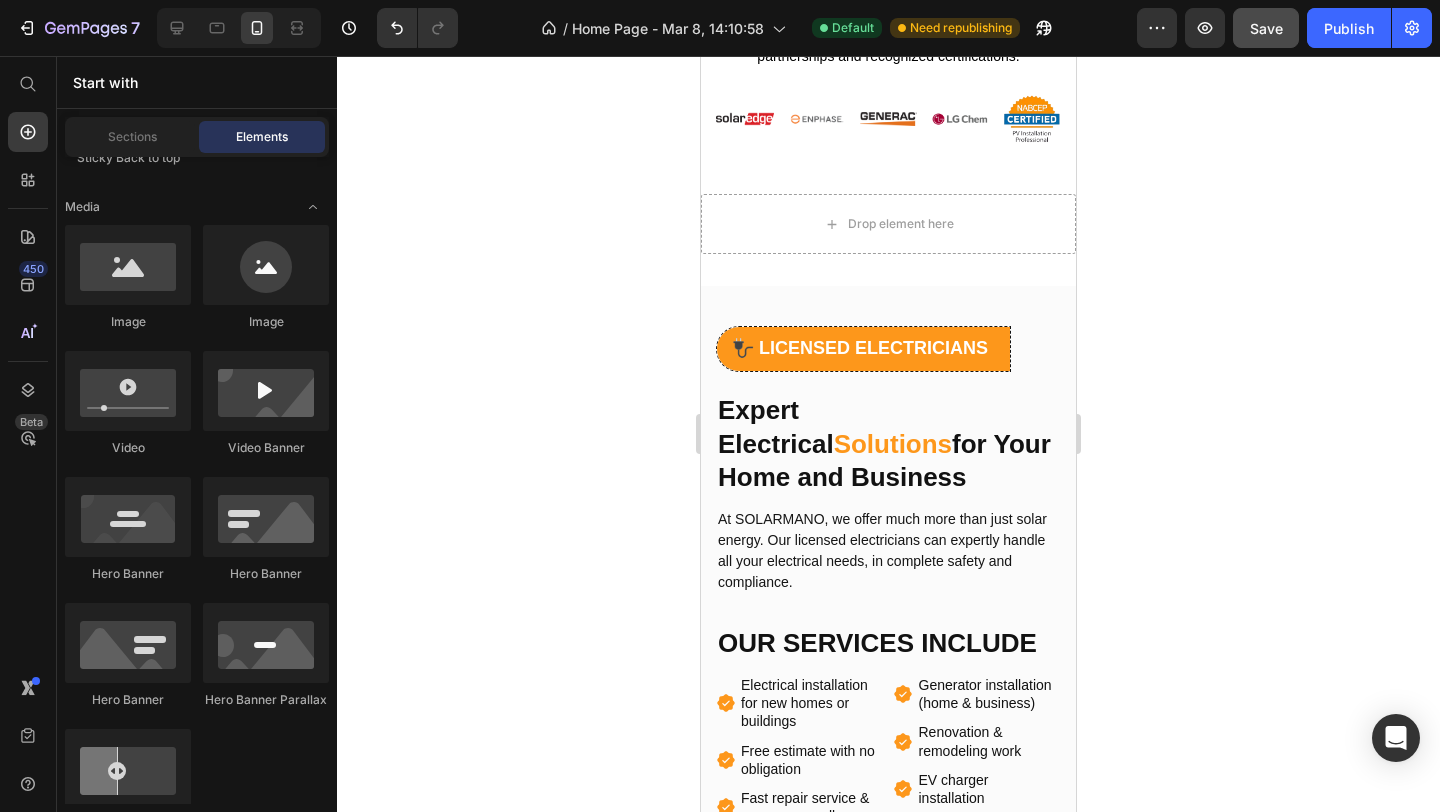 scroll, scrollTop: 0, scrollLeft: 0, axis: both 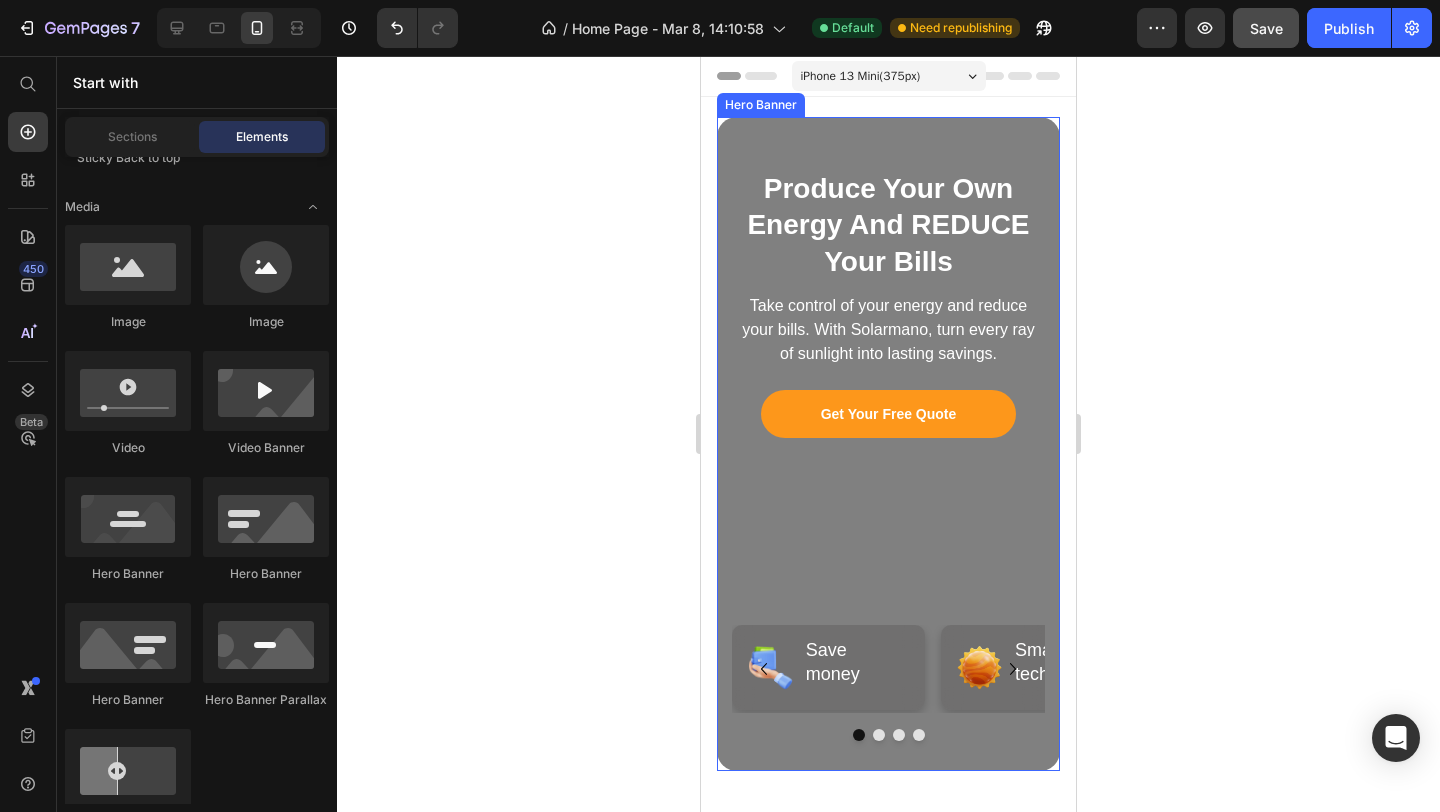 click on "Produce Your Own Energy And REDUCE Your Bills Heading Take control of your energy and reduce your bills. With Solarmano, turn every ray of sunlight into lasting savings. Text Block Get Your Free Quote Button Row
Image Save  money Heading Row Image Smart technology Heading Row Image All-in-one service Heading Row Image Ecological impact  Heading Row
Carousel Hero Banner" at bounding box center [888, 444] 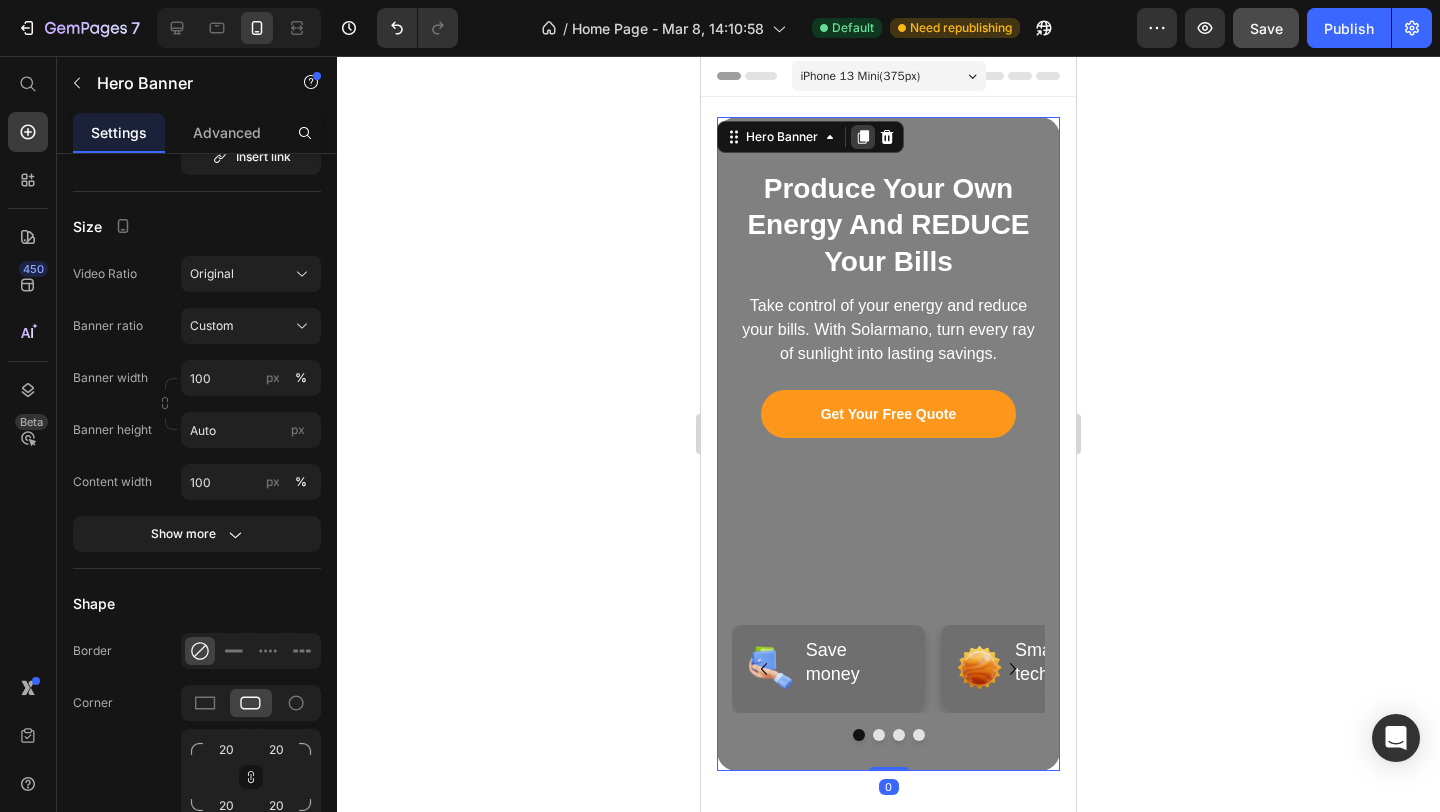 click 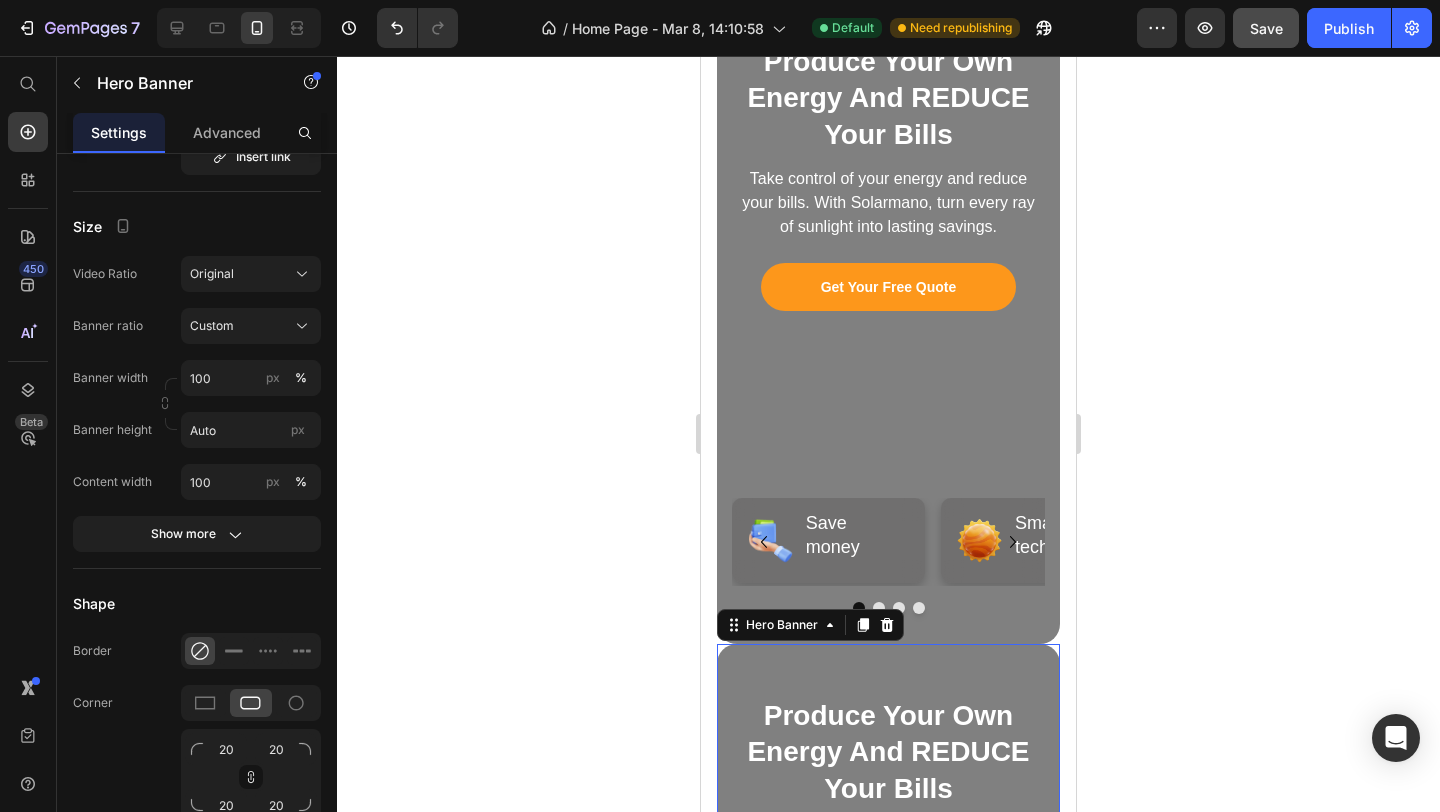 scroll, scrollTop: 645, scrollLeft: 0, axis: vertical 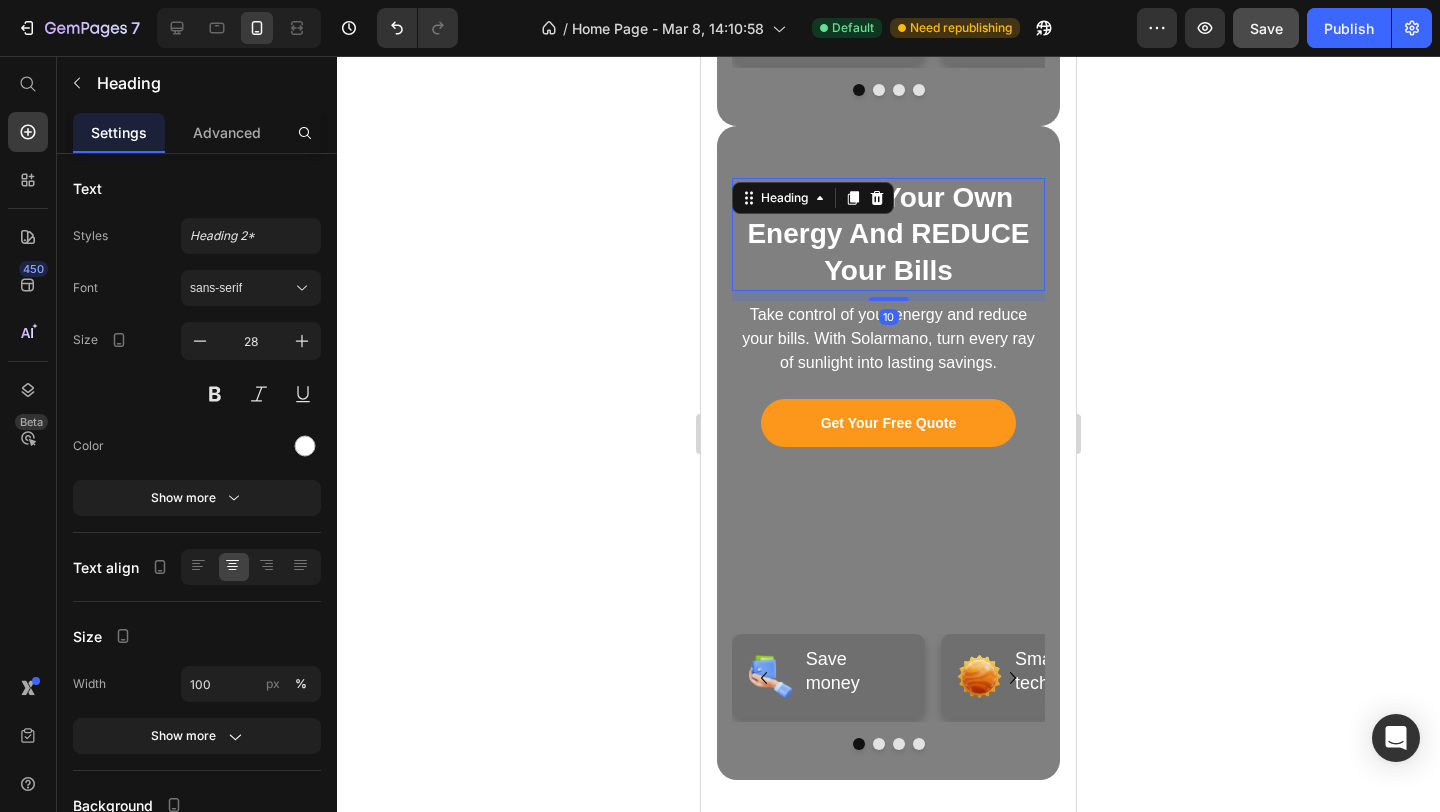 click 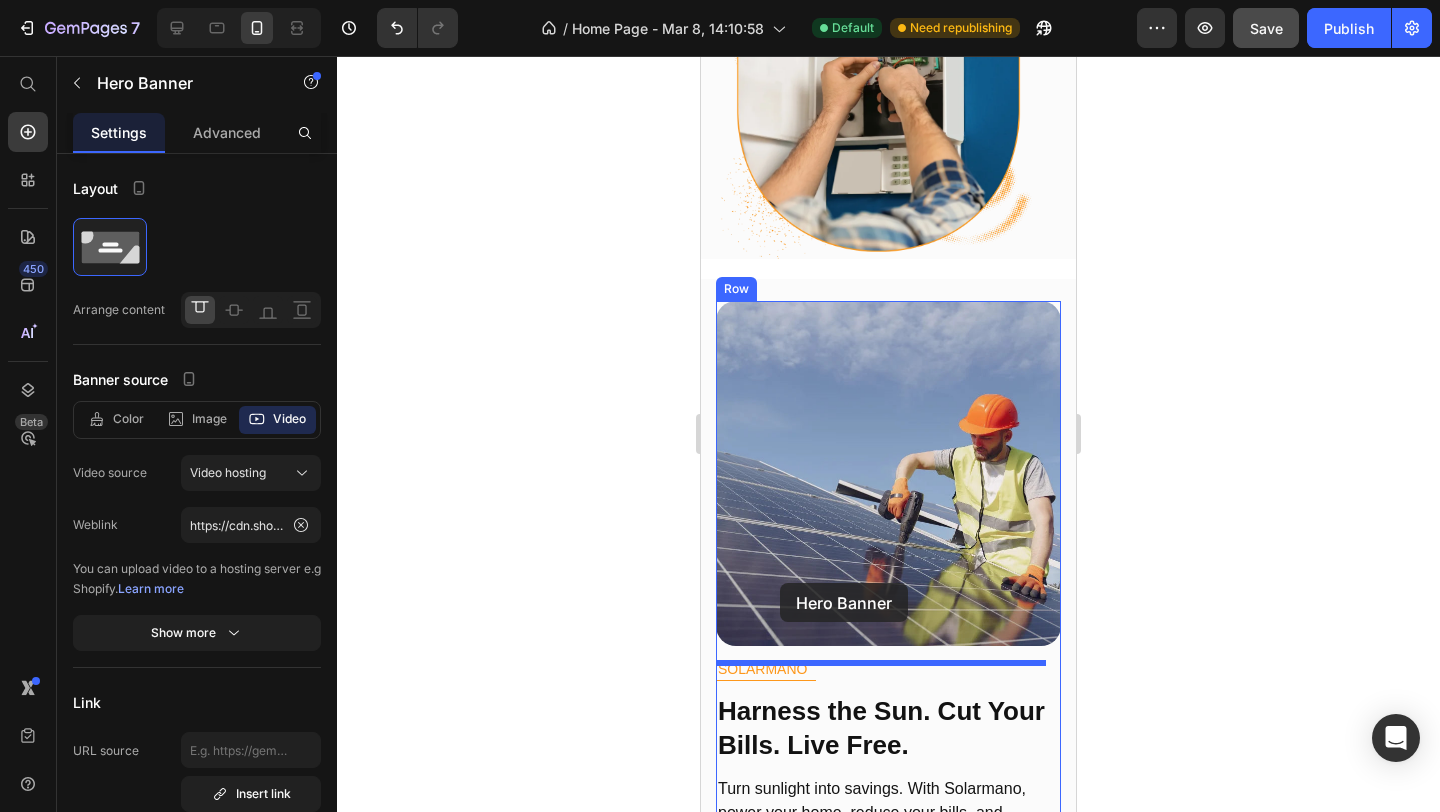 scroll, scrollTop: 2567, scrollLeft: 0, axis: vertical 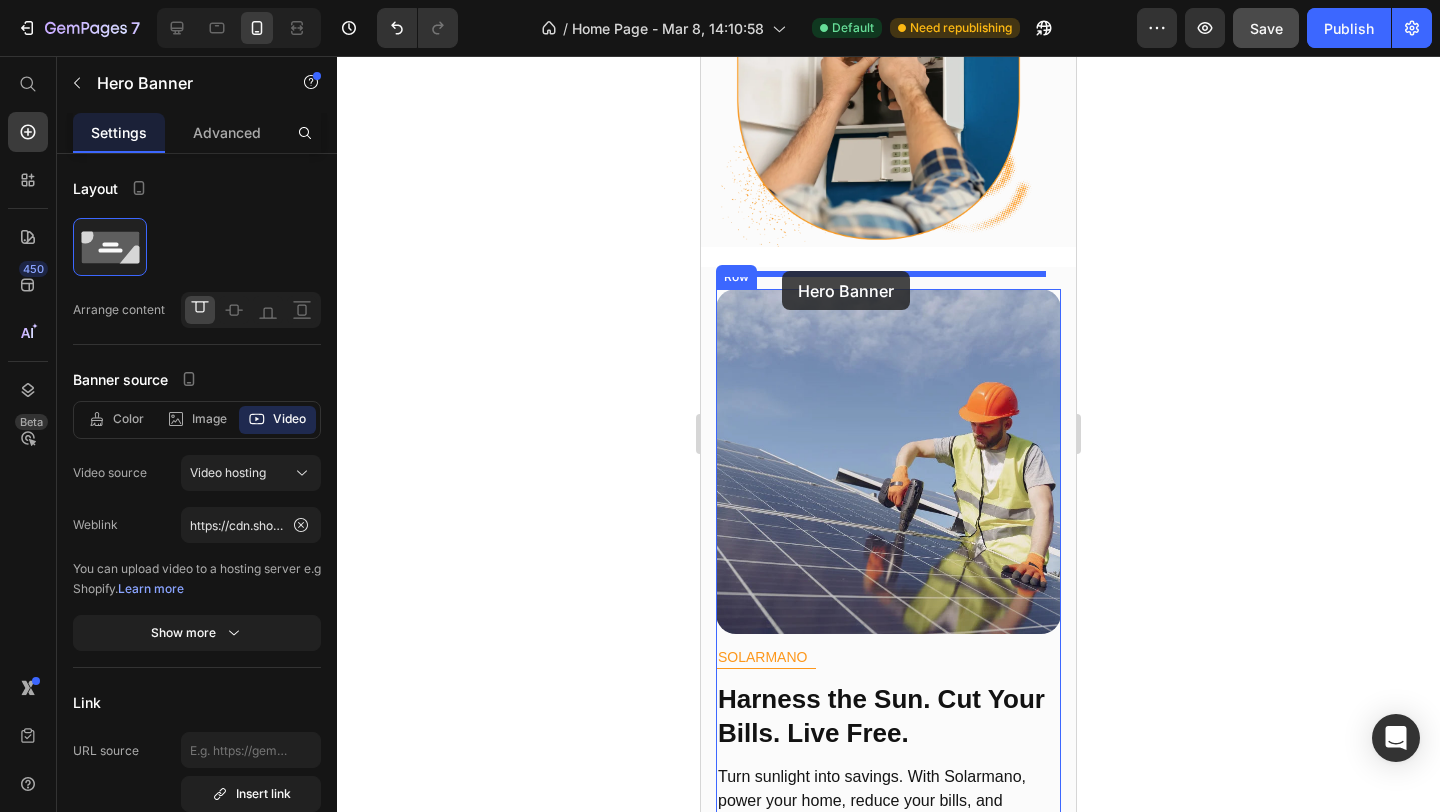drag, startPoint x: 730, startPoint y: 104, endPoint x: 782, endPoint y: 271, distance: 174.90855 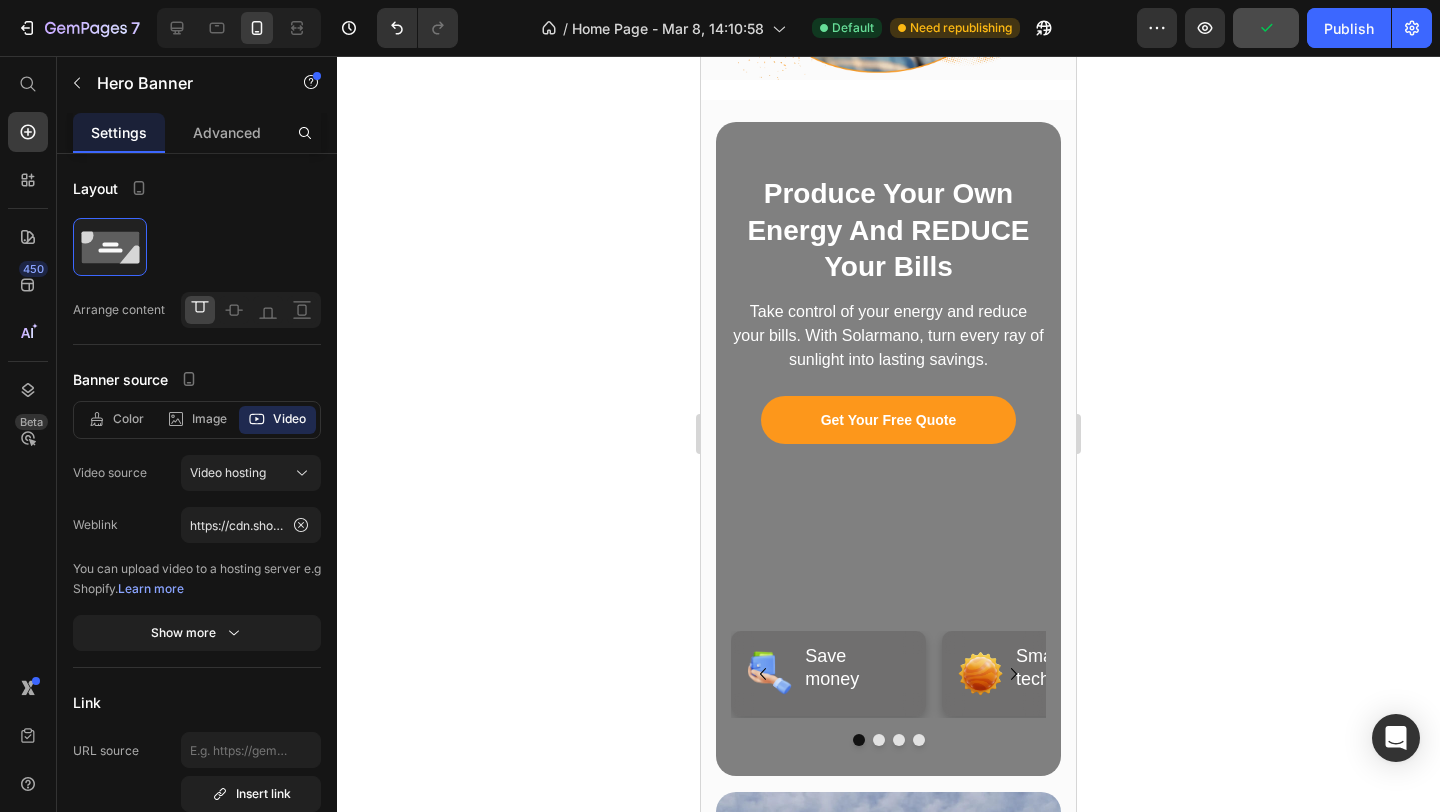 scroll, scrollTop: 2089, scrollLeft: 0, axis: vertical 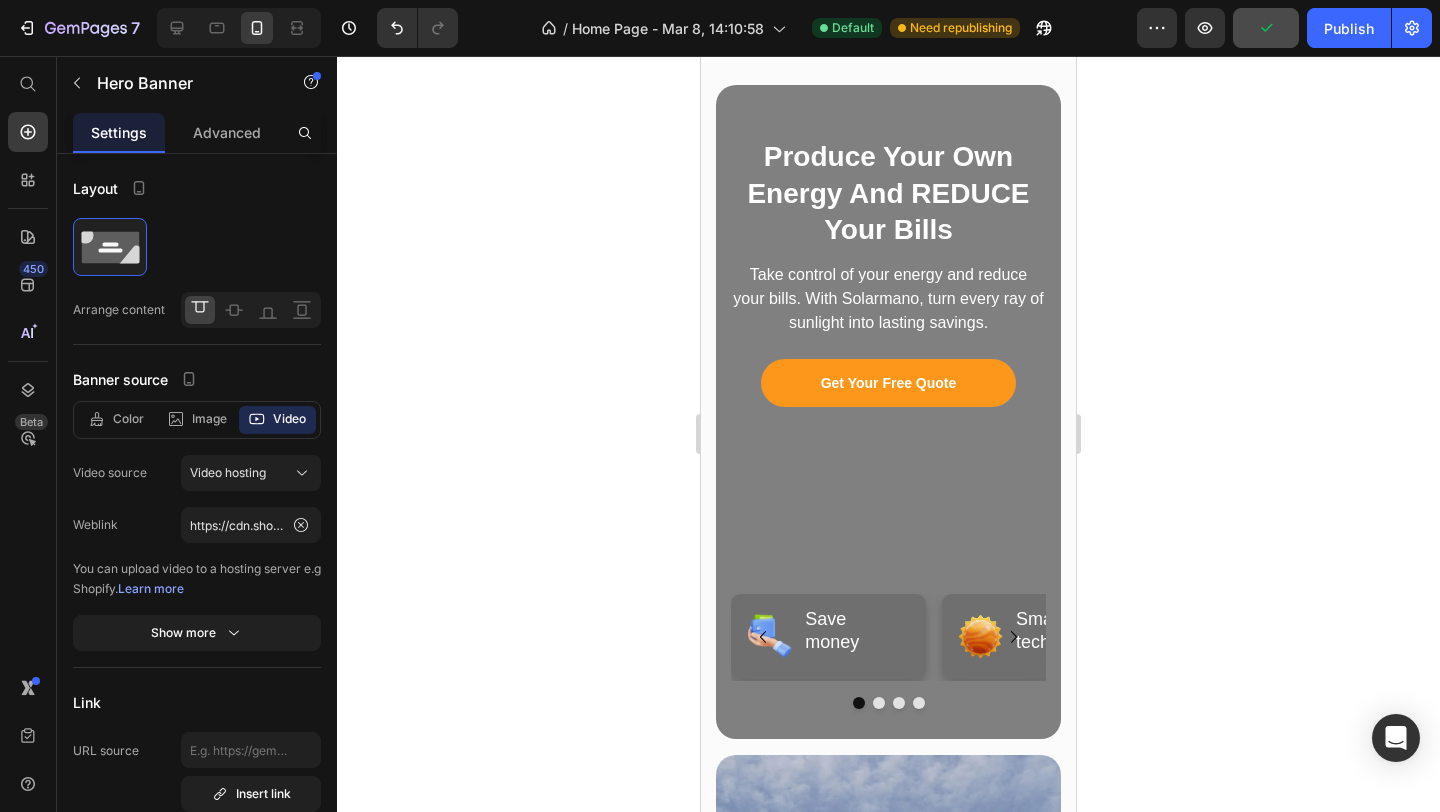 click on "Produce Your Own Energy And REDUCE Your Bills Heading Take control of your energy and reduce your bills. With Solarmano, turn every ray of sunlight into lasting savings. Text Block Get Your Free Quote Button Row
Image Save  money Heading Row Image Smart technology Heading Row Image All-in-one service Heading Row Image Ecological impact  Heading Row
Carousel" at bounding box center [888, 412] 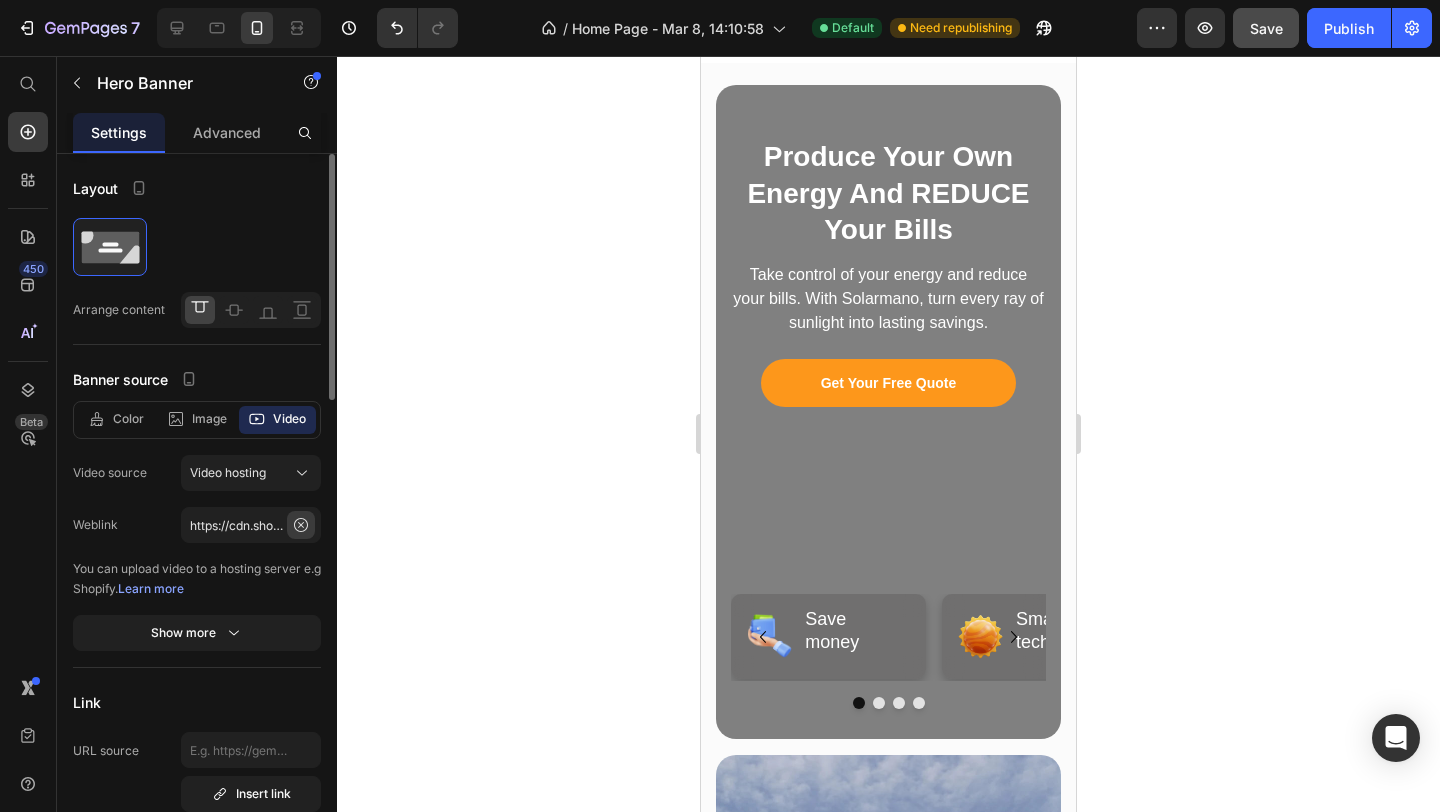 click 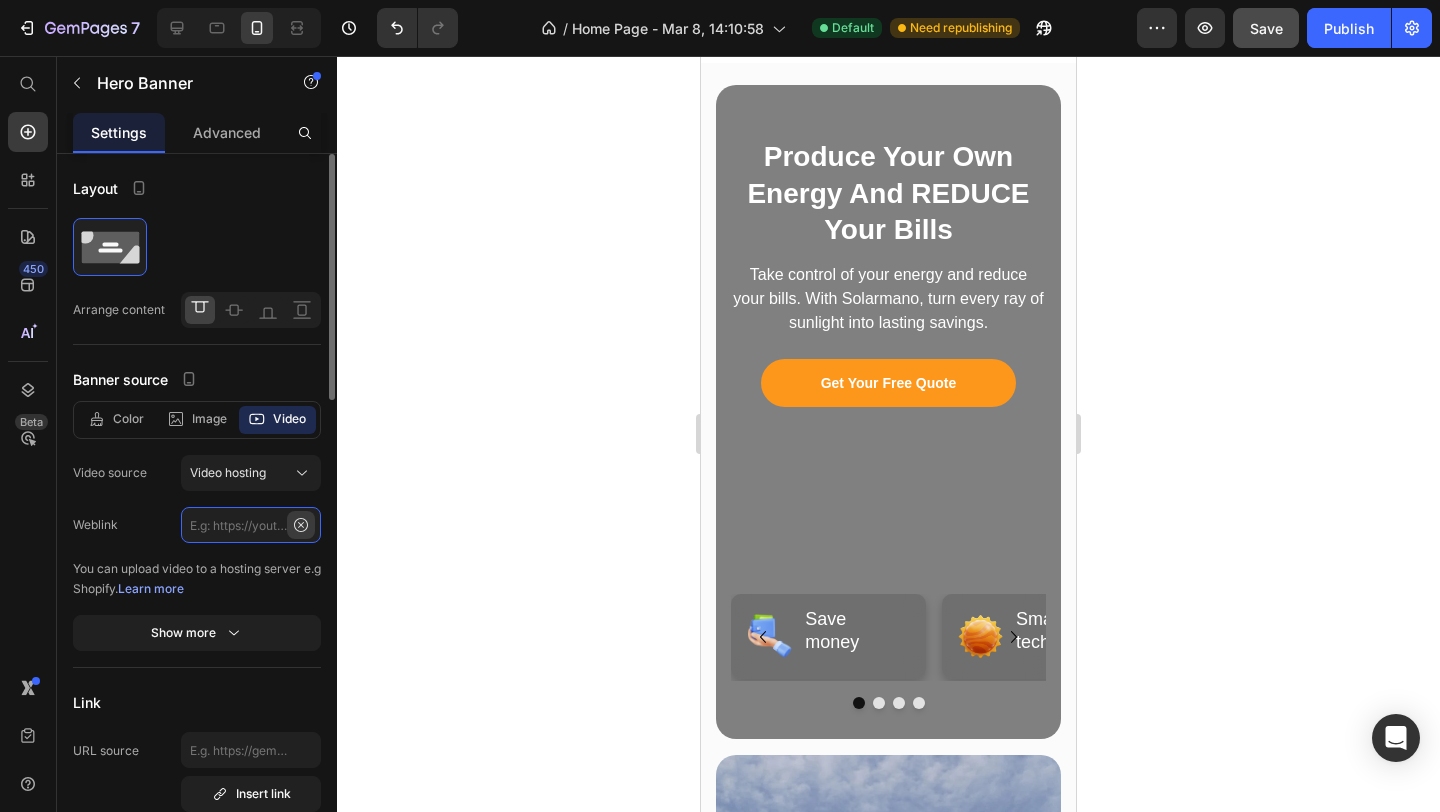 scroll, scrollTop: 0, scrollLeft: 0, axis: both 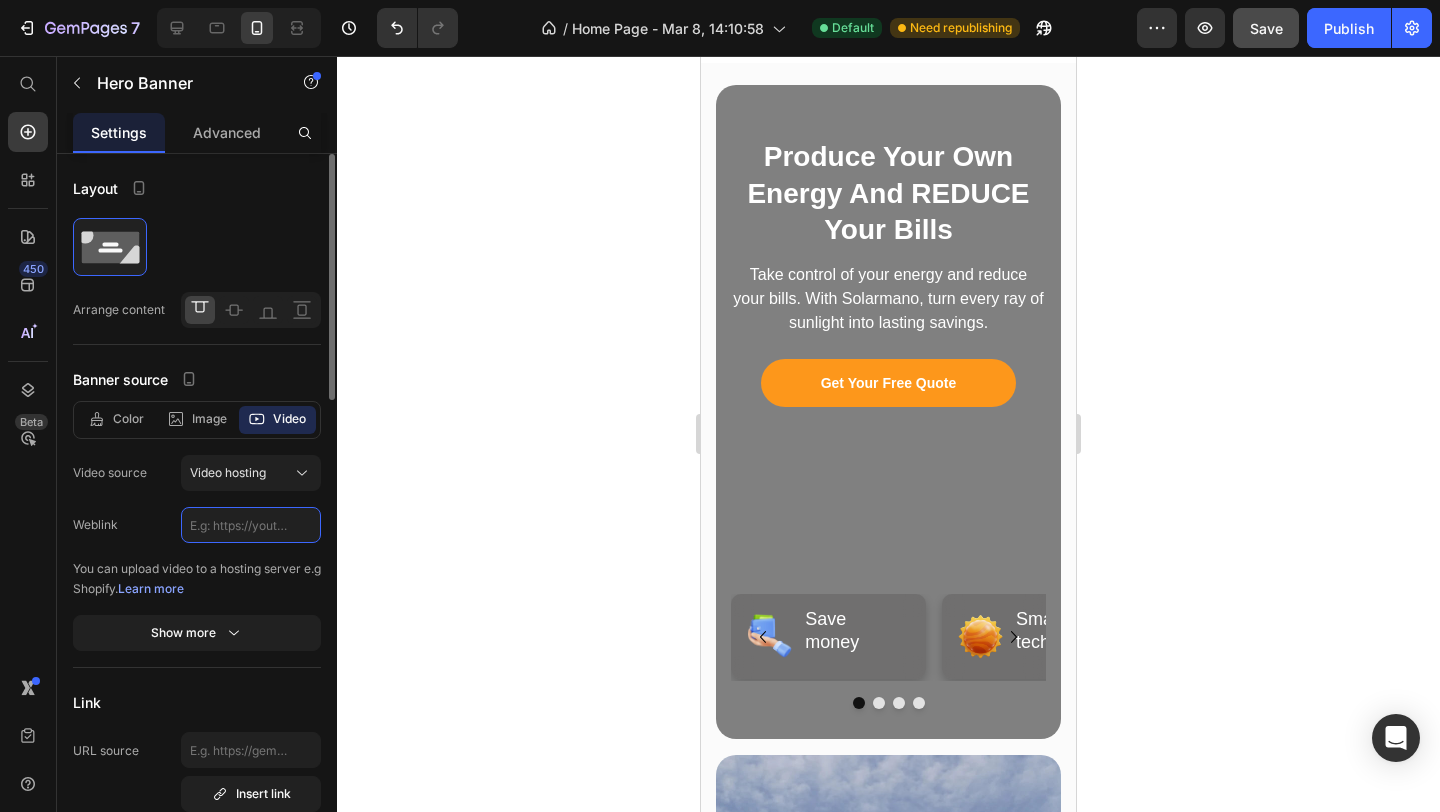 paste on "https://cdn.shopify.com/videos/c/o/v/ba4a1ad199d8400a9d870ba2ce550ea1.mp4" 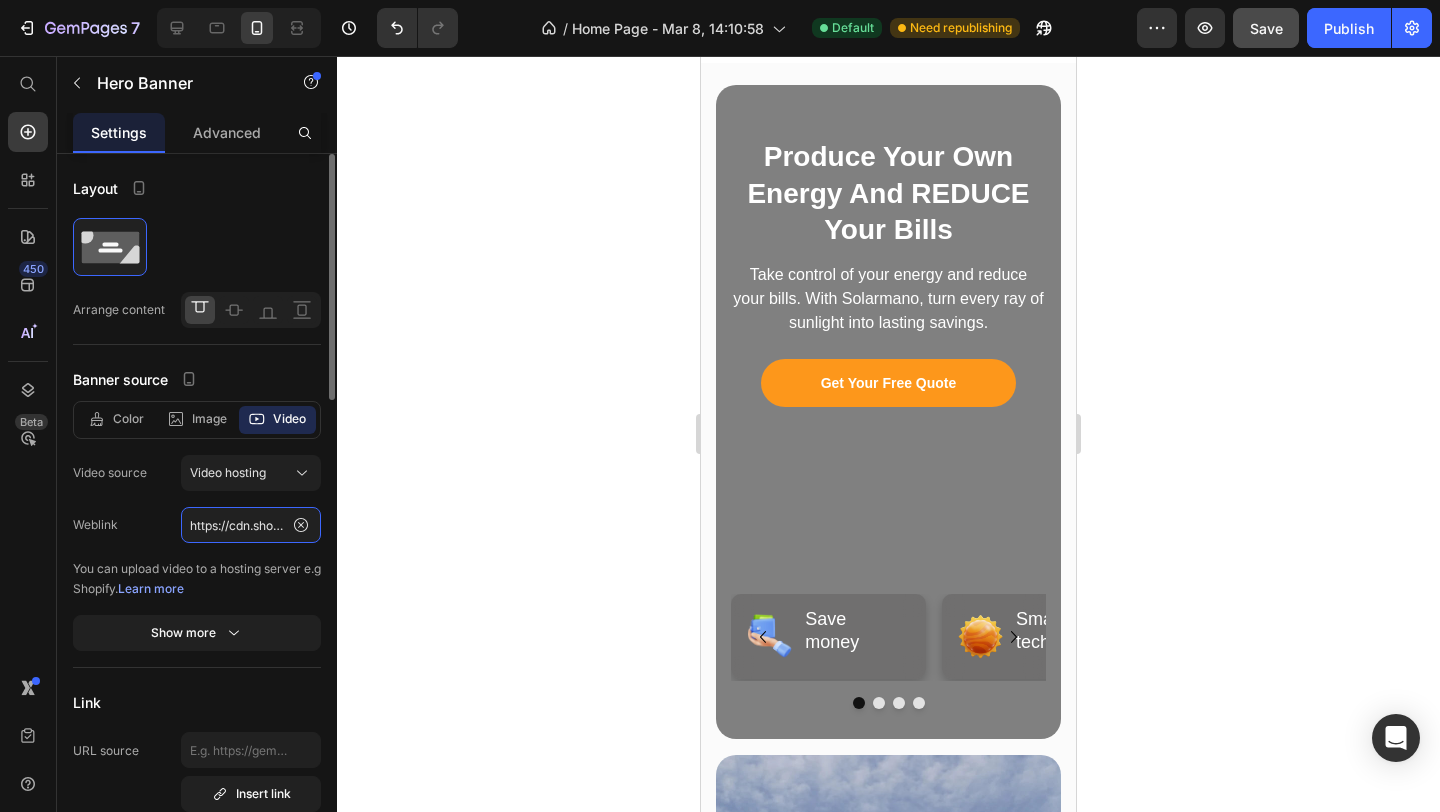 scroll, scrollTop: 0, scrollLeft: 366, axis: horizontal 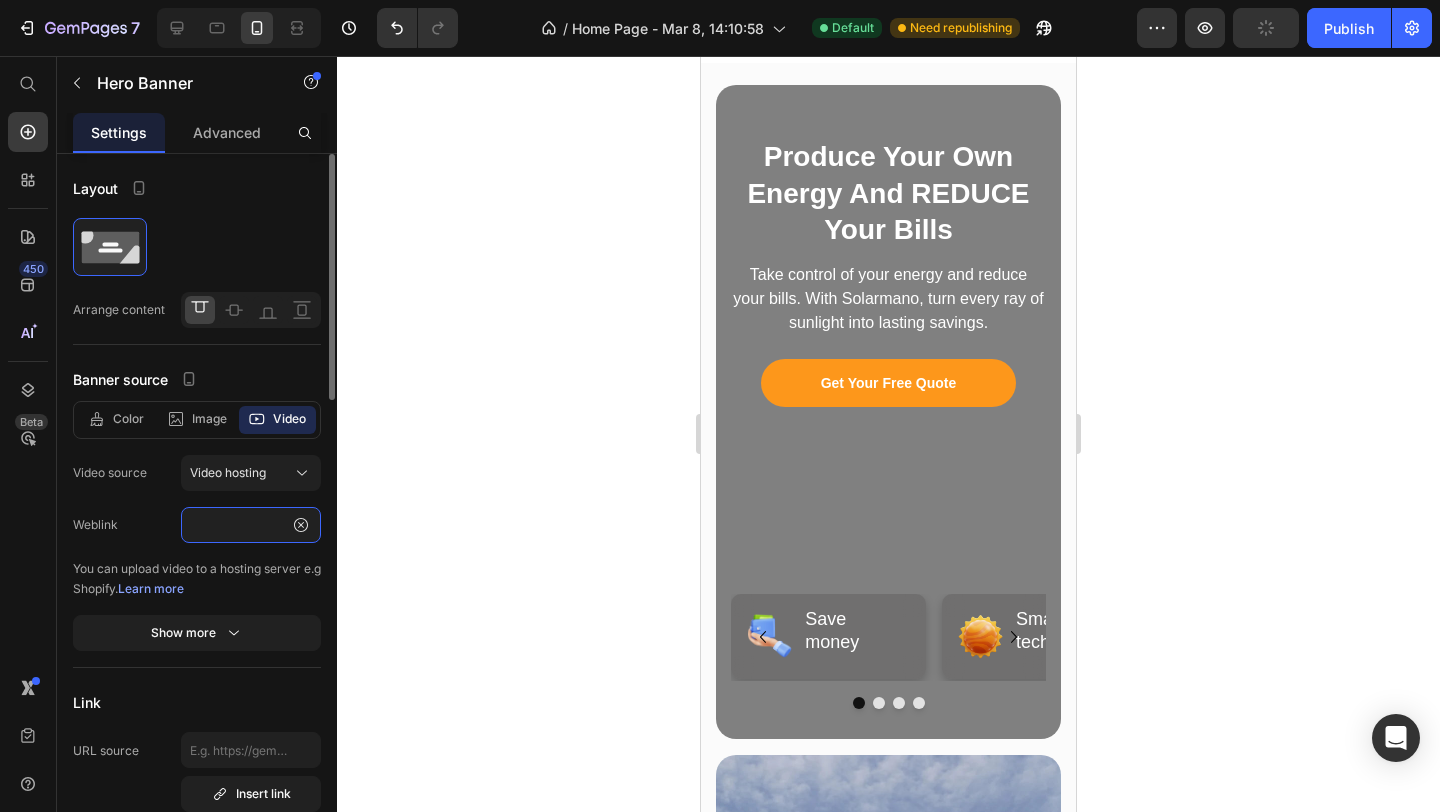 type on "https://cdn.shopify.com/videos/c/o/v/ba4a1ad199d8400a9d870ba2ce550ea1.mp4" 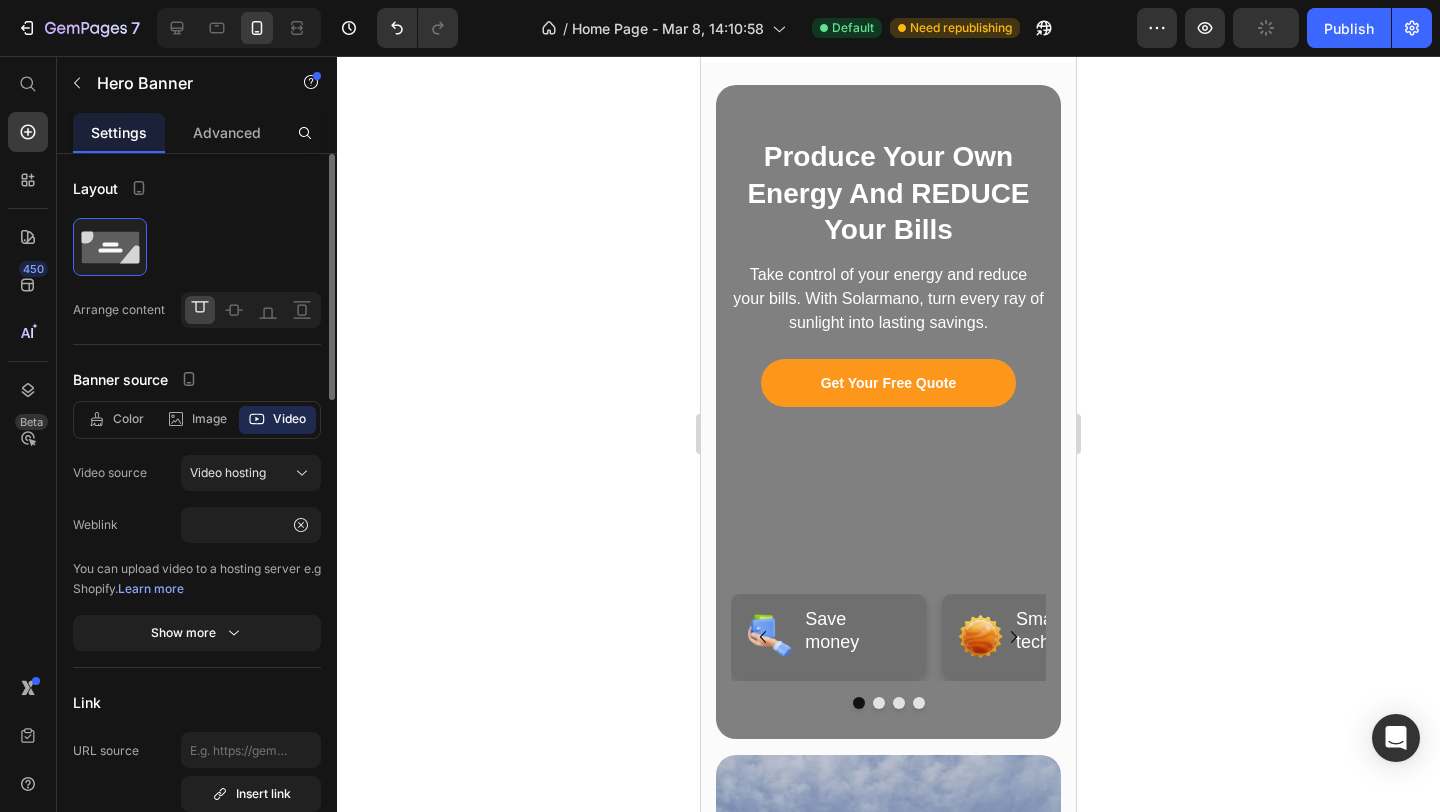 click 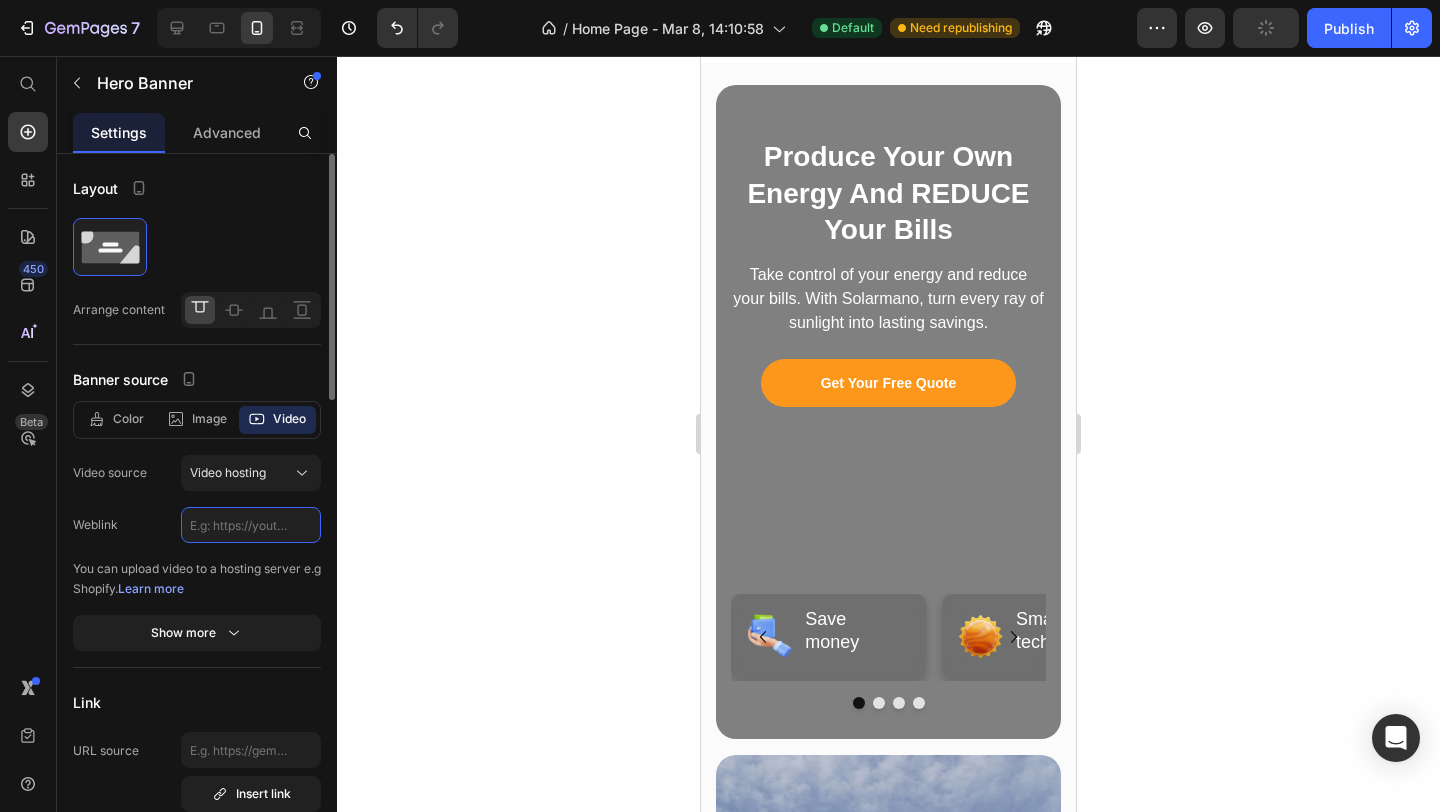 scroll, scrollTop: 0, scrollLeft: 0, axis: both 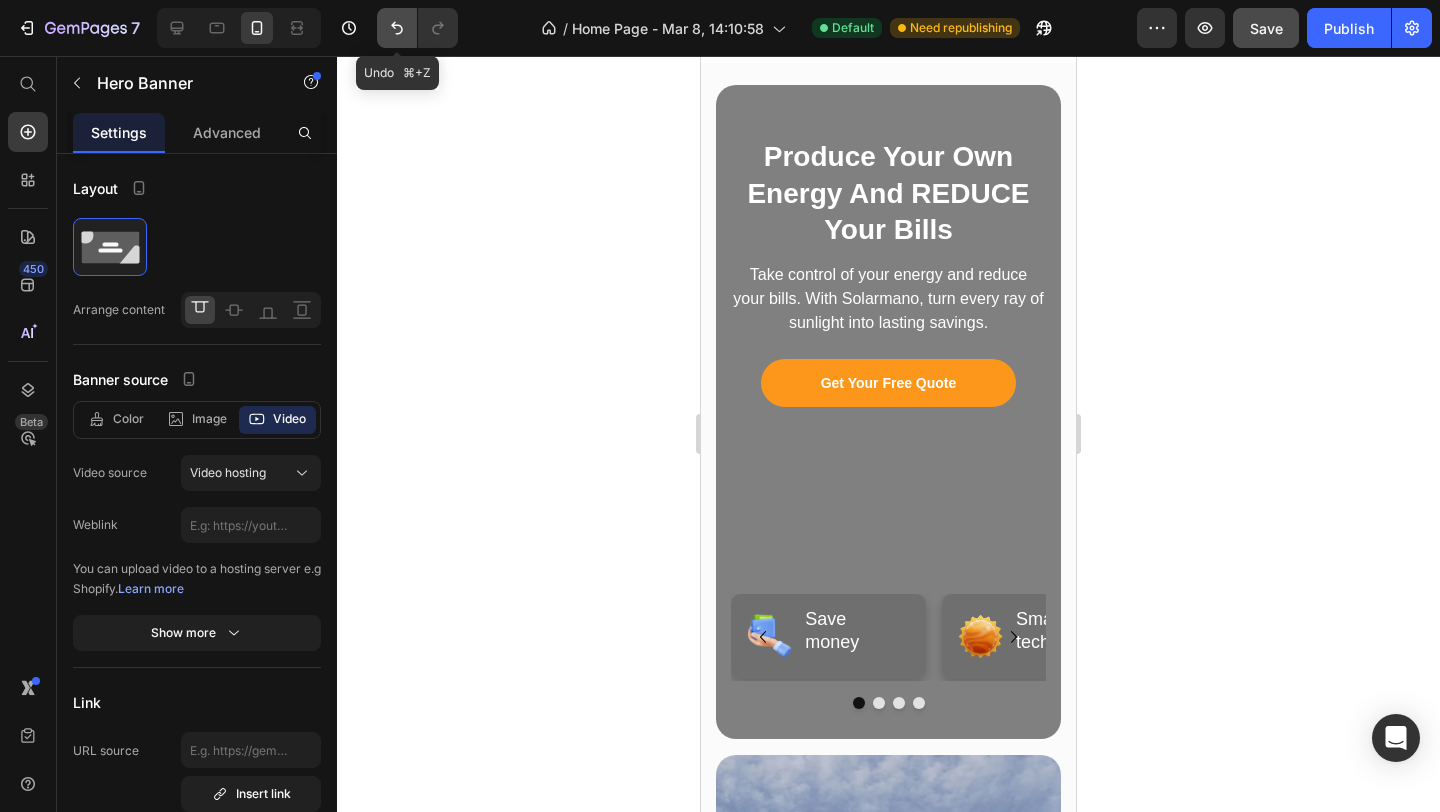 click 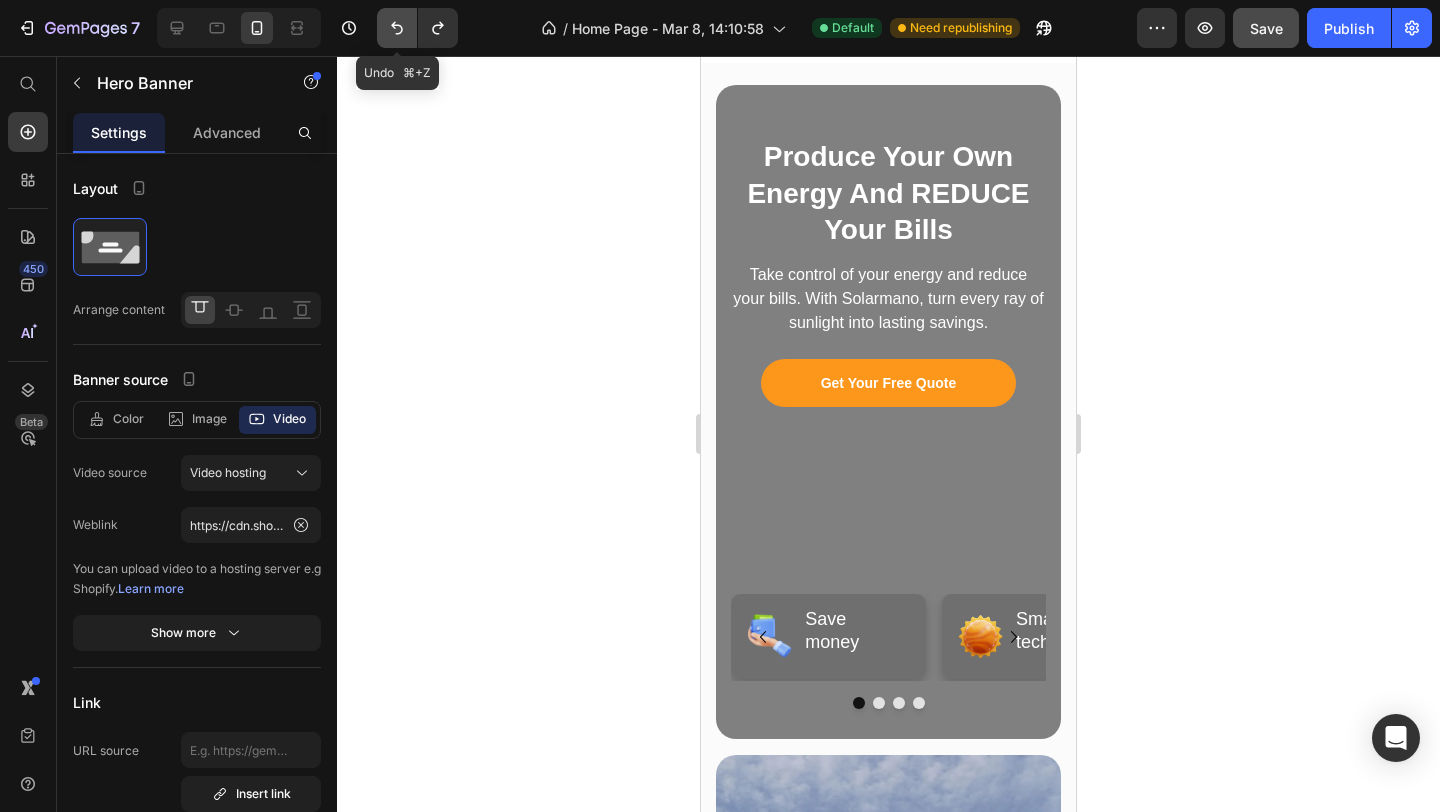 click 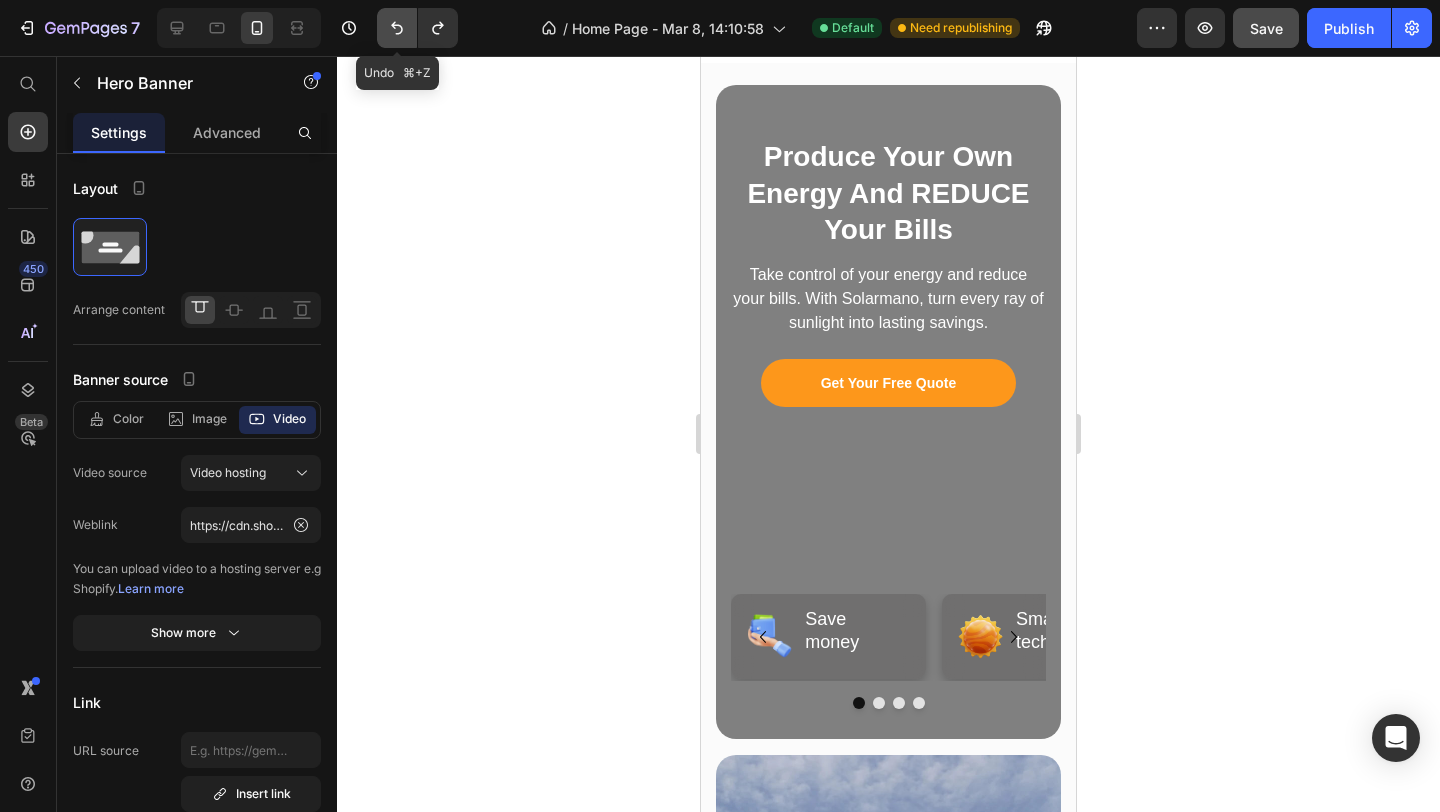click 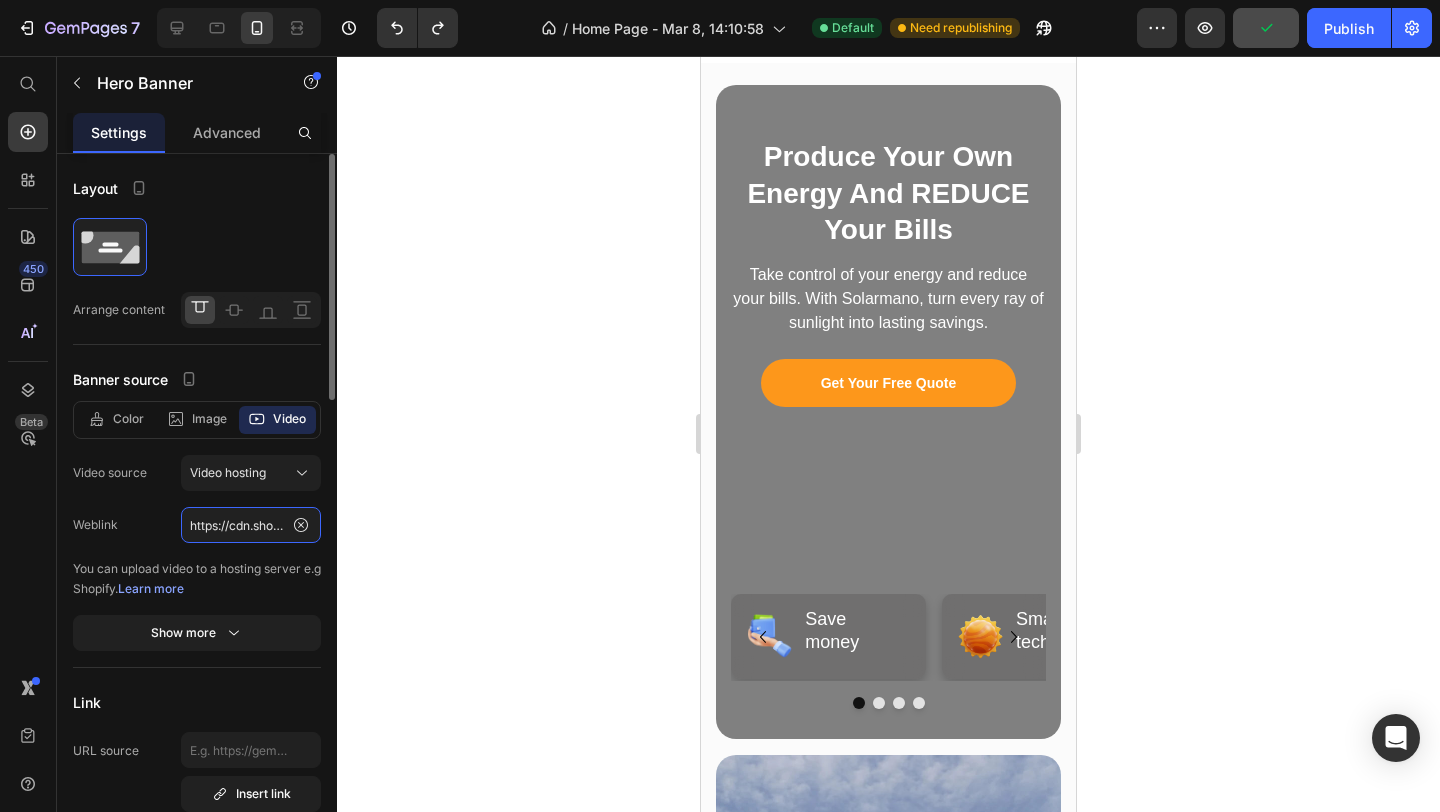 click on "https://cdn.shopify.com/videos/c/o/v/2c47ec47f8e4413b978503aaa185f5ea.mp4" 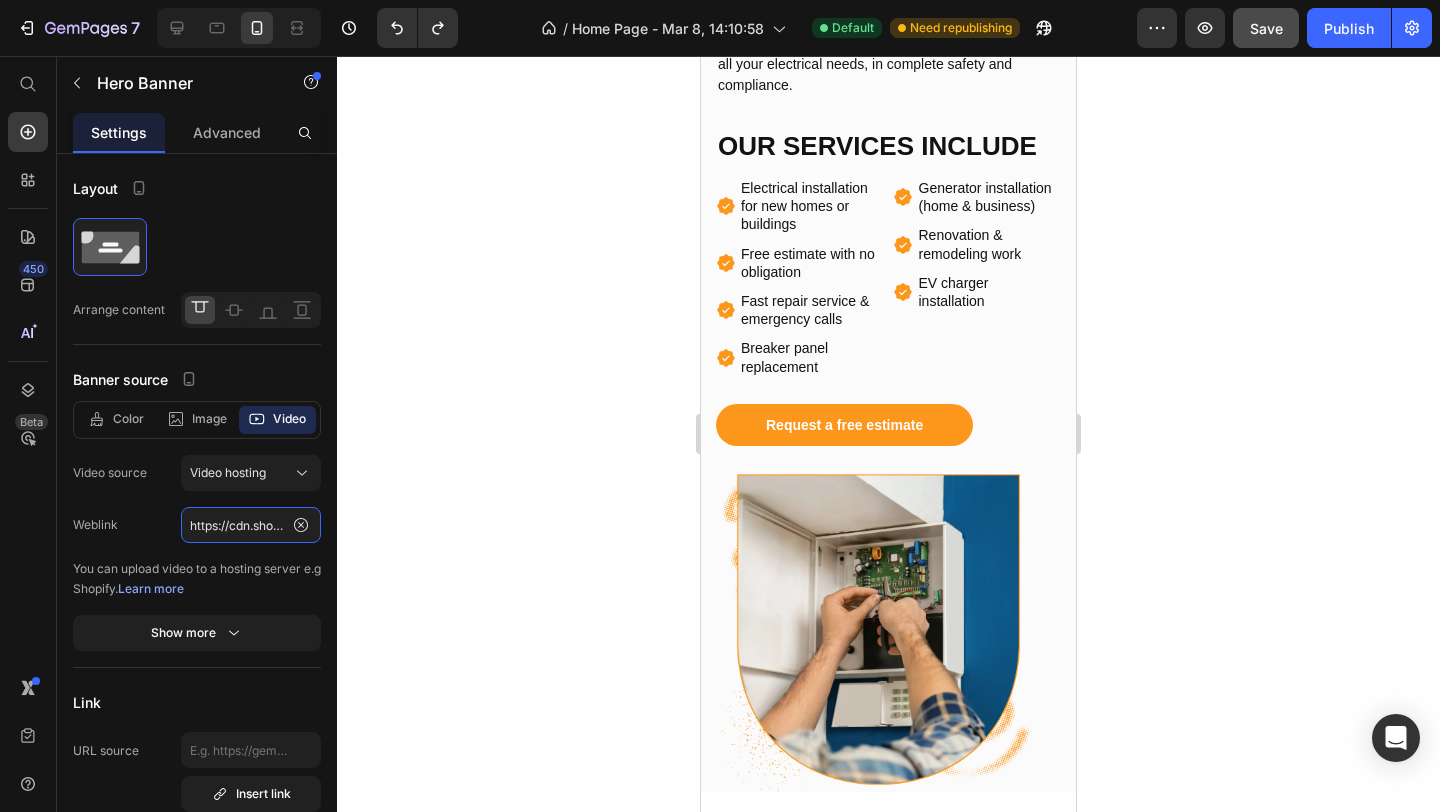 scroll, scrollTop: 0, scrollLeft: 0, axis: both 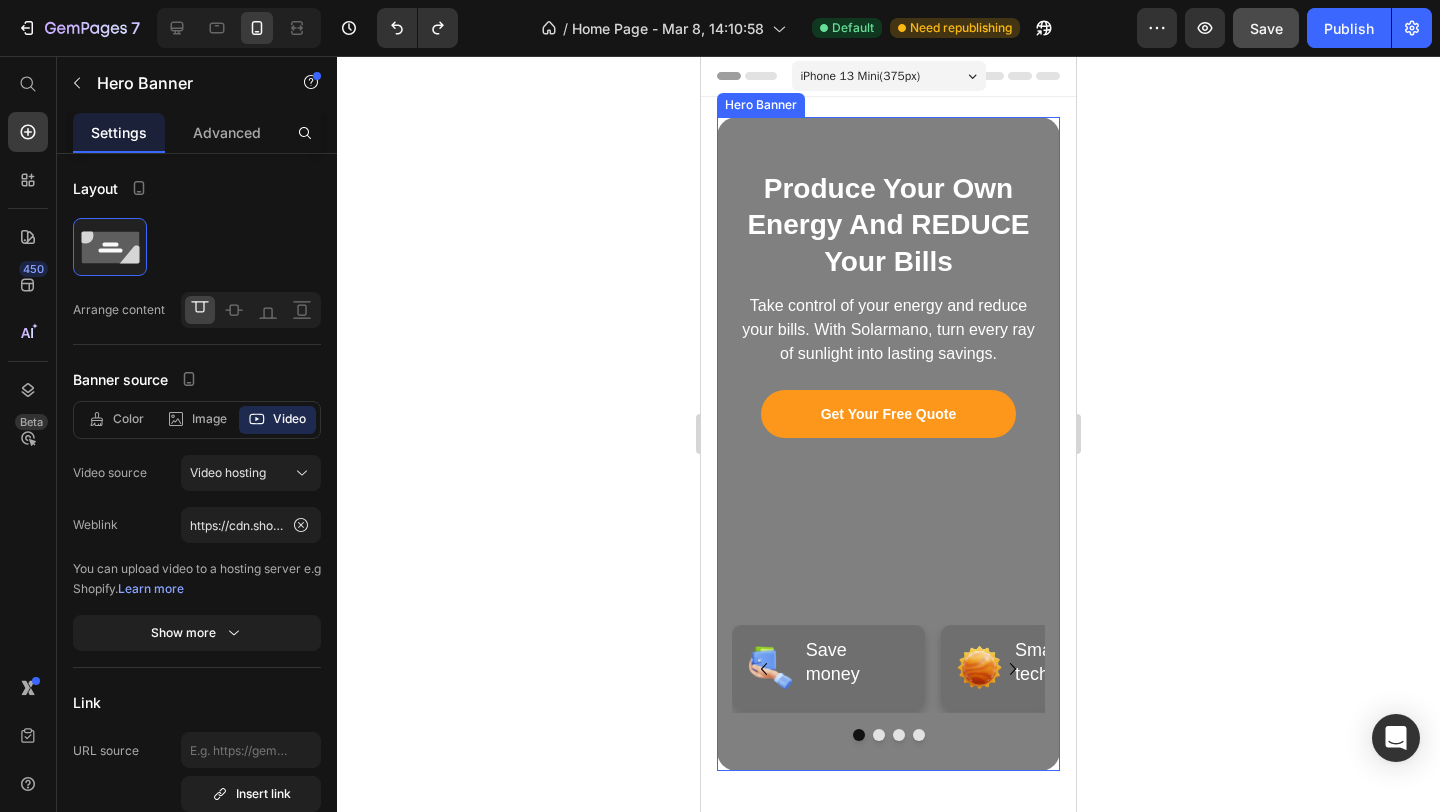 click on "Produce Your Own Energy And REDUCE Your Bills Heading Take control of your energy and reduce your bills. With Solarmano, turn every ray of sunlight into lasting savings. Text Block Get Your Free Quote Button Row
Image Save  money Heading Row Image Smart technology Heading Row Image All-in-one service Heading Row Image Ecological impact  Heading Row
Carousel" at bounding box center (888, 444) 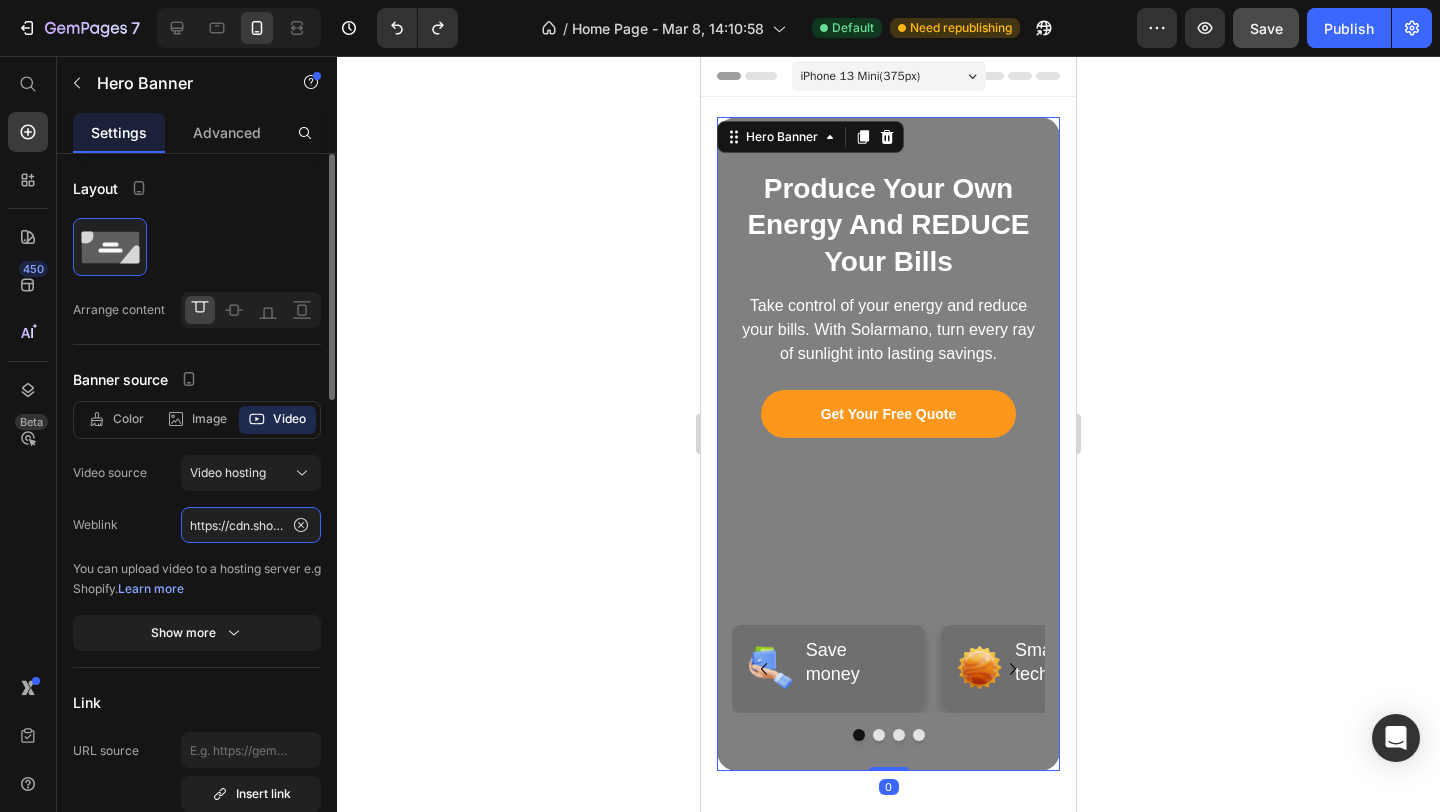 click on "https://cdn.shopify.com/videos/c/o/v/2c47ec47f8e4413b978503aaa185f5ea.mp4" 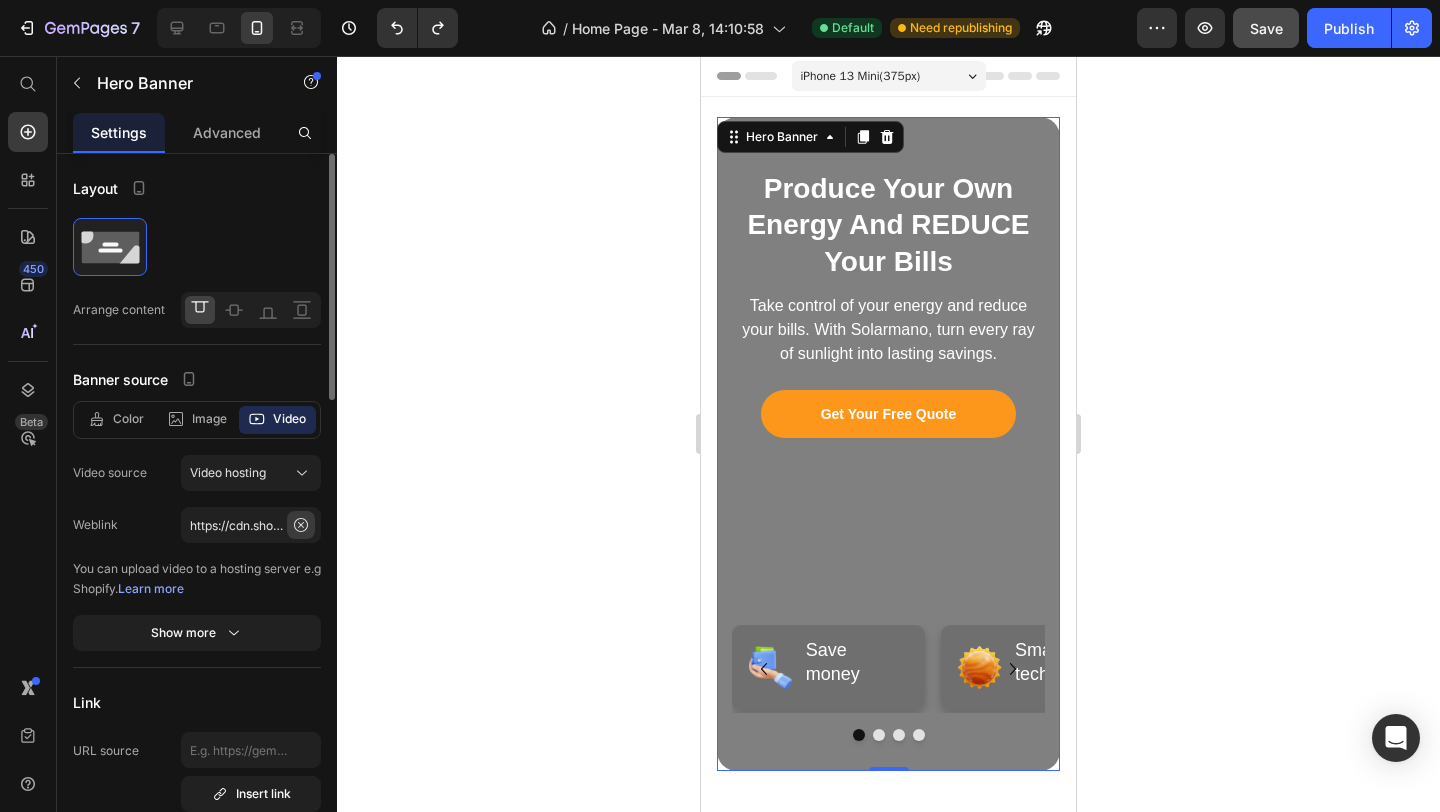 click 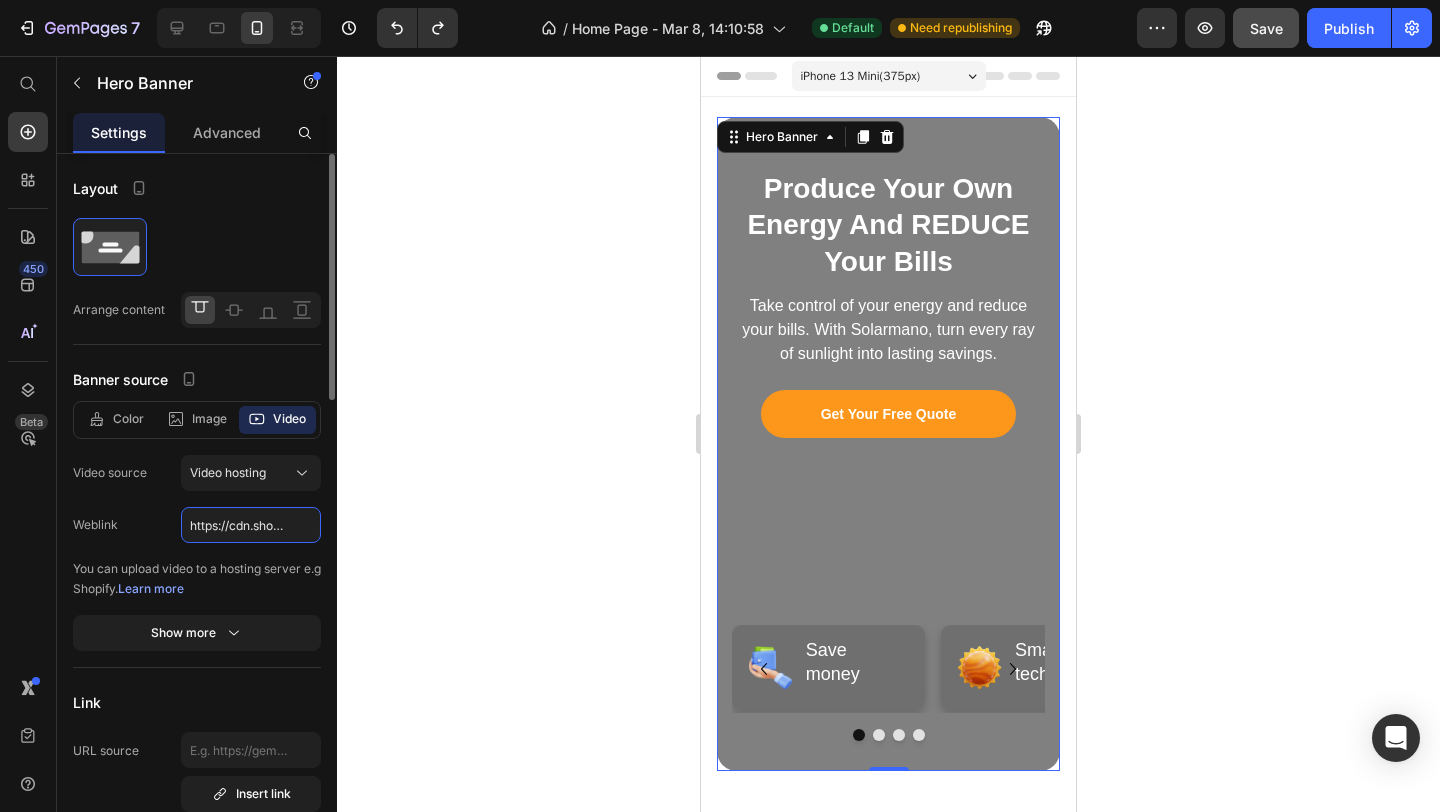 click on "https://cdn.shopify.com/videos/c/o/v/2c47ec47f8e4413b978503aaa185f5ea.mp4" 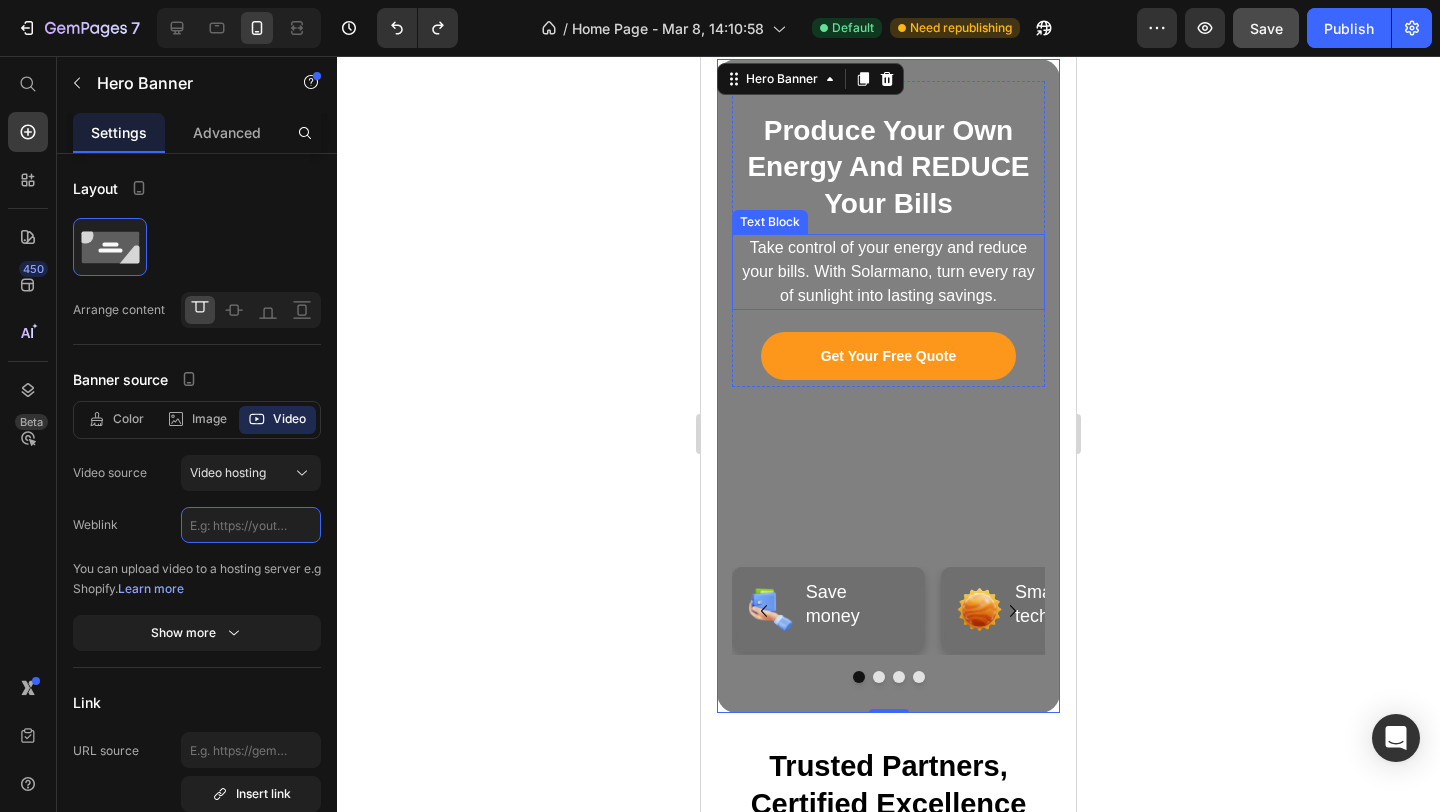 scroll, scrollTop: 67, scrollLeft: 0, axis: vertical 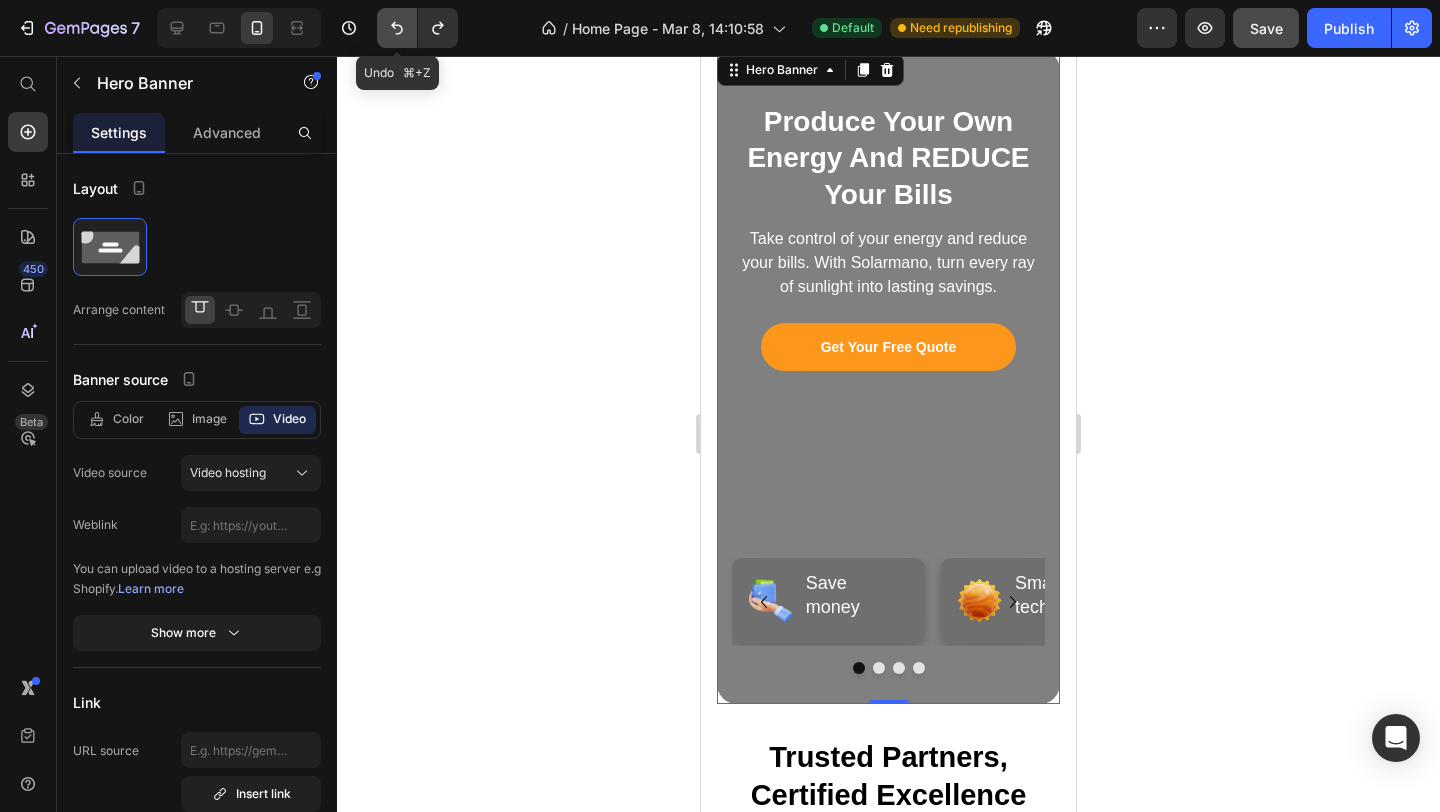 click 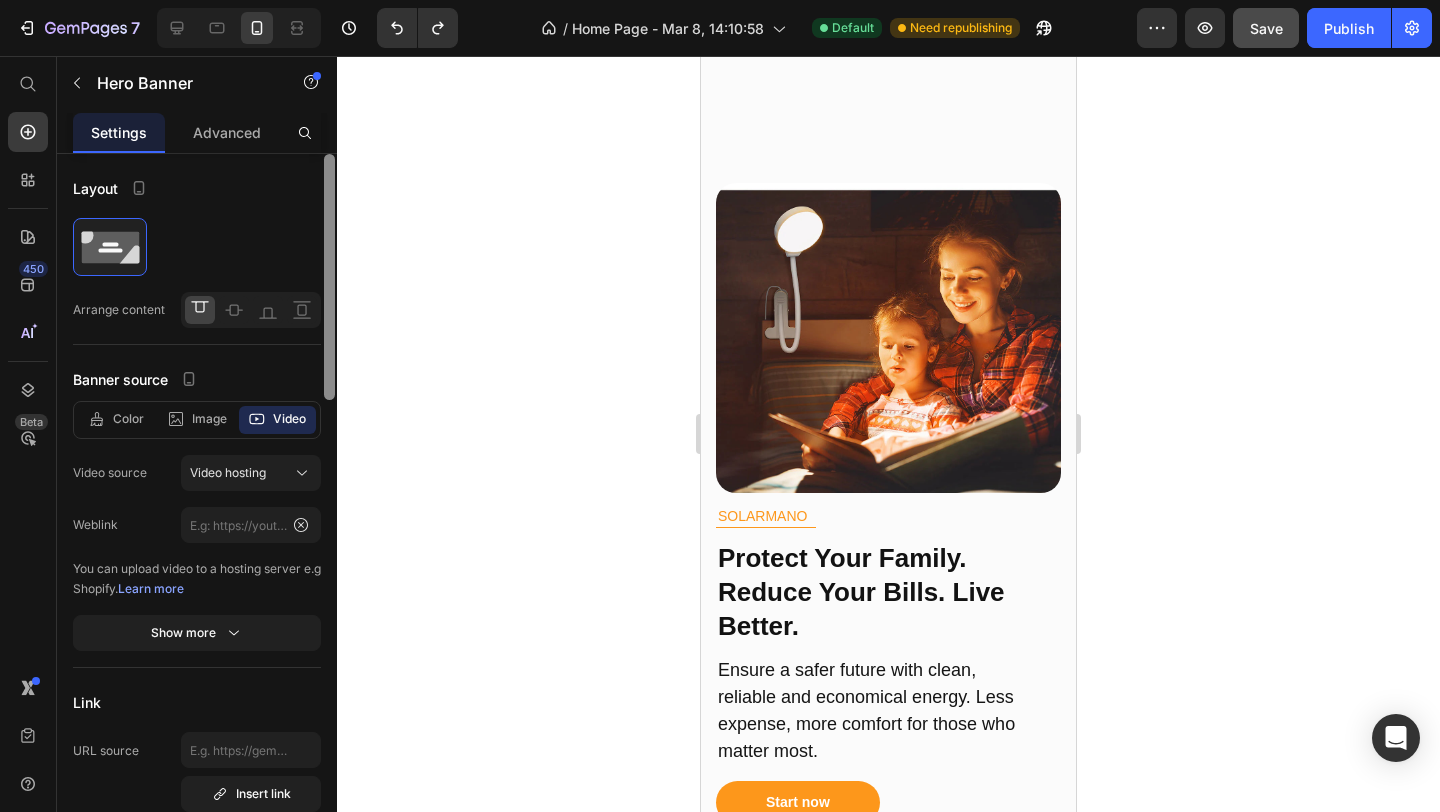 scroll, scrollTop: 5555, scrollLeft: 0, axis: vertical 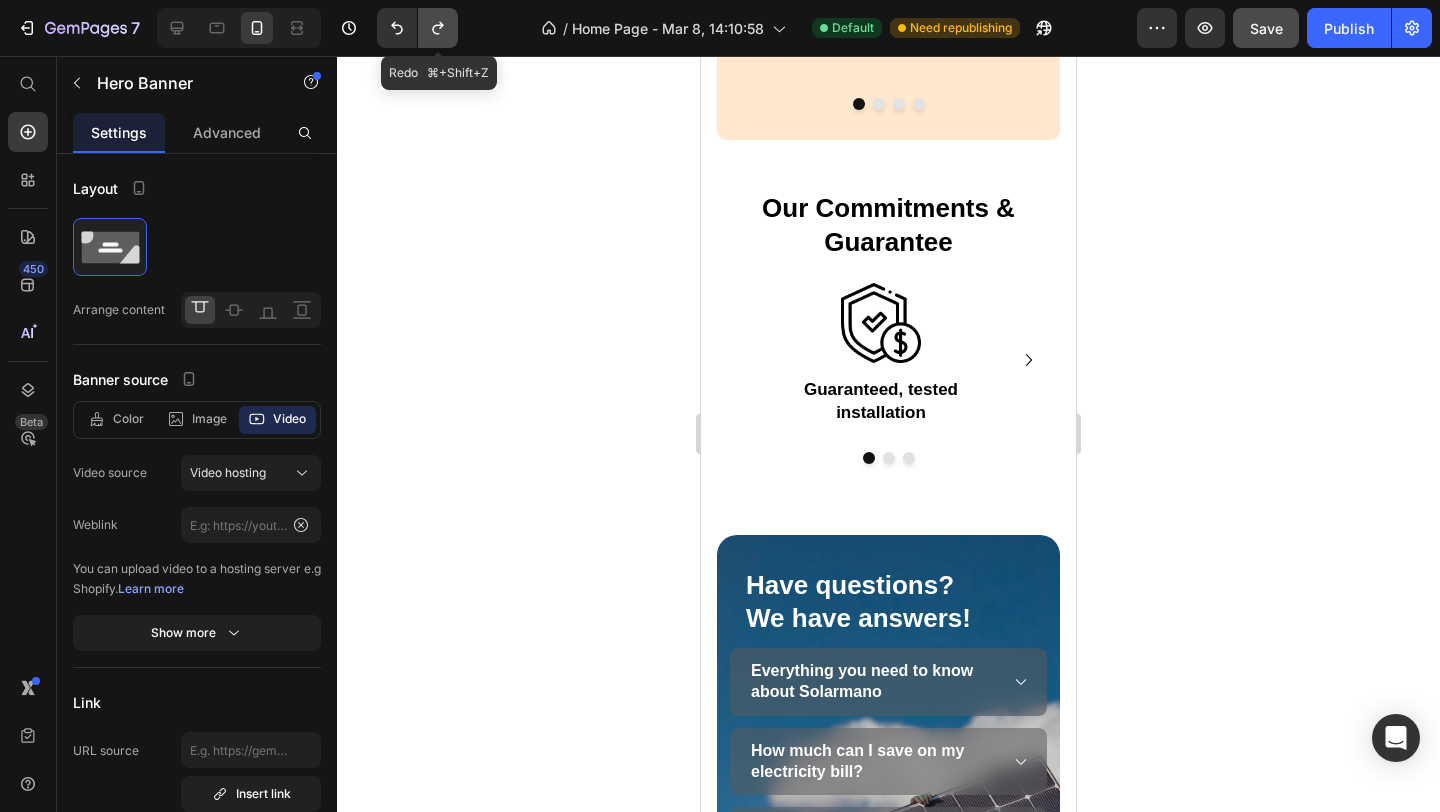 click 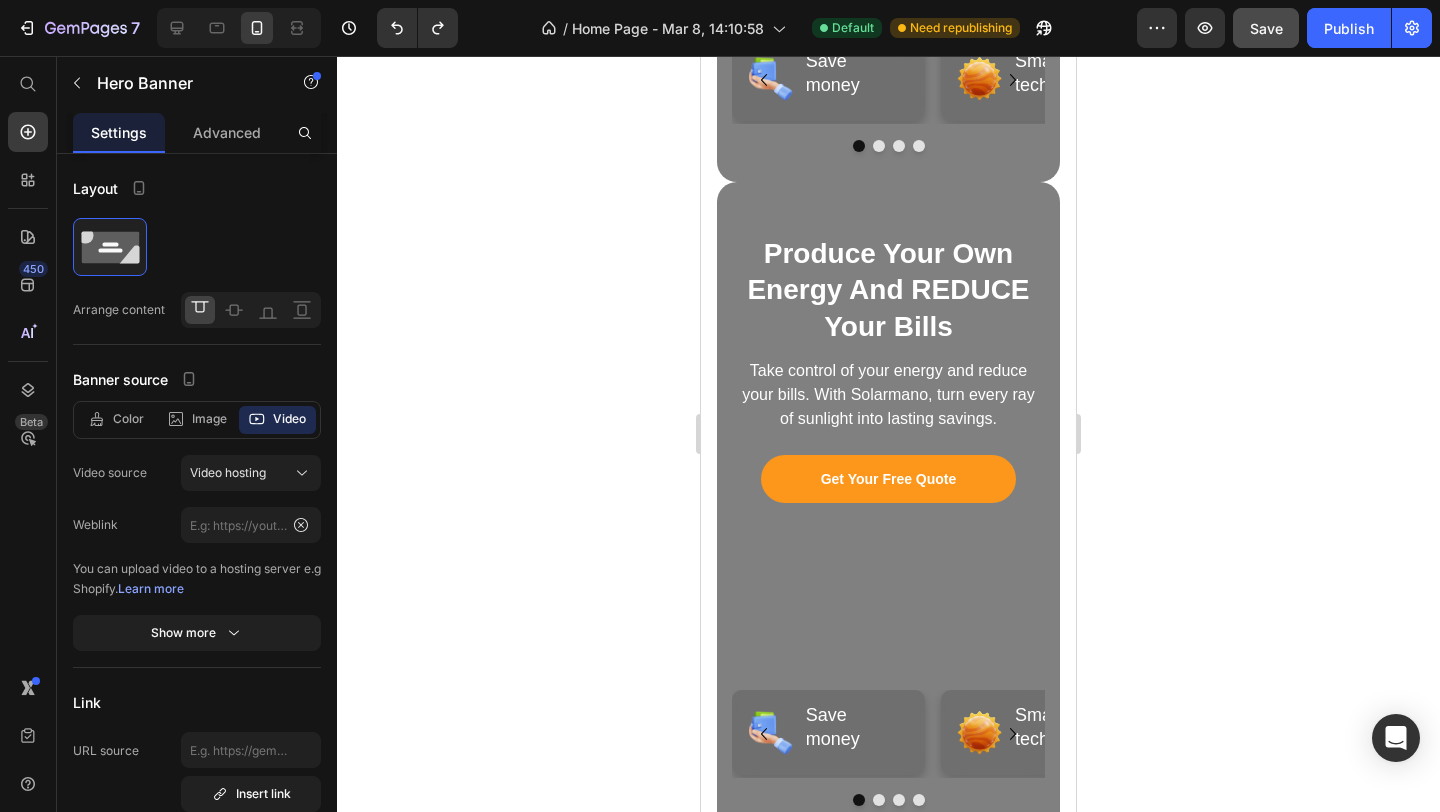 scroll, scrollTop: 461, scrollLeft: 0, axis: vertical 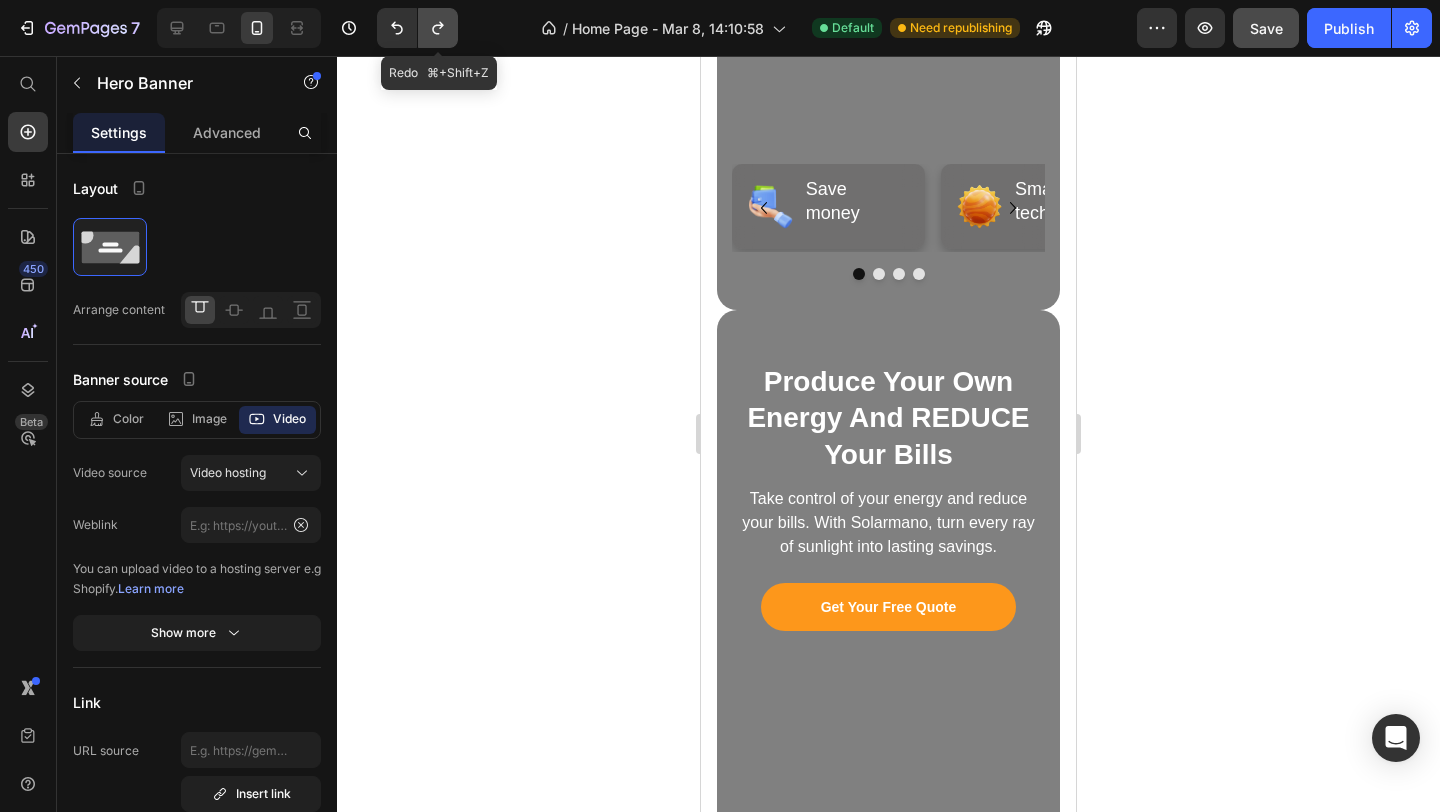 click 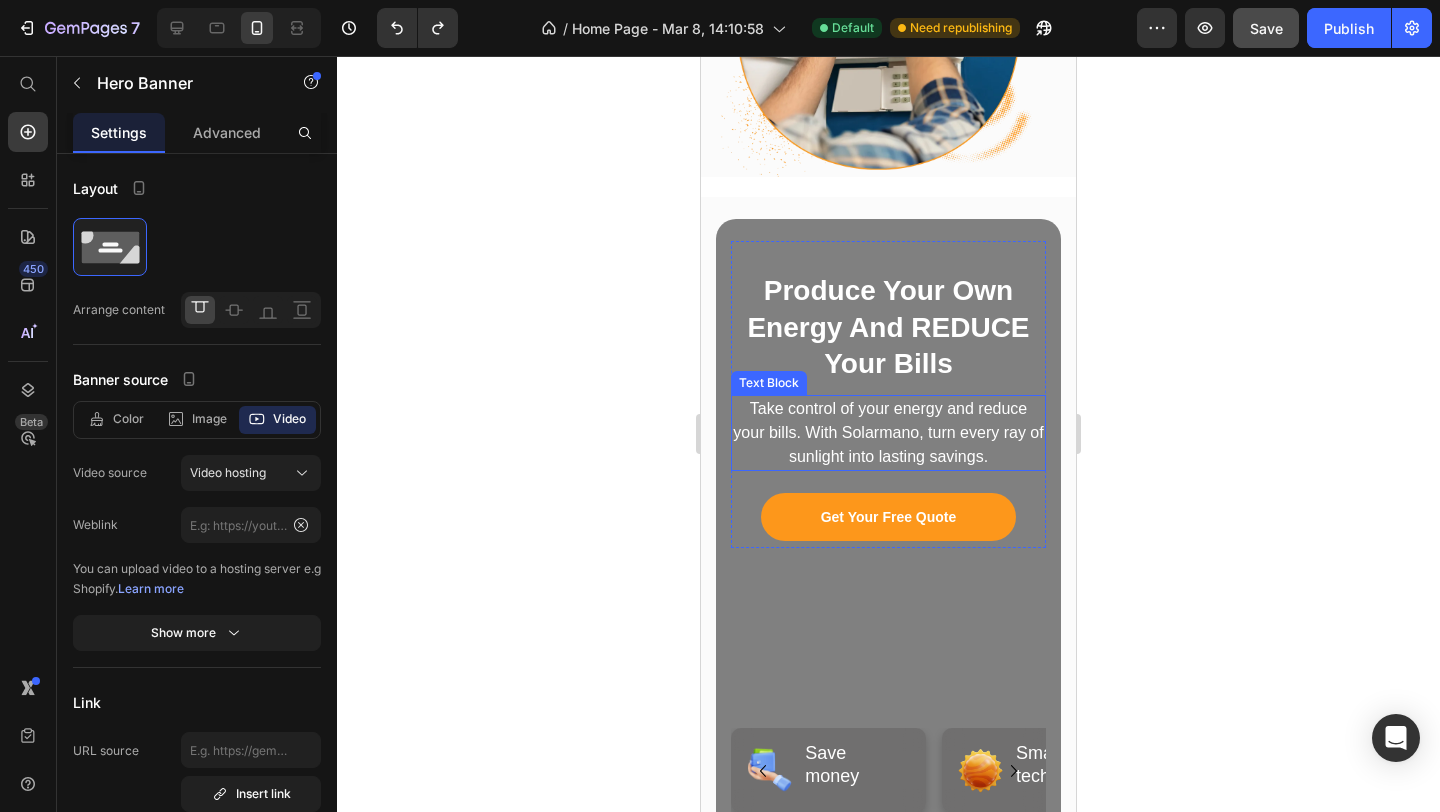 scroll, scrollTop: 1977, scrollLeft: 0, axis: vertical 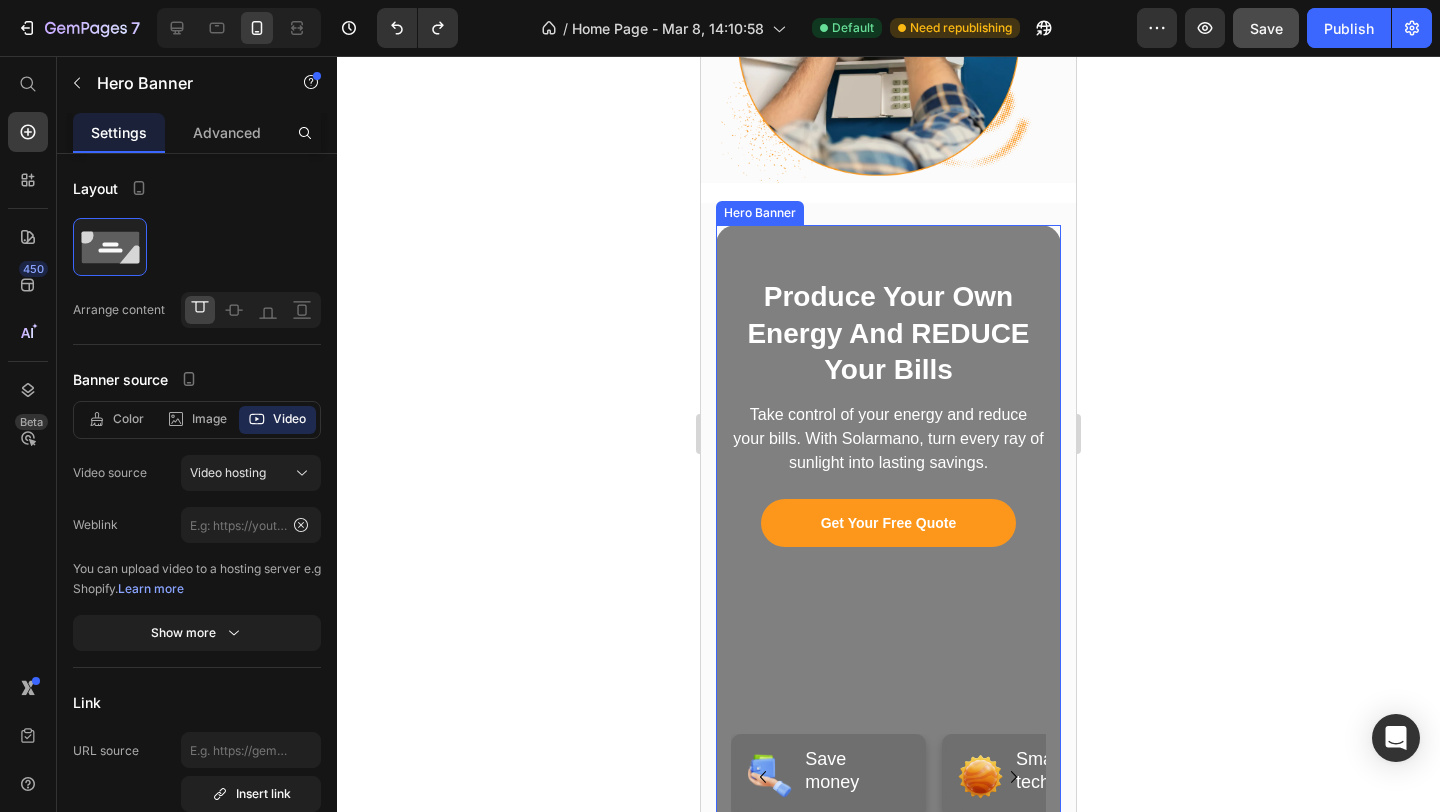 click on "Produce Your Own Energy And REDUCE Your Bills Heading Take control of your energy and reduce your bills. With Solarmano, turn every ray of sunlight into lasting savings. Text Block Get Your Free Quote Button Row
Image Save  money Heading Row Image Smart technology Heading Row Image All-in-one service Heading Row Image Ecological impact  Heading Row
Carousel" at bounding box center (888, 552) 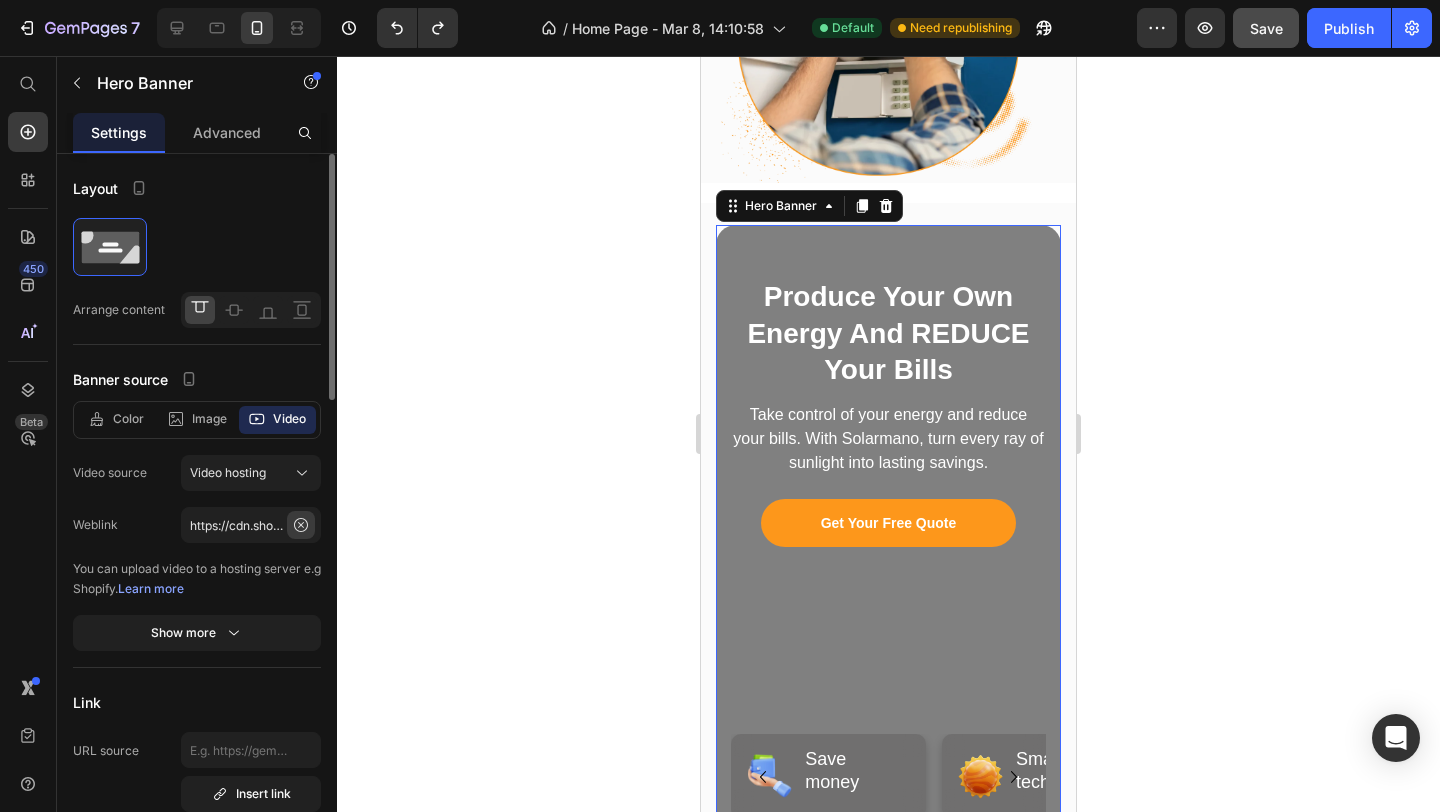 click 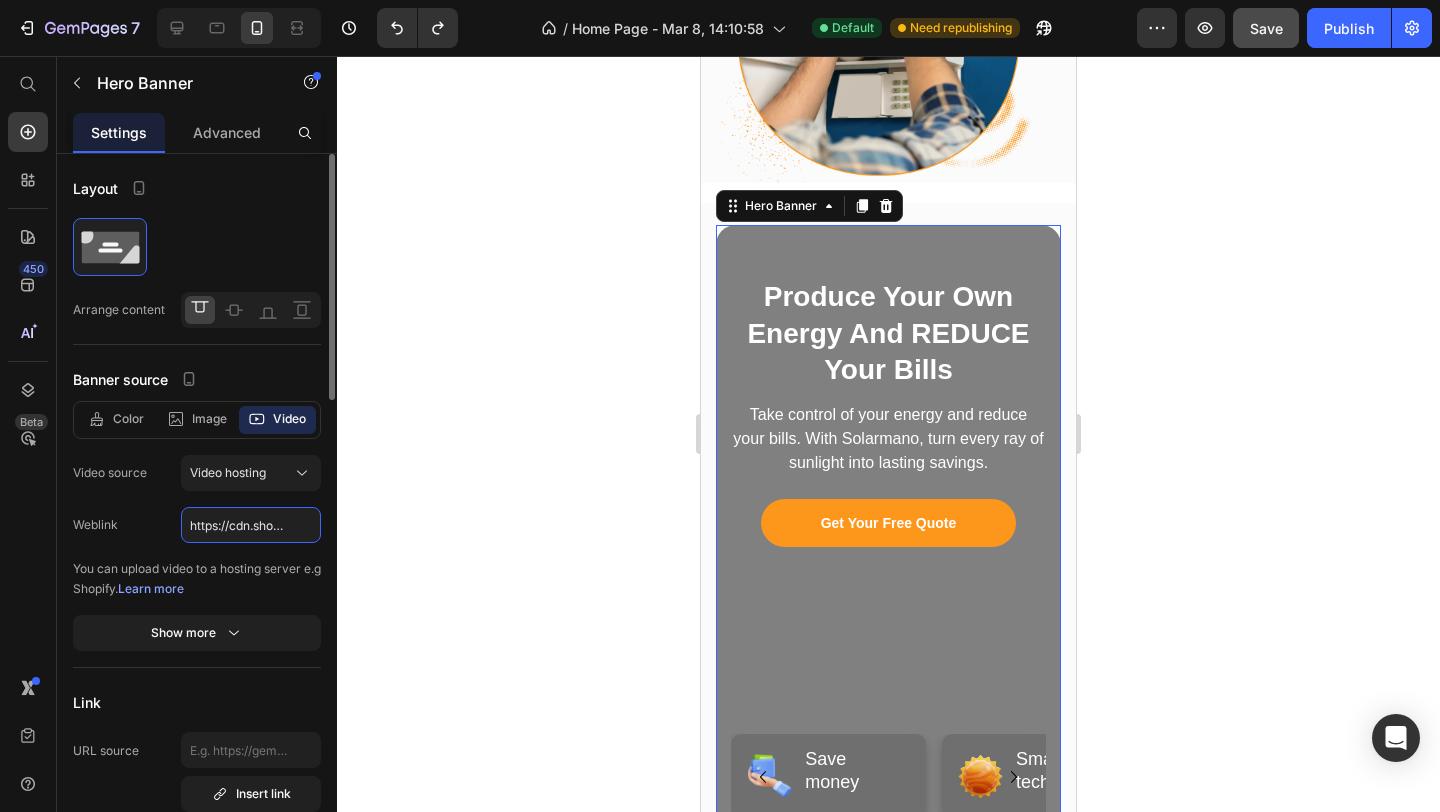 scroll, scrollTop: 0, scrollLeft: 0, axis: both 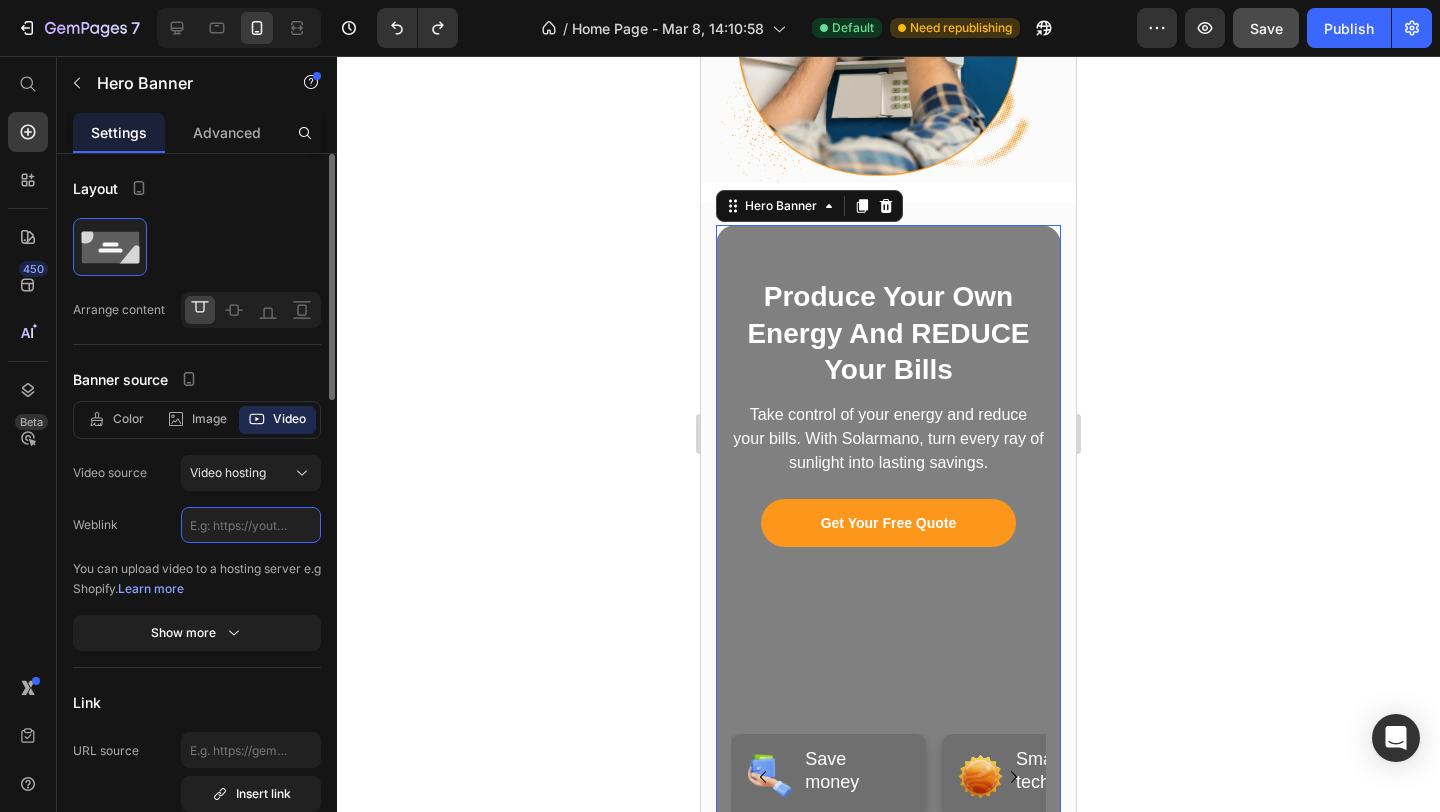 paste on "https://cdn.shopify.com/videos/c/o/v/c0f5b37b4b48492ca1d9250c47dd44c6.mp4" 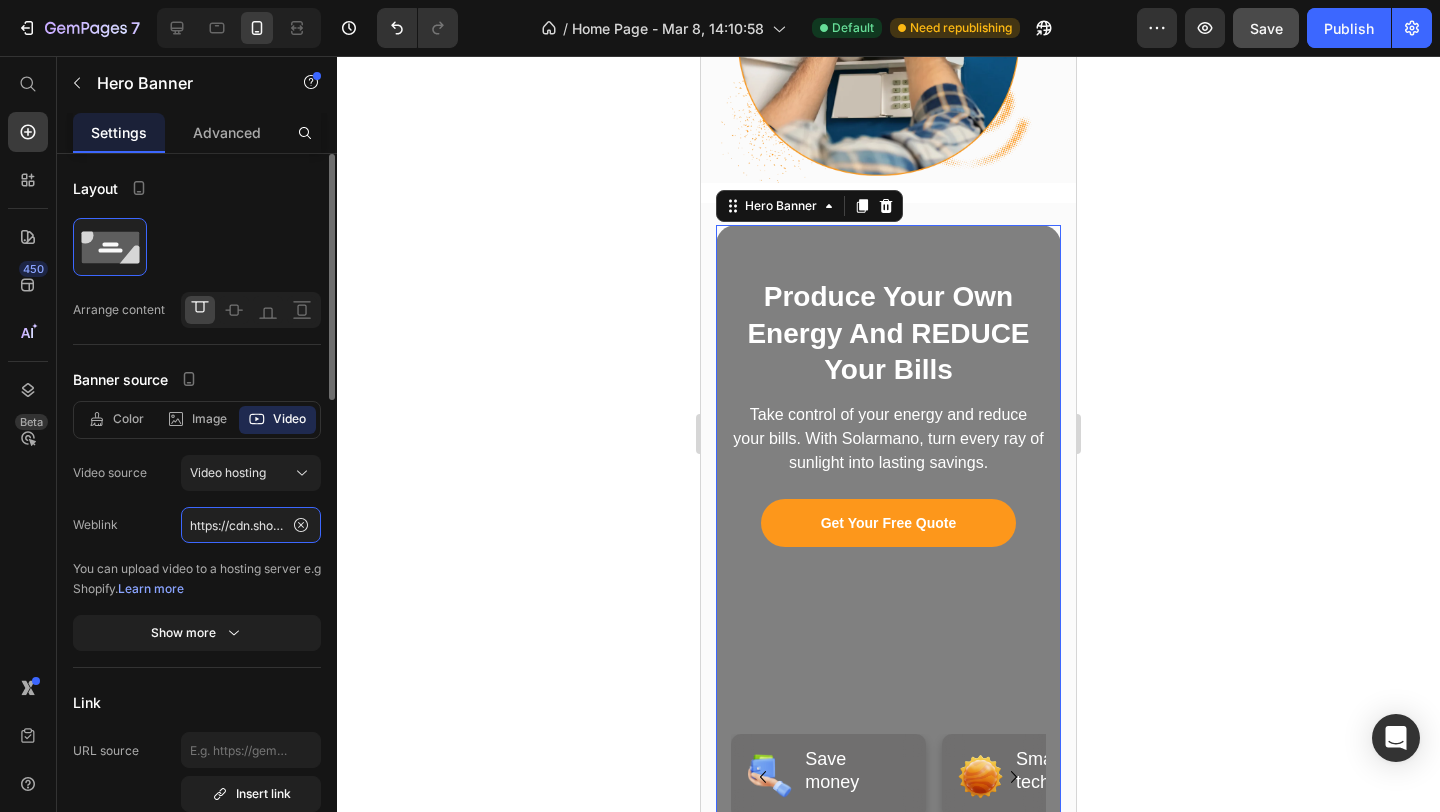 scroll, scrollTop: 0, scrollLeft: 370, axis: horizontal 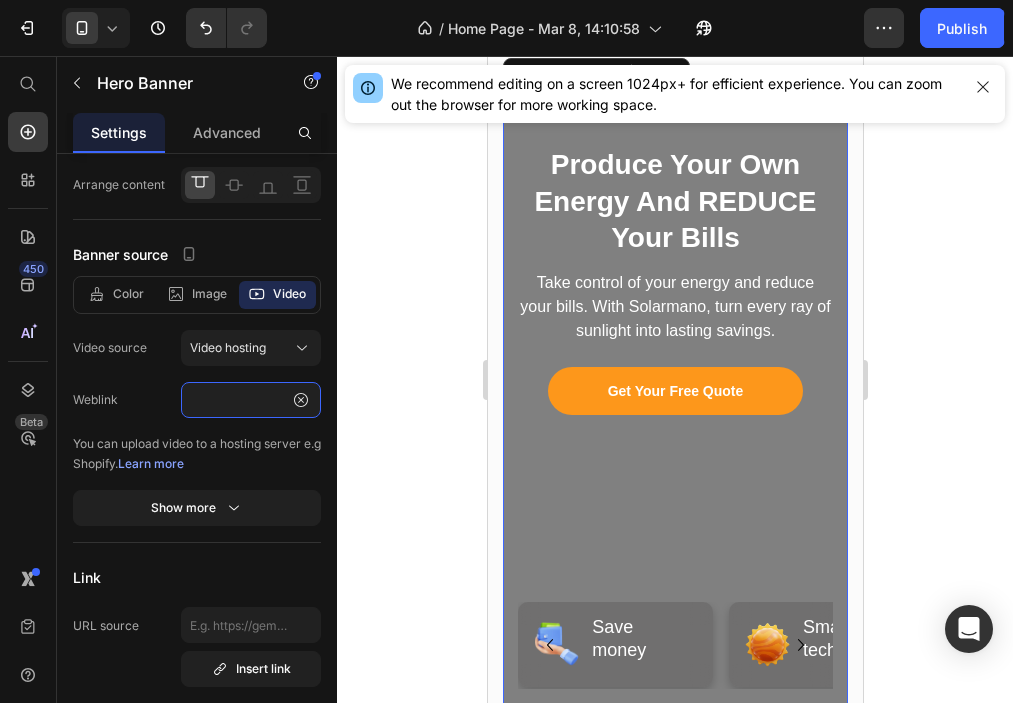 type on "https://cdn.shopify.com/videos/c/o/v/c0f5b37b4b48492ca1d9250c47dd44c6.mp4" 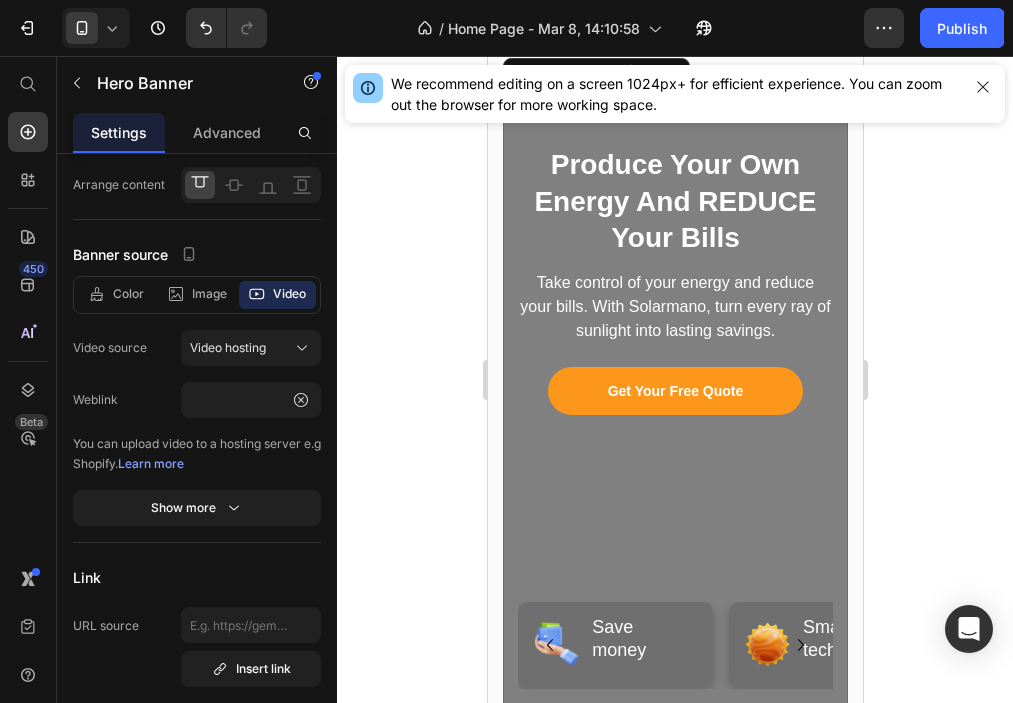 scroll, scrollTop: 0, scrollLeft: 0, axis: both 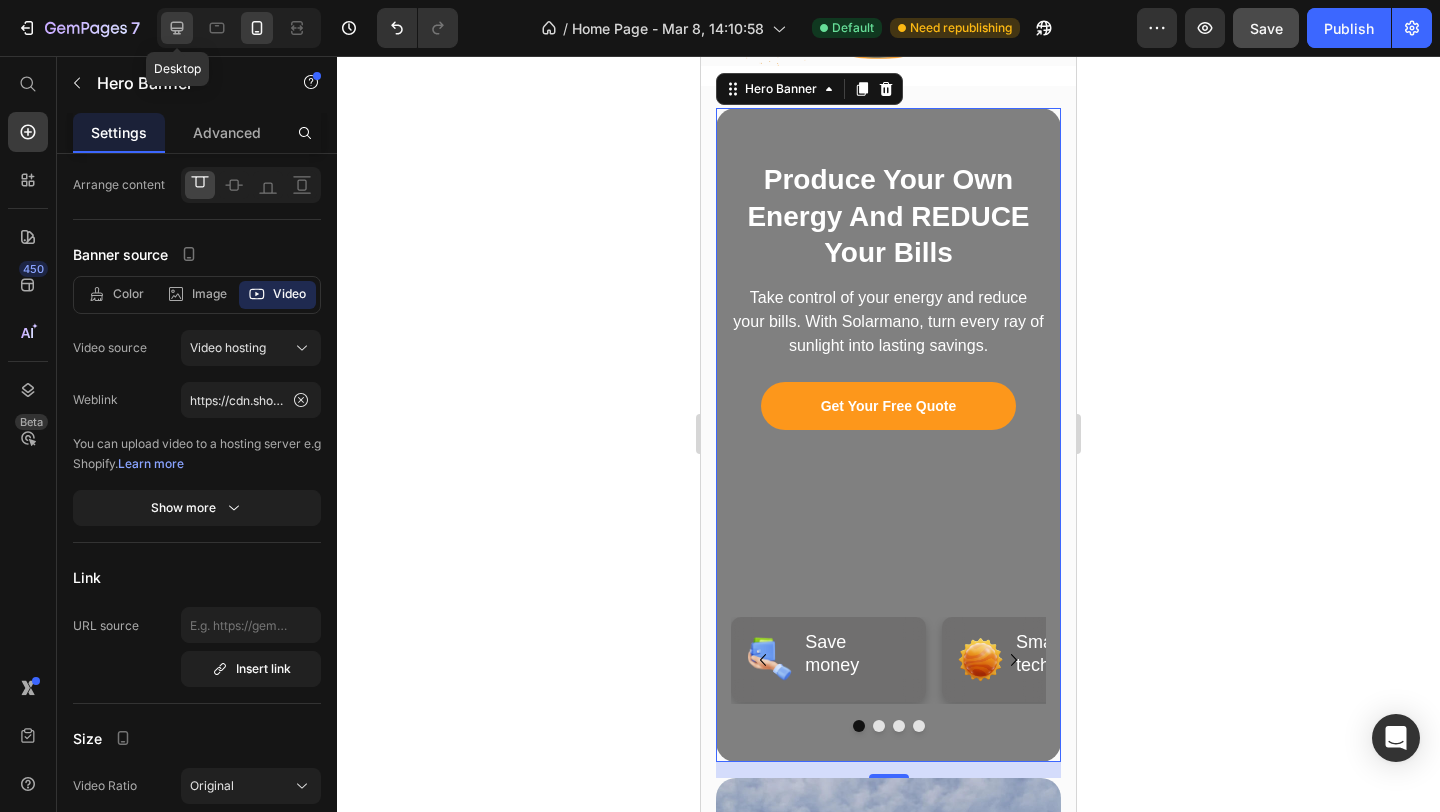 click 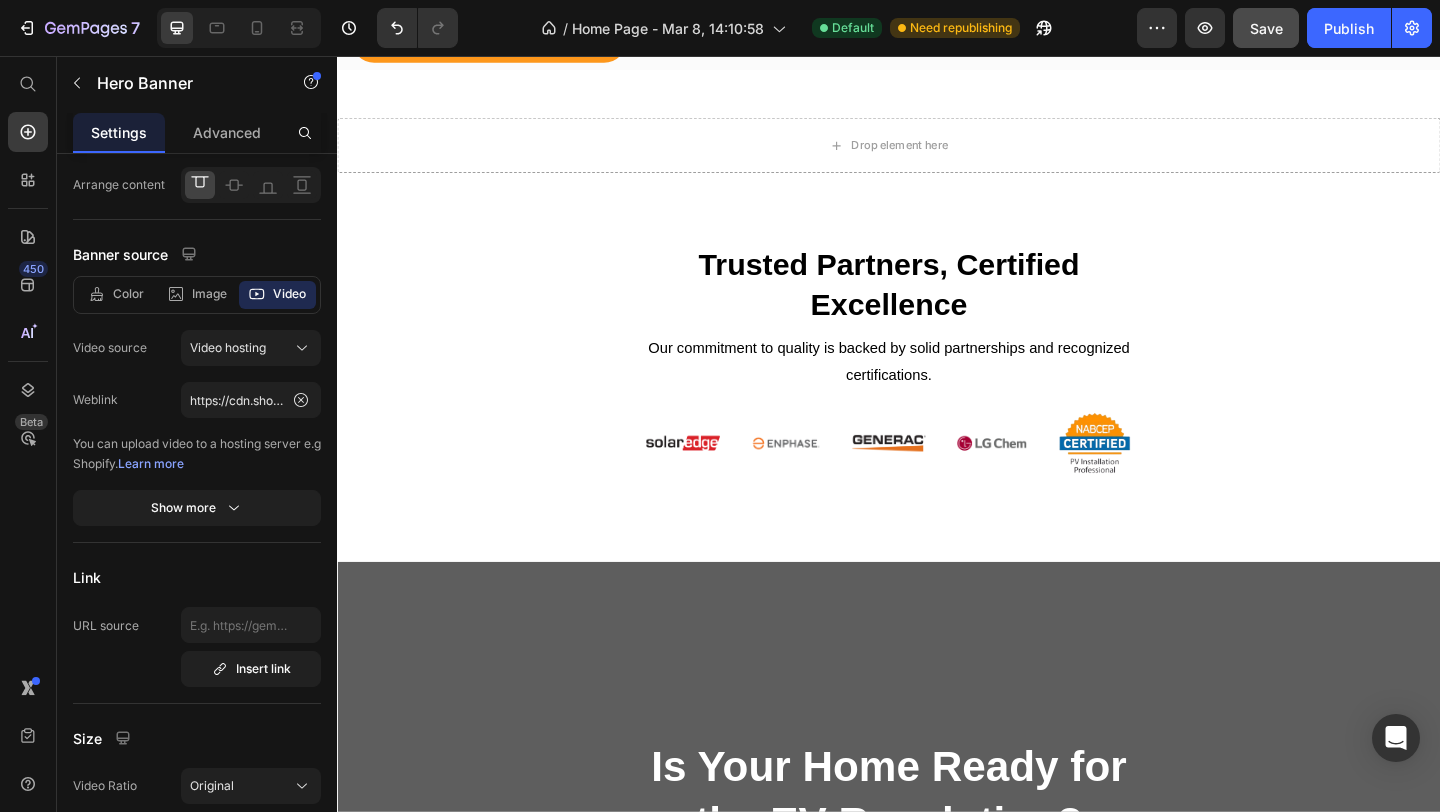 scroll, scrollTop: 1289, scrollLeft: 0, axis: vertical 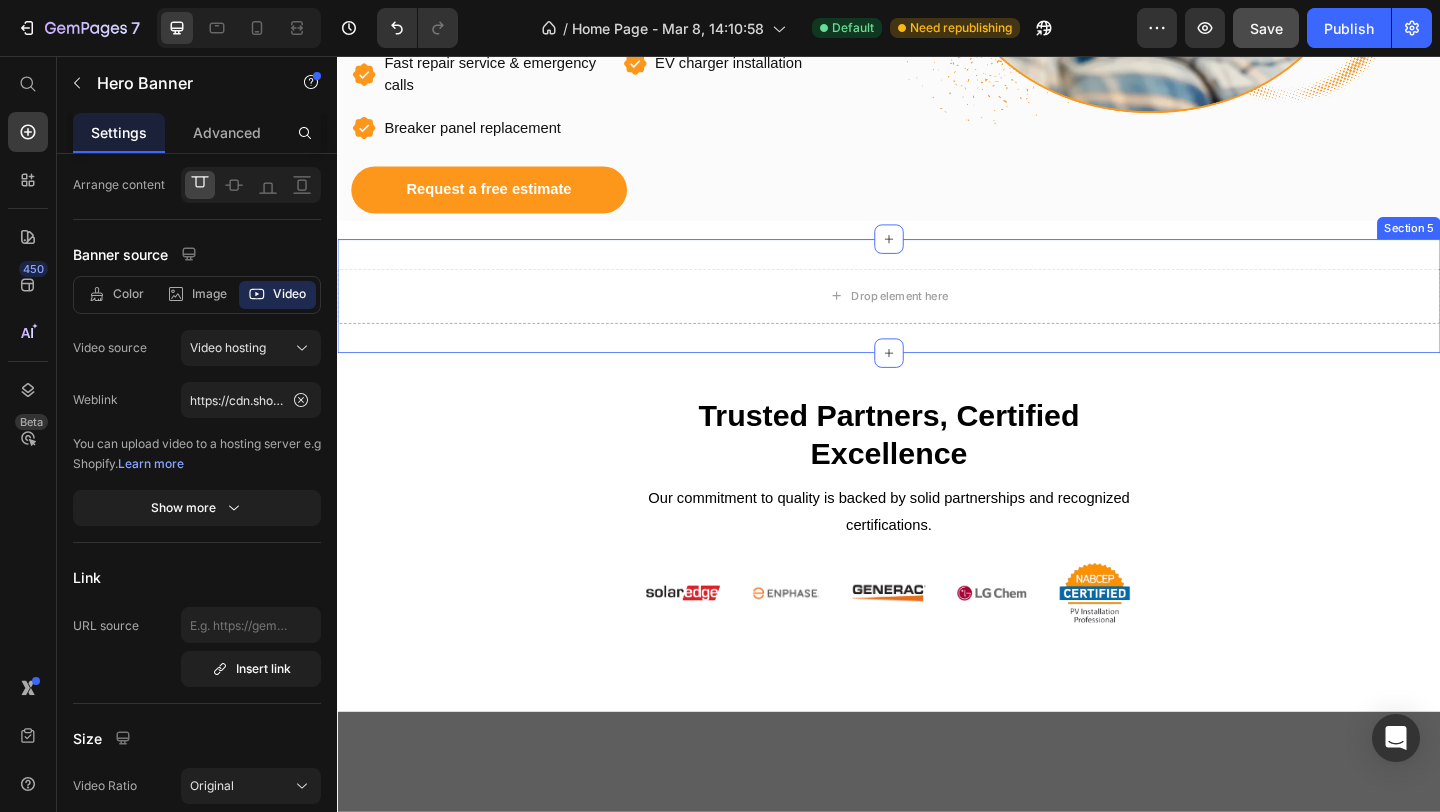 click on "Drop element here" at bounding box center [937, 317] 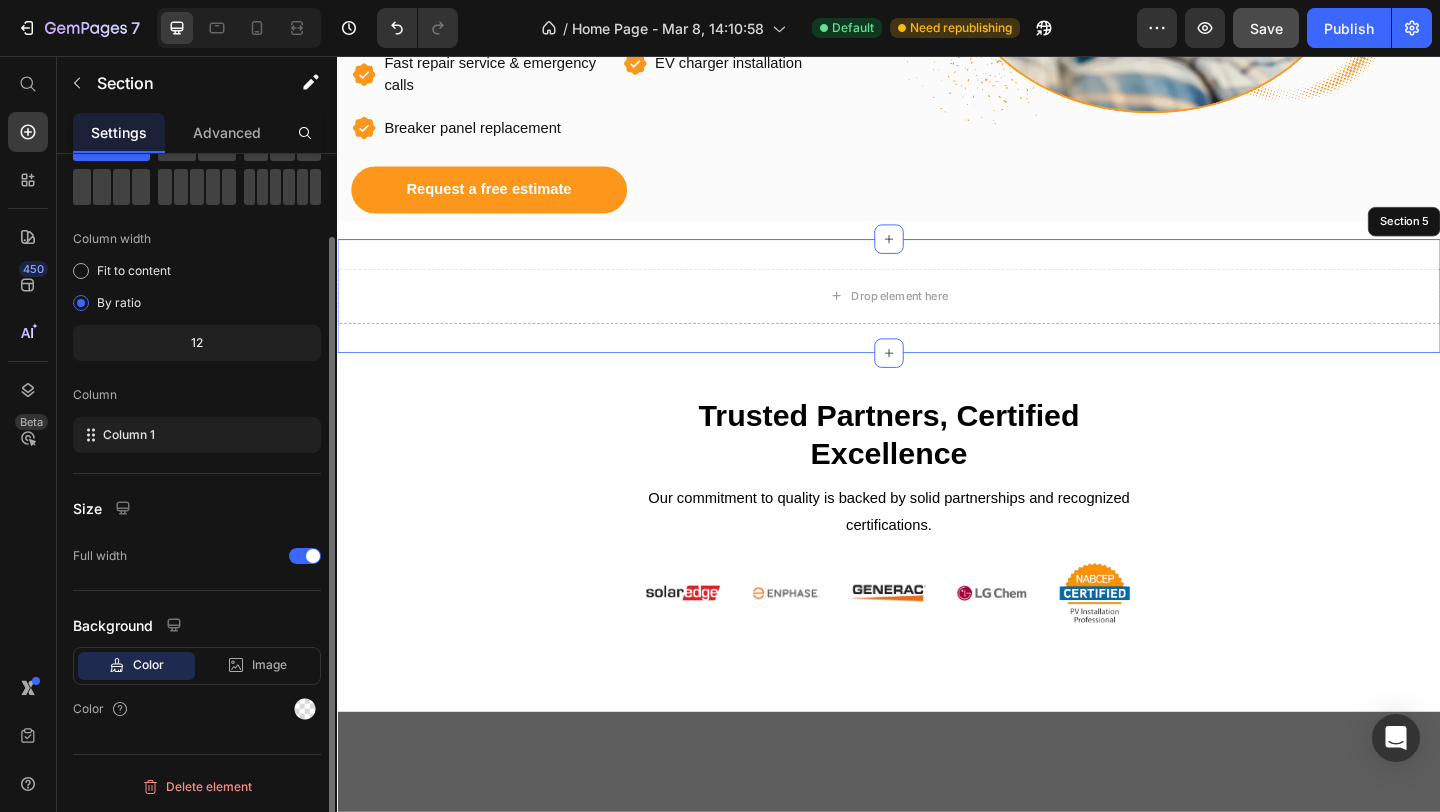 click on "Trusted Partners, Certified Excellence Heading Our commitment to quality is backed by solid partnerships and recognized certifications. Text block Image Image Image Image Image Row Row" at bounding box center (937, 566) 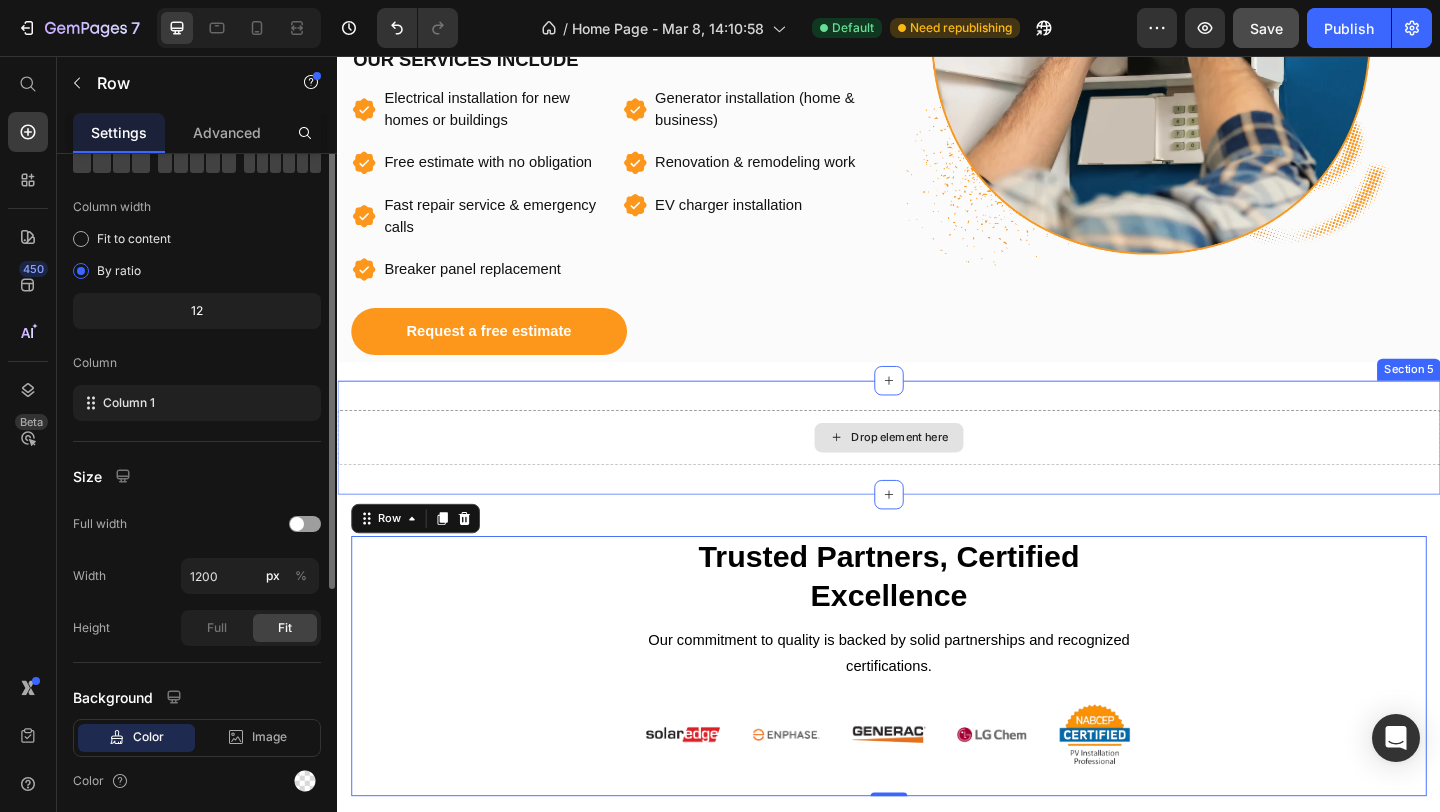 scroll, scrollTop: 0, scrollLeft: 0, axis: both 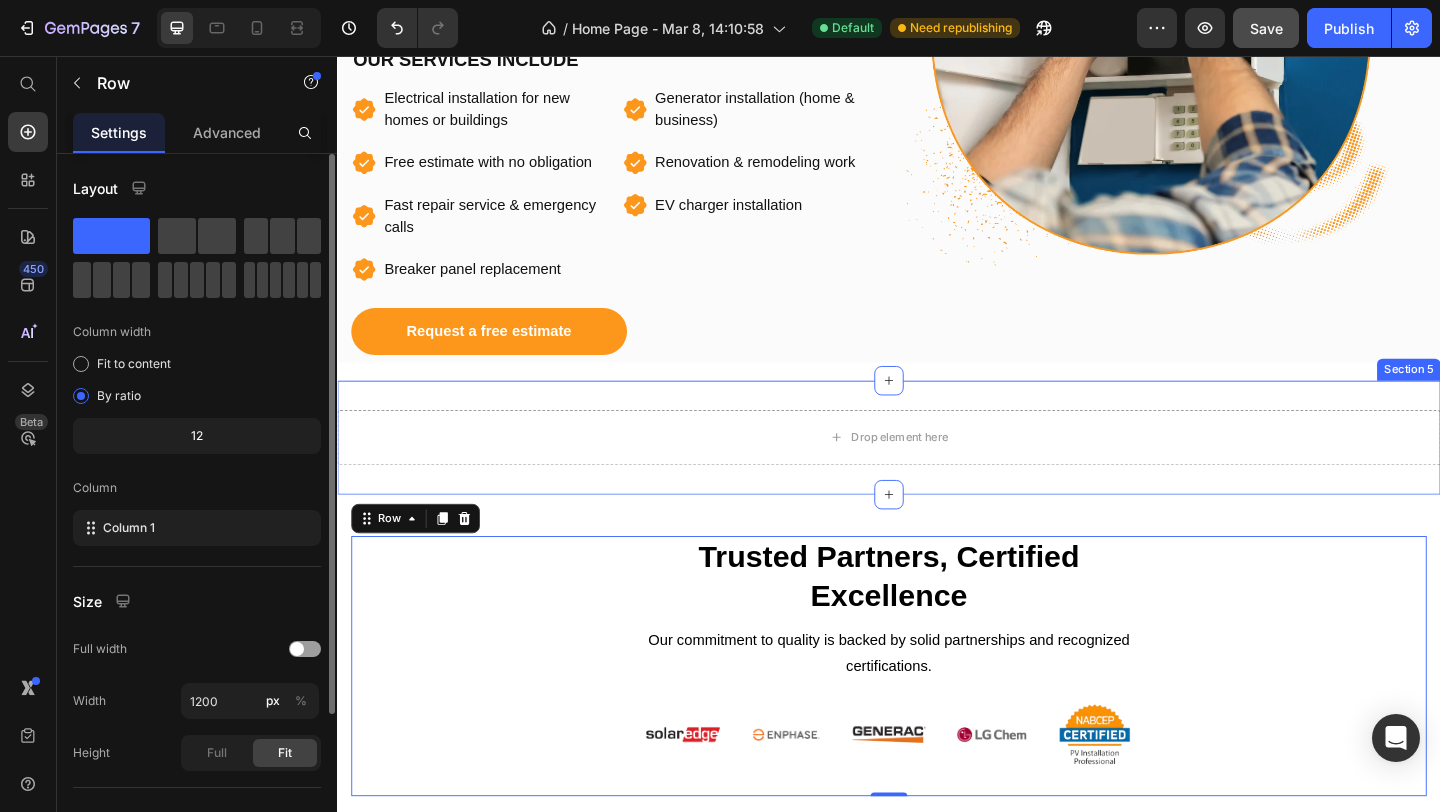 click on "Drop element here Section 5" at bounding box center [937, 471] 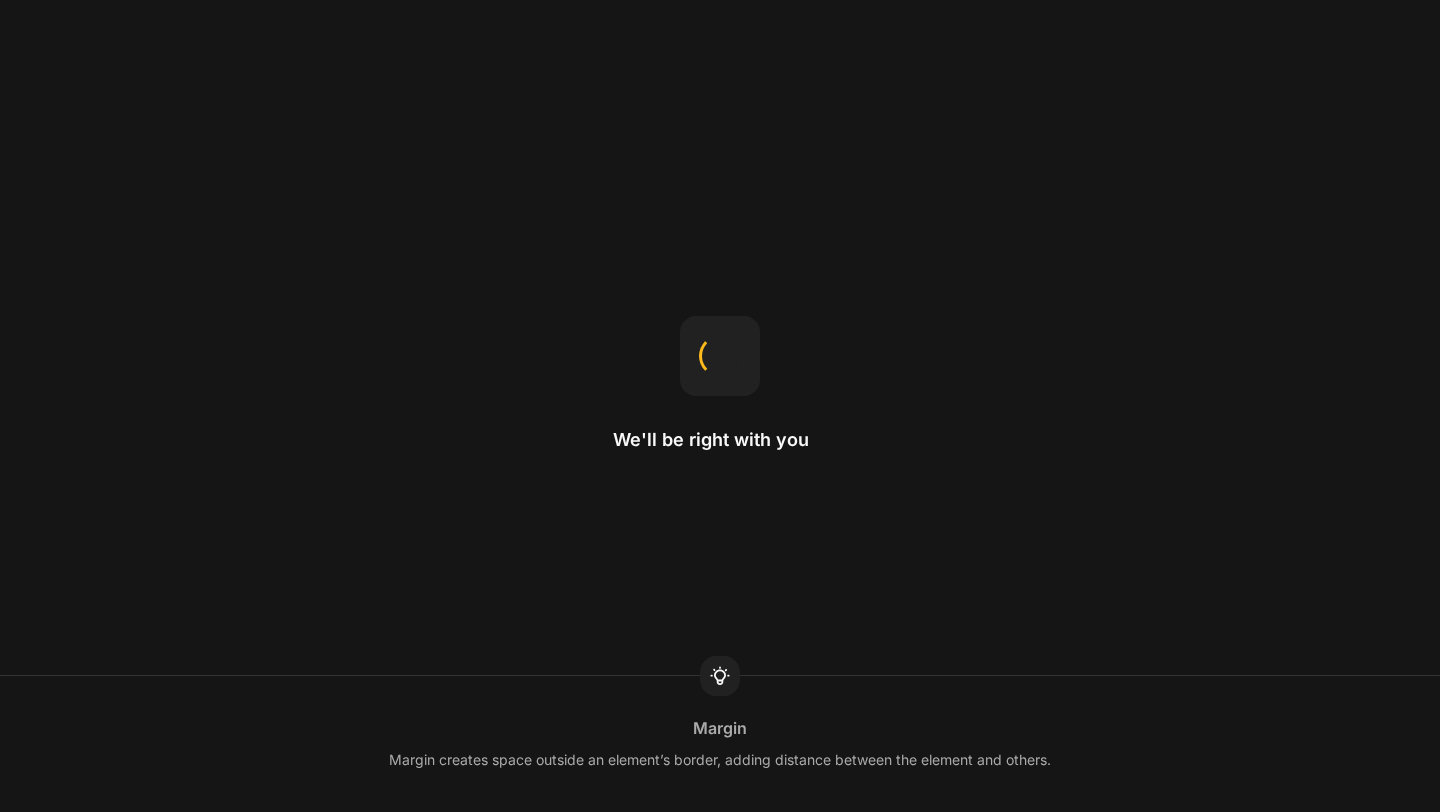 scroll, scrollTop: 0, scrollLeft: 0, axis: both 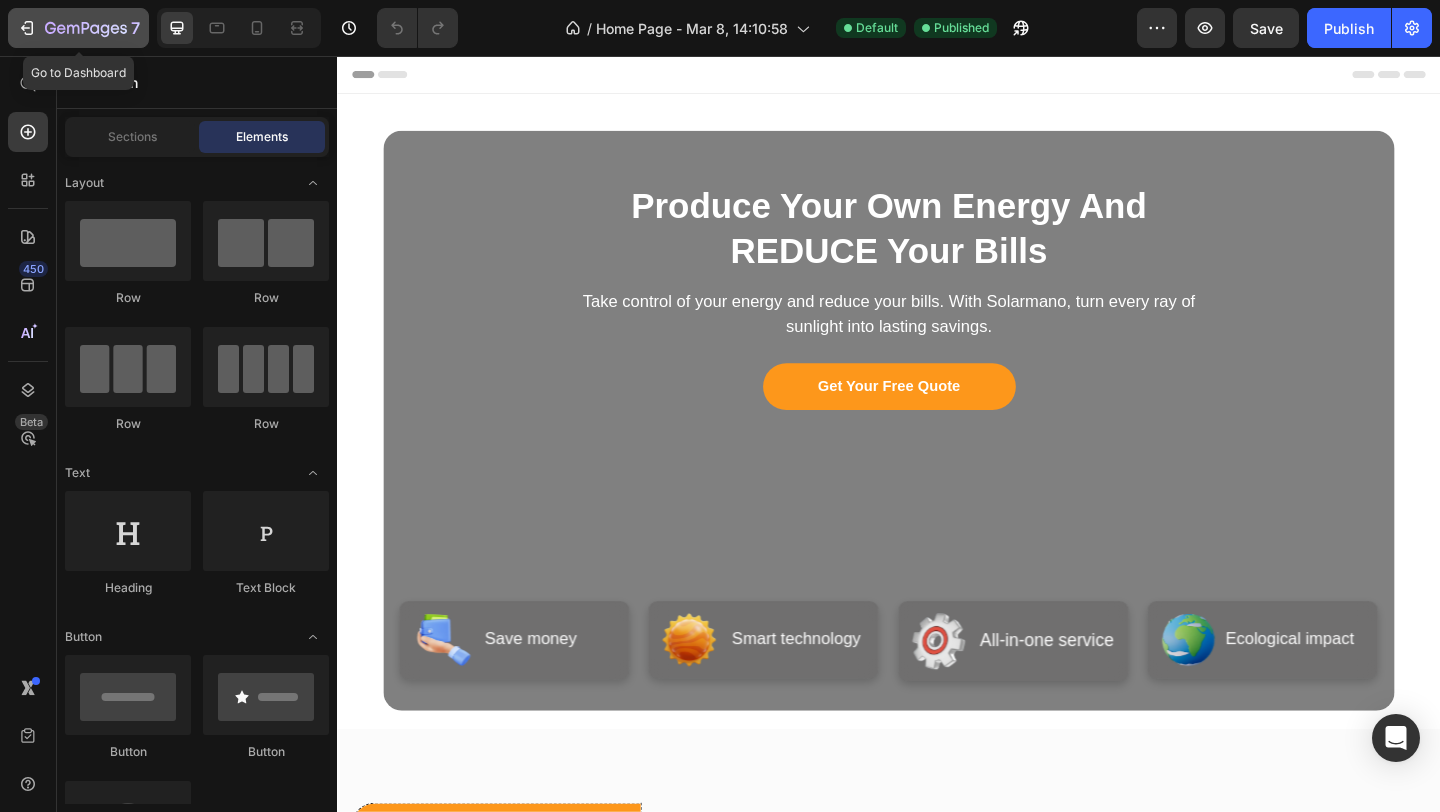 click 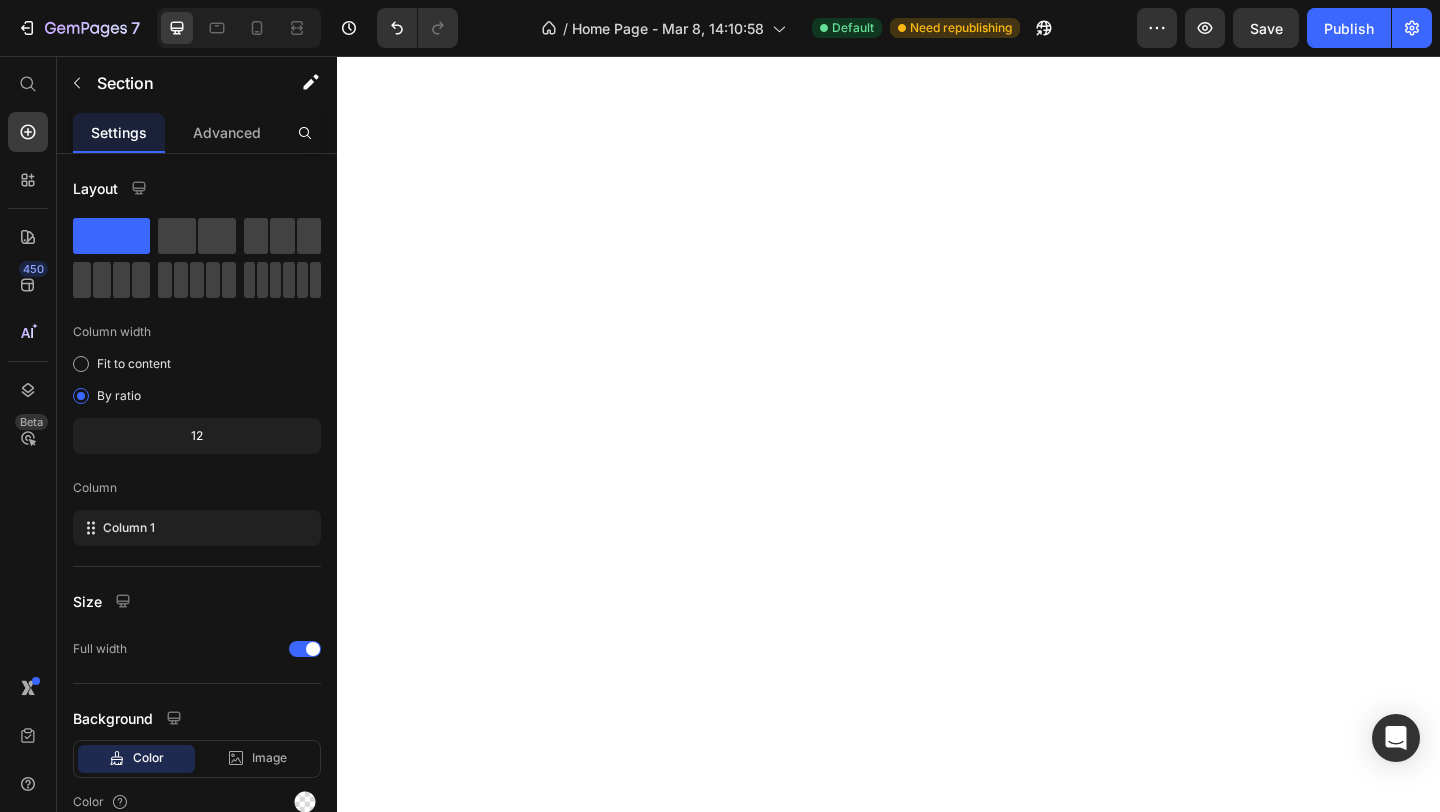 scroll, scrollTop: 0, scrollLeft: 0, axis: both 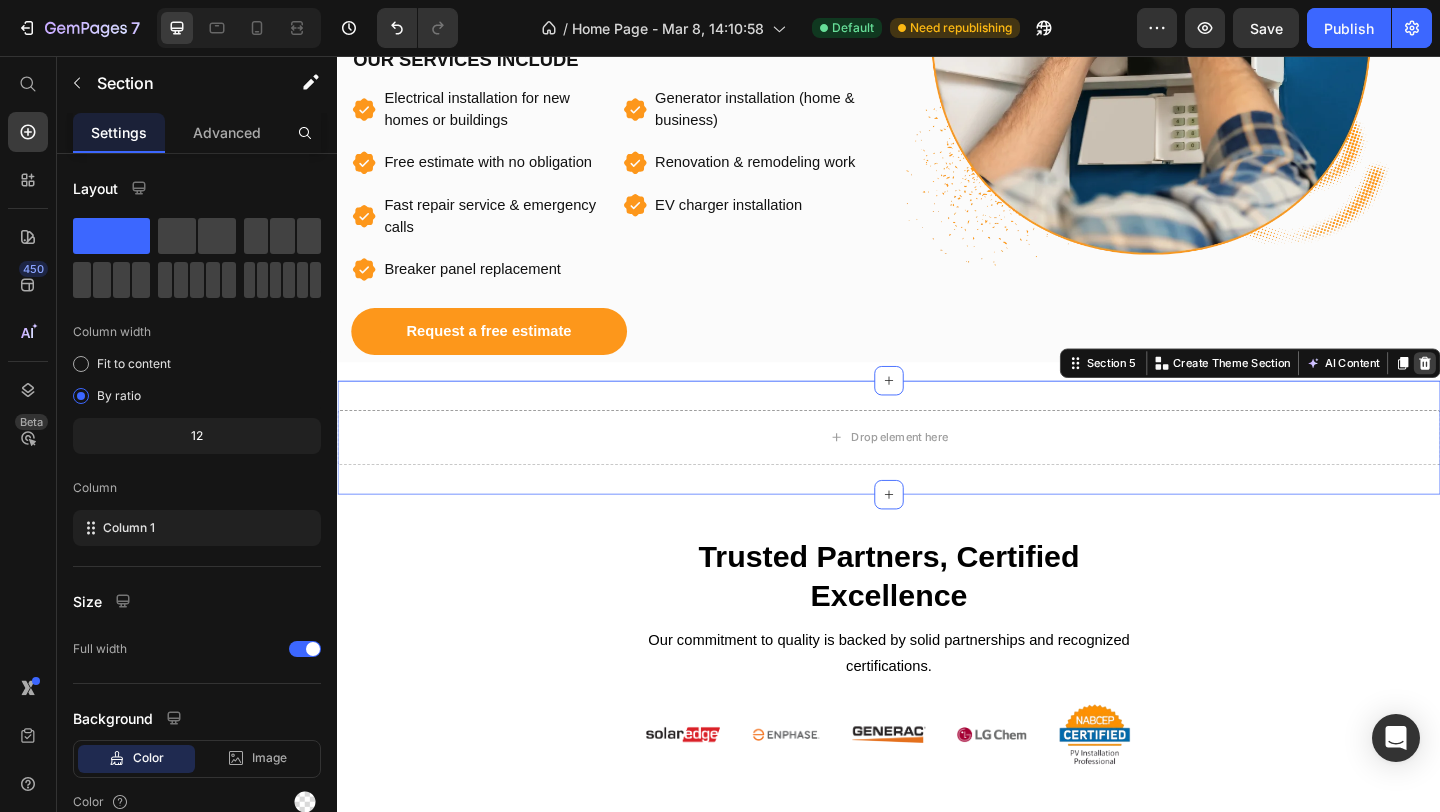 click 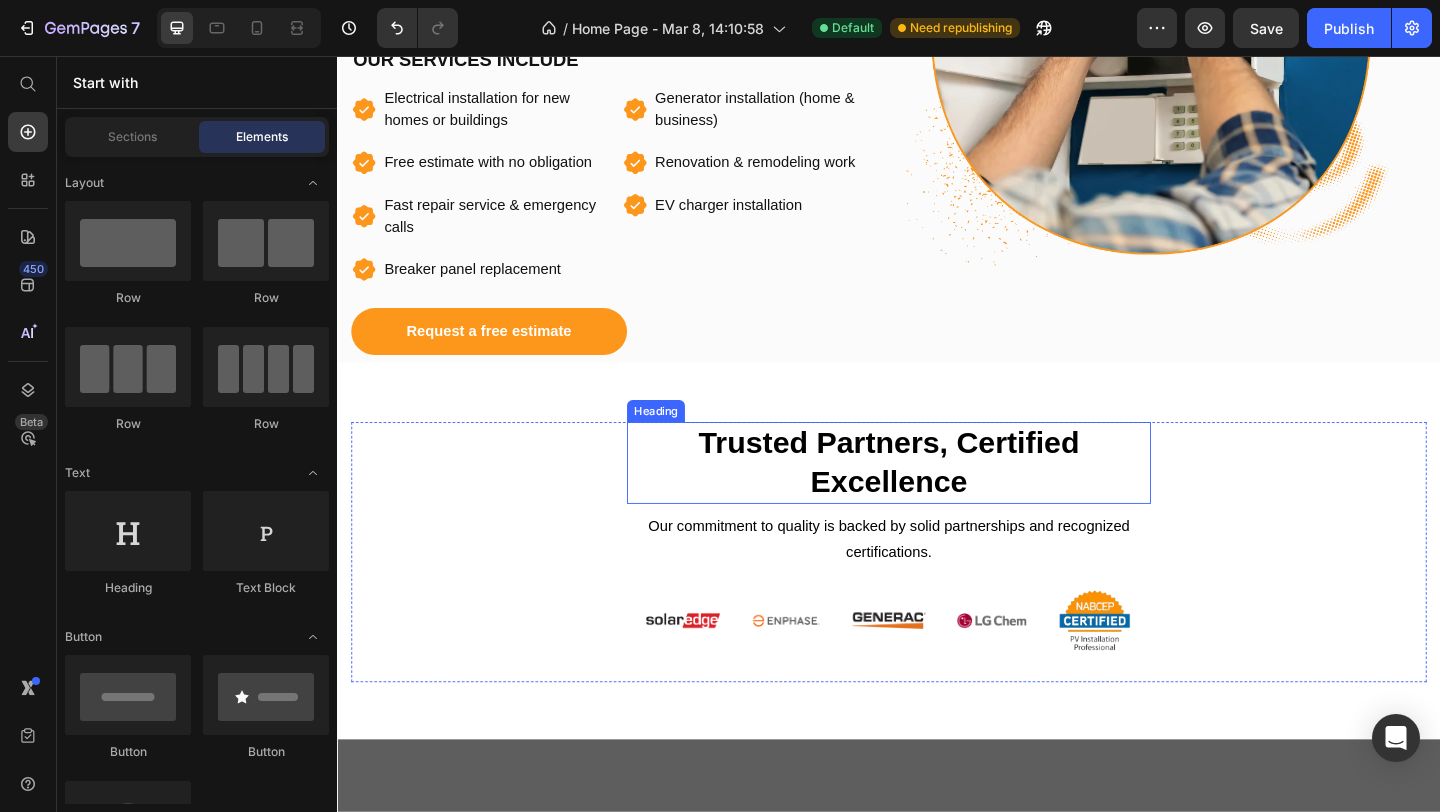 click on "Trusted Partners, Certified Excellence Heading Our commitment to quality is backed by solid partnerships and recognized certifications. Text block Image Image Image Image Image Row Row Section 6" at bounding box center [937, 588] 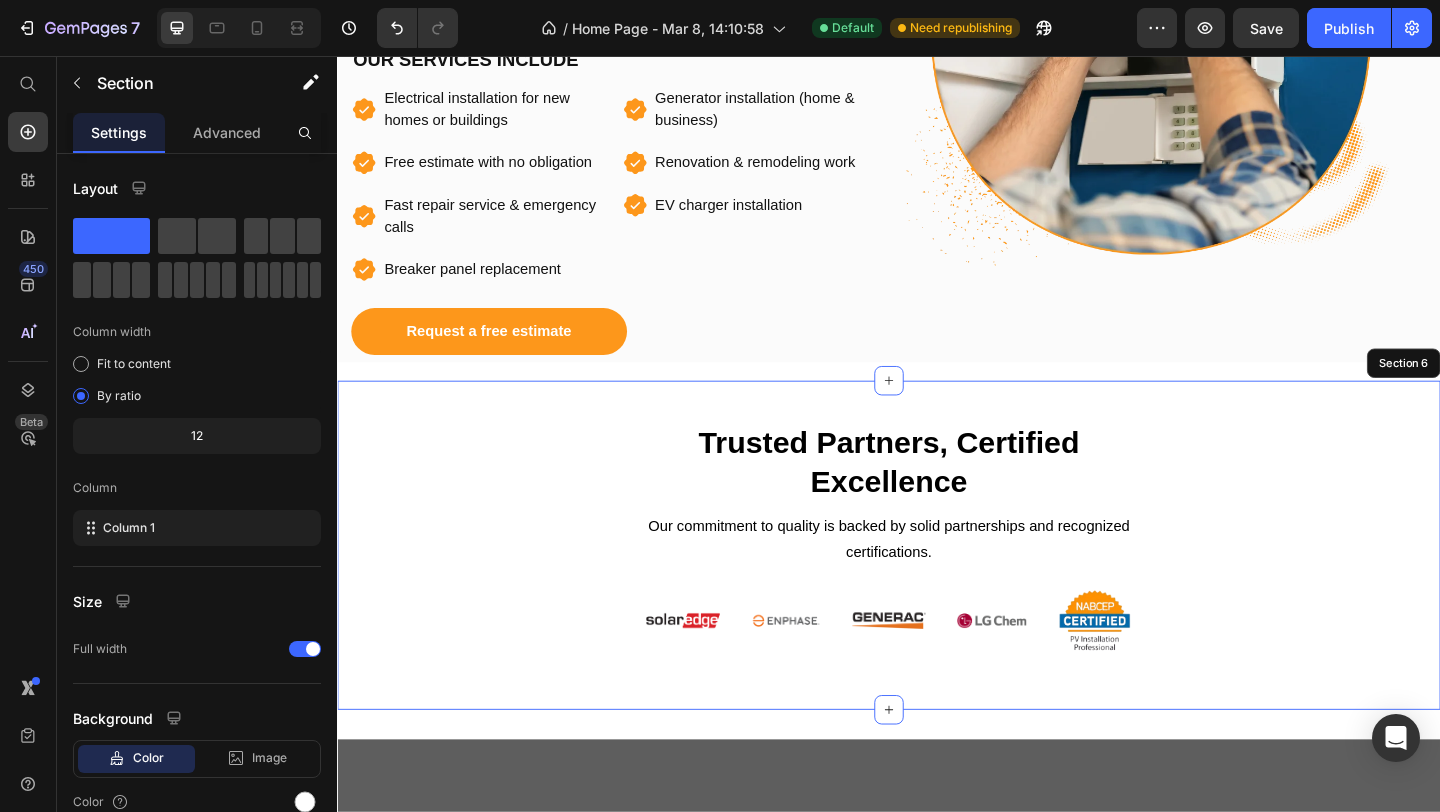 click at bounding box center [937, 1136] 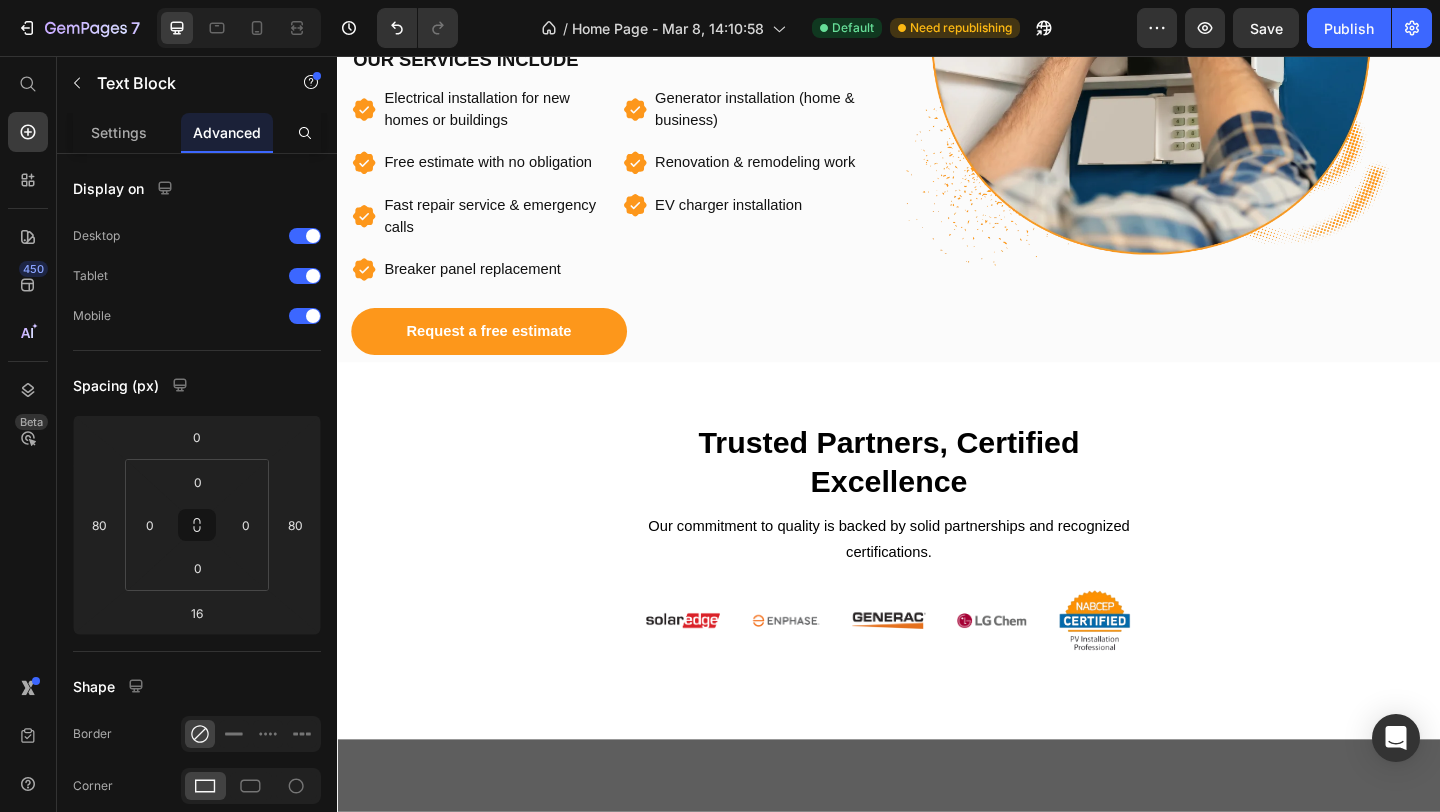 scroll, scrollTop: 1648, scrollLeft: 0, axis: vertical 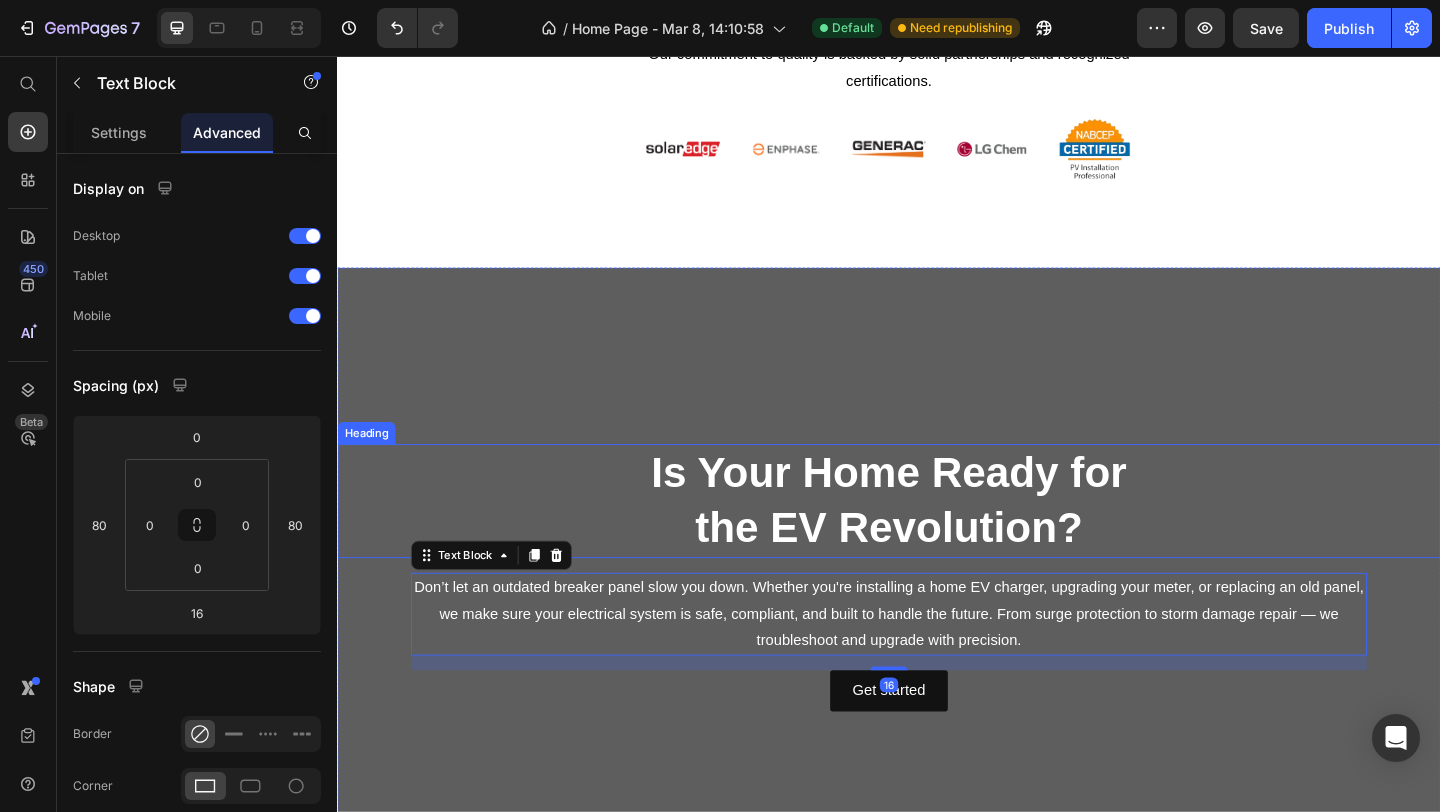 click on "Is Your Home Ready for" at bounding box center (936, 509) 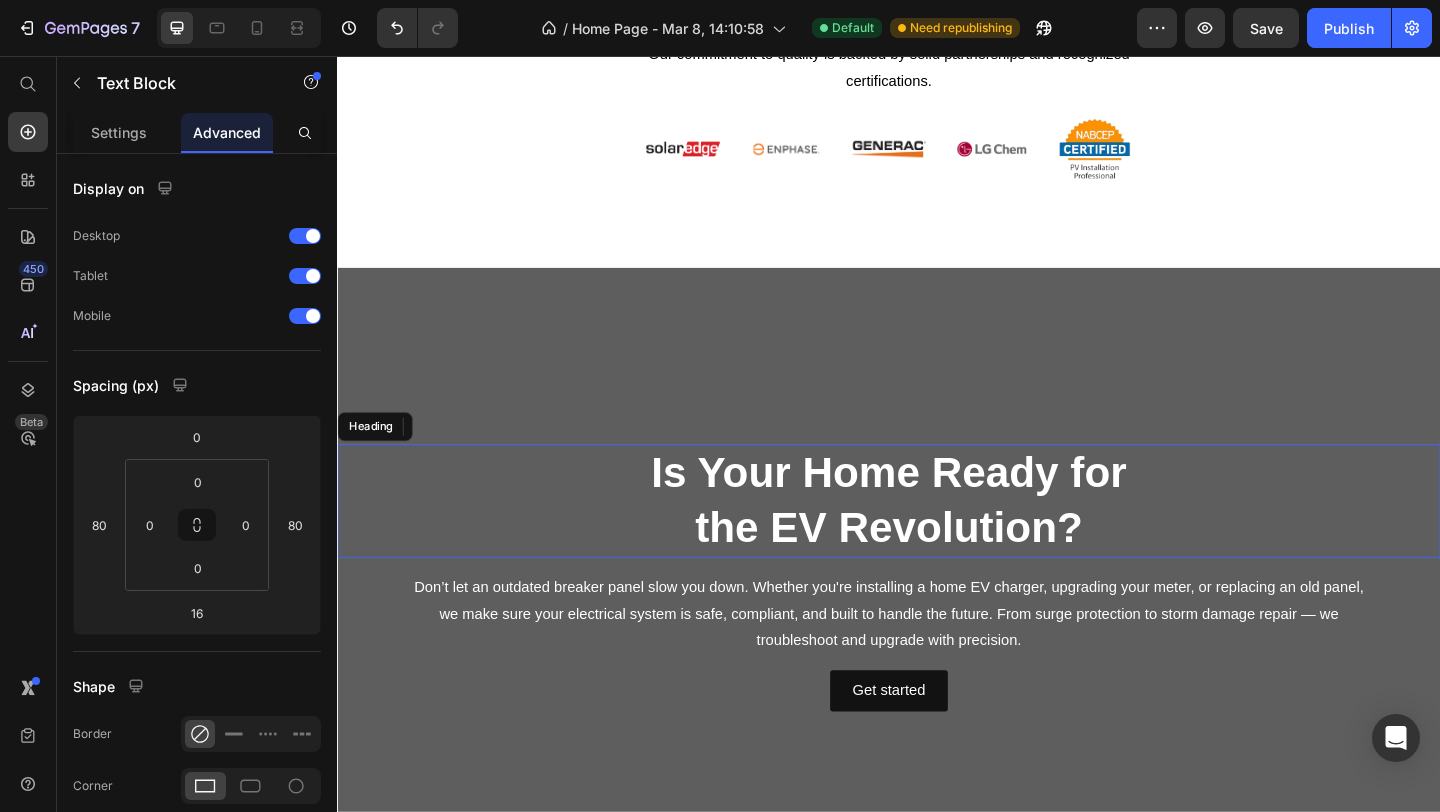 click on "Is Your Home Ready for" at bounding box center [936, 509] 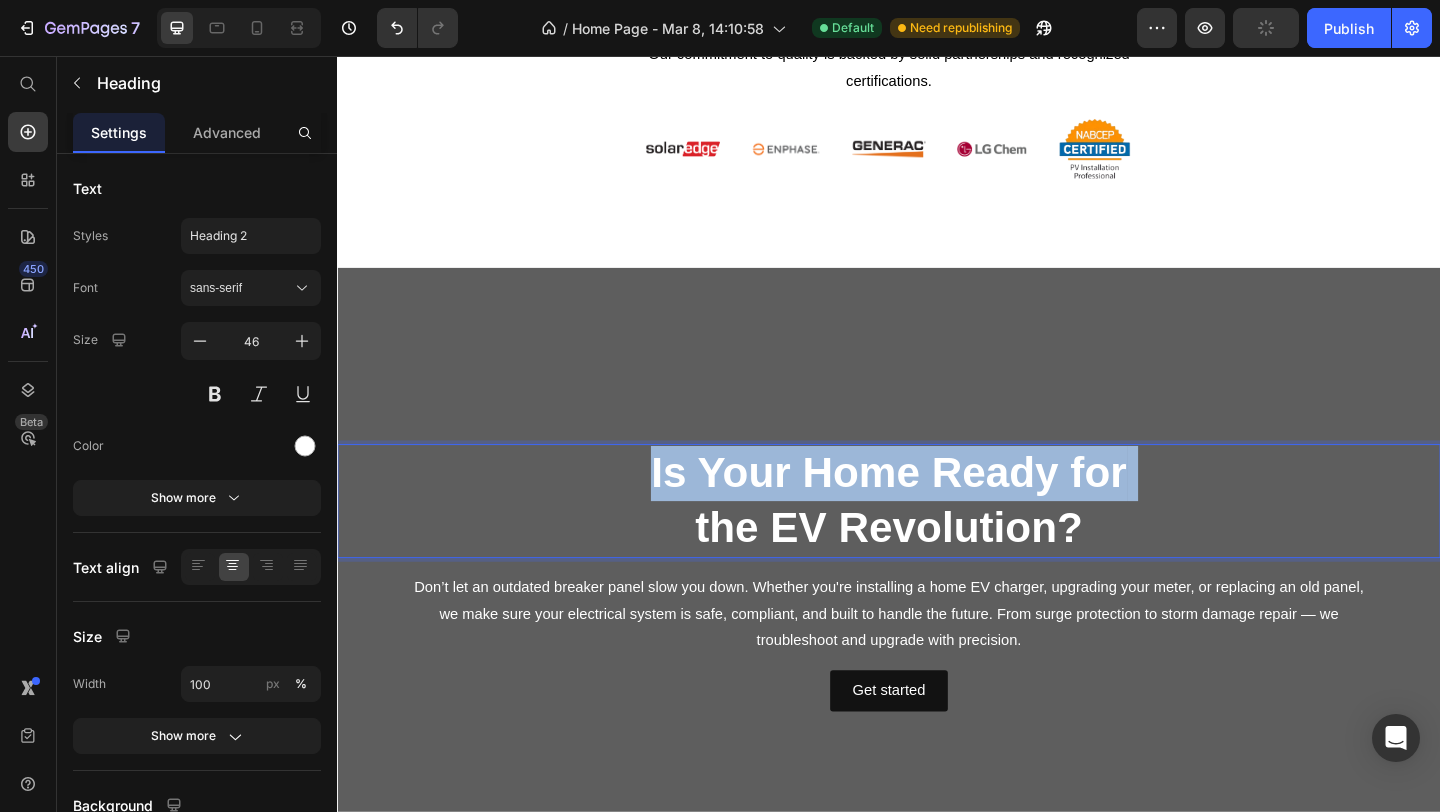 copy on "Is Your Home Ready for" 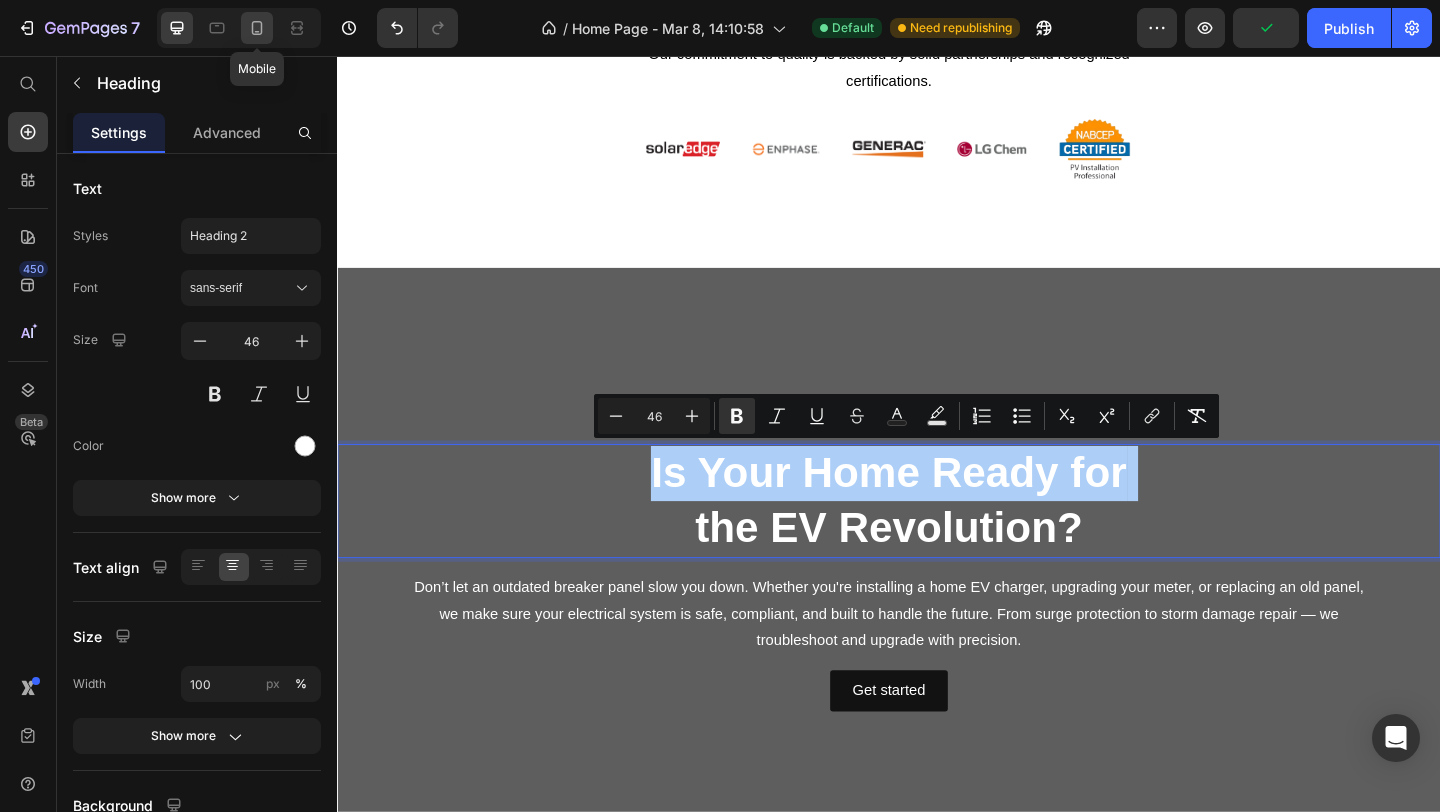 click 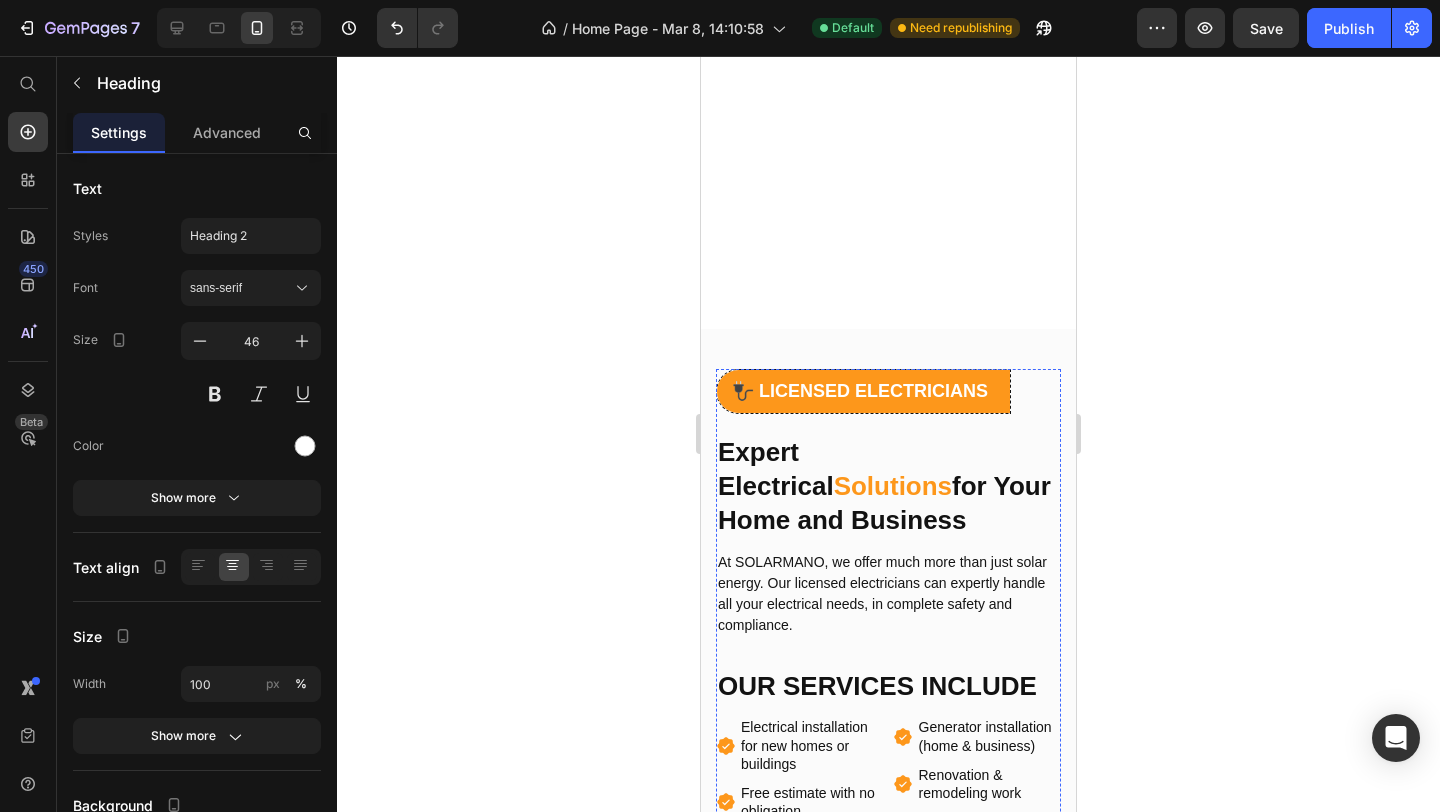 scroll, scrollTop: 1926, scrollLeft: 0, axis: vertical 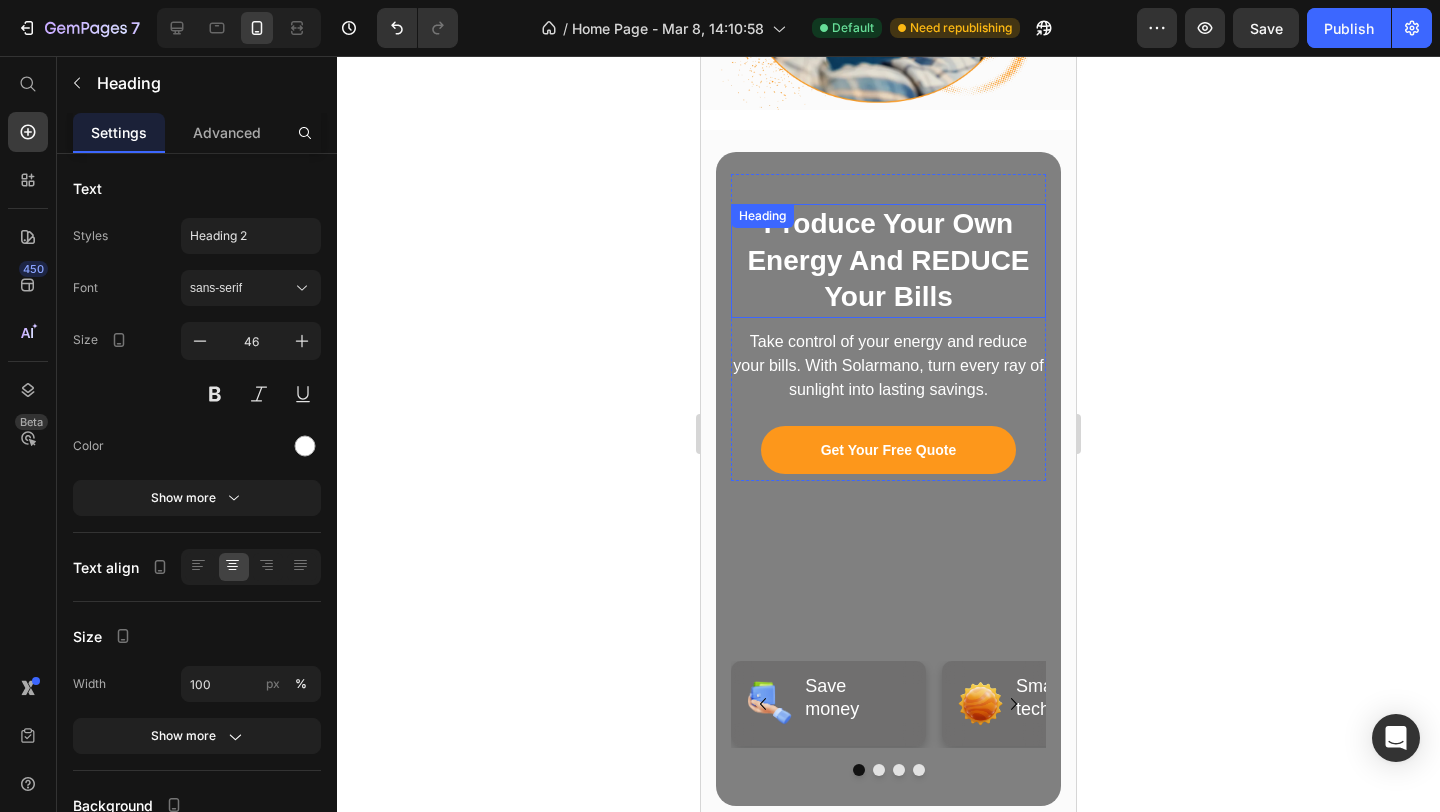 click on "Produce Your Own Energy And REDUCE Your Bills" at bounding box center (888, 260) 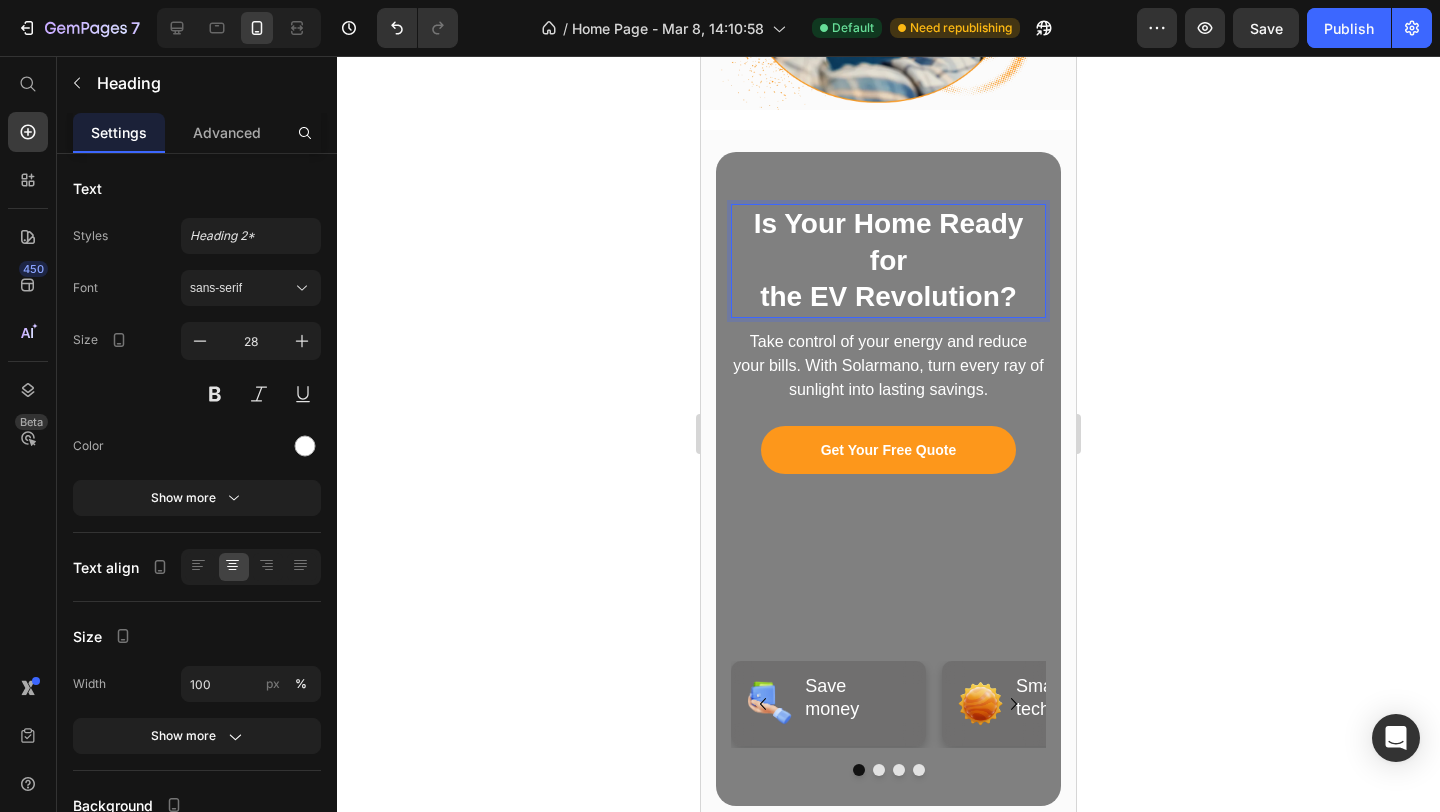 click on "Is Your Home Ready for  the EV Revolution?" at bounding box center (888, 260) 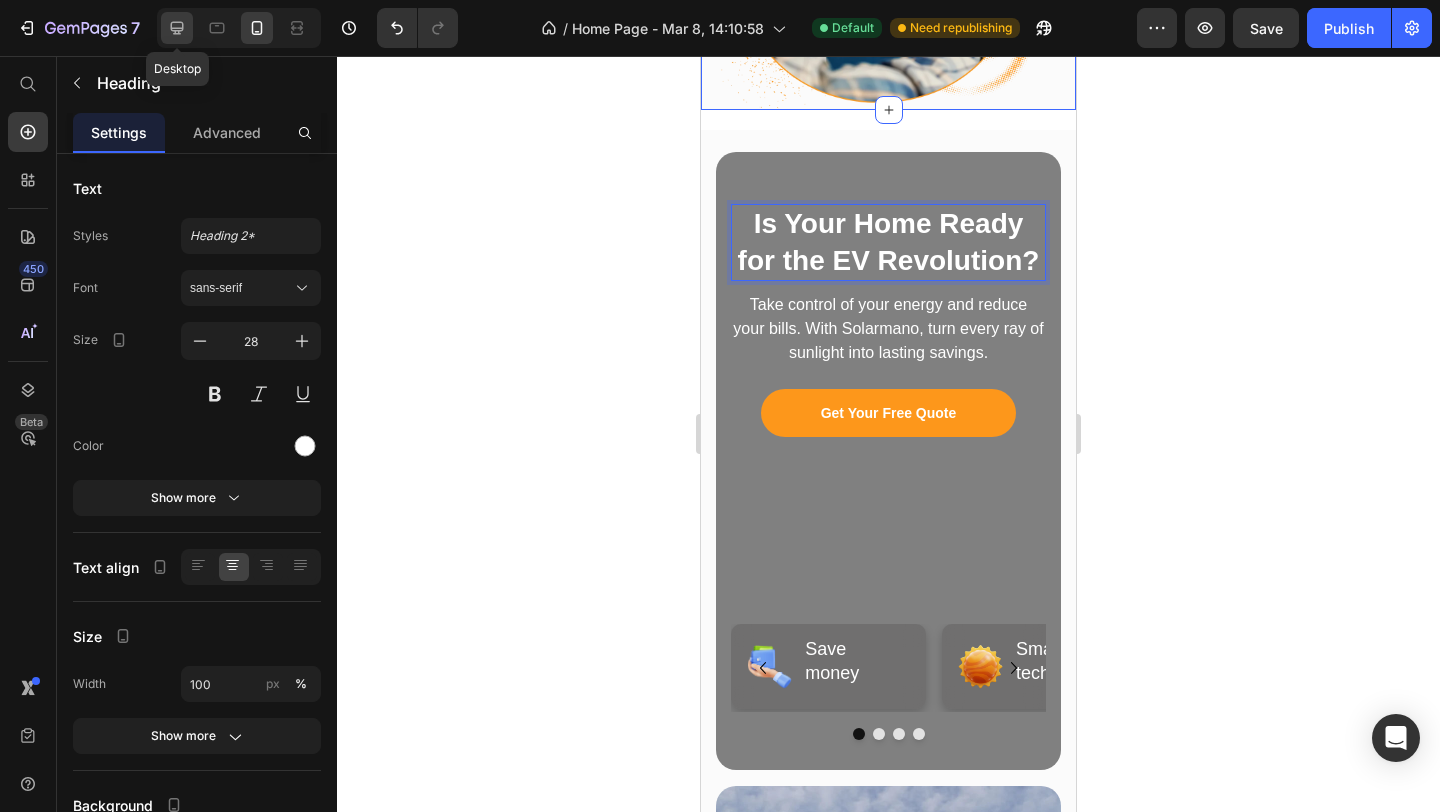 click 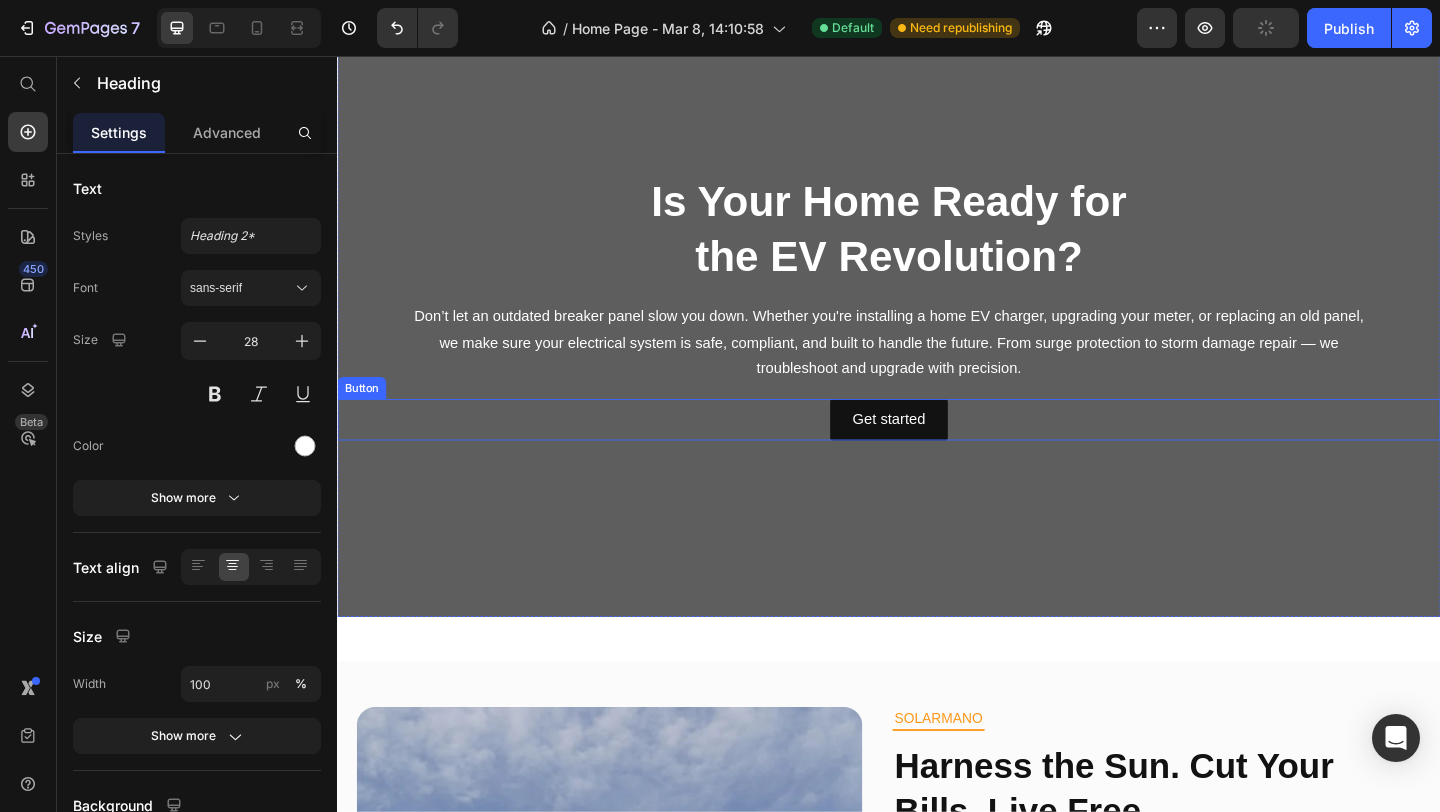 click on "Don’t let an outdated breaker panel slow you down. Whether you're installing a home EV charger, upgrading your meter, or replacing an old panel, we make sure your electrical system is safe, compliant, and built to handle the future. From surge protection to storm damage repair — we troubleshoot and upgrade with precision." at bounding box center [937, 368] 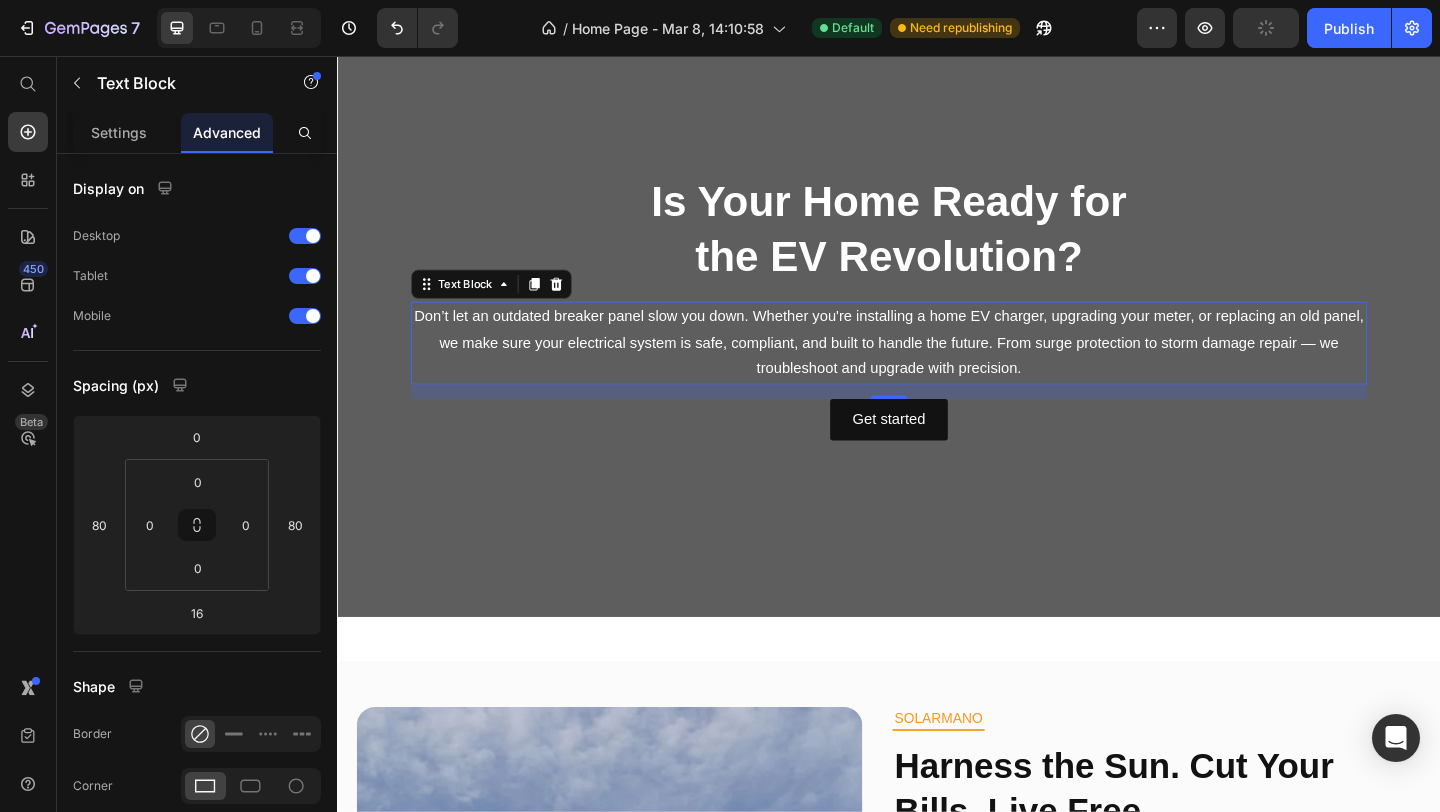 scroll, scrollTop: 2118, scrollLeft: 0, axis: vertical 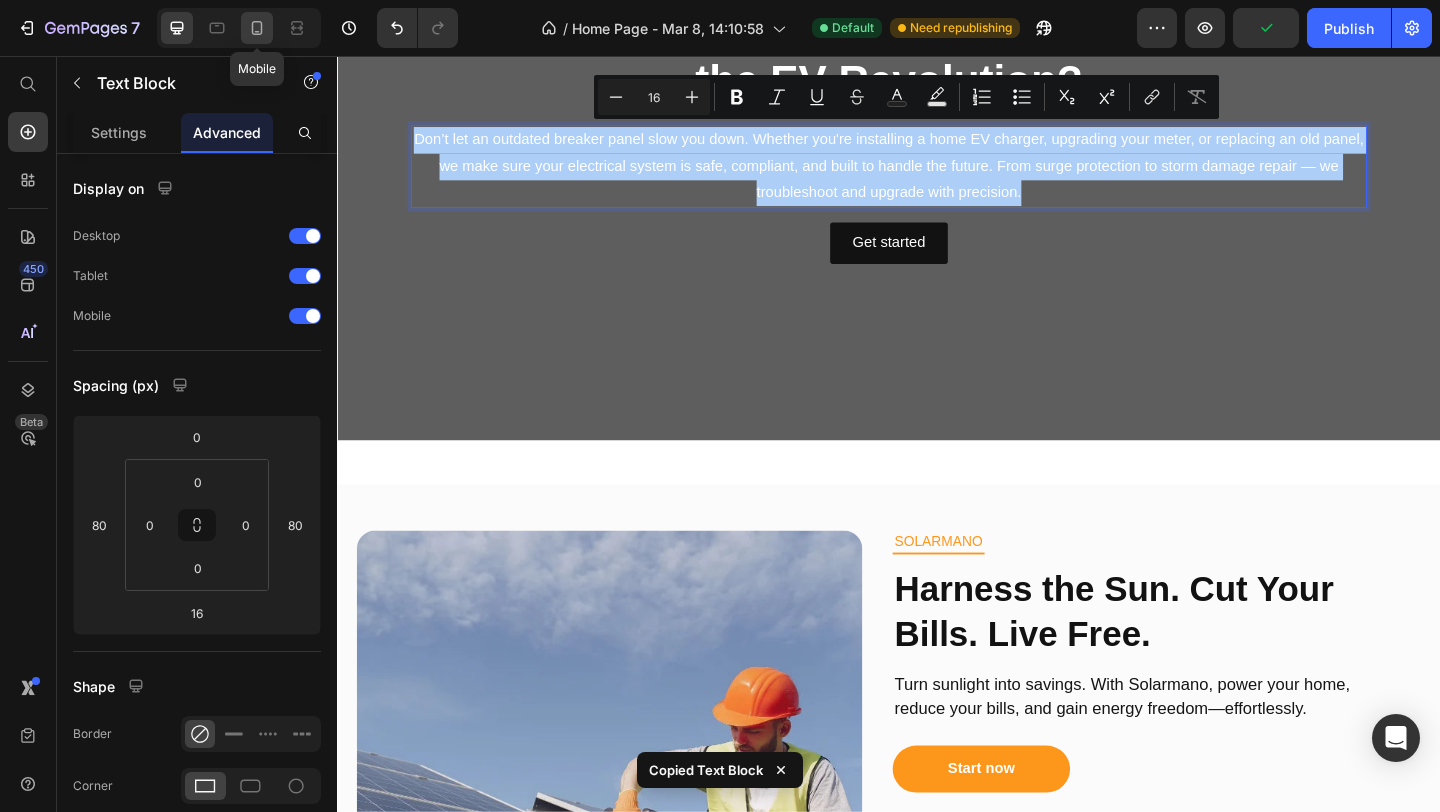 click 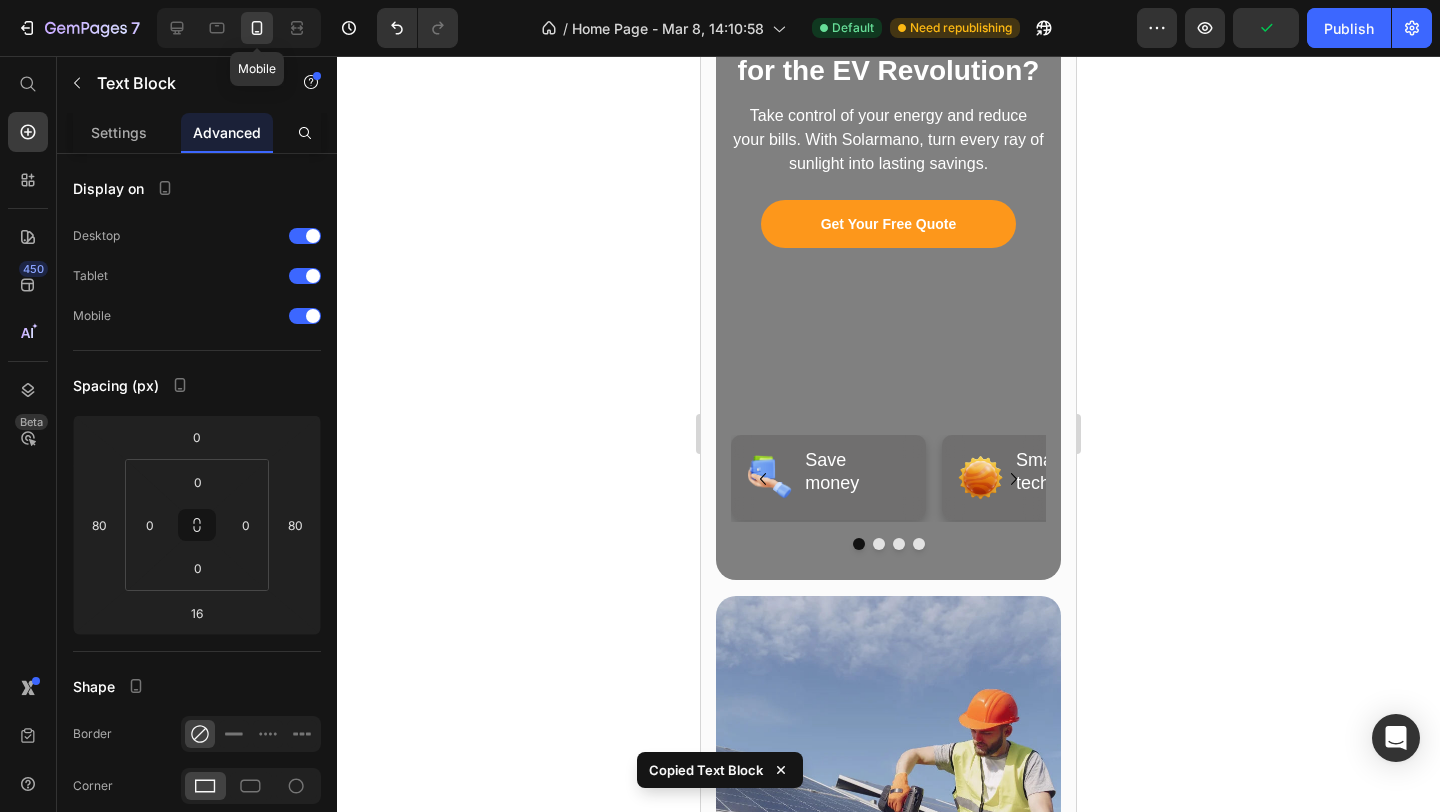 click on "Image Save  money Heading Row Image Smart technology Heading Row Image All-in-one service Heading Row Image Ecological impact  Heading Row
Carousel" at bounding box center [888, 417] 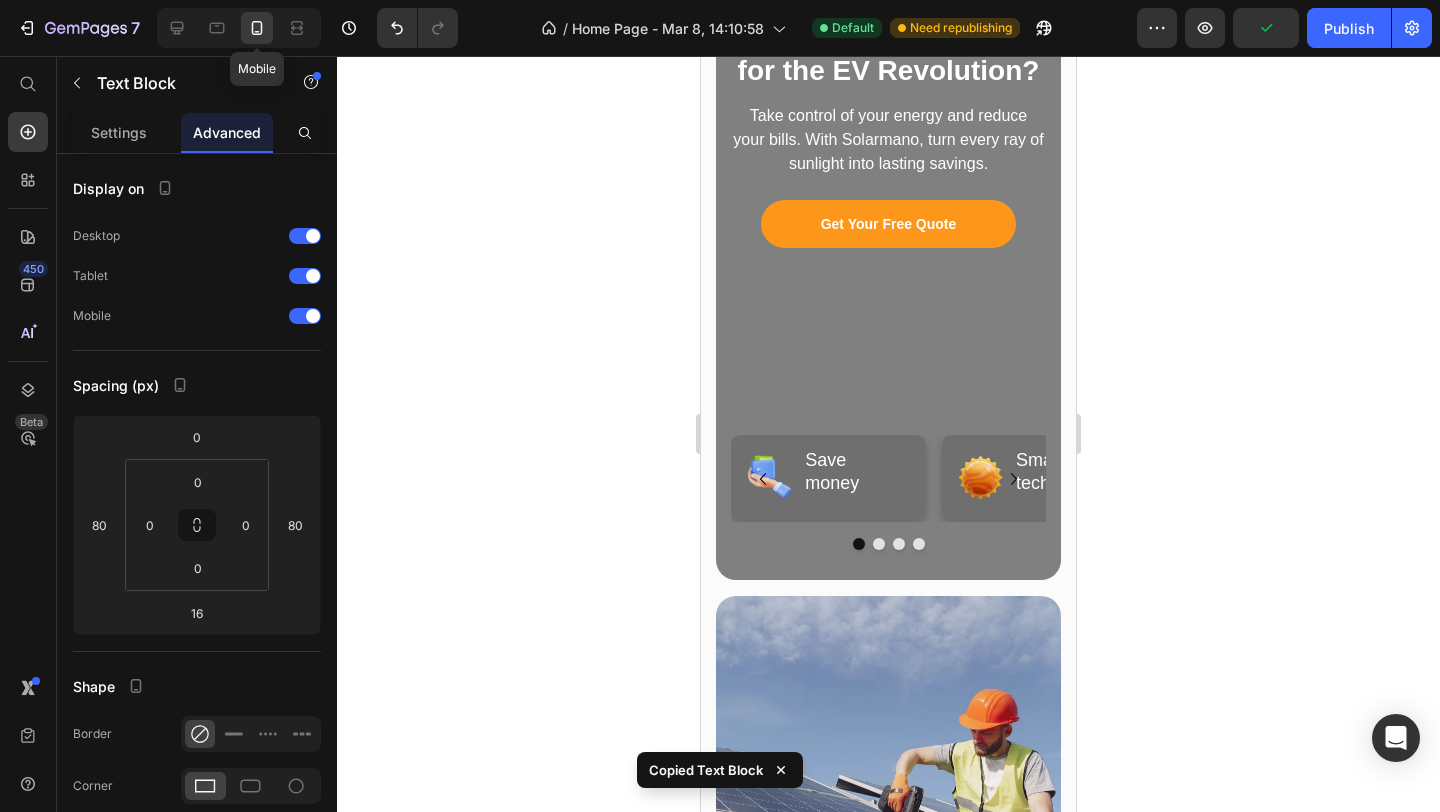 click on "Take control of your energy and reduce your bills. With Solarmano, turn every ray of sunlight into lasting savings." at bounding box center [888, 140] 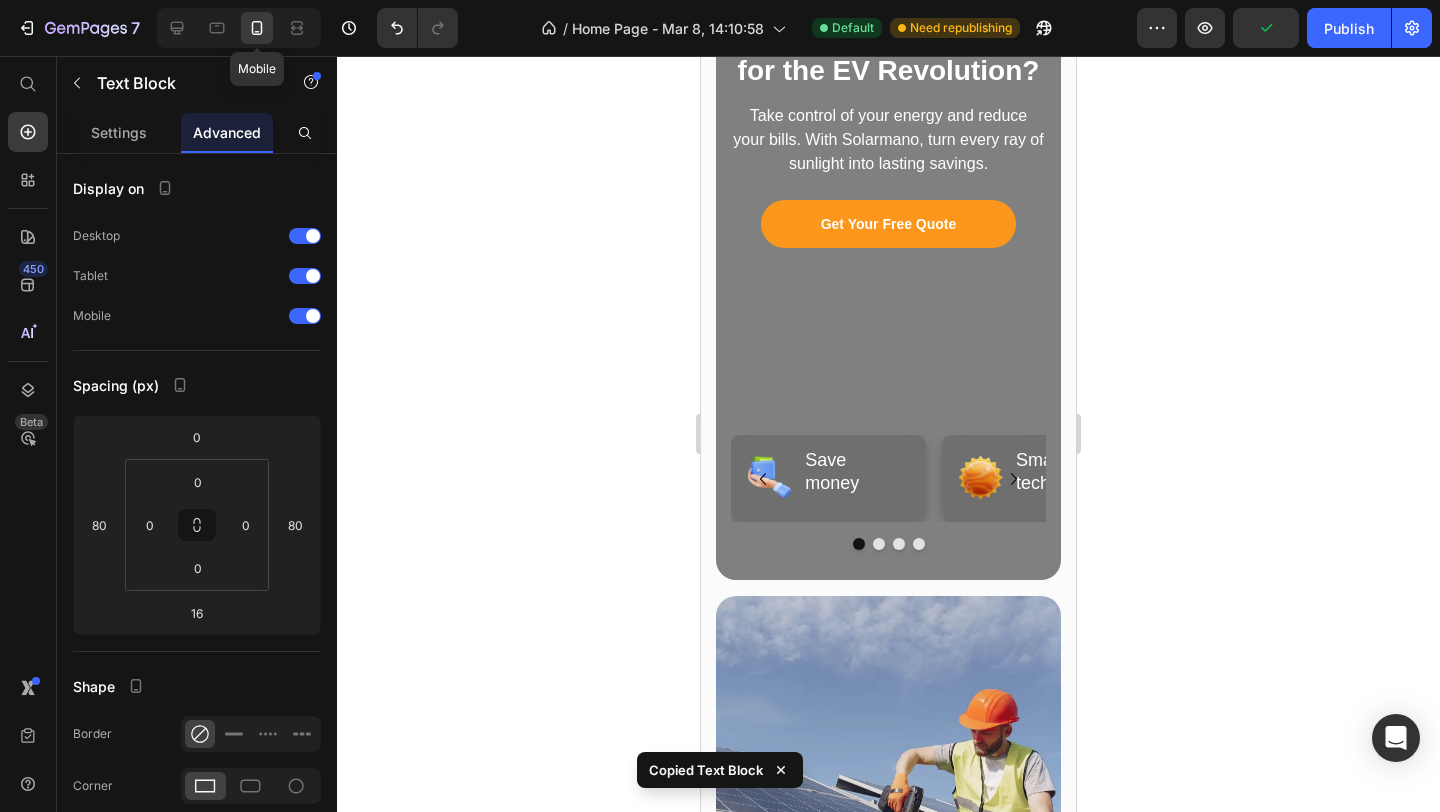 click on "Image Save  money Heading Row Image Smart technology Heading Row Image All-in-one service Heading Row Image Ecological impact  Heading Row
Carousel" at bounding box center [888, 417] 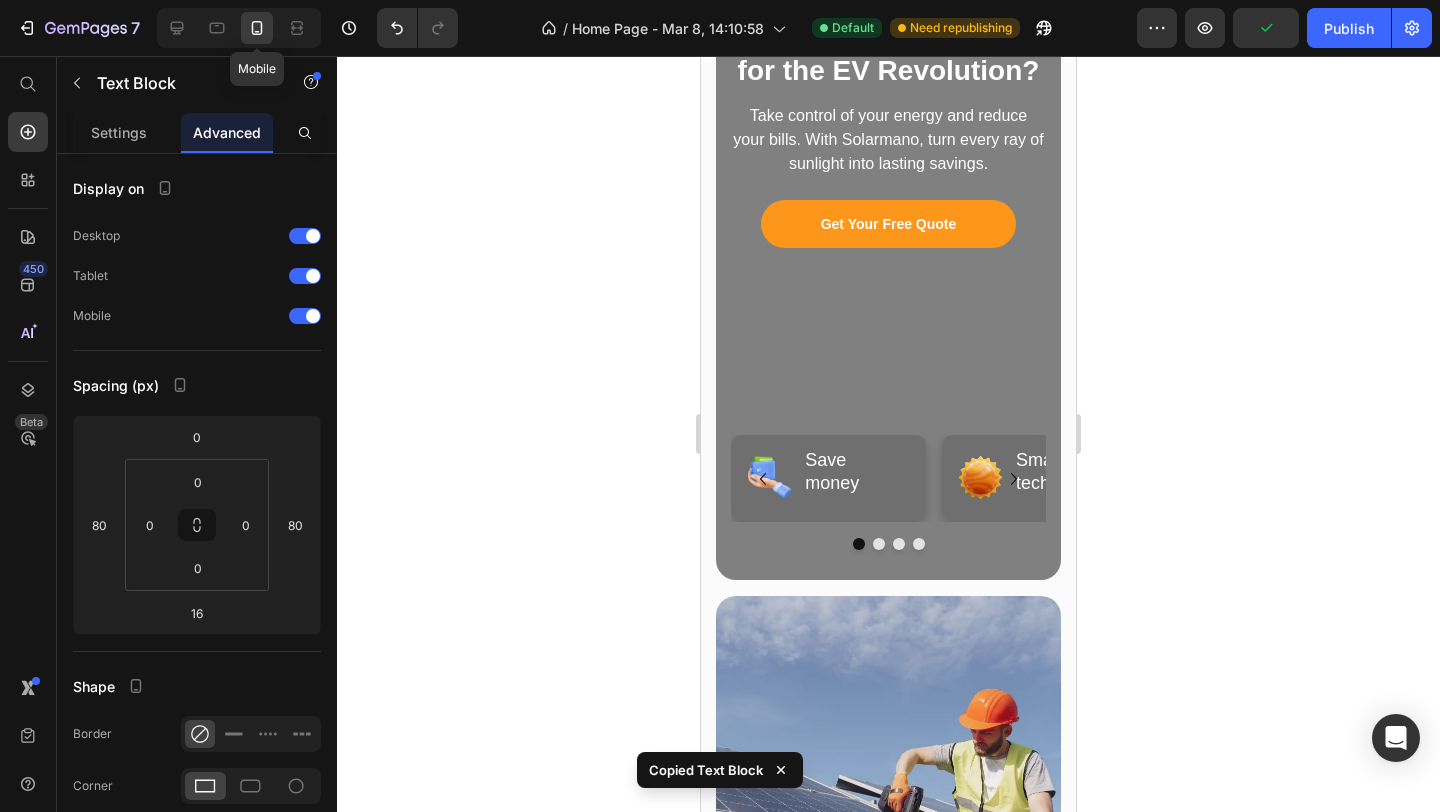click on "Image Save  money Heading Row Image Smart technology Heading Row Image All-in-one service Heading Row Image Ecological impact  Heading Row
Carousel" at bounding box center (888, 417) 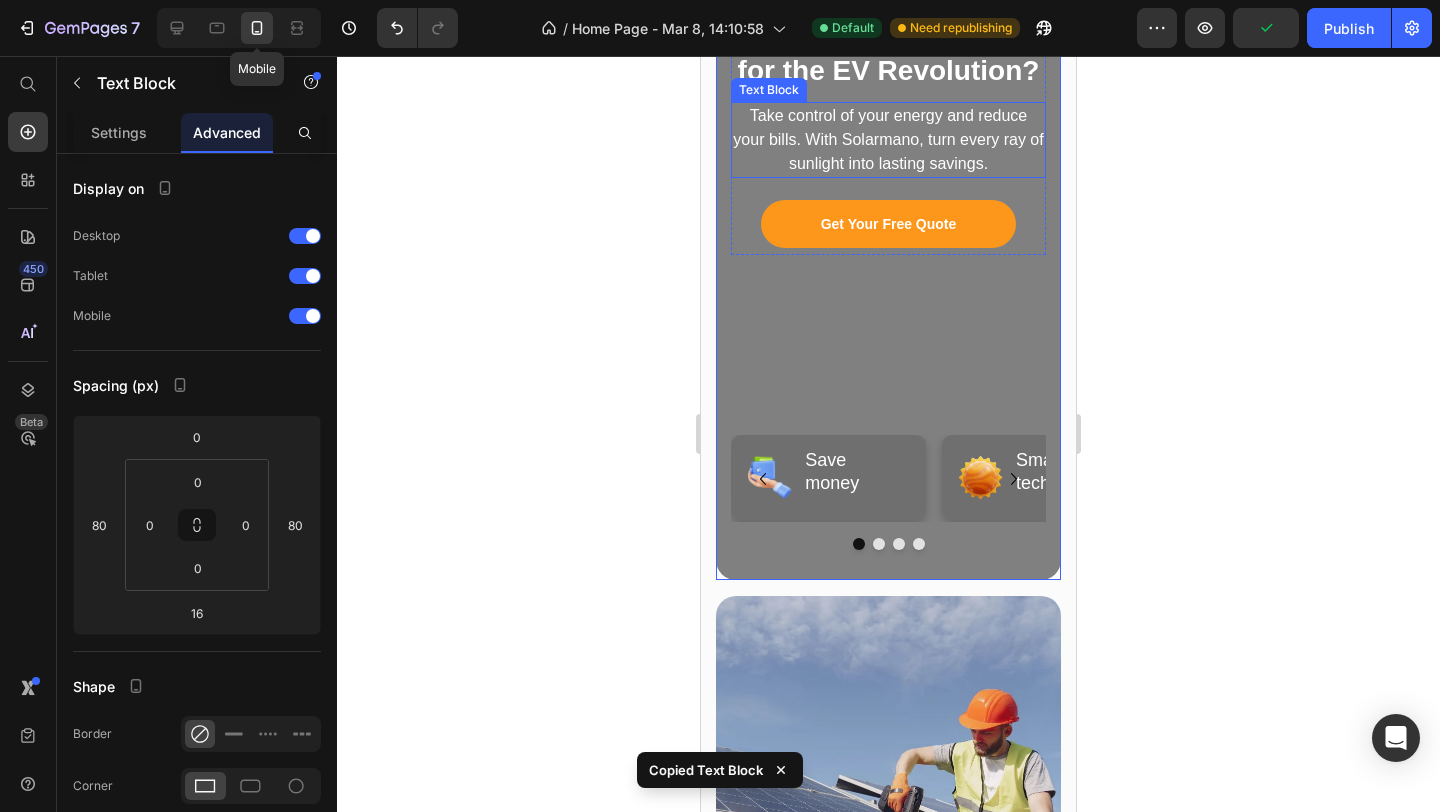 click on "⁠⁠⁠⁠⁠⁠⁠ Is Your Home Ready for the EV Revolution? Heading Take control of your energy and reduce your bills. With Solarmano, turn every ray of sunlight into lasting savings. Text Block Get Your Free Quote Button" at bounding box center [888, 120] 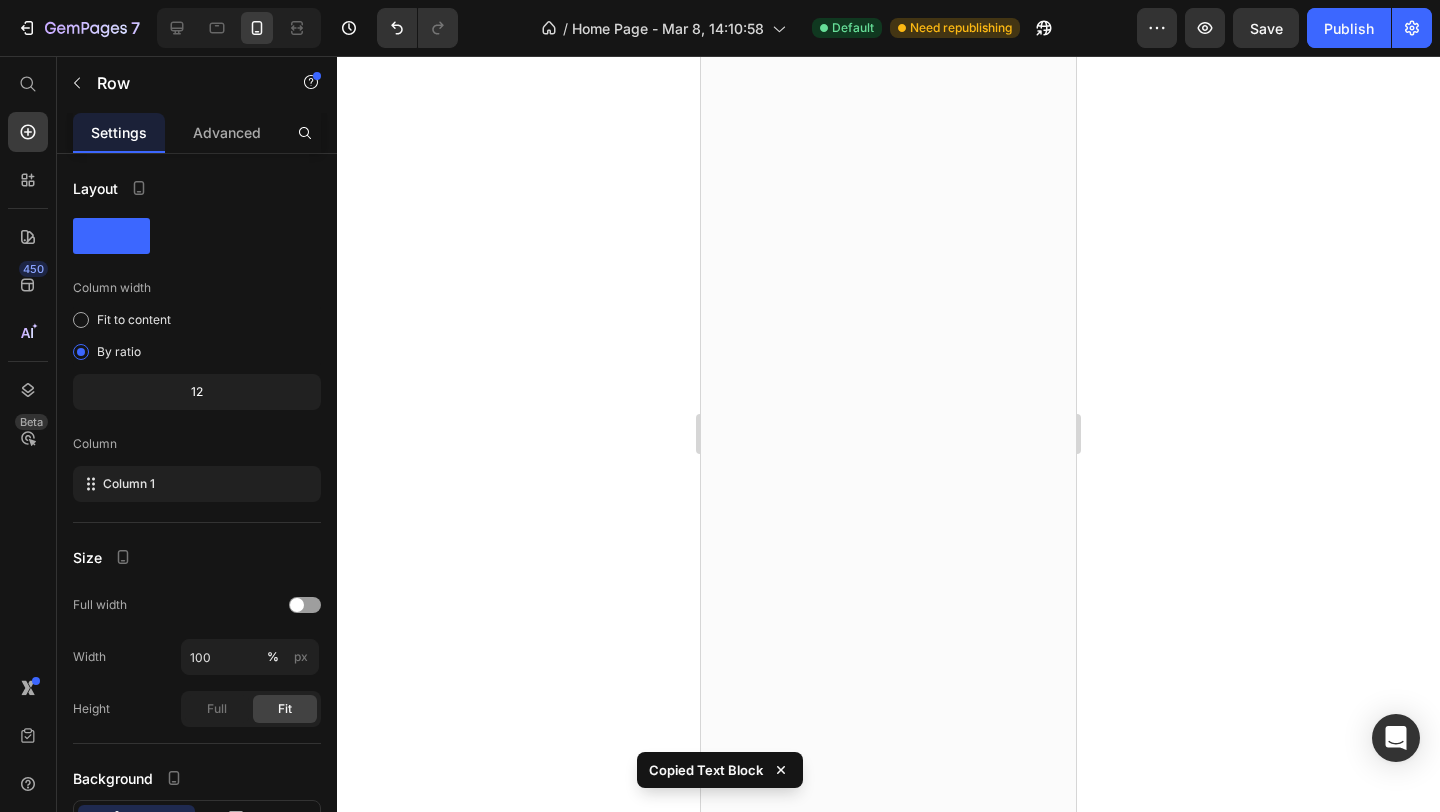 scroll, scrollTop: 19, scrollLeft: 0, axis: vertical 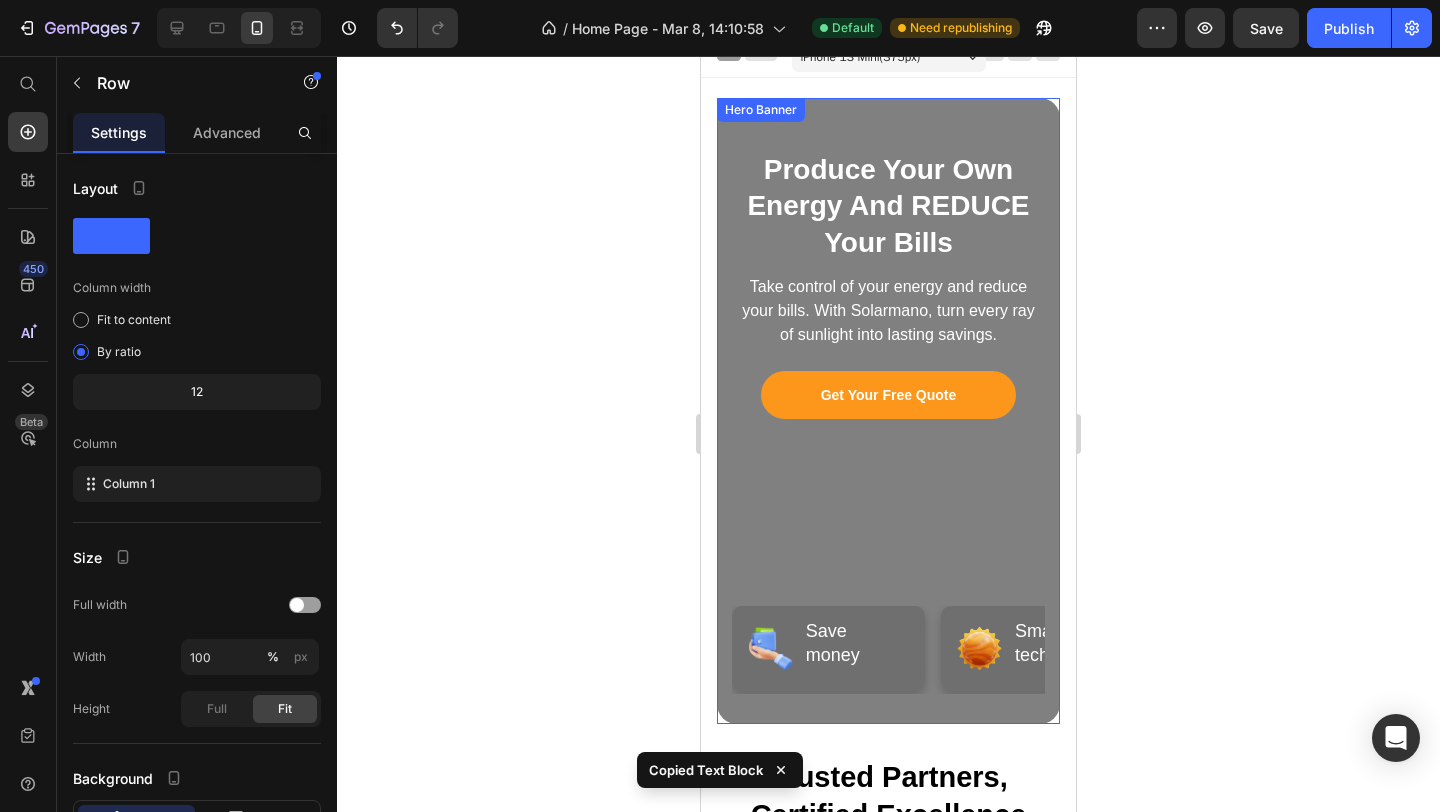 click on "Image Save  money Heading Row Image Smart technology Heading Row Image All-in-one service Heading Row Image Ecological impact  Heading Row
Carousel" at bounding box center (888, 574) 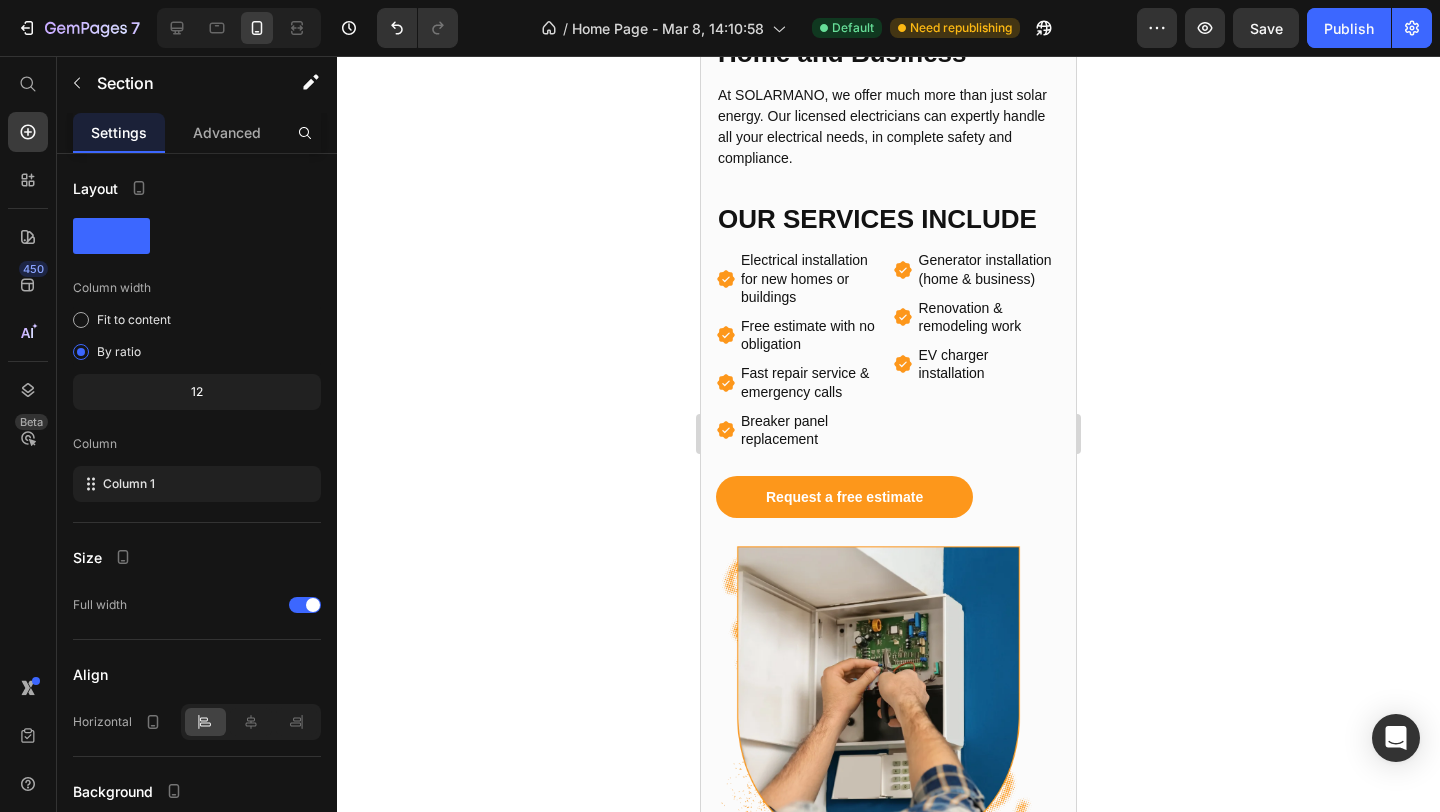 scroll, scrollTop: 1757, scrollLeft: 0, axis: vertical 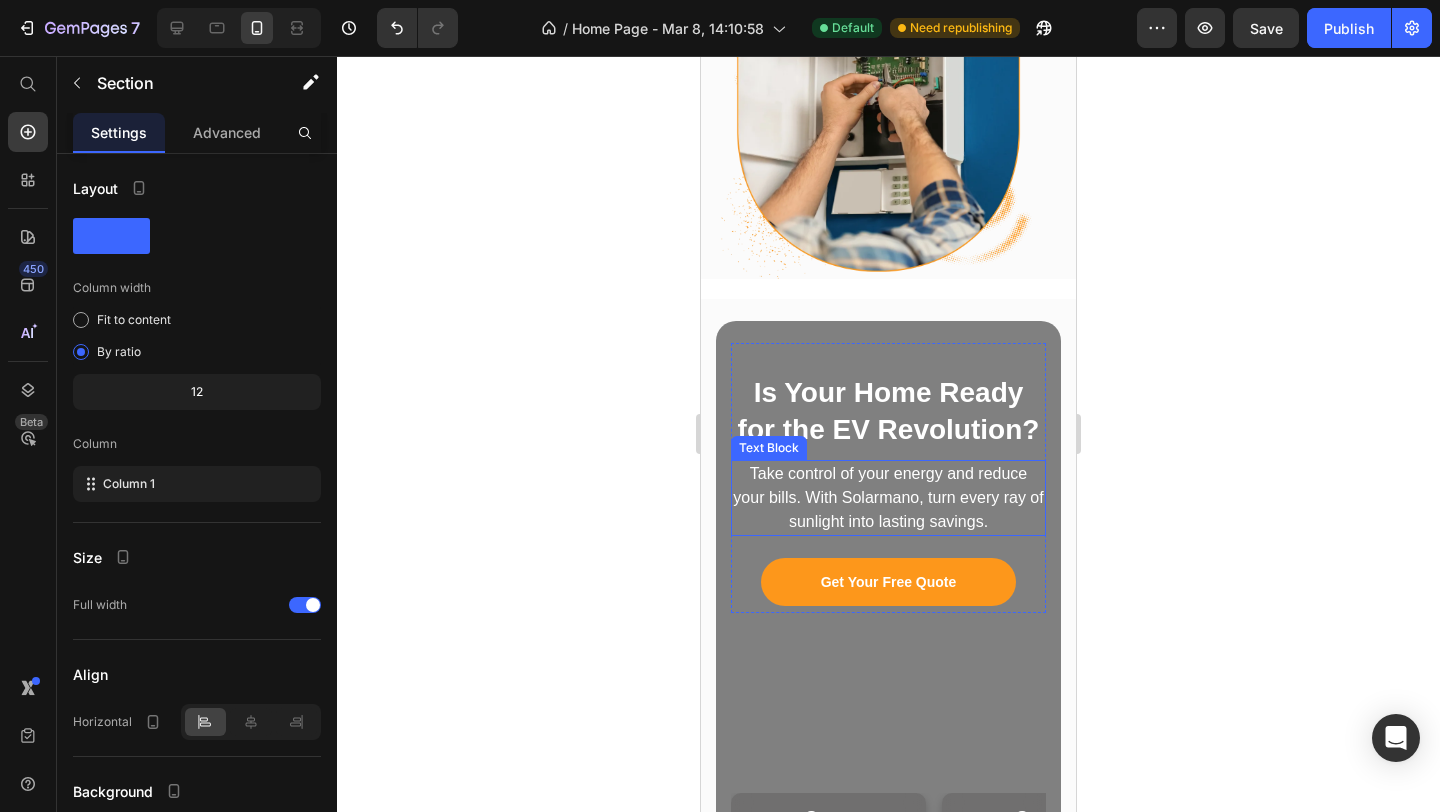 click on "Take control of your energy and reduce your bills. With Solarmano, turn every ray of sunlight into lasting savings." at bounding box center (888, 498) 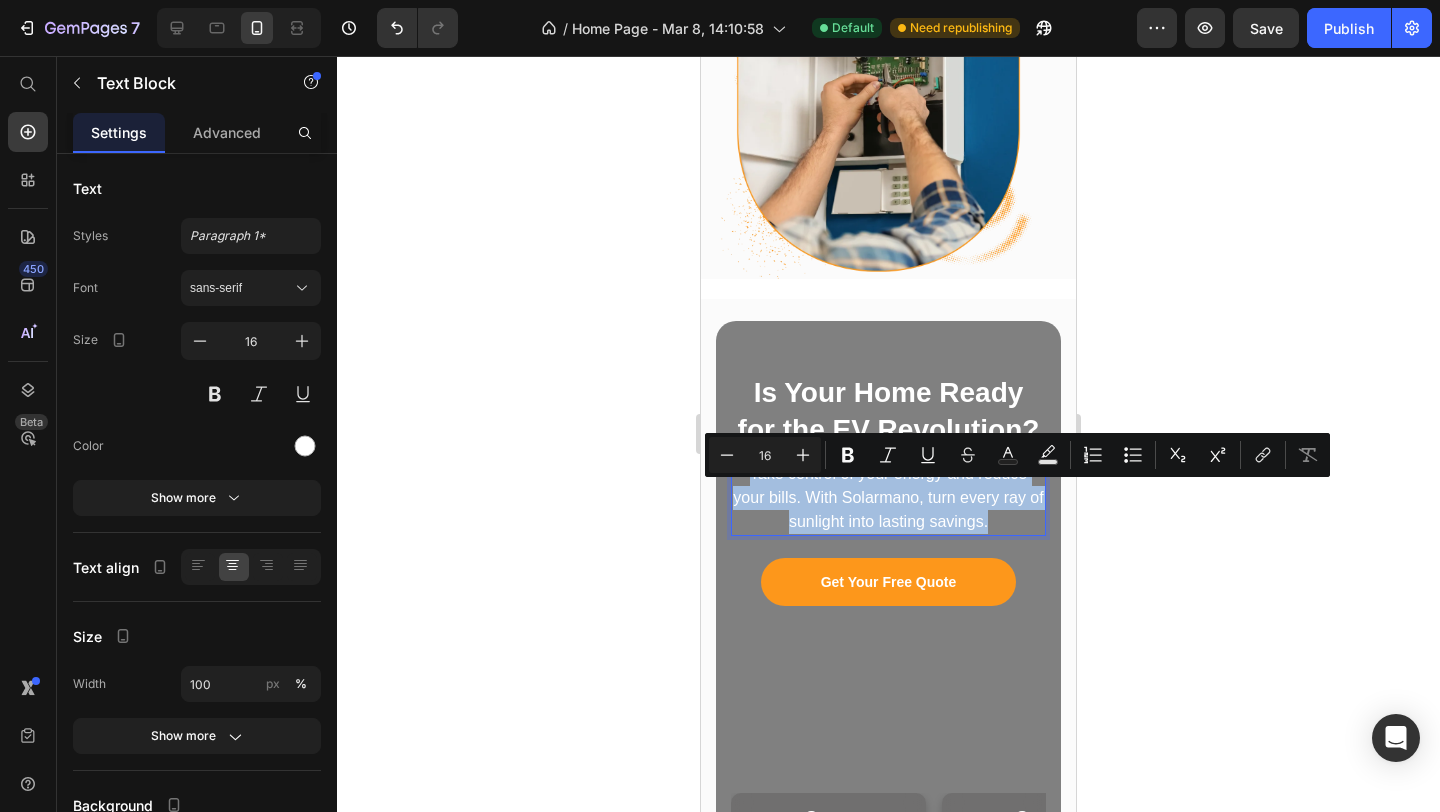 click on "Take control of your energy and reduce your bills. With Solarmano, turn every ray of sunlight into lasting savings." at bounding box center (888, 498) 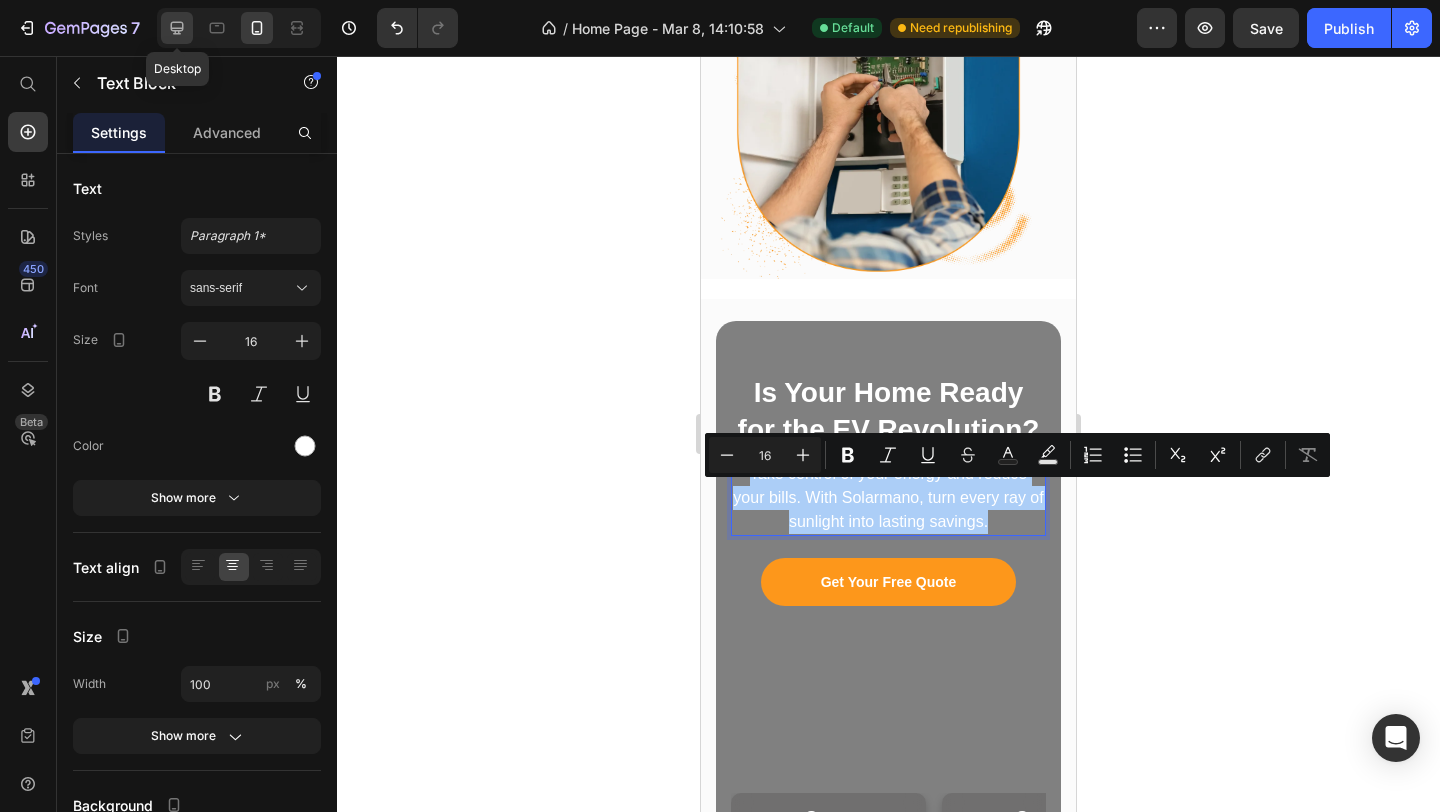 click 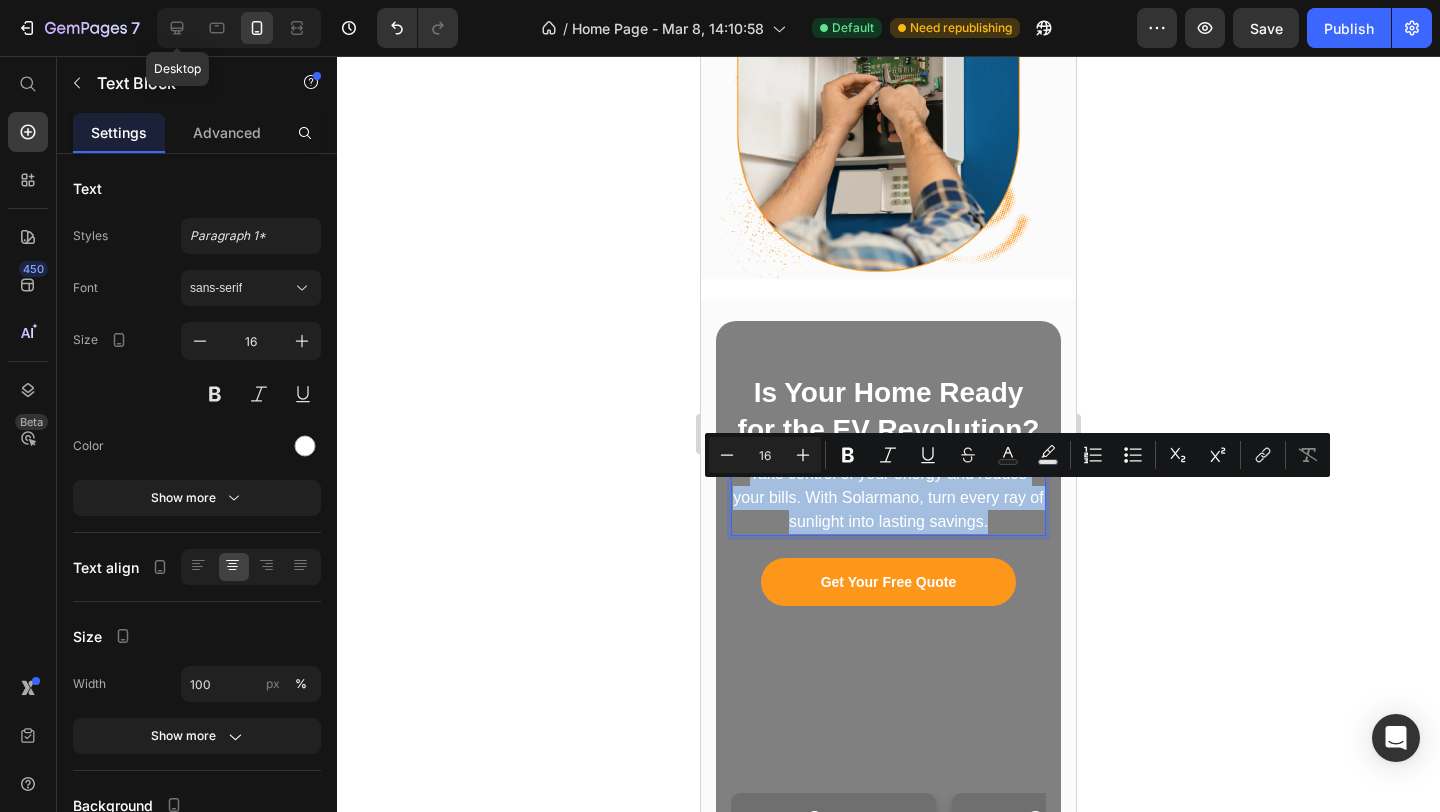 click on "Don’t let an outdated breaker panel slow you down. Whether you're installing a home EV charger, upgrading your meter, or replacing an old panel, we make sure your electrical system is safe, compliant, and built to handle the future. From surge protection to storm damage repair — we troubleshoot and upgrade with precision." at bounding box center (701, 56) 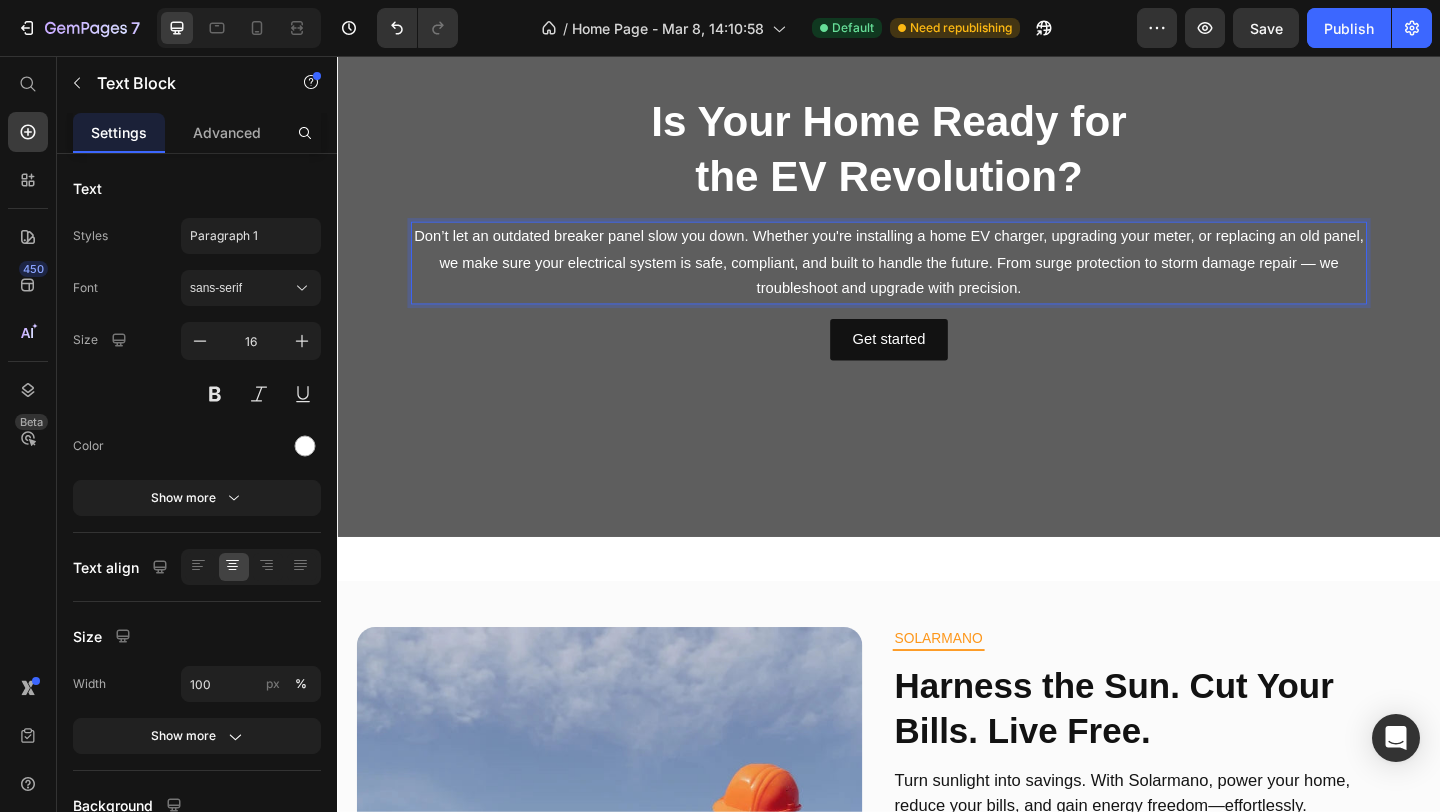 scroll, scrollTop: 2118, scrollLeft: 0, axis: vertical 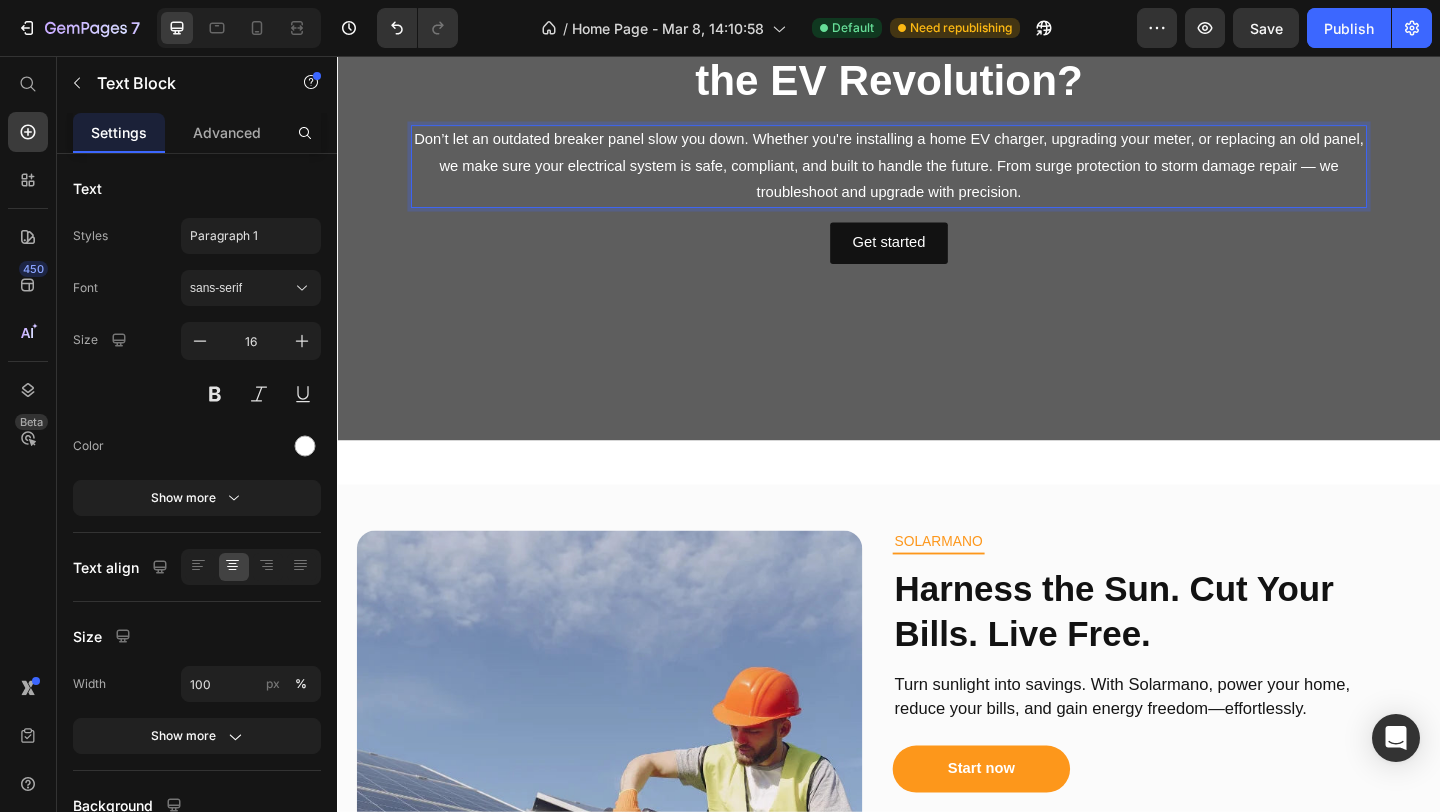 click on "Don’t let an outdated breaker panel slow you down. Whether you're installing a home EV charger, upgrading your meter, or replacing an old panel, we make sure your electrical system is safe, compliant, and built to handle the future. From surge protection to storm damage repair — we troubleshoot and upgrade with precision." at bounding box center [937, 176] 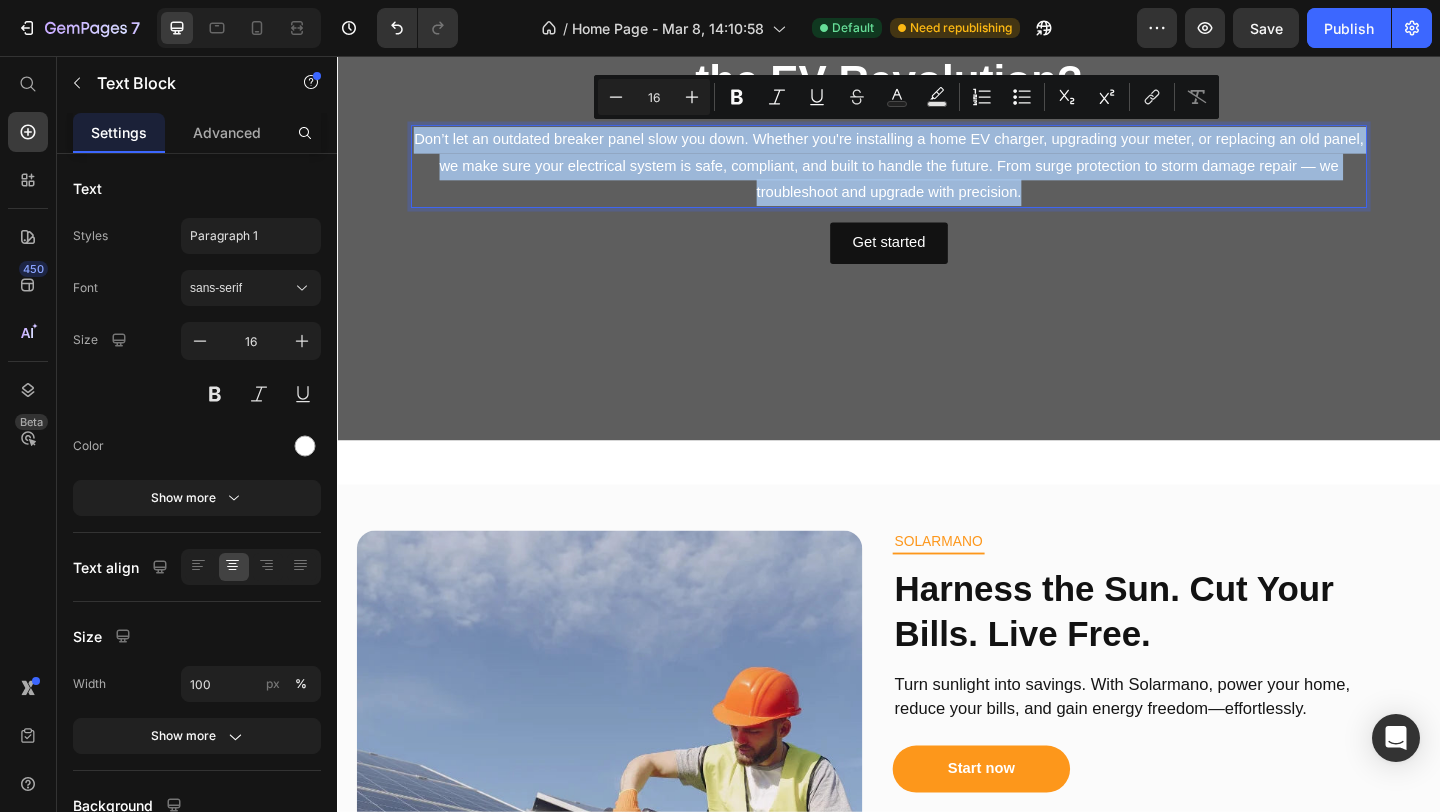 copy on "Don’t let an outdated breaker panel slow you down. Whether you're installing a home EV charger, upgrading your meter, or replacing an old panel, we make sure your electrical system is safe, compliant, and built to handle the future. From surge protection to storm damage repair — we troubleshoot and upgrade with precision." 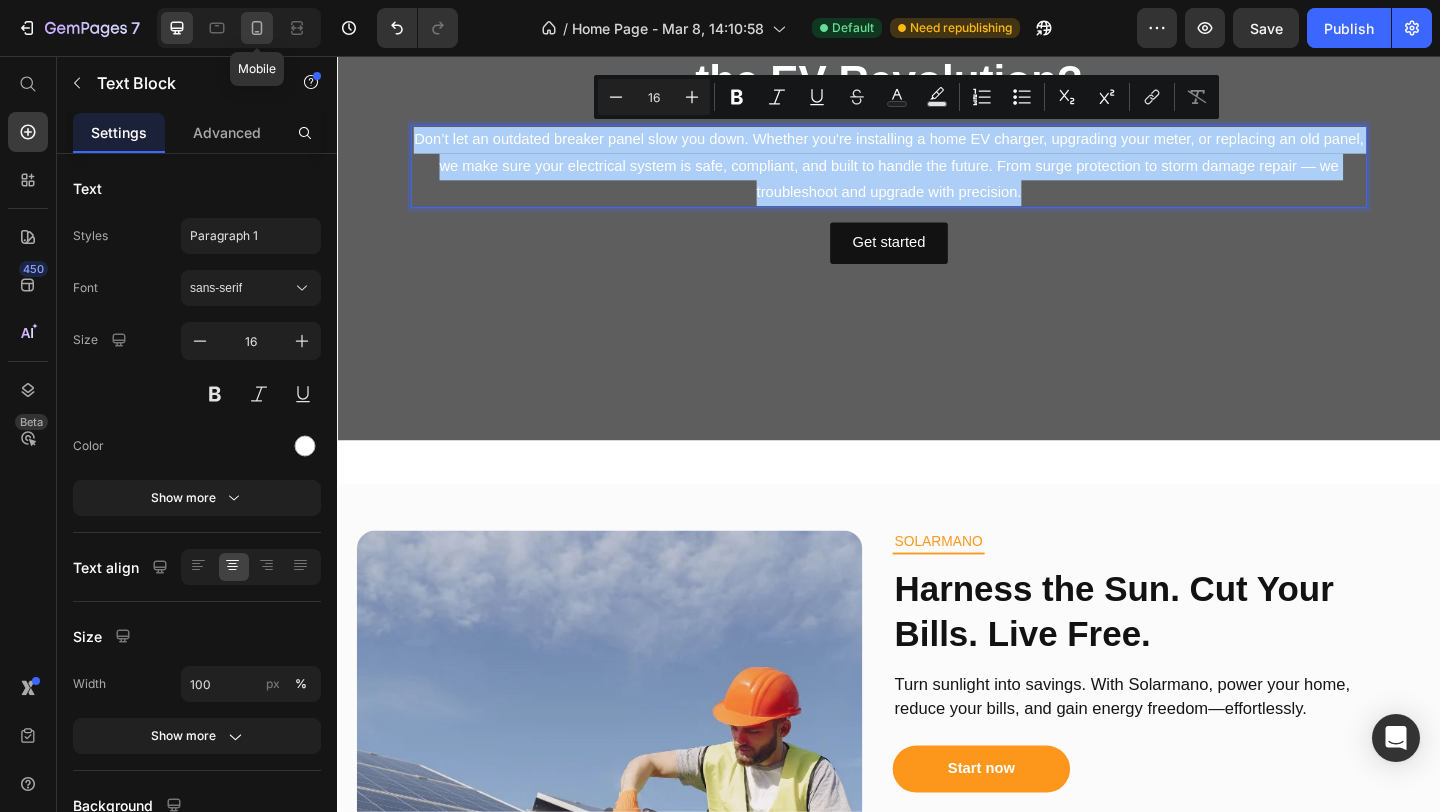 click 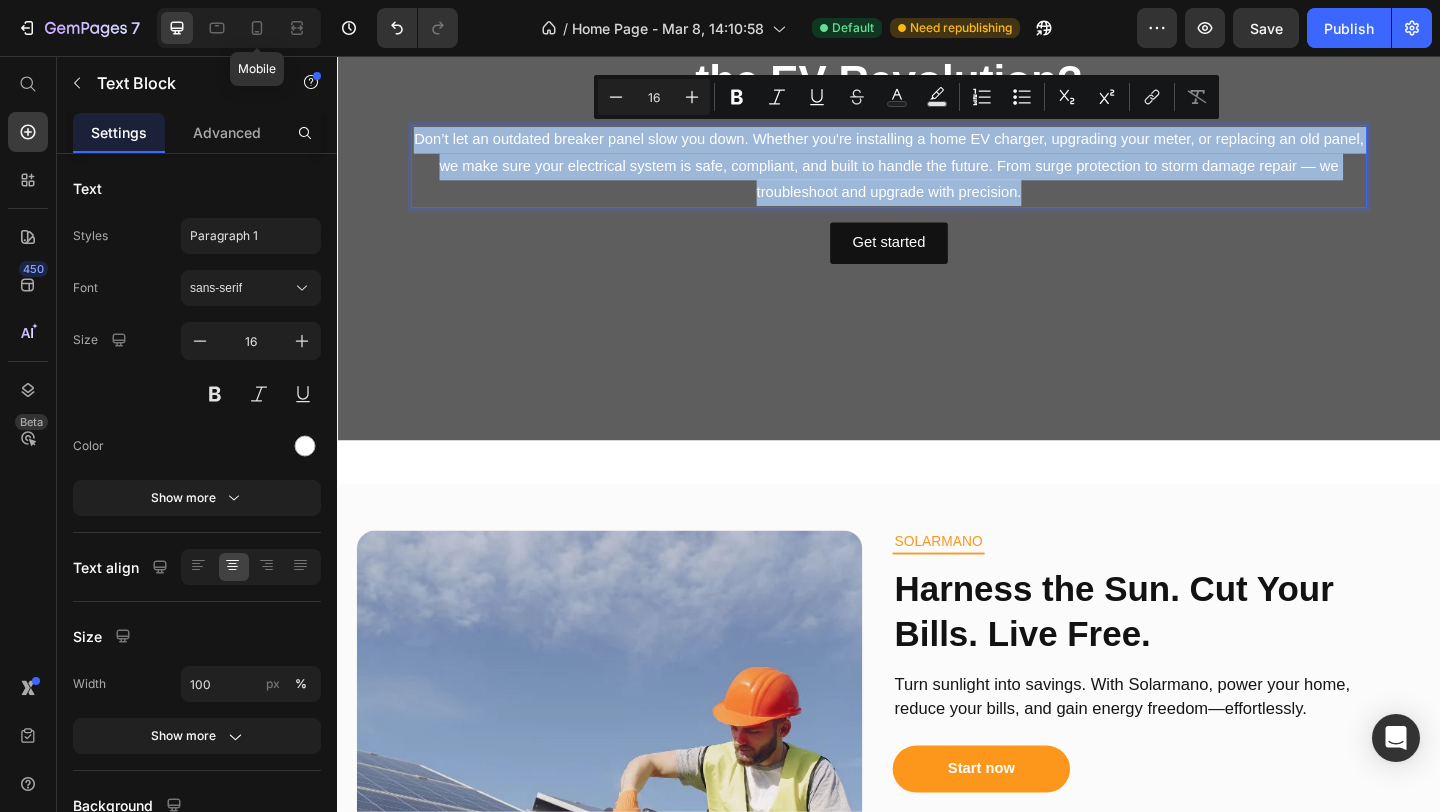 click on "Take control of your energy and reduce your bills. With Solarmano, turn every ray of sunlight into lasting savings." at bounding box center (337, 56) 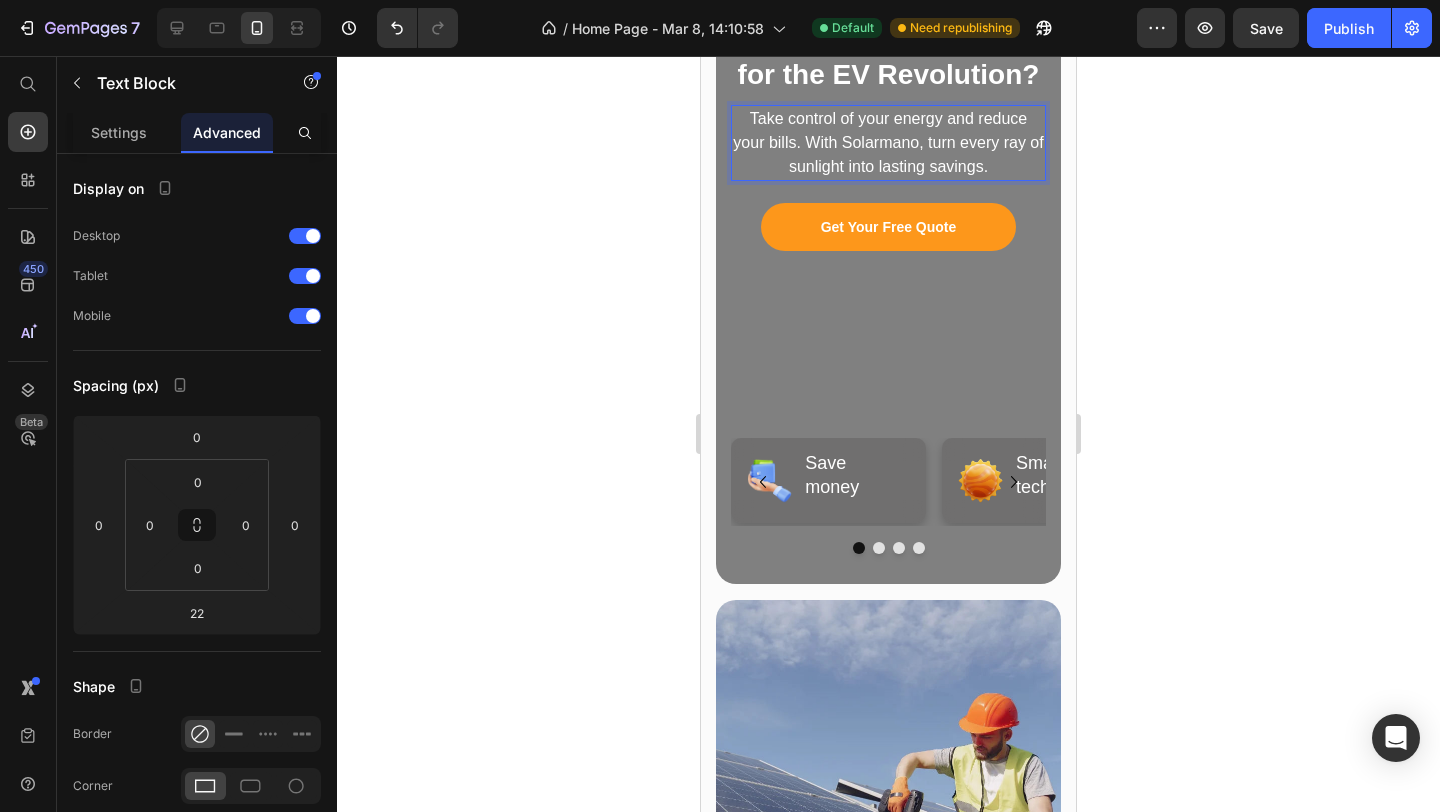scroll, scrollTop: 1866, scrollLeft: 0, axis: vertical 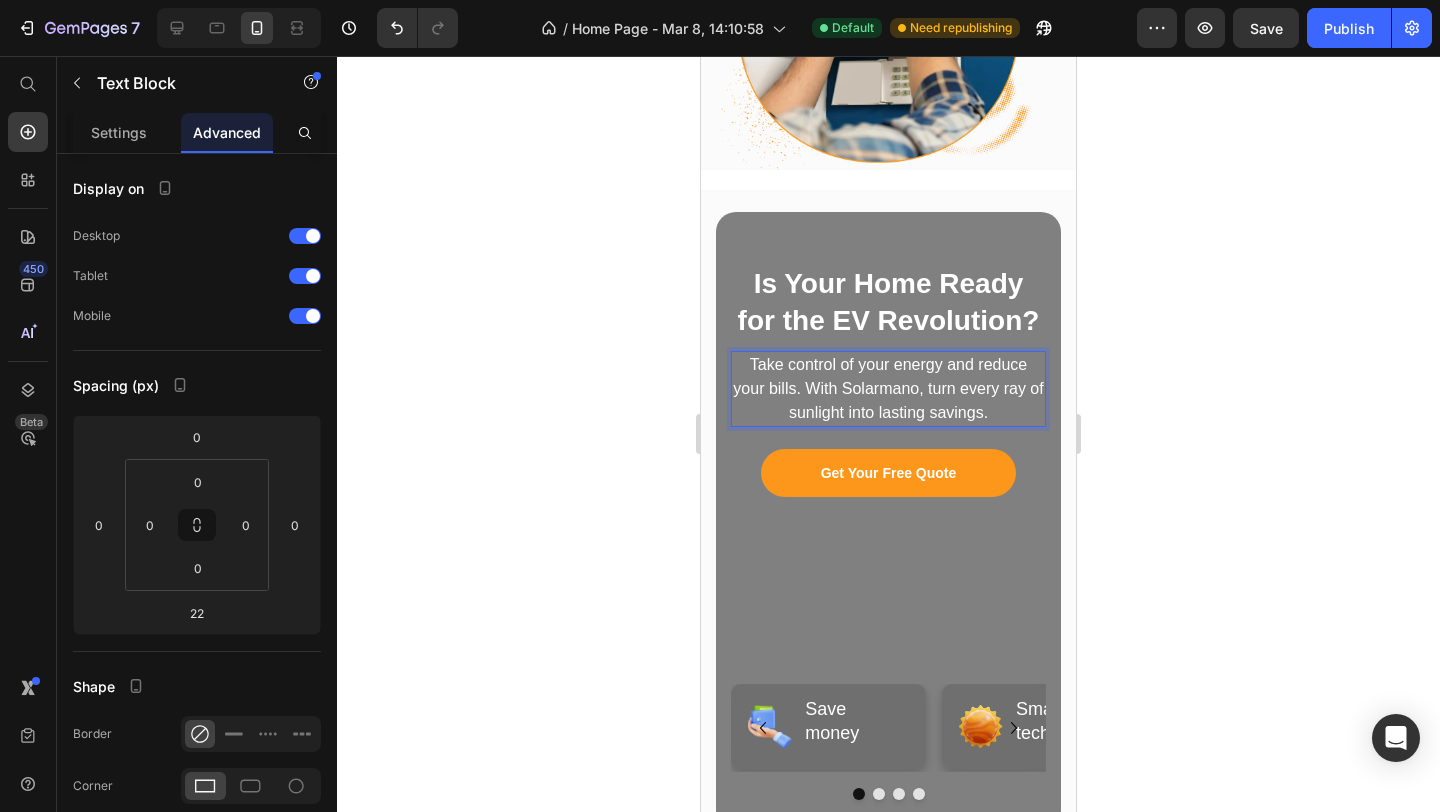 click on "Take control of your energy and reduce your bills. With Solarmano, turn every ray of sunlight into lasting savings." at bounding box center [888, 389] 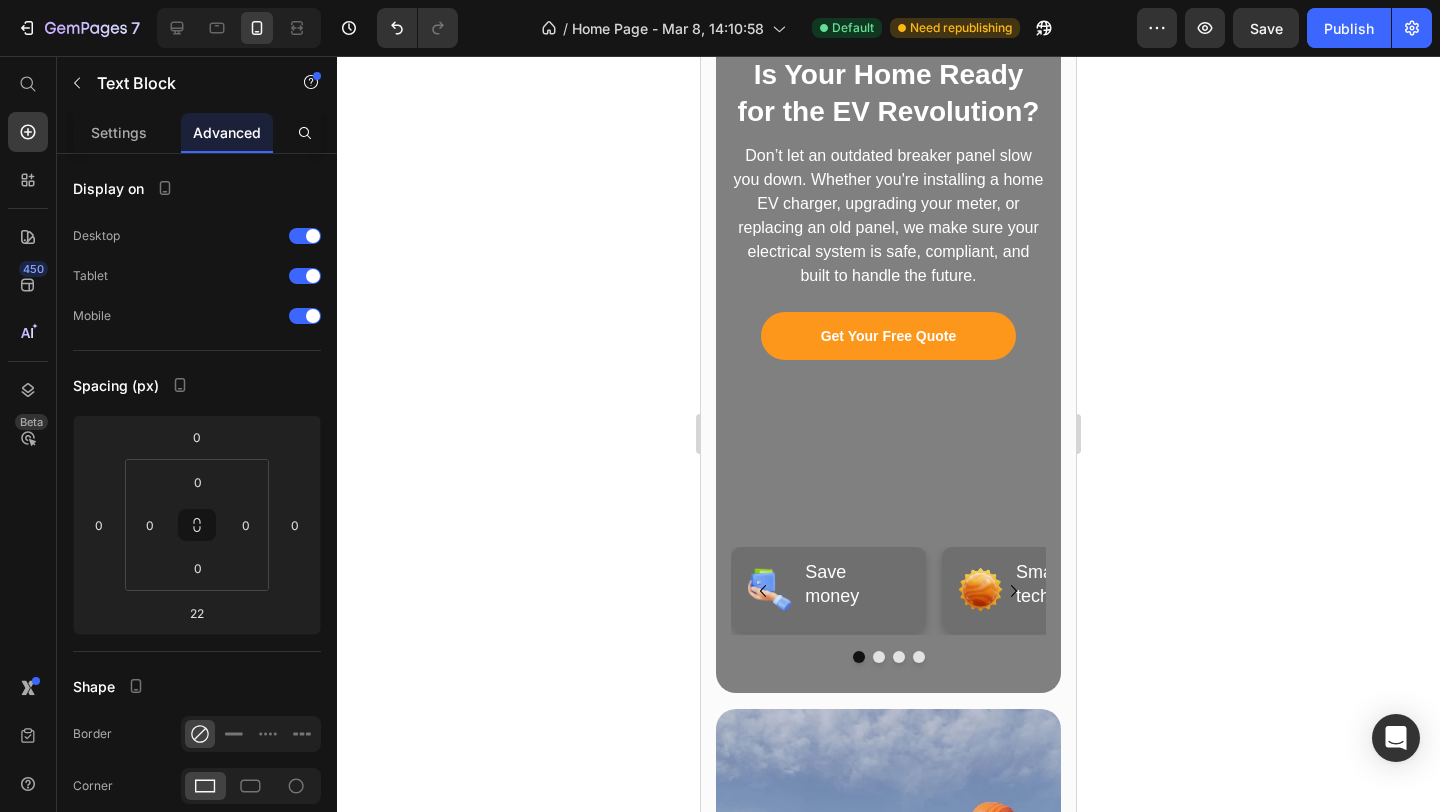 scroll, scrollTop: 2003, scrollLeft: 0, axis: vertical 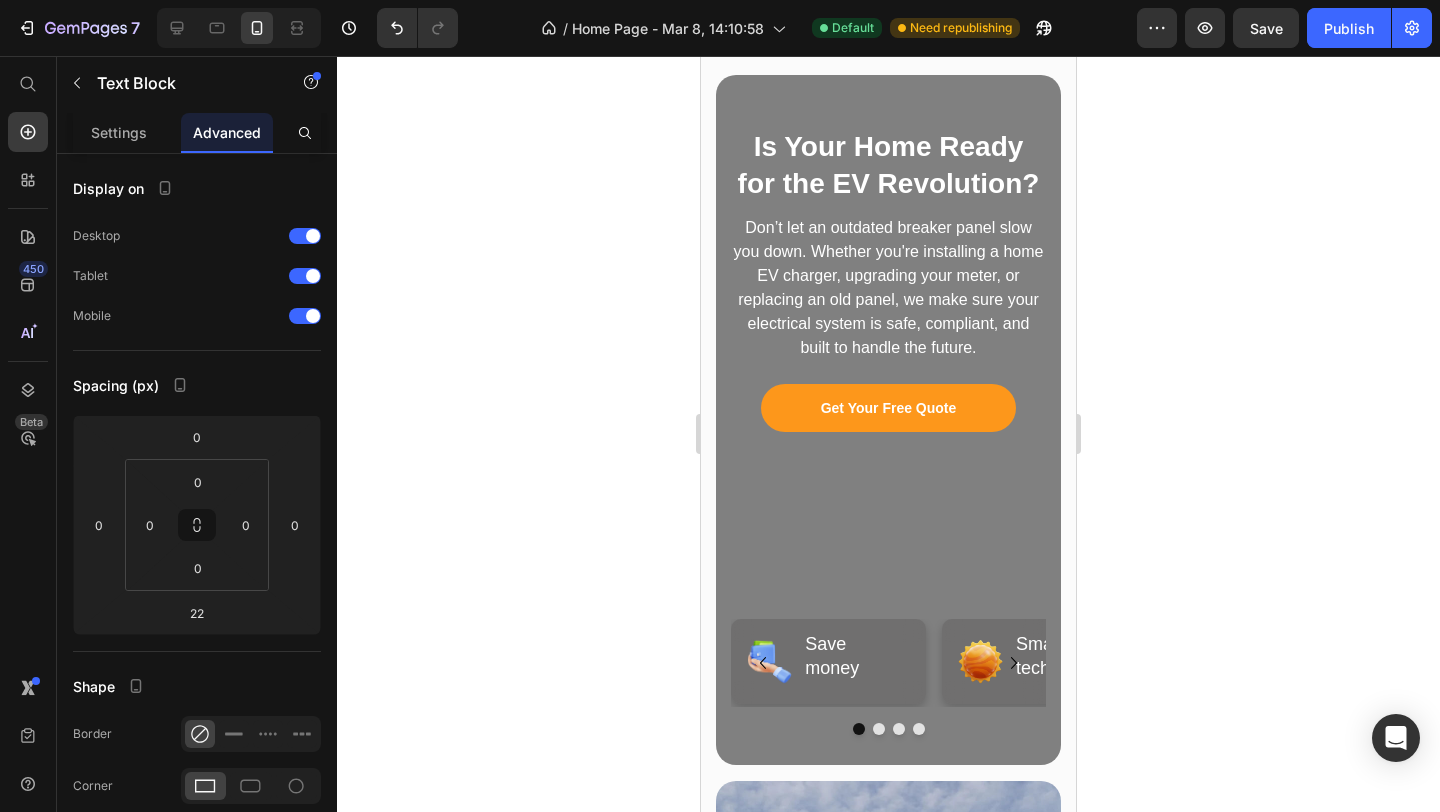 click on "Don’t let an outdated breaker panel slow you down. Whether you're installing a home EV charger, upgrading your meter, or replacing an old panel, we make sure your electrical system is safe, compliant, and built to handle the future." at bounding box center (888, 288) 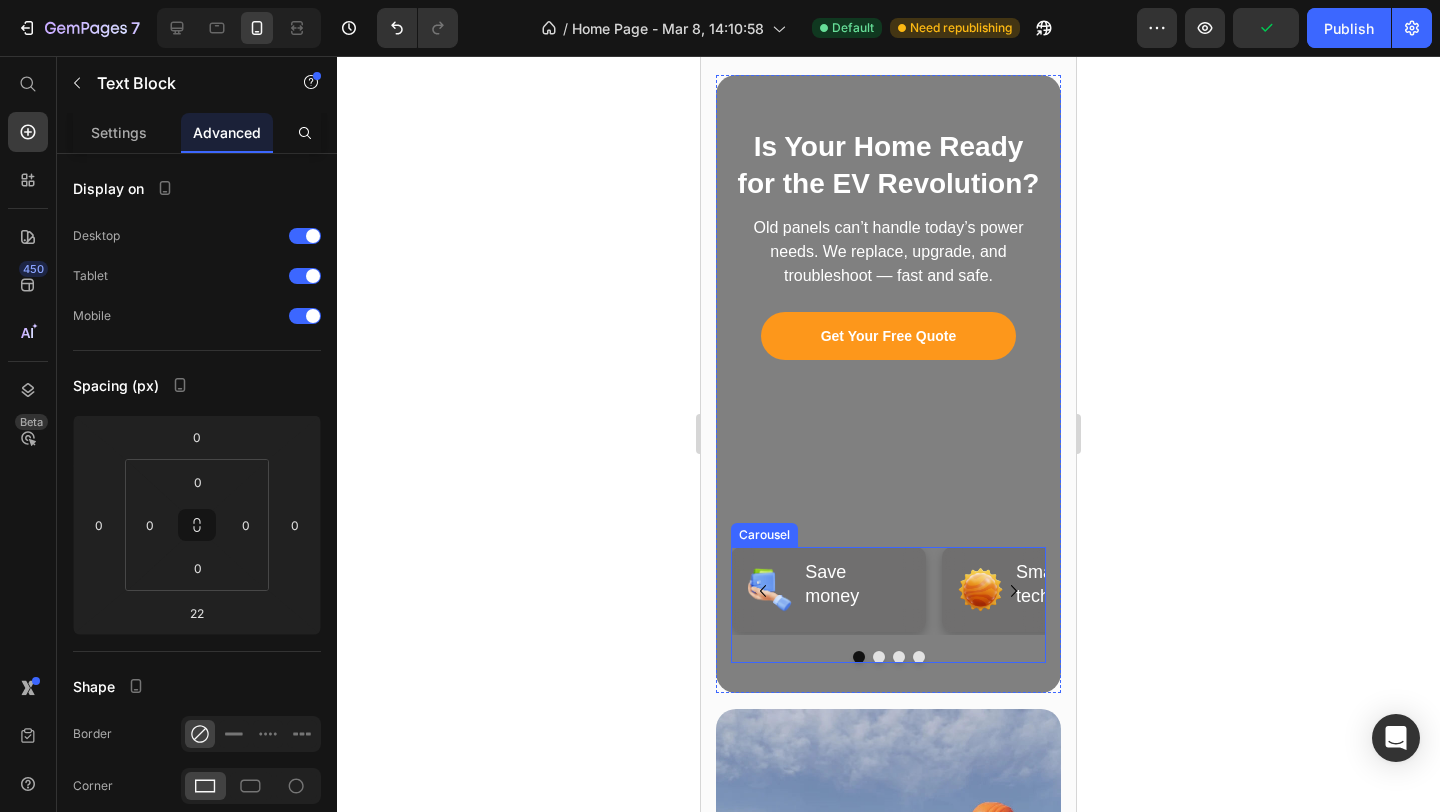 click 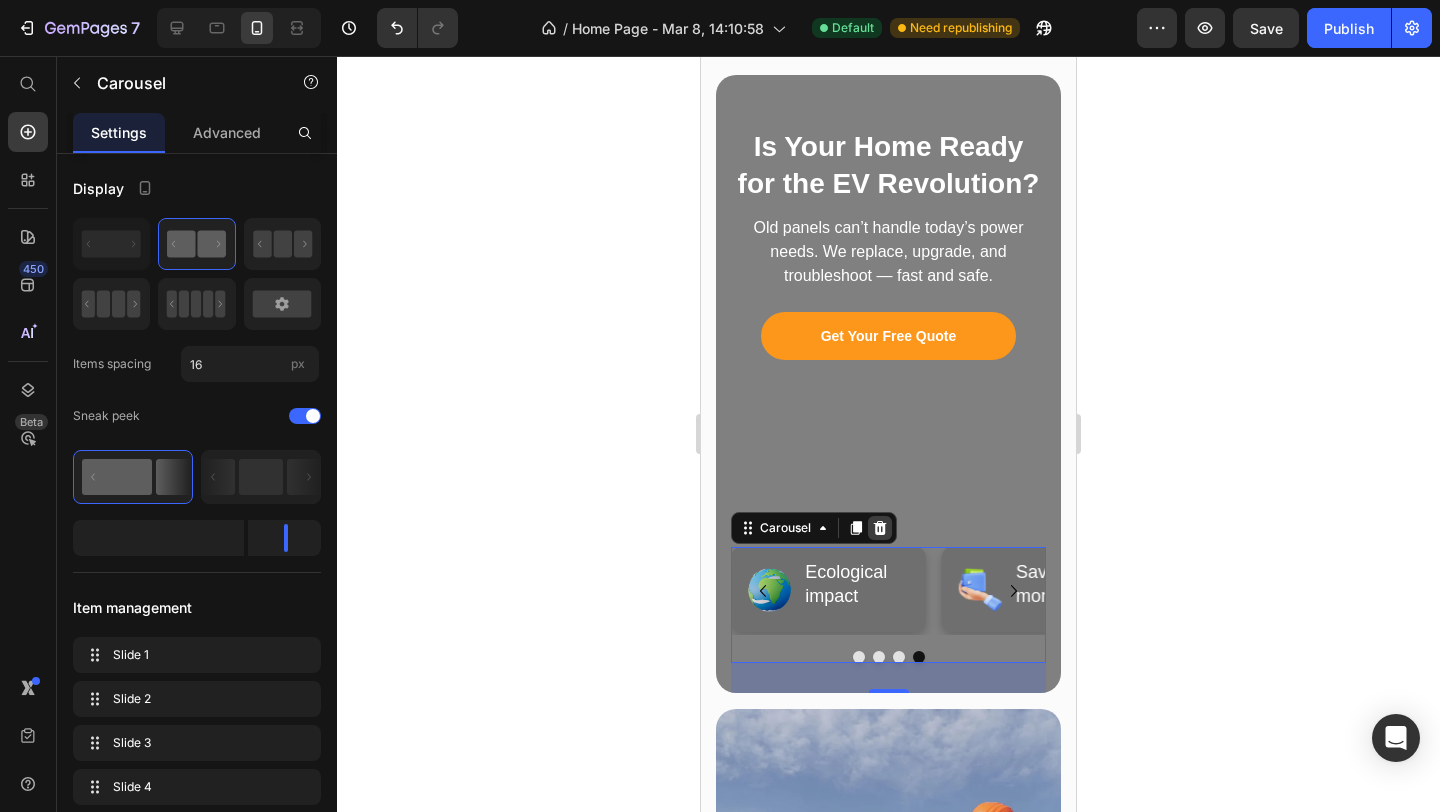 click 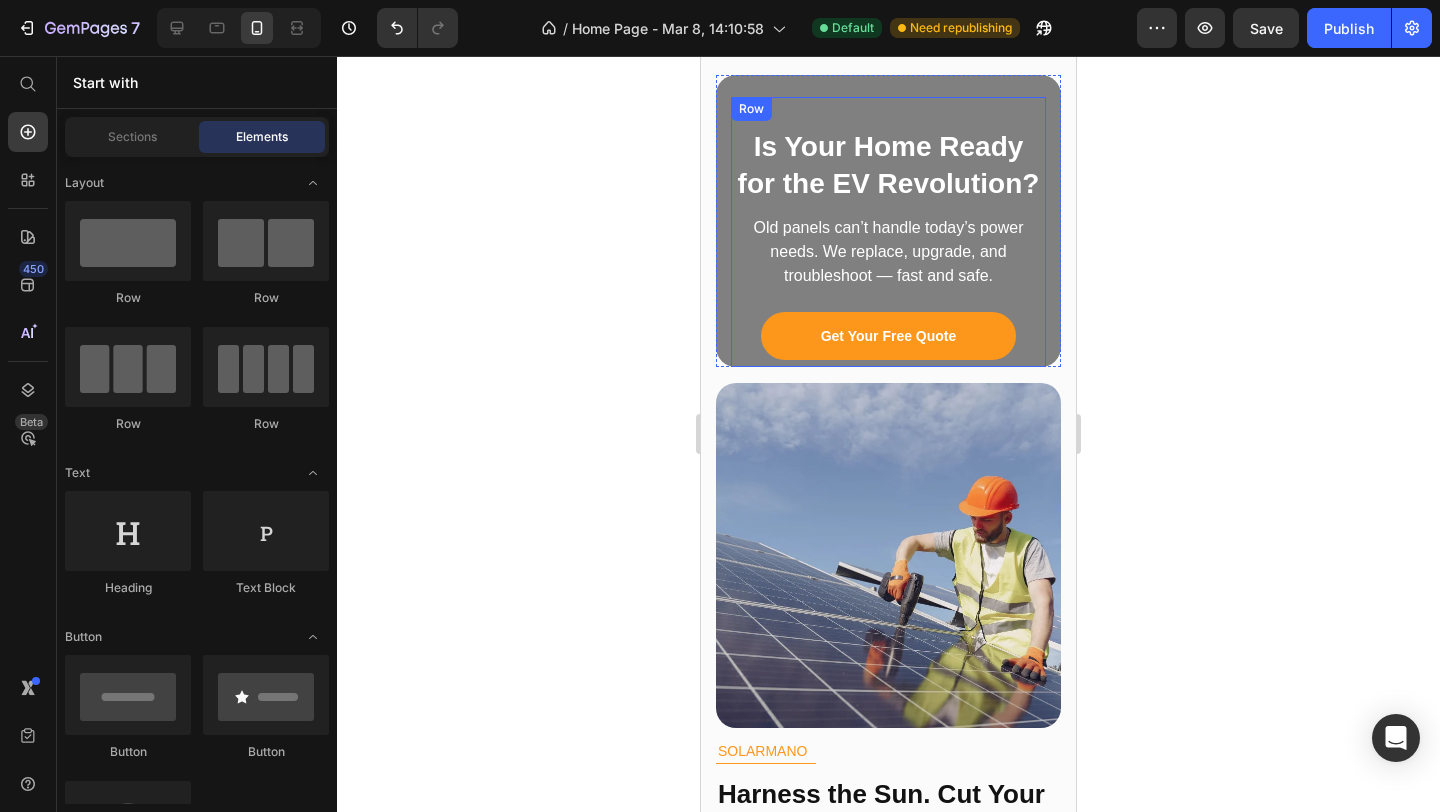 scroll, scrollTop: 1878, scrollLeft: 0, axis: vertical 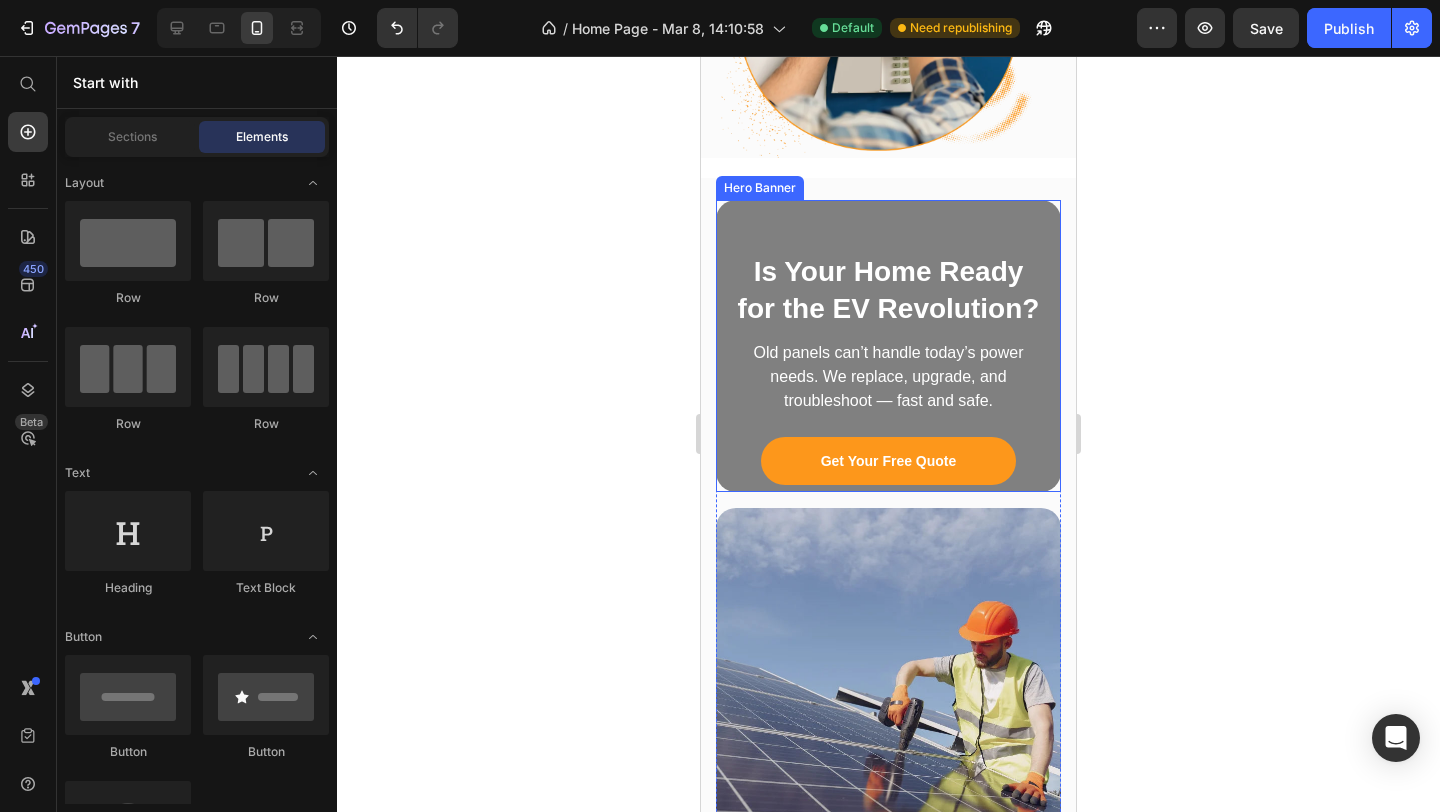 click on "Is Your Home Ready for the EV Revolution? Heading Old panels can’t handle today’s power needs. We replace, upgrade, and troubleshoot — fast and safe. Text Block Get Your Free Quote Button Row" at bounding box center [888, 346] 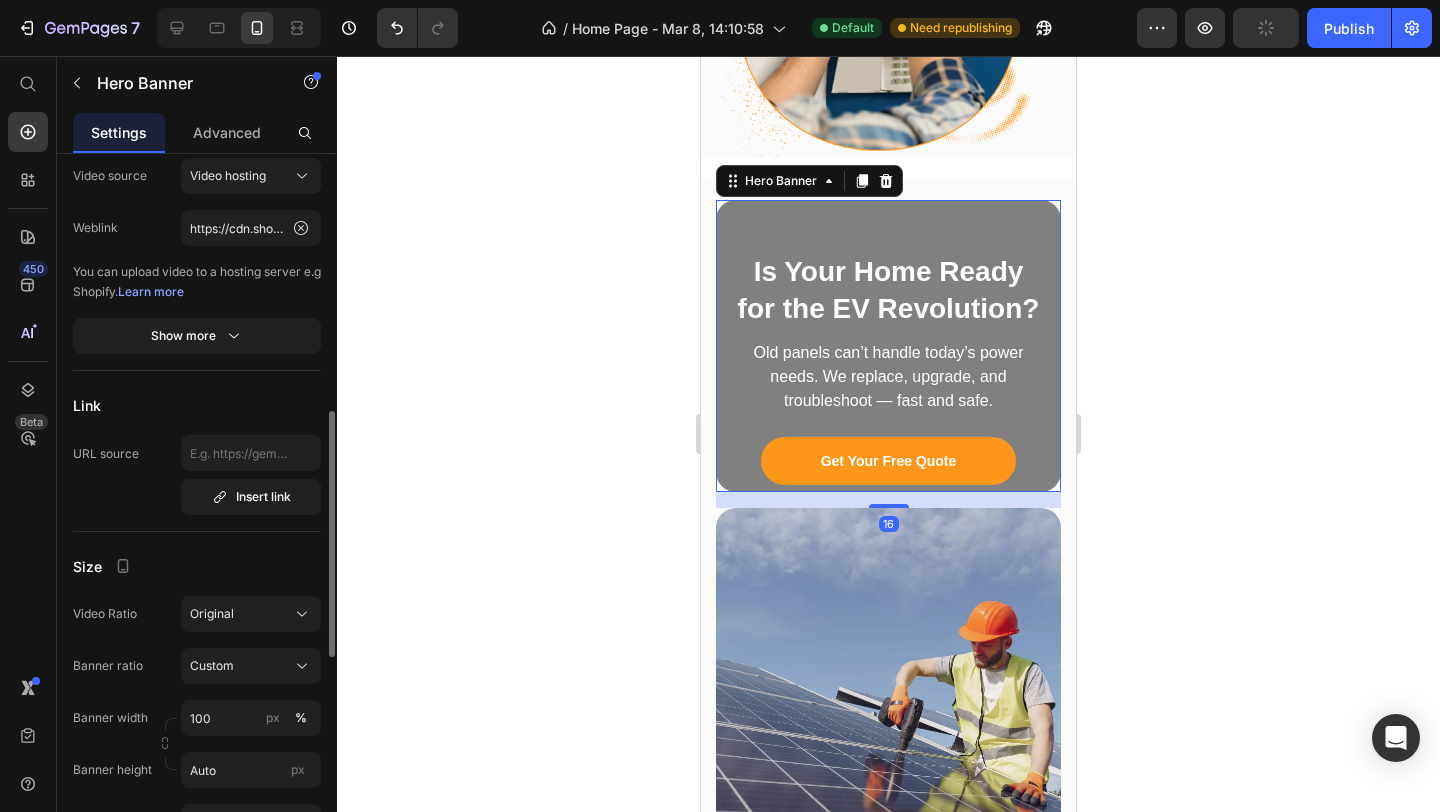scroll, scrollTop: 412, scrollLeft: 0, axis: vertical 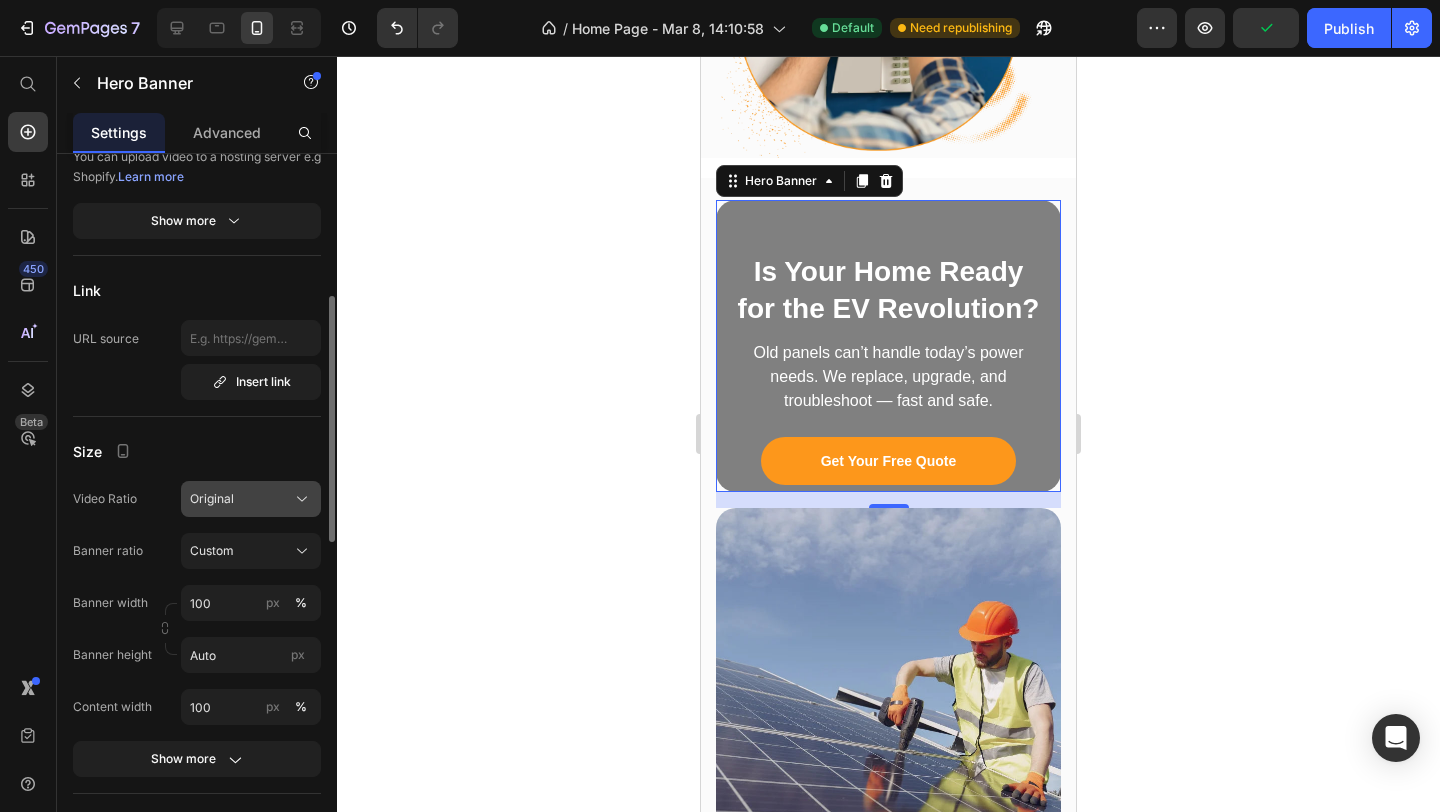 click on "Original" 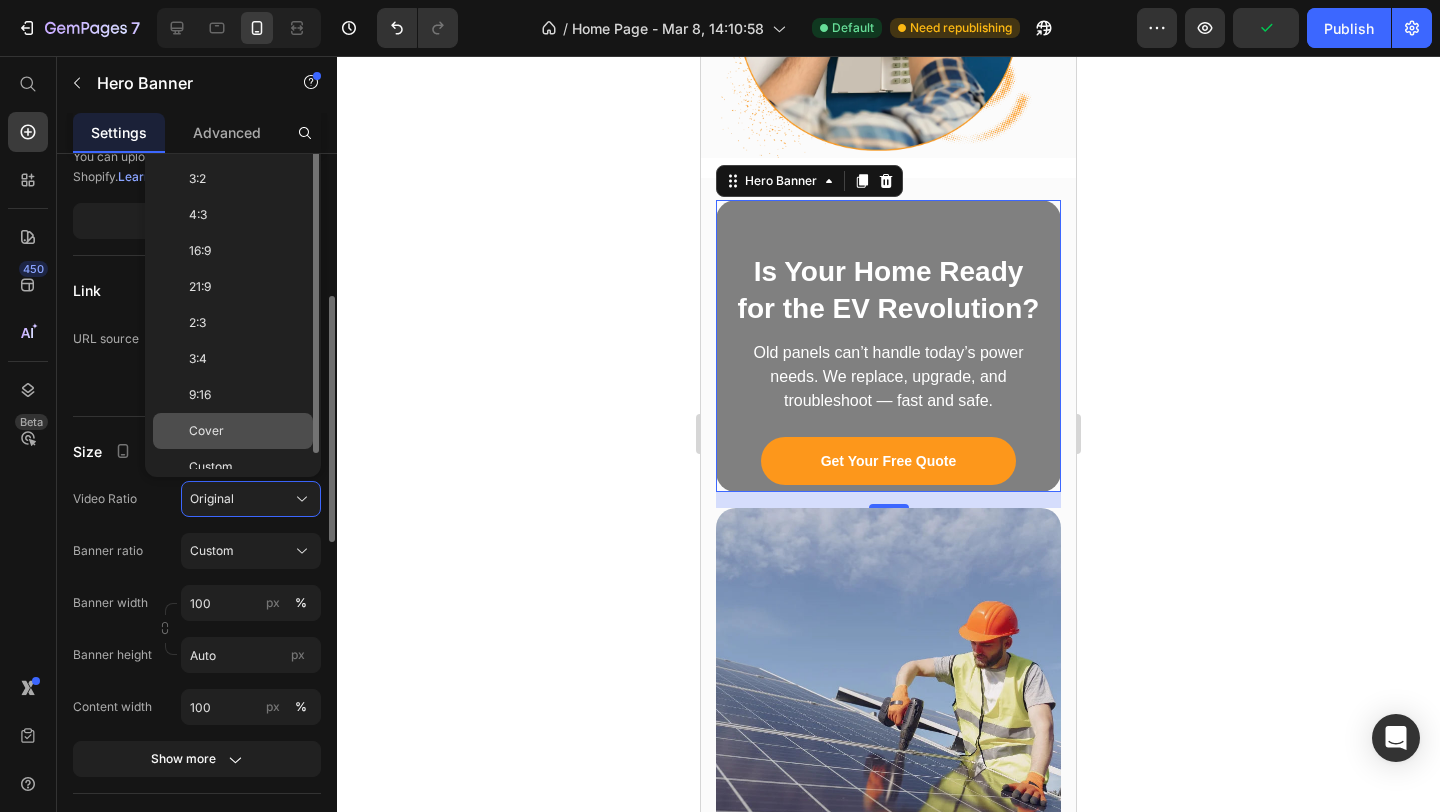 scroll, scrollTop: 16, scrollLeft: 0, axis: vertical 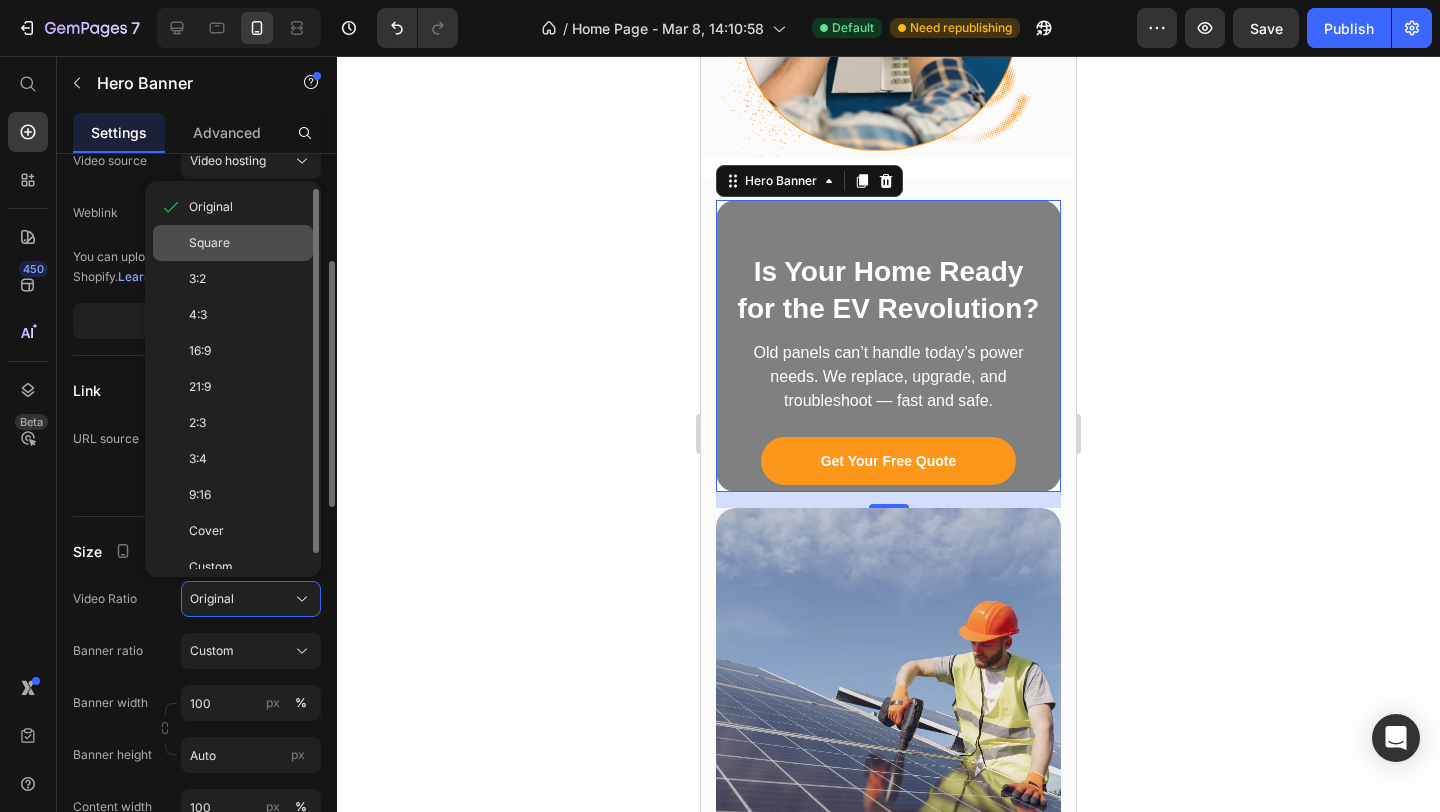 click on "Square" at bounding box center [247, 243] 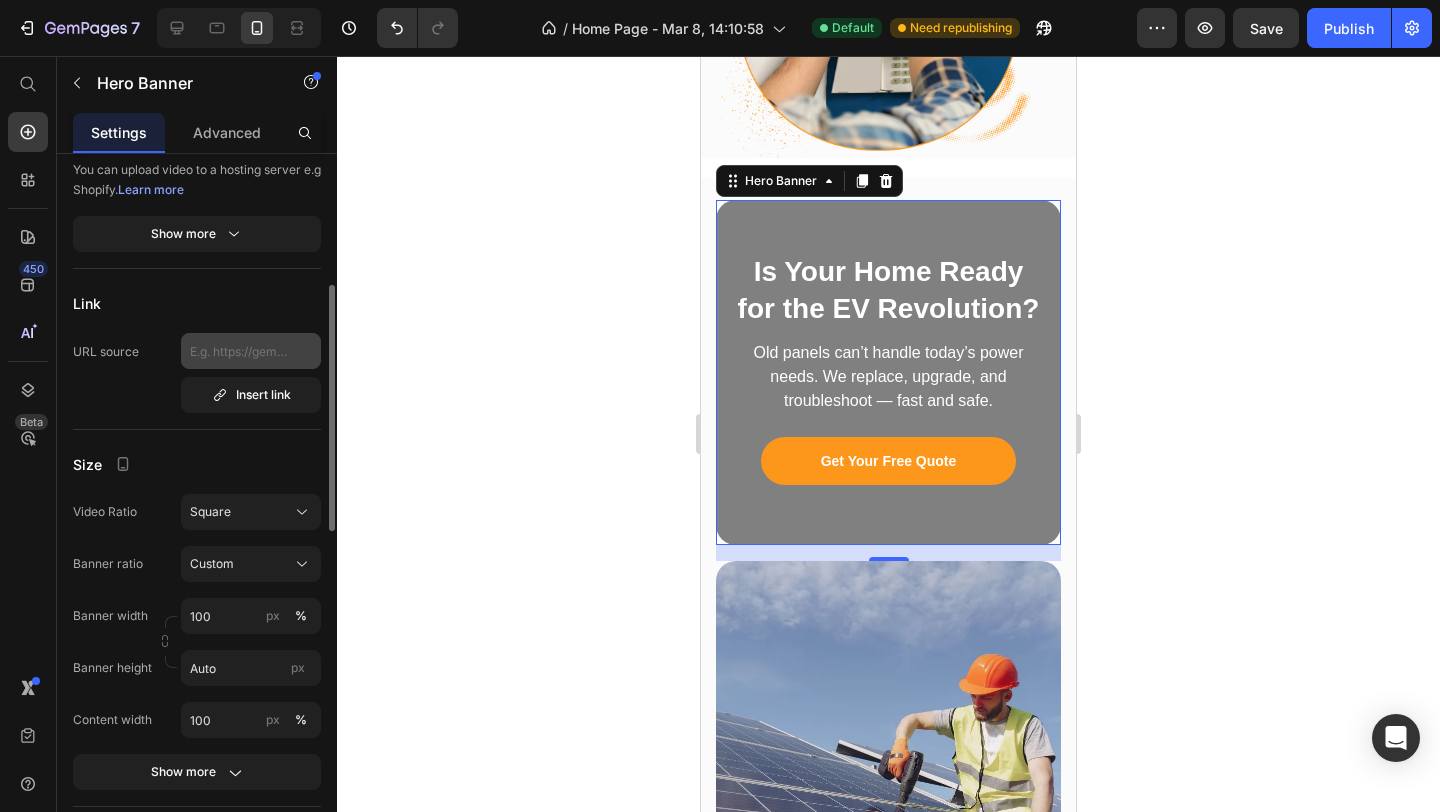 scroll, scrollTop: 415, scrollLeft: 0, axis: vertical 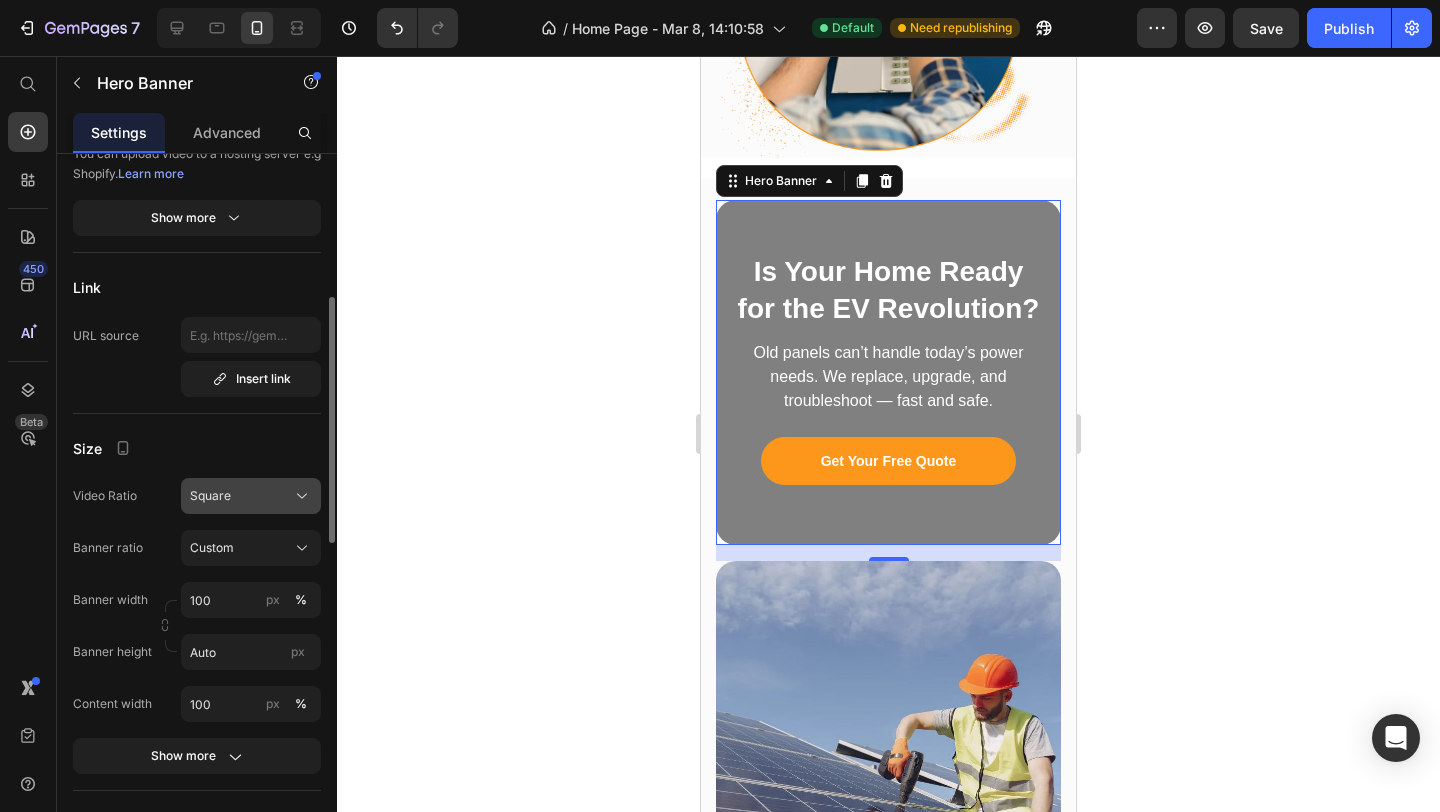 click on "Square" 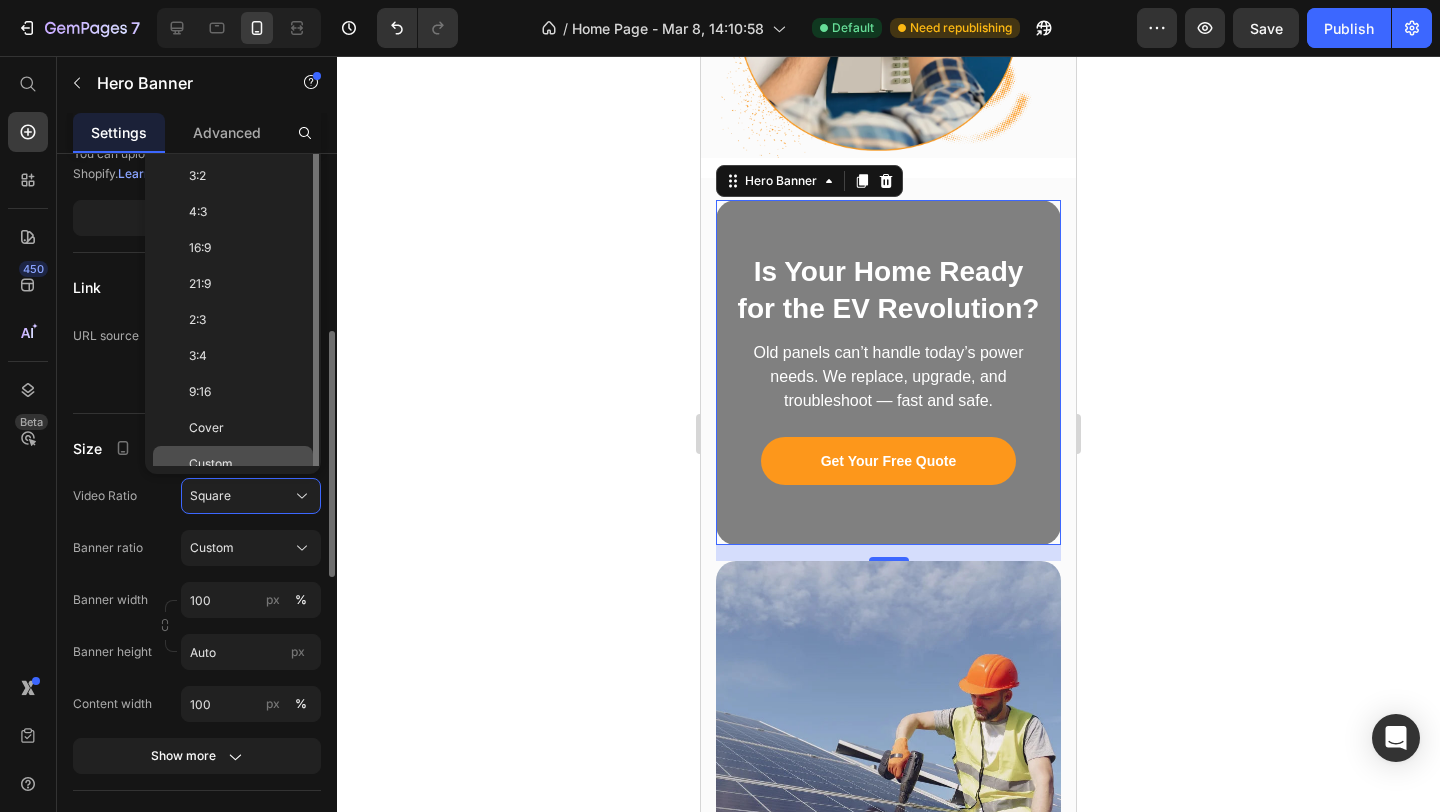 scroll, scrollTop: 16, scrollLeft: 0, axis: vertical 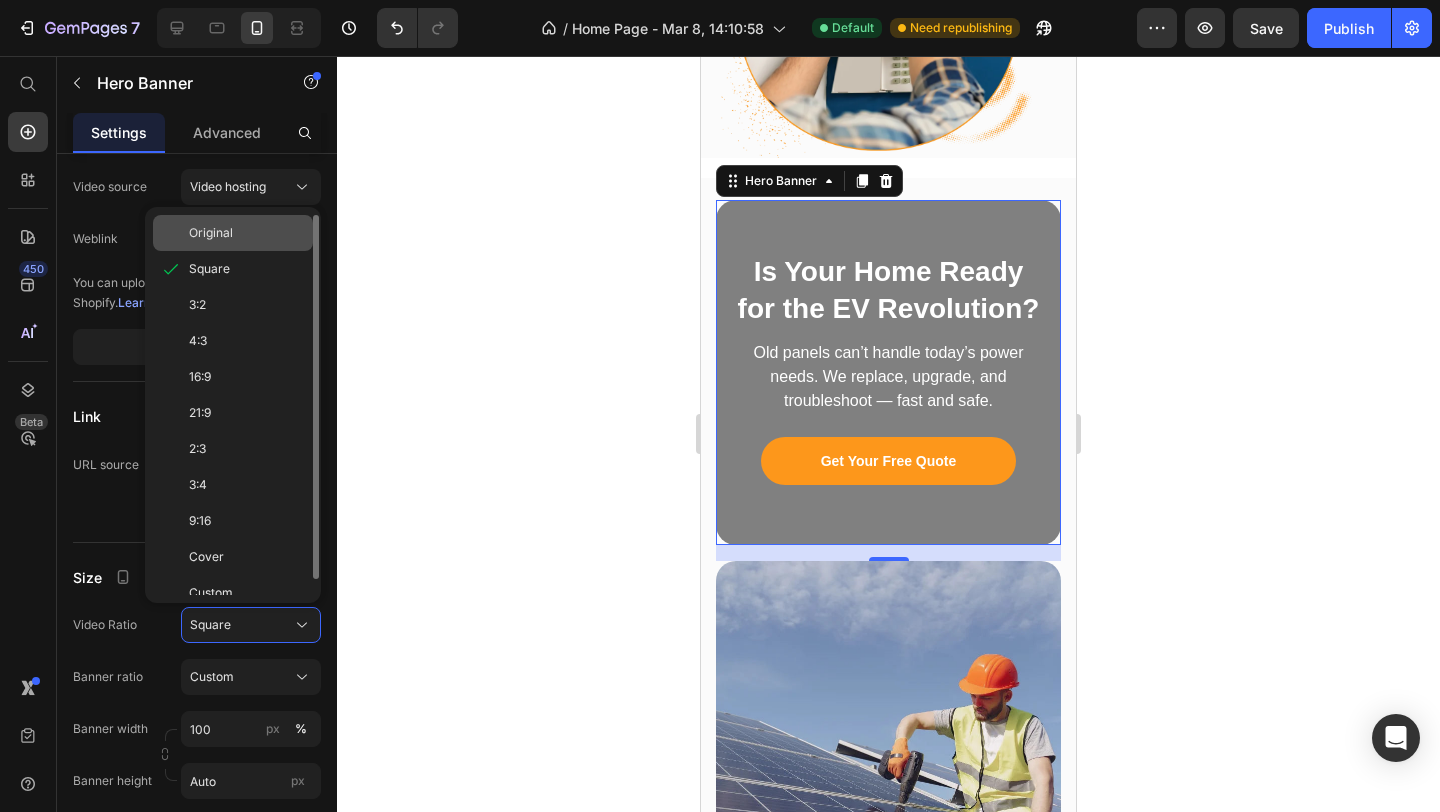 click on "Original" at bounding box center (247, 233) 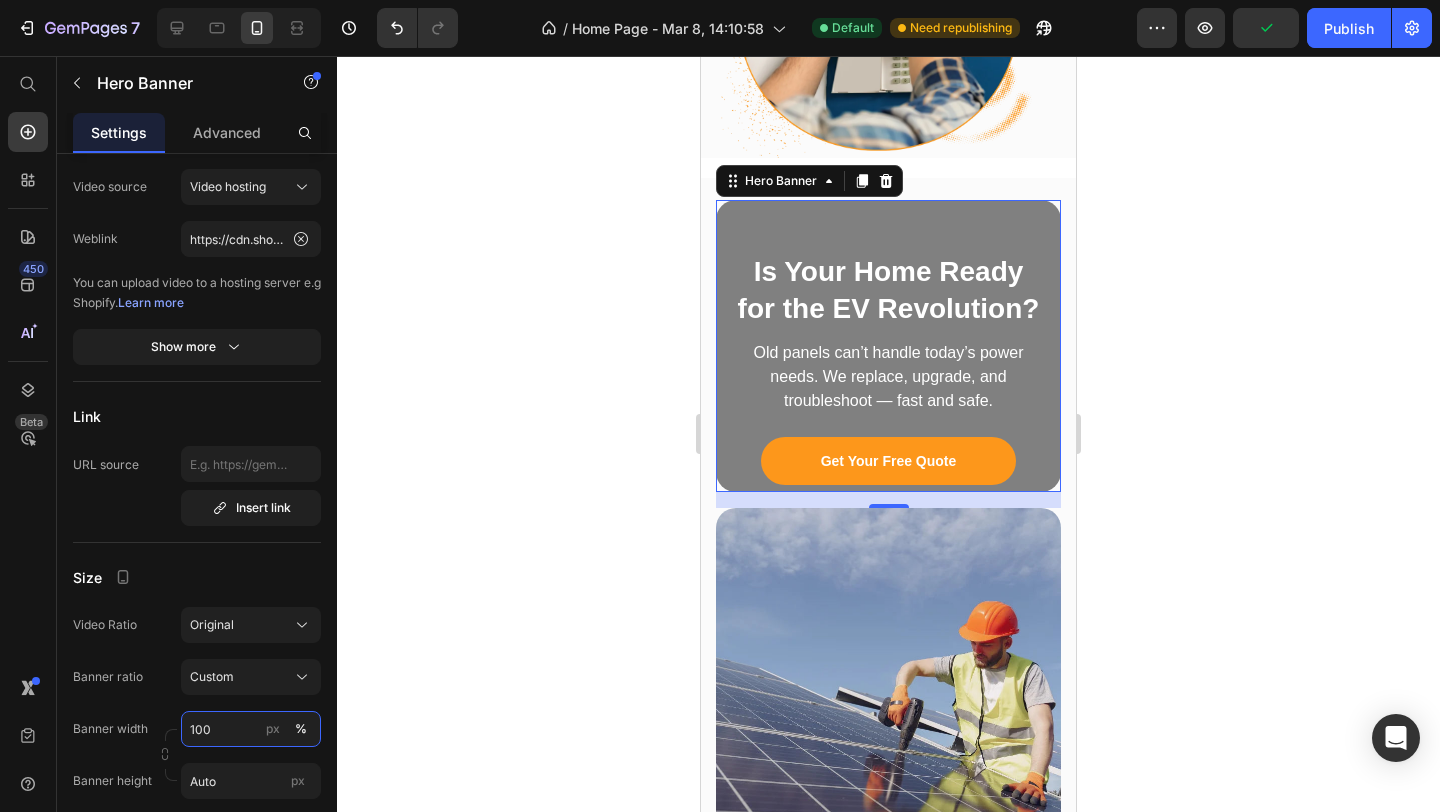 click on "100" at bounding box center [251, 729] 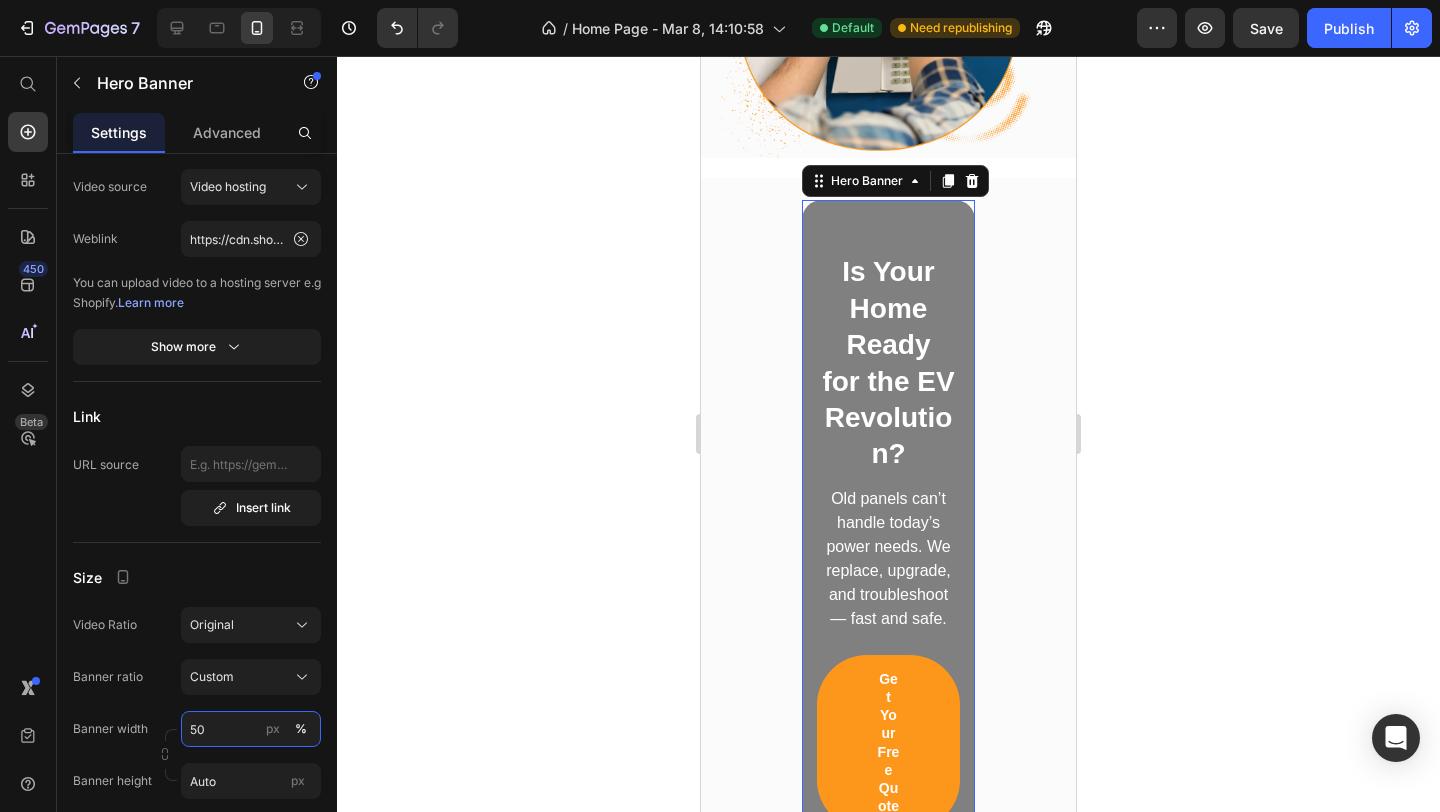 type on "5" 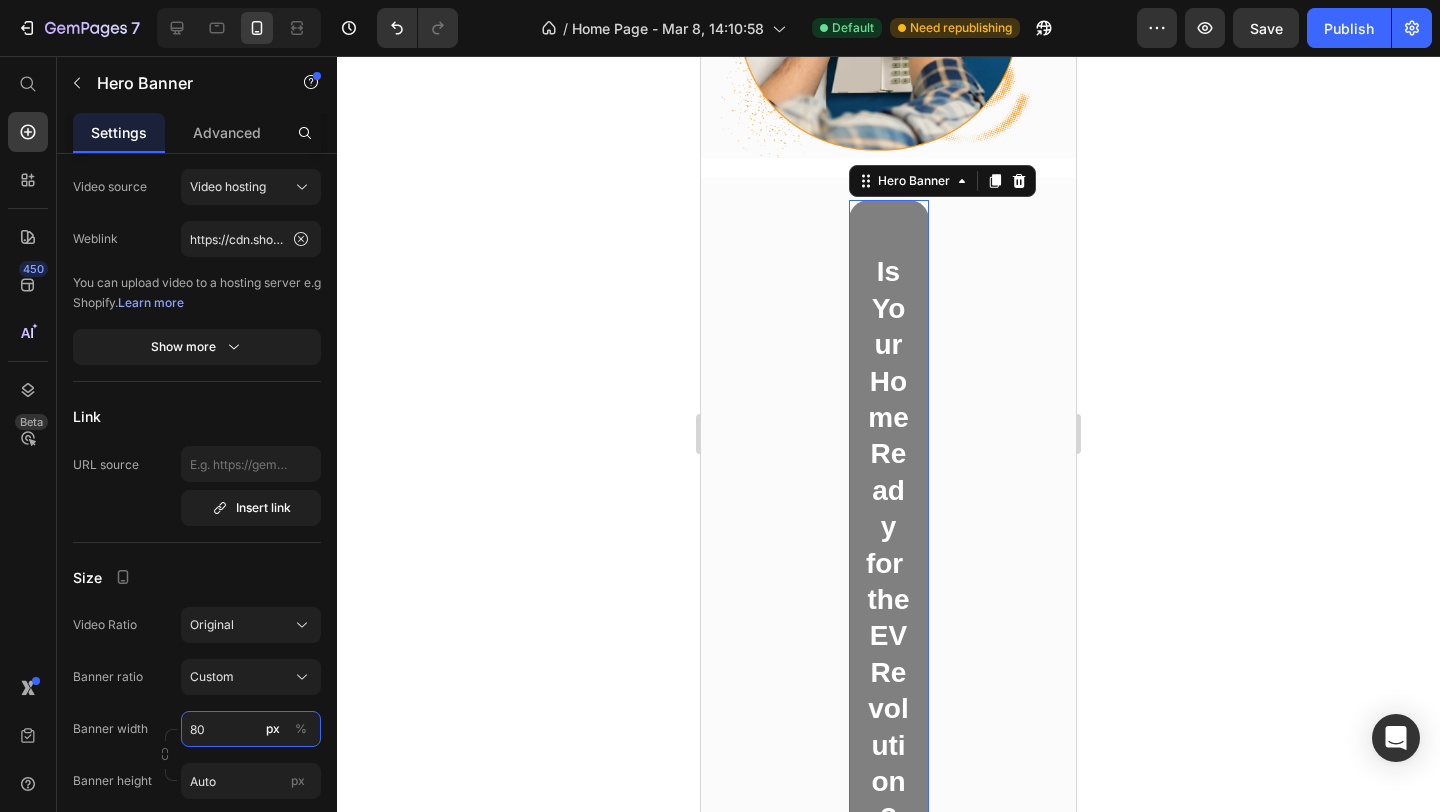 type on "8" 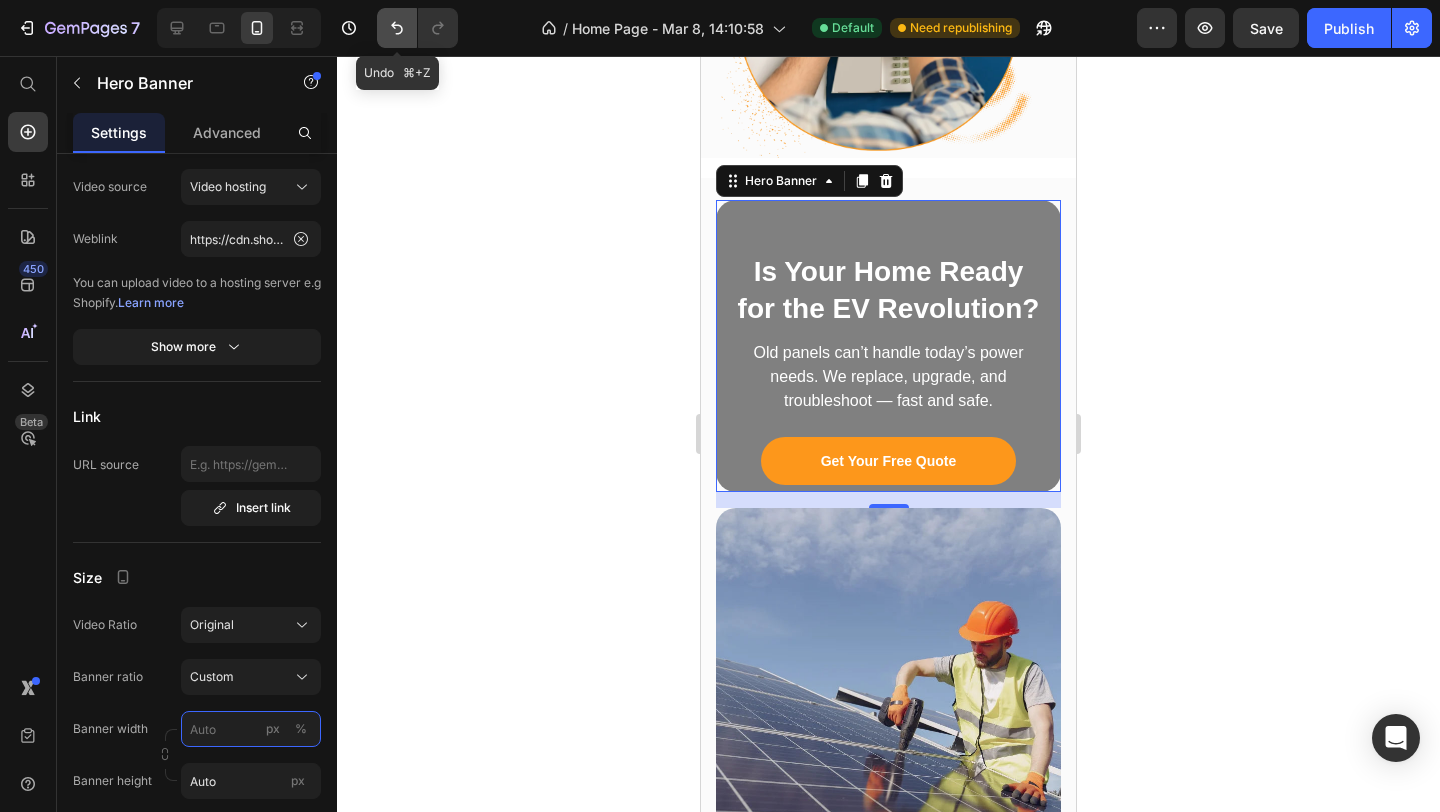 type 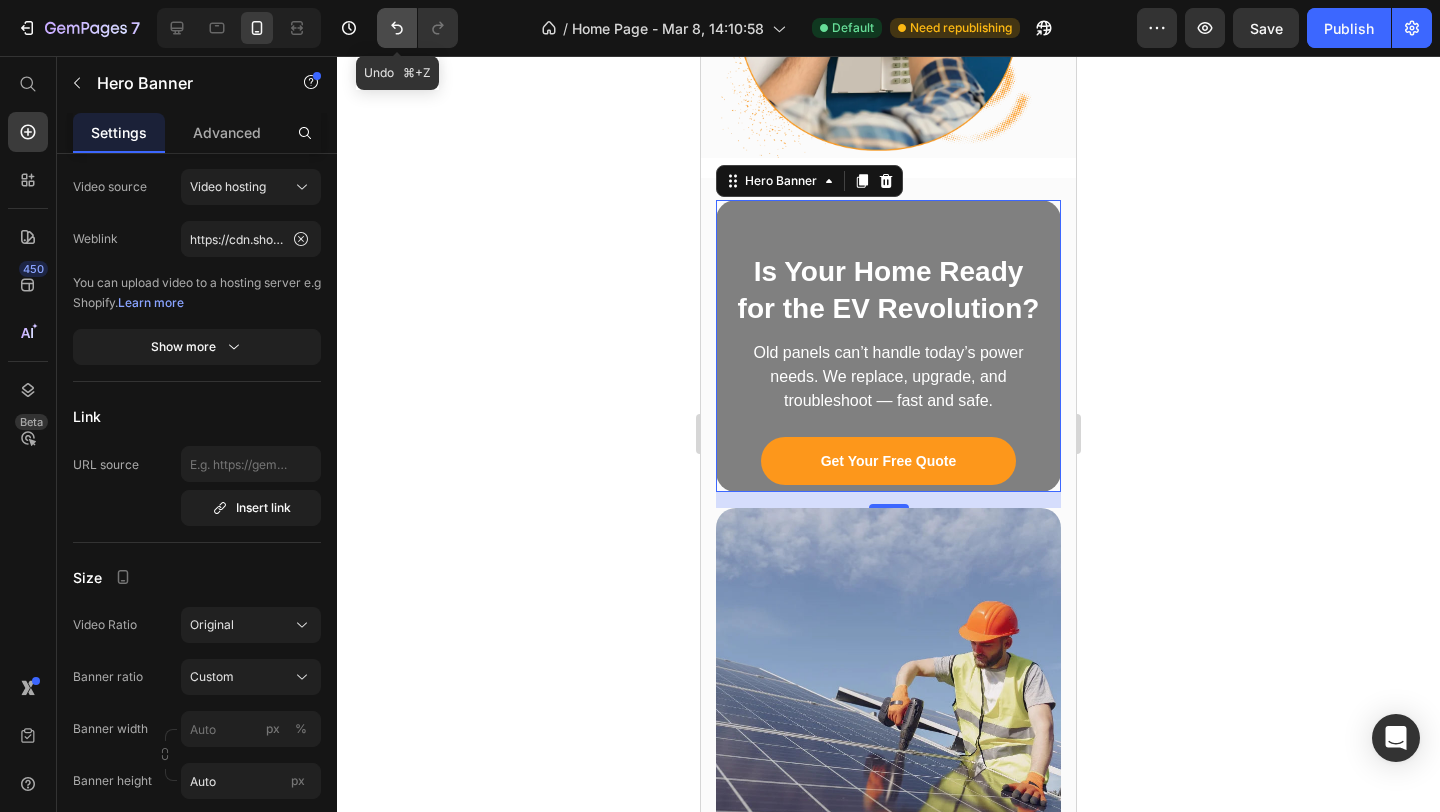 click 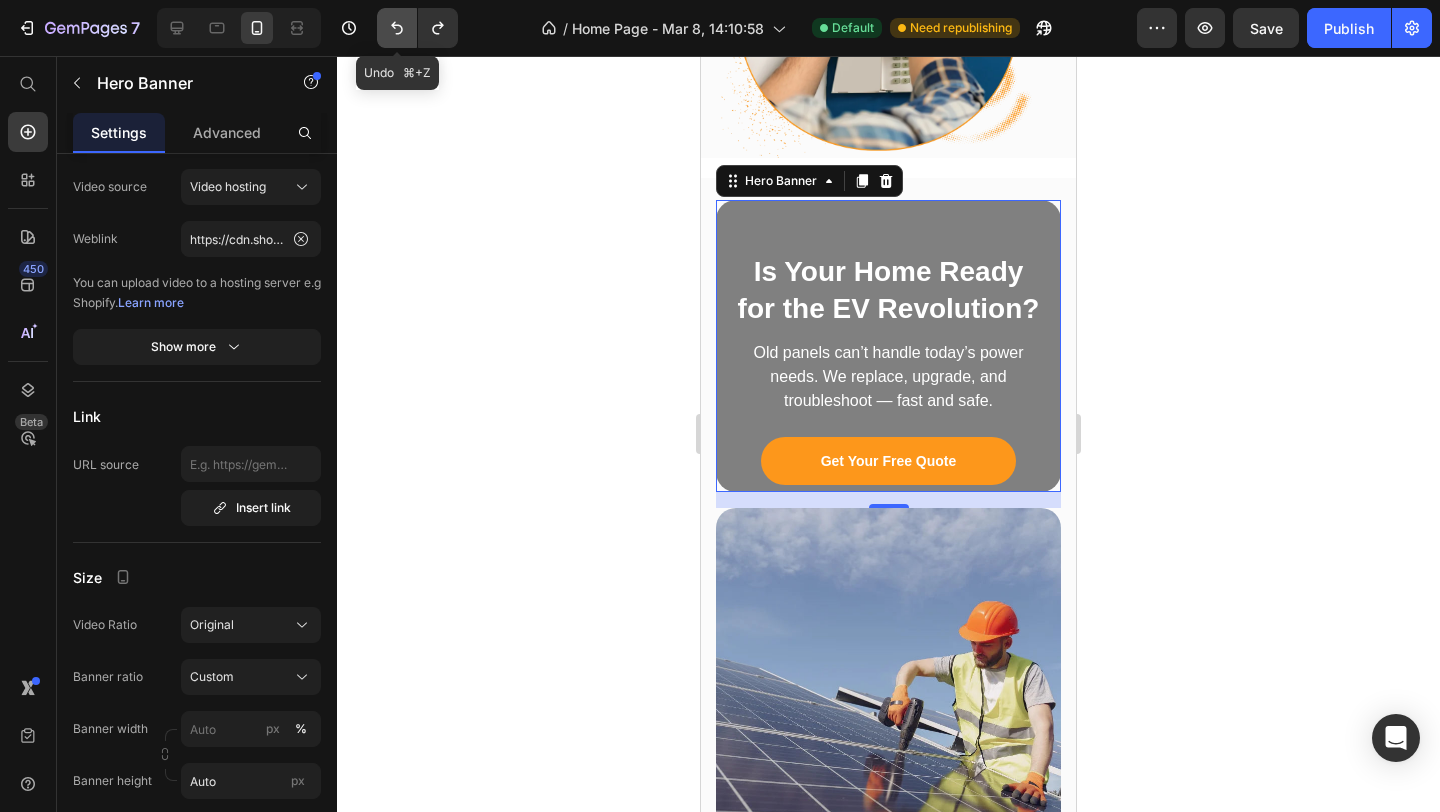 click 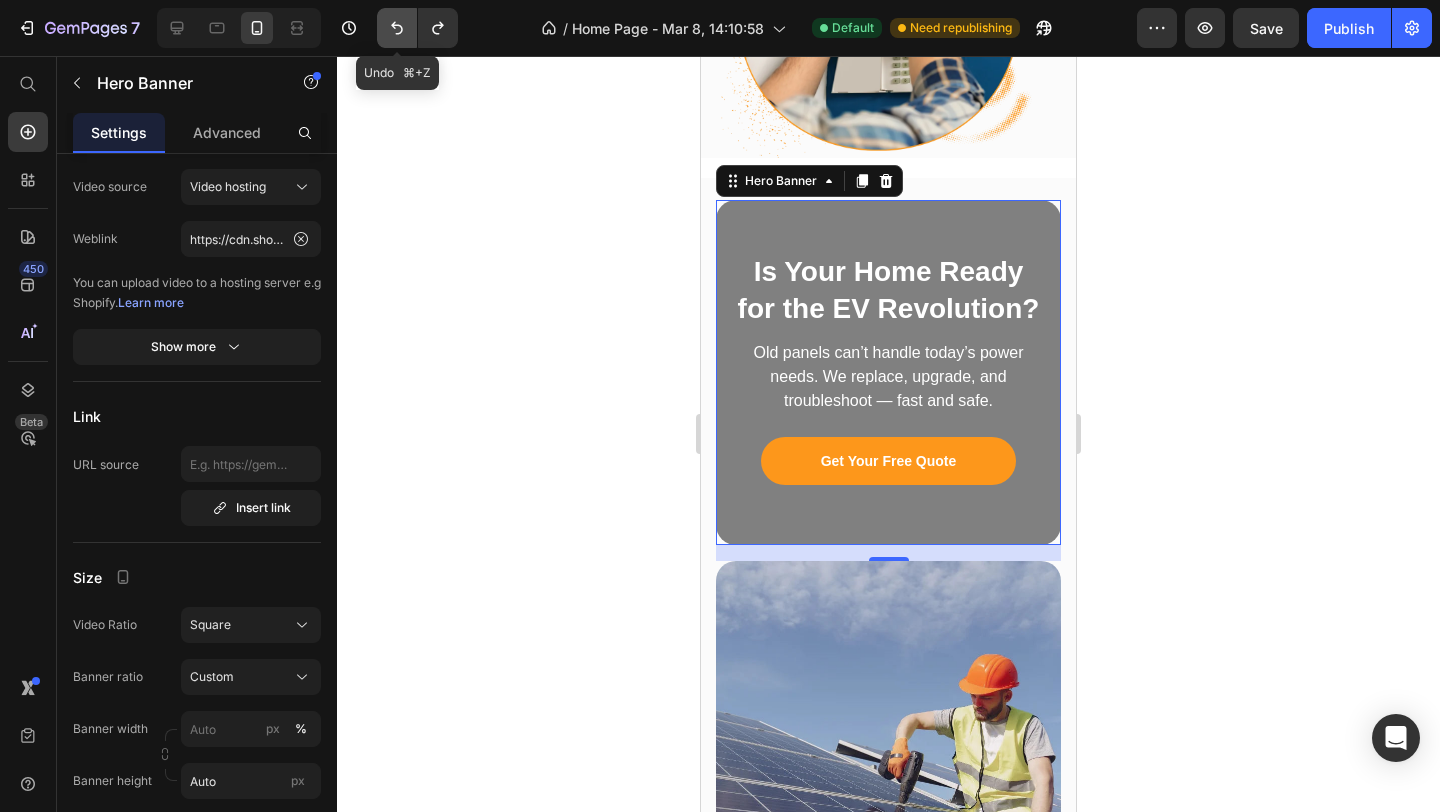 click 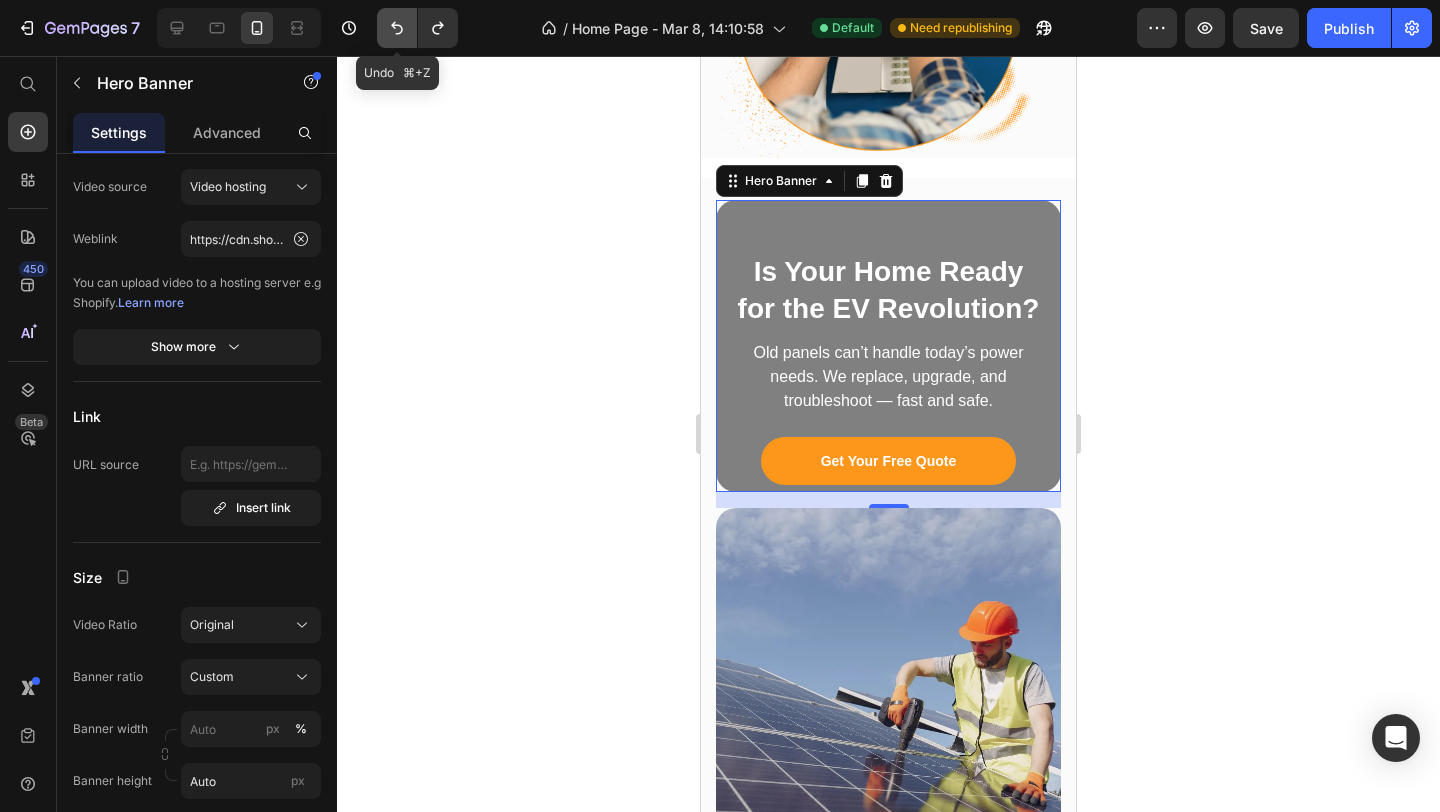 click 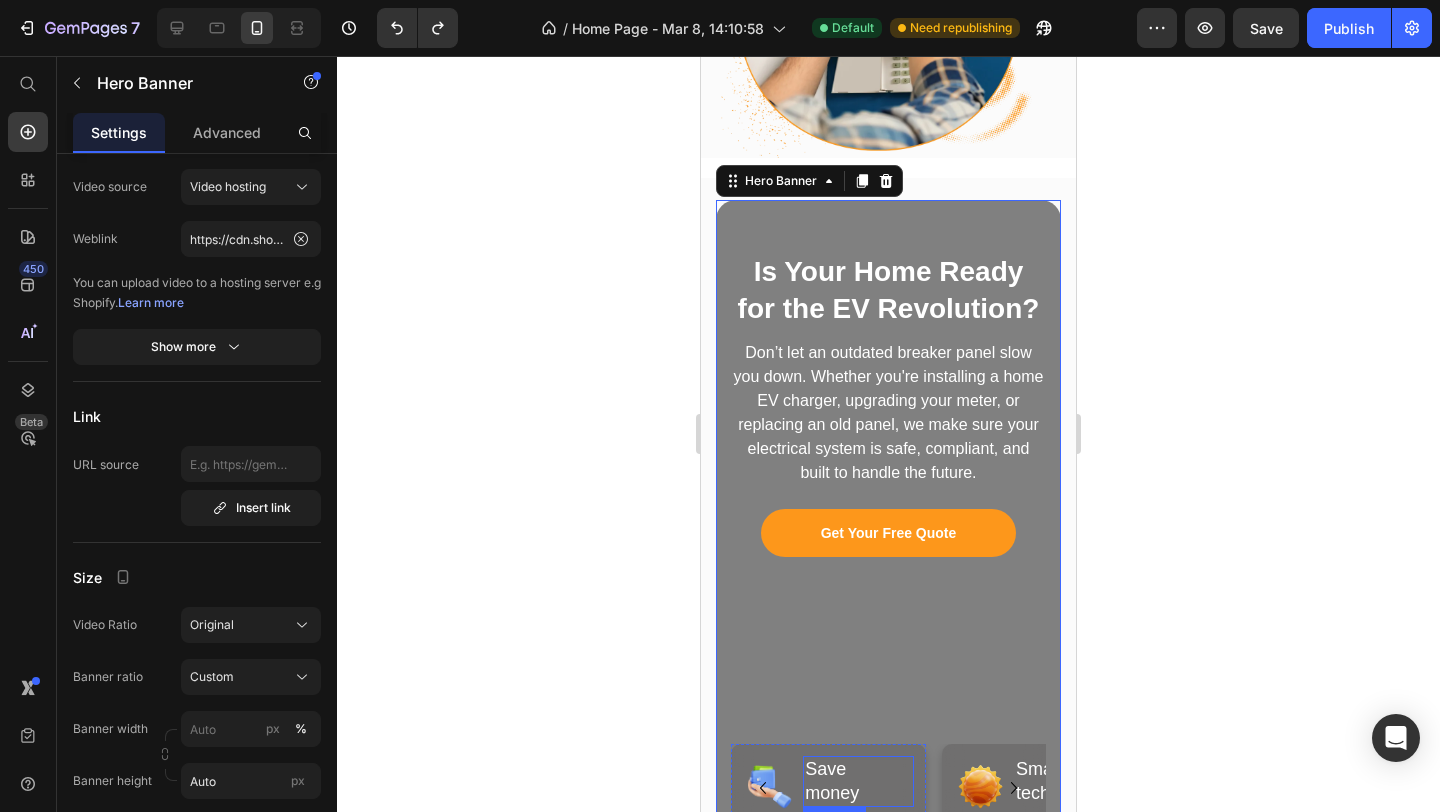 scroll, scrollTop: 2210, scrollLeft: 0, axis: vertical 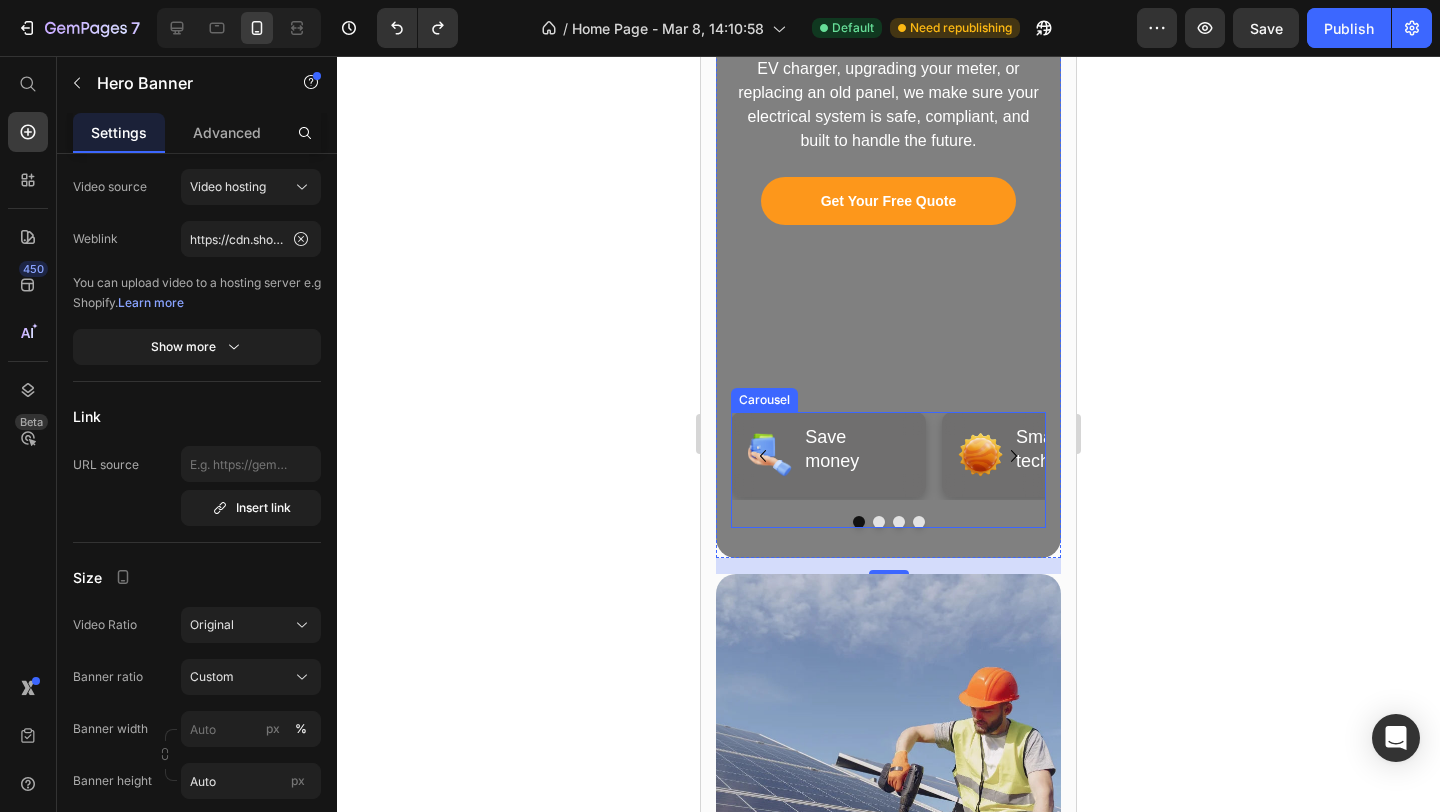 click at bounding box center [879, 522] 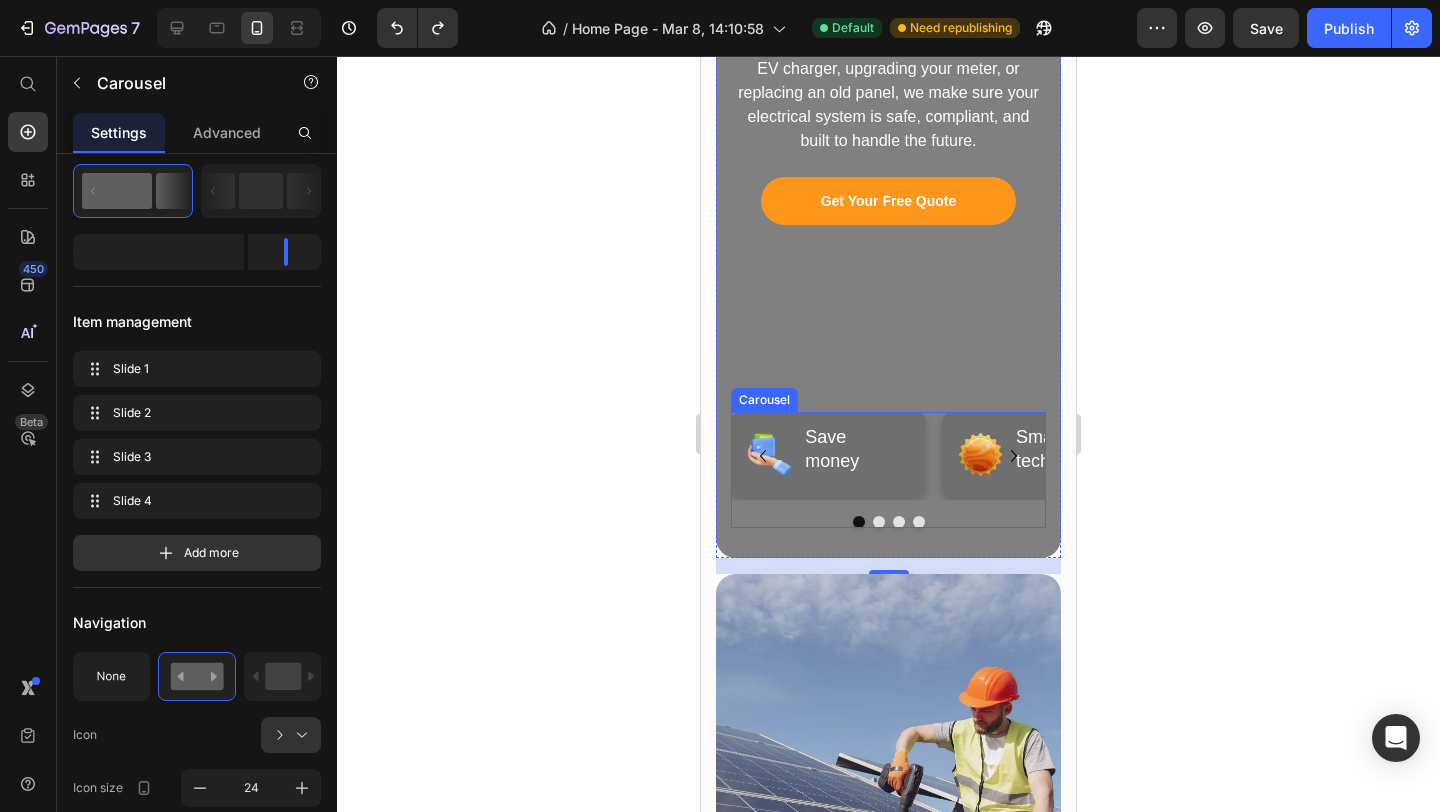 click at bounding box center (879, 522) 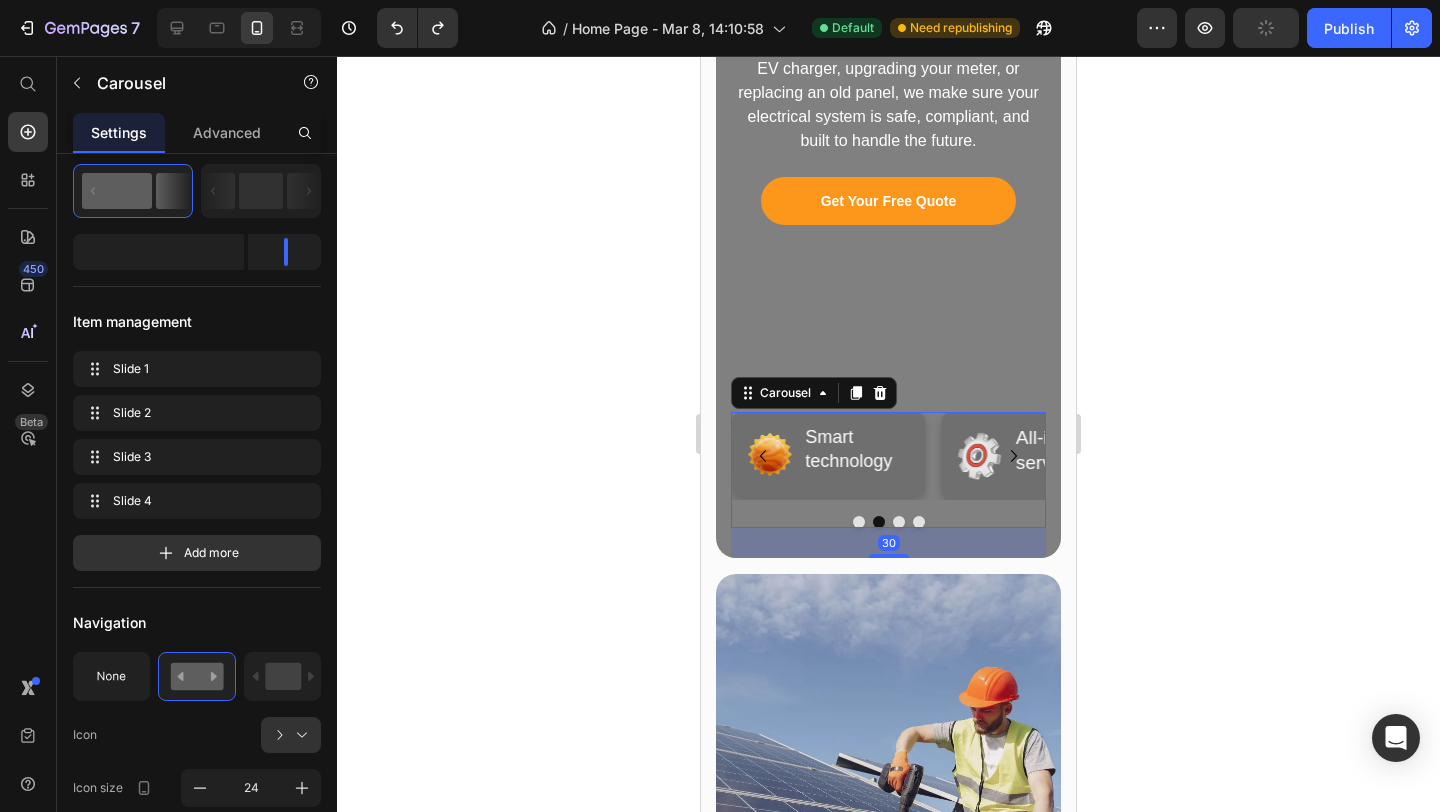 scroll, scrollTop: 0, scrollLeft: 0, axis: both 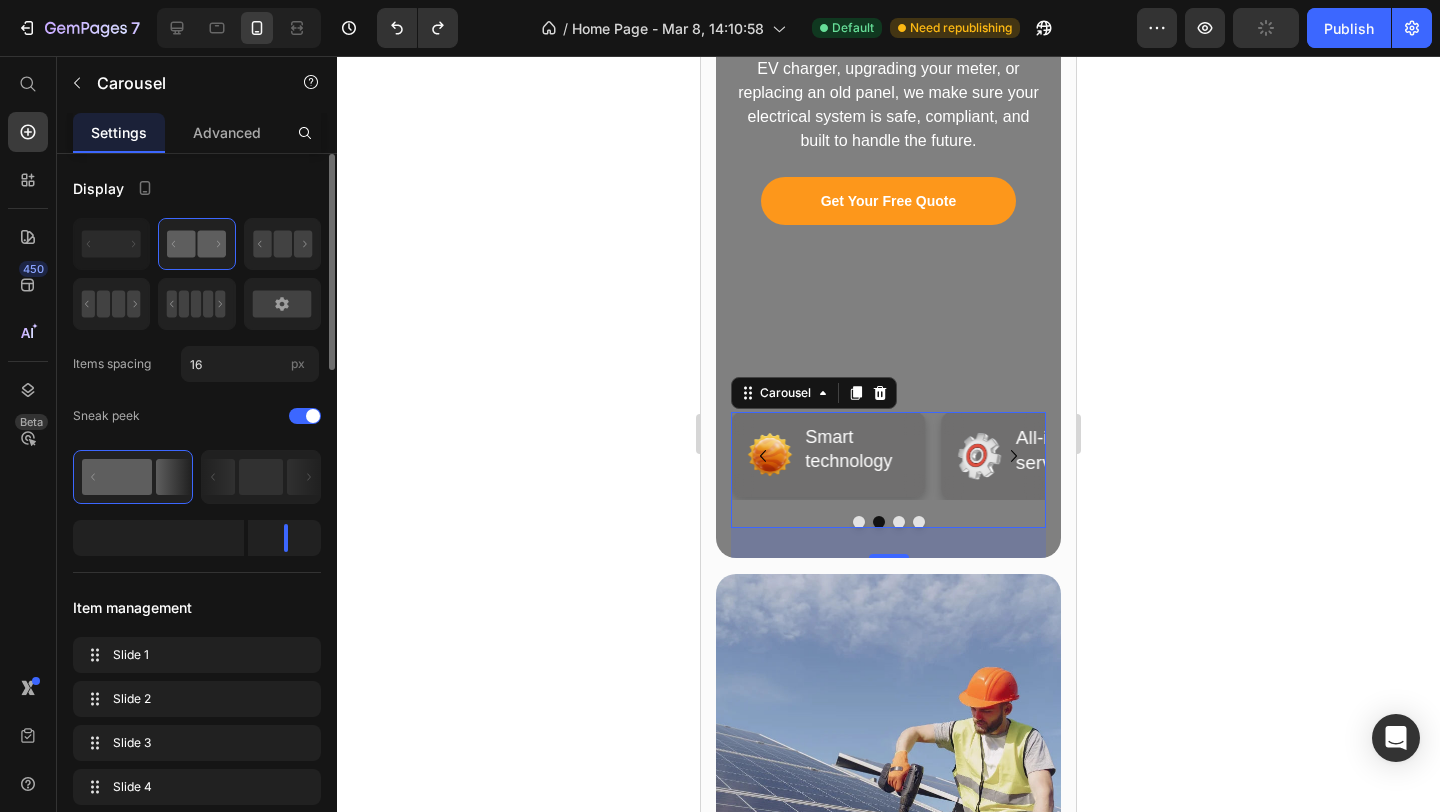 click at bounding box center [899, 522] 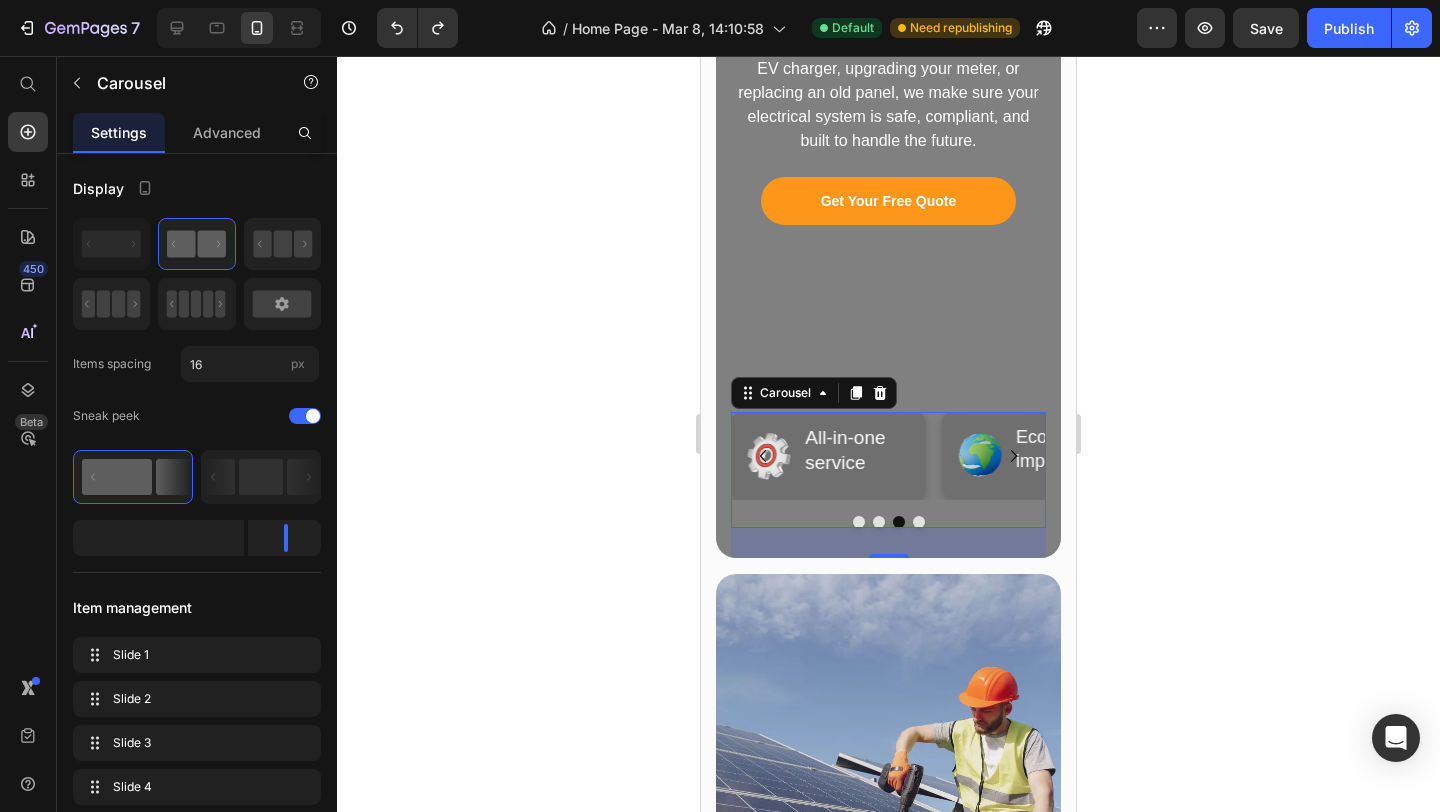 click at bounding box center (859, 522) 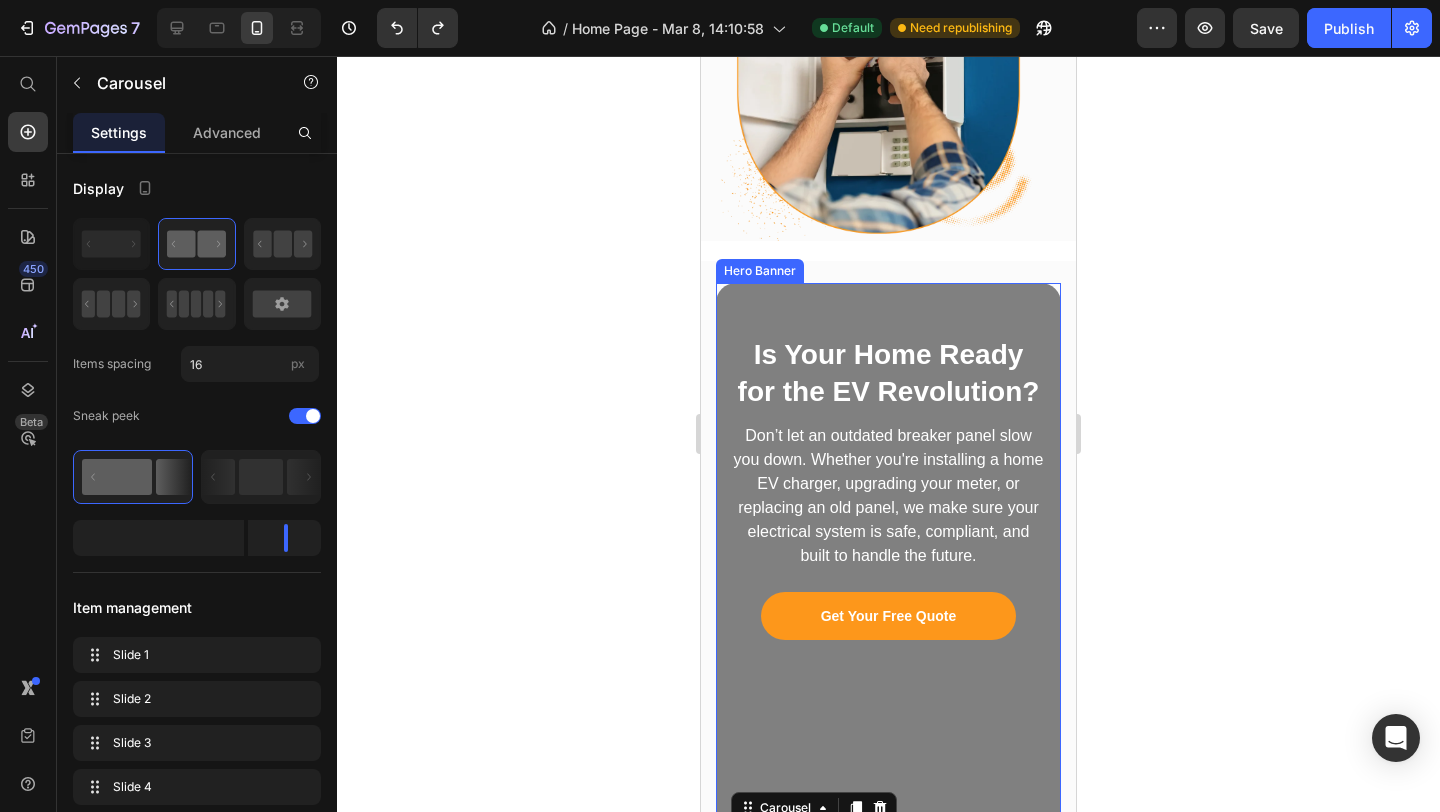scroll, scrollTop: 2100, scrollLeft: 0, axis: vertical 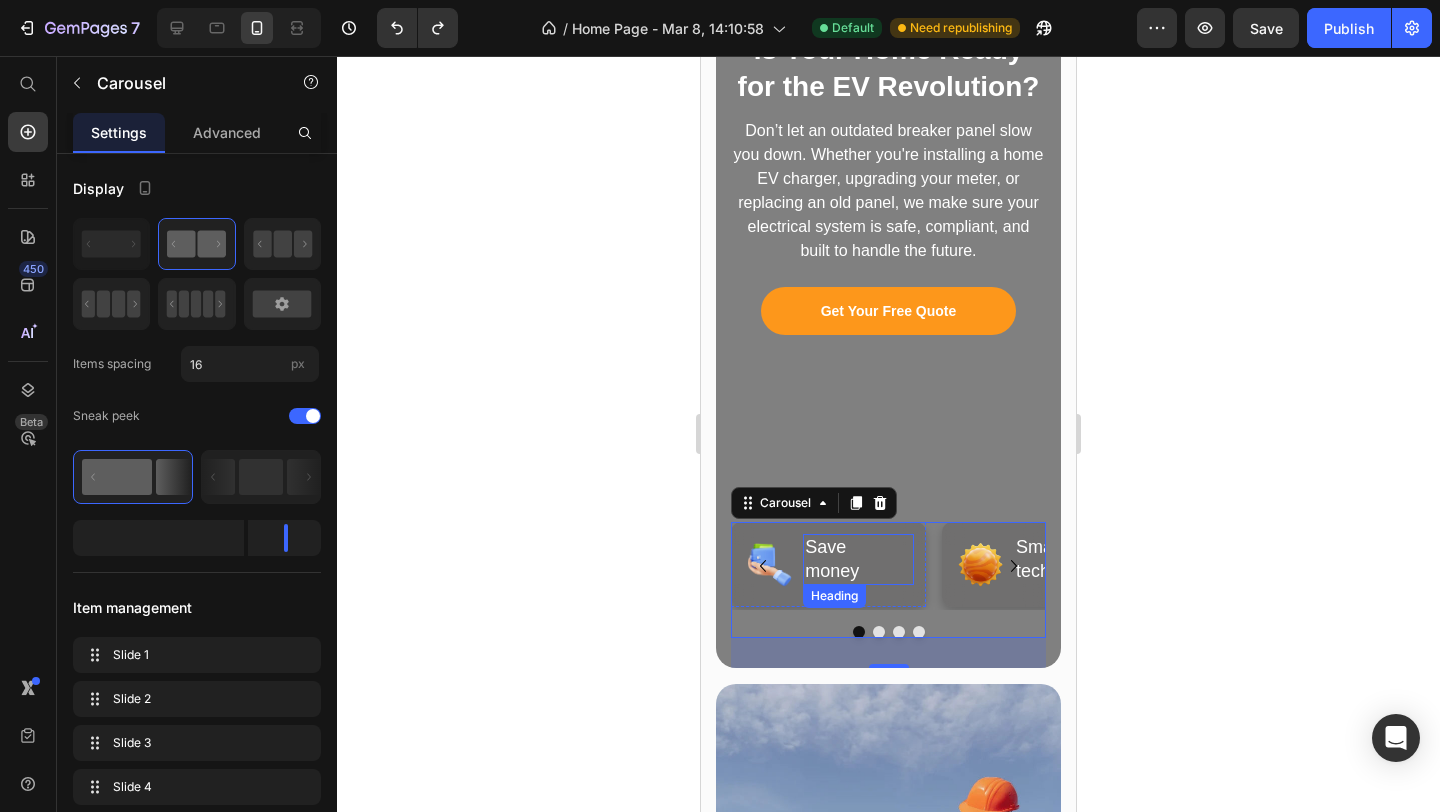 click on "Save  money" at bounding box center [858, 559] 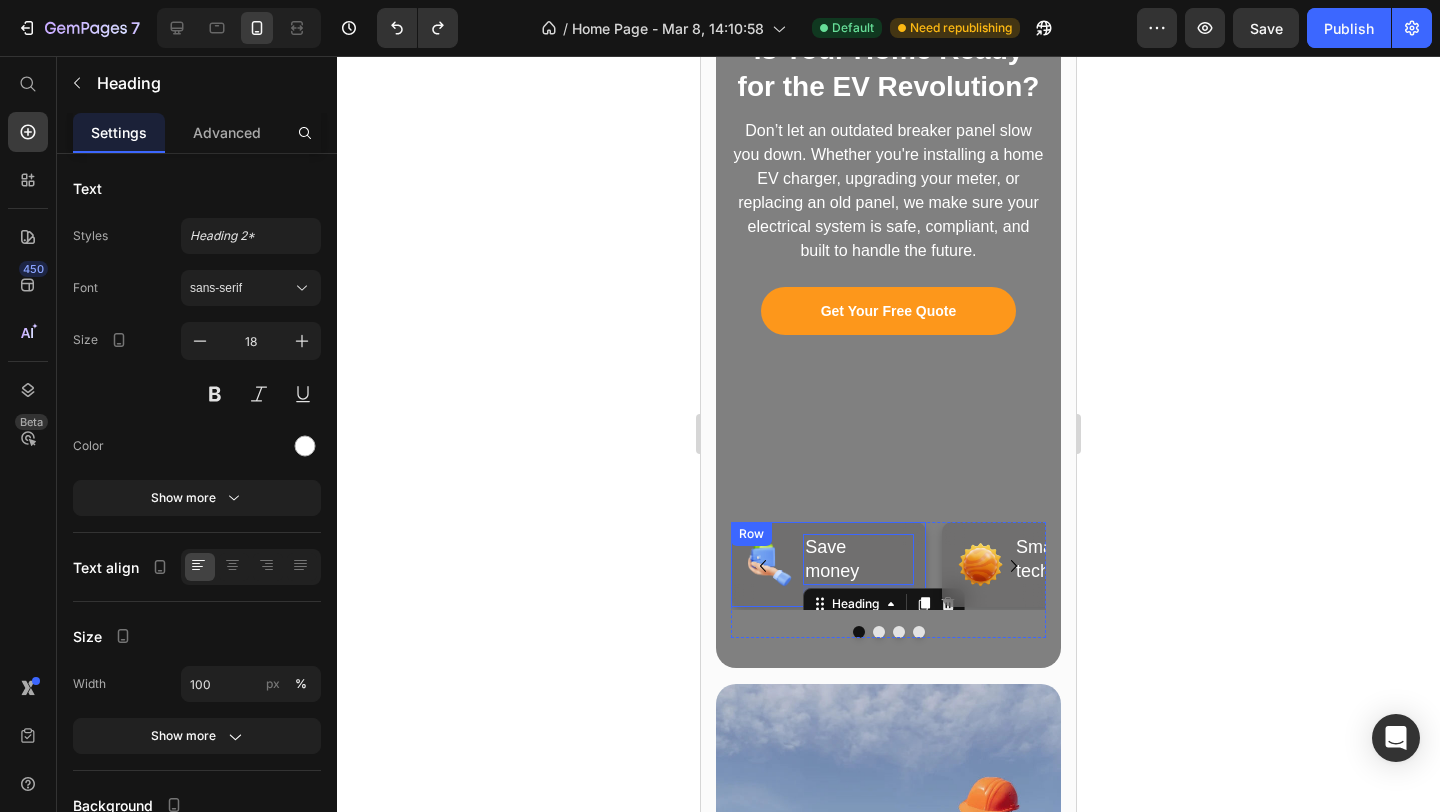 click on "Row" at bounding box center [751, 534] 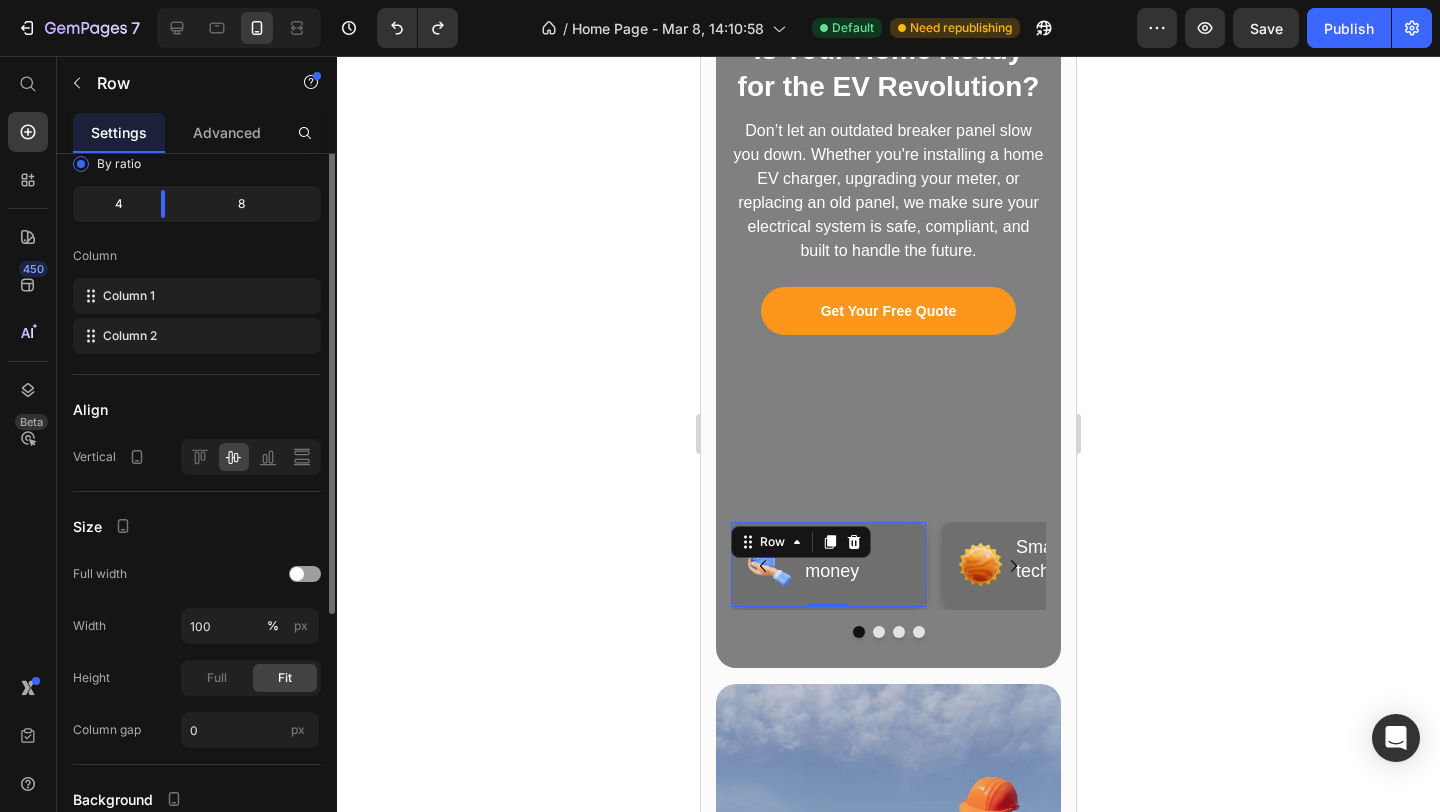 scroll, scrollTop: 78, scrollLeft: 0, axis: vertical 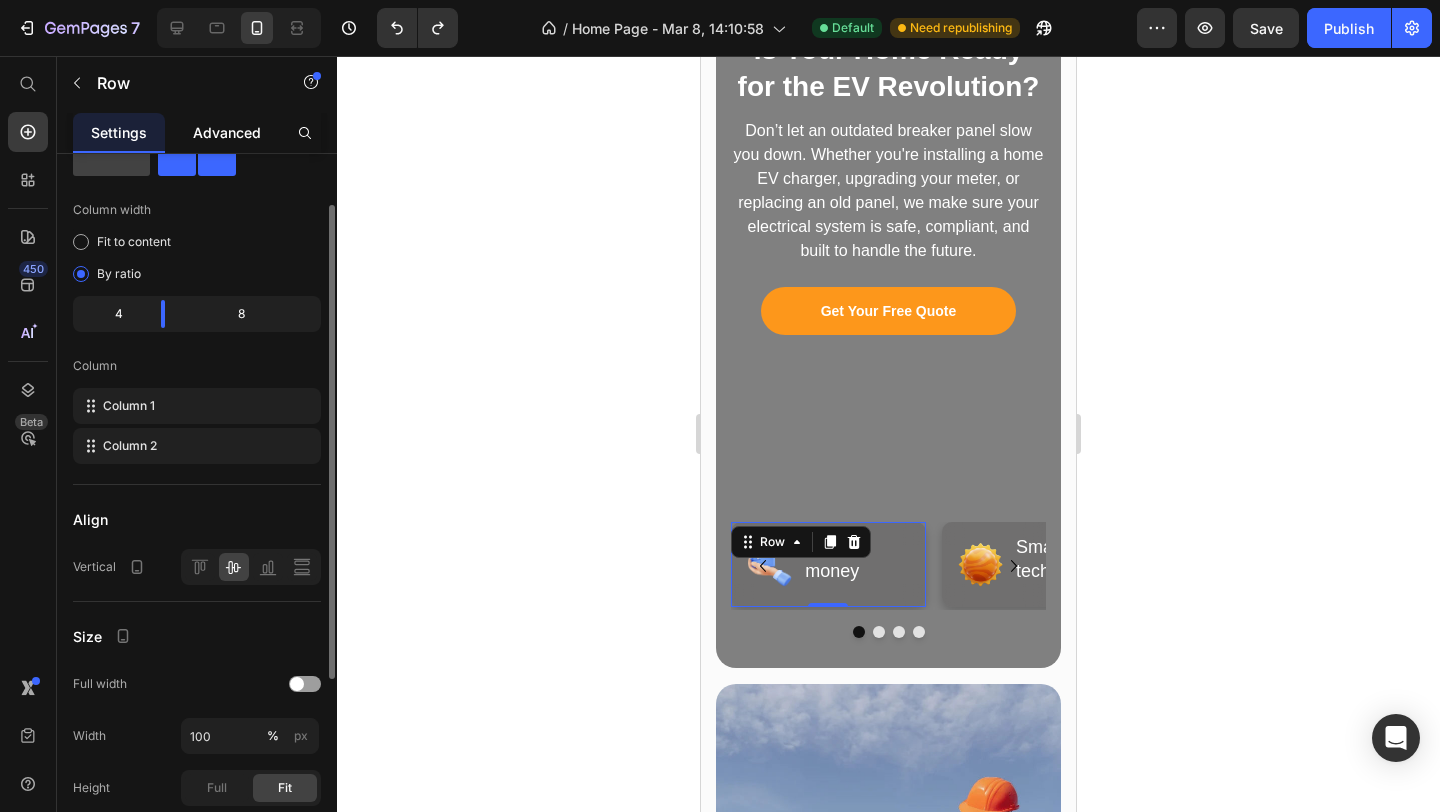 click on "Advanced" at bounding box center [227, 132] 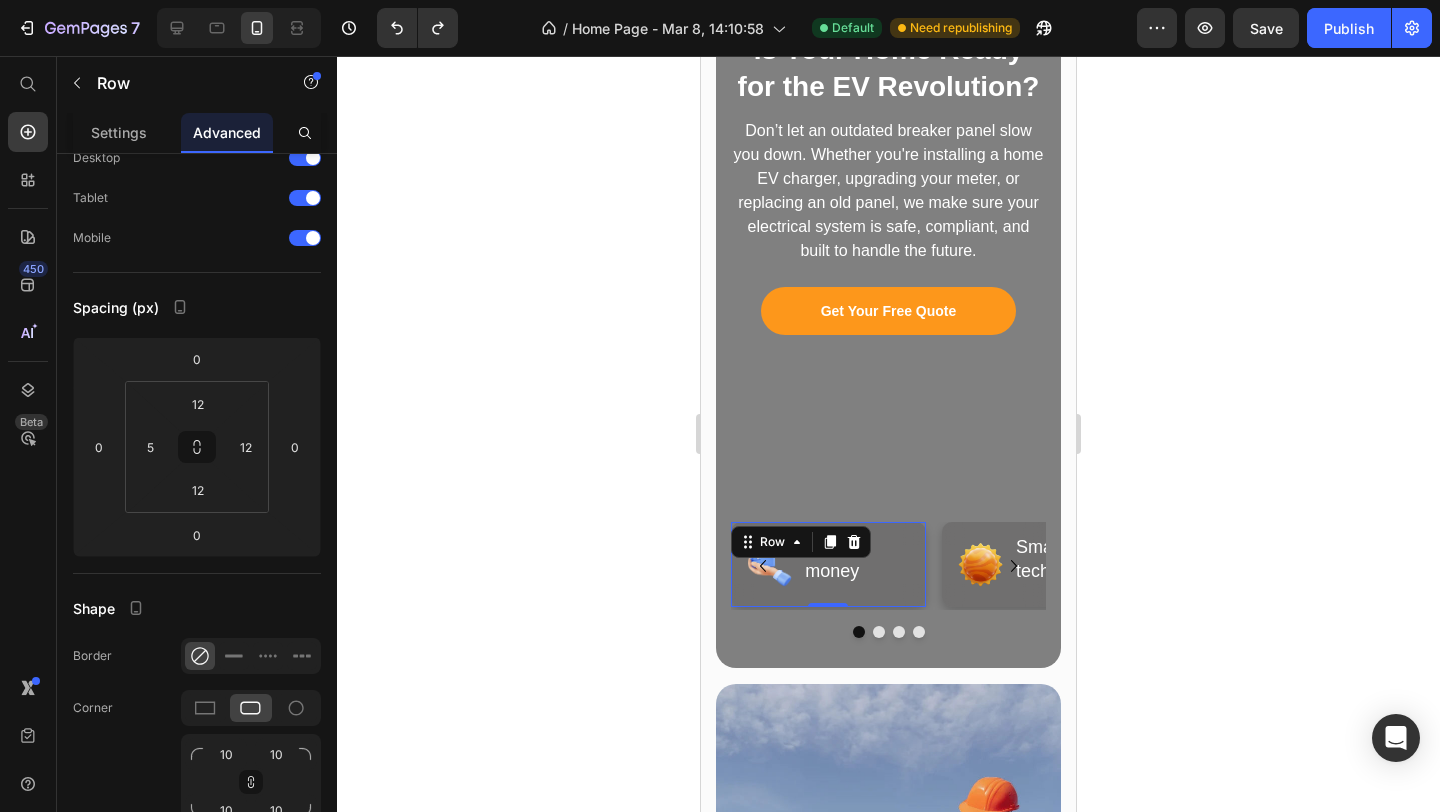 scroll, scrollTop: 0, scrollLeft: 0, axis: both 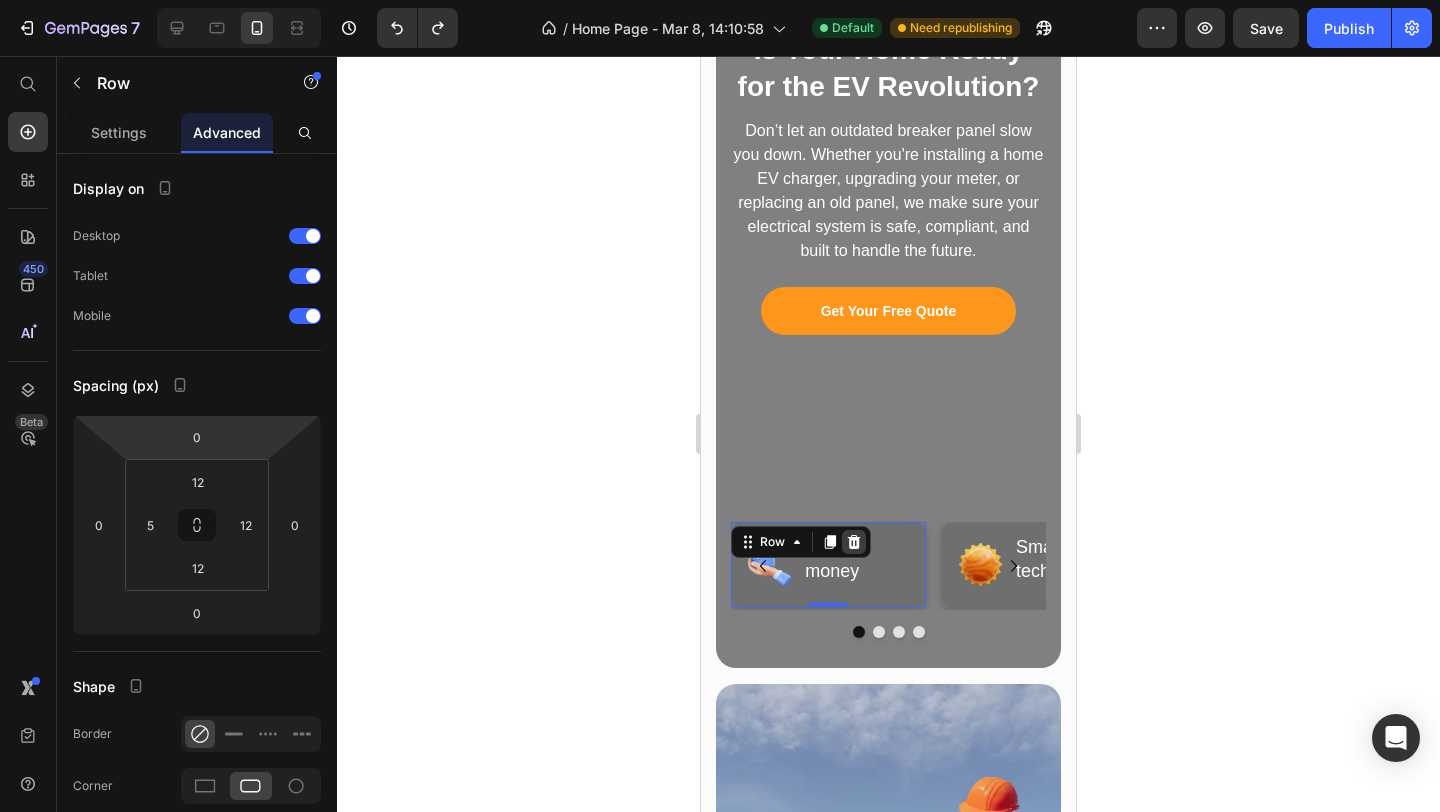 click 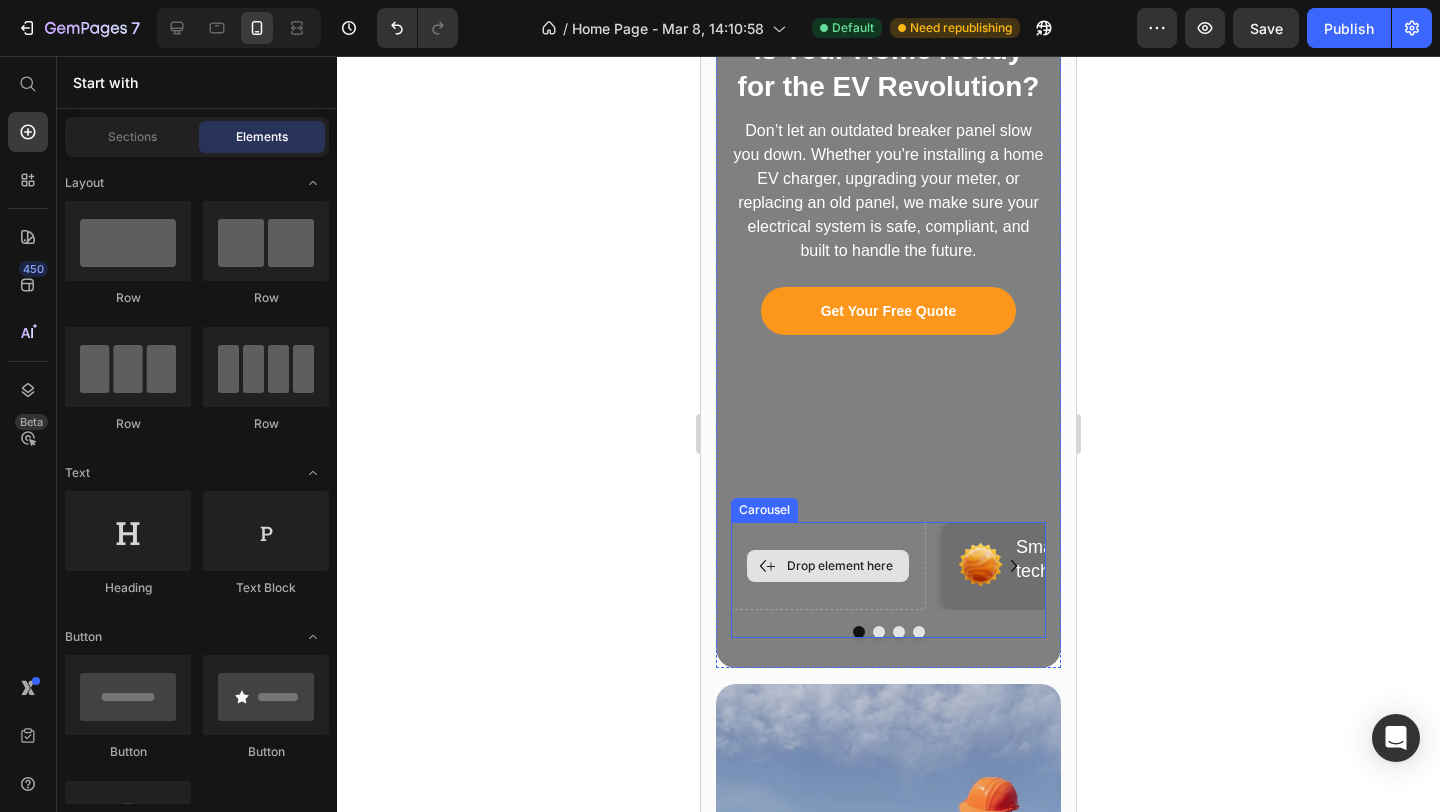 click on "Drop element here" at bounding box center [828, 565] 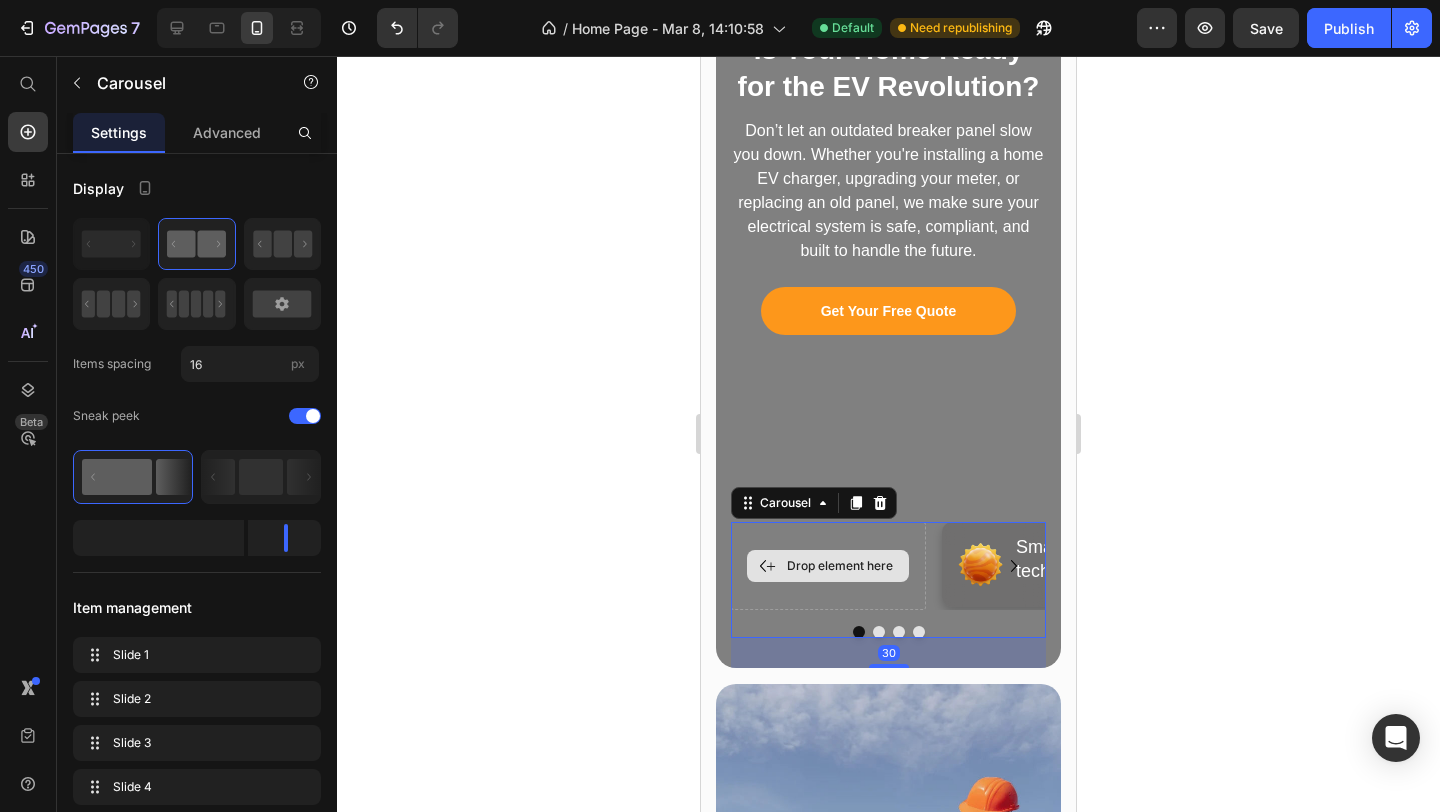 click on "Drop element here" at bounding box center [828, 565] 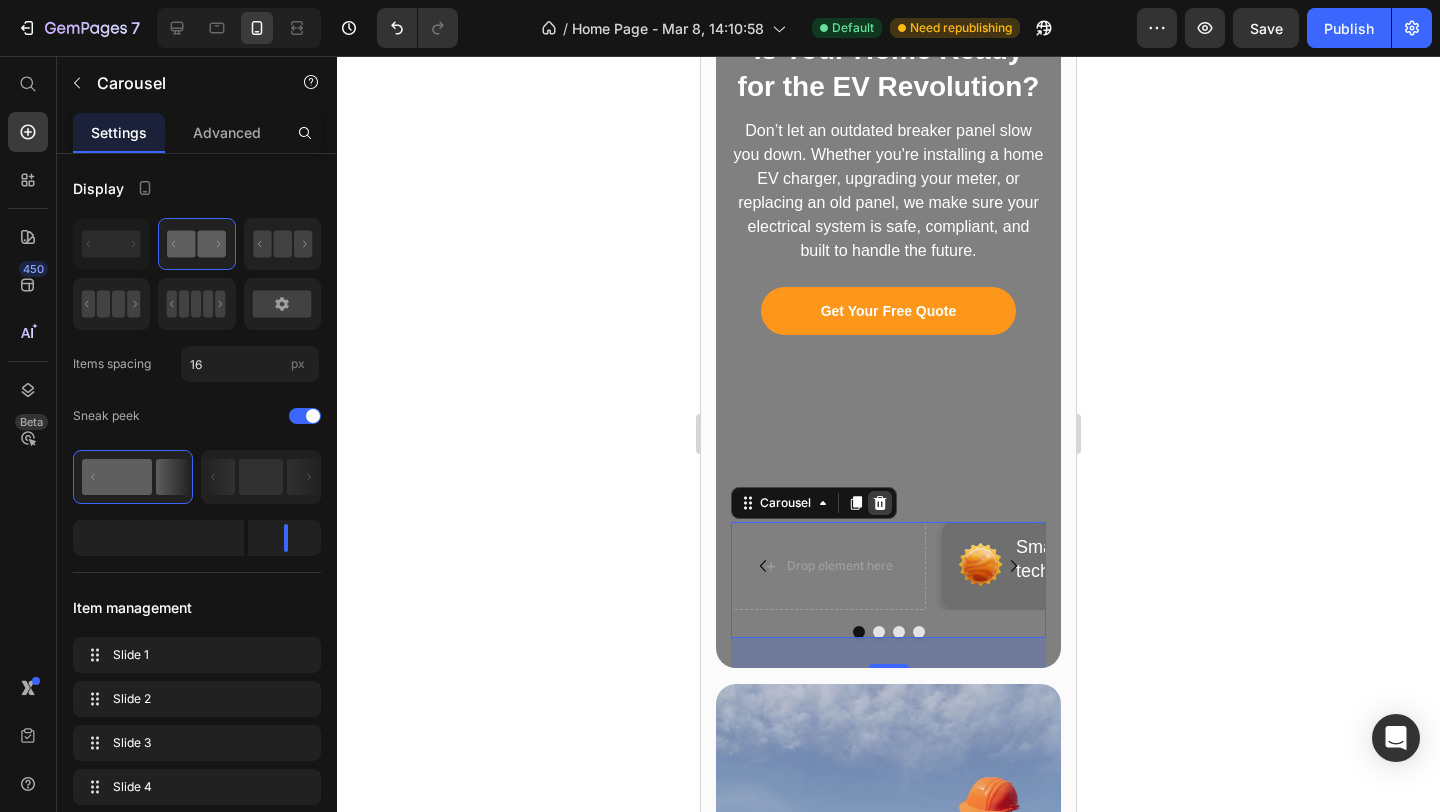 click 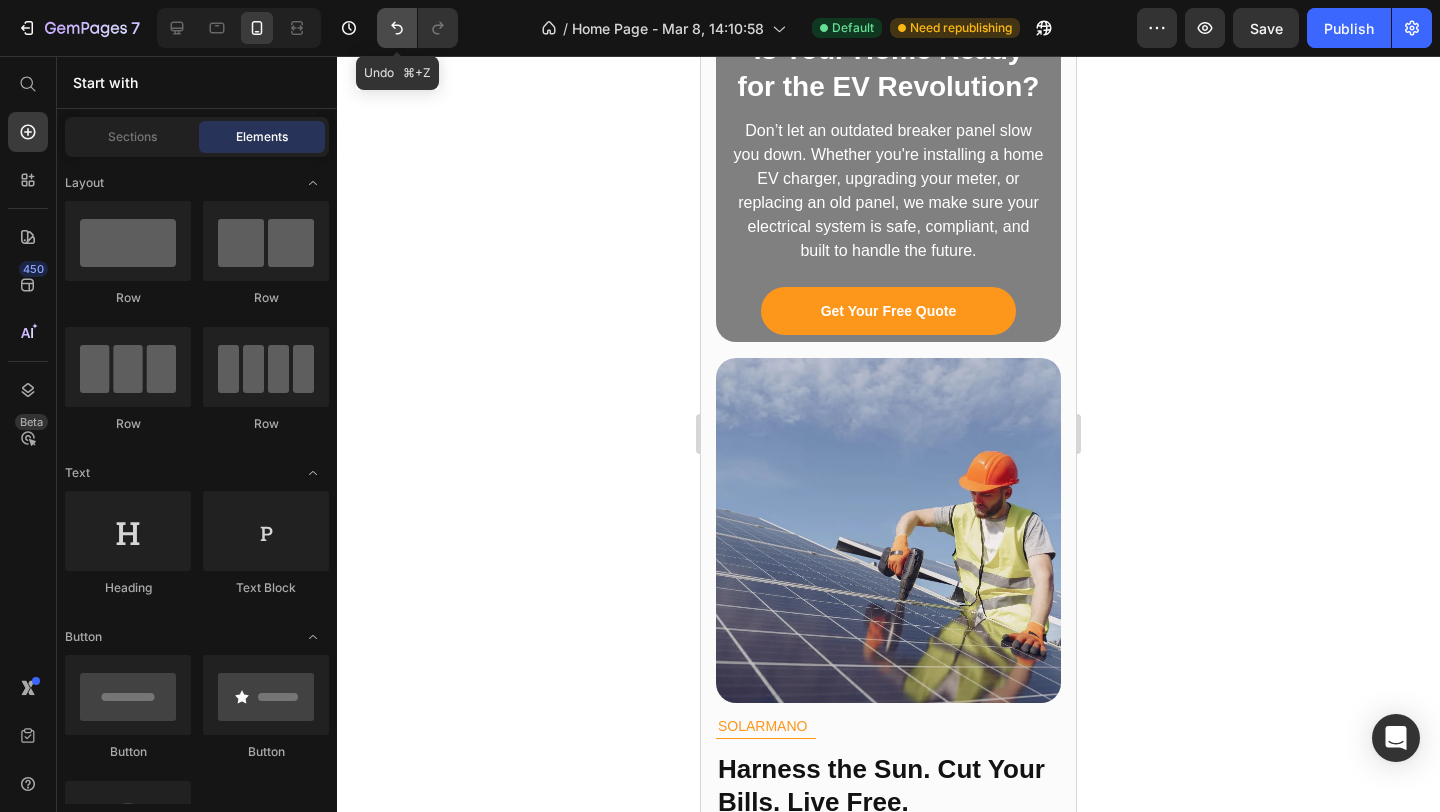 click 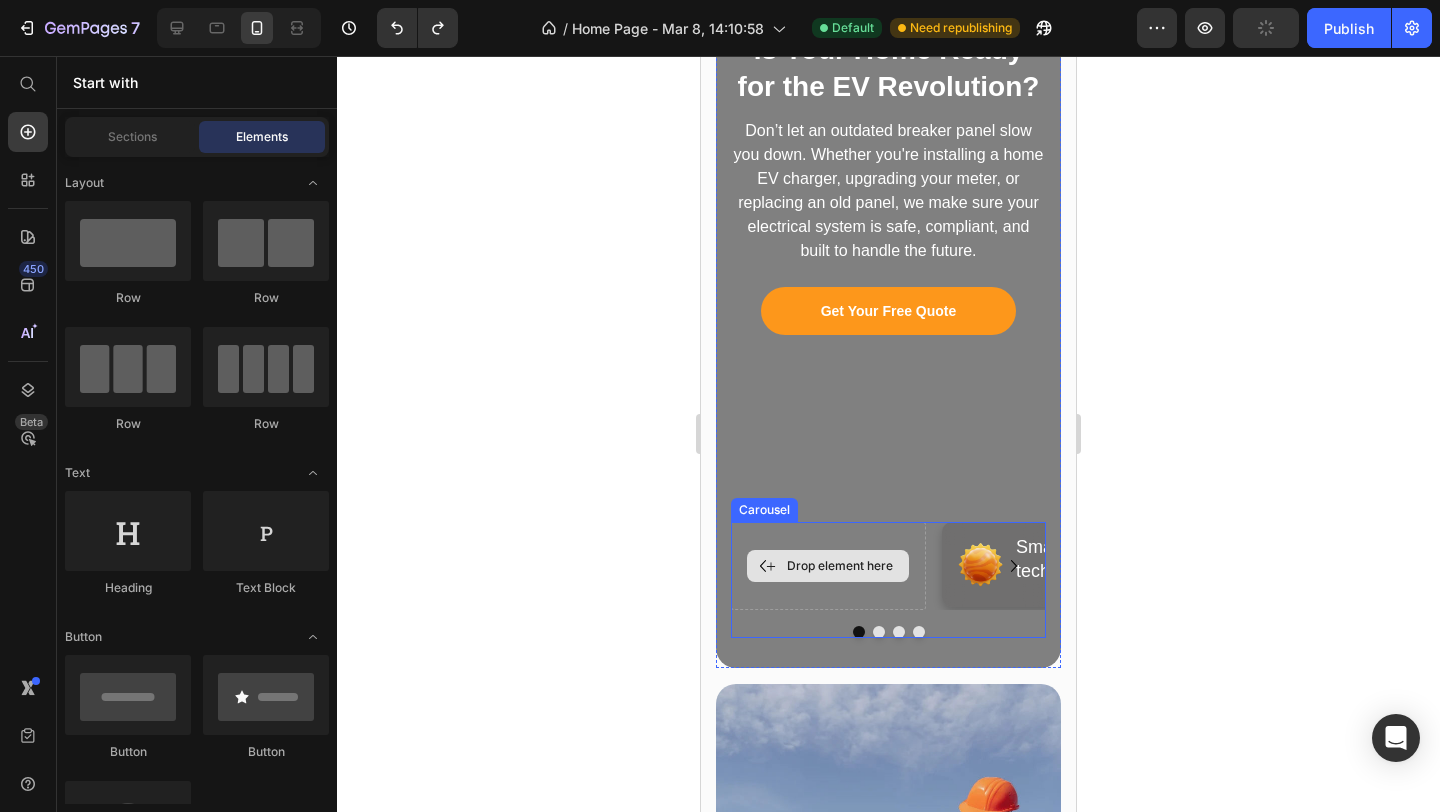click on "Drop element here" at bounding box center (828, 566) 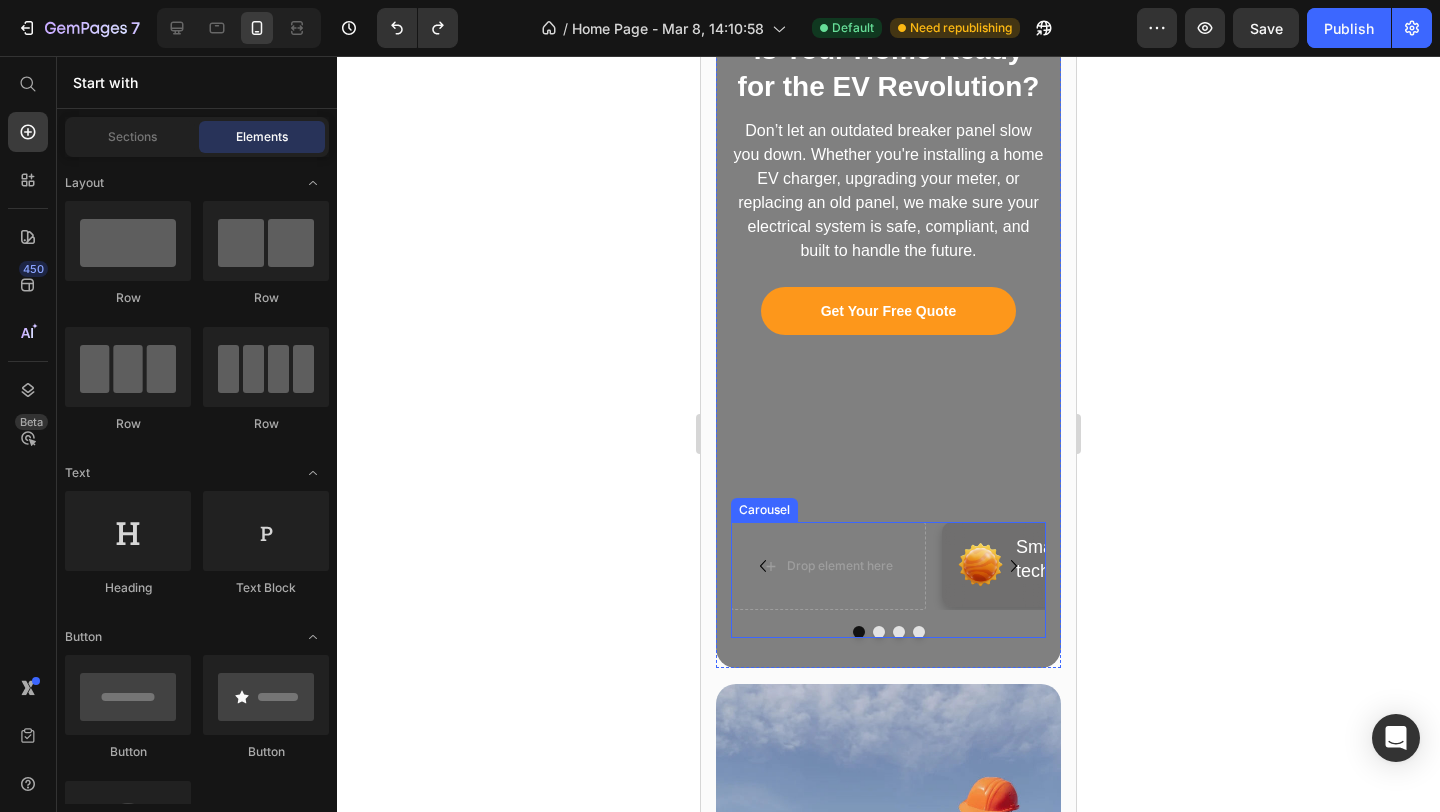 click 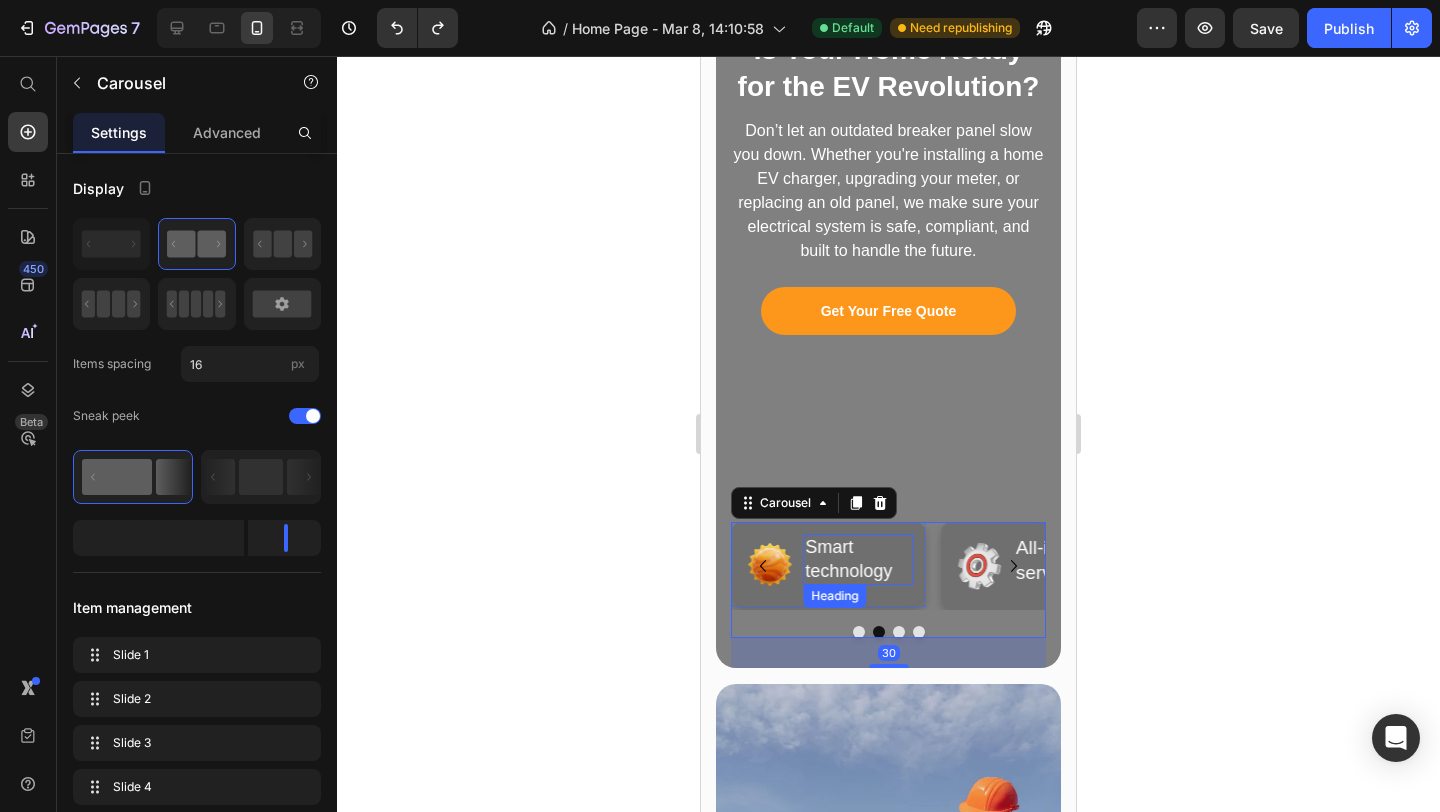 click on "Smart technology" at bounding box center [858, 559] 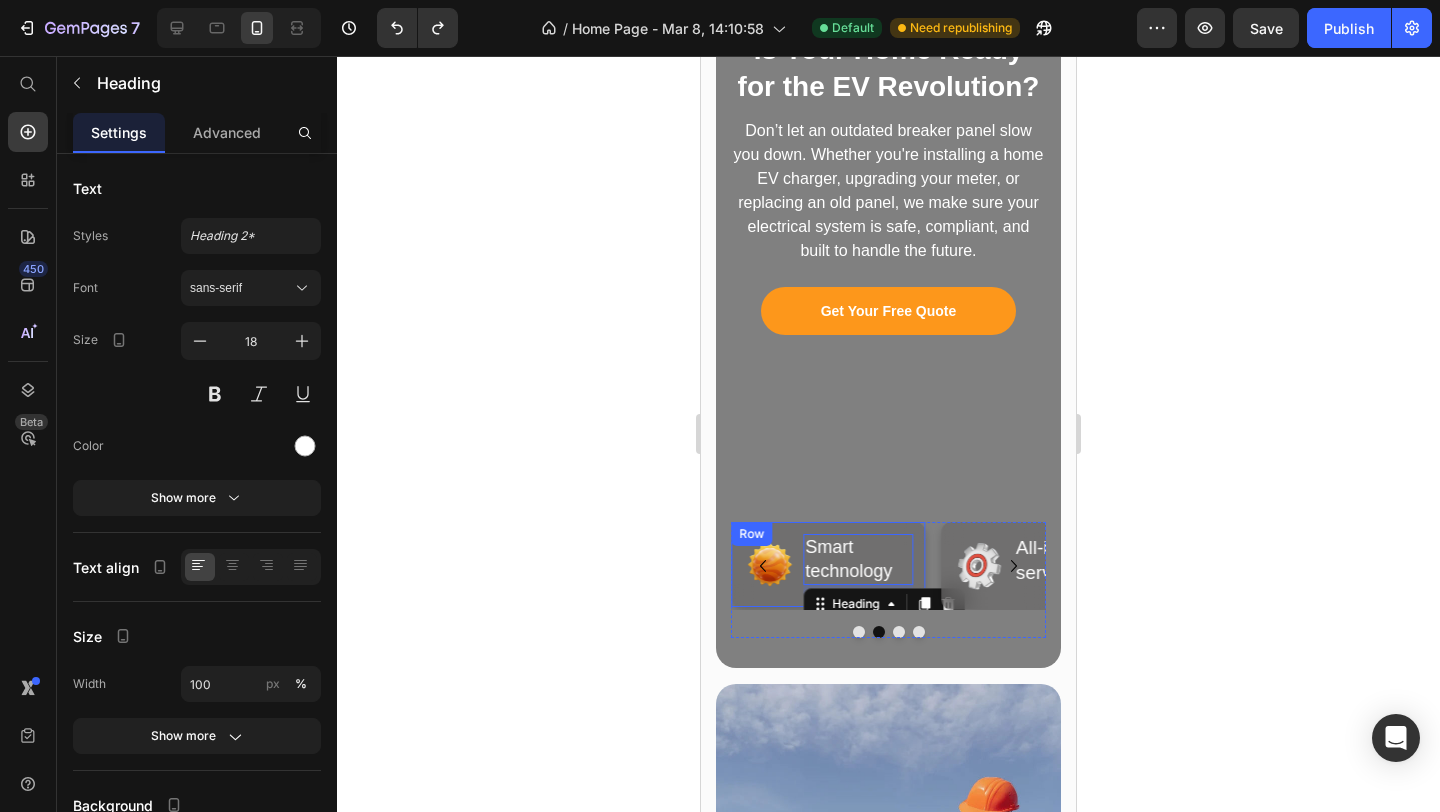 click on "Image Smart technology Heading   10 Row" at bounding box center [828, 564] 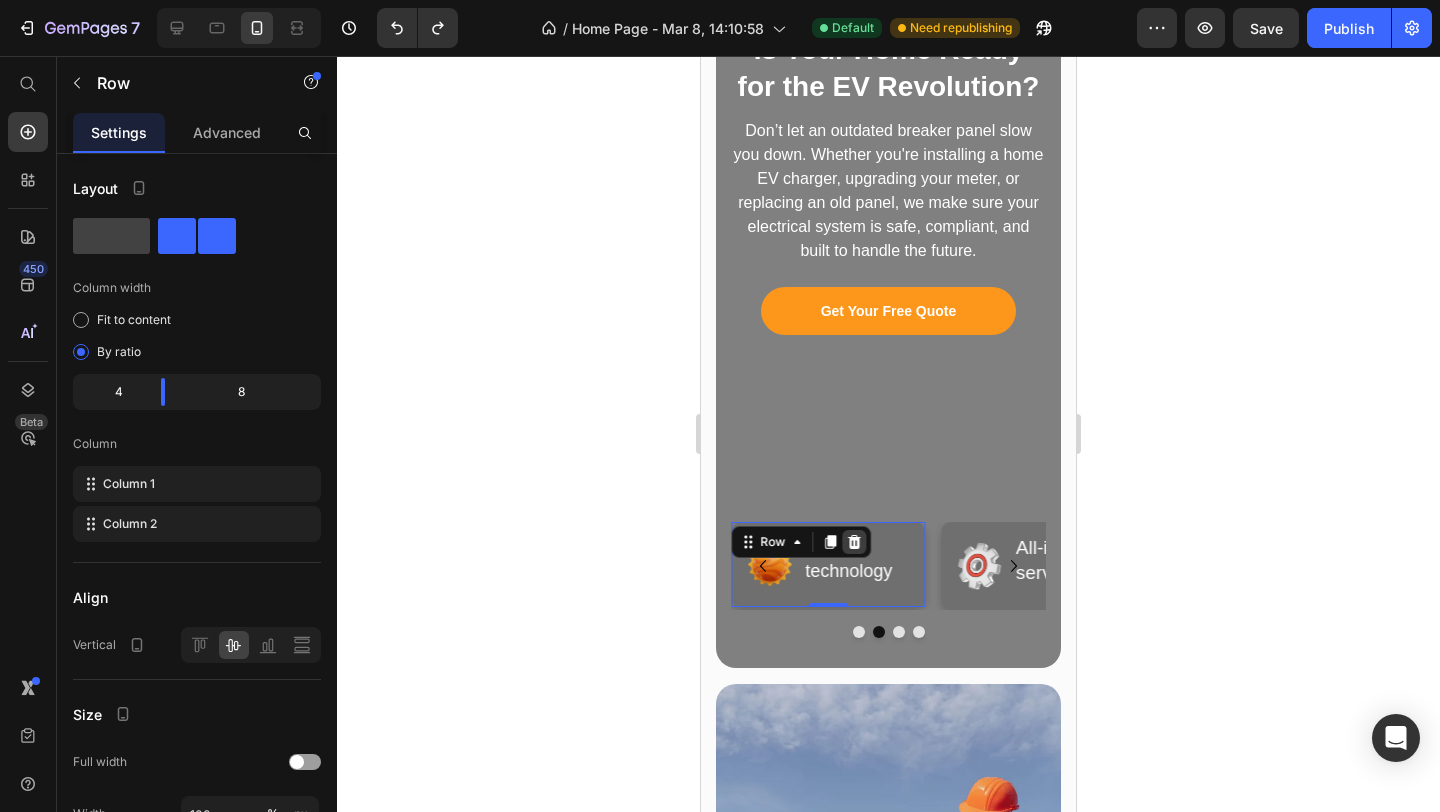 click 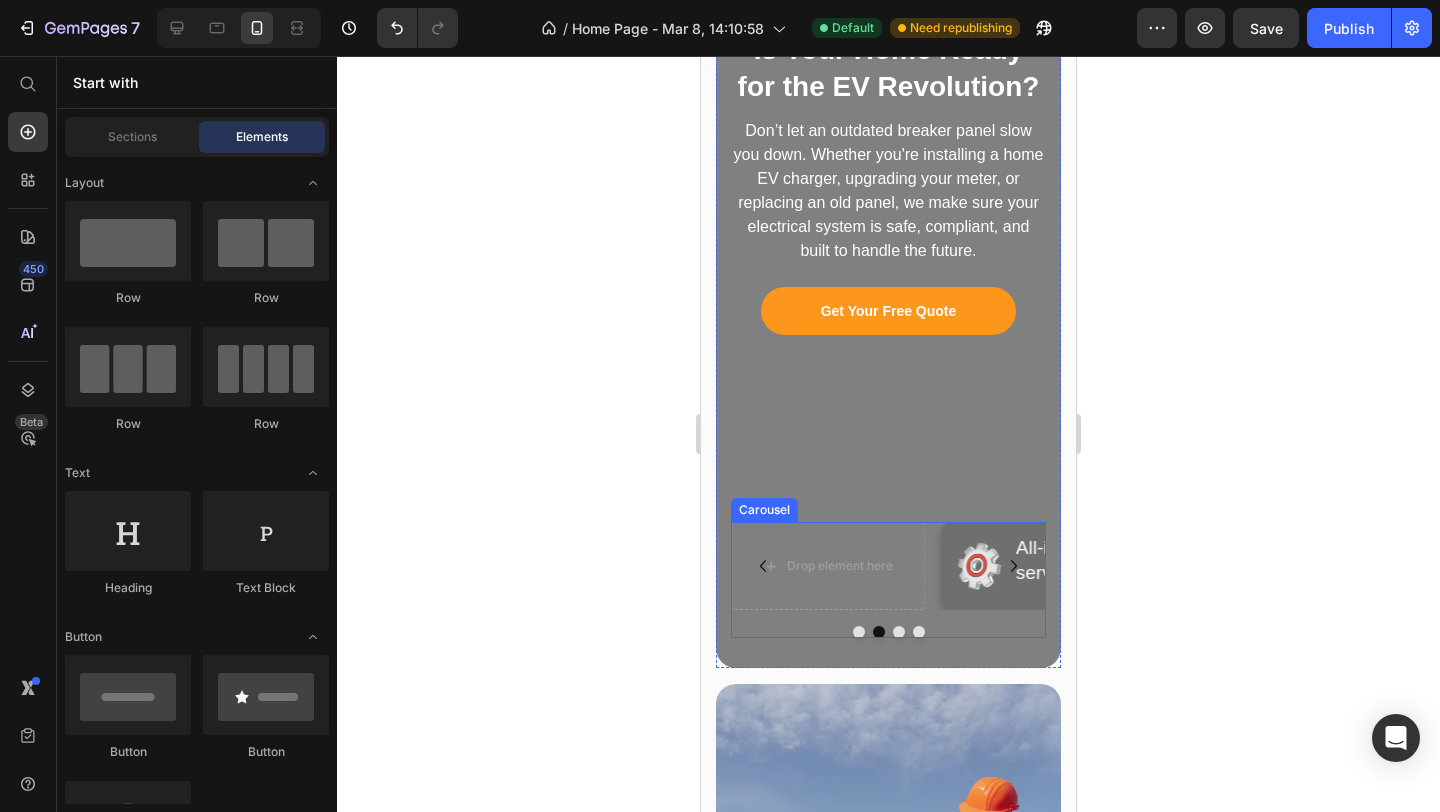 click at bounding box center [899, 632] 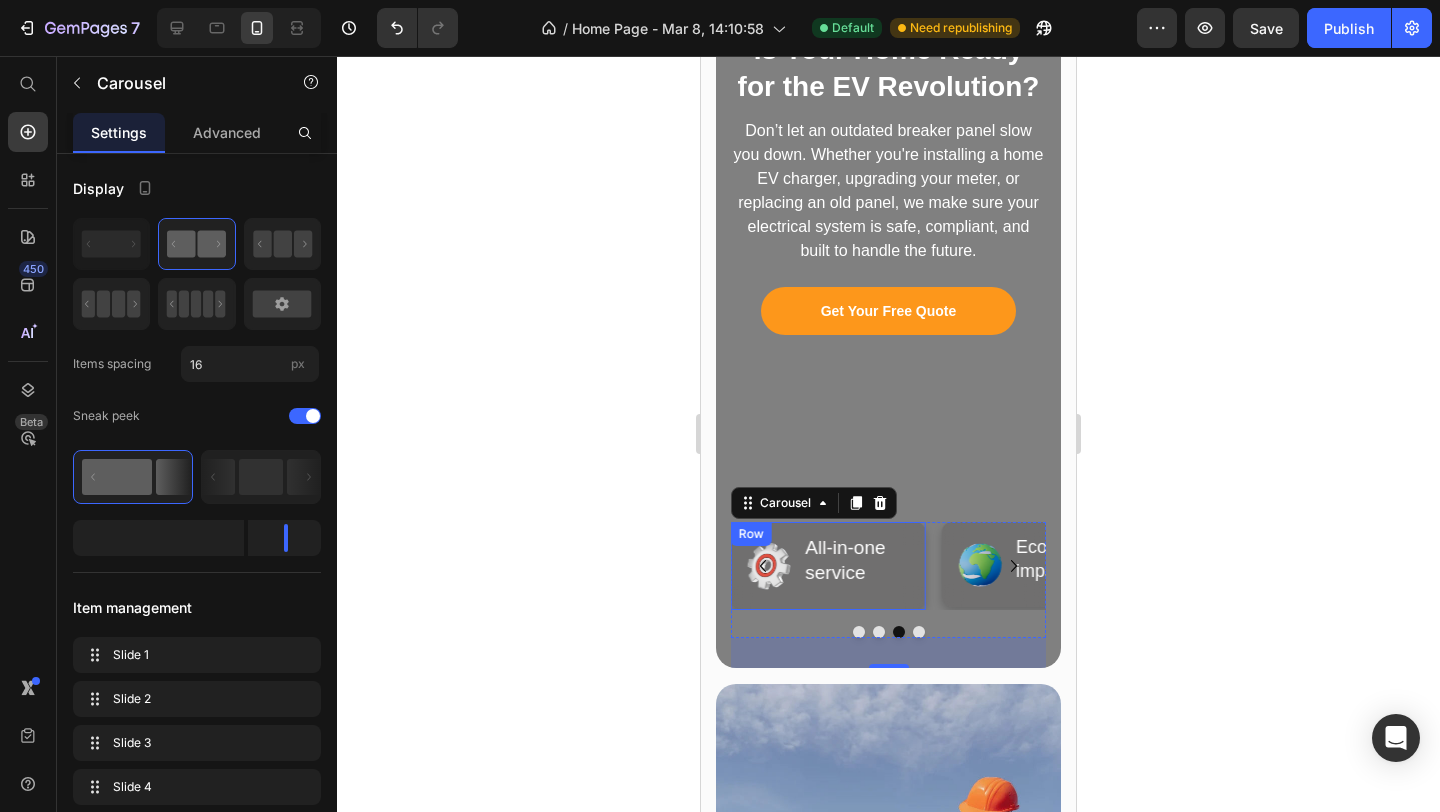 click on "Image All-in-one service Heading Row" at bounding box center [828, 565] 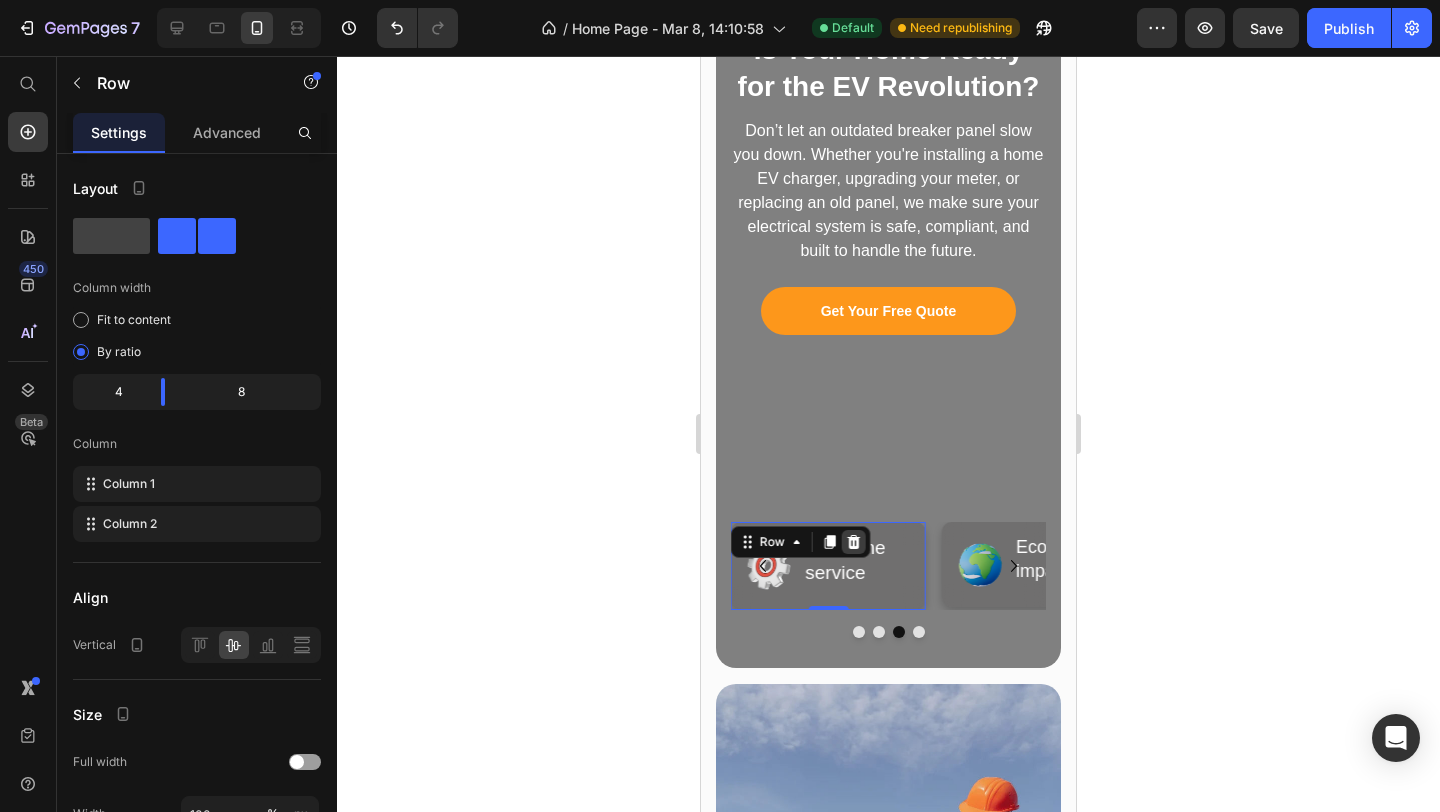 click 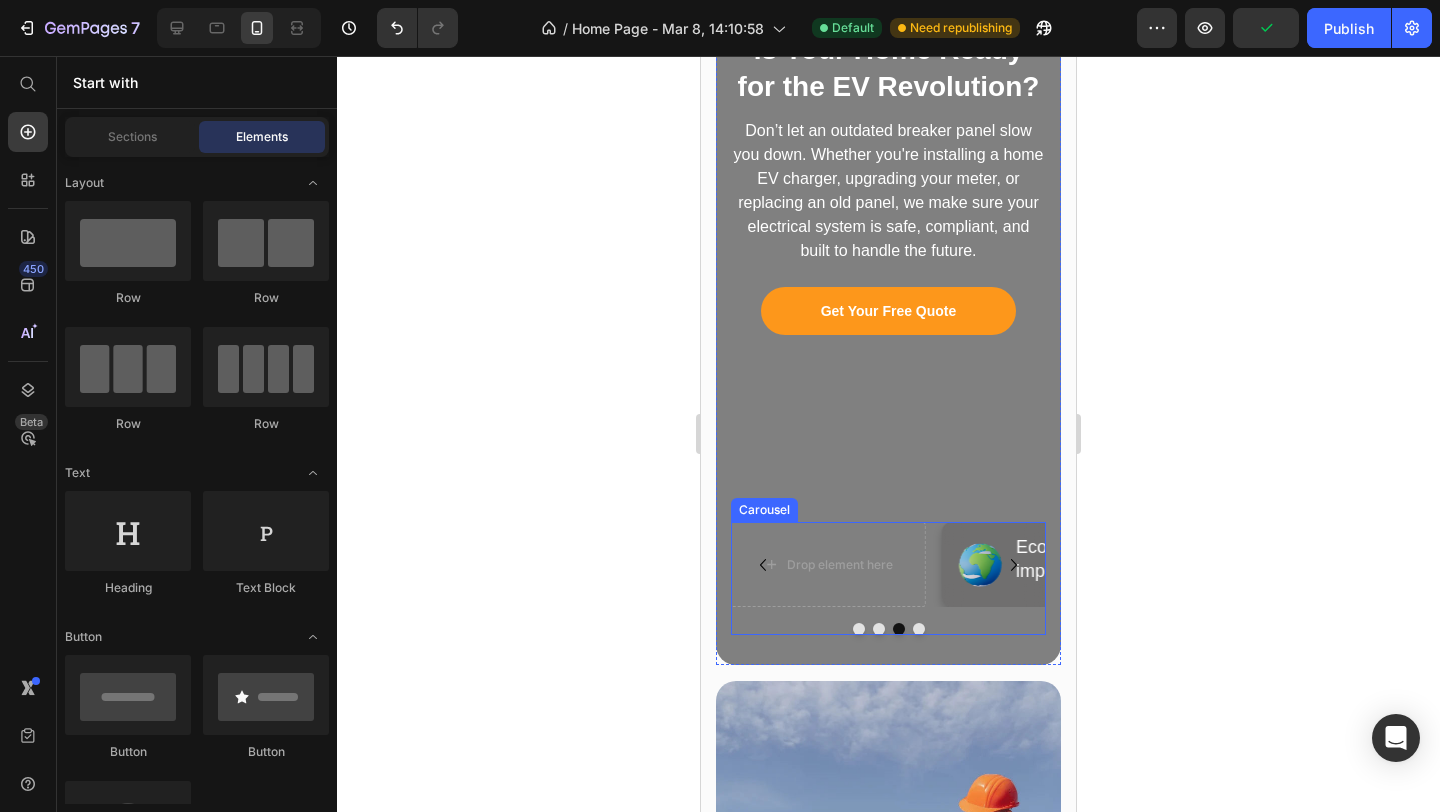 click at bounding box center [888, 629] 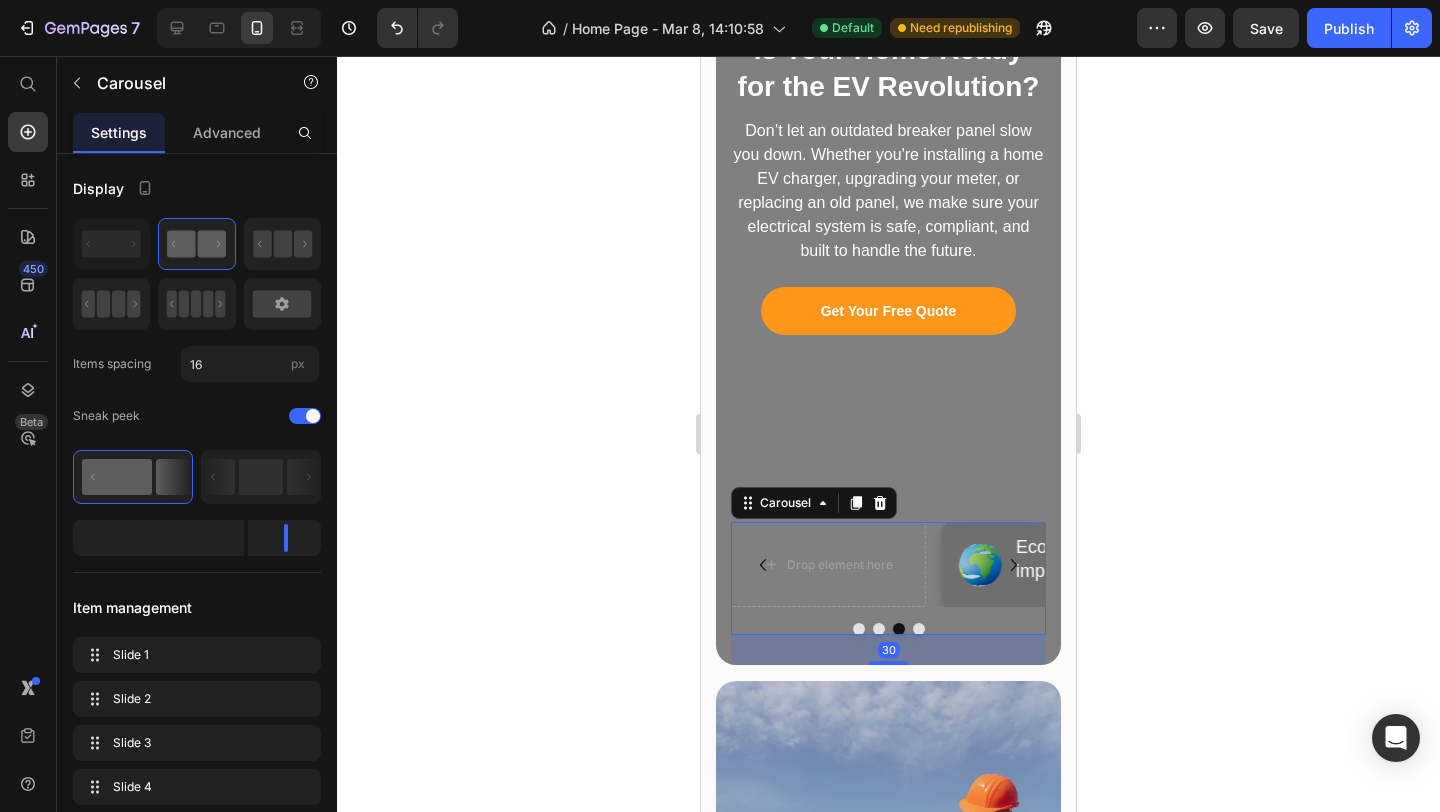 click at bounding box center (919, 629) 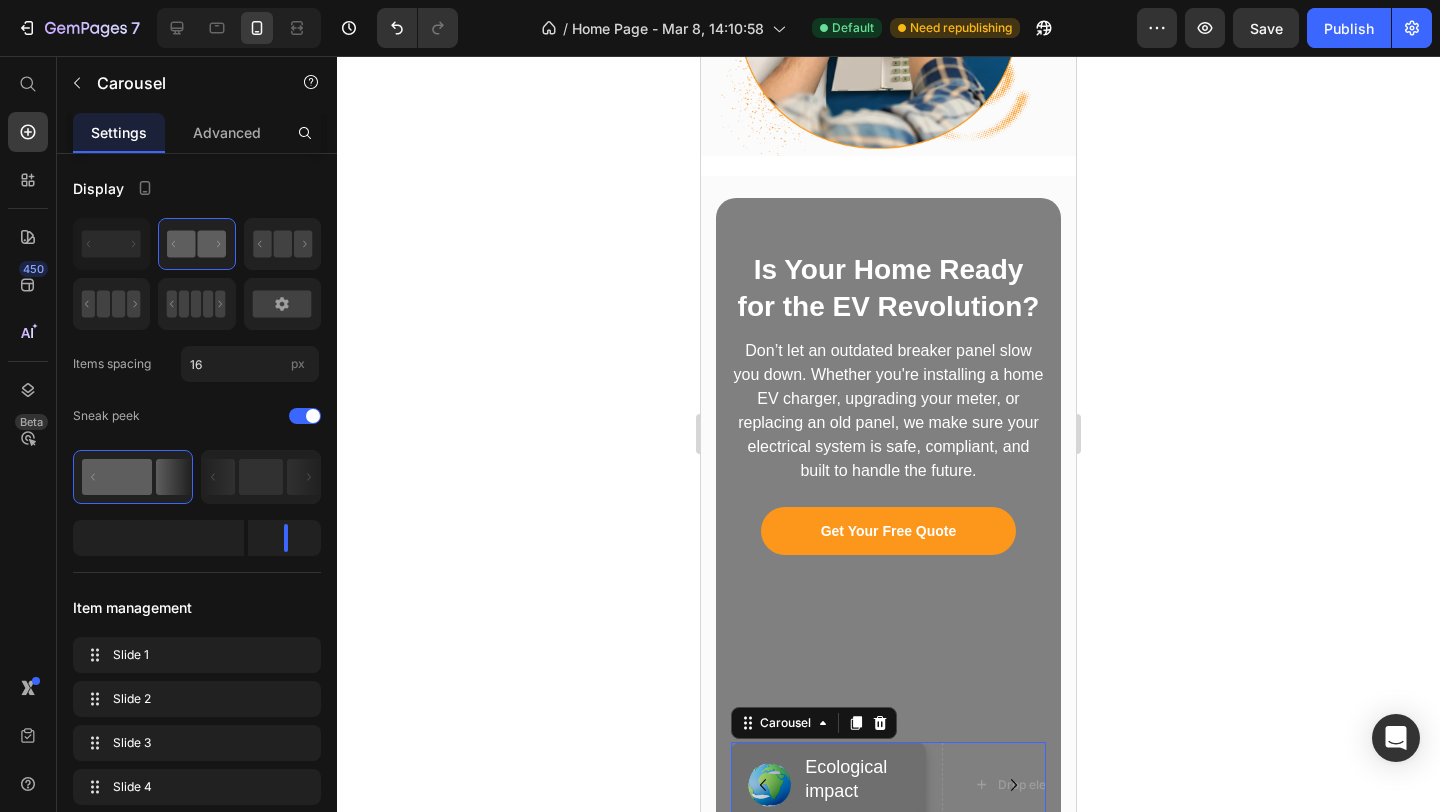 scroll, scrollTop: 1936, scrollLeft: 0, axis: vertical 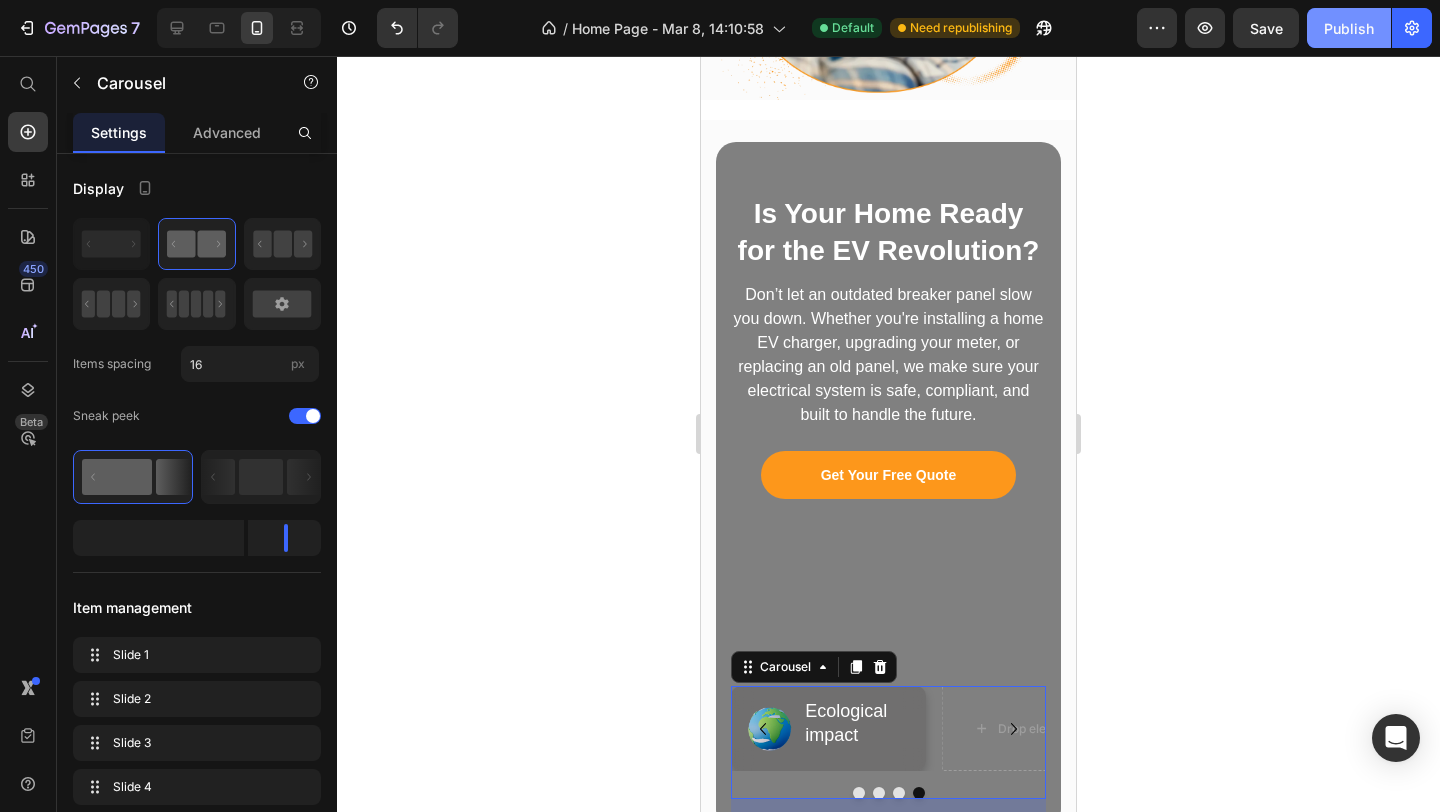 click on "Publish" at bounding box center (1349, 28) 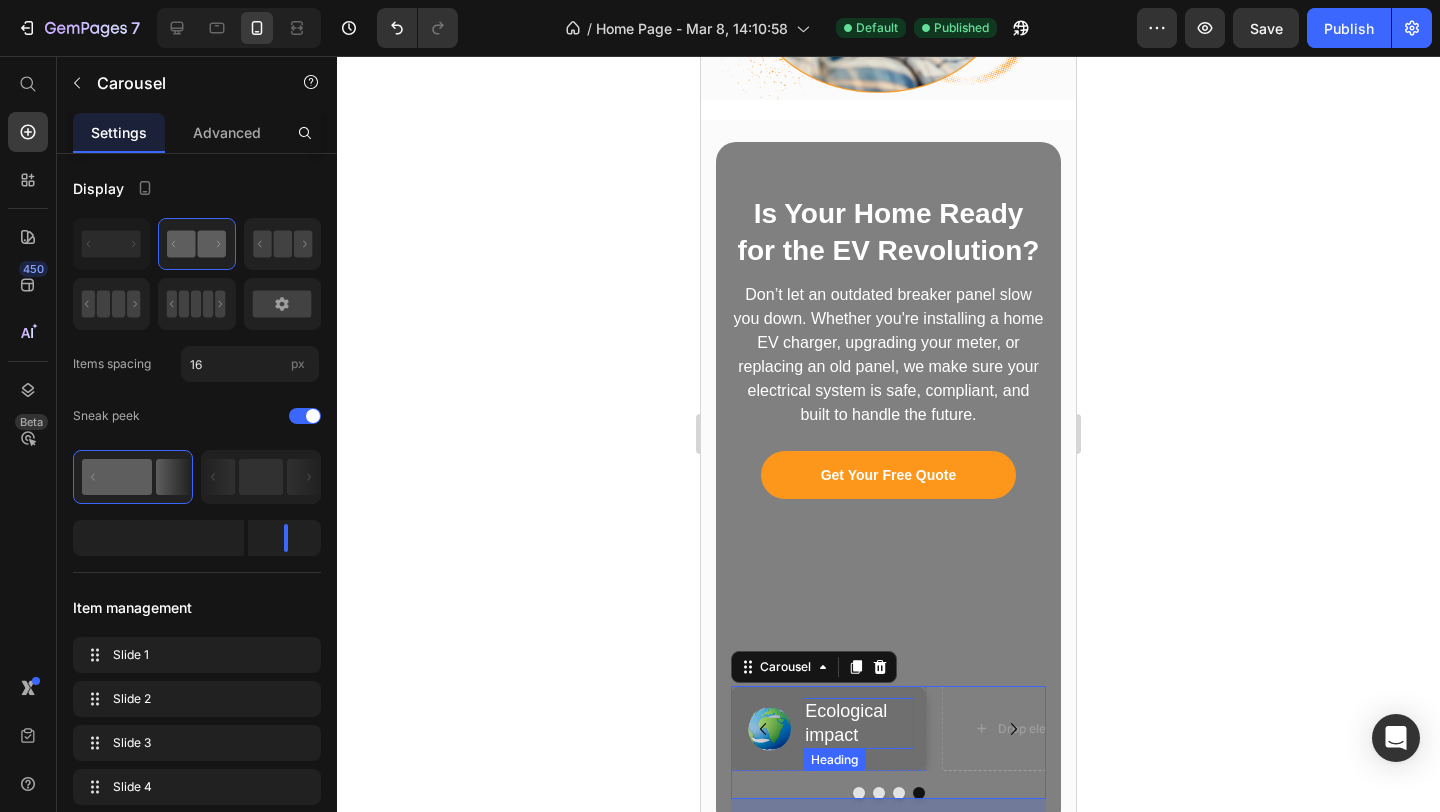 click on "Ecological impact" at bounding box center [858, 723] 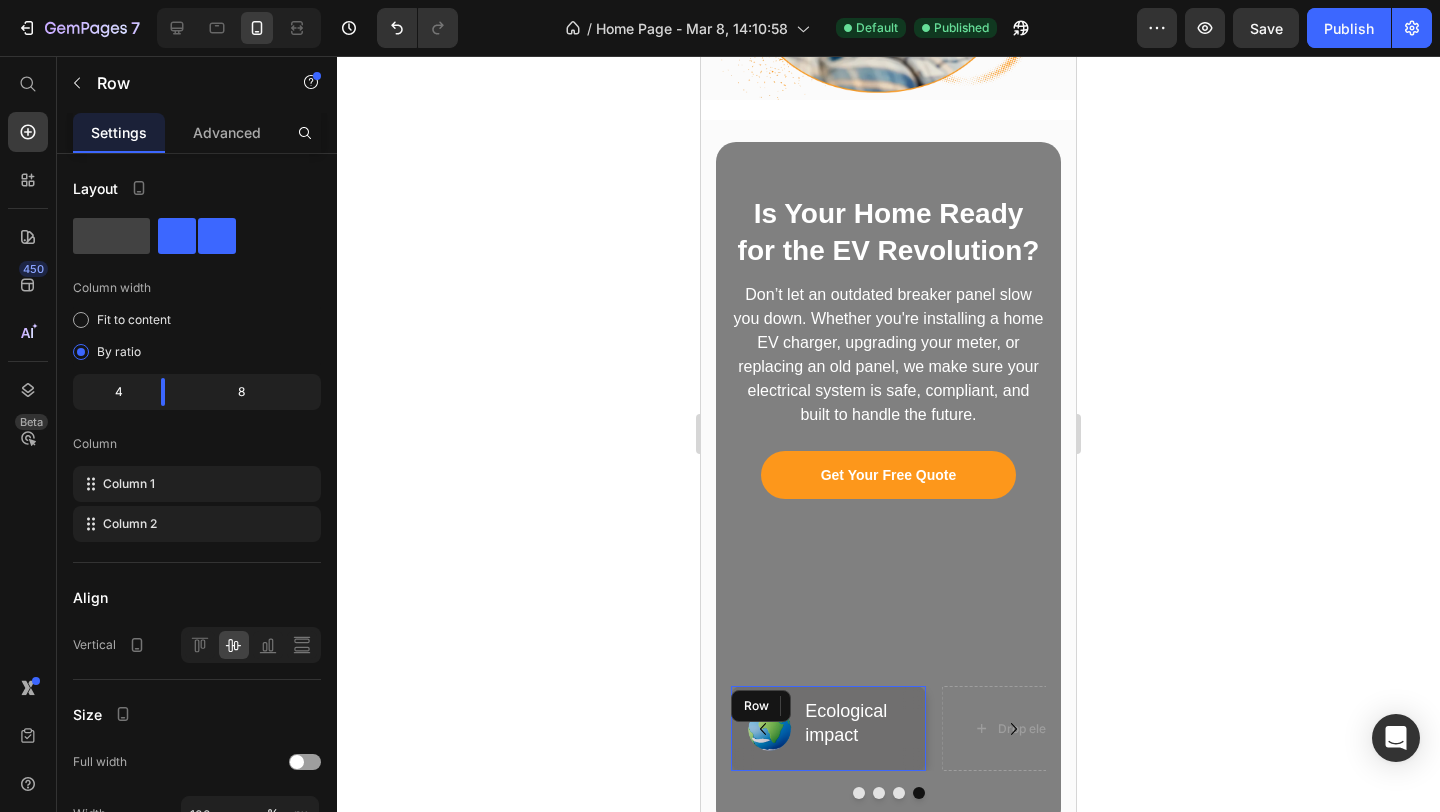click on "Image Ecological impact  Heading   0 Row" at bounding box center (828, 728) 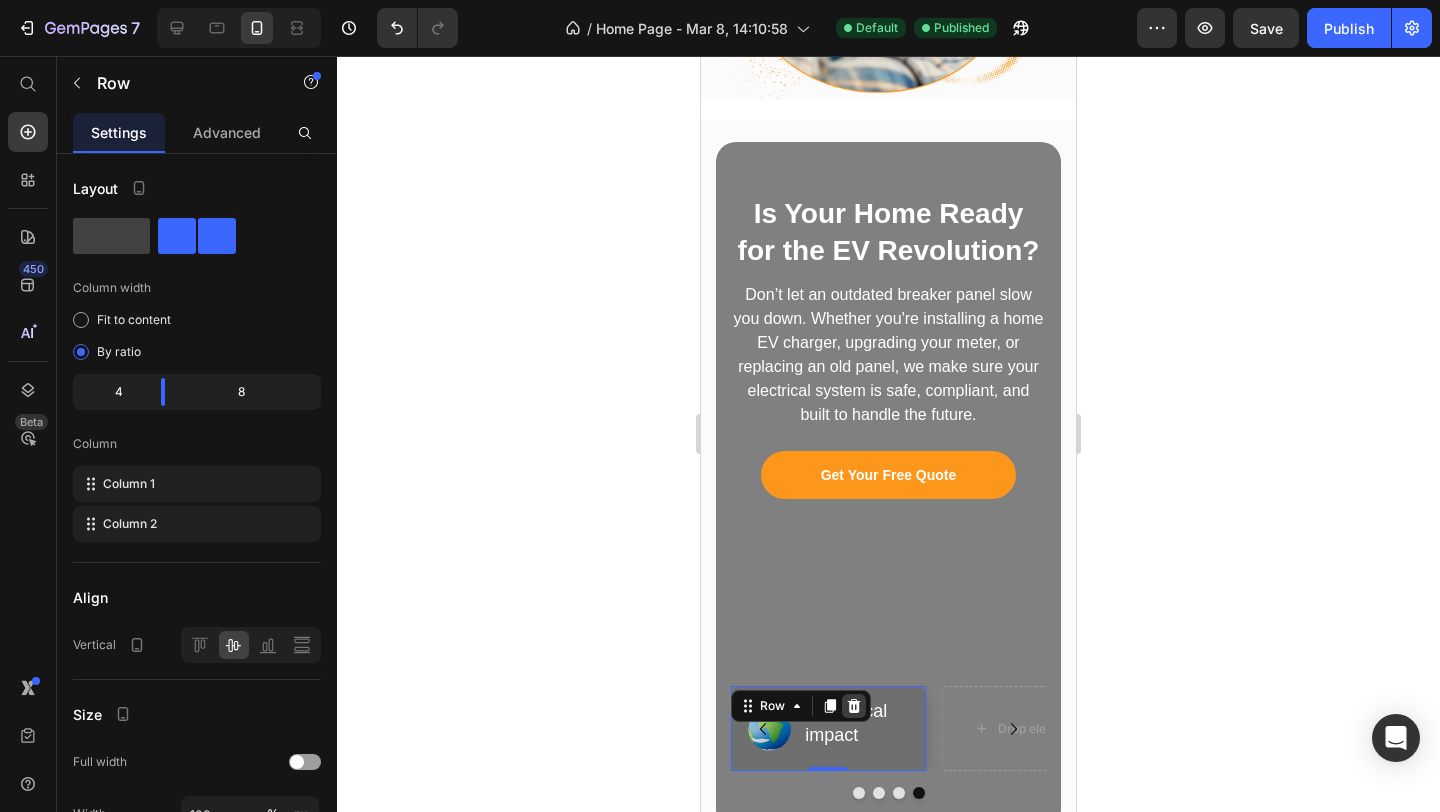 click 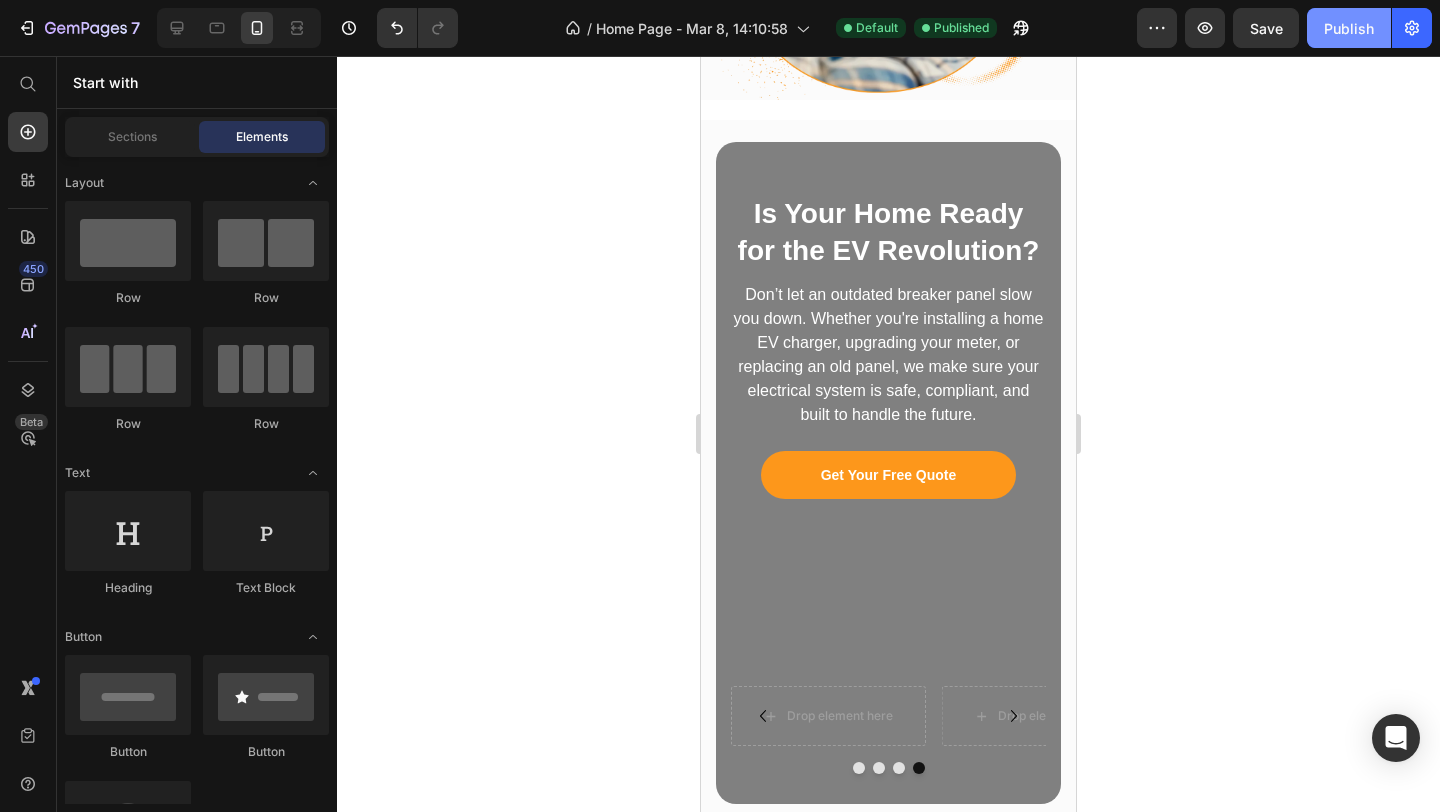 click on "Publish" at bounding box center (1349, 28) 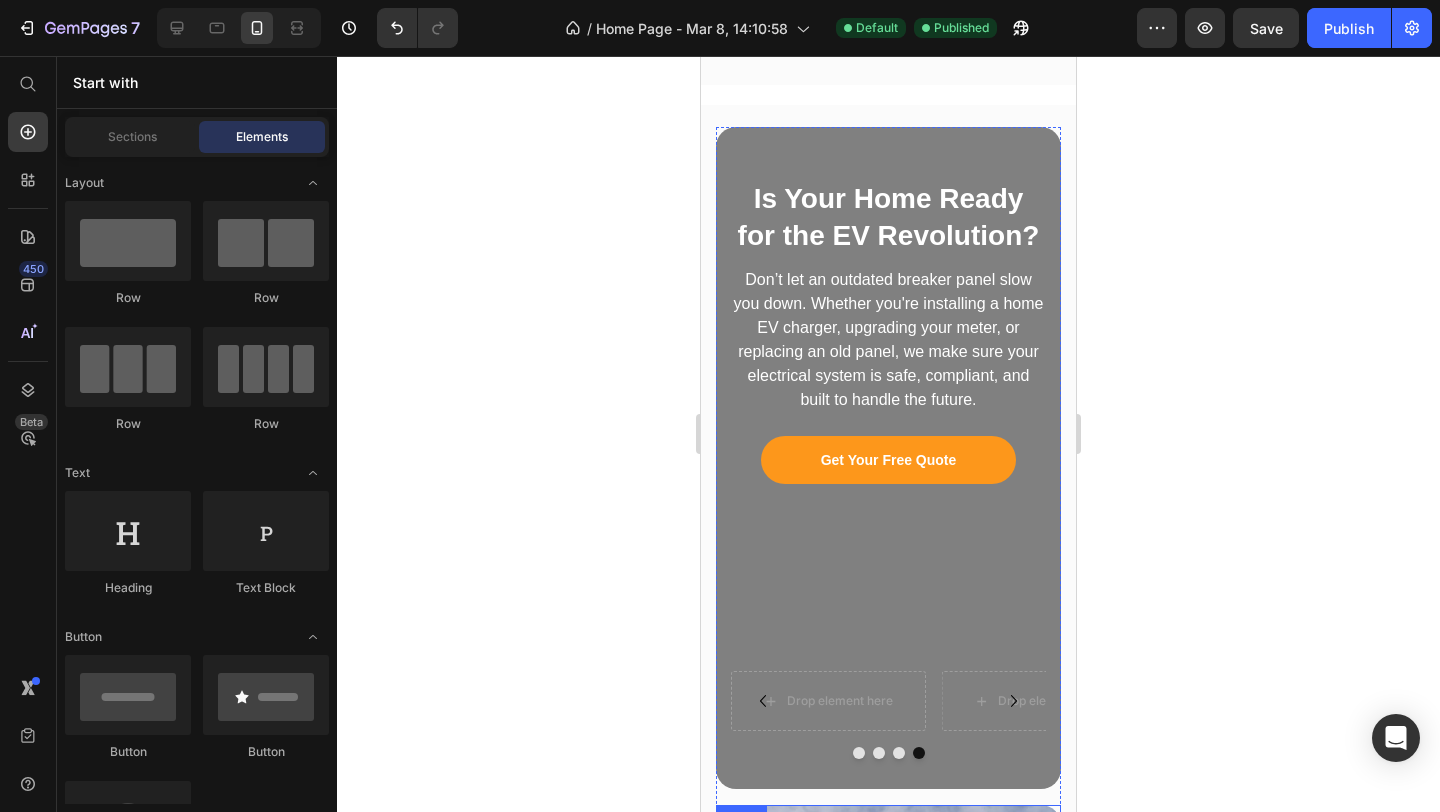 scroll, scrollTop: 2771, scrollLeft: 0, axis: vertical 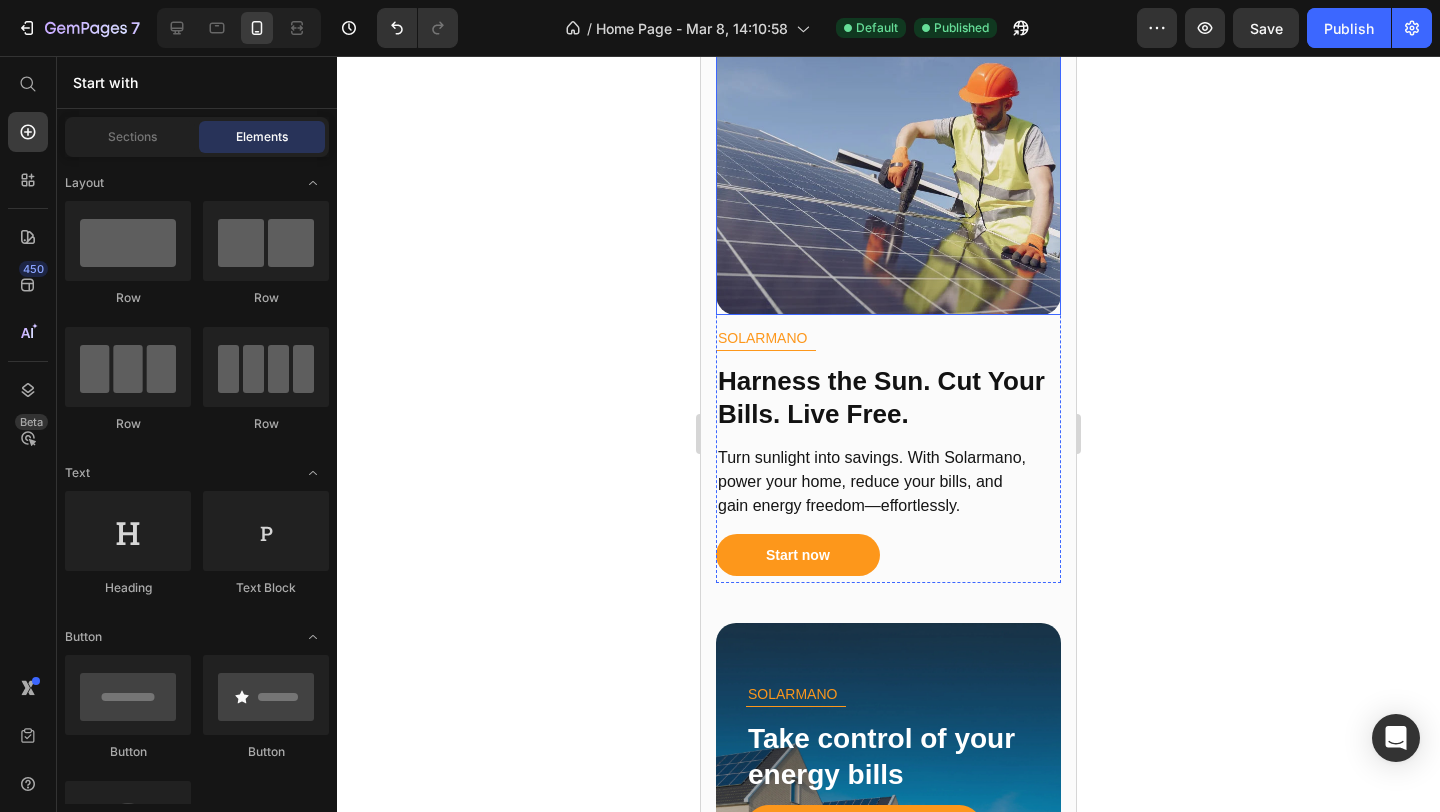 click at bounding box center [888, 142] 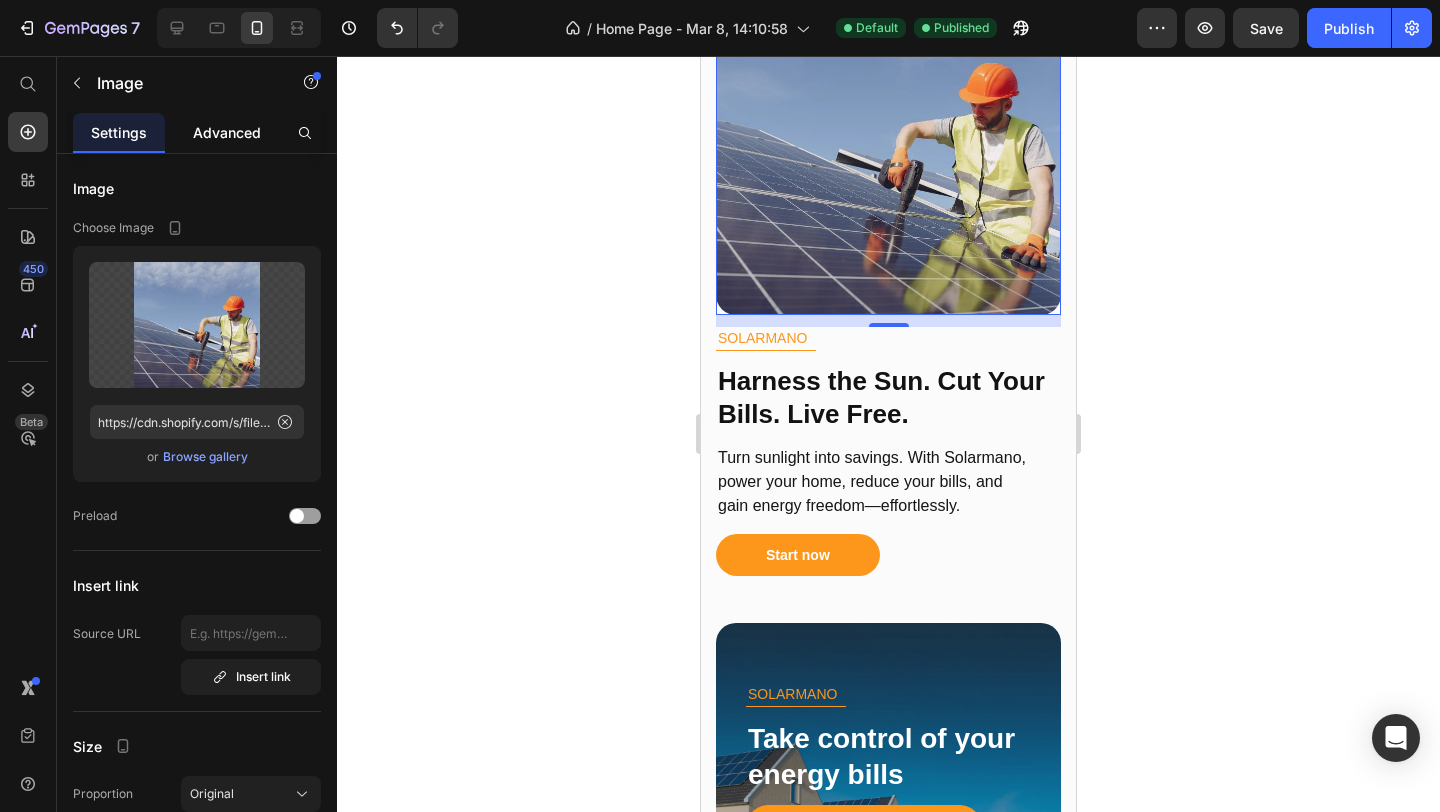 click on "Advanced" at bounding box center (227, 132) 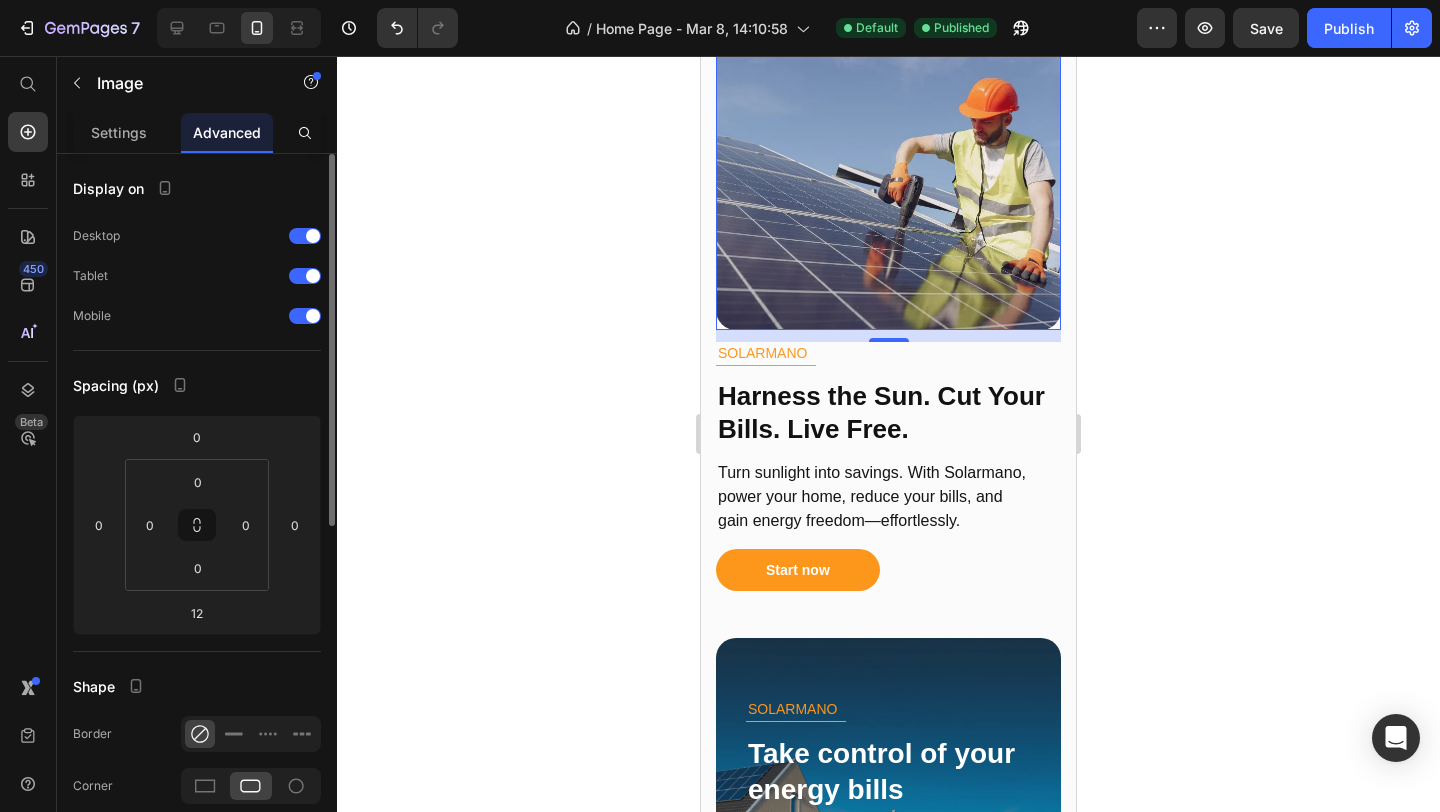 scroll, scrollTop: 2270, scrollLeft: 0, axis: vertical 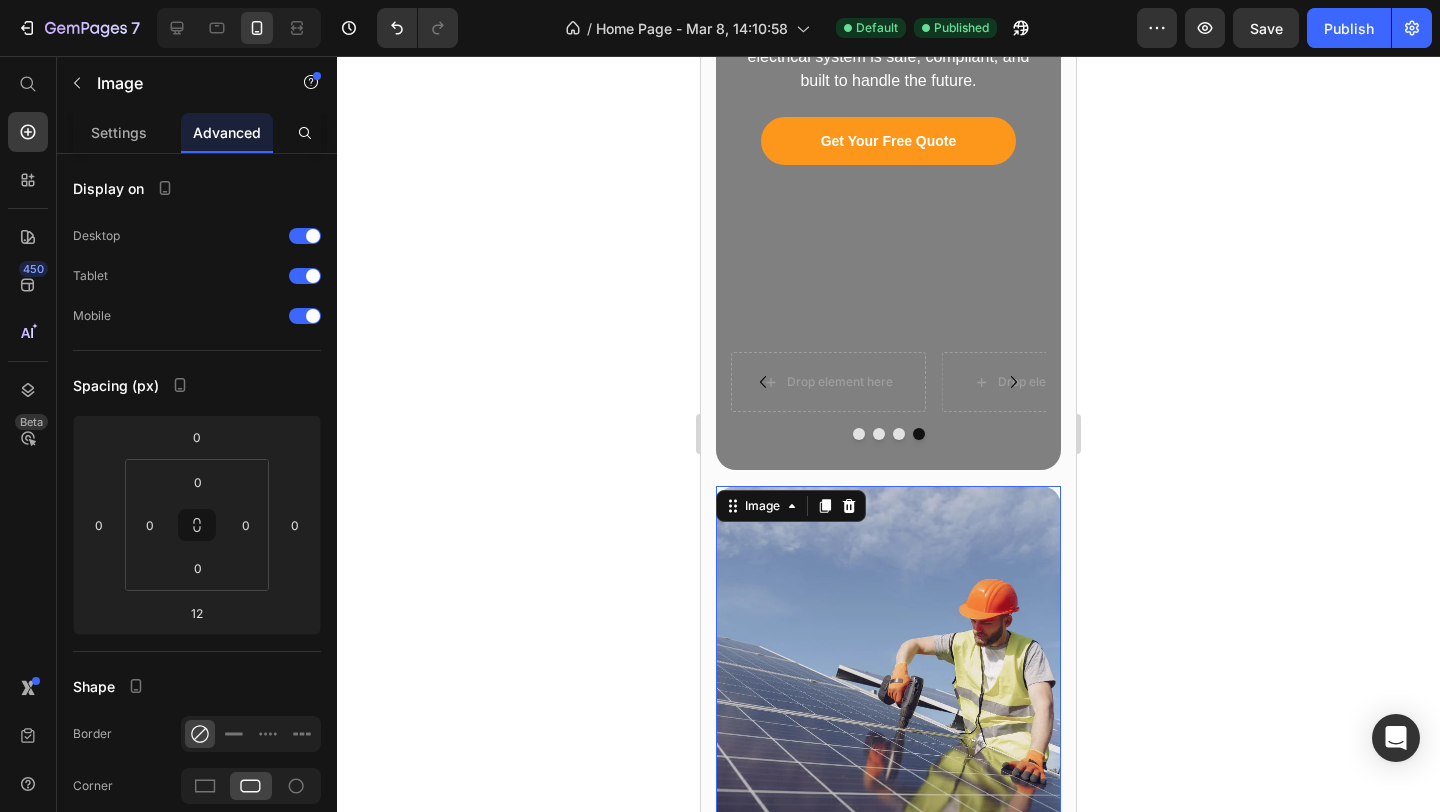 click at bounding box center [888, 658] 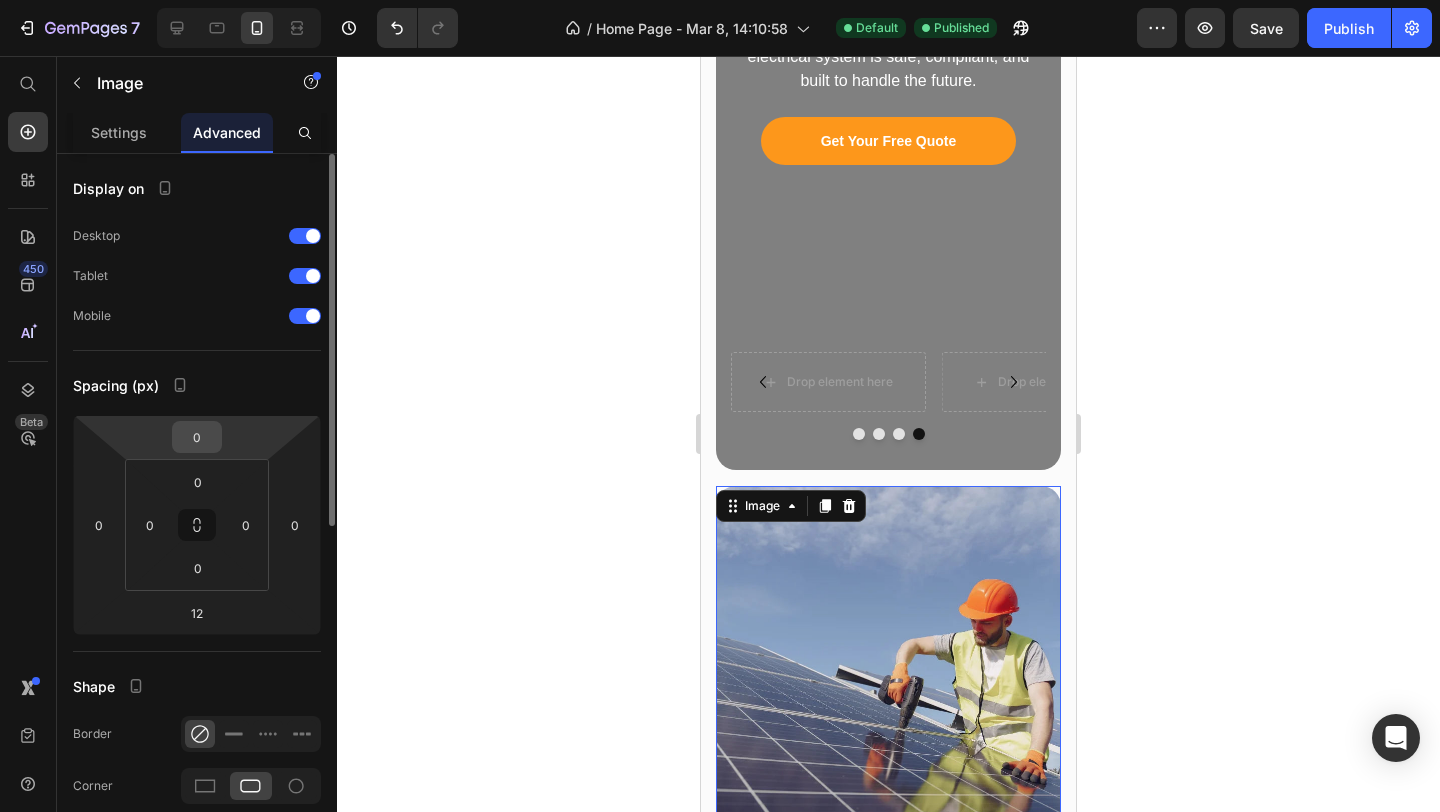 click on "0" at bounding box center (197, 437) 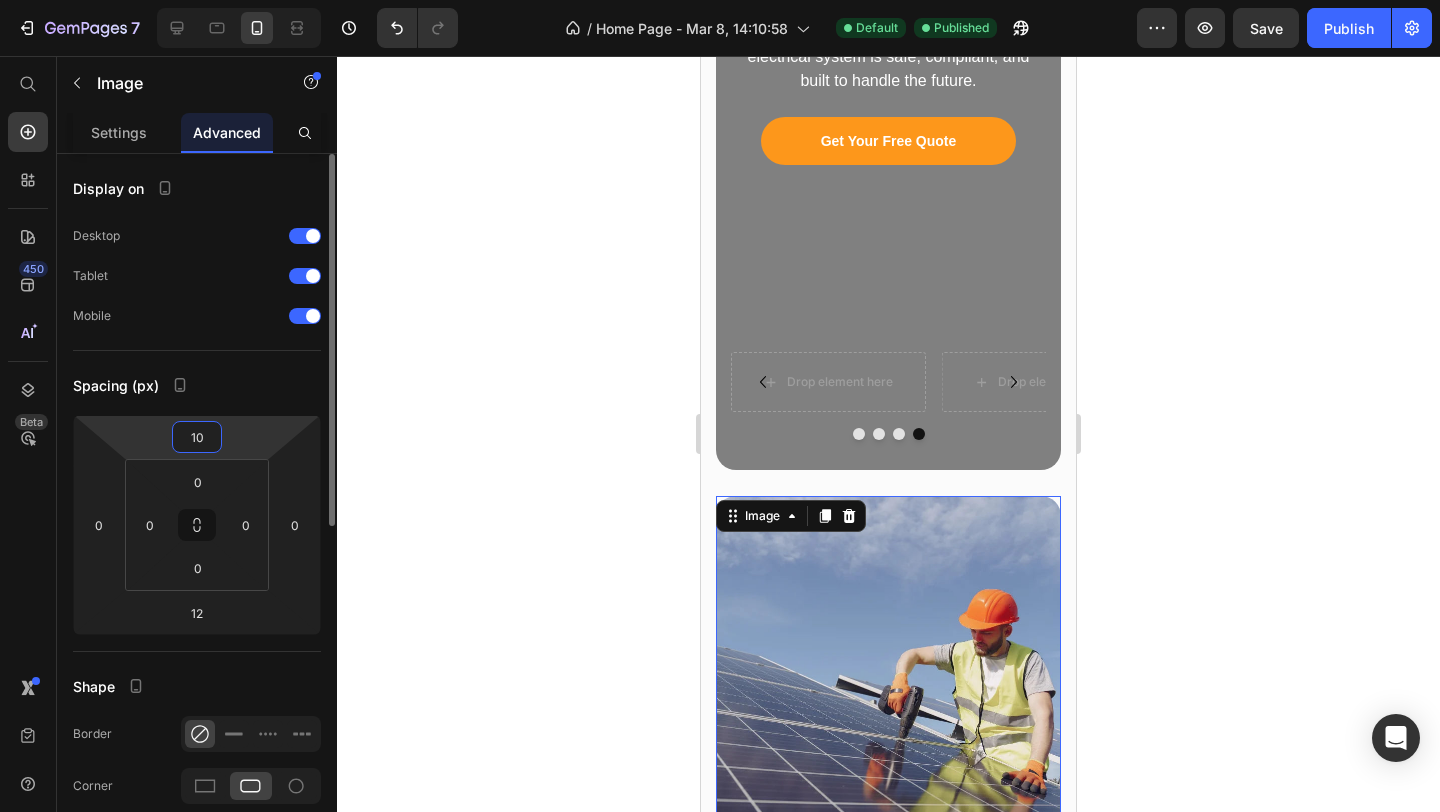 type on "1" 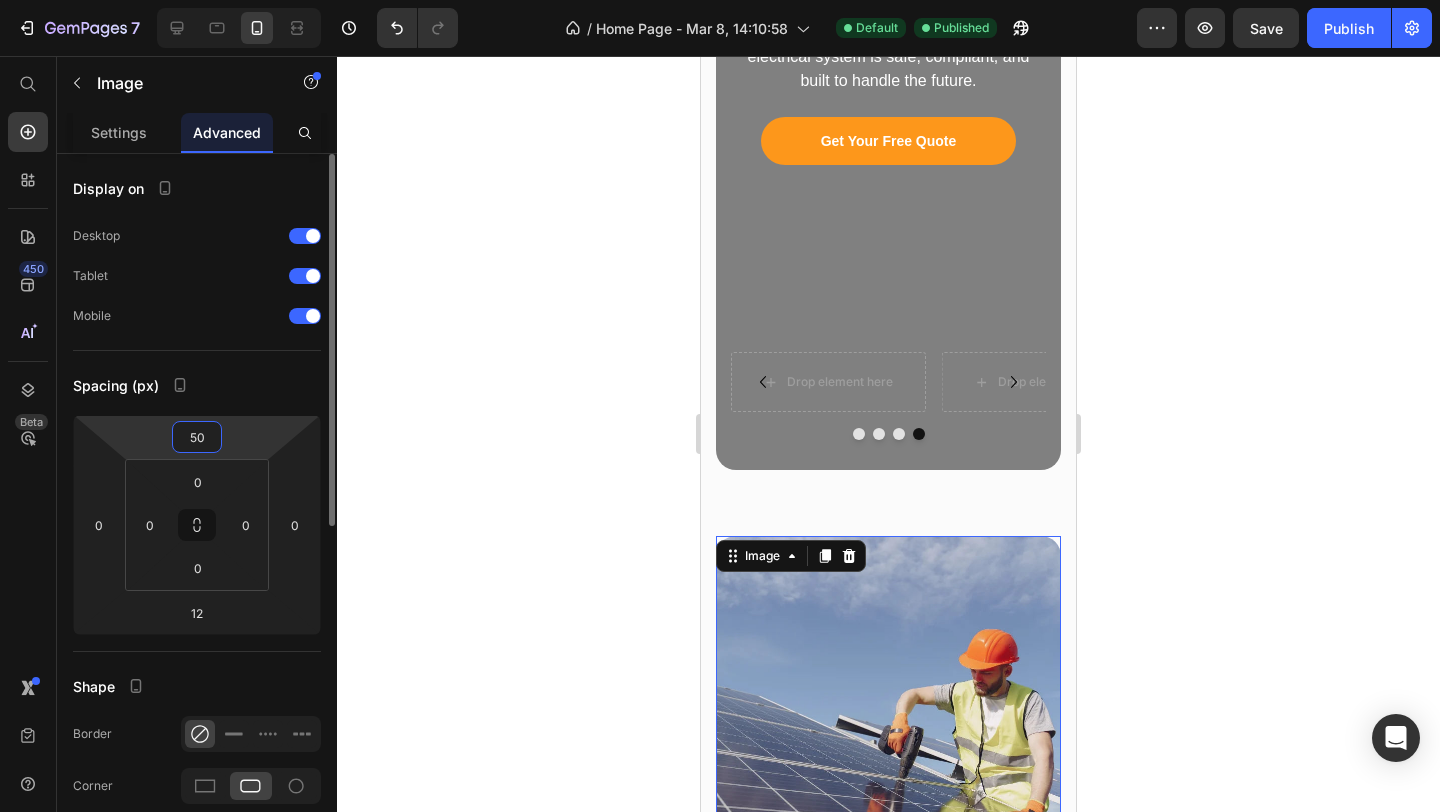 type on "5" 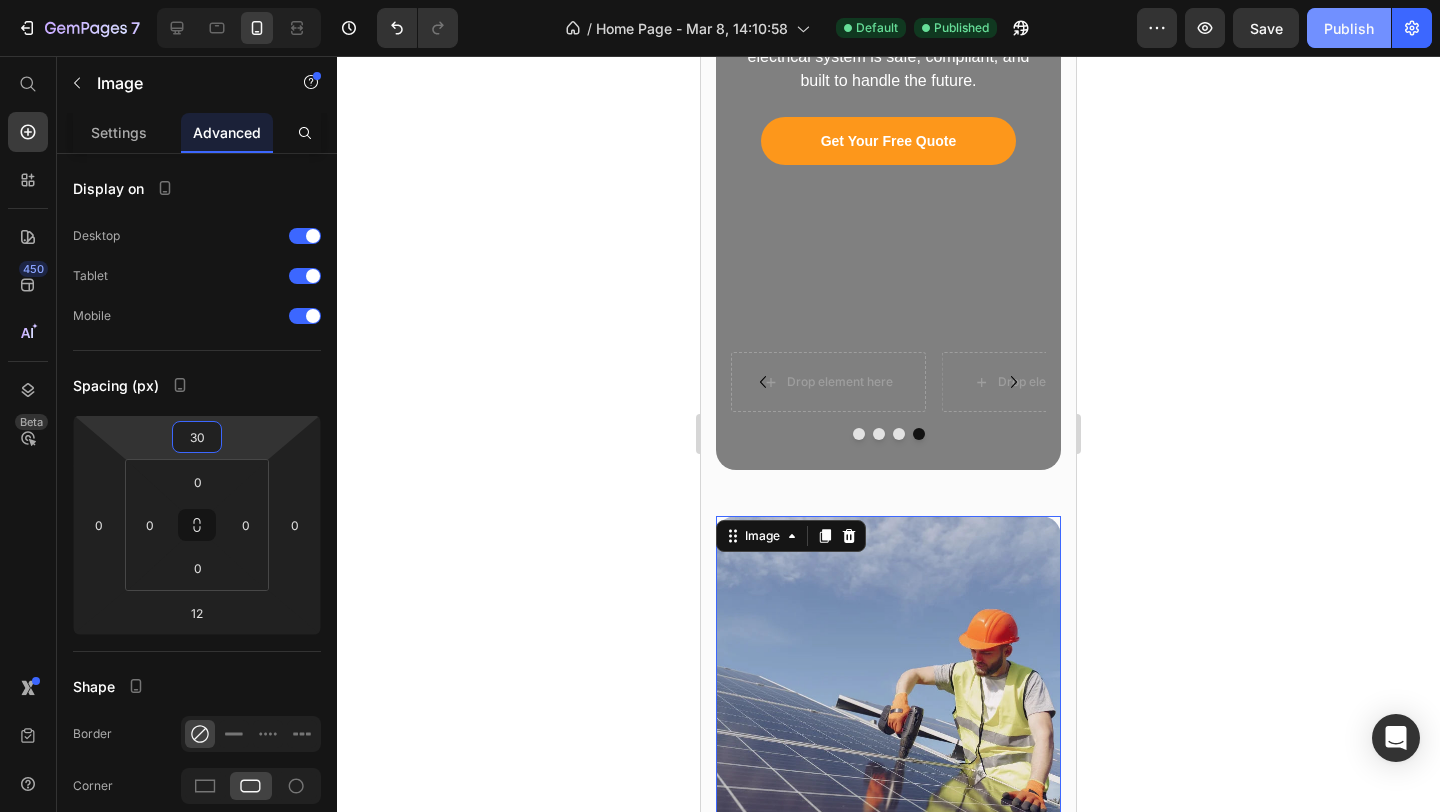type on "30" 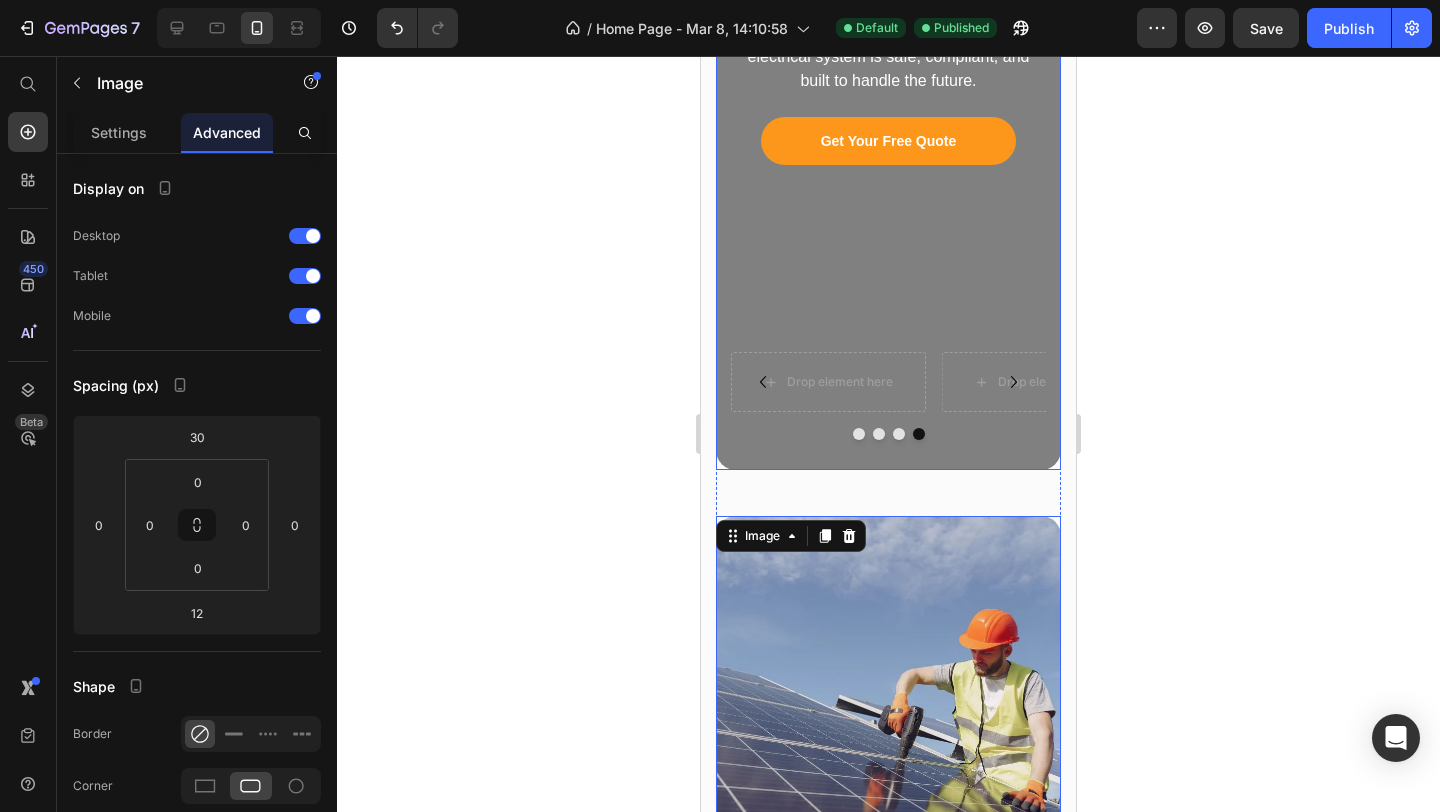 click on "Is Your Home Ready for the EV Revolution? Heading Don’t let an outdated breaker panel slow you down. Whether you're installing a home EV charger, upgrading your meter, or replacing an old panel, we make sure your electrical system is safe, compliant, and built to handle the future. Text Block Get Your Free Quote Button Row
Drop element here
Drop element here
Drop element here
Drop element here
Carousel" at bounding box center (888, 139) 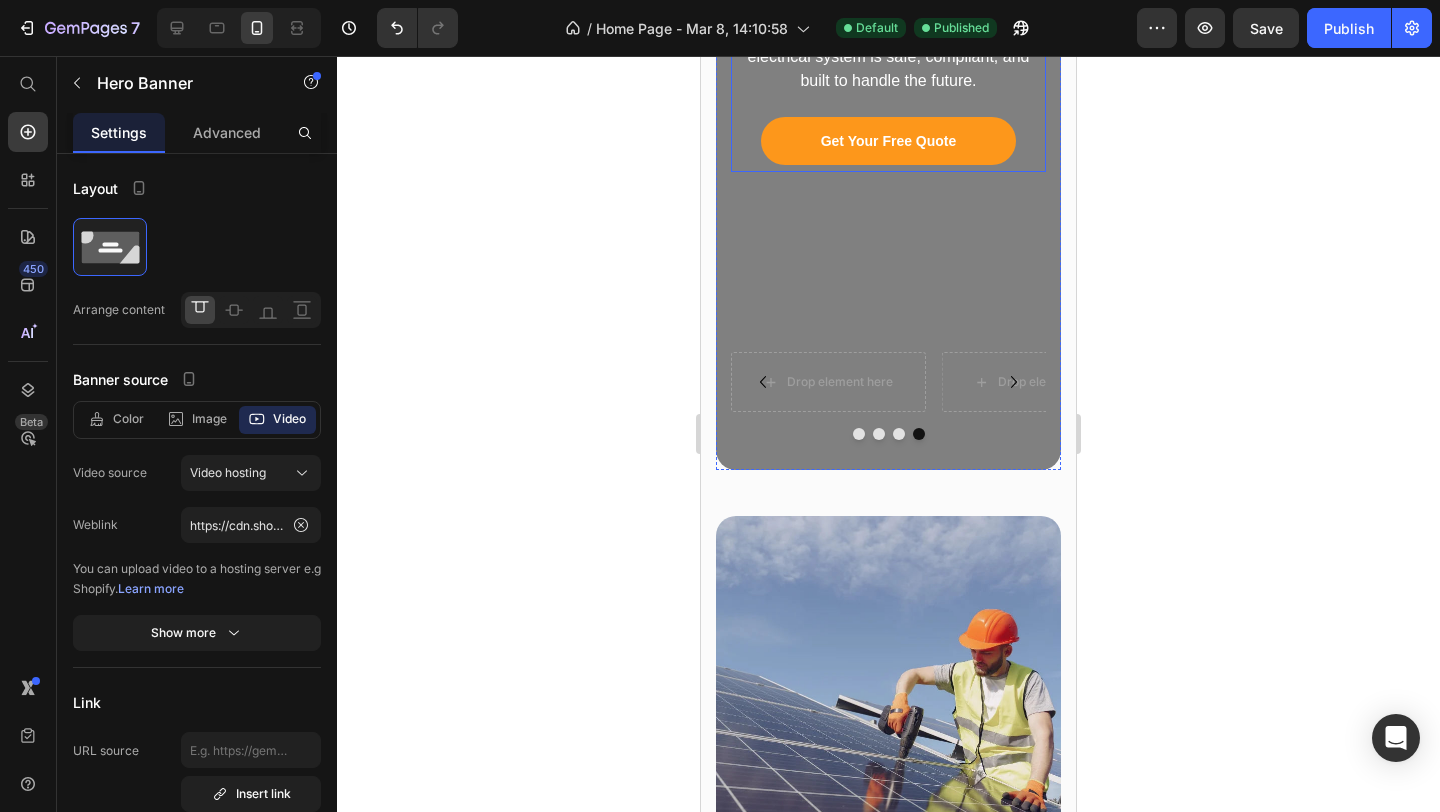 click on "Is Your Home Ready for the EV Revolution? Heading Don’t let an outdated breaker panel slow you down. Whether you're installing a home EV charger, upgrading your meter, or replacing an old panel, we make sure your electrical system is safe, compliant, and built to handle the future. Text Block Get Your Free Quote Button" at bounding box center (888, 1) 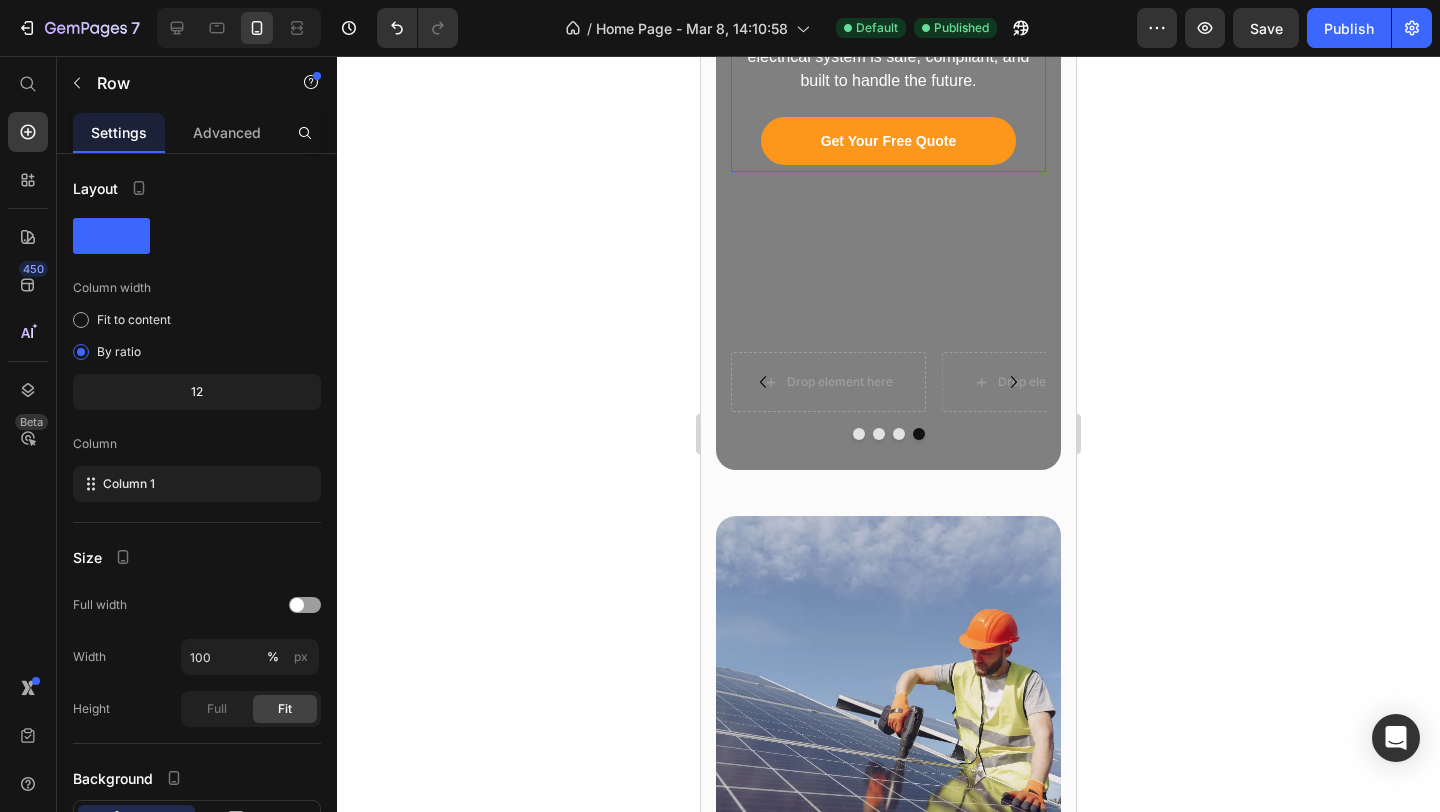 scroll, scrollTop: 1886, scrollLeft: 0, axis: vertical 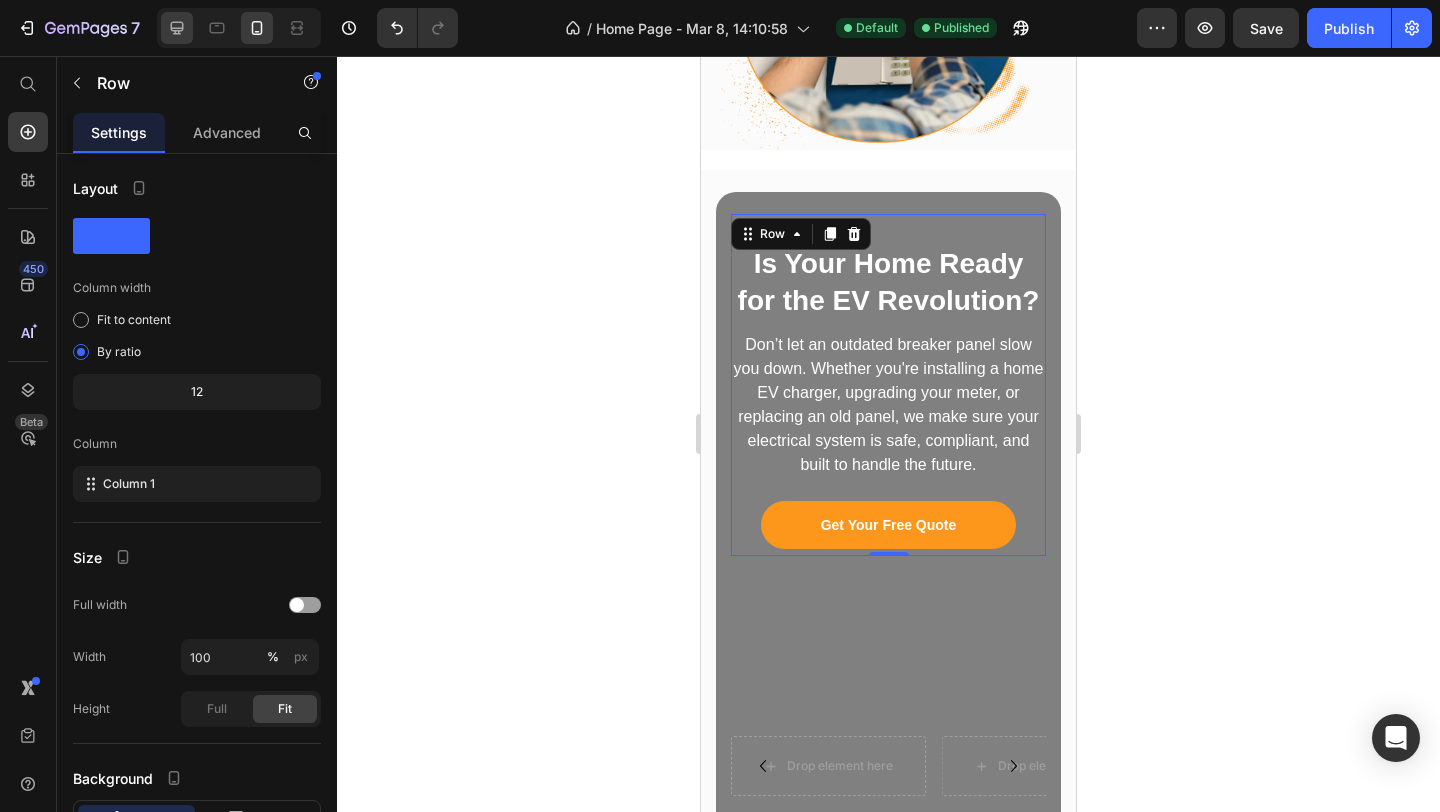 click 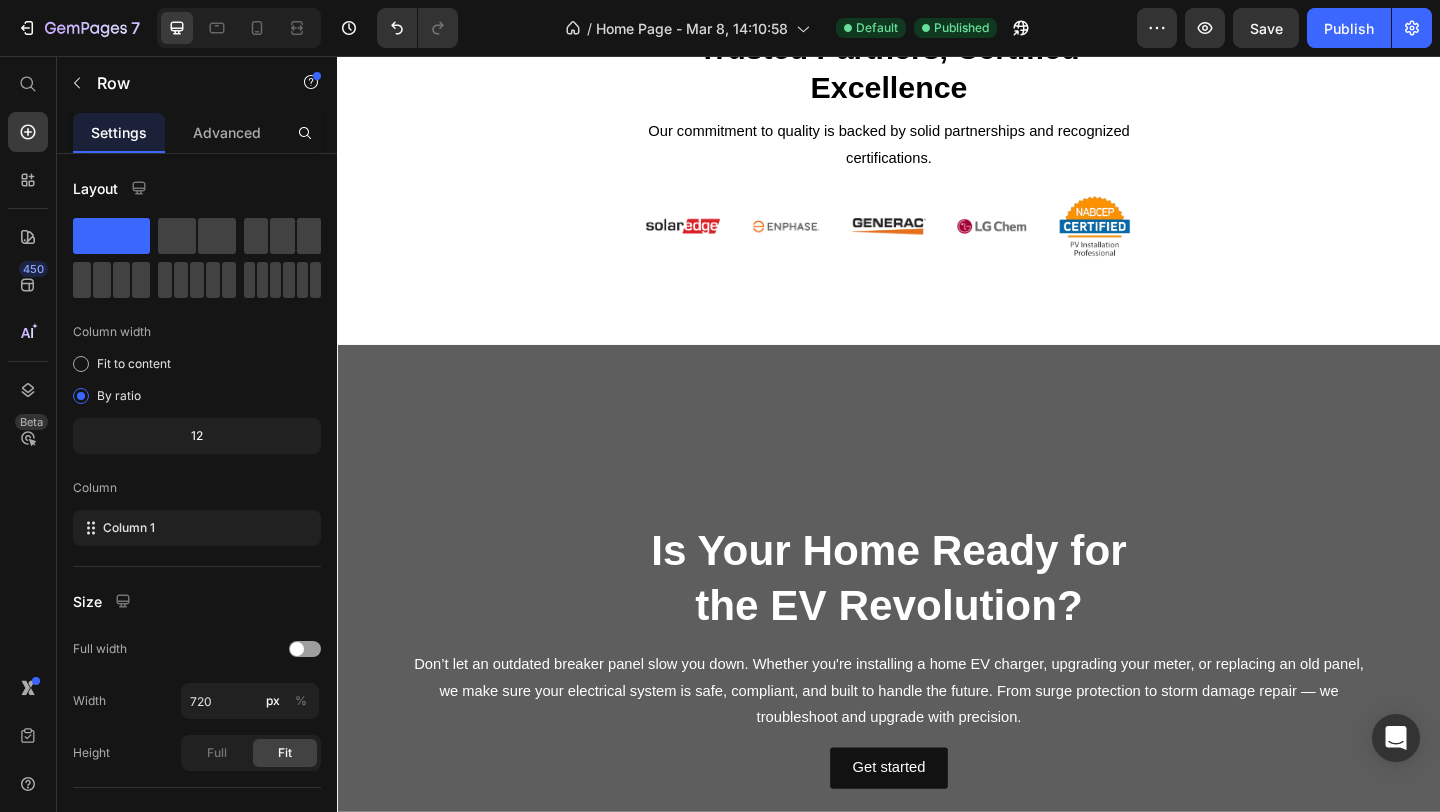 scroll, scrollTop: 1156, scrollLeft: 0, axis: vertical 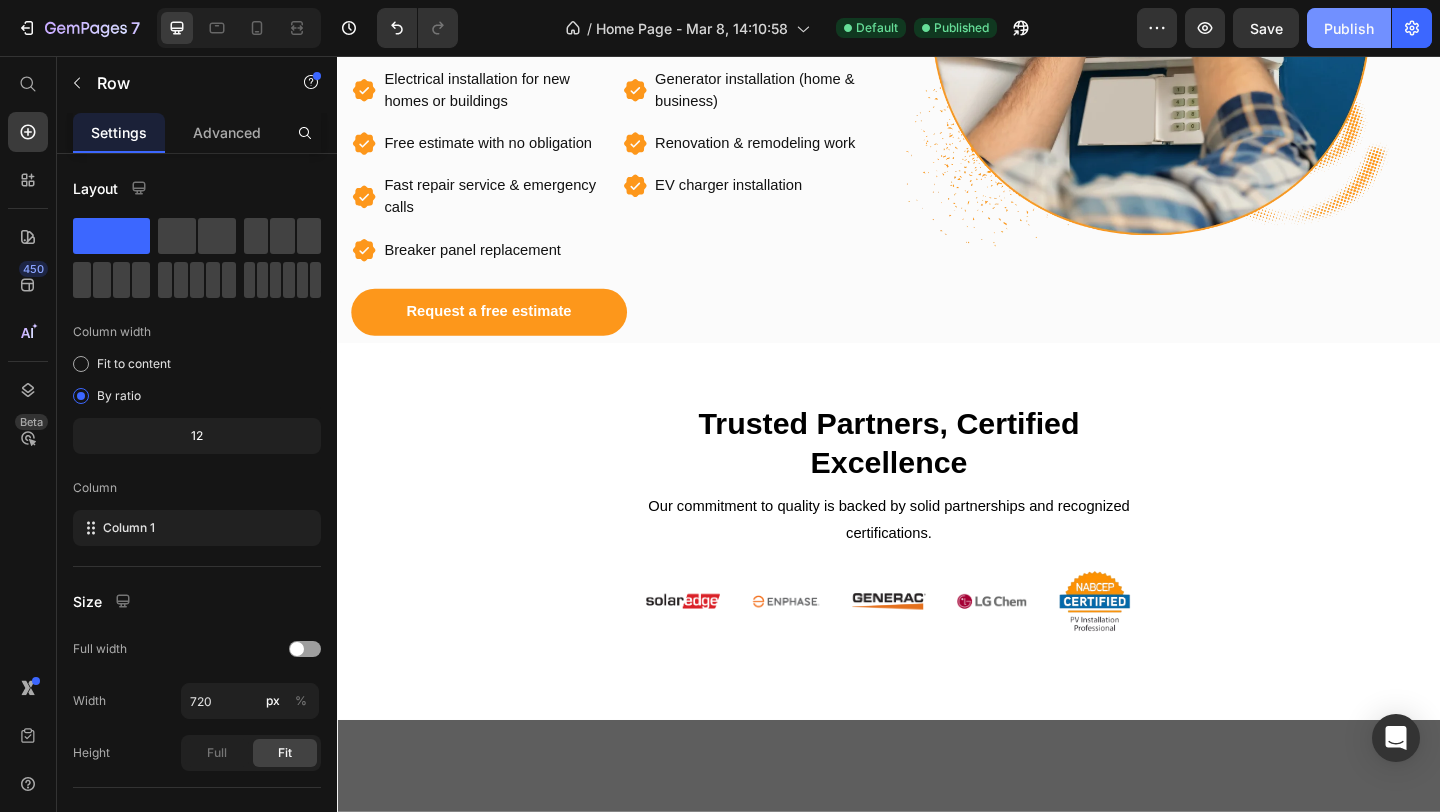 click on "Publish" at bounding box center (1349, 28) 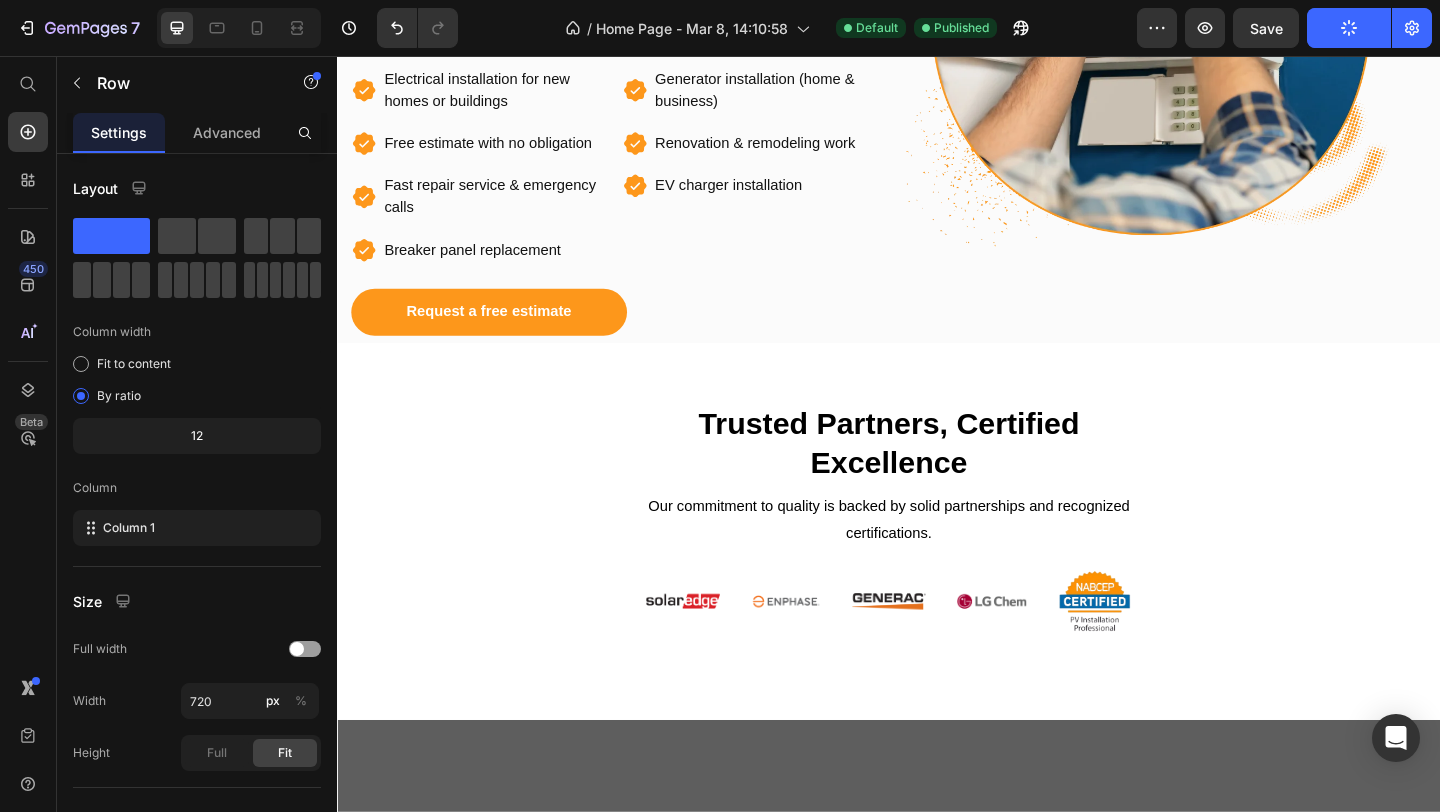 scroll, scrollTop: 797, scrollLeft: 0, axis: vertical 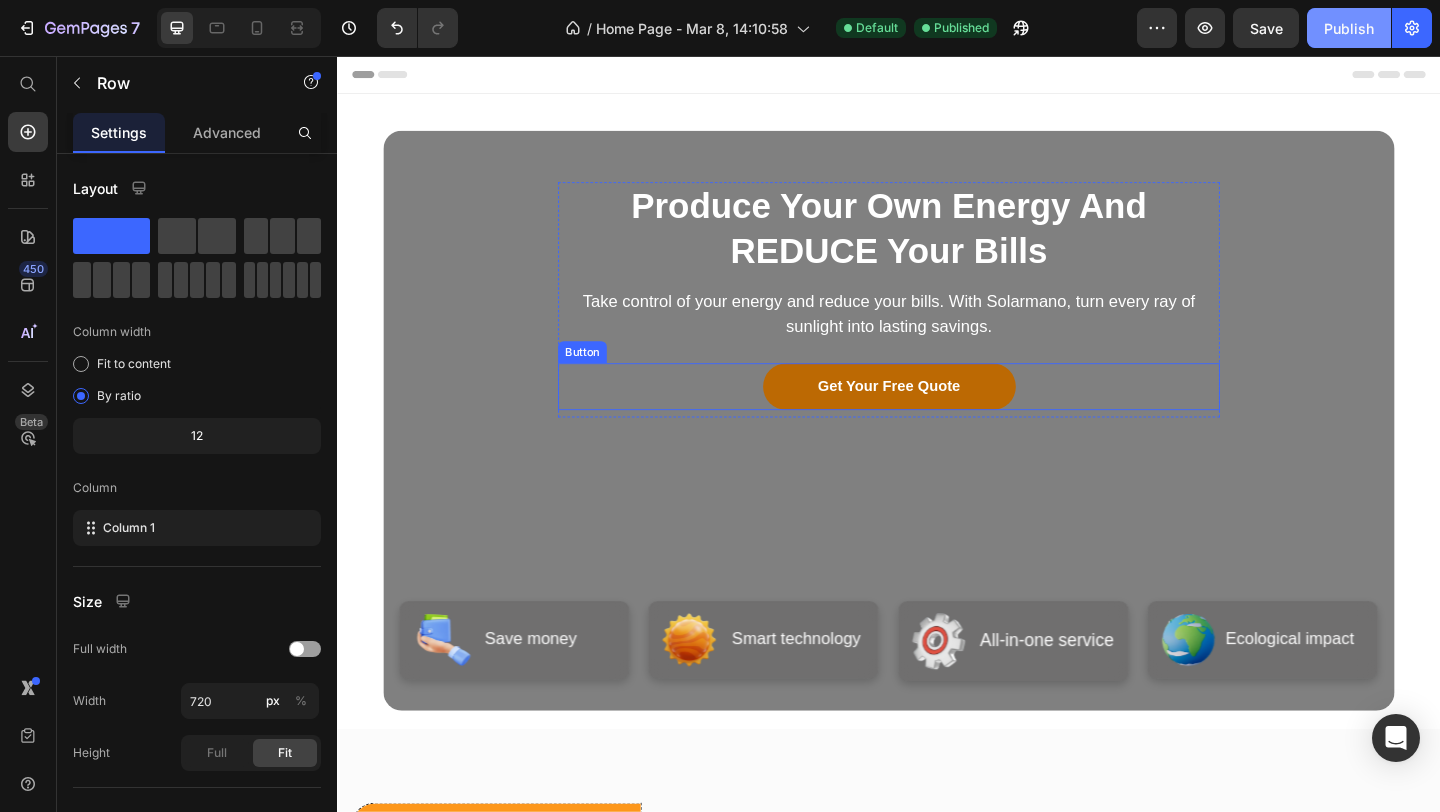 click on "Get Your Free Quote" at bounding box center [937, 415] 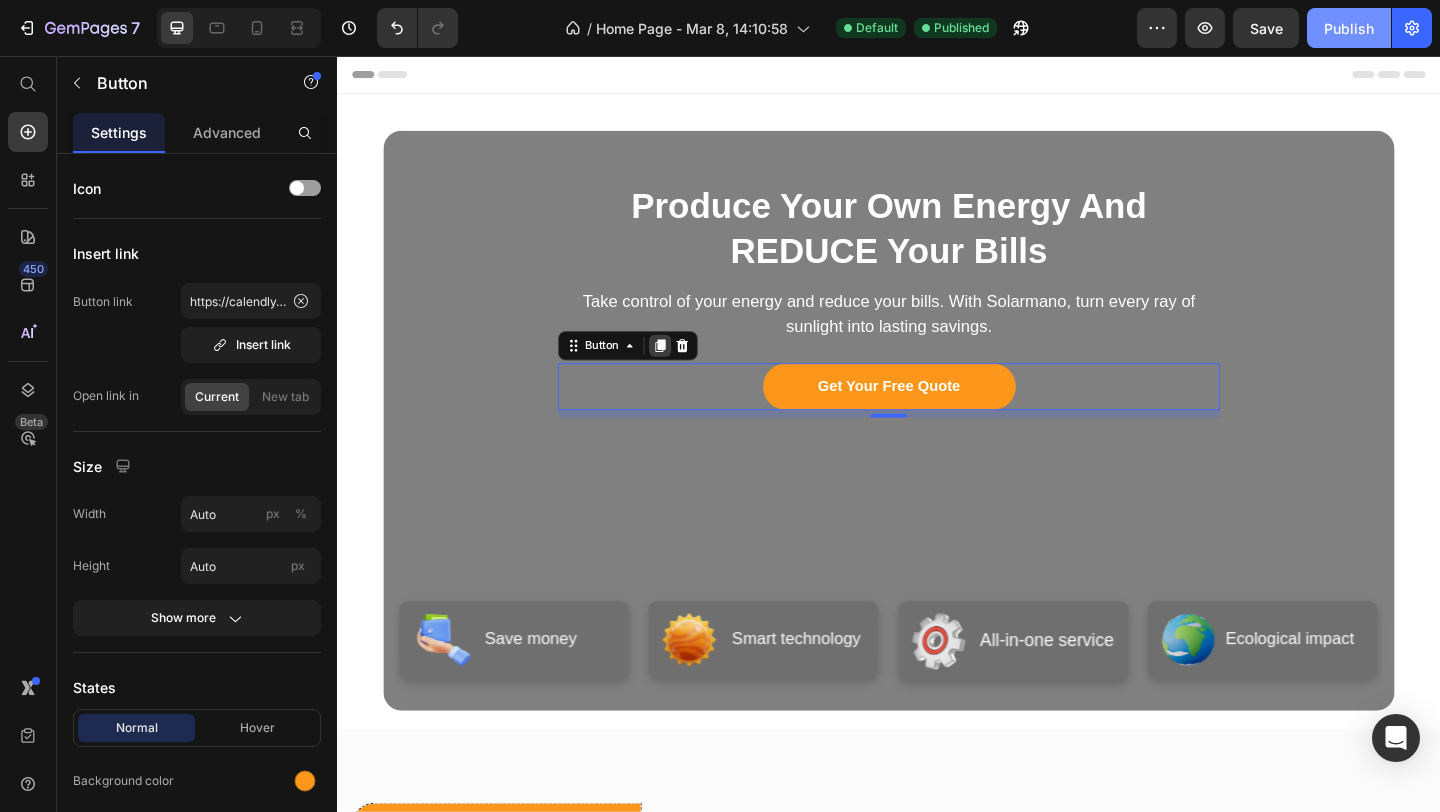 click 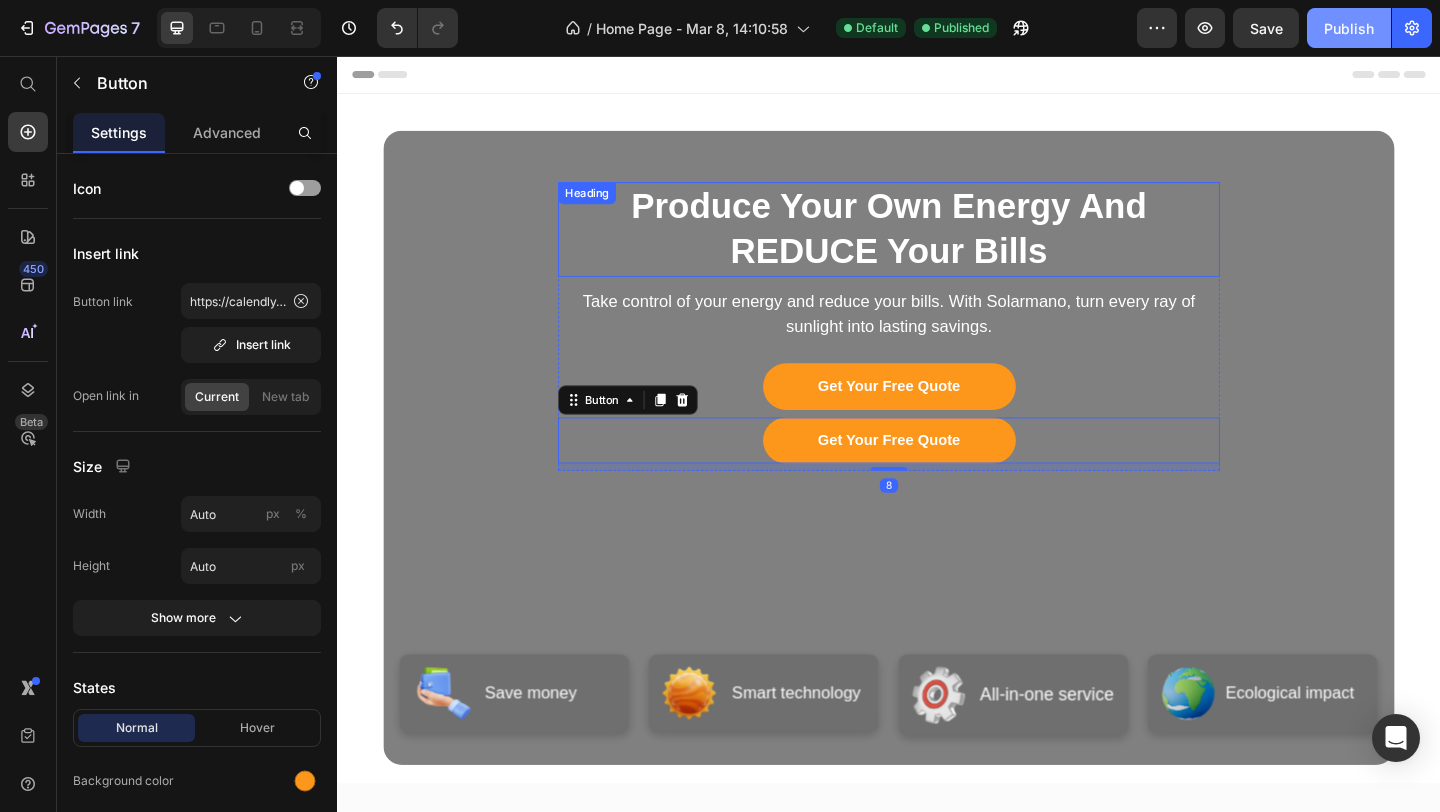 scroll, scrollTop: 129, scrollLeft: 0, axis: vertical 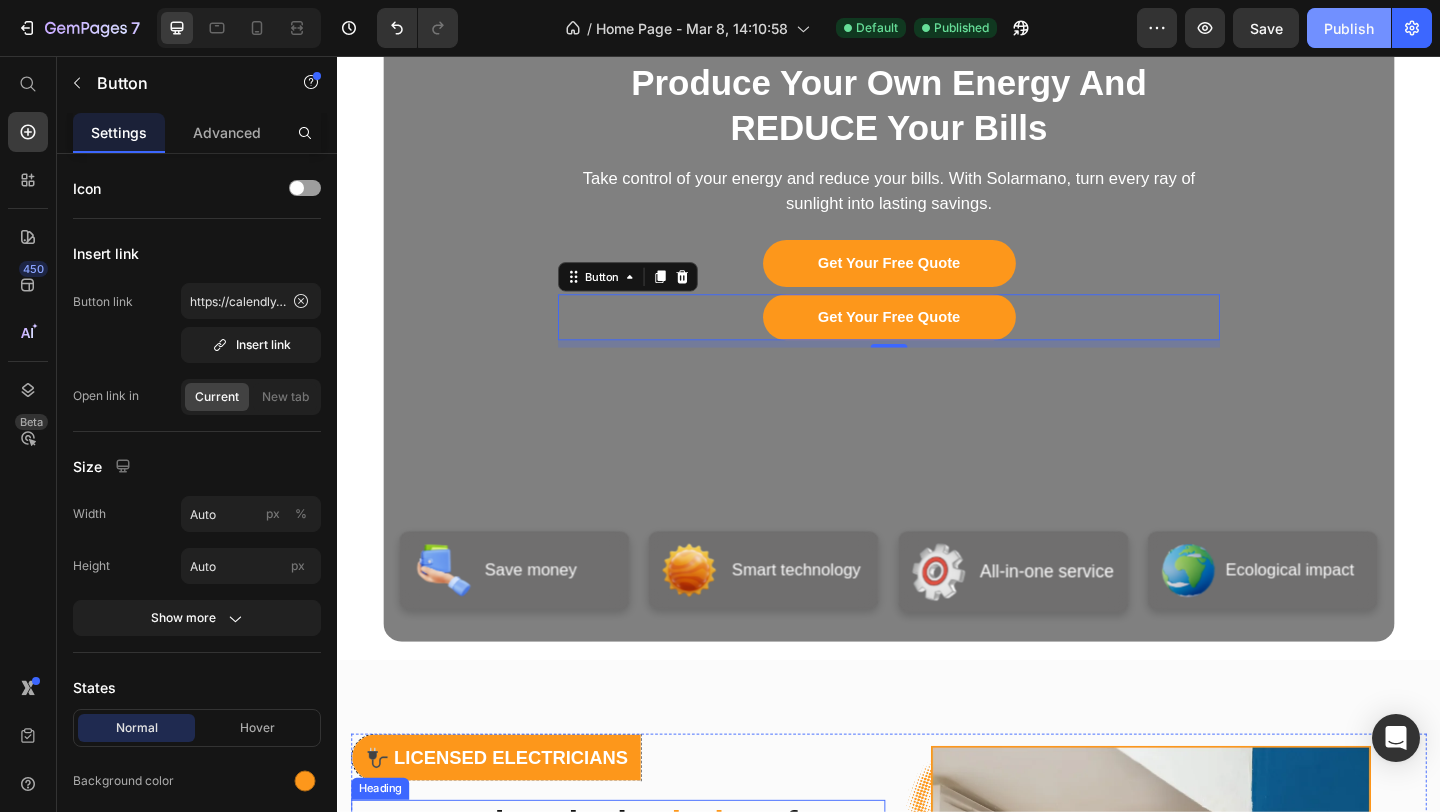 drag, startPoint x: 681, startPoint y: 295, endPoint x: 644, endPoint y: 366, distance: 80.06248 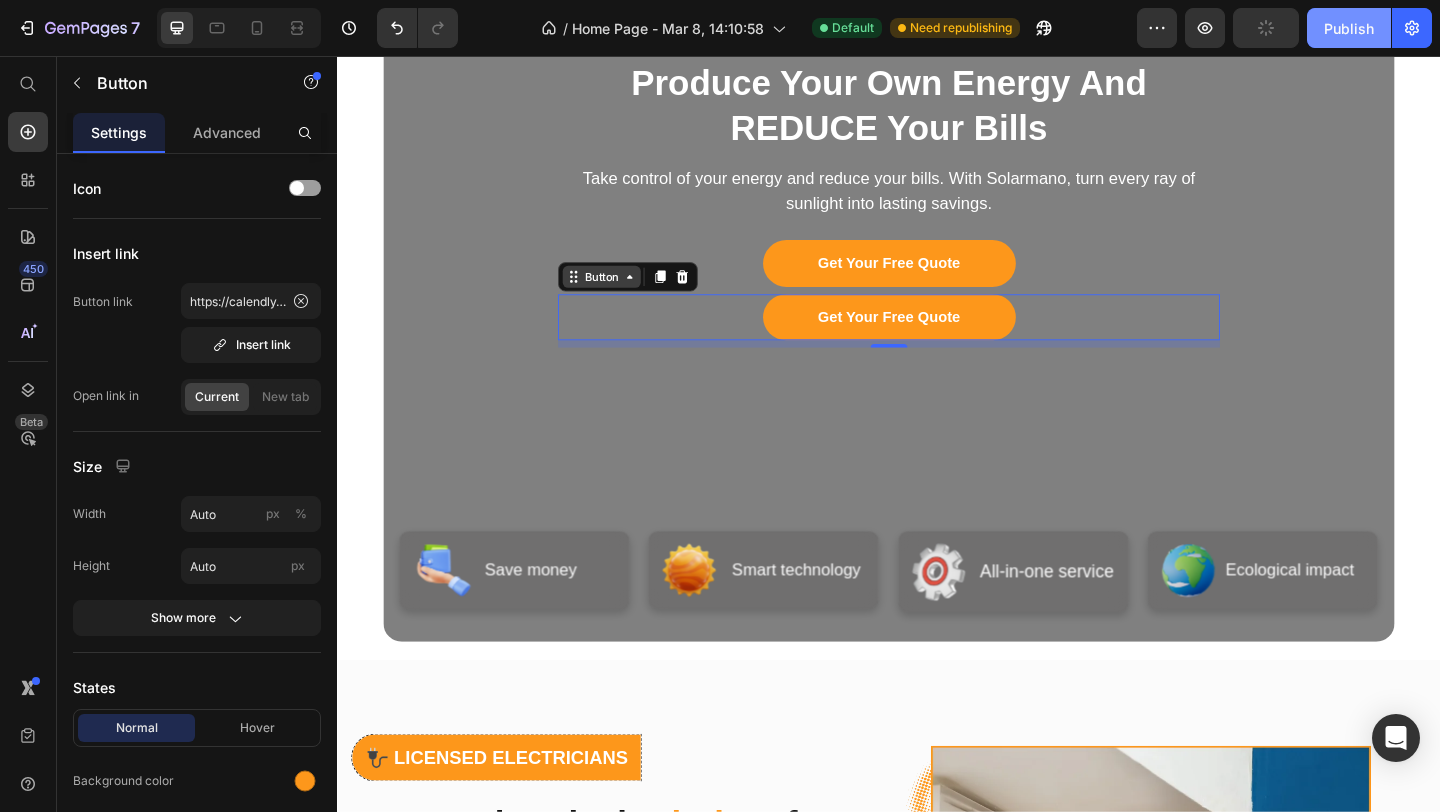 drag, startPoint x: 682, startPoint y: 293, endPoint x: 586, endPoint y: 292, distance: 96.00521 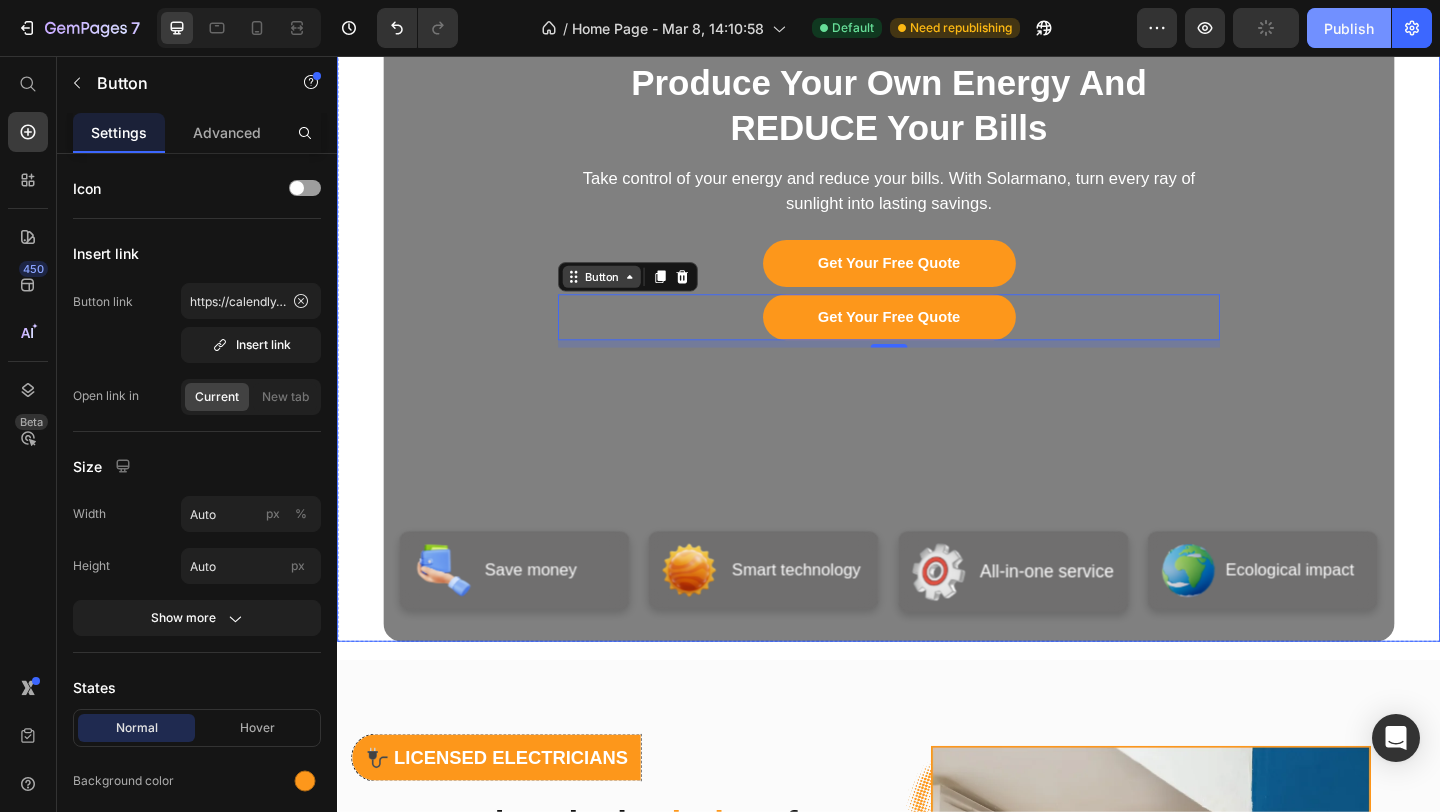 click on "Produce Your Own Energy And REDUCE Your Bills Heading Take control of your energy and reduce your bills. With Solarmano, turn every ray of sunlight into lasting savings. Text Block Get Your Free Quote Button Get Your Free Quote Button   8 Row Image Save money Heading Row Image Smart technology Heading Row Image All-in-one service Heading Row Image Ecological impact  Heading Row Row" at bounding box center (937, 360) 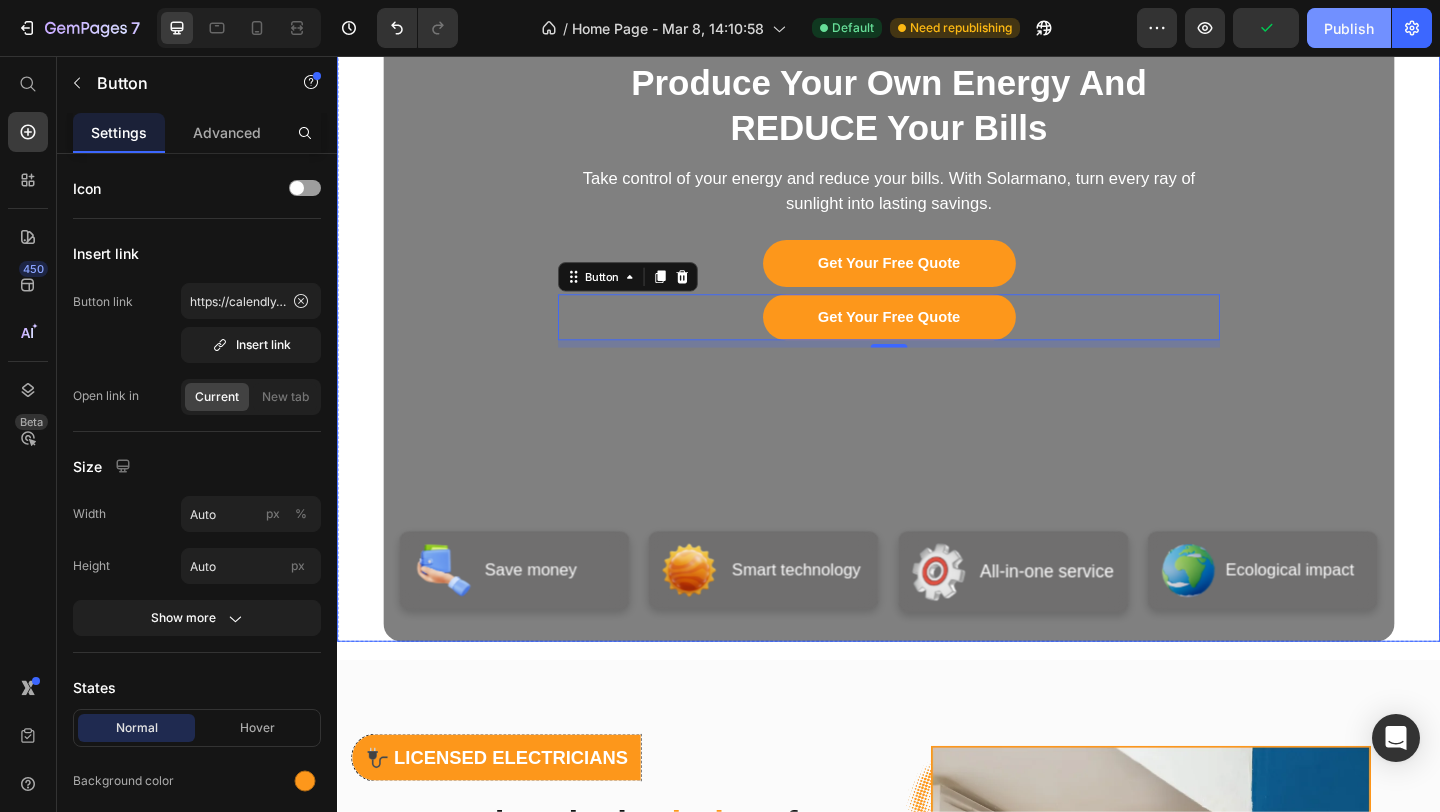 drag, startPoint x: 590, startPoint y: 295, endPoint x: 958, endPoint y: 446, distance: 397.77505 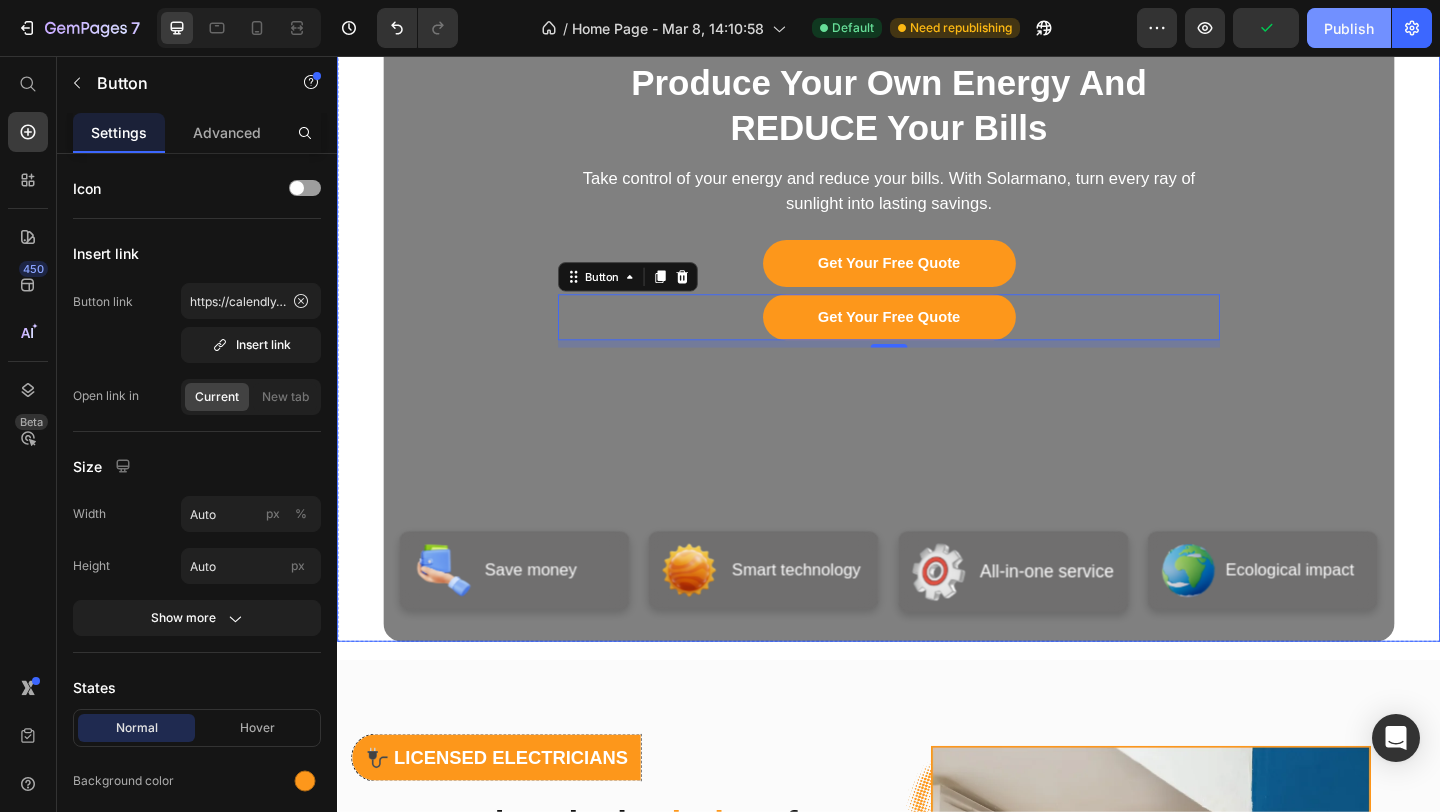 click on "Produce Your Own Energy And REDUCE Your Bills Heading Take control of your energy and reduce your bills. With Solarmano, turn every ray of sunlight into lasting savings. Text Block Get Your Free Quote Button Get Your Free Quote Button   8 Row Image Save money Heading Row Image Smart technology Heading Row Image All-in-one service Heading Row Image Ecological impact  Heading Row Row" at bounding box center [937, 360] 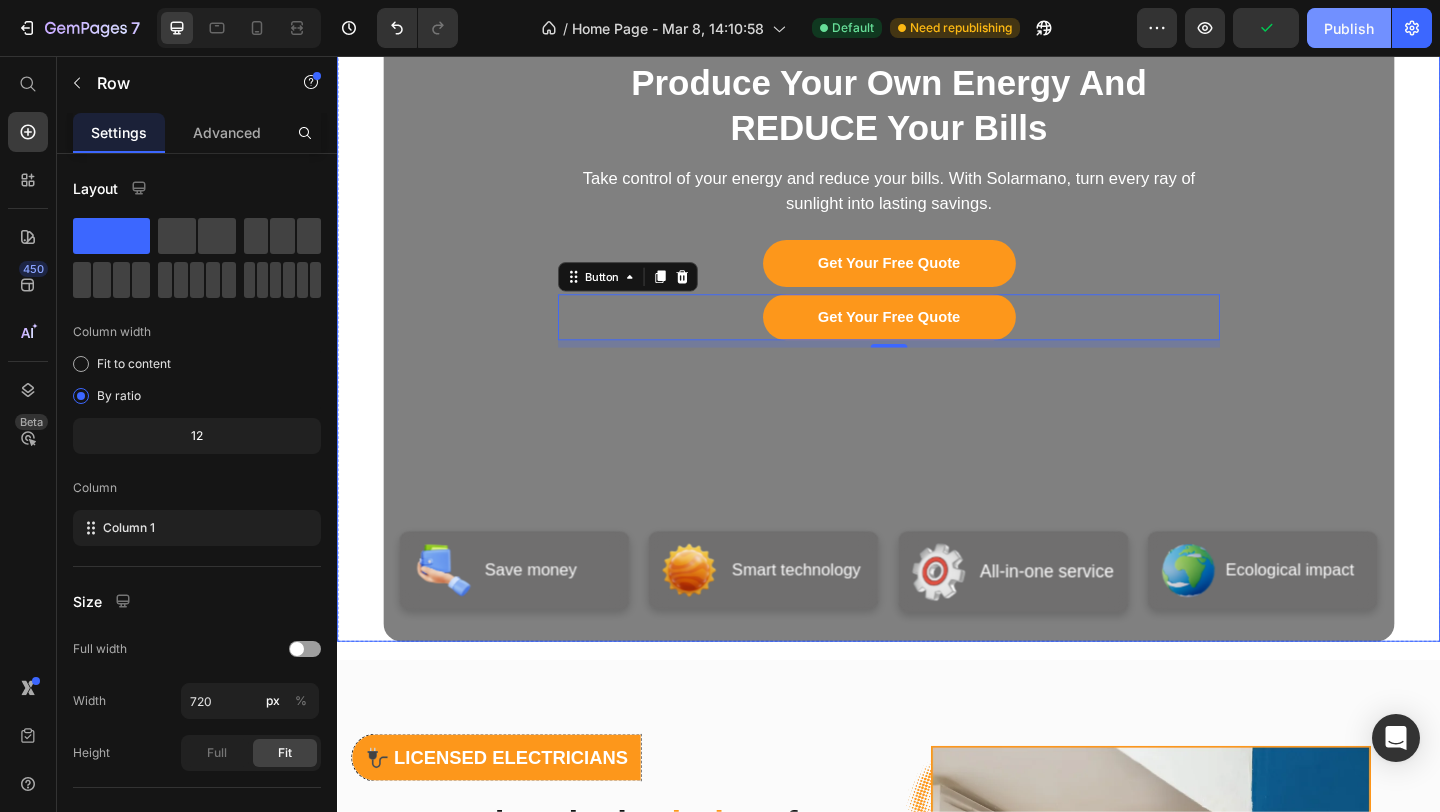 click on "Get Your Free Quote" at bounding box center [937, 281] 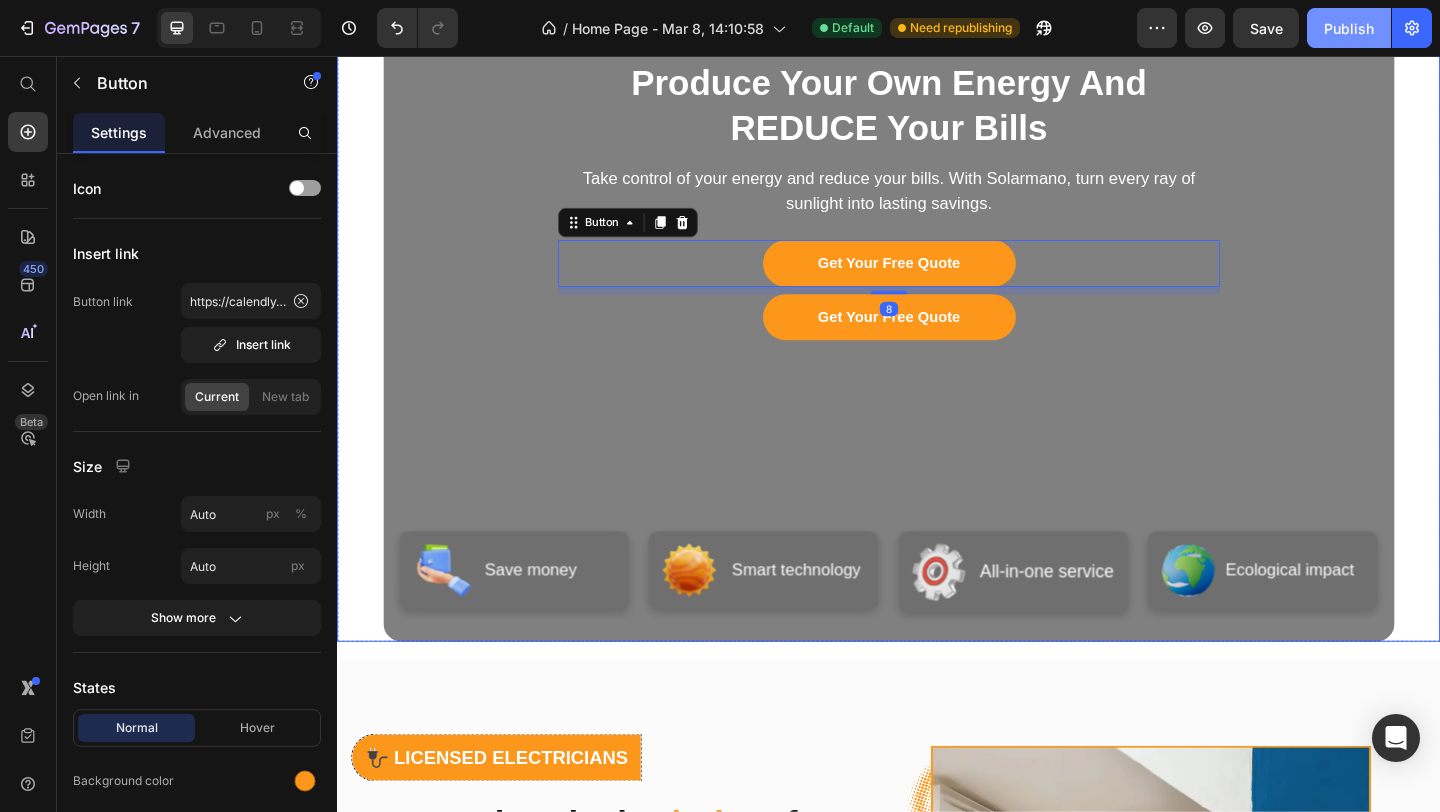 click on "Produce Your Own Energy And REDUCE Your Bills Heading Take control of your energy and reduce your bills. With Solarmano, turn every ray of sunlight into lasting savings. Text Block Get Your Free Quote Button   8 Get Your Free Quote Button Row Image Save money Heading Row Image Smart technology Heading Row Image All-in-one service Heading Row Image Ecological impact  Heading Row Row" at bounding box center [937, 360] 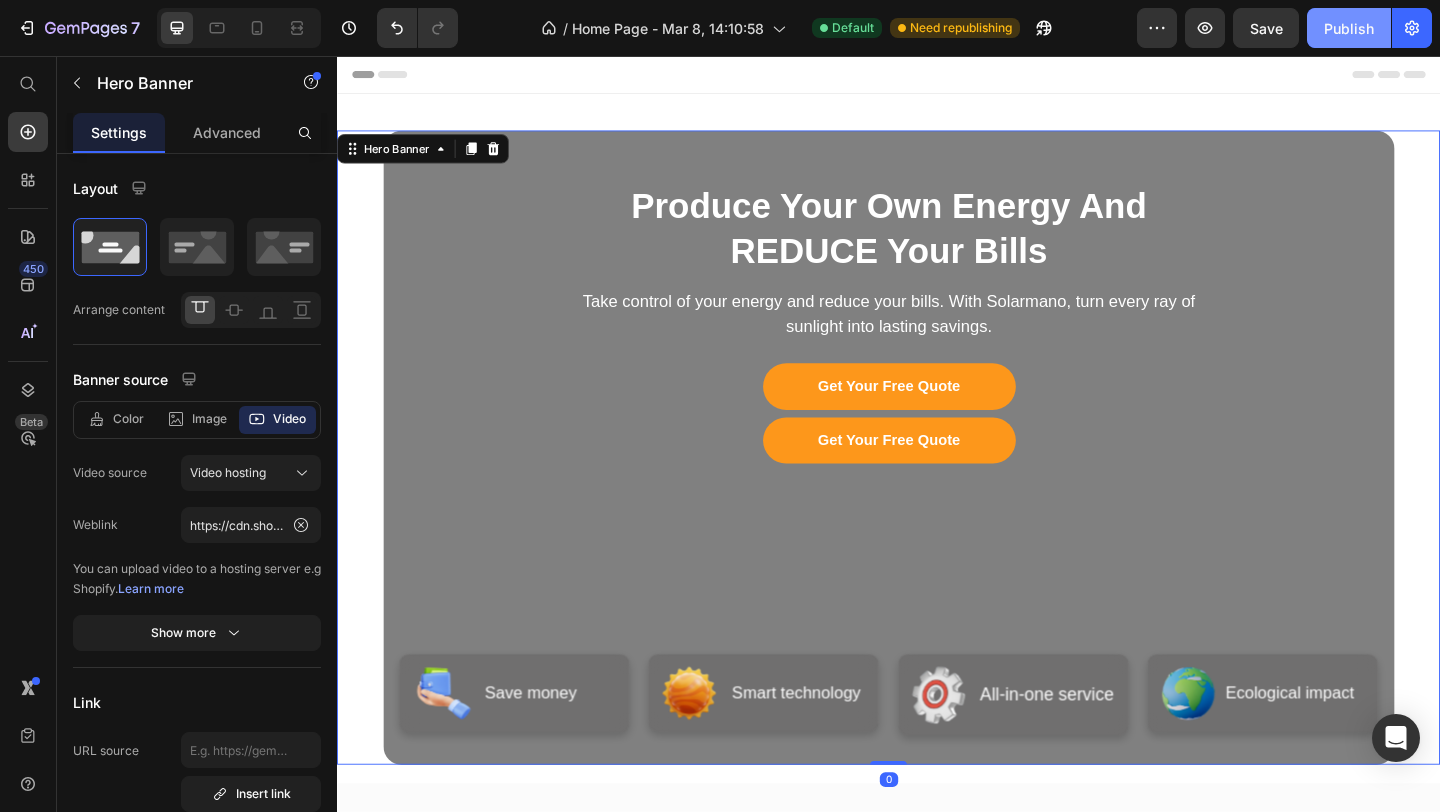 scroll, scrollTop: 184, scrollLeft: 0, axis: vertical 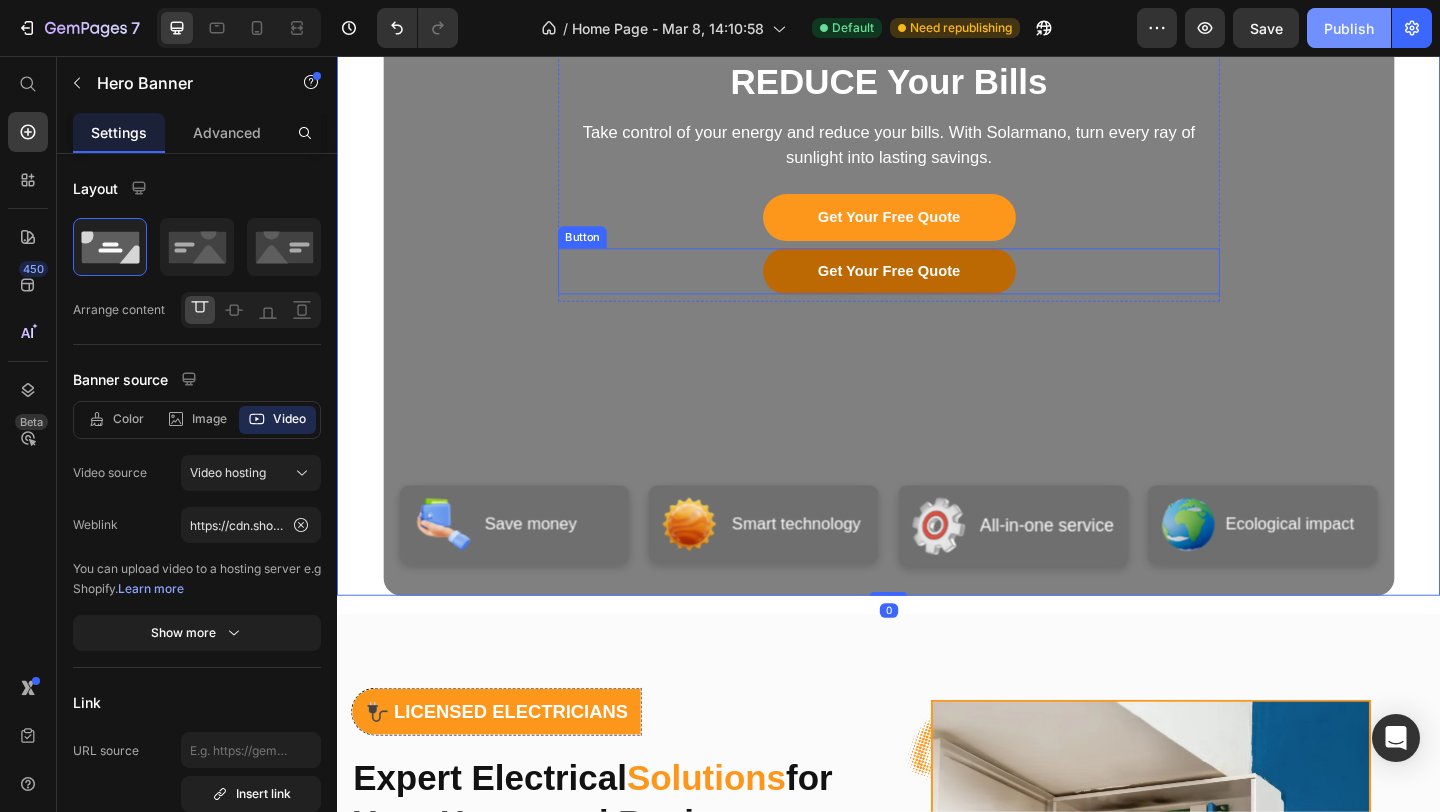 click on "Get Your Free Quote" at bounding box center [937, 290] 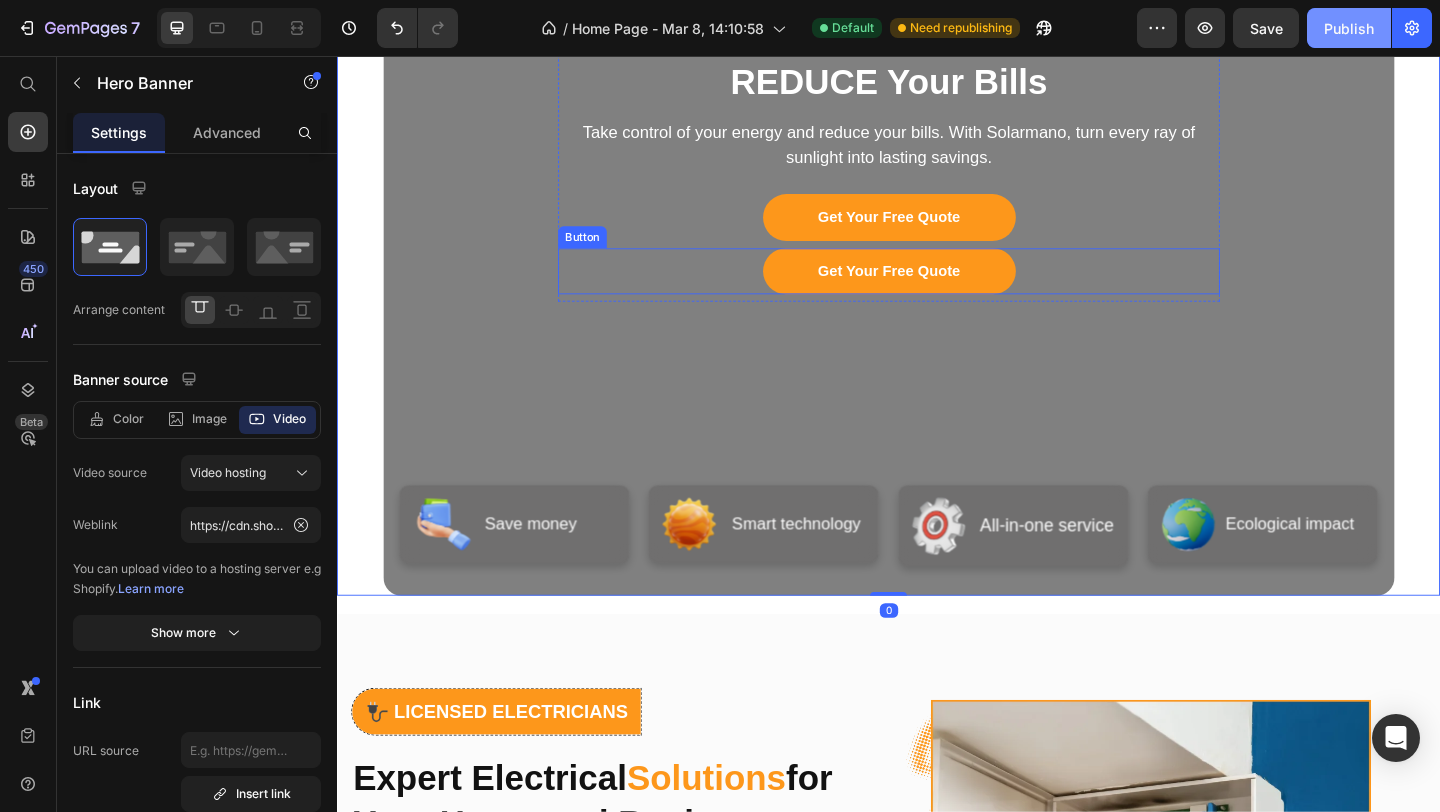 click on "Produce Your Own Energy And REDUCE Your Bills Heading Take control of your energy and reduce your bills. With Solarmano, turn every ray of sunlight into lasting savings. Text Block Get Your Free Quote Button Get Your Free Quote Button Row Image Save money Heading Row Image Smart technology Heading Row Image All-in-one service Heading Row Image Ecological impact  Heading Row Row" at bounding box center (937, 310) 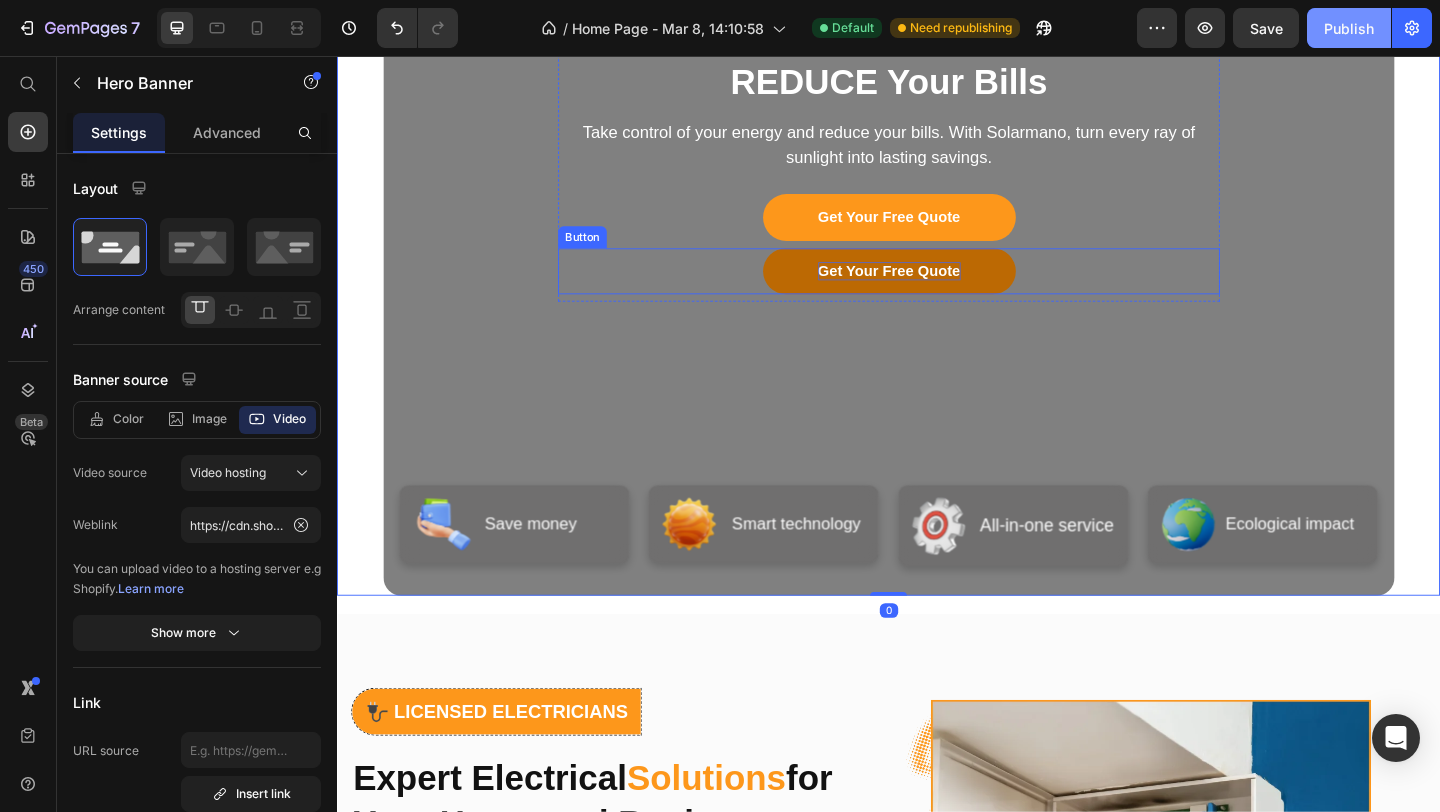 click on "Produce Your Own Energy And REDUCE Your Bills Heading Take control of your energy and reduce your bills. With Solarmano, turn every ray of sunlight into lasting savings. Text Block Get Your Free Quote Button Get Your Free Quote Button Row Image Save money Heading Row Image Smart technology Heading Row Image All-in-one service Heading Row Image Ecological impact  Heading Row Row" at bounding box center [937, 310] 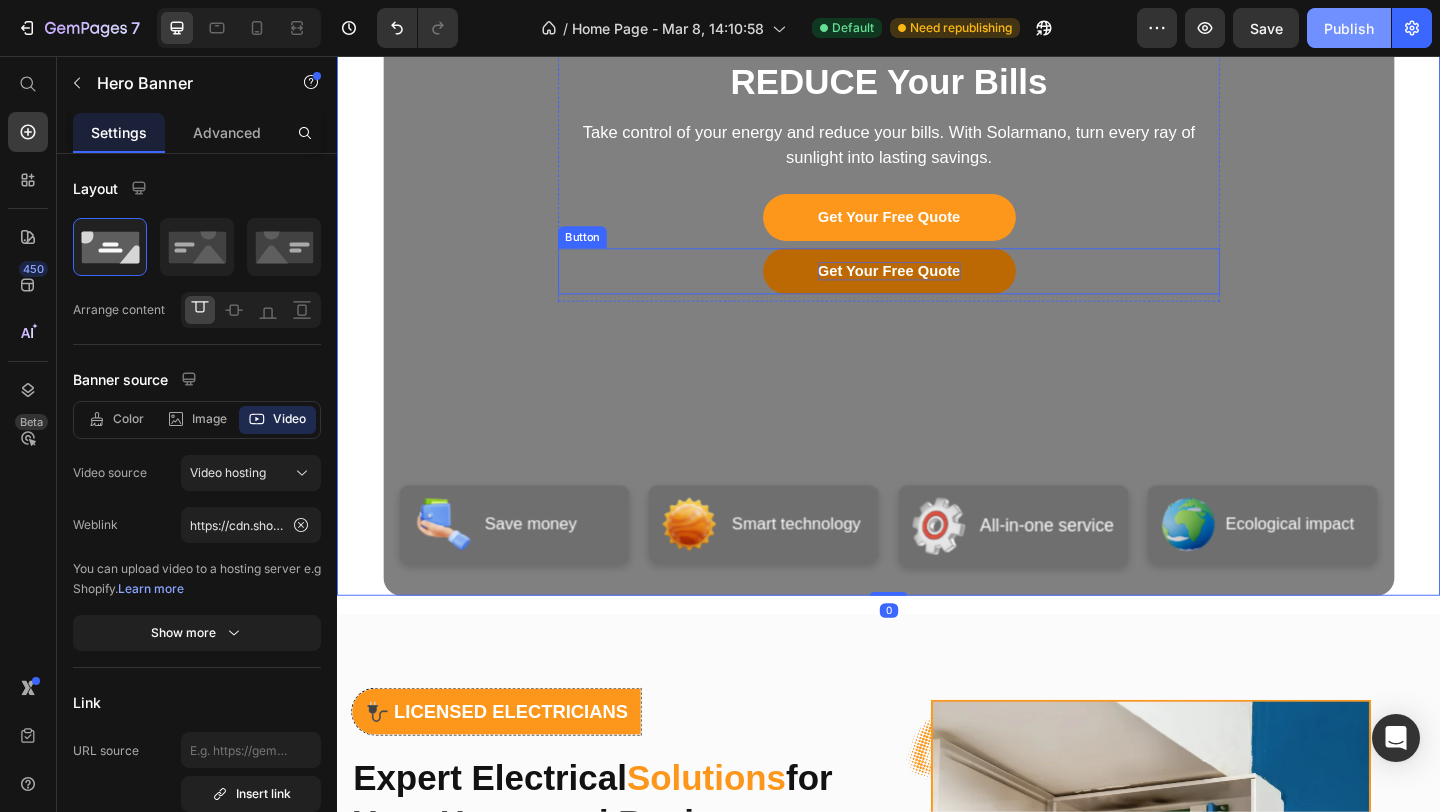 click on "Get Your Free Quote Button" at bounding box center [937, 290] 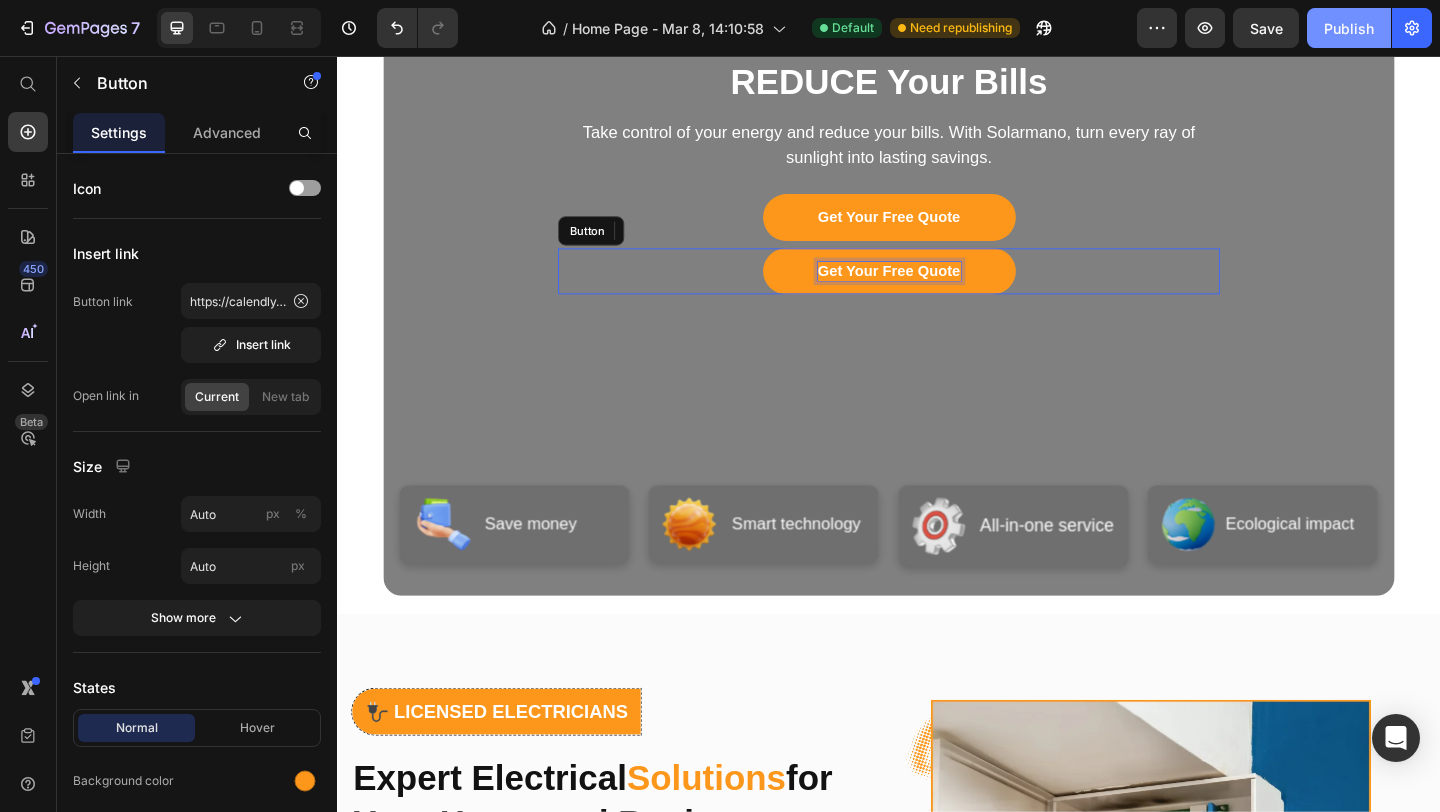 click on "Get Your Free Quote" at bounding box center [937, 231] 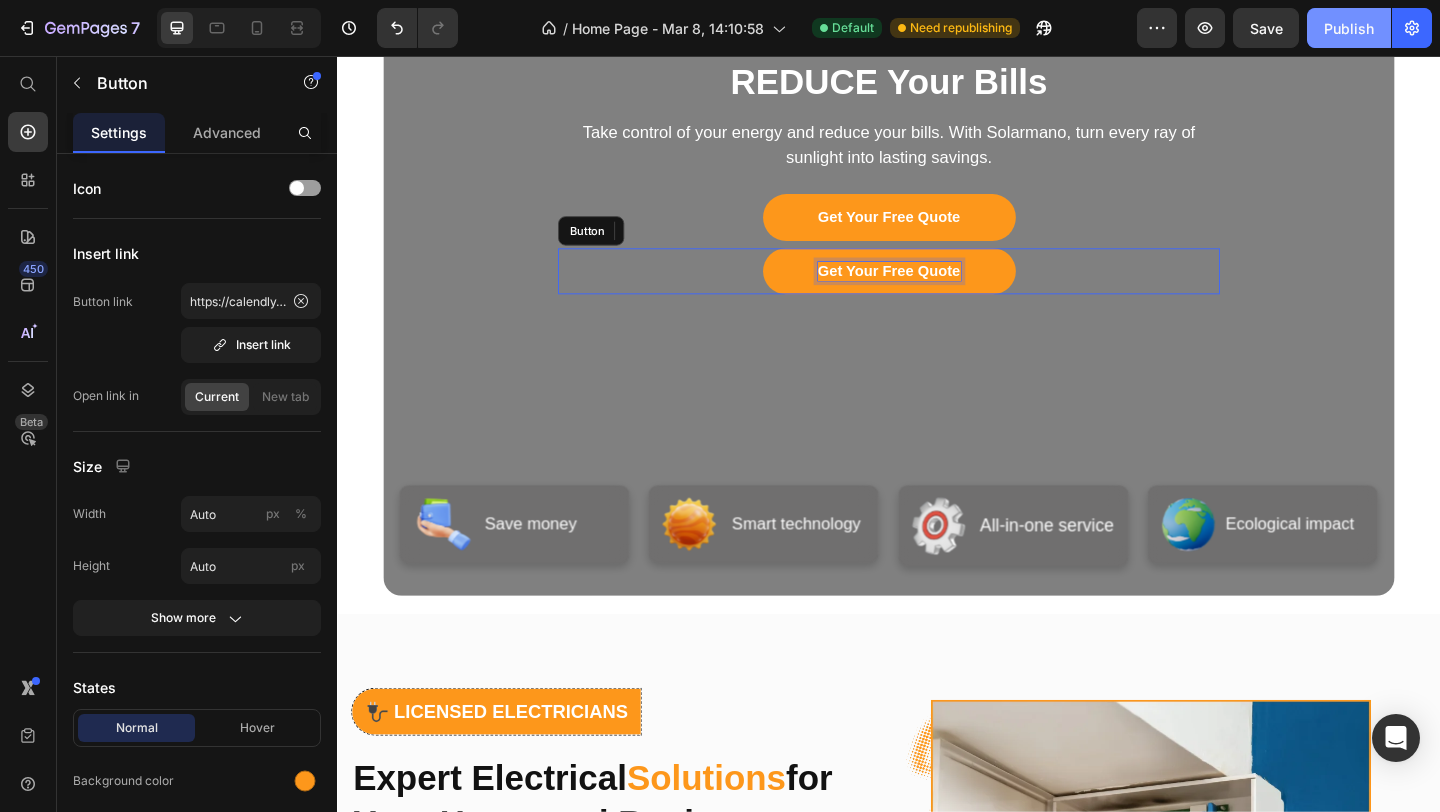 click on "Get Your Free Quote Button" at bounding box center [937, 290] 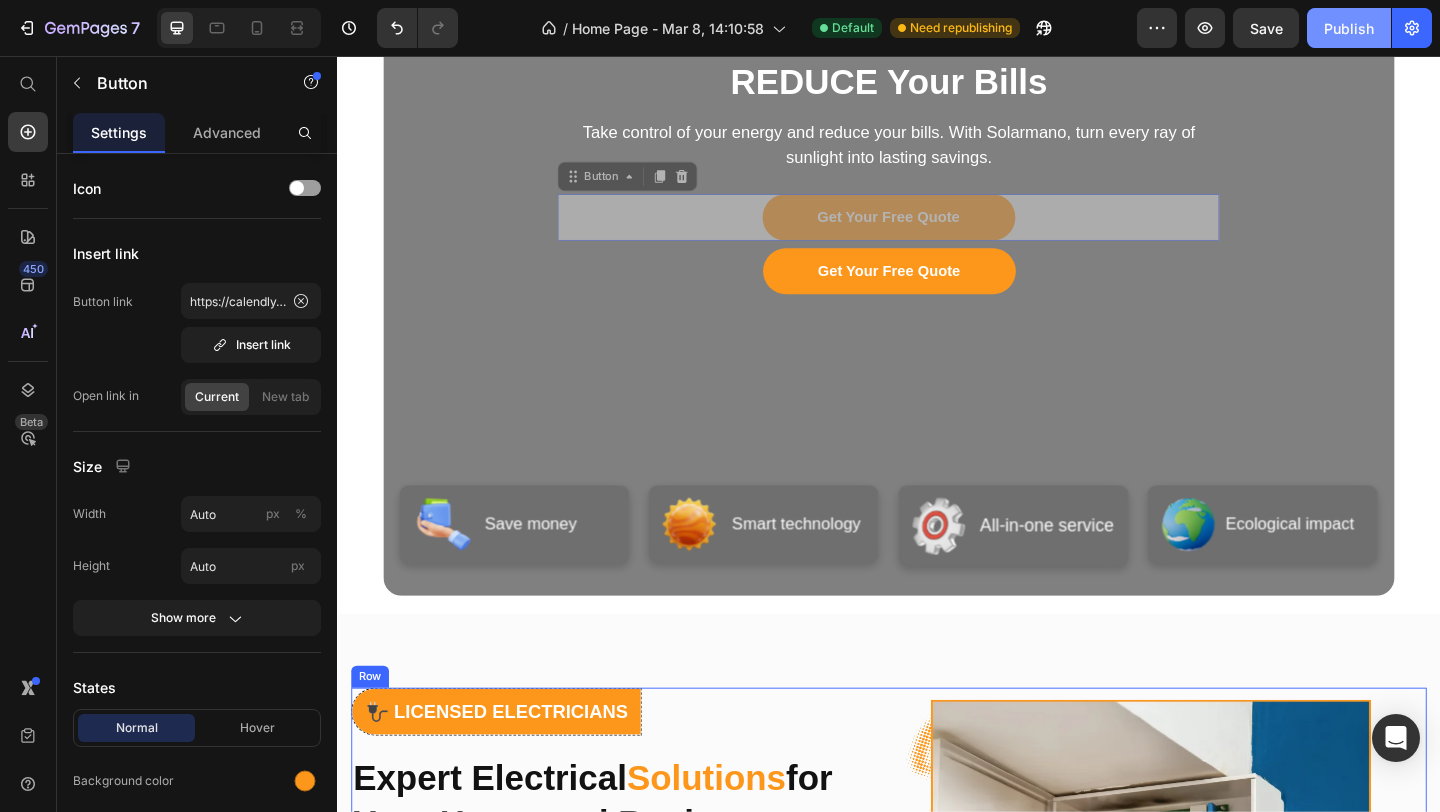 drag, startPoint x: 624, startPoint y: 878, endPoint x: 854, endPoint y: 189, distance: 726.37524 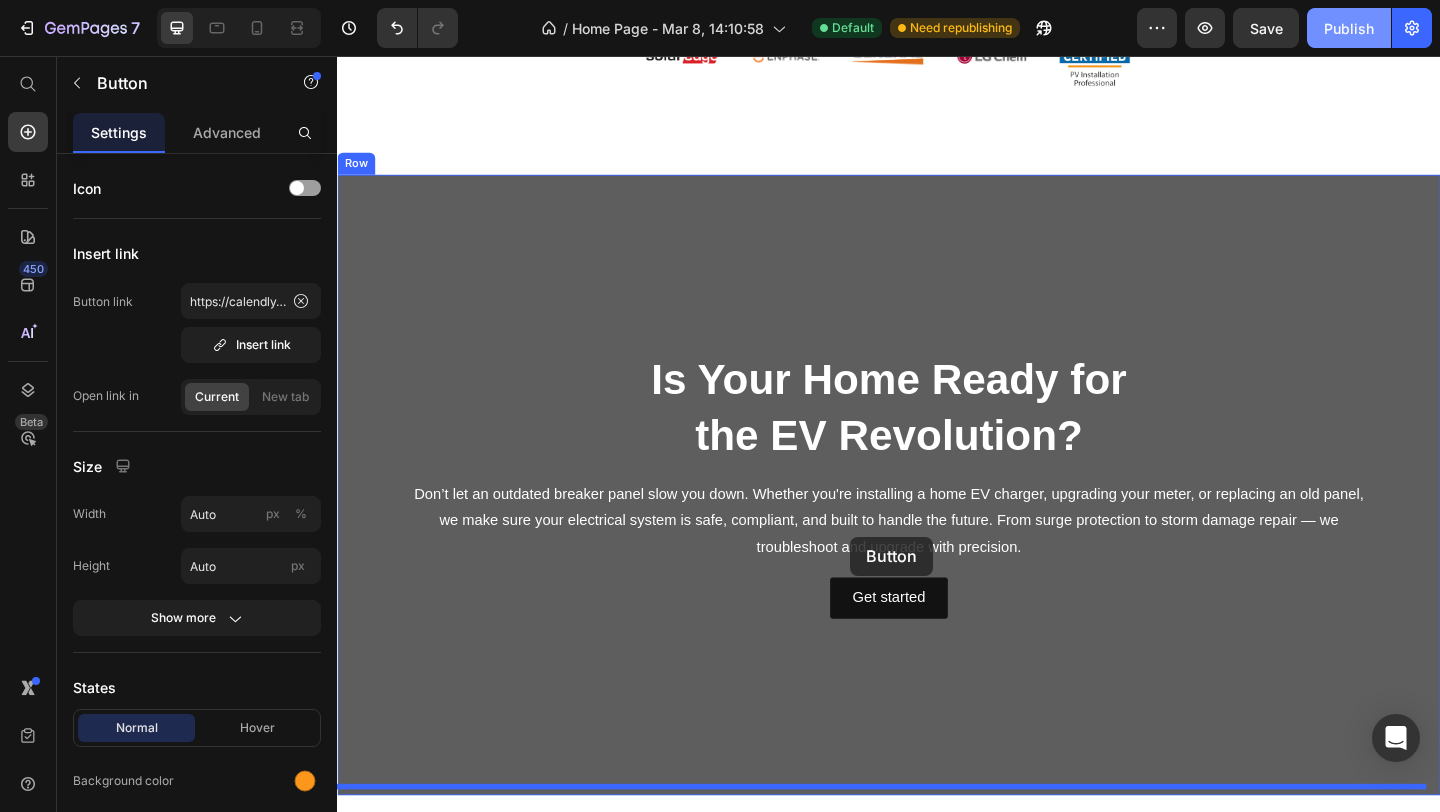 scroll, scrollTop: 1913, scrollLeft: 0, axis: vertical 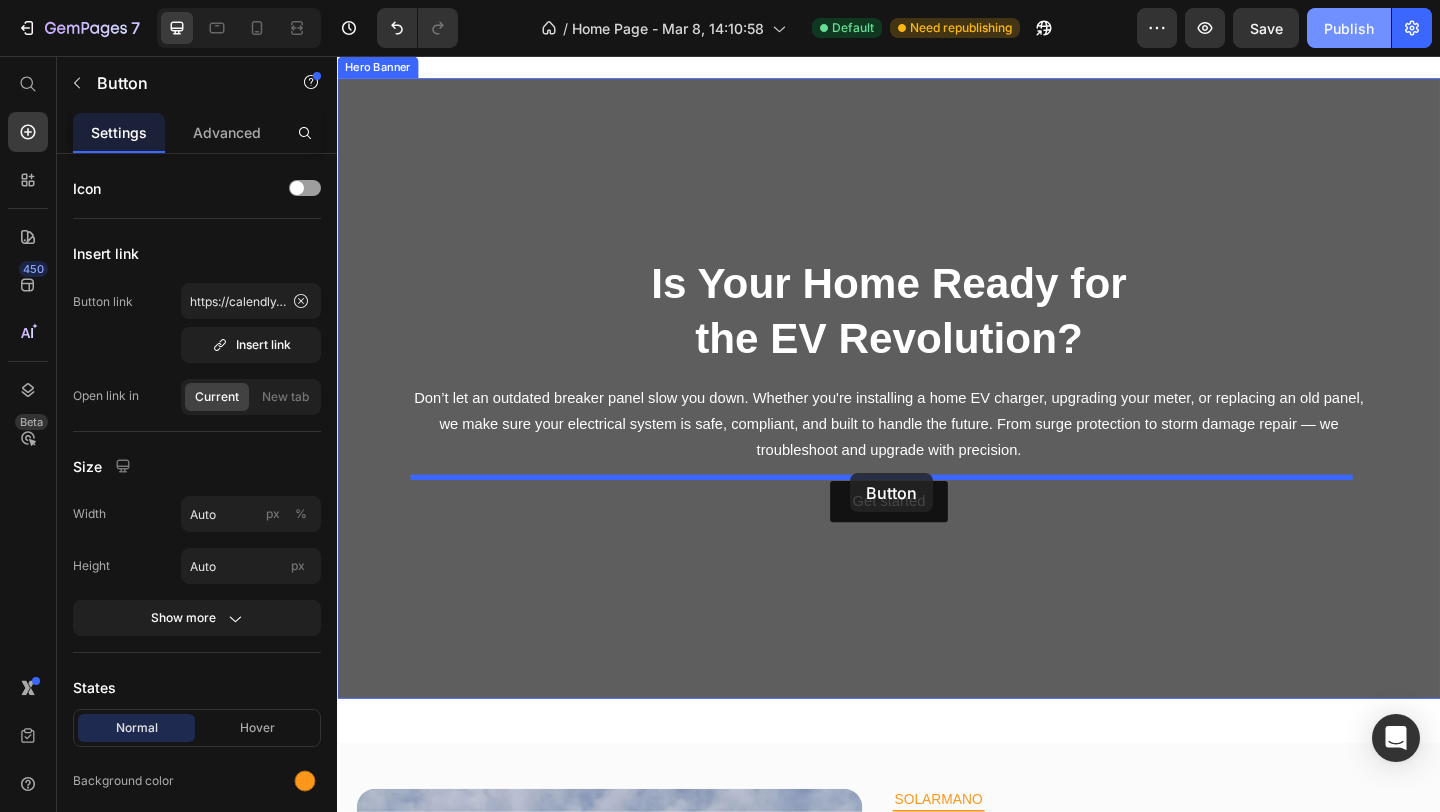 drag, startPoint x: 366, startPoint y: 145, endPoint x: 895, endPoint y: 510, distance: 642.7021 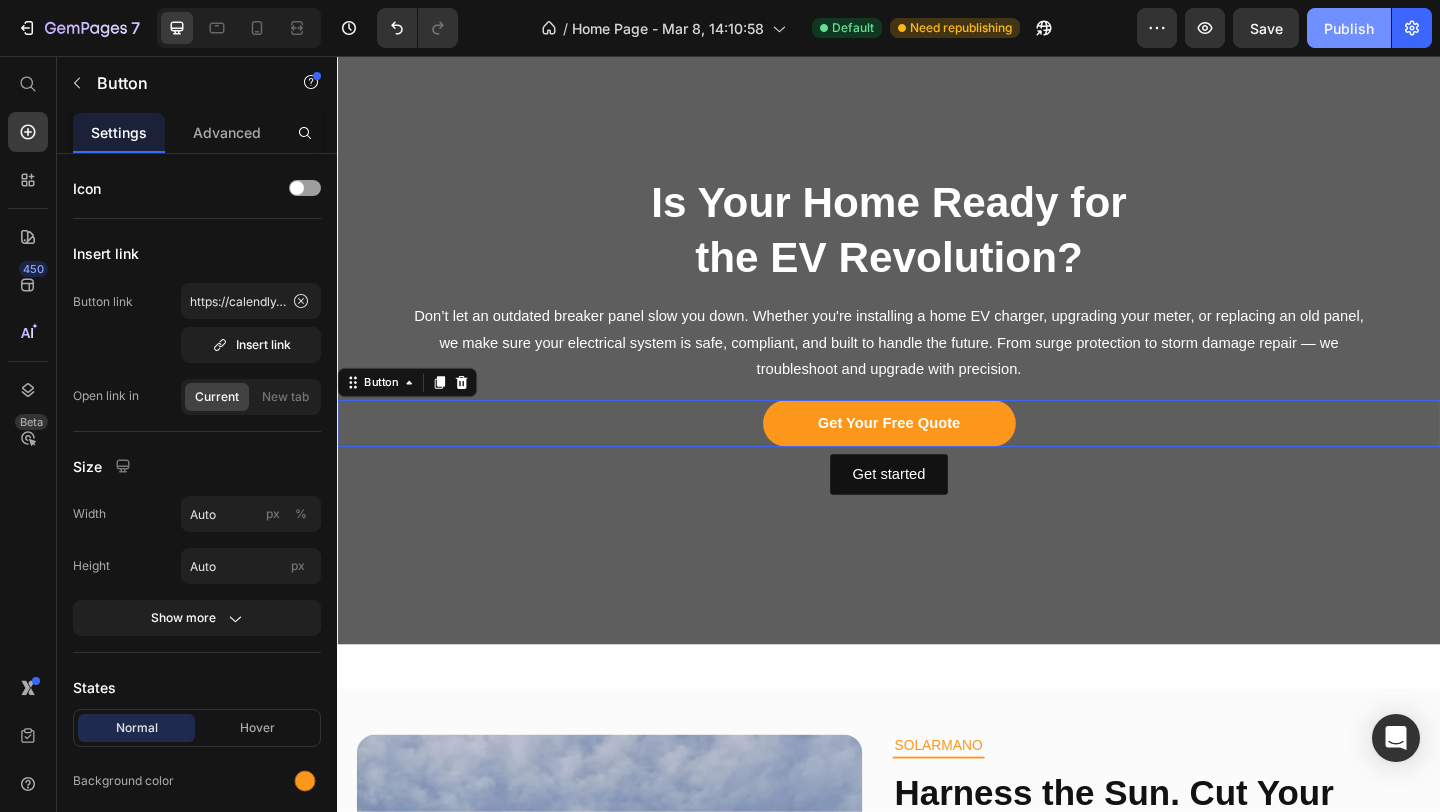 scroll, scrollTop: 1854, scrollLeft: 0, axis: vertical 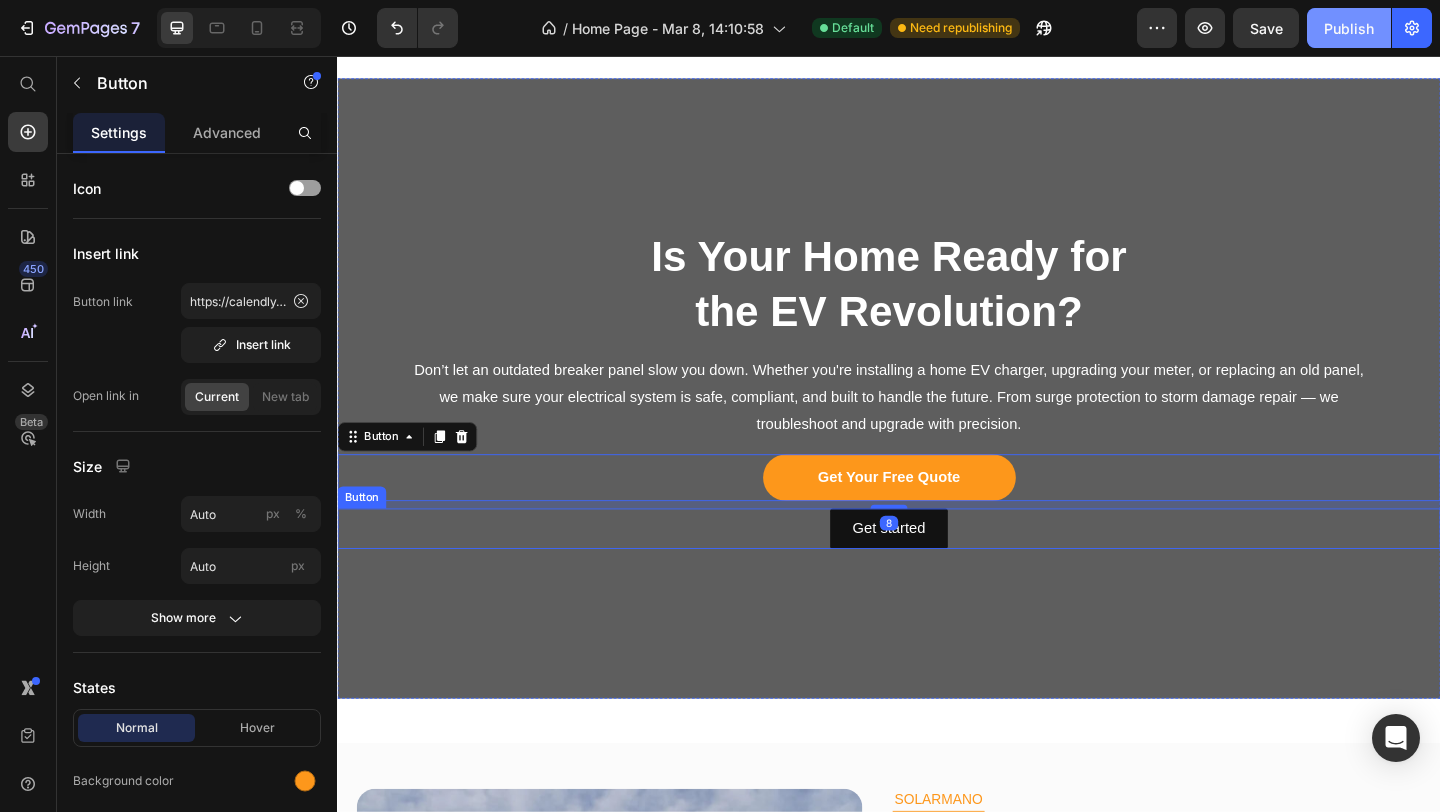 click on "Get started Button" at bounding box center (937, 570) 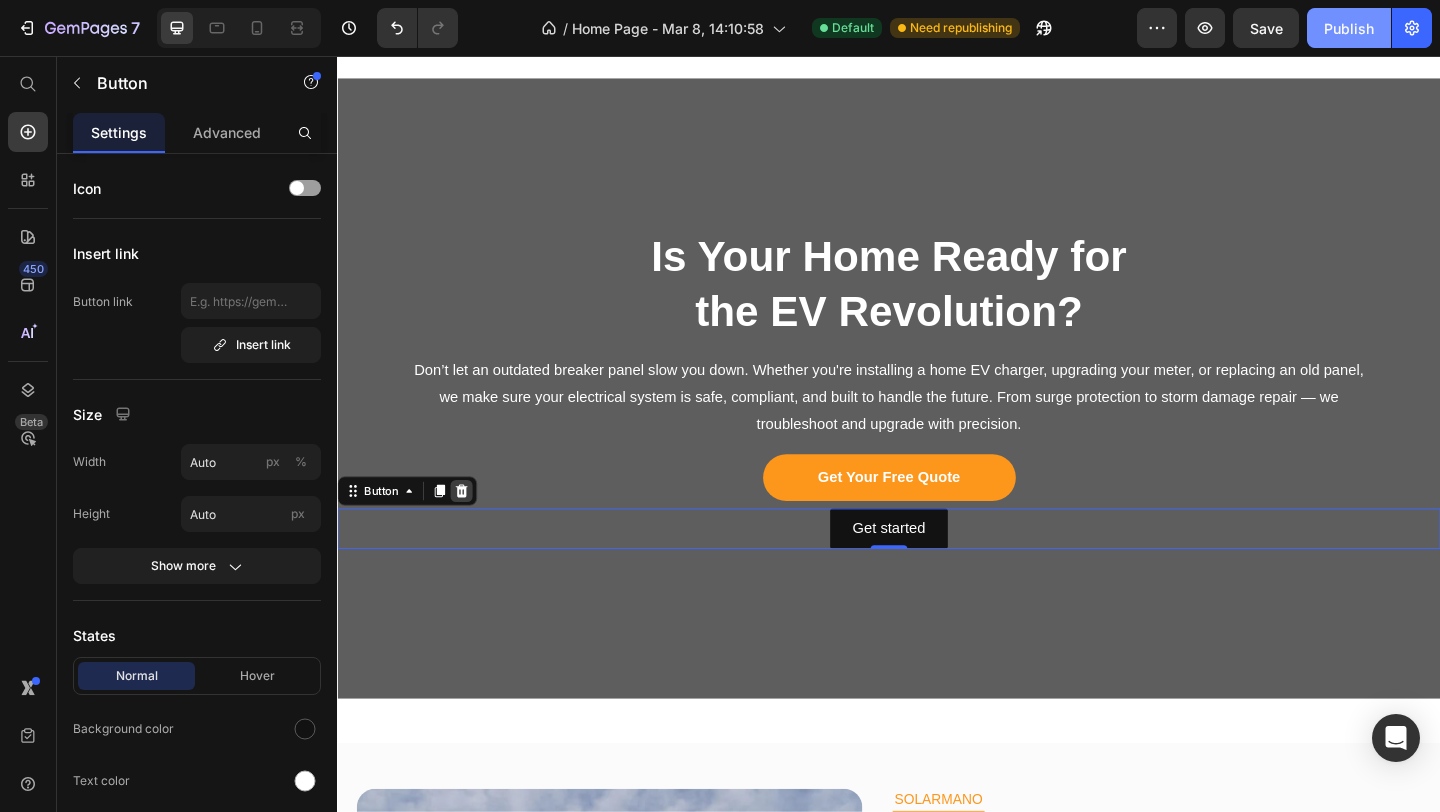 click 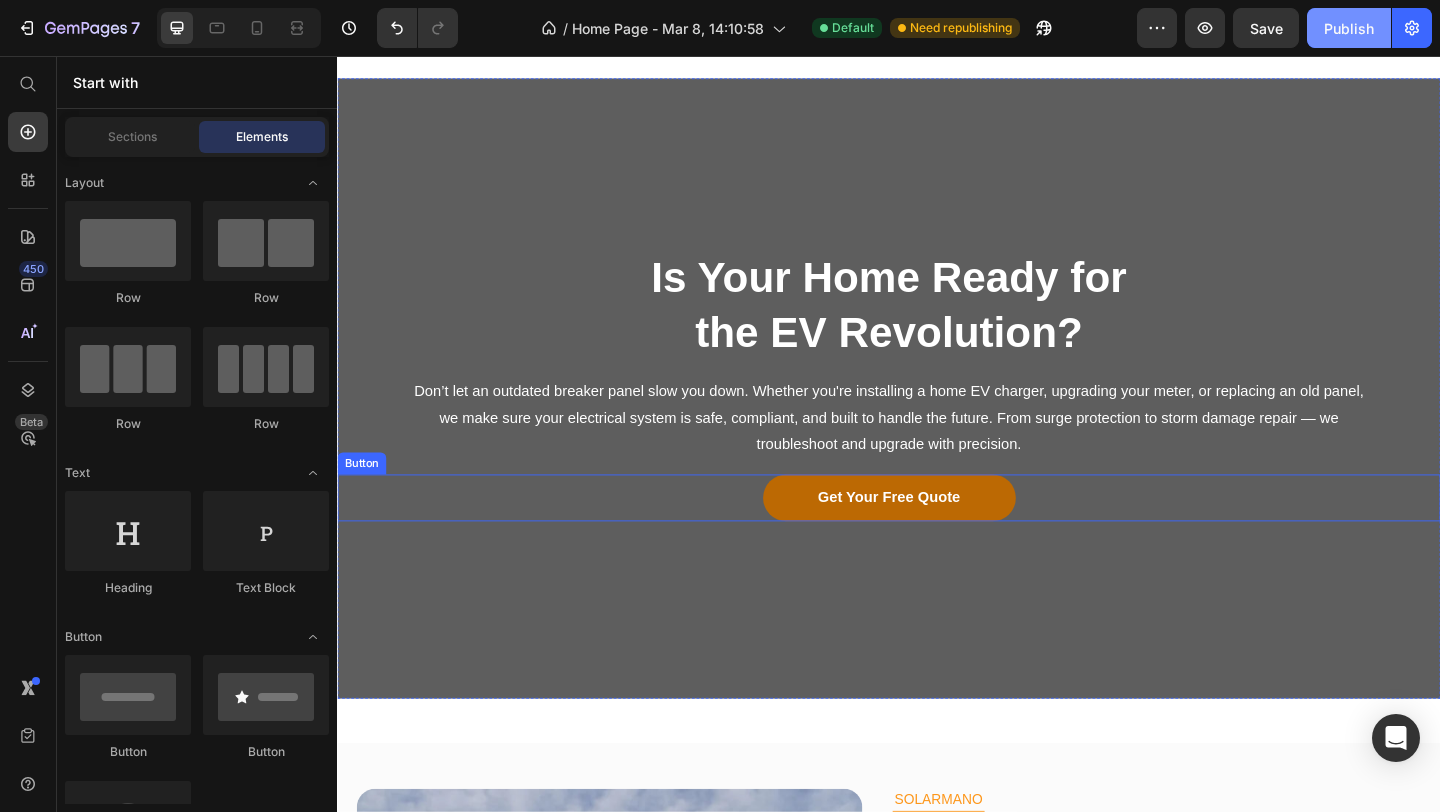 click on "Get Your Free Quote" at bounding box center [937, 536] 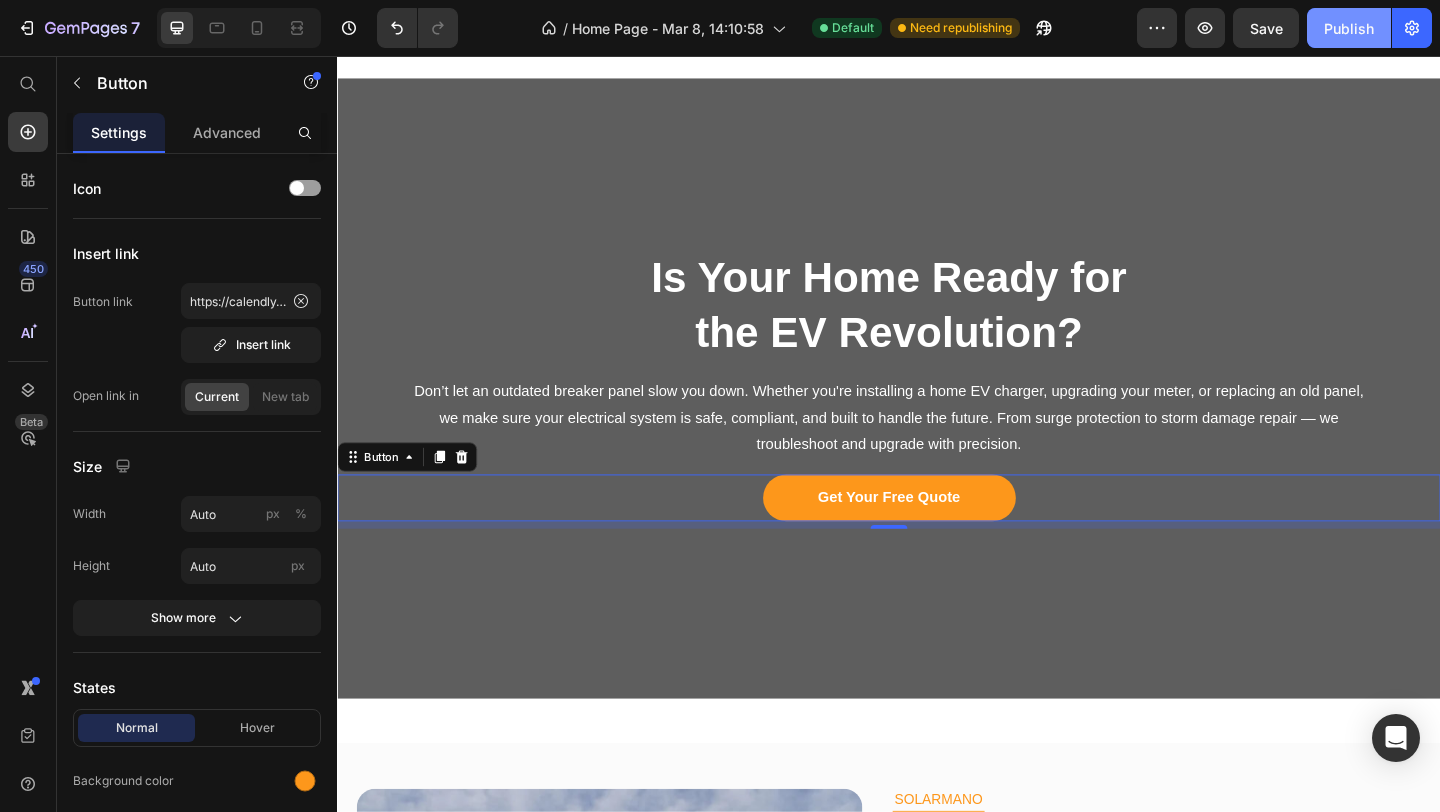 click on "Publish" at bounding box center (1349, 28) 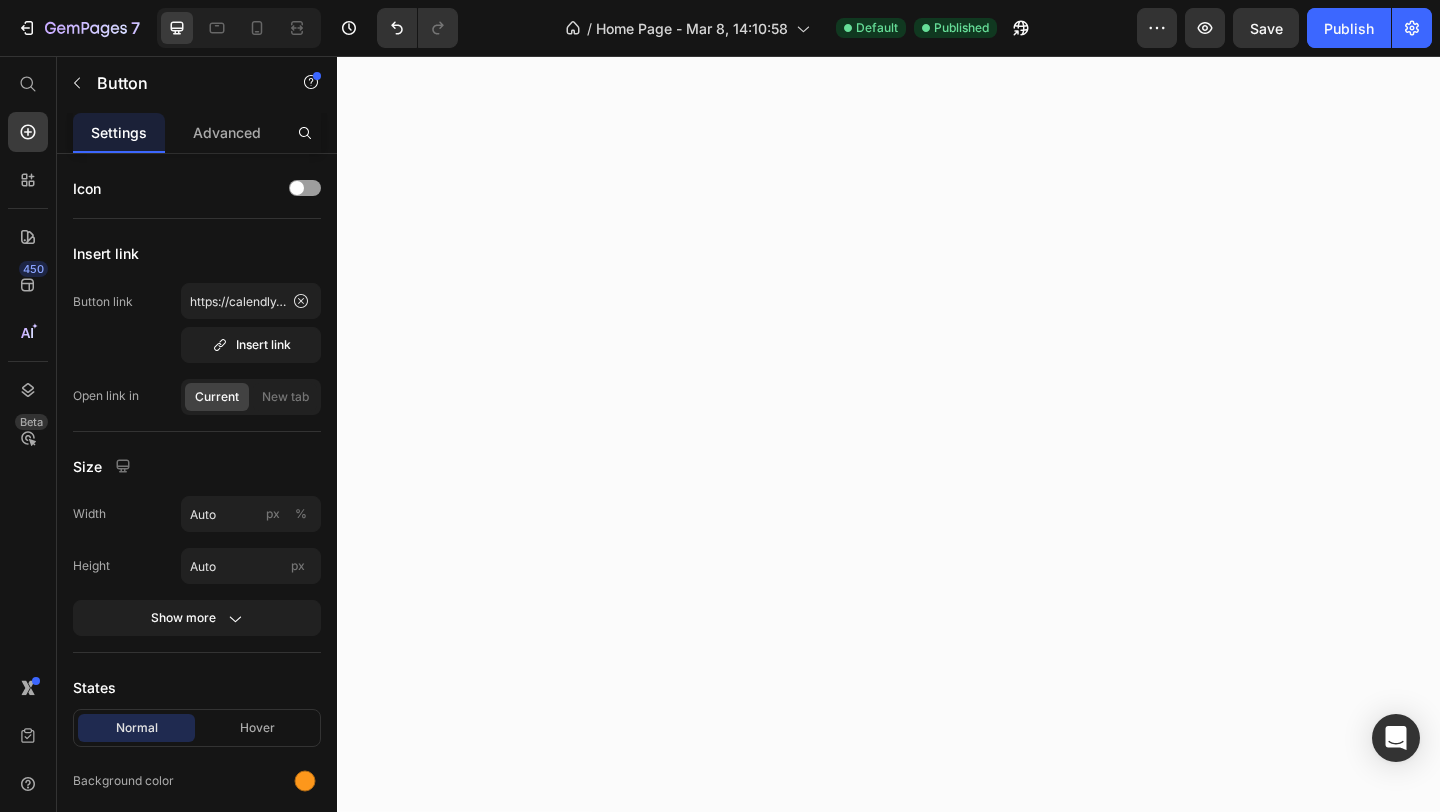 scroll, scrollTop: 1268, scrollLeft: 0, axis: vertical 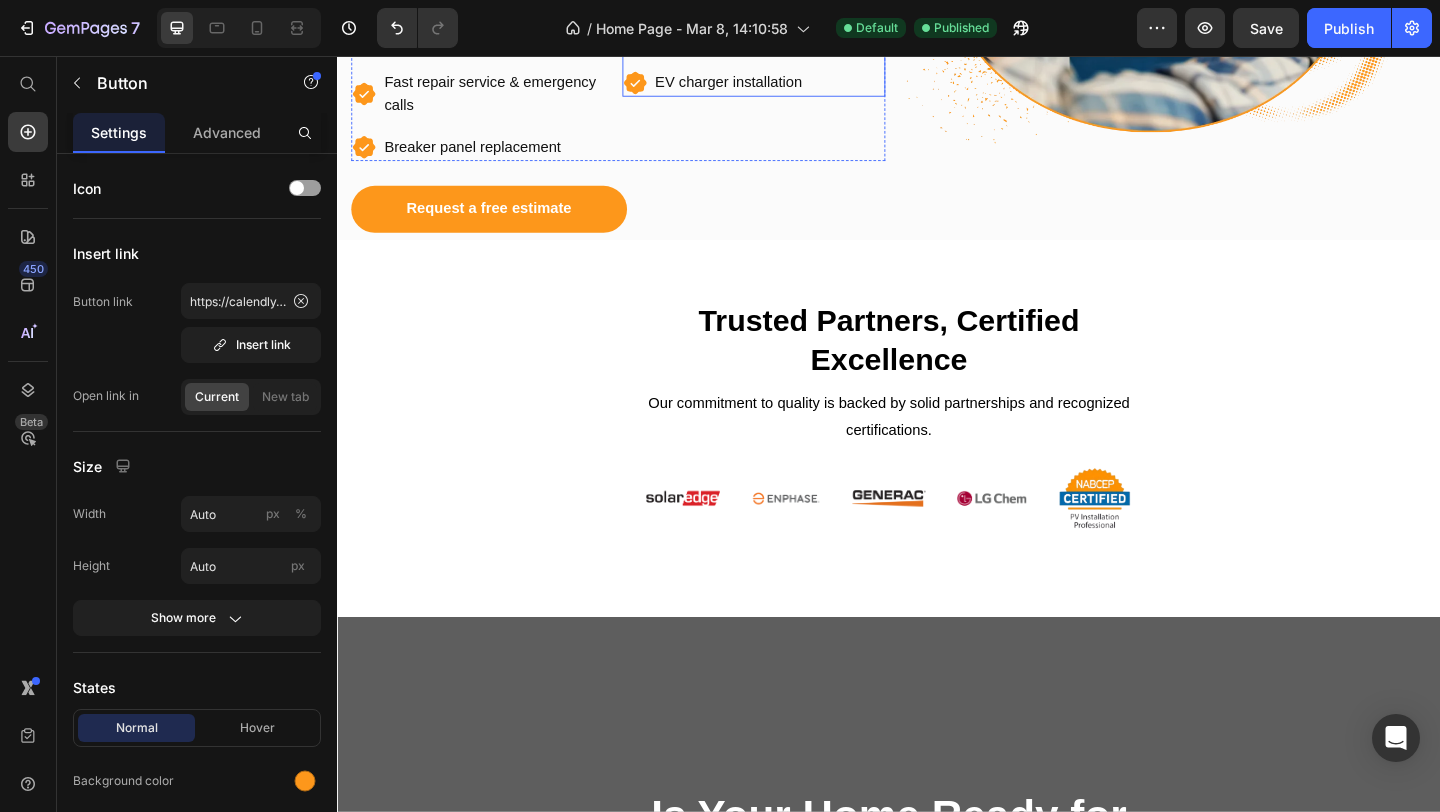 click on "Renovation & remodeling work" at bounding box center [807, 39] 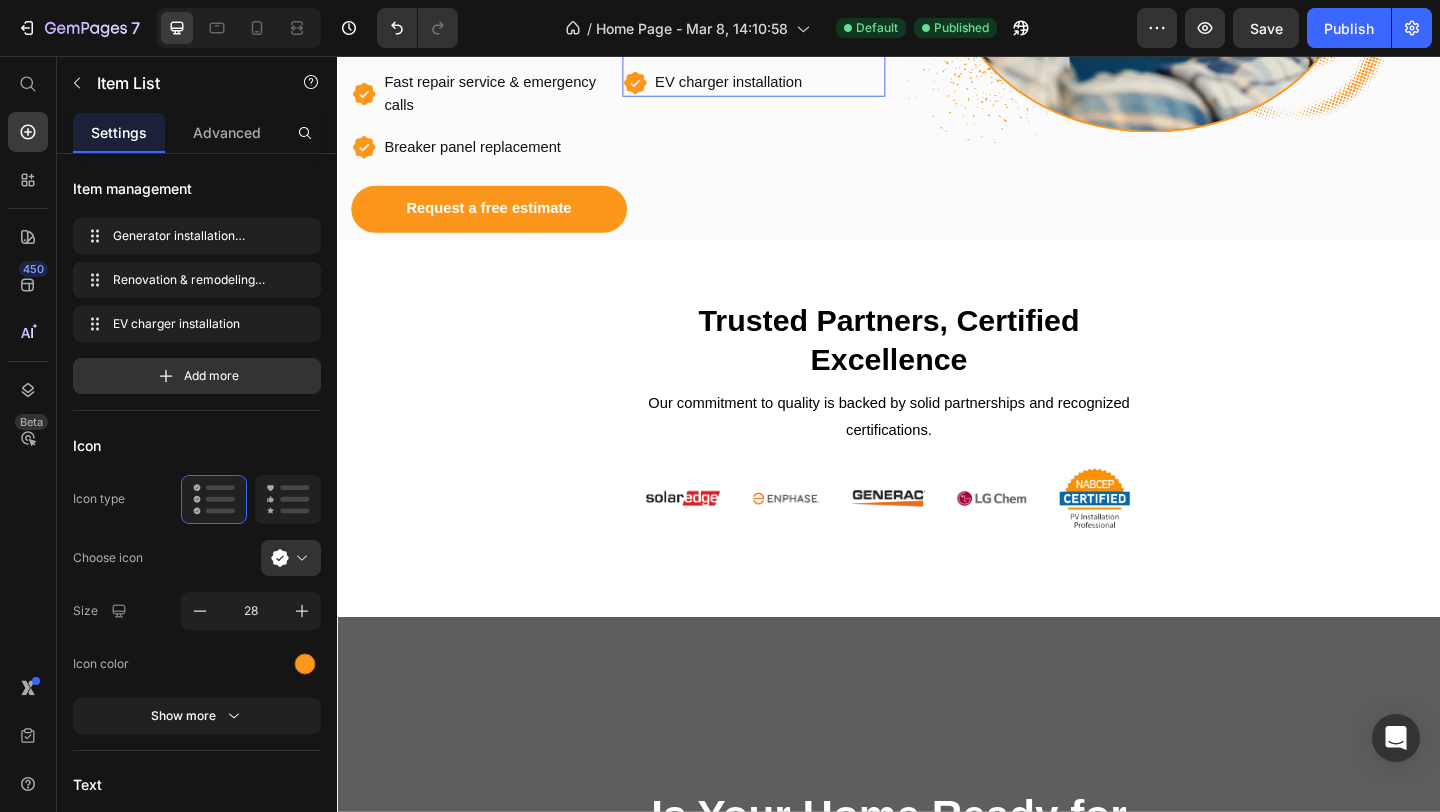 scroll, scrollTop: 1021, scrollLeft: 0, axis: vertical 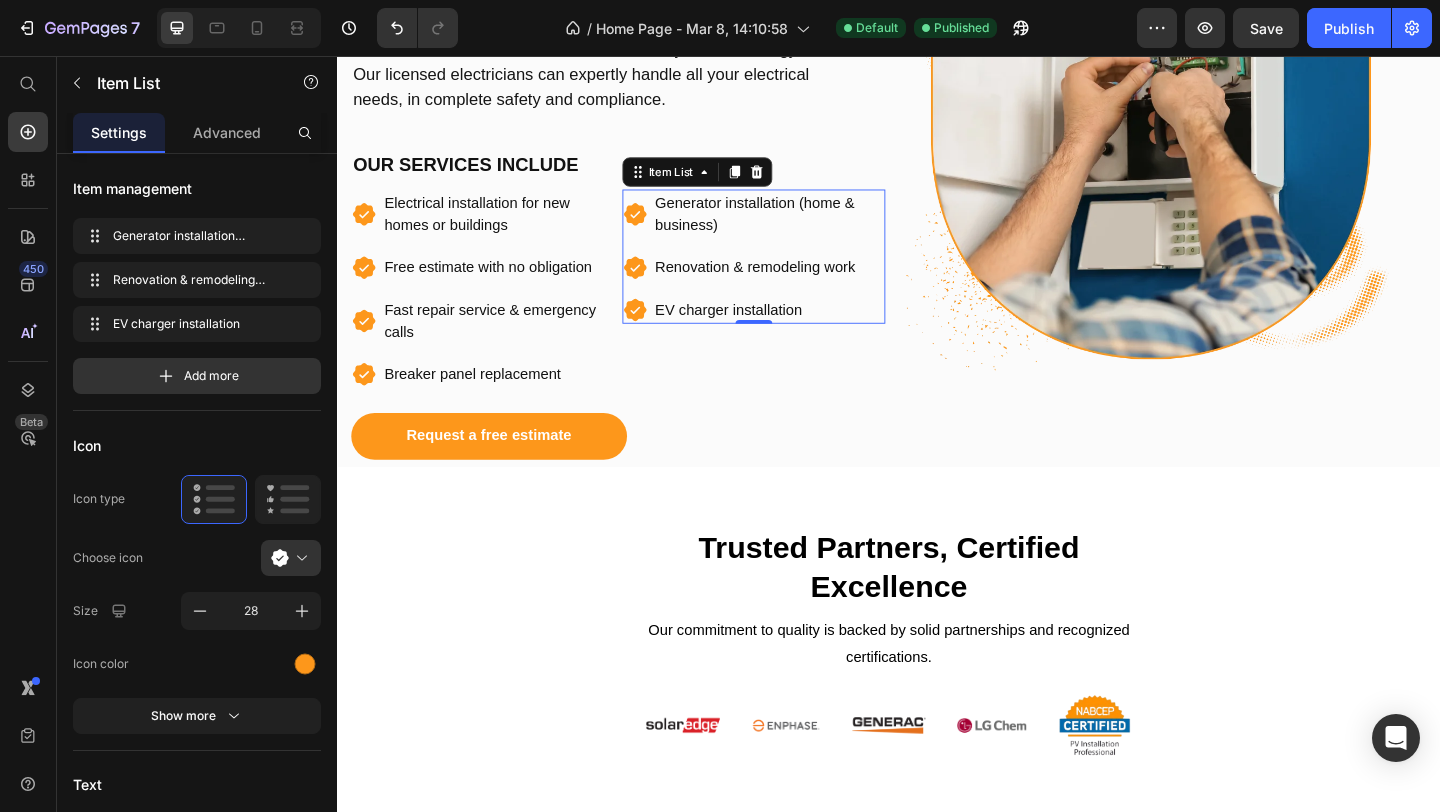 click on "Renovation & remodeling work" at bounding box center [807, 286] 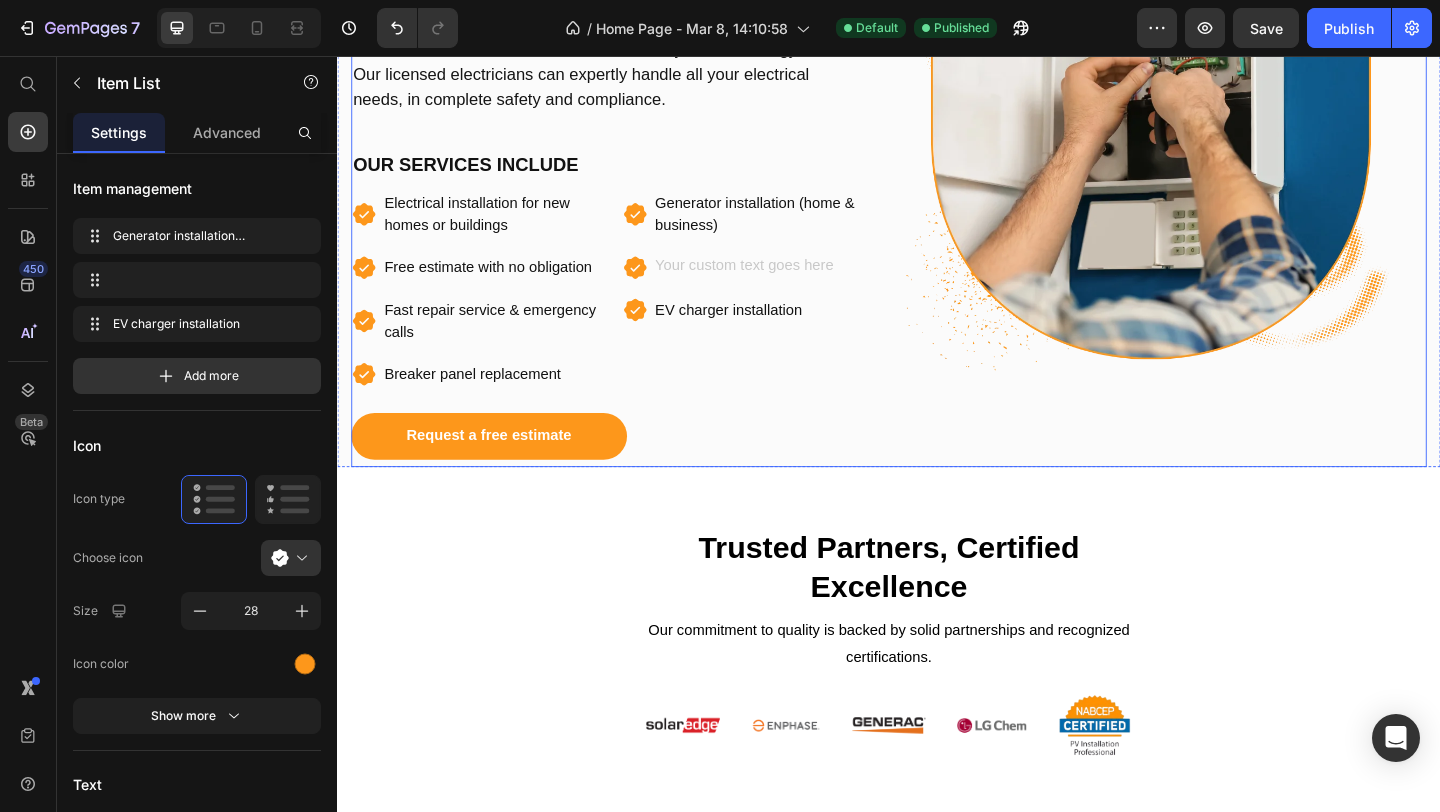 scroll, scrollTop: 1010, scrollLeft: 0, axis: vertical 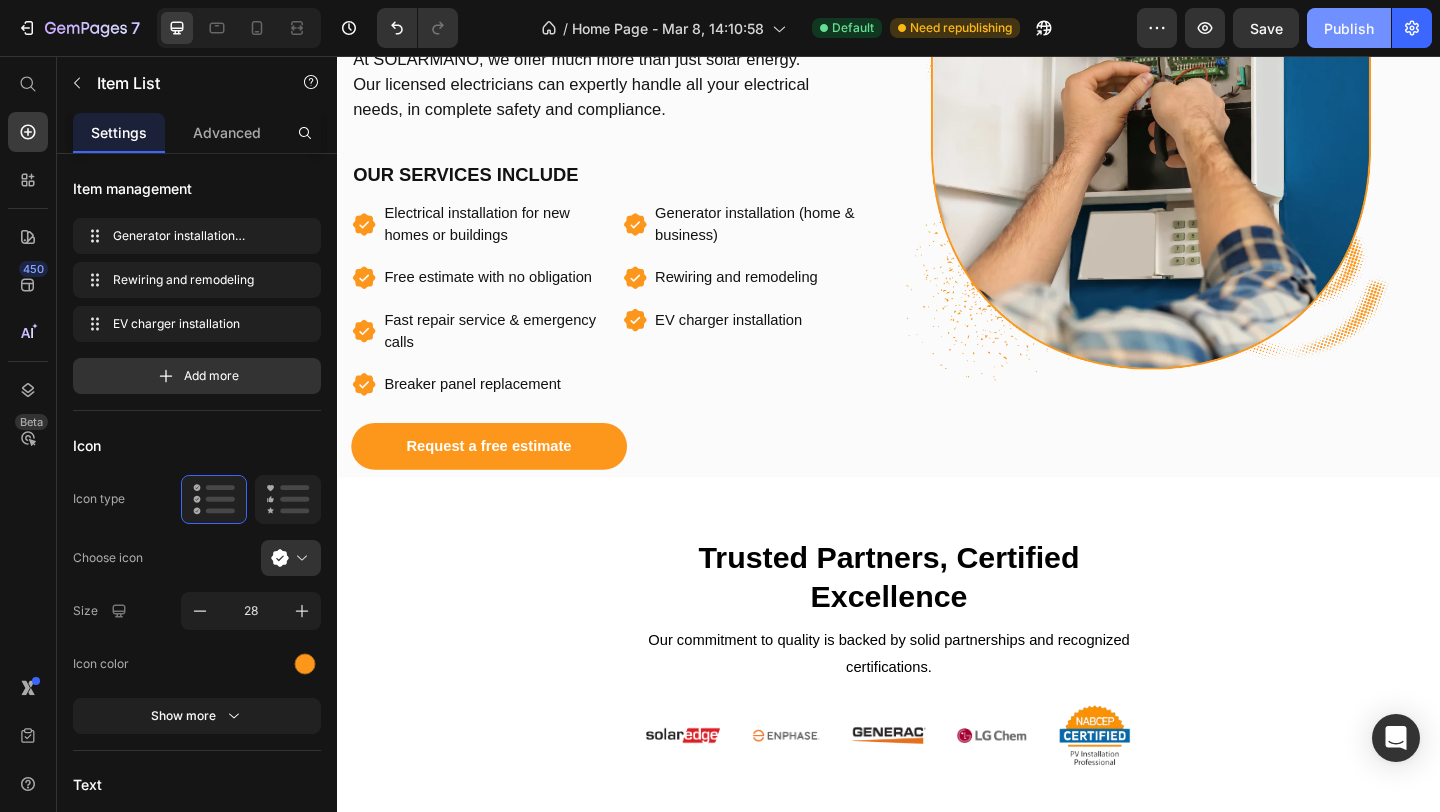 click on "Publish" at bounding box center [1349, 28] 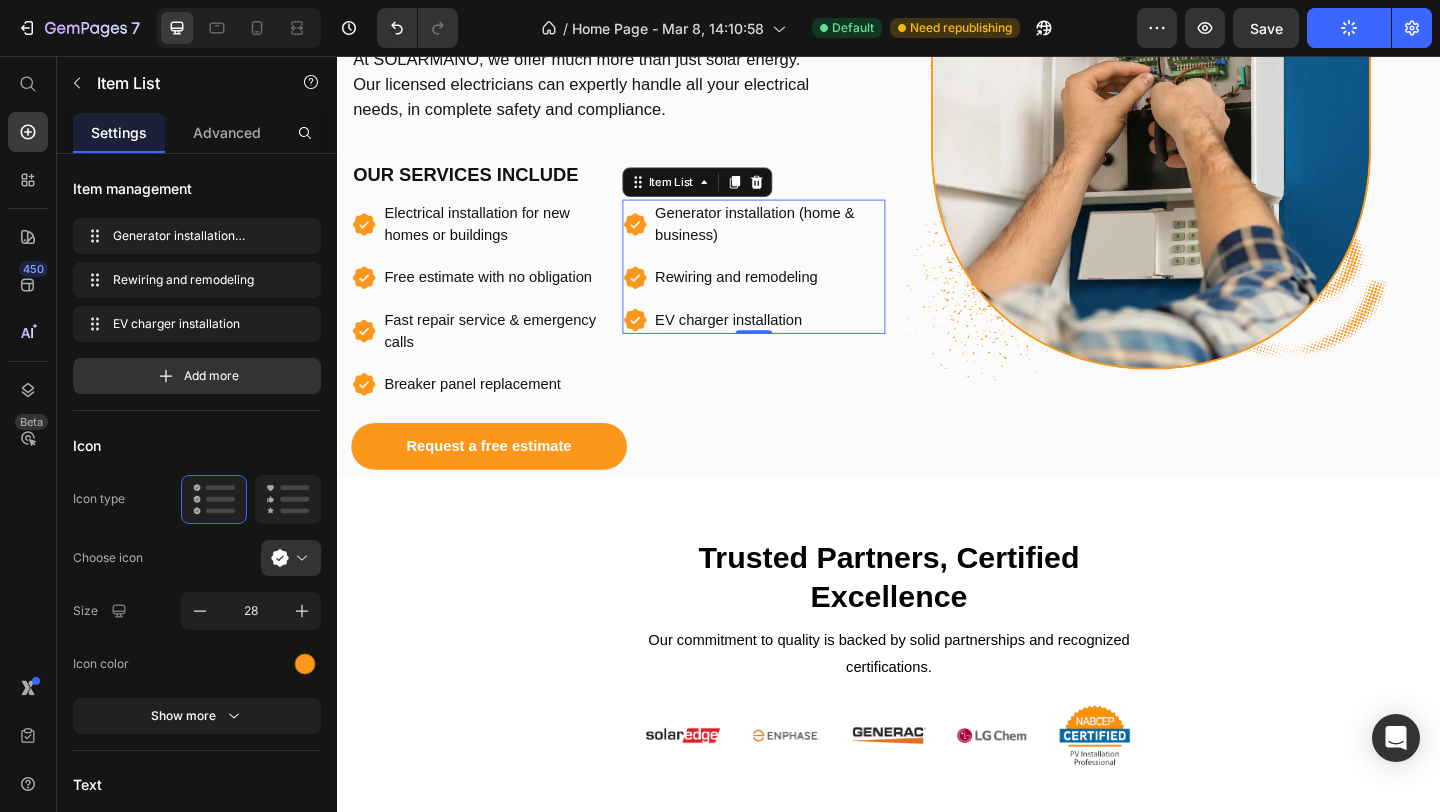 click on "Rewiring and remodeling" at bounding box center [807, 297] 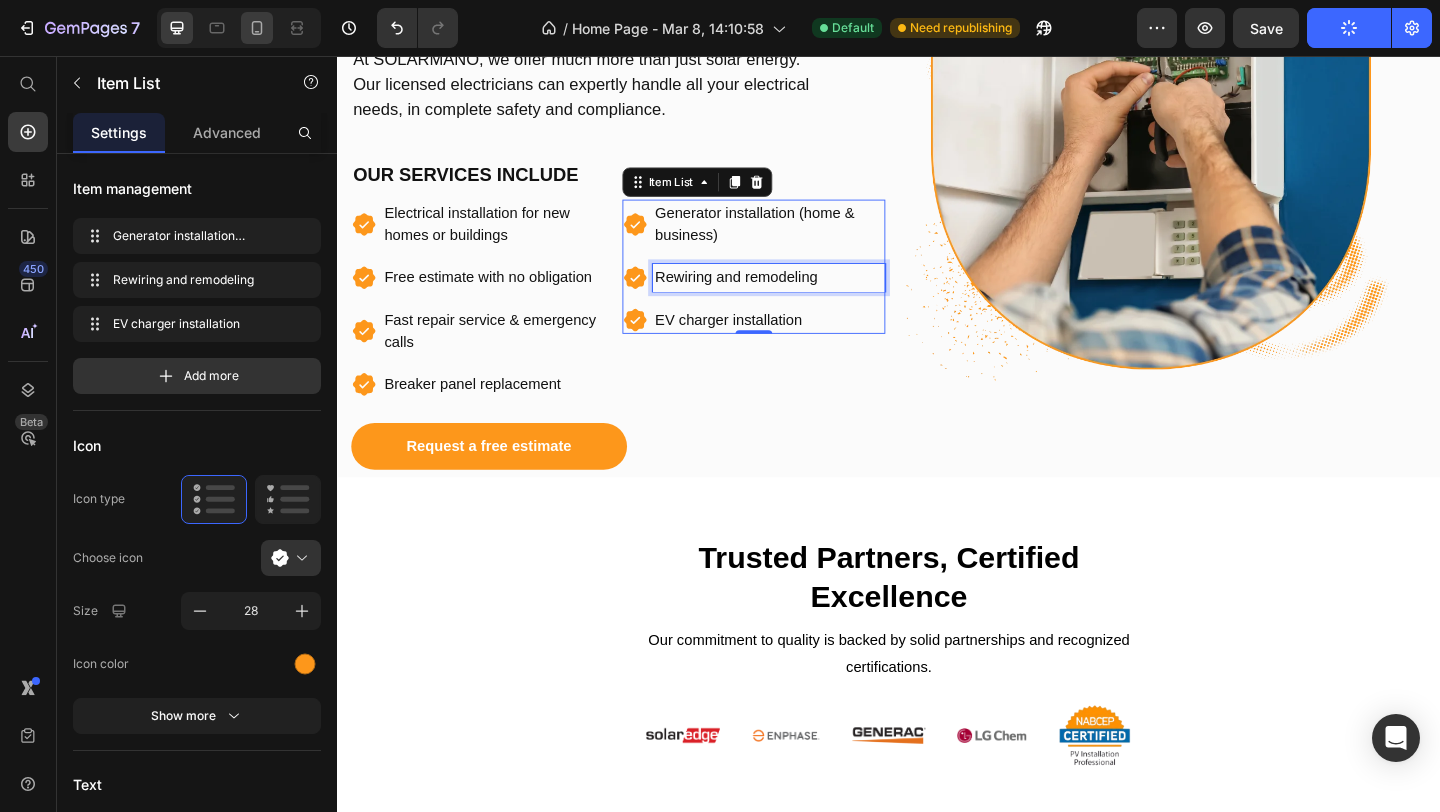 click 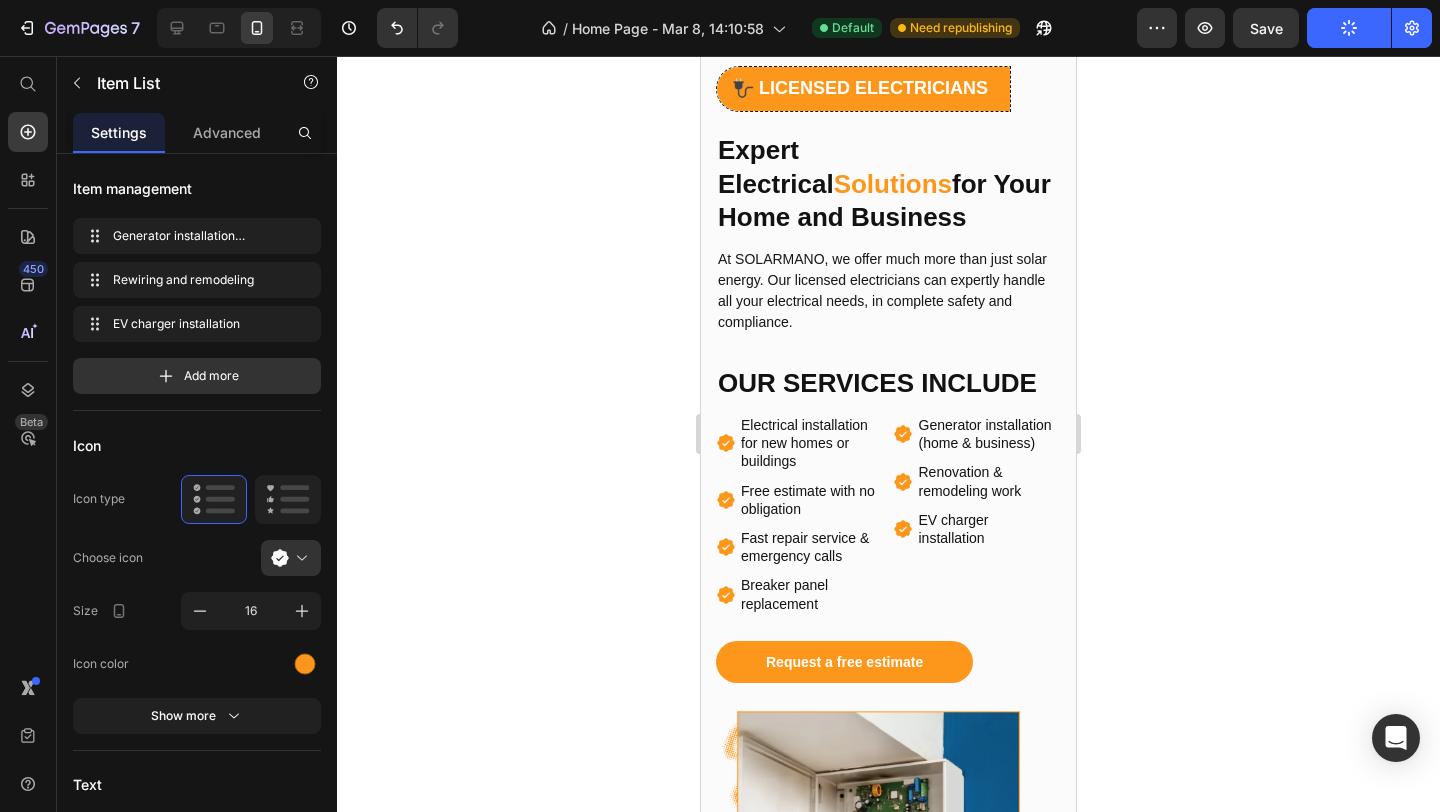 click on "Renovation & remodeling work" at bounding box center (989, 481) 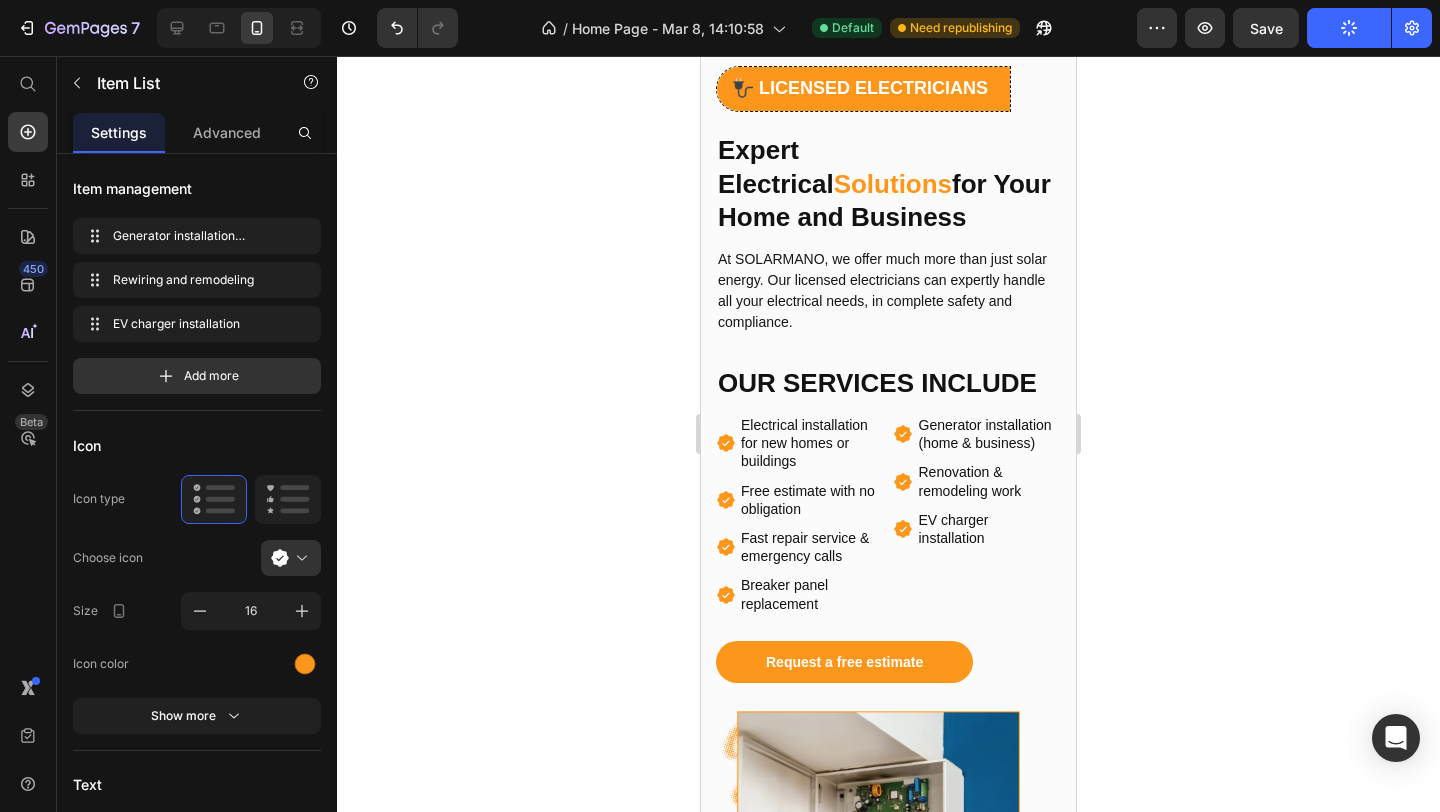 click on "Renovation & remodeling work" at bounding box center (989, 481) 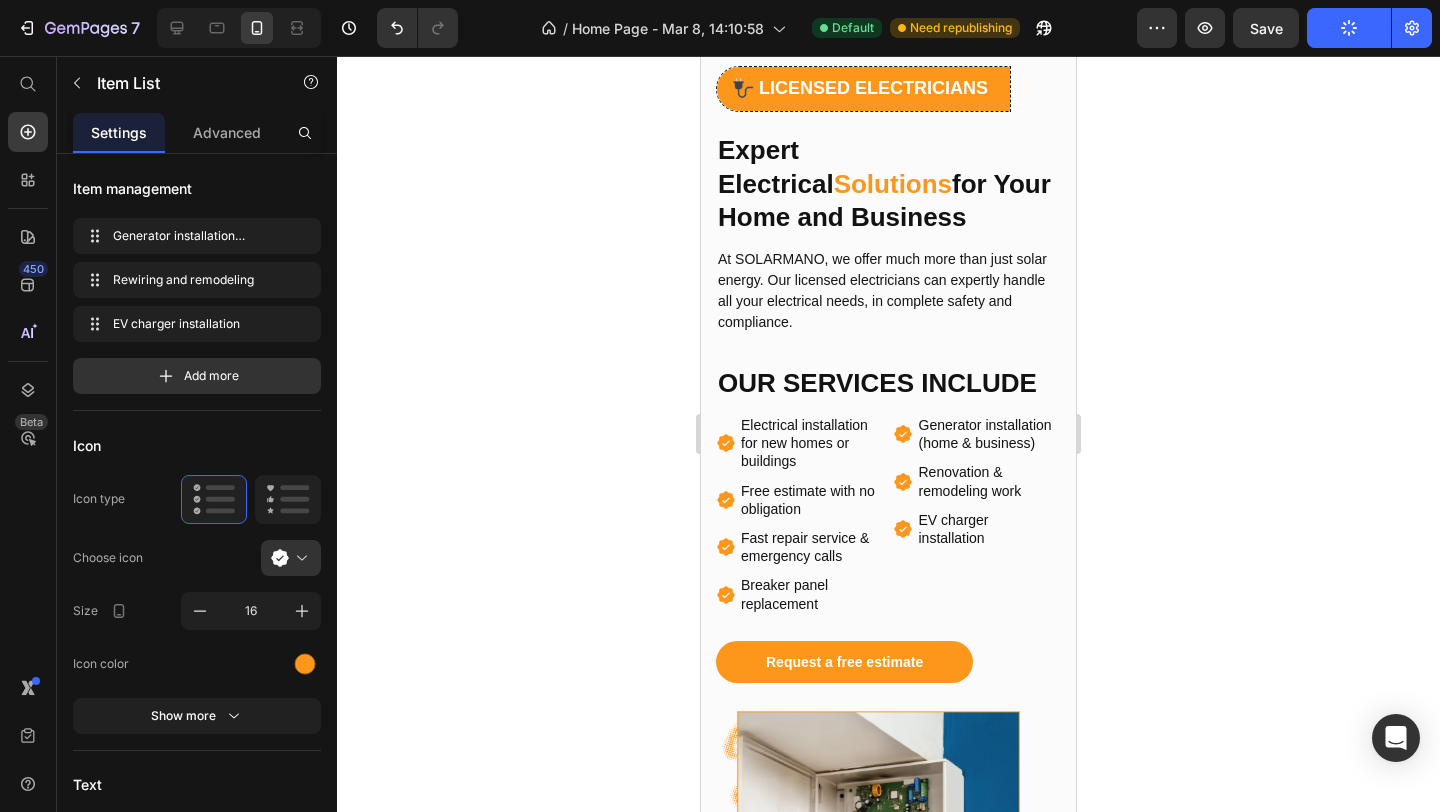 click on "🔌 LICENSED ELECTRICIANS Heading Expert Electrical  Solutions  for Your Home and Business Heading At SOLARMANO, we offer much more than just solar energy. Our licensed electricians can expertly handle all your electrical needs, in complete safety and compliance. Text Block OUR SERVICES INCLUDE Heading
Electrical installation for new homes or buildings
Free estimate with no obligation
Fast repair service & emergency calls
Breaker panel replacement Item List
Generator installation (home & business)
Renovation & remodeling work
EV charger installation Item List Row Request a free estimate Button" at bounding box center [888, 384] 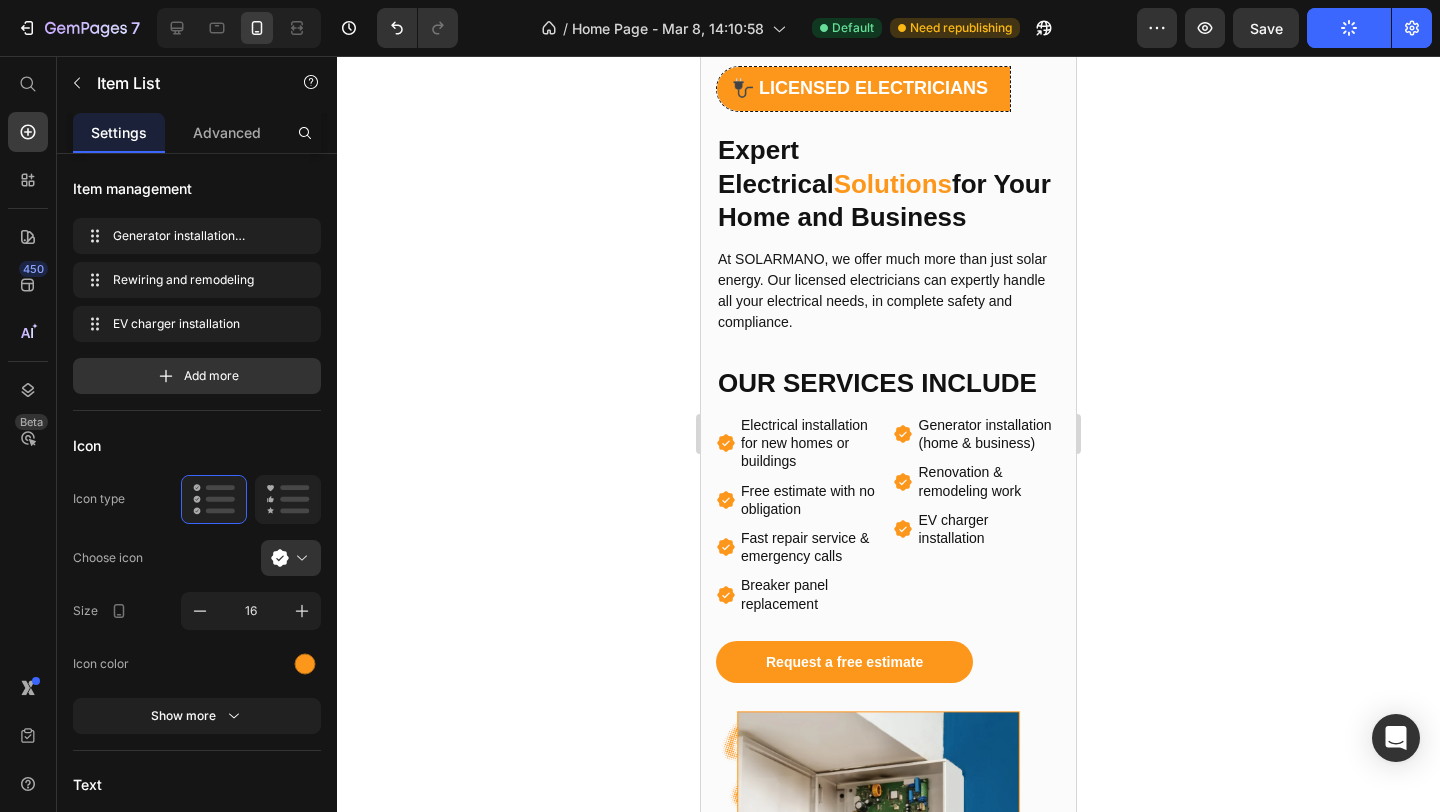 click on "Request a free estimate" at bounding box center [844, 662] 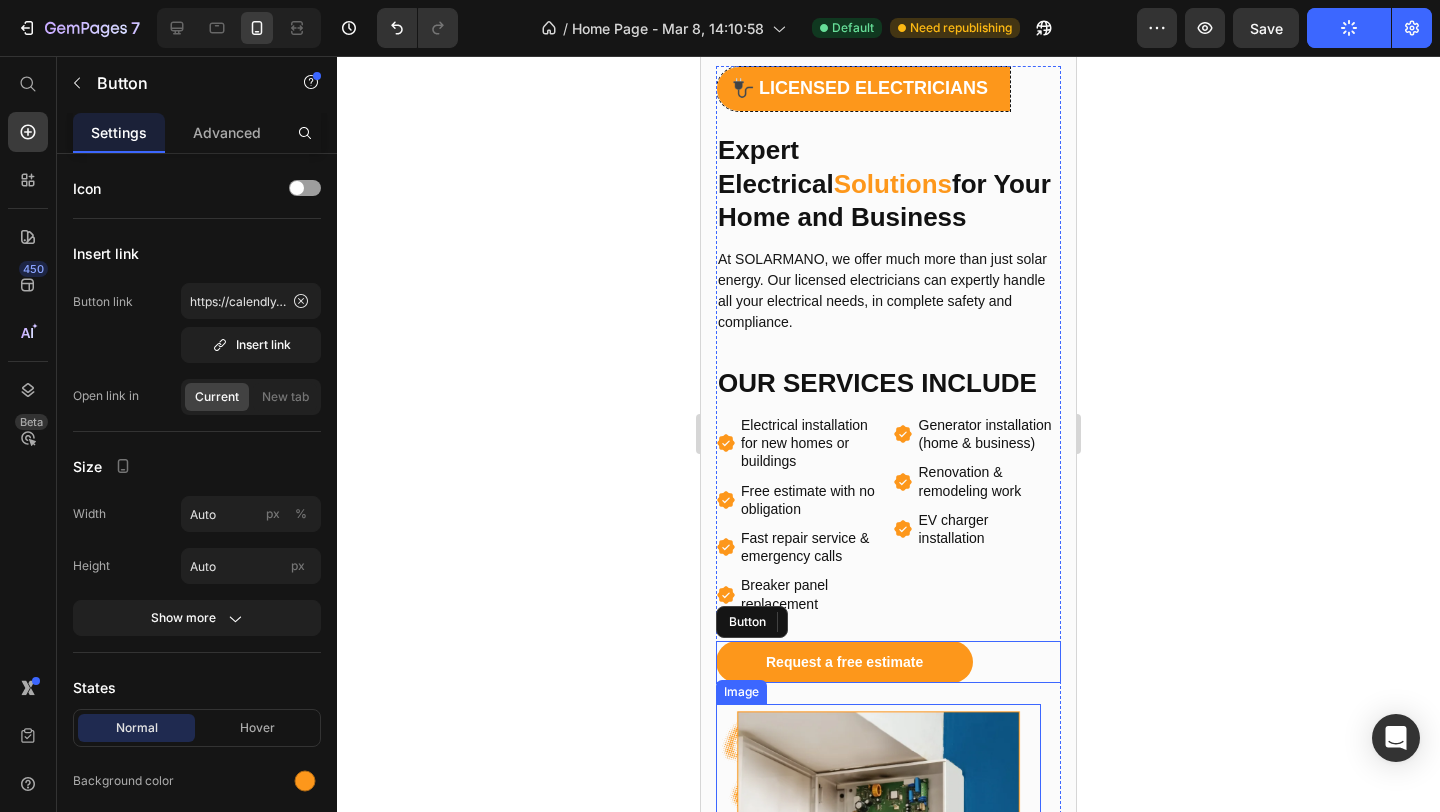 click on "Renovation & remodeling work" at bounding box center (989, 481) 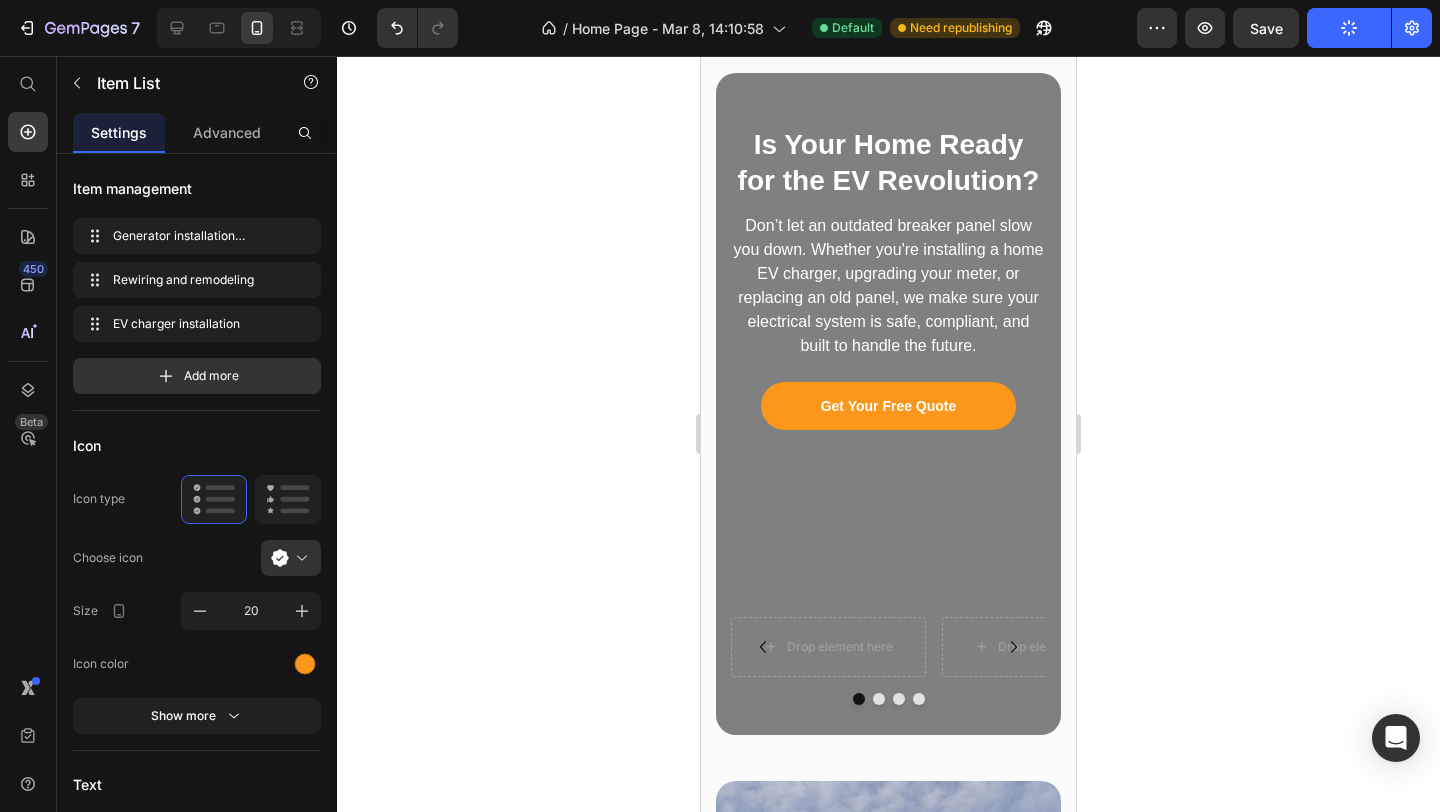 scroll, scrollTop: 1266, scrollLeft: 0, axis: vertical 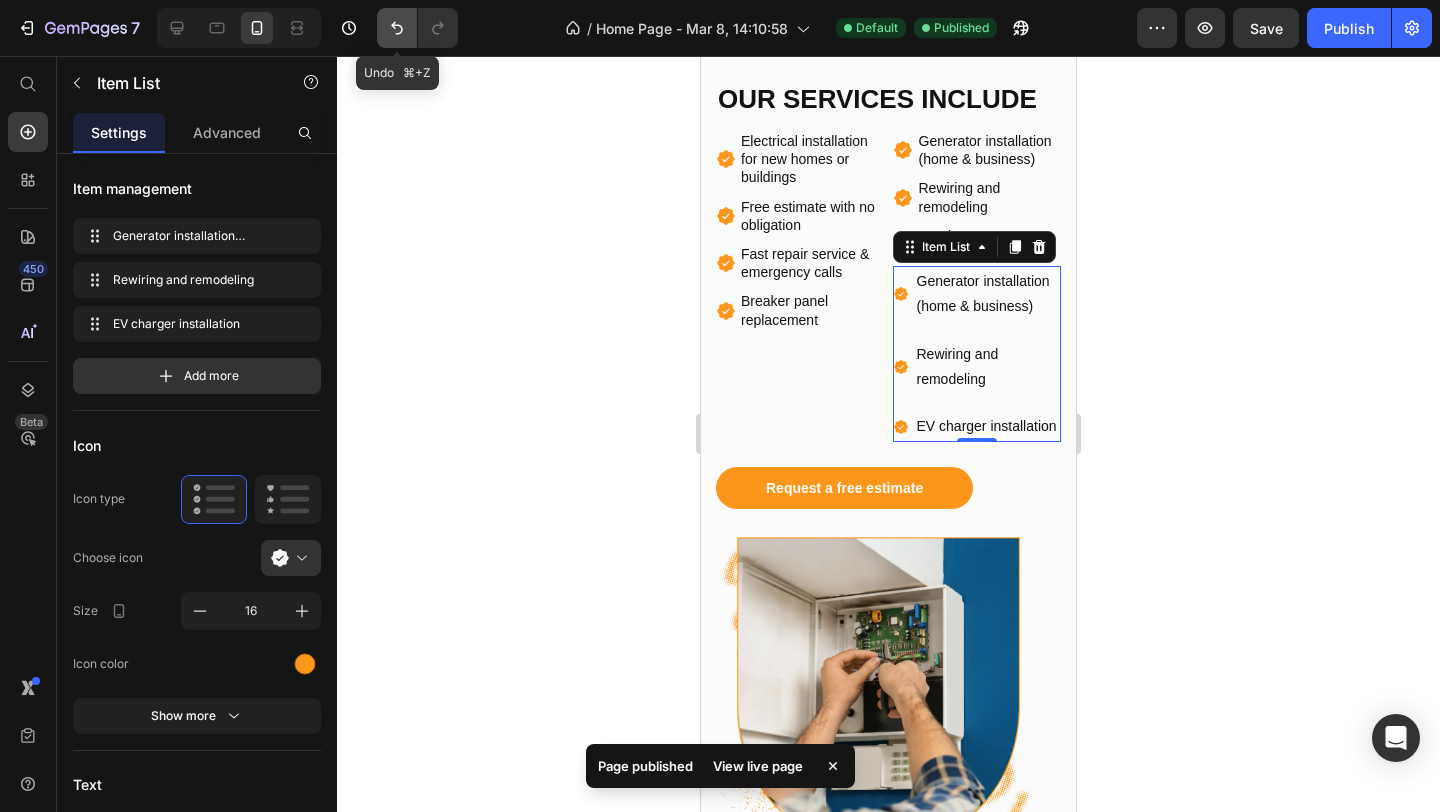 click 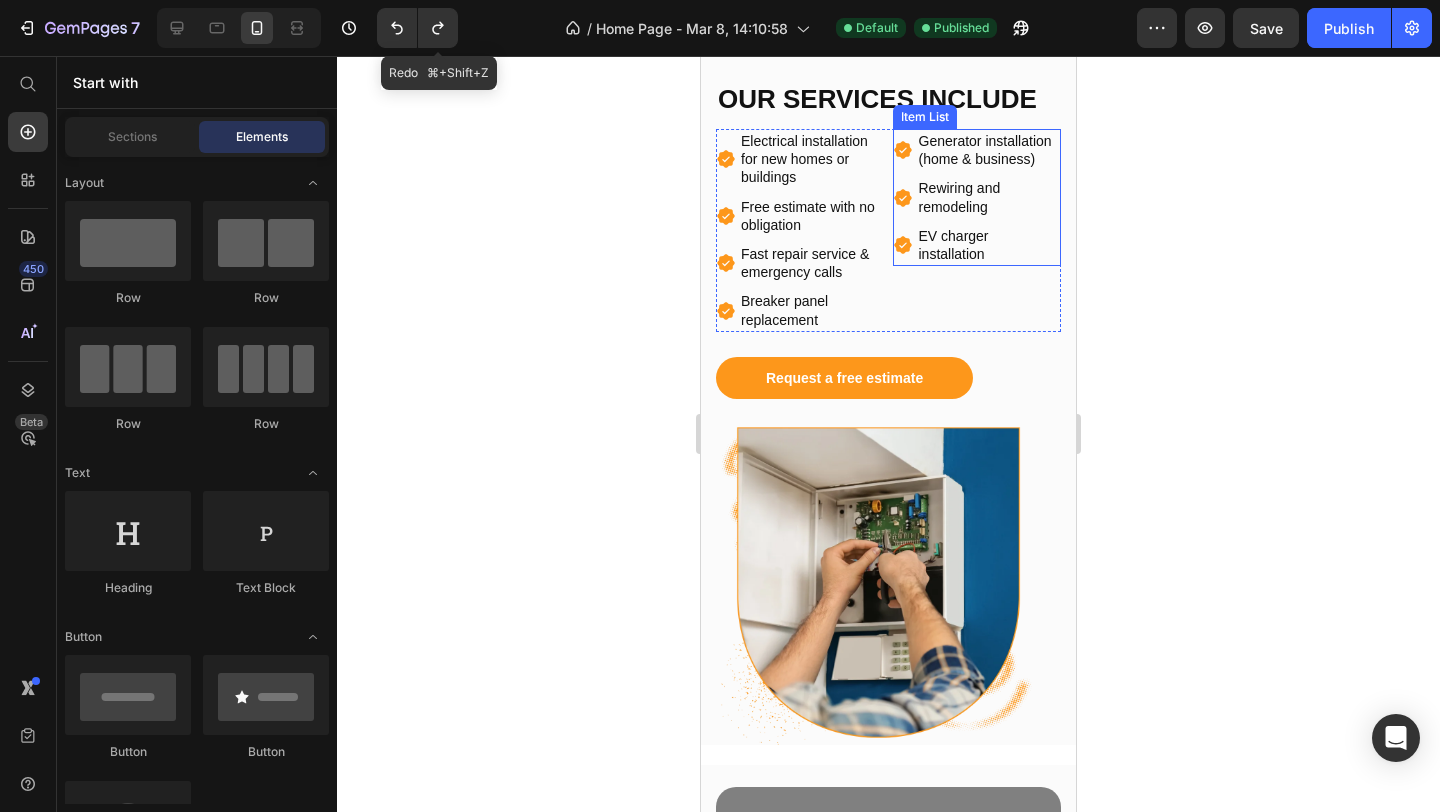 click on "Rewiring and remodeling" at bounding box center [989, 197] 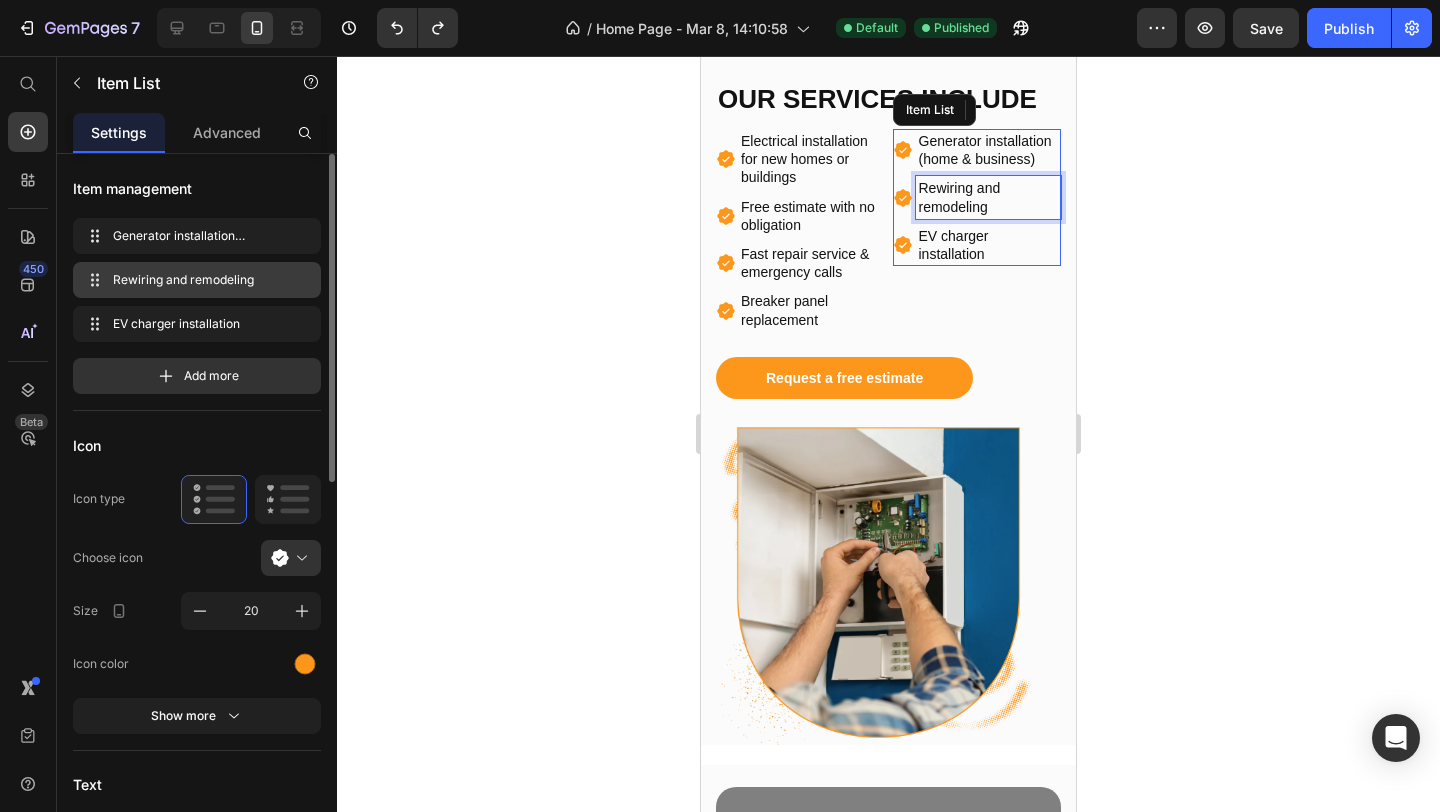 click on "Rewiring and remodeling" at bounding box center [193, 280] 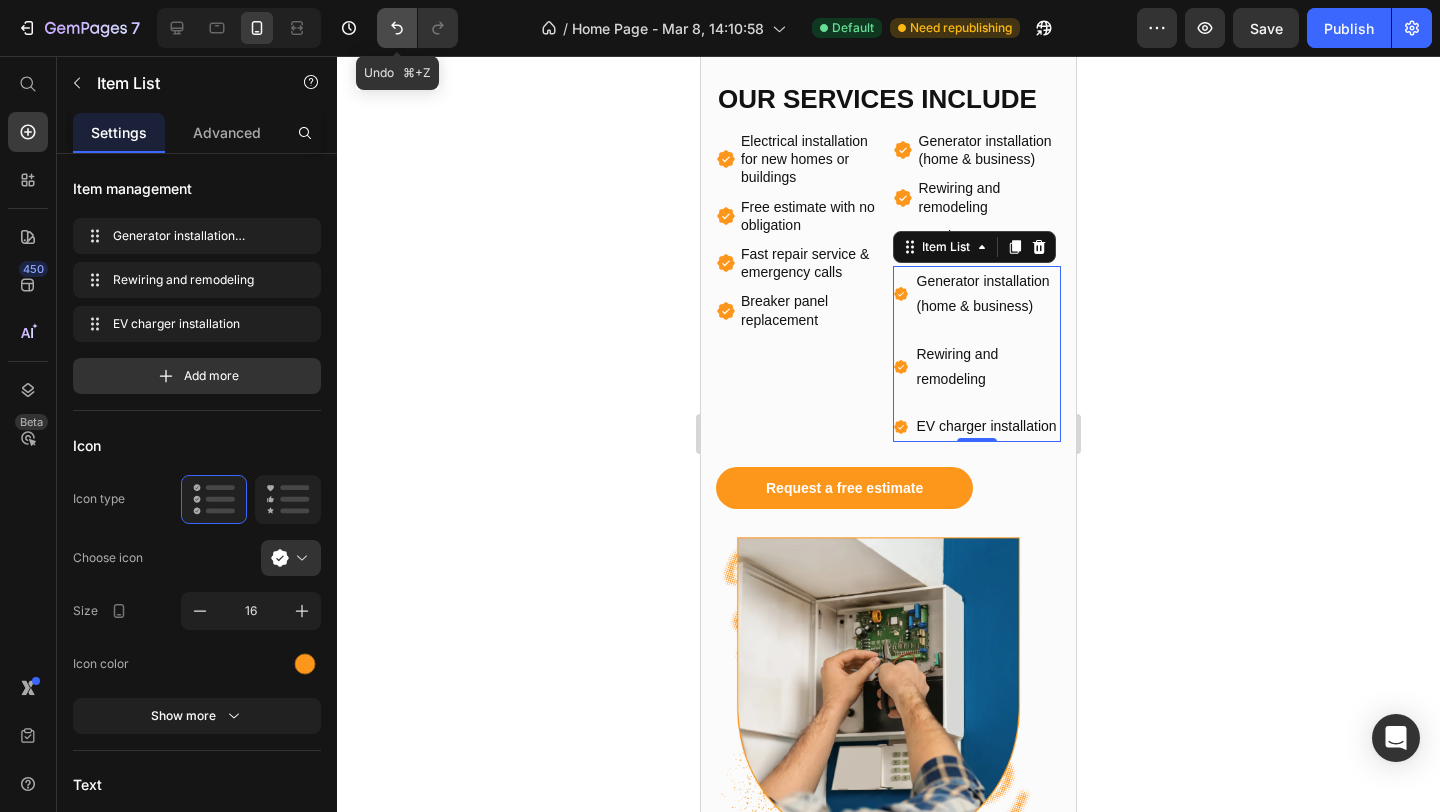 click 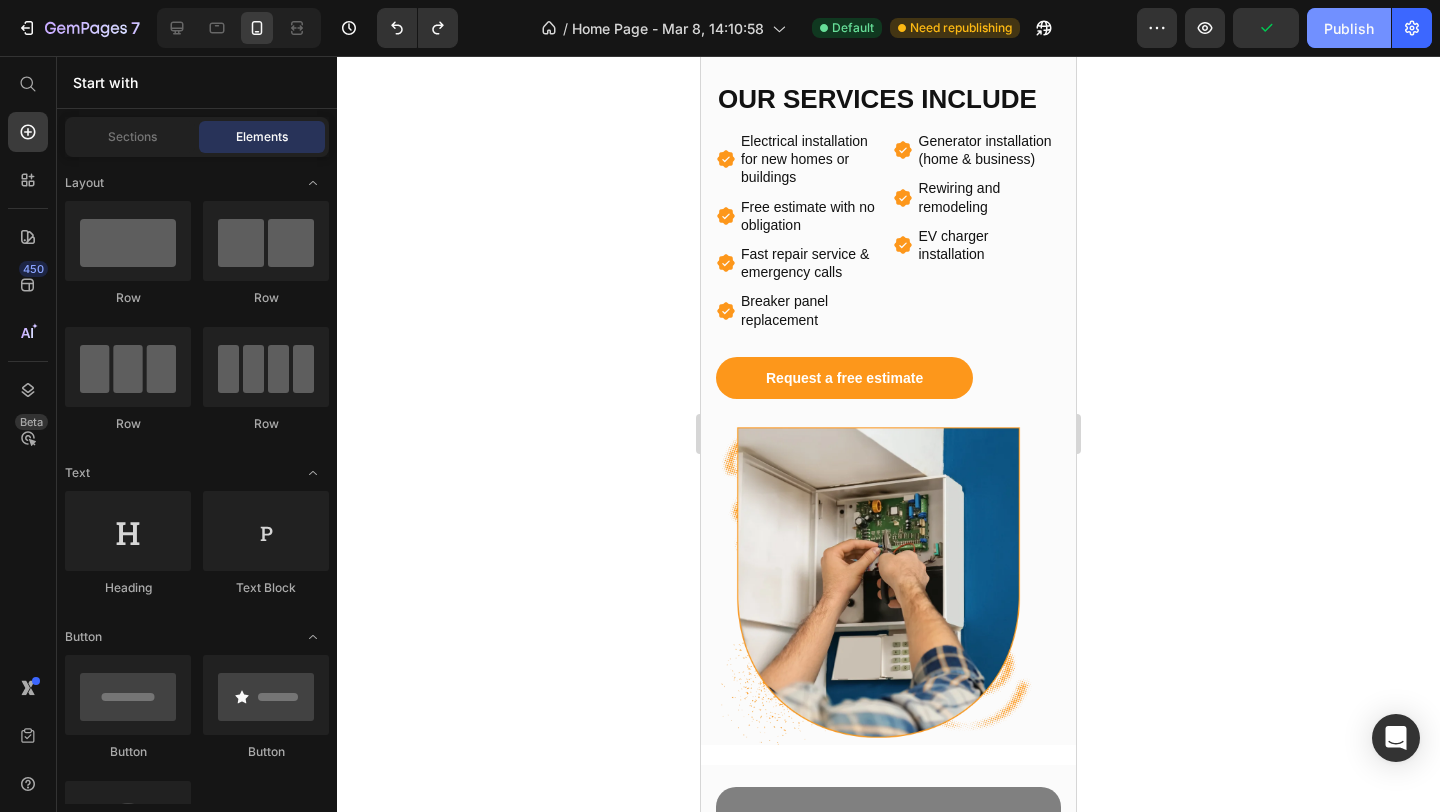 click on "Publish" at bounding box center (1349, 28) 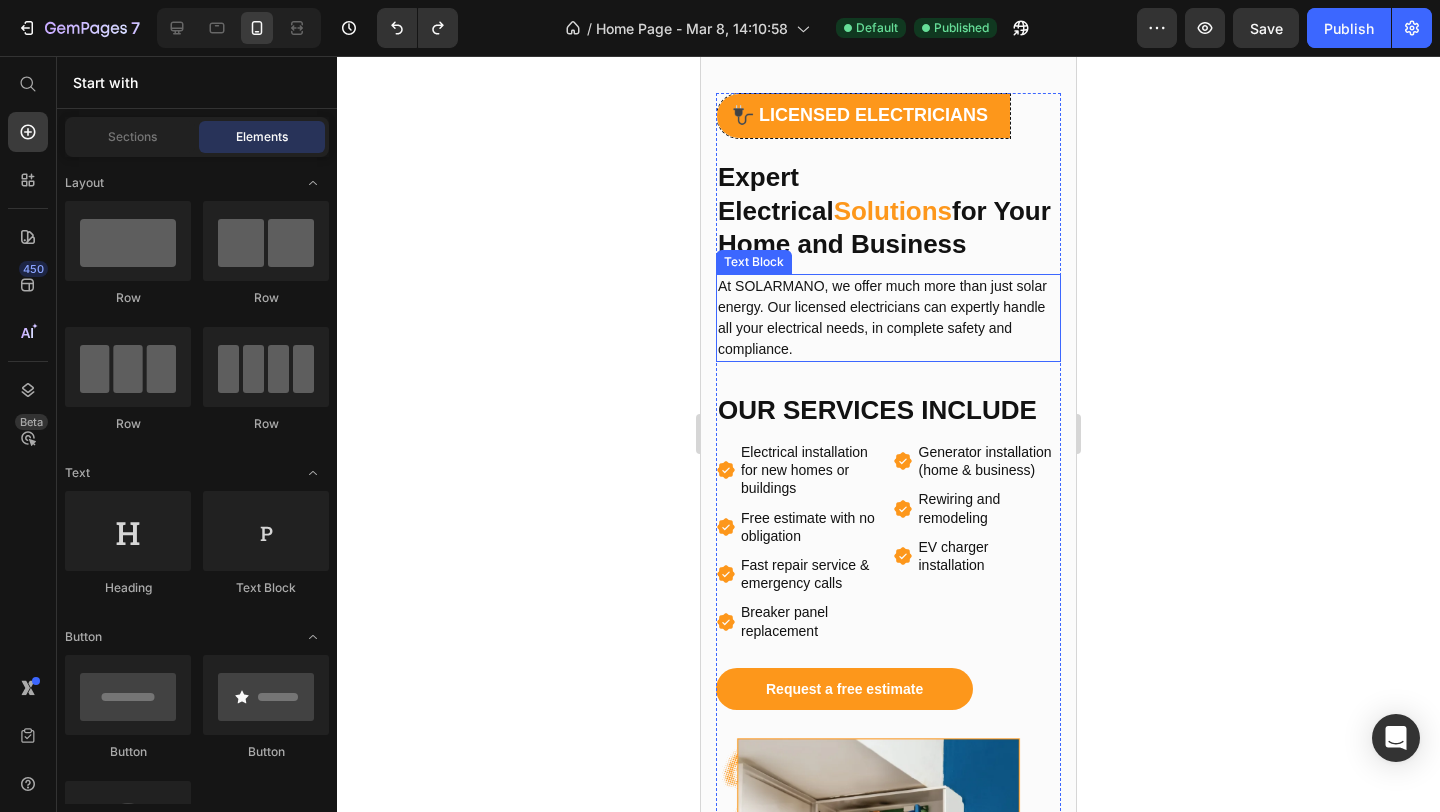 scroll, scrollTop: 1485, scrollLeft: 0, axis: vertical 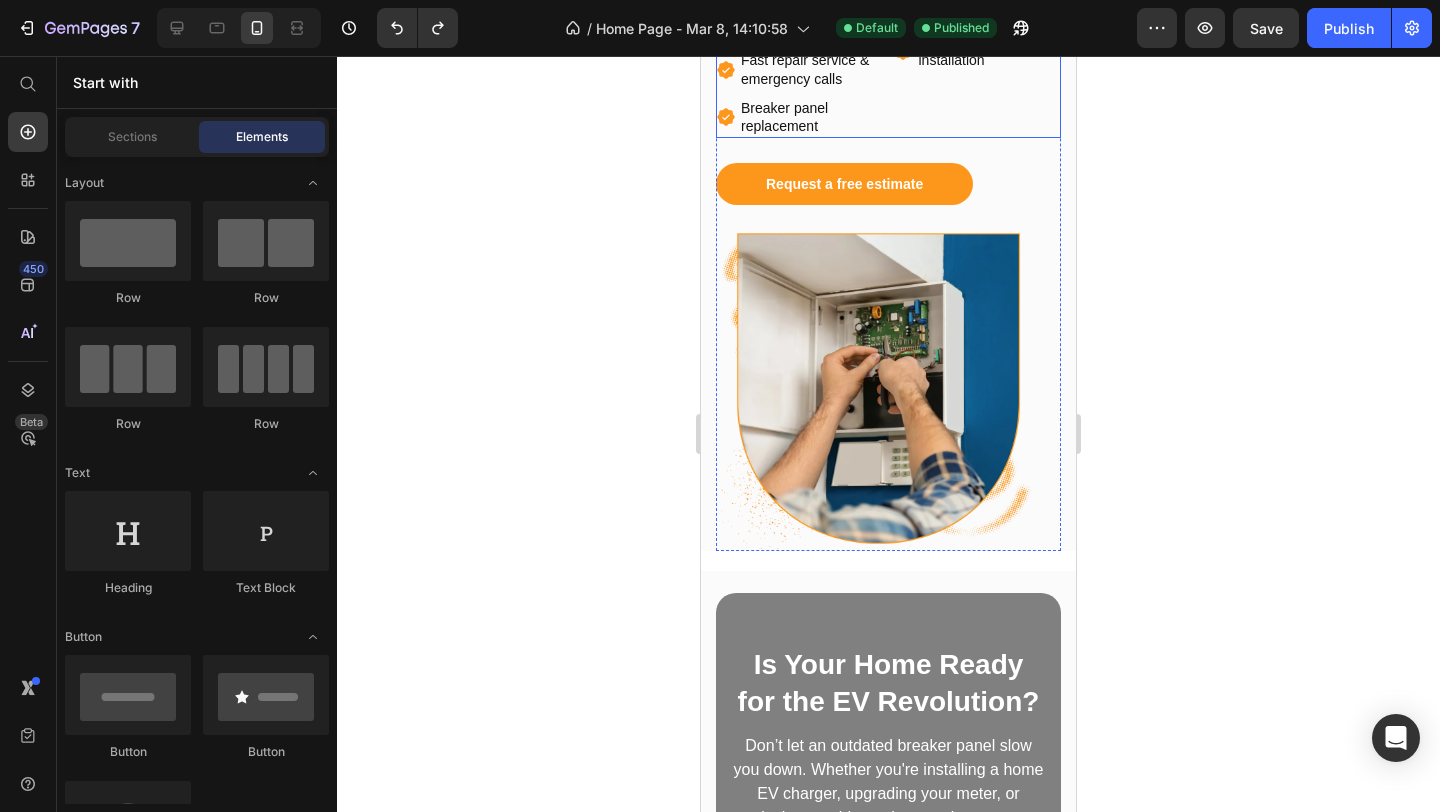 click on "Breaker panel replacement" at bounding box center [811, 117] 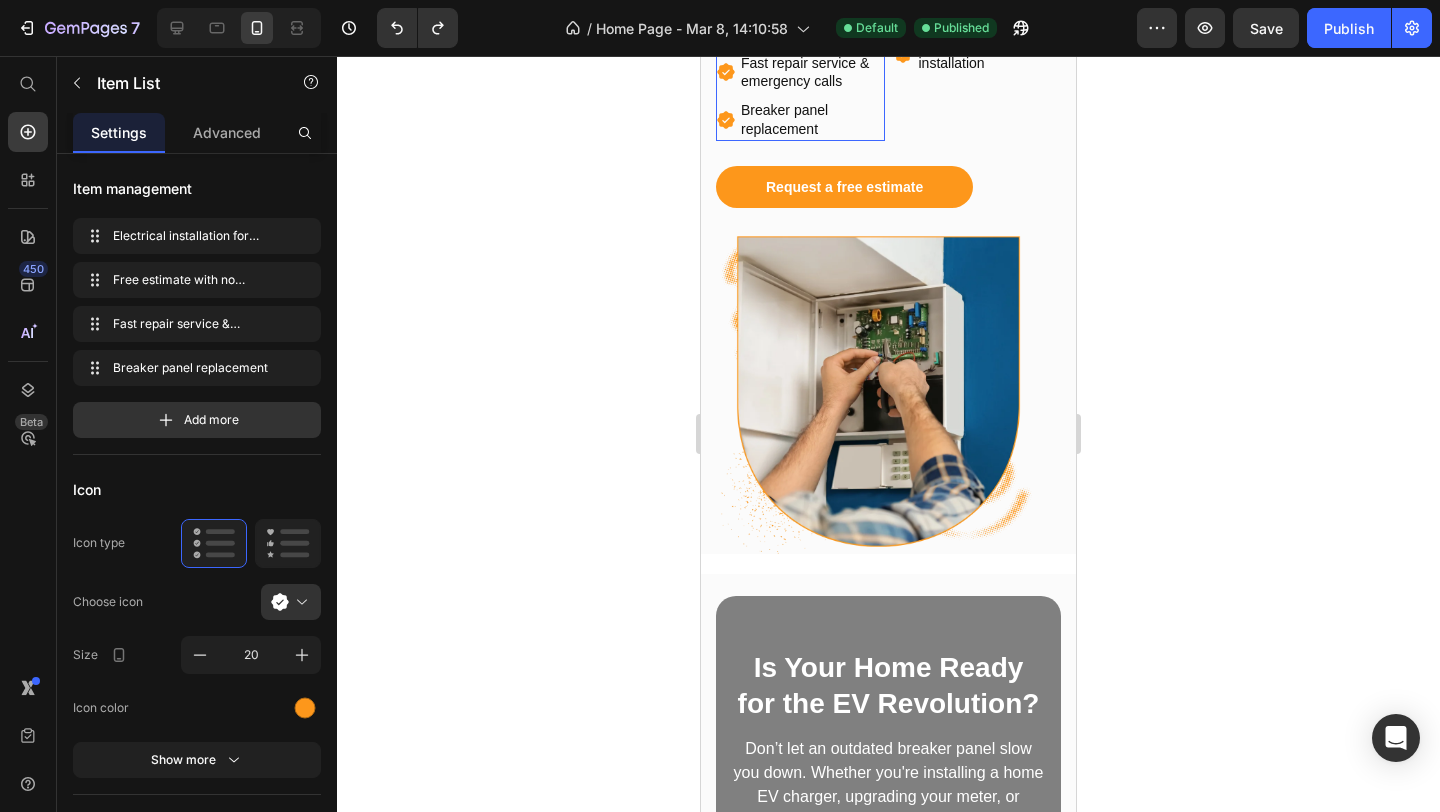 click on "Breaker panel replacement" at bounding box center [811, 119] 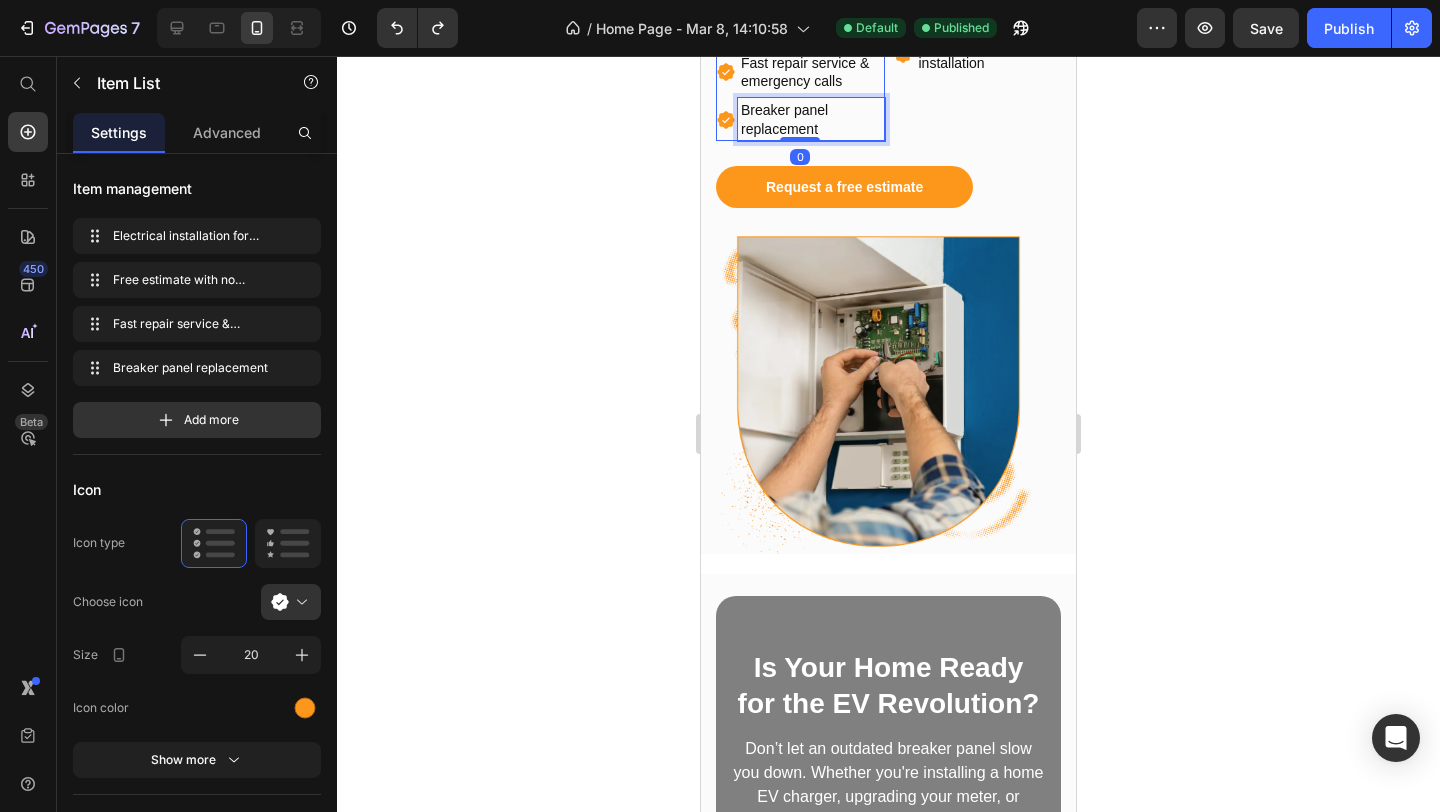 scroll, scrollTop: 1247, scrollLeft: 0, axis: vertical 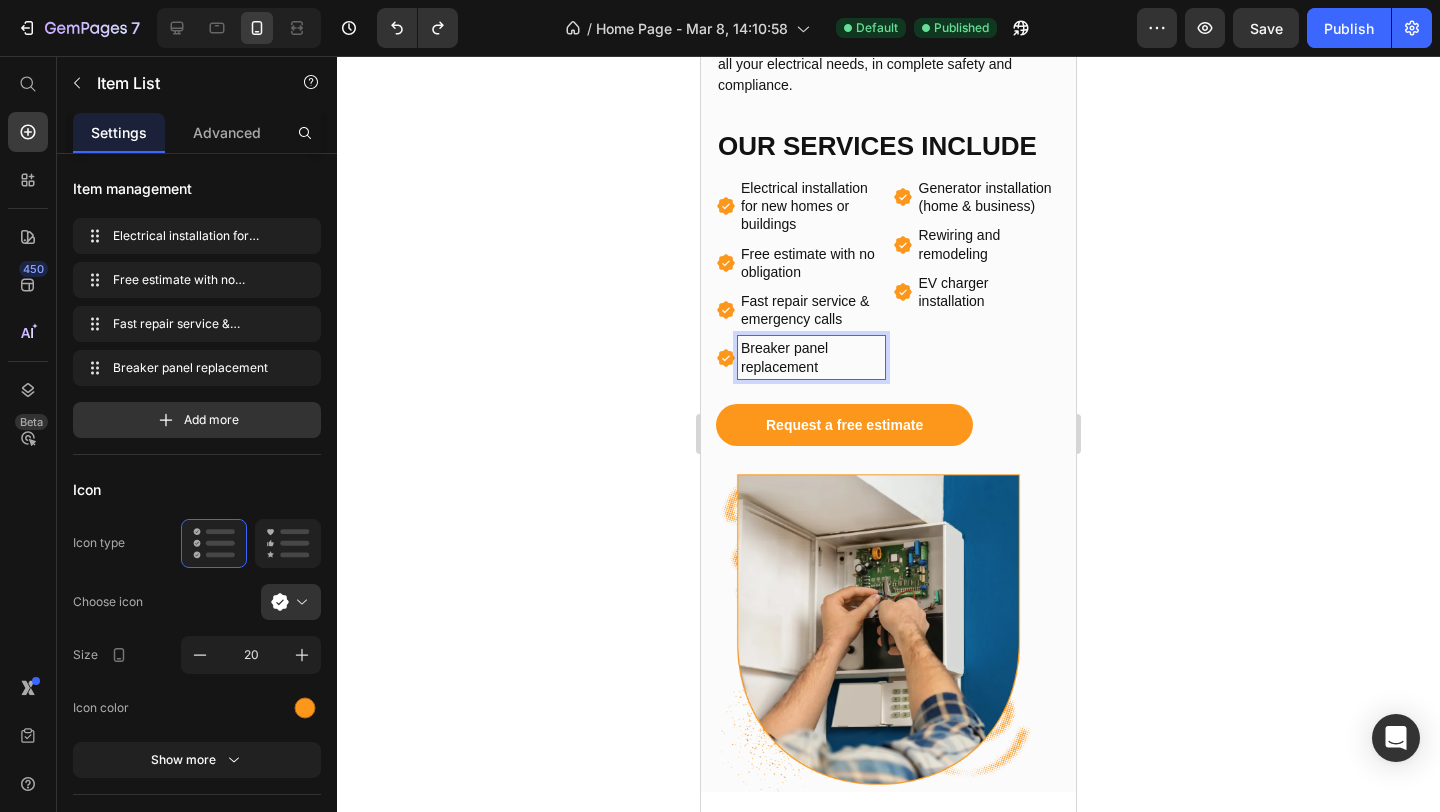 click on "Breaker panel replacement" at bounding box center [811, 357] 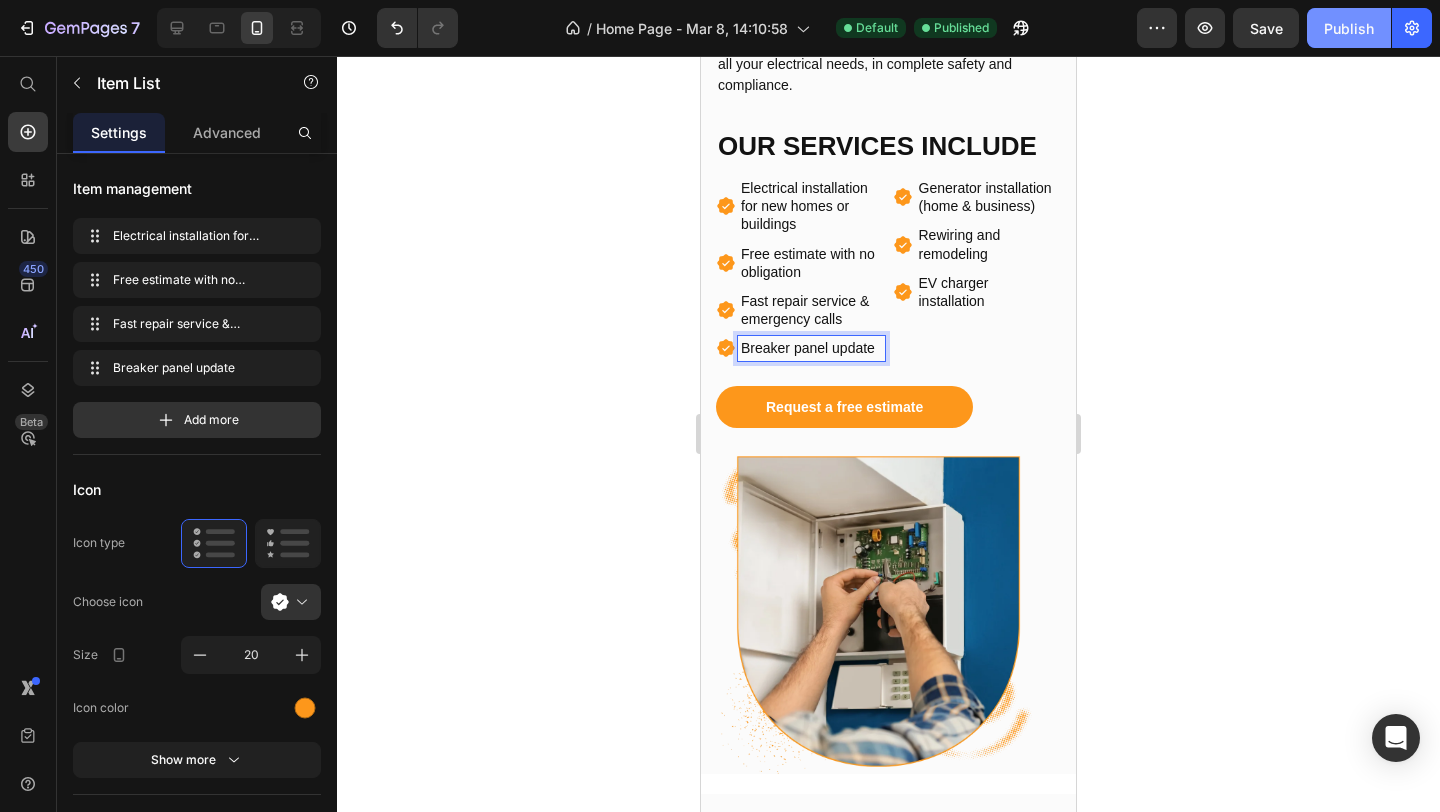 click on "Publish" at bounding box center (1349, 28) 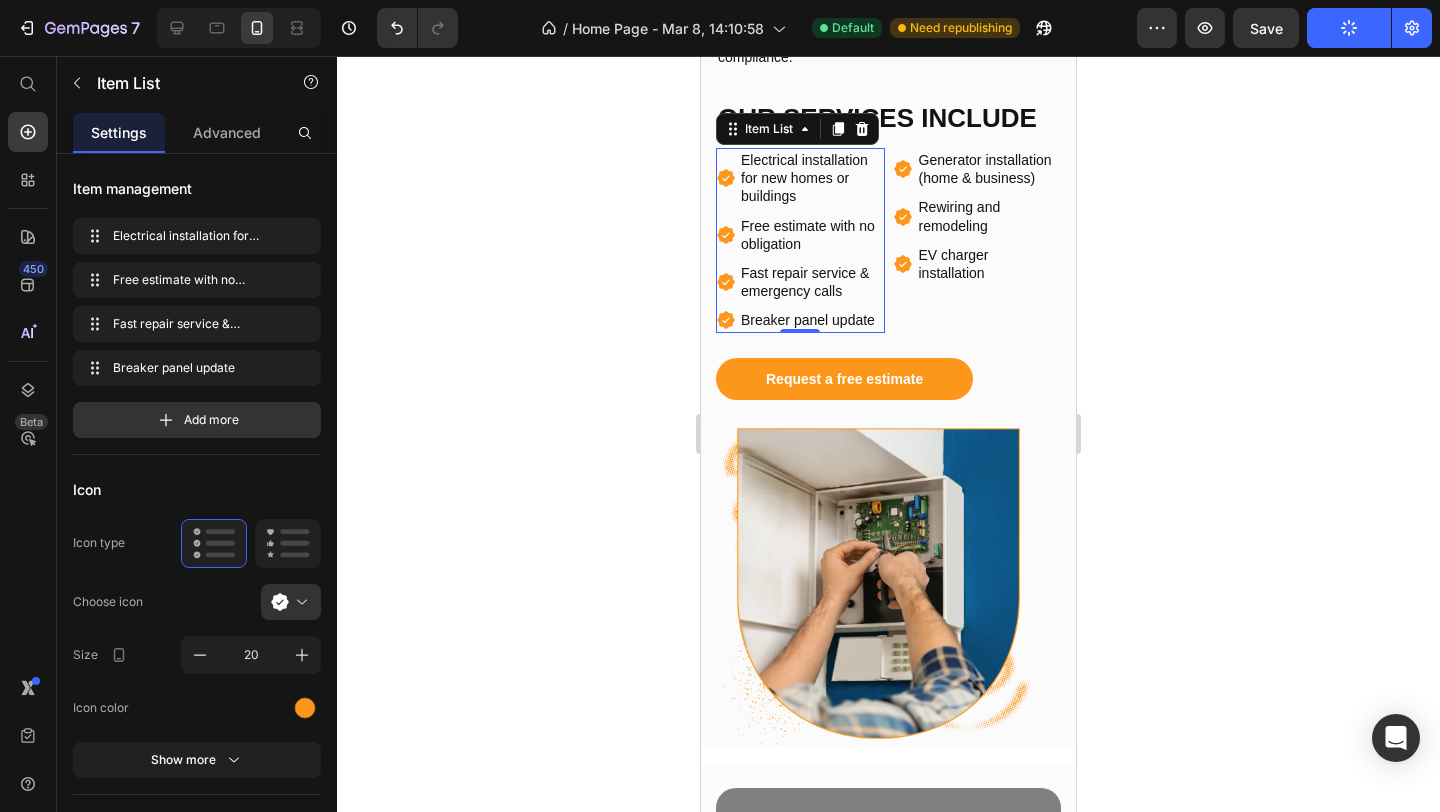 click on "Breaker panel update" at bounding box center (811, 320) 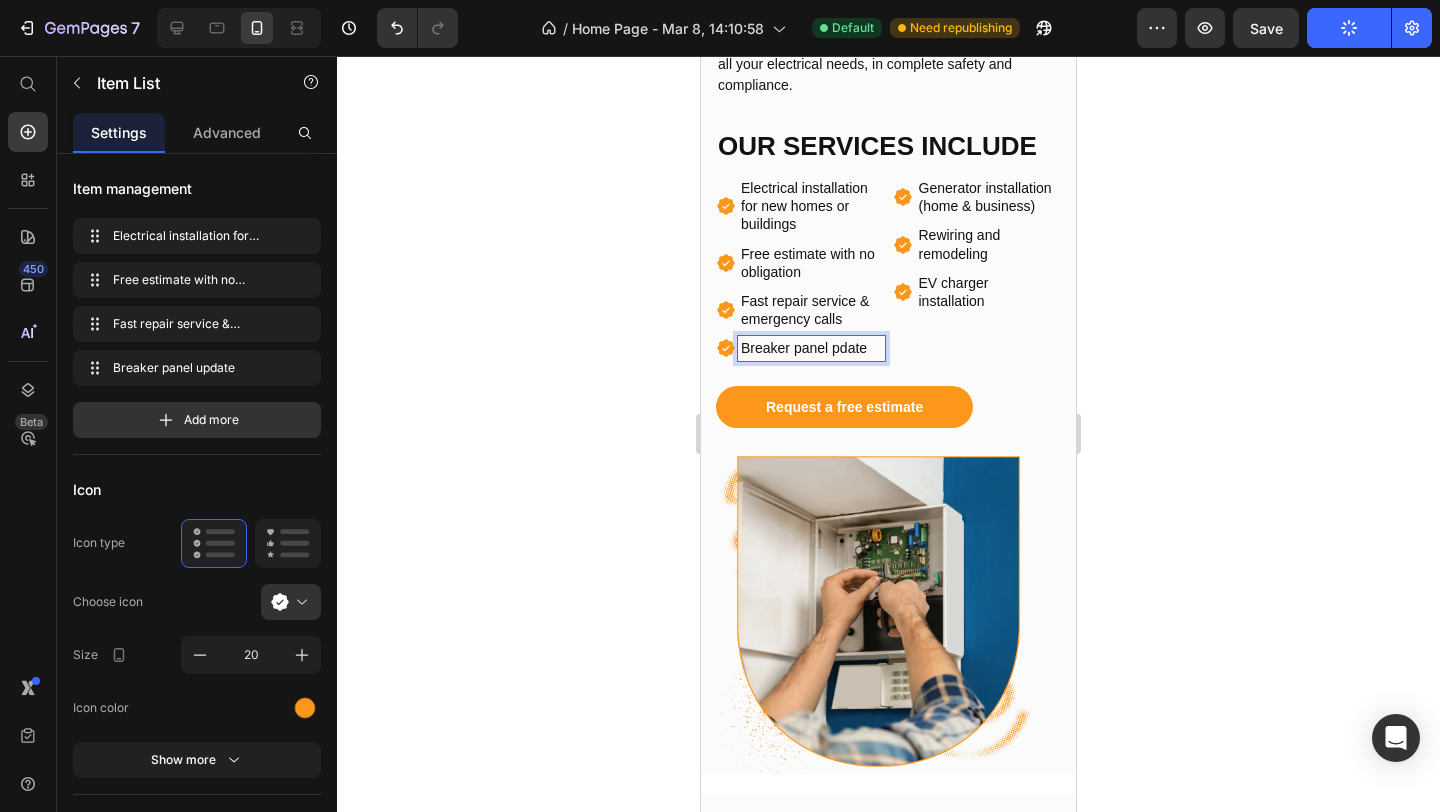 scroll, scrollTop: 1089, scrollLeft: 0, axis: vertical 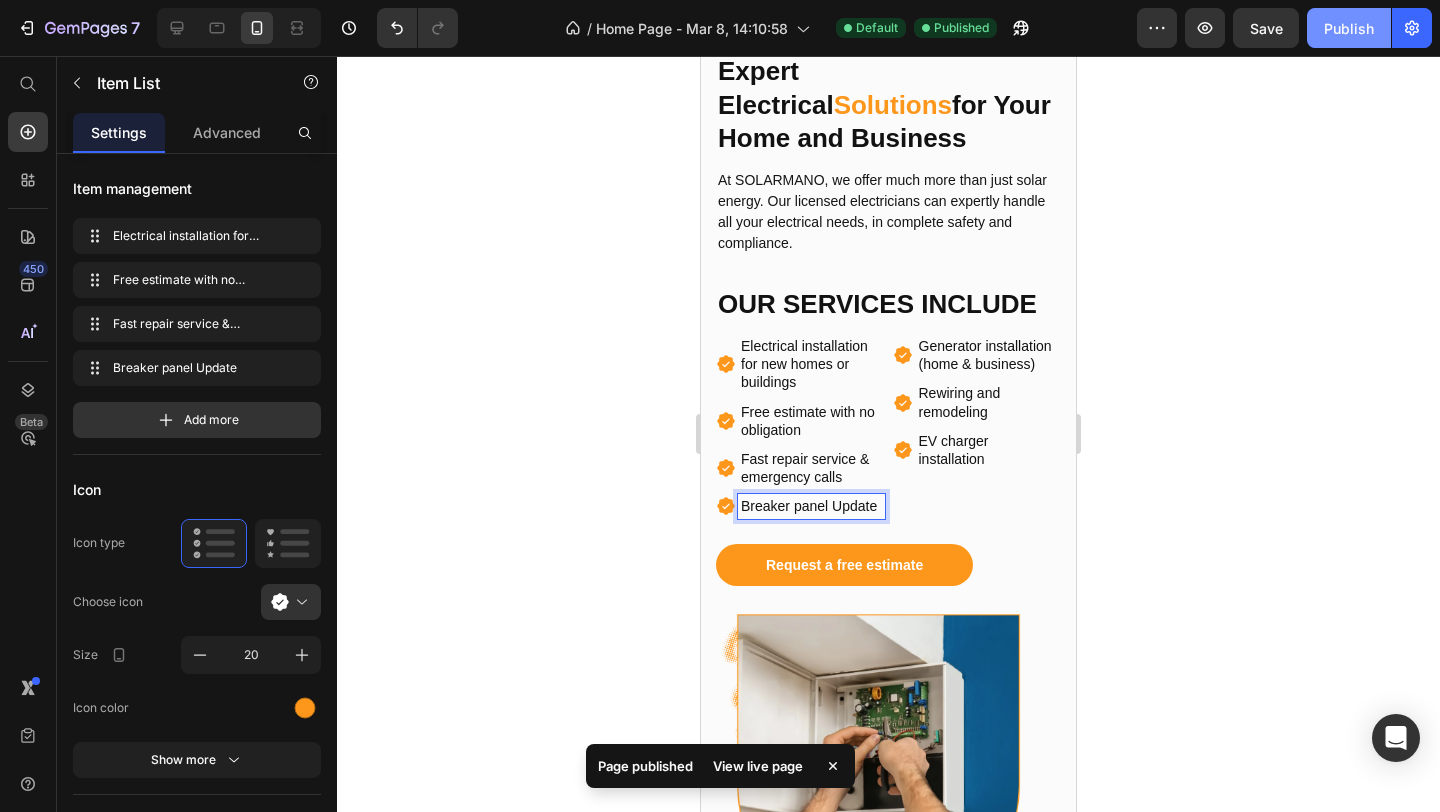 click on "Publish" at bounding box center [1349, 28] 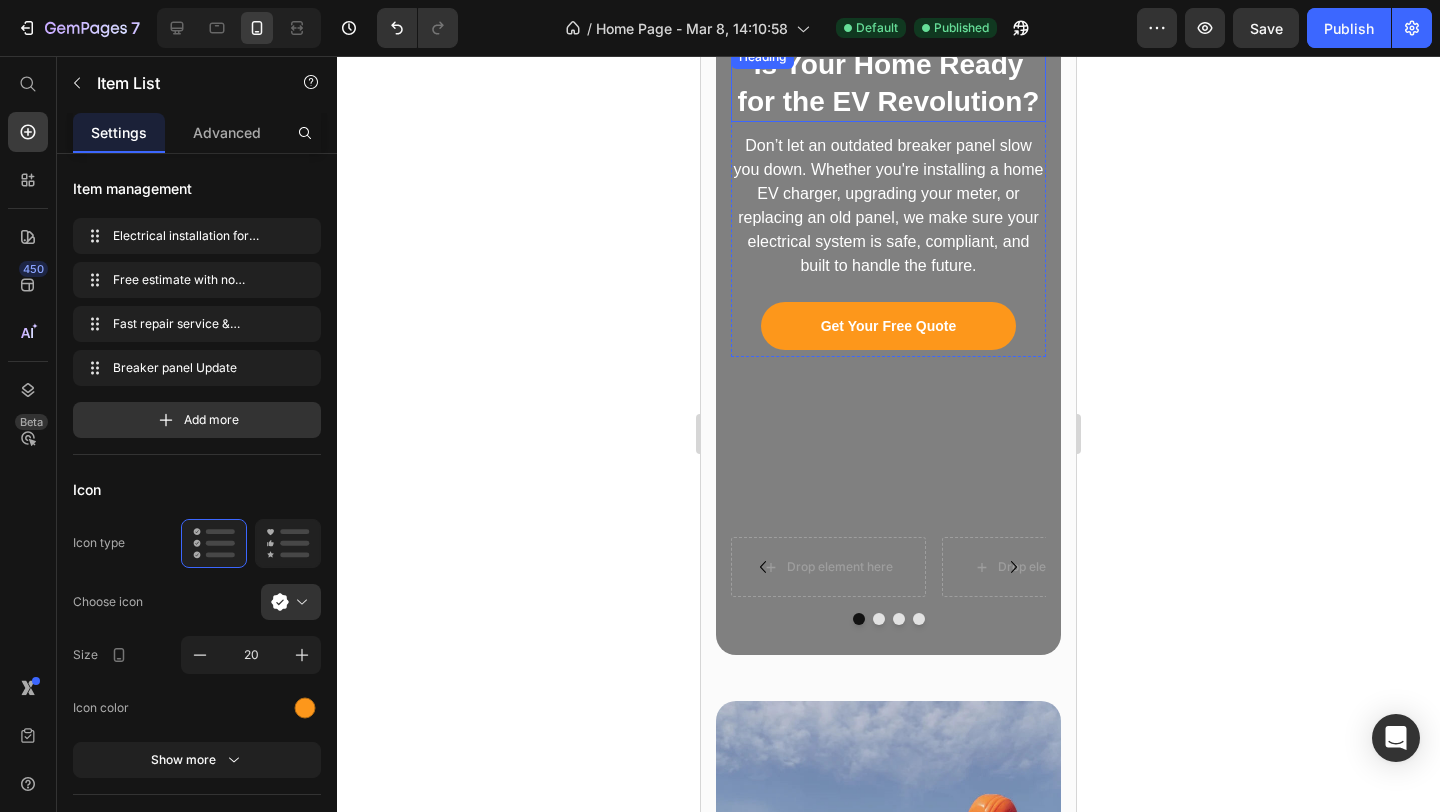 scroll, scrollTop: 1884, scrollLeft: 0, axis: vertical 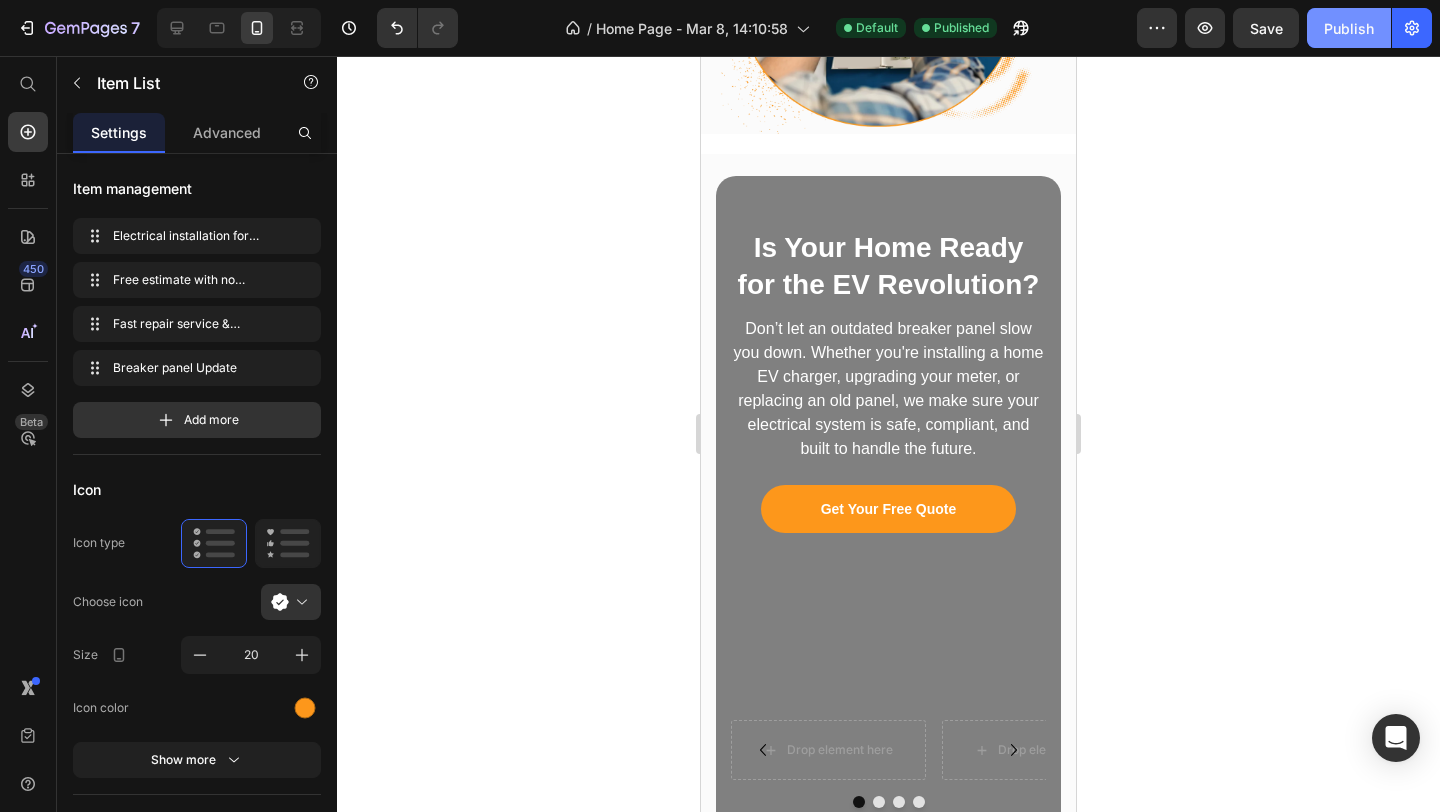 click on "Publish" at bounding box center [1349, 28] 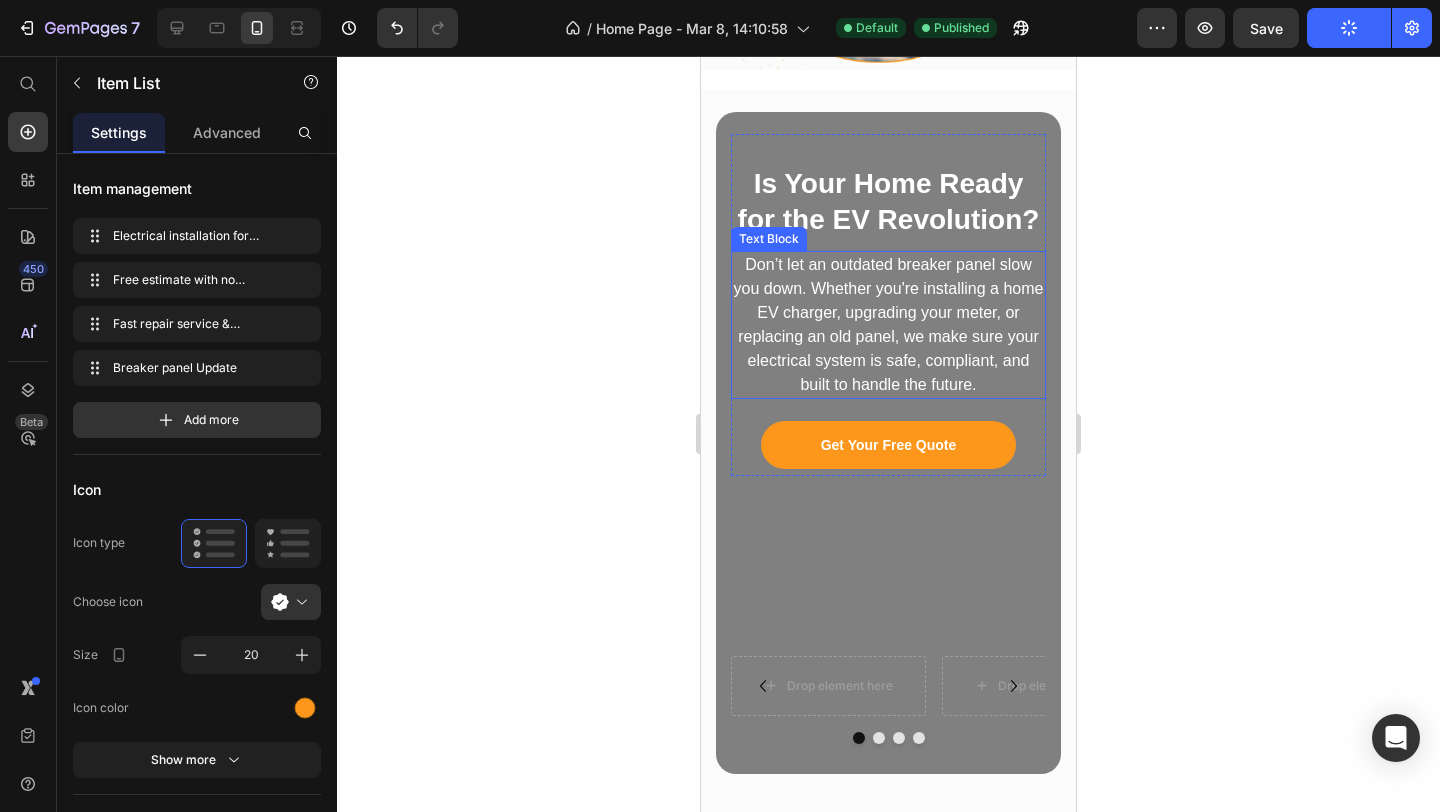 scroll, scrollTop: 445, scrollLeft: 0, axis: vertical 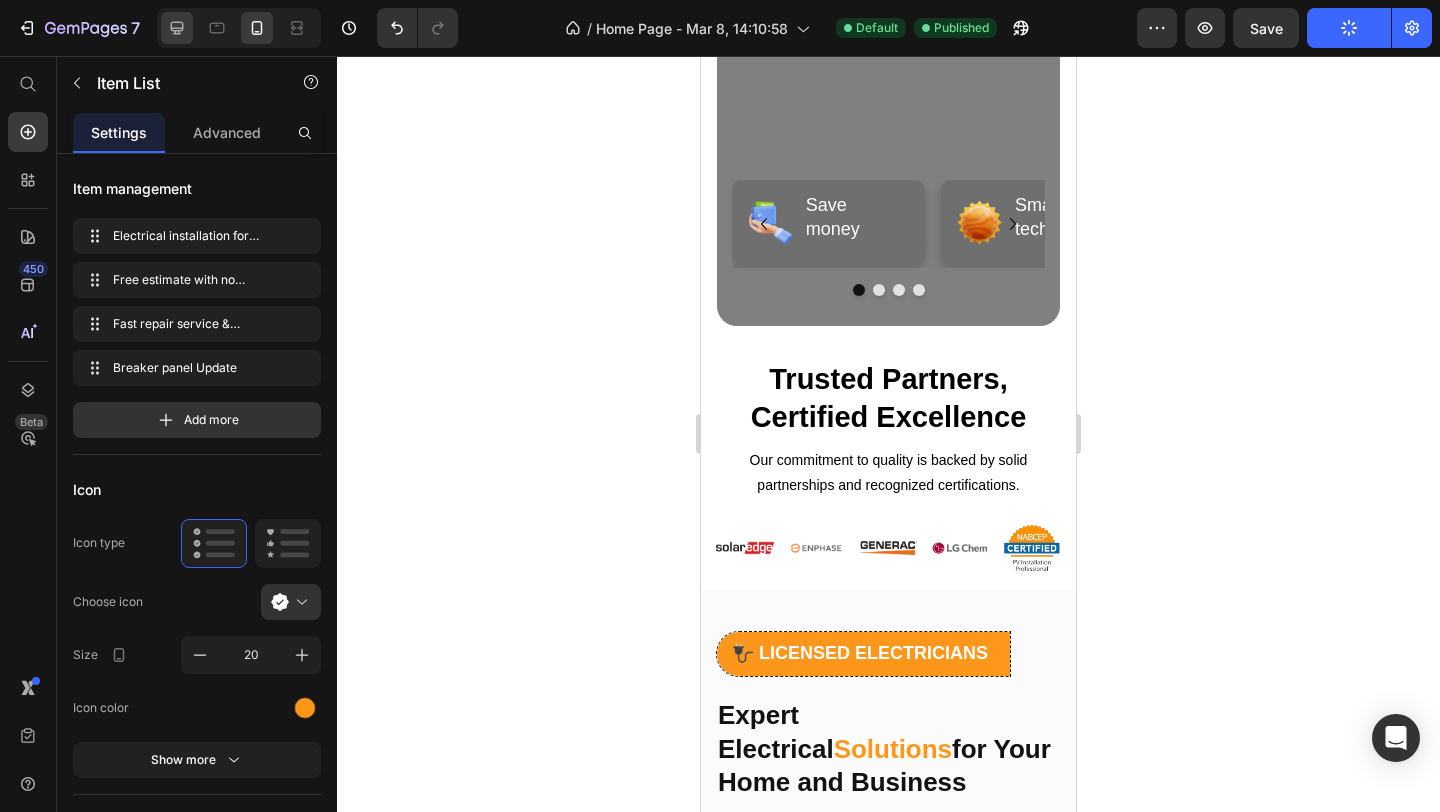 click 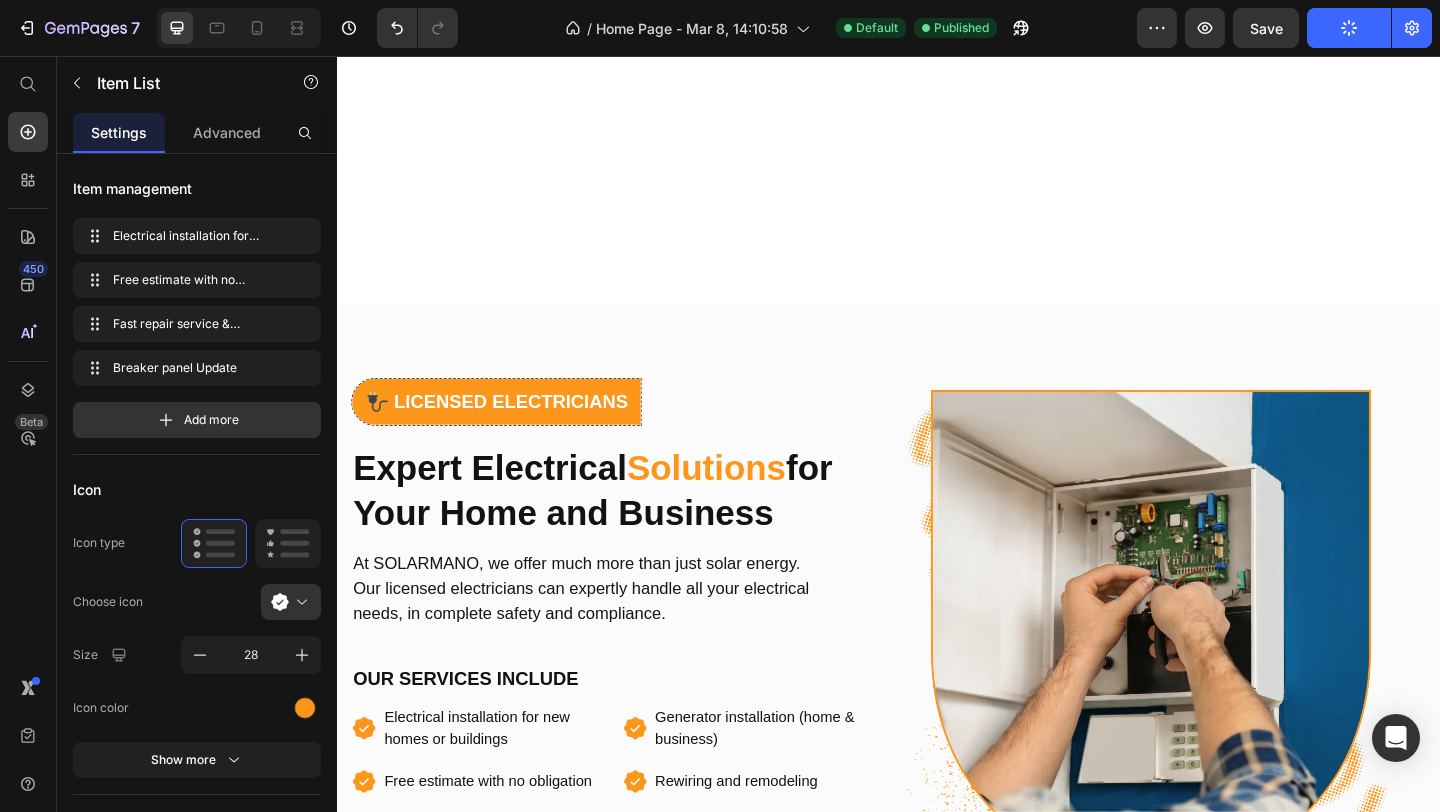 scroll, scrollTop: 3020, scrollLeft: 0, axis: vertical 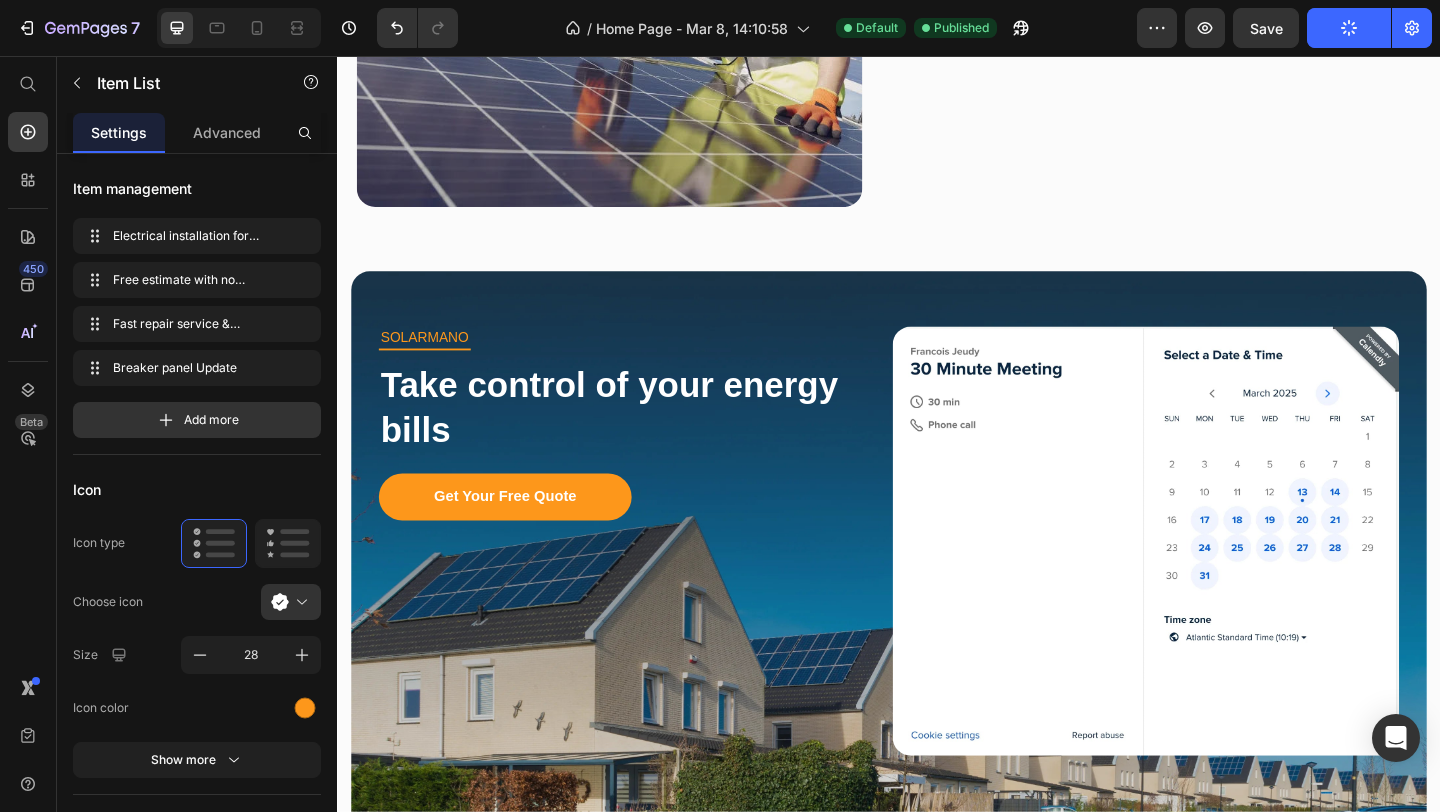 click on "SOLARMANO Heading                Title Line Take control of your energy bills Heading Get Your Free Quote Button" at bounding box center [657, 568] 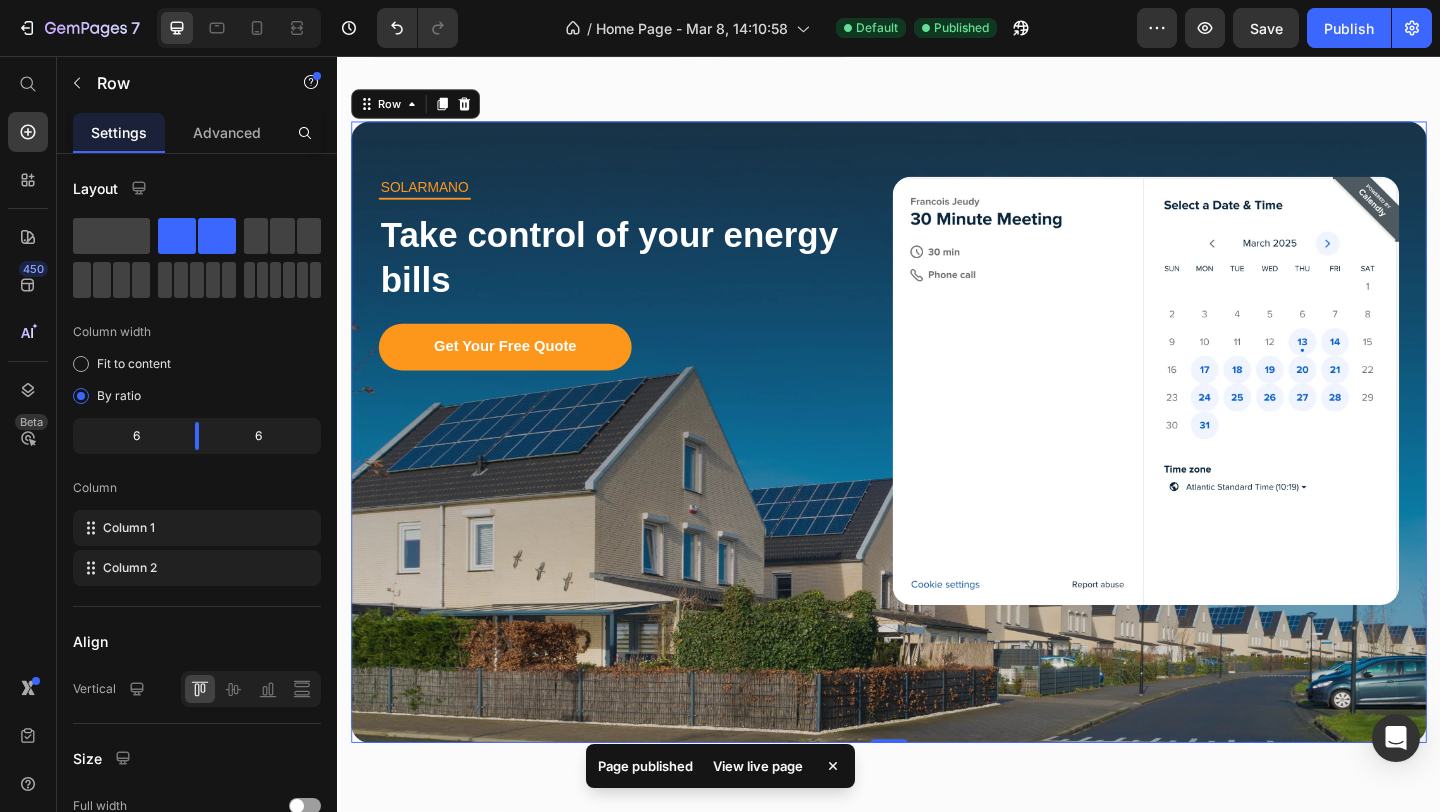 scroll, scrollTop: 4407, scrollLeft: 0, axis: vertical 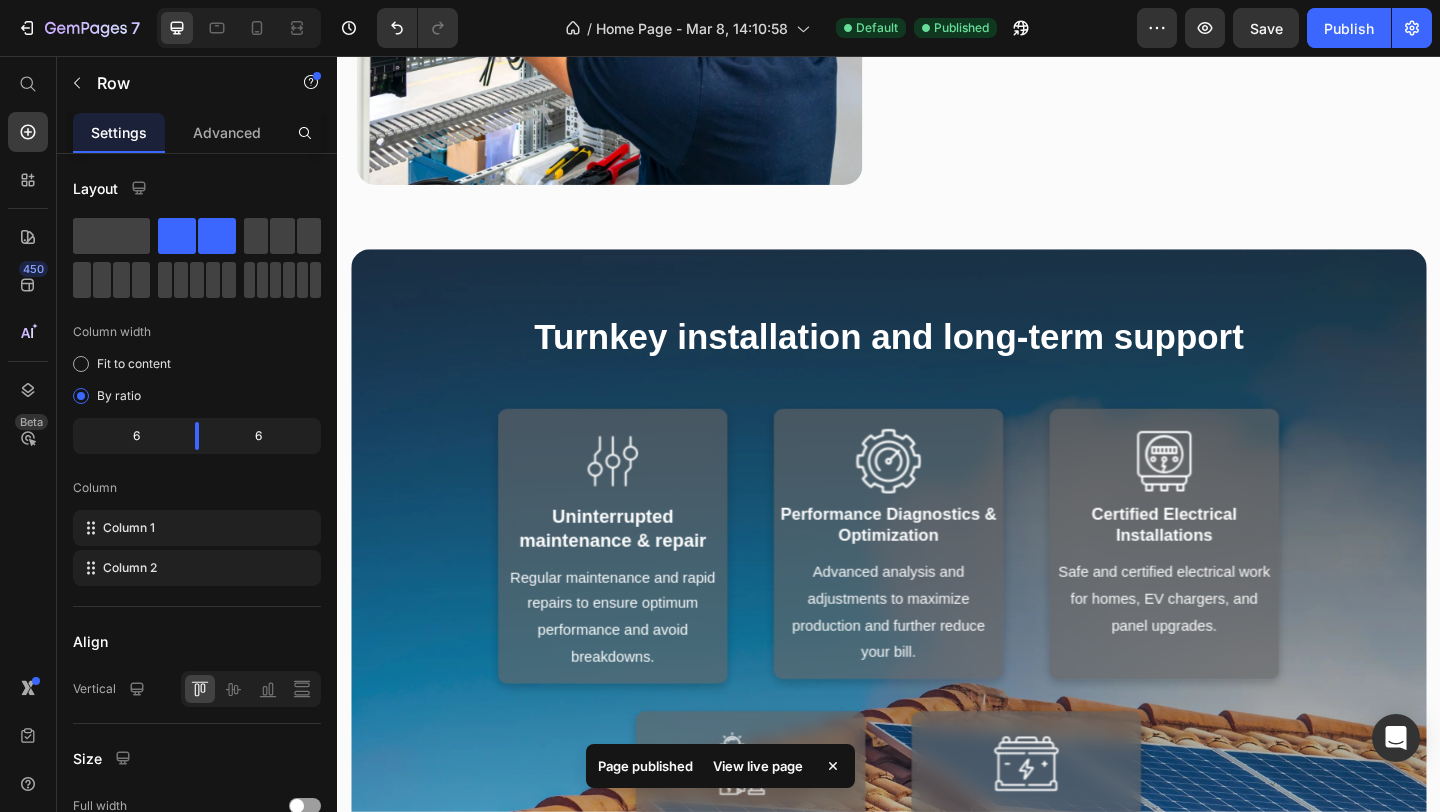 click on "Turnkey installation and long-term support Heading Image Uninterrupted maintenance & repair Heading Regular maintenance and rapid repairs to ensure optimum performance and avoid breakdowns. Text Block Row Image Performance Diagnostics & Optimization Heading Advanced analysis and adjustments to maximize production and further reduce your bill. Text Block Row Image Certified Electrical Installations Heading Safe and certified electrical work for homes, EV chargers, and panel upgrades.   Text Block Row Row Image Fast & Efficient Solar Installation Heading Professional installation of solar panels tailored to your needs, with fast and secure installation. Text Block Row Image Energy storage for total autonomy Heading High-performance batteries to conserve and use your solar energy at all times, even at night. Text Block Row Row" at bounding box center (937, 702) 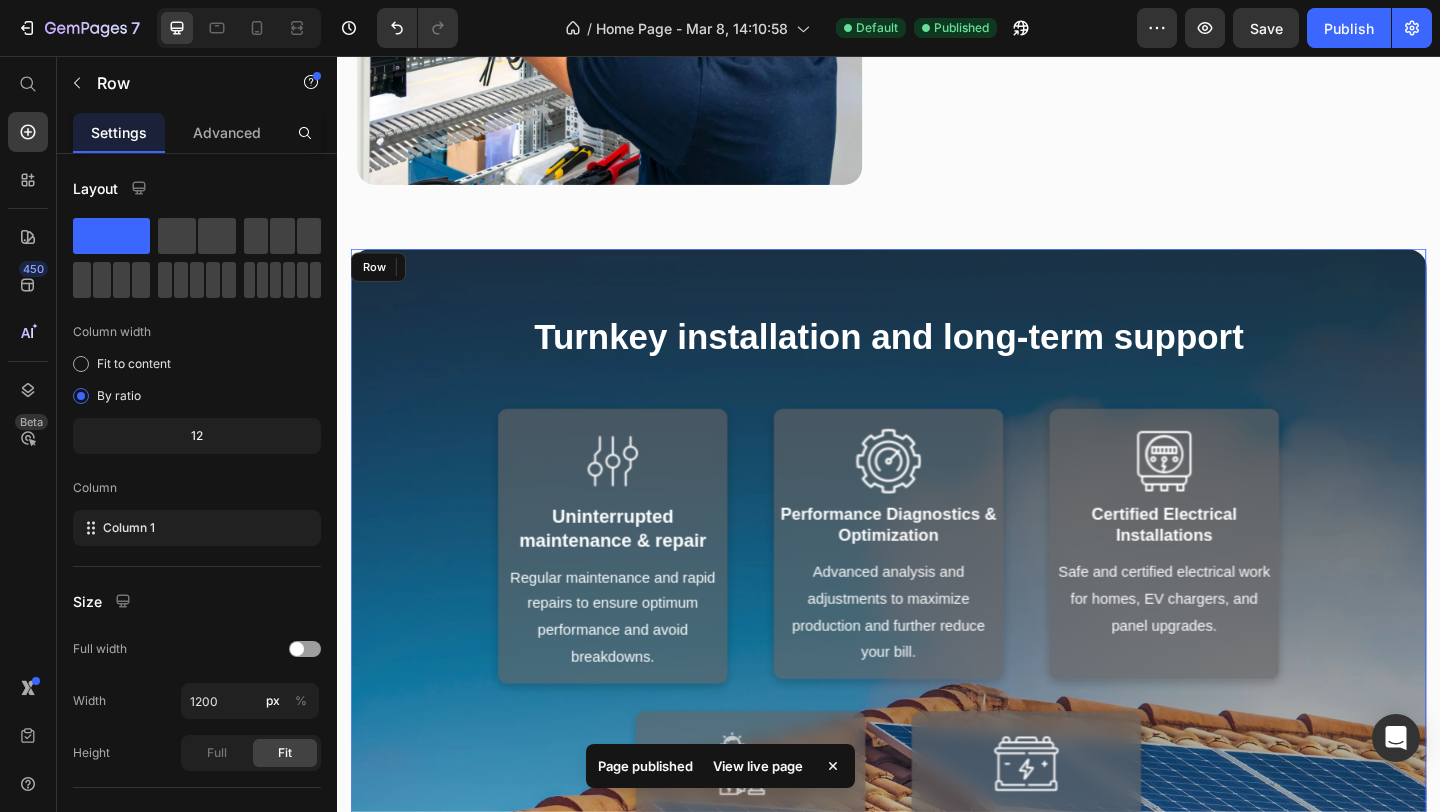 scroll, scrollTop: 4778, scrollLeft: 0, axis: vertical 